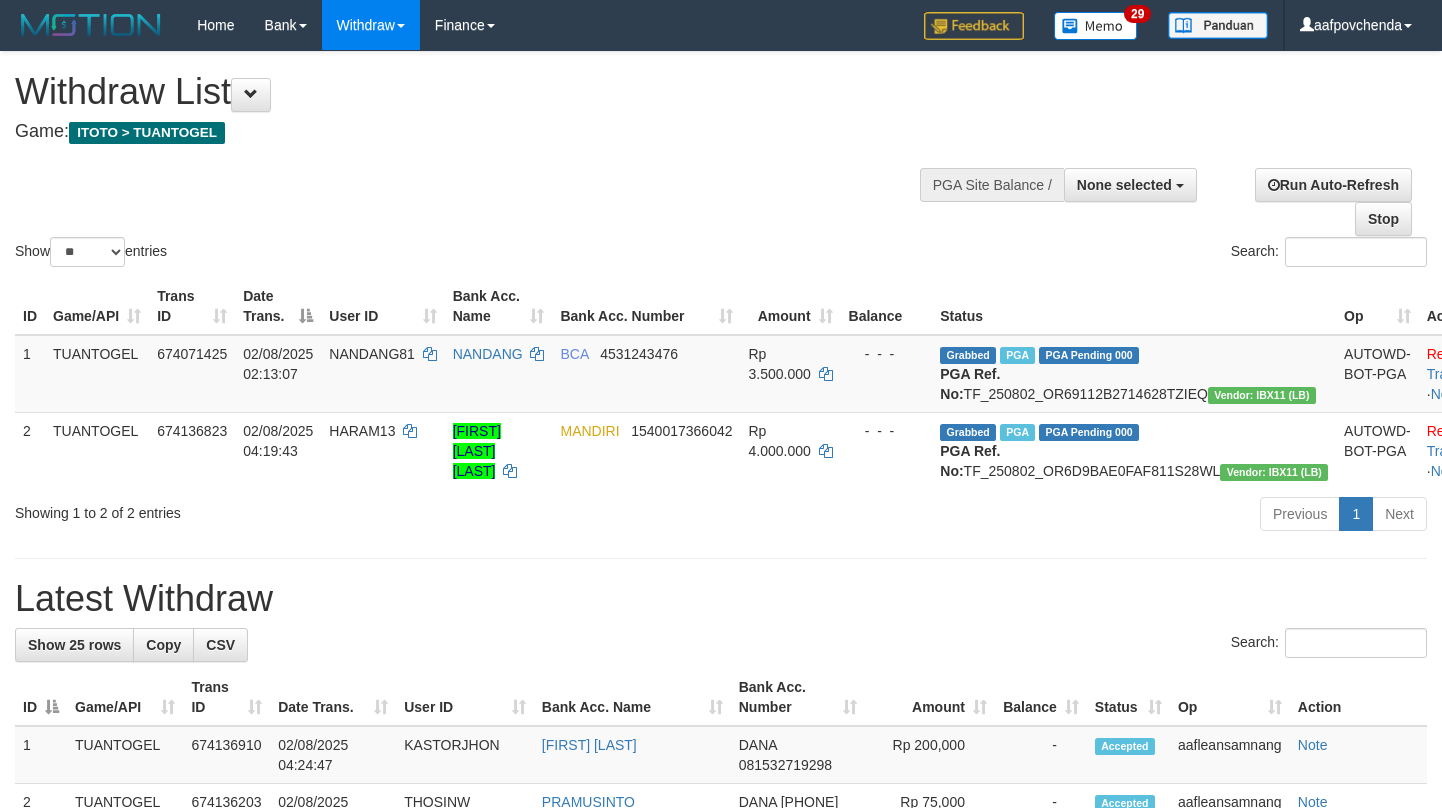 select 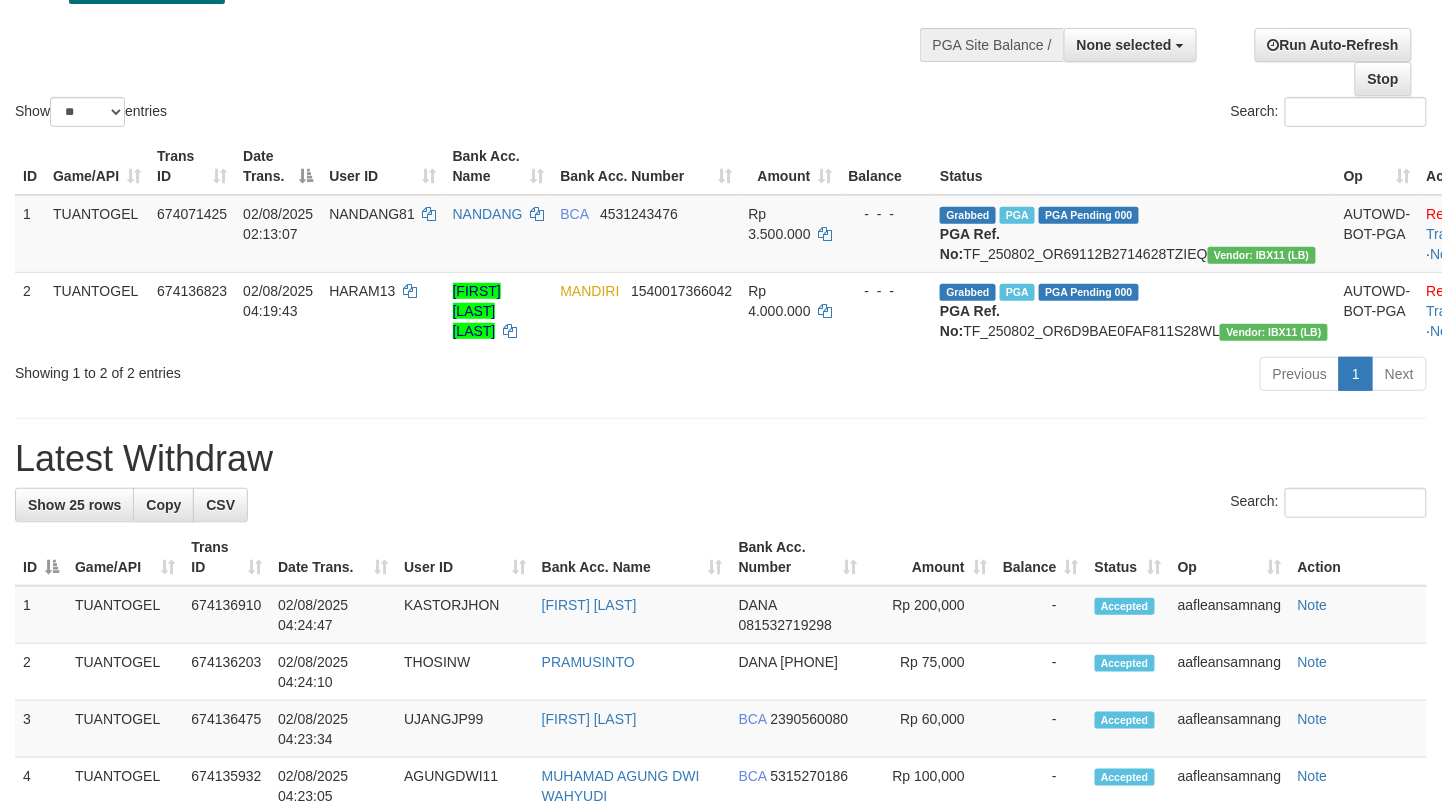 scroll, scrollTop: 138, scrollLeft: 0, axis: vertical 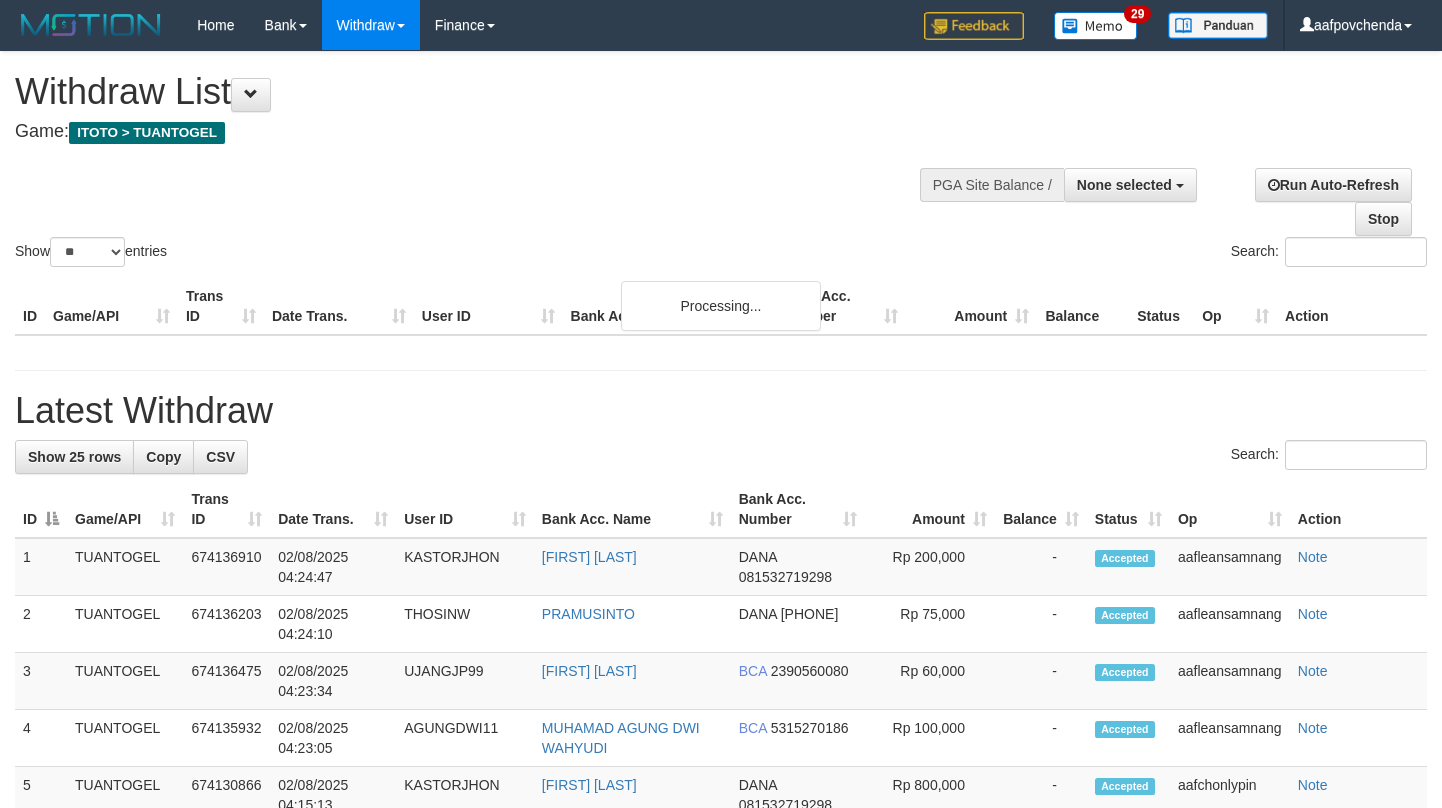 select 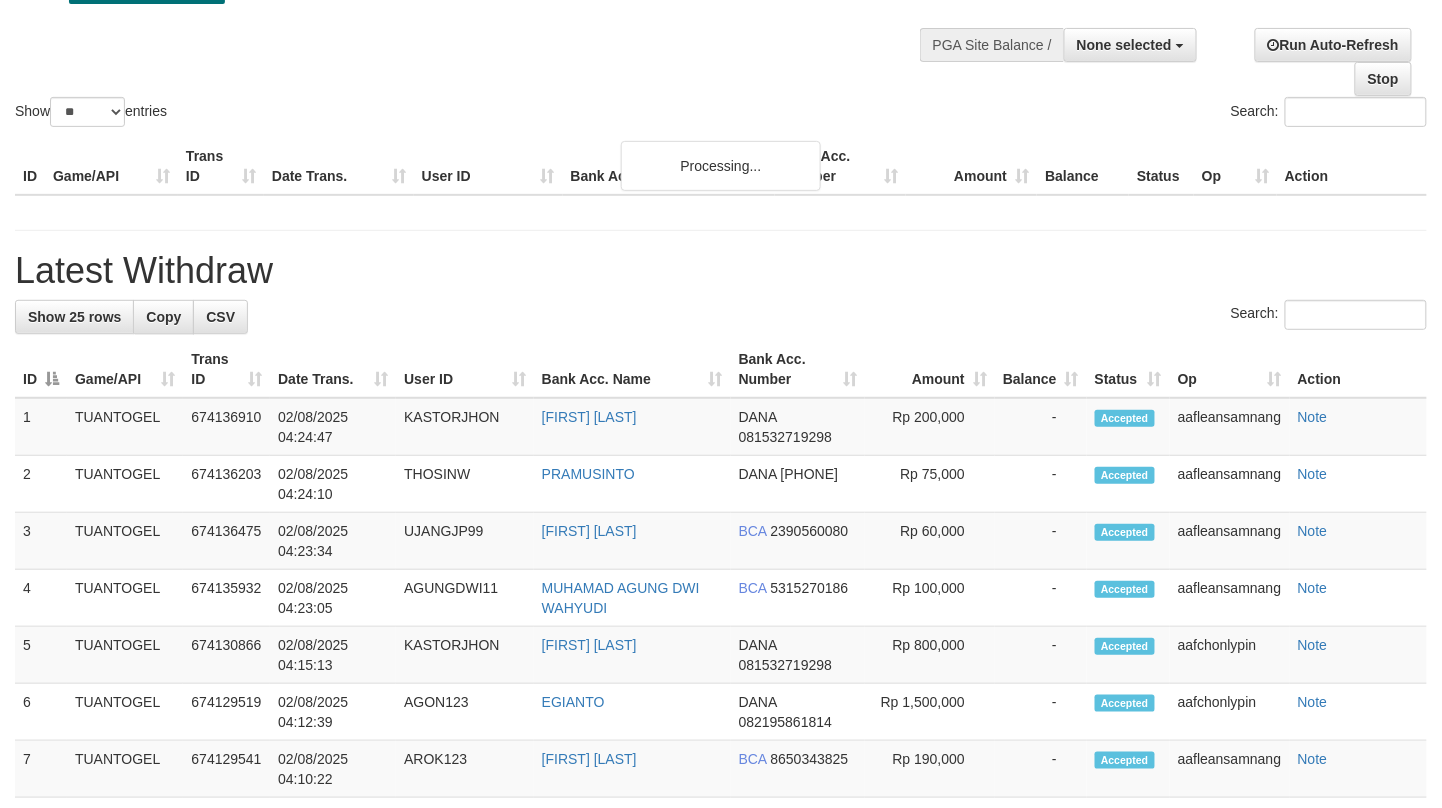 scroll, scrollTop: 138, scrollLeft: 0, axis: vertical 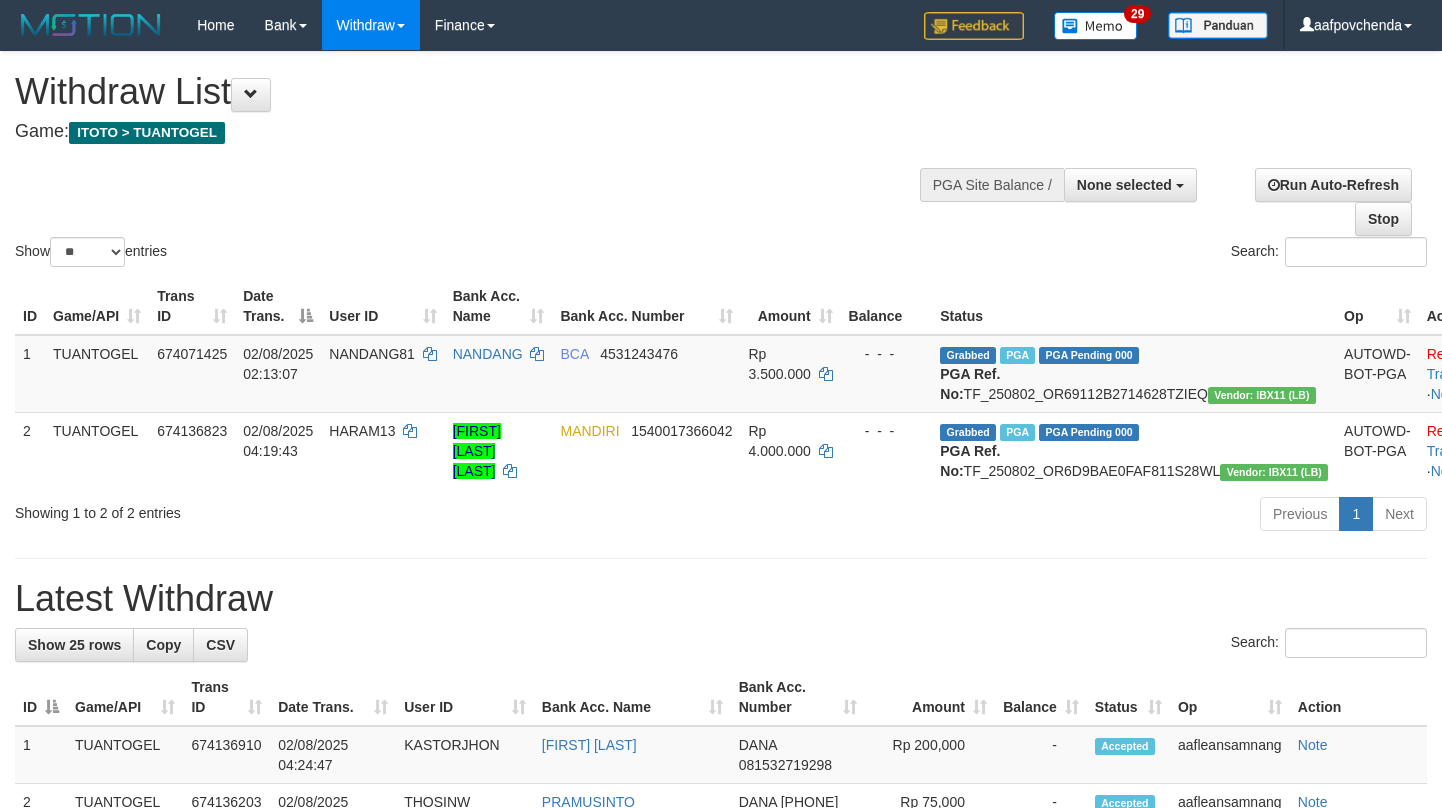 select 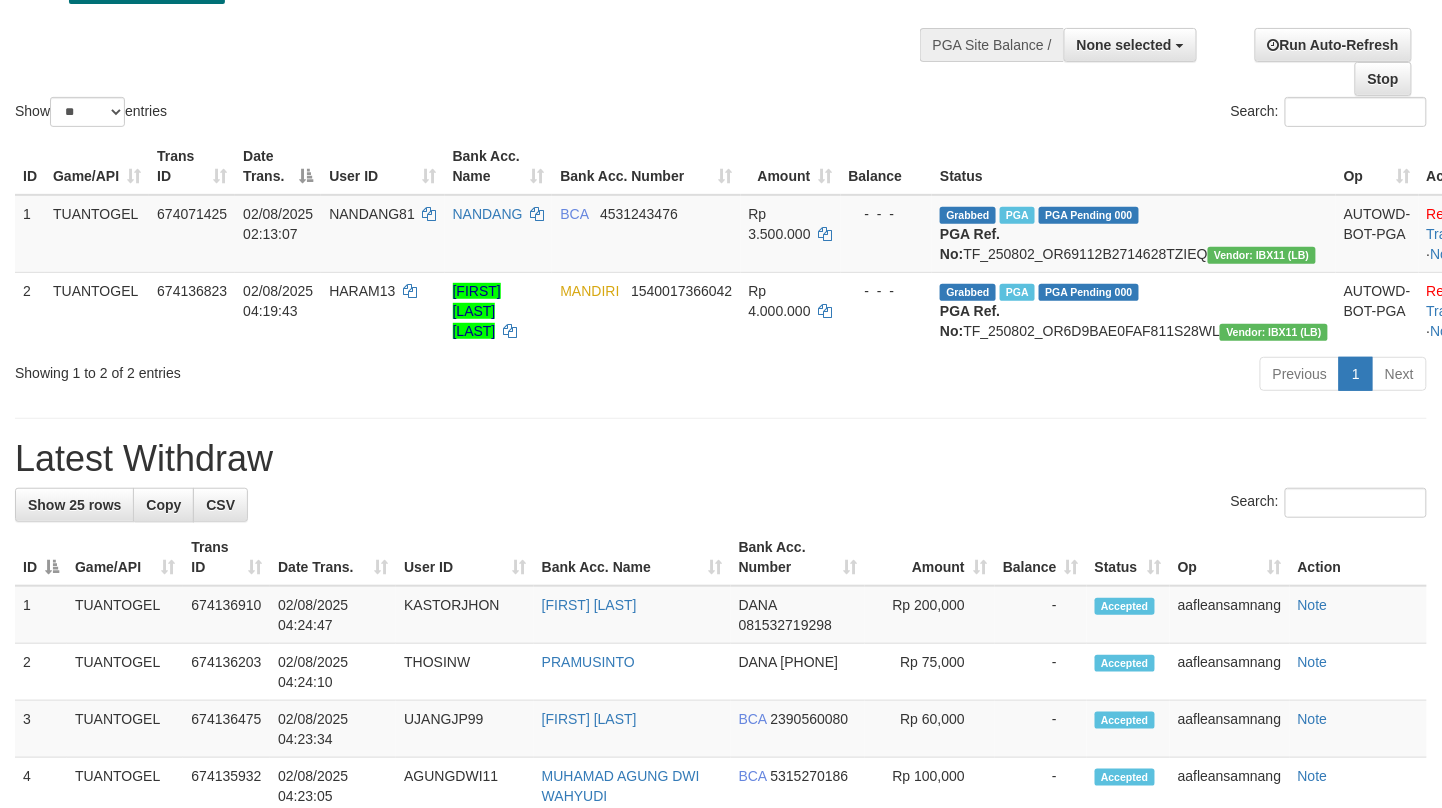 scroll, scrollTop: 138, scrollLeft: 0, axis: vertical 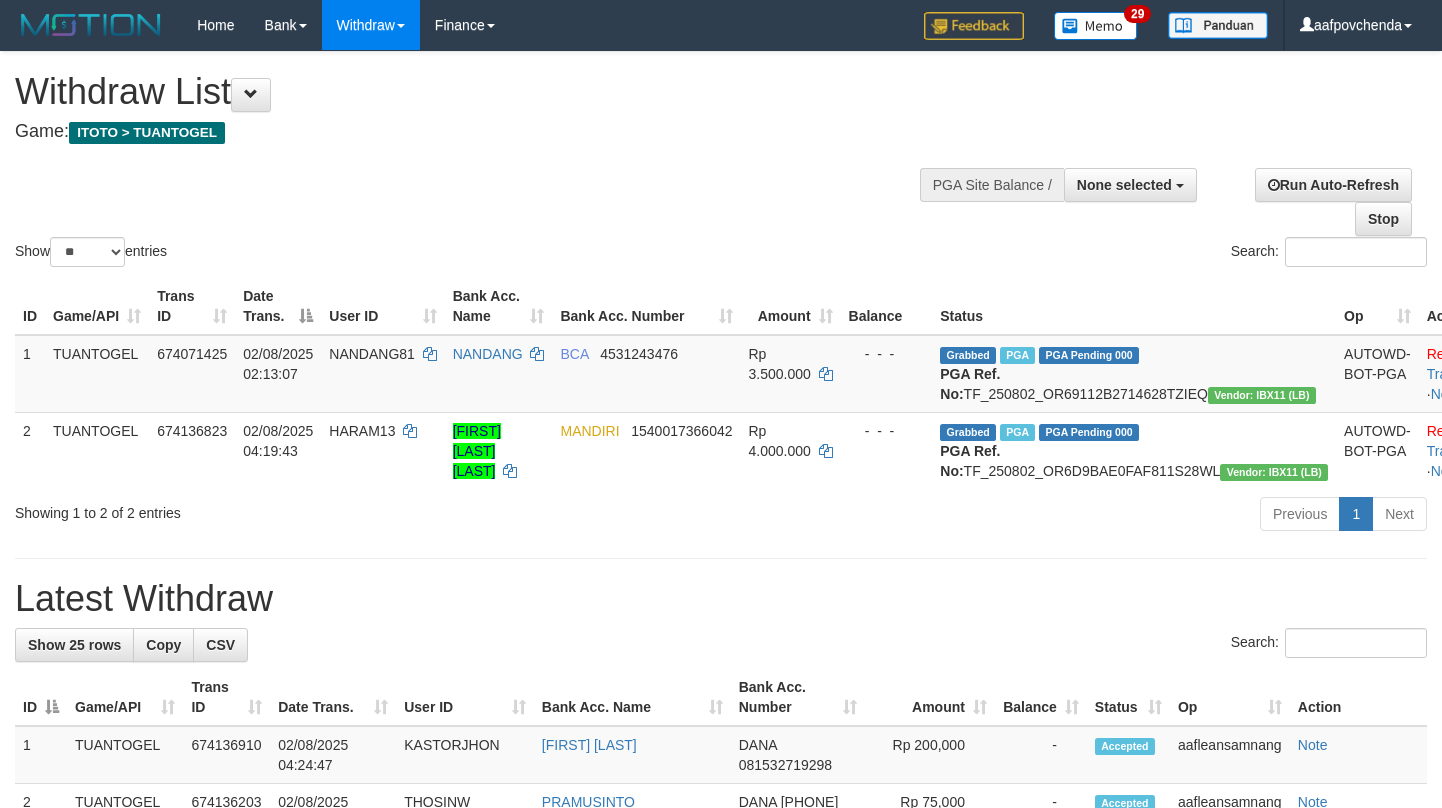 select 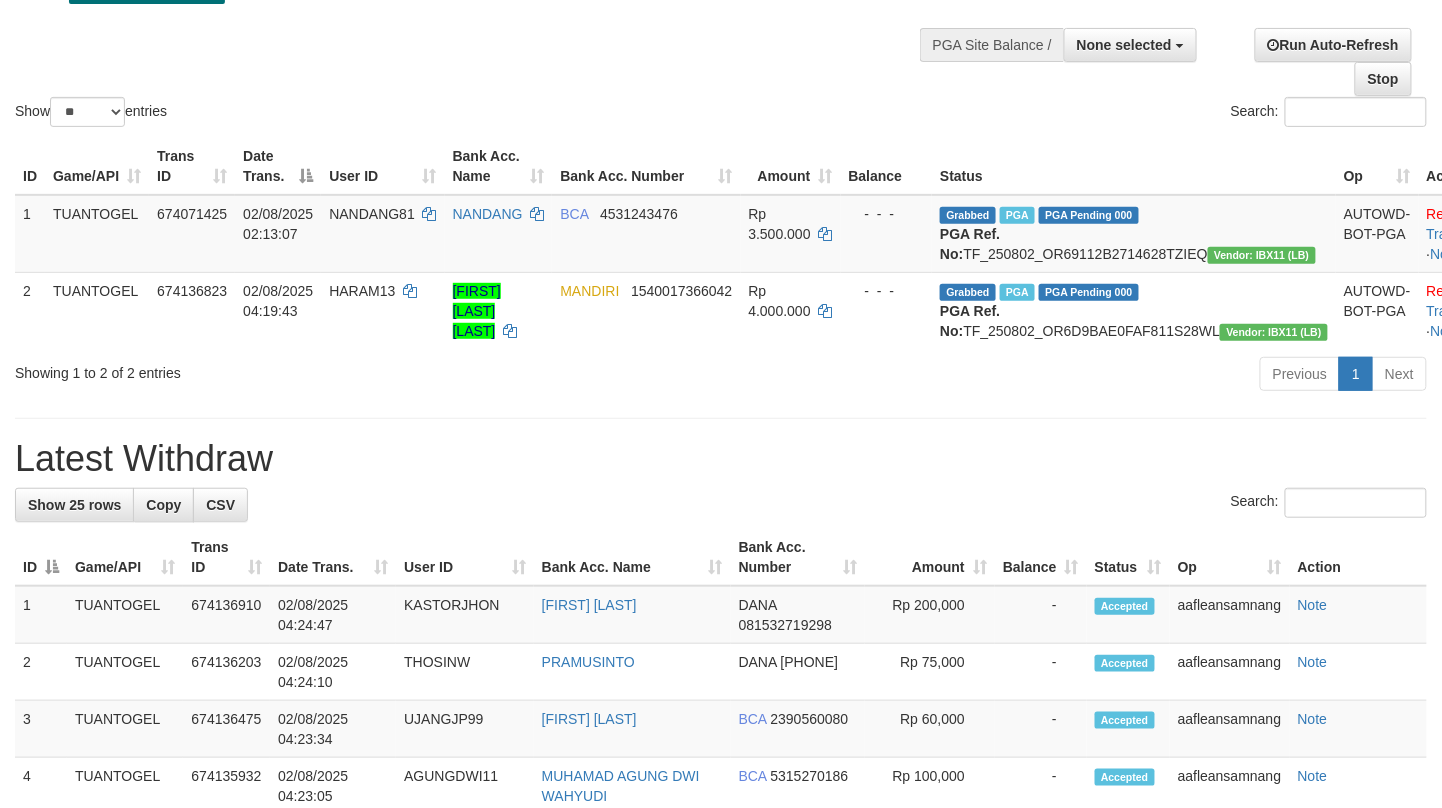 scroll, scrollTop: 138, scrollLeft: 0, axis: vertical 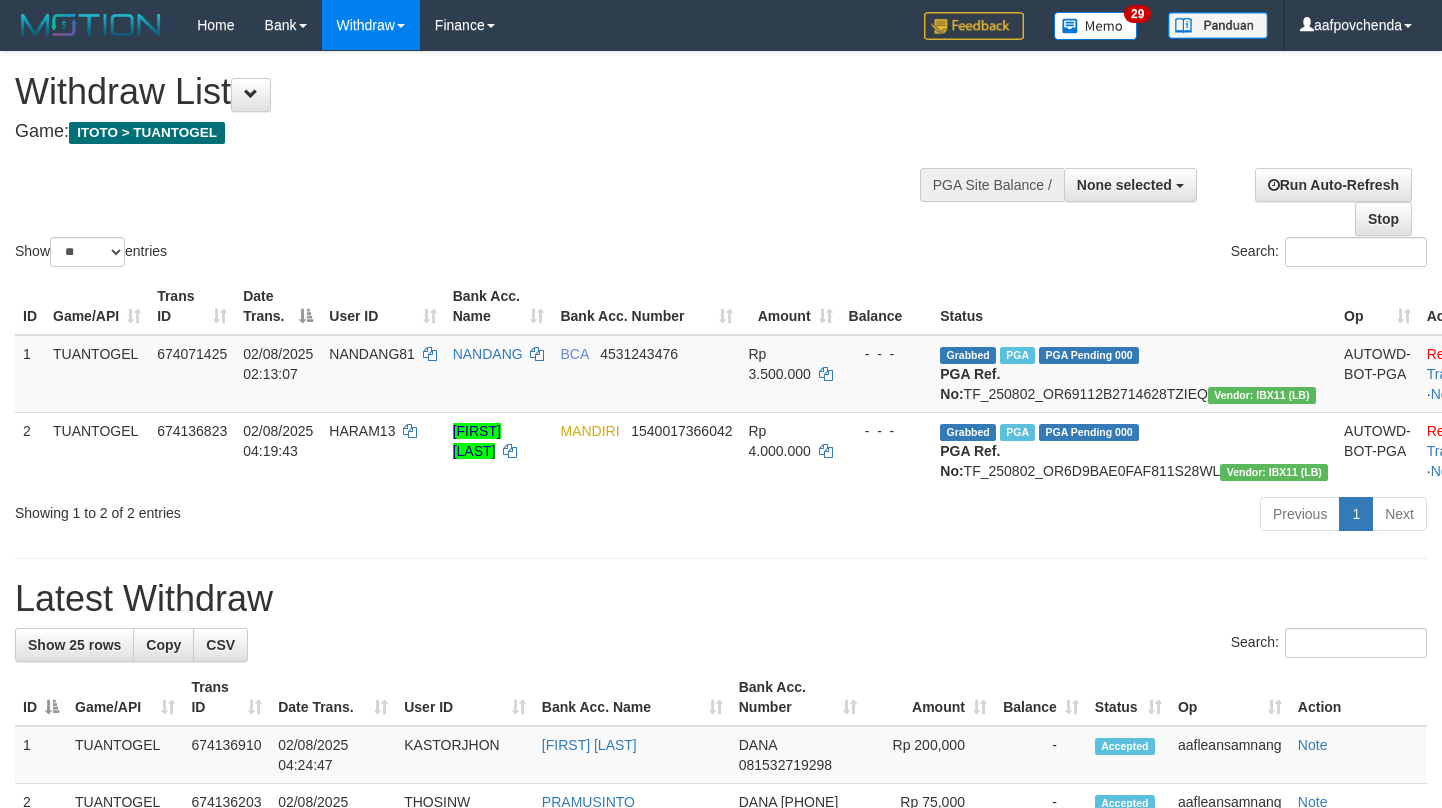 select 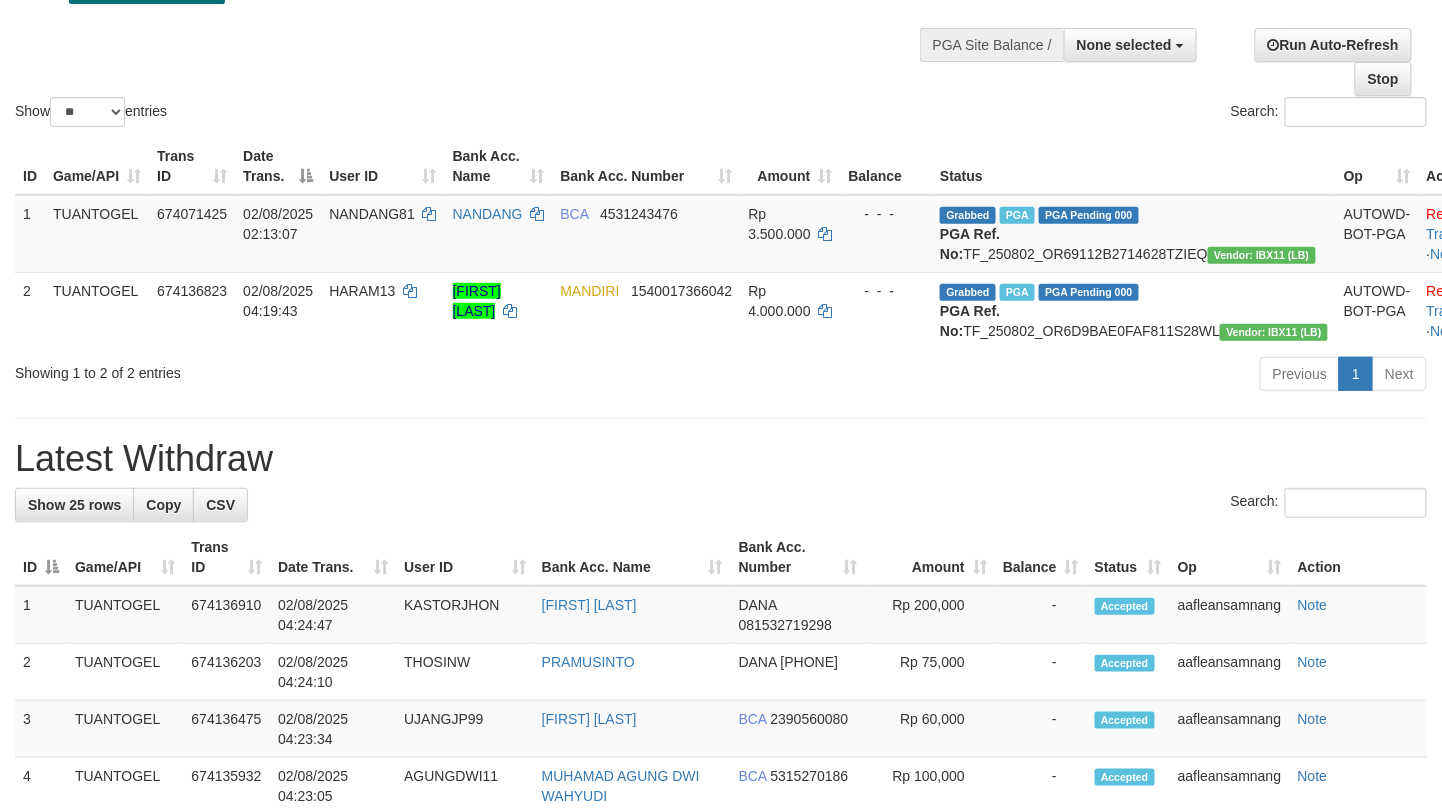 scroll, scrollTop: 138, scrollLeft: 0, axis: vertical 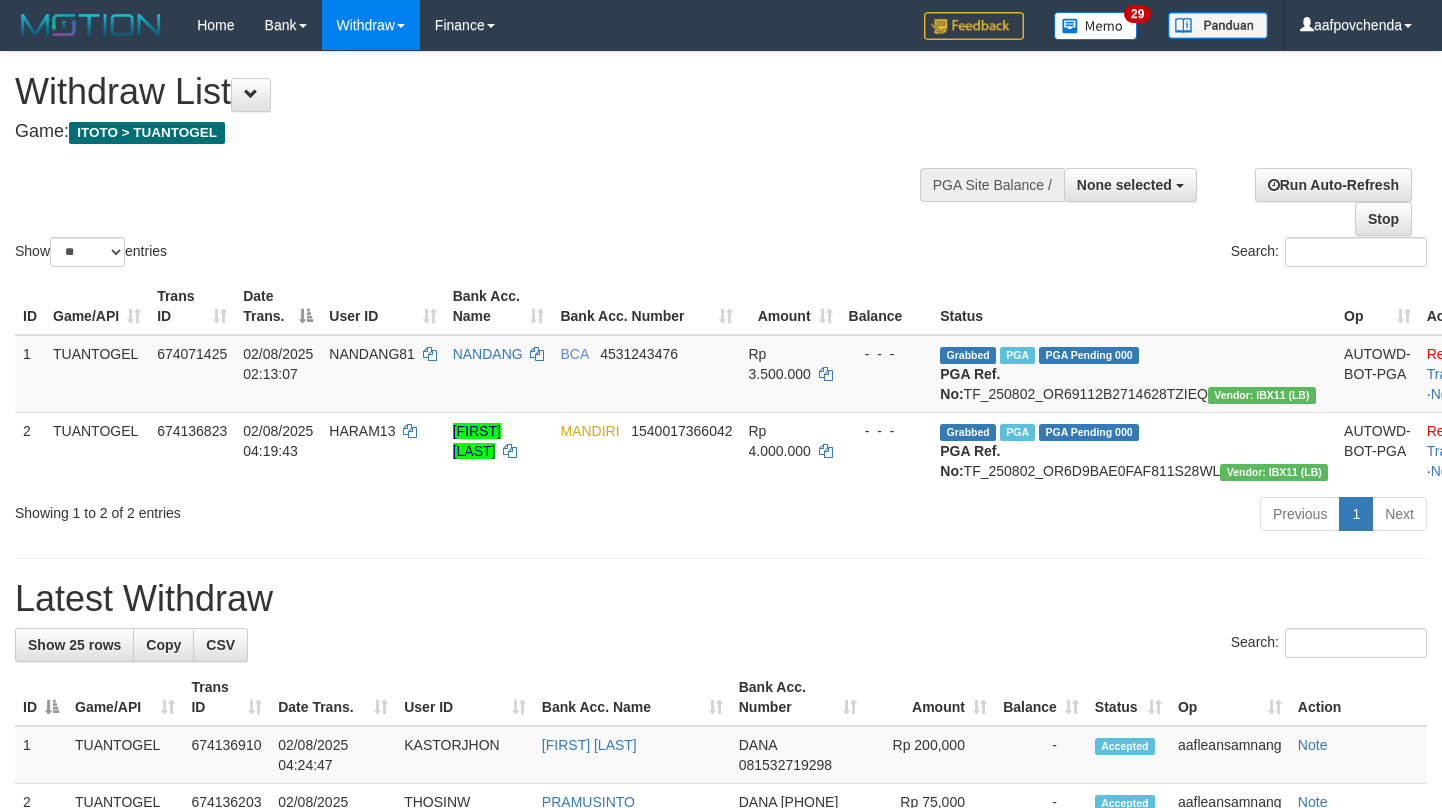 select 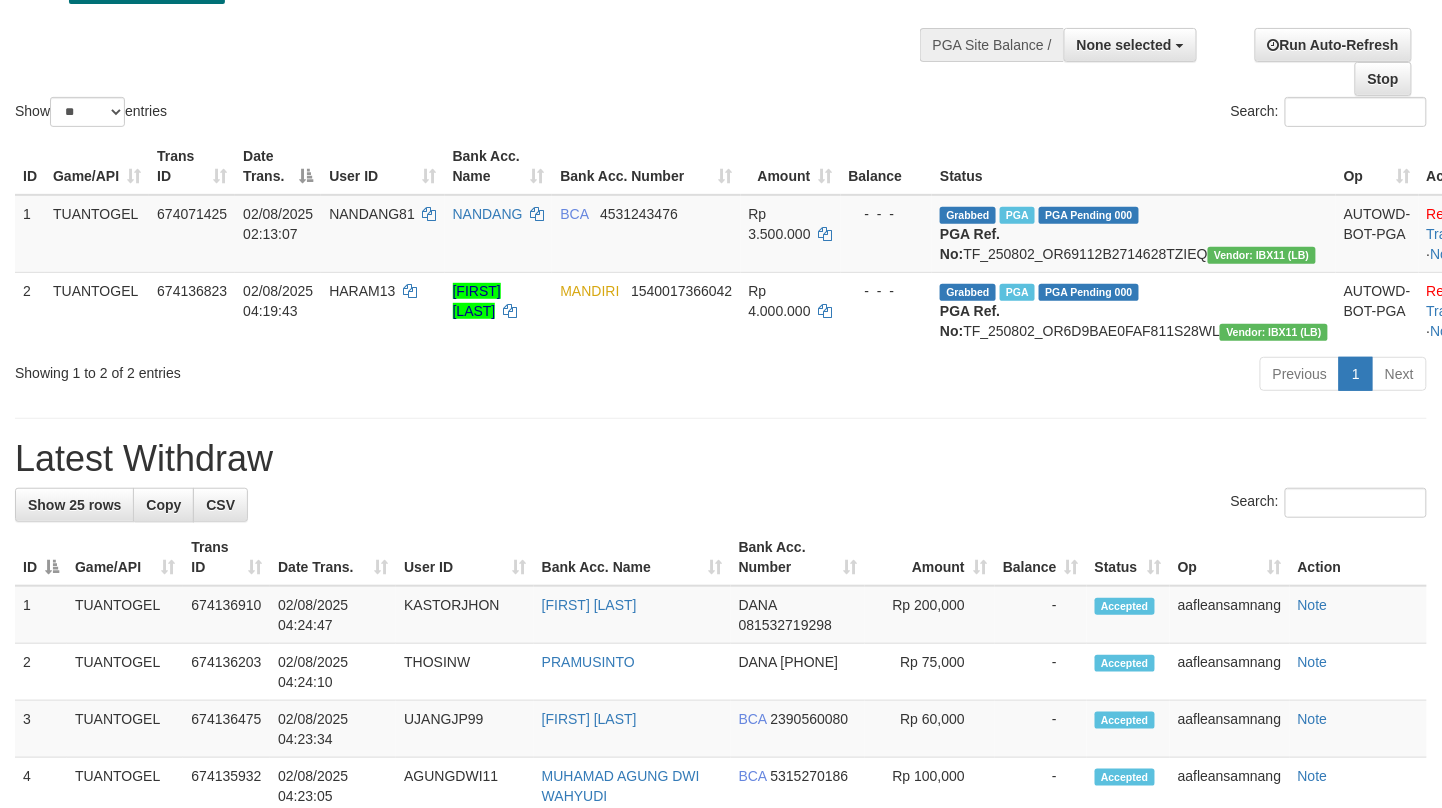 scroll, scrollTop: 138, scrollLeft: 0, axis: vertical 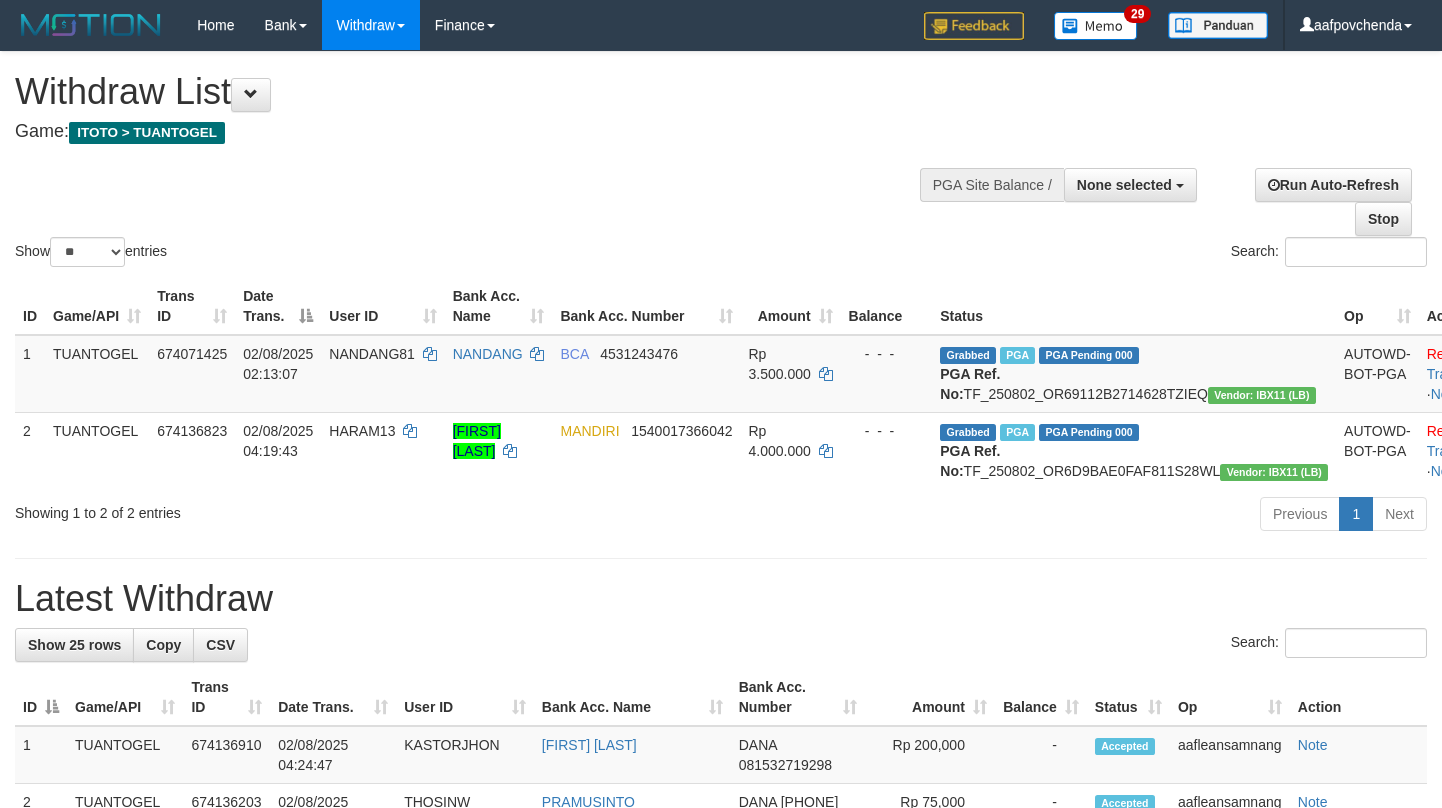 select 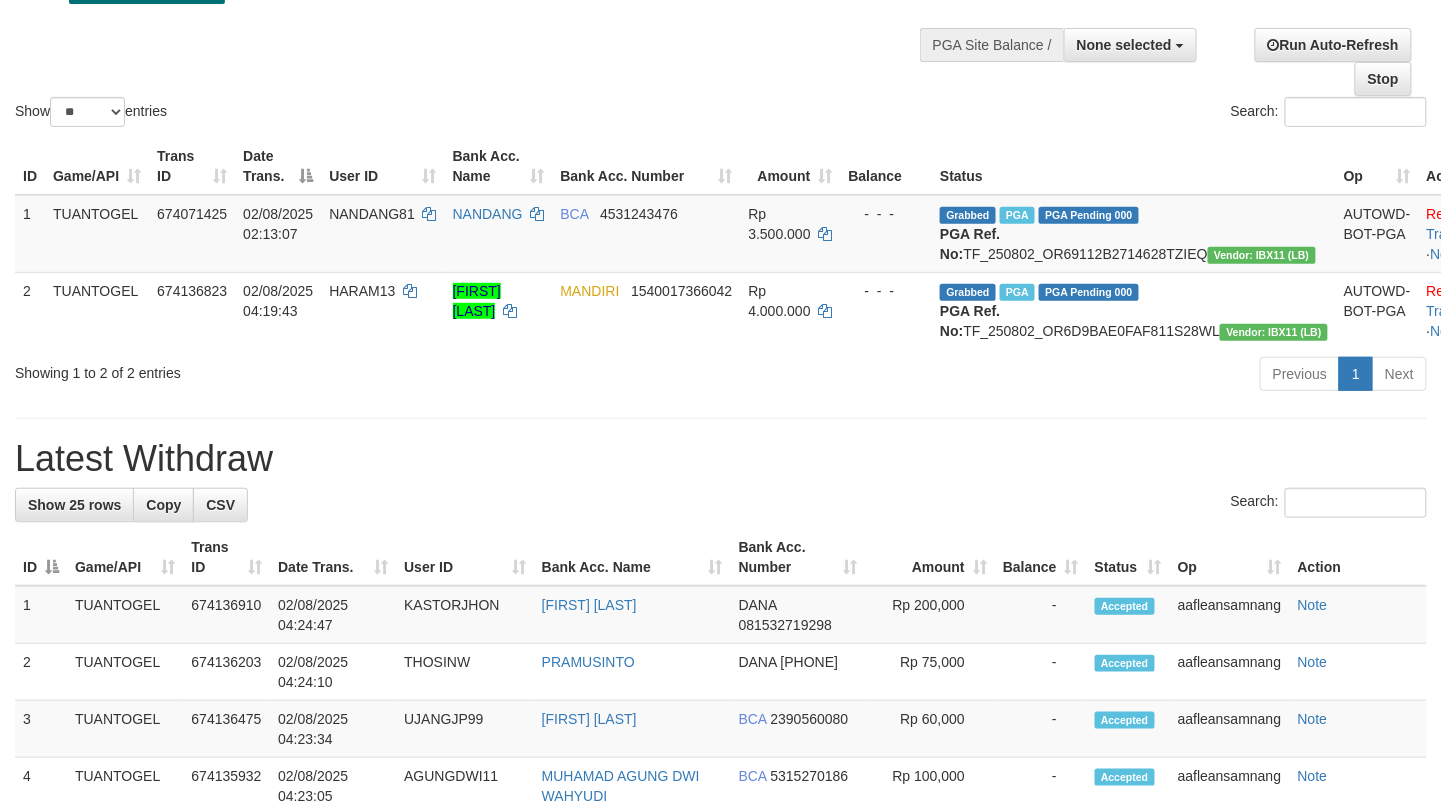 scroll, scrollTop: 138, scrollLeft: 0, axis: vertical 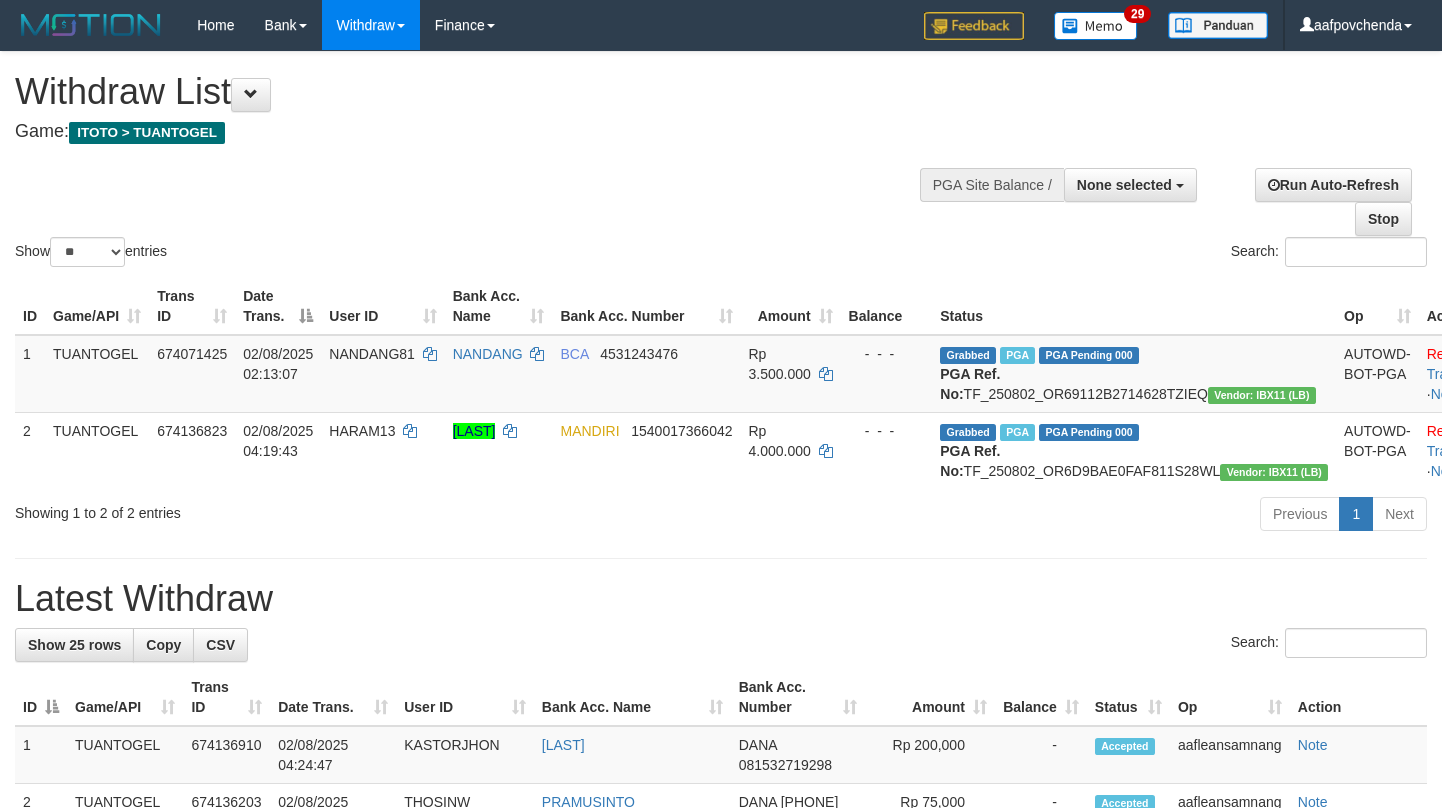 select 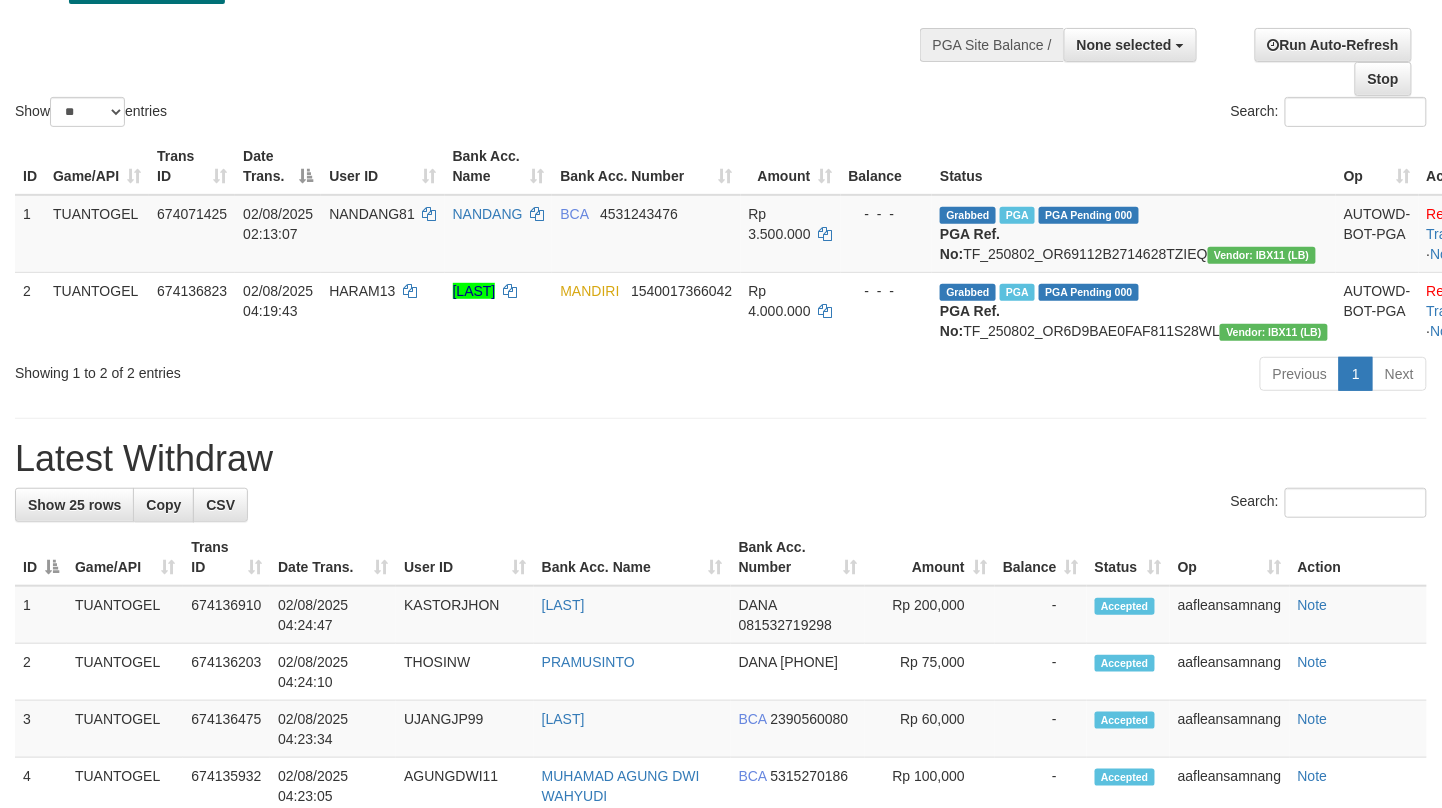 scroll, scrollTop: 138, scrollLeft: 0, axis: vertical 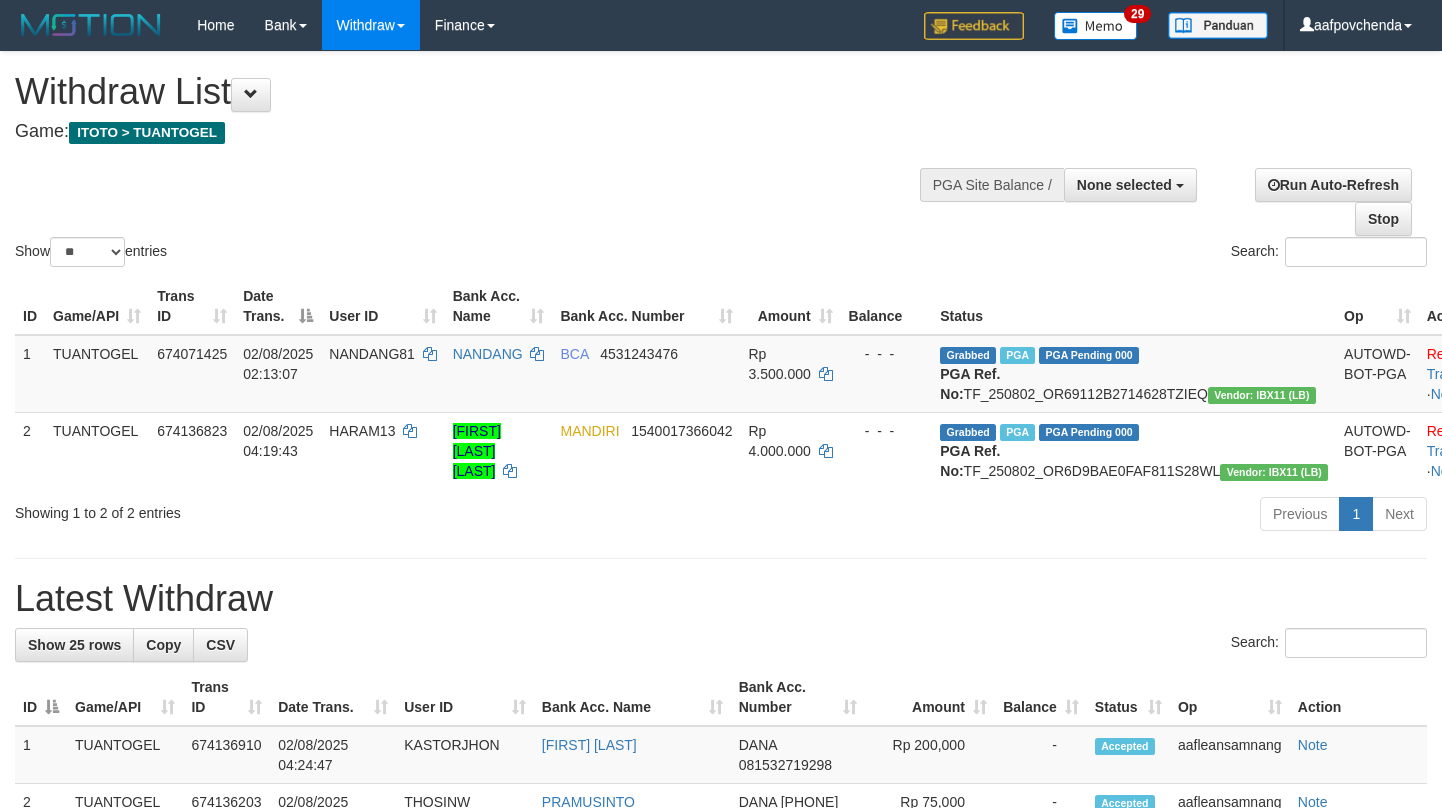 select 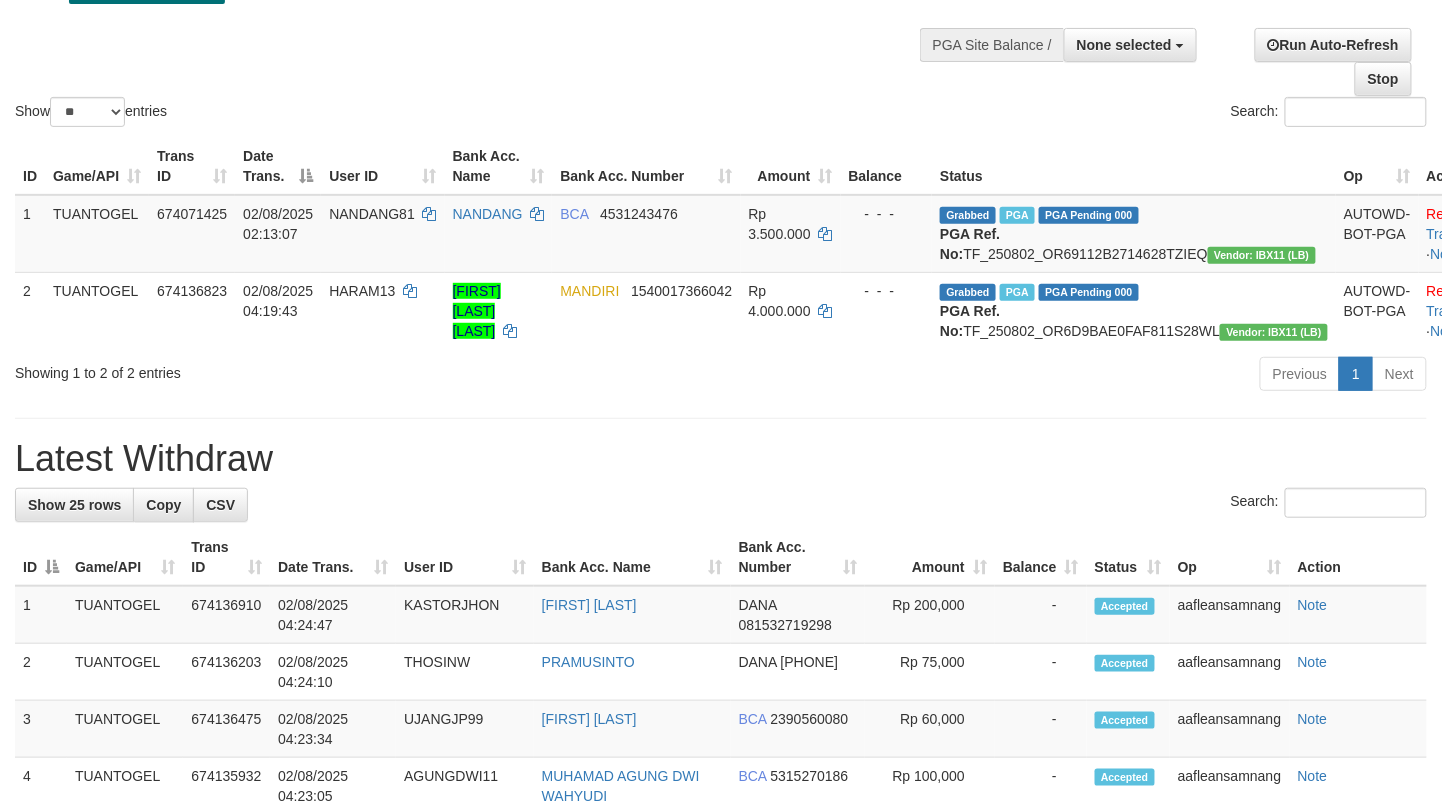 scroll, scrollTop: 138, scrollLeft: 0, axis: vertical 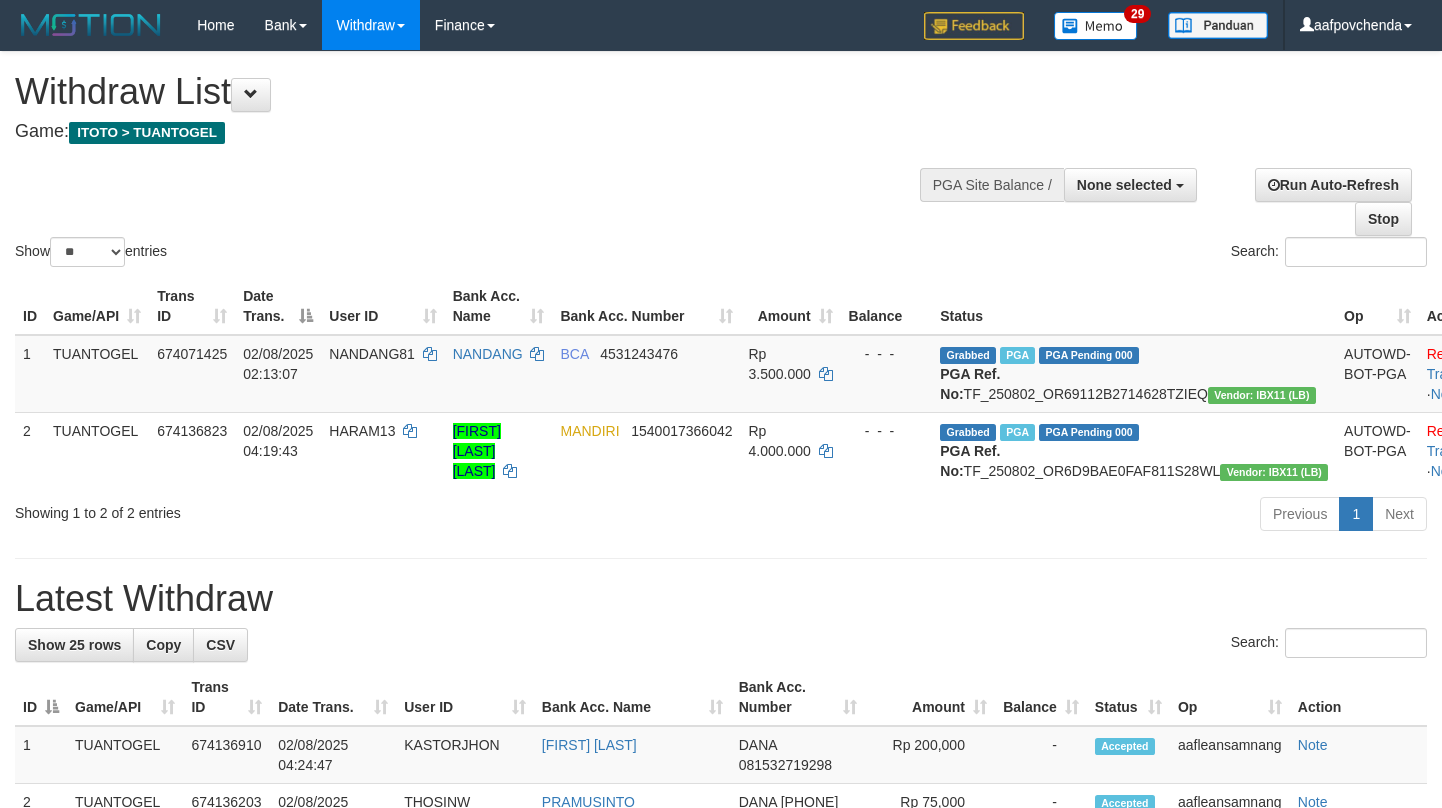 select 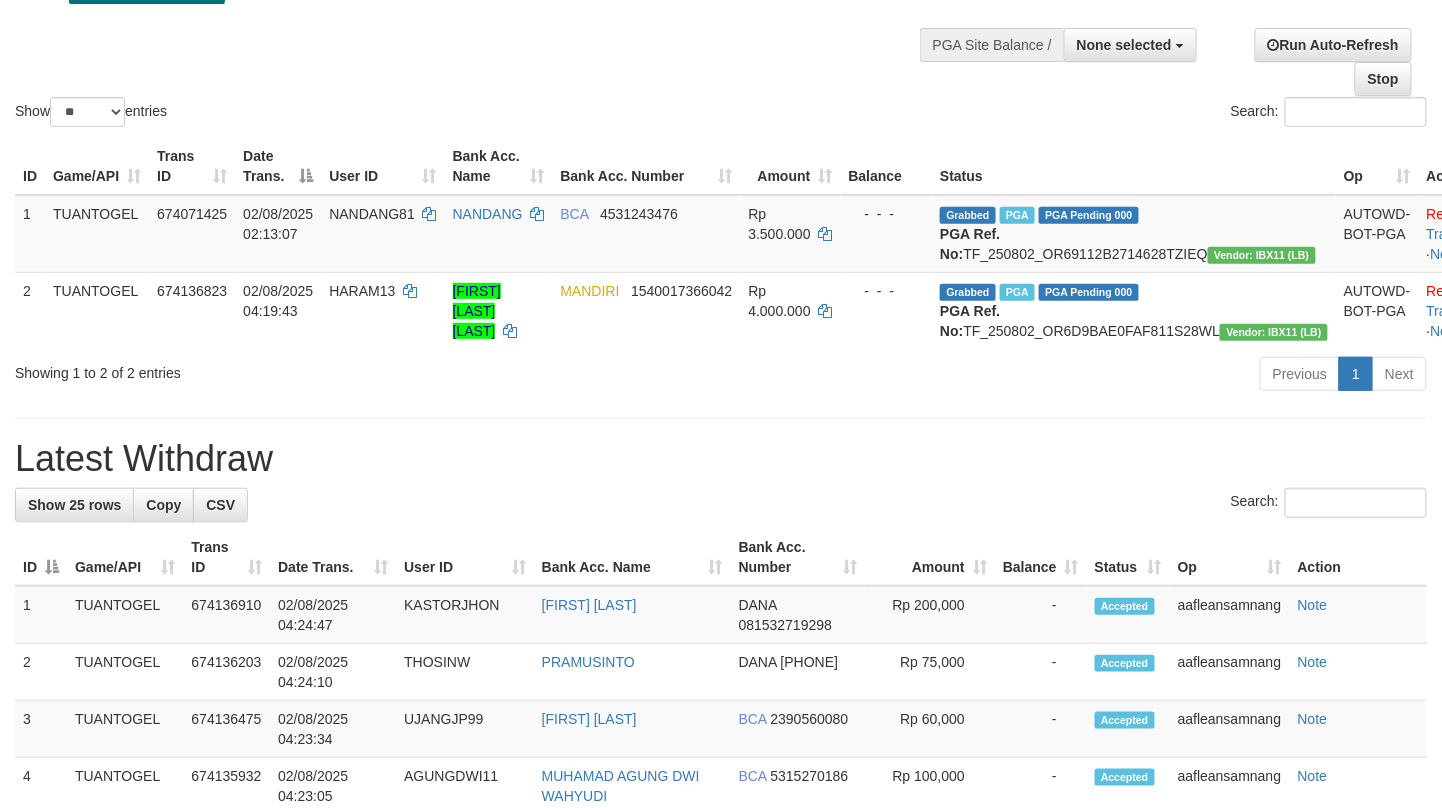 scroll, scrollTop: 138, scrollLeft: 0, axis: vertical 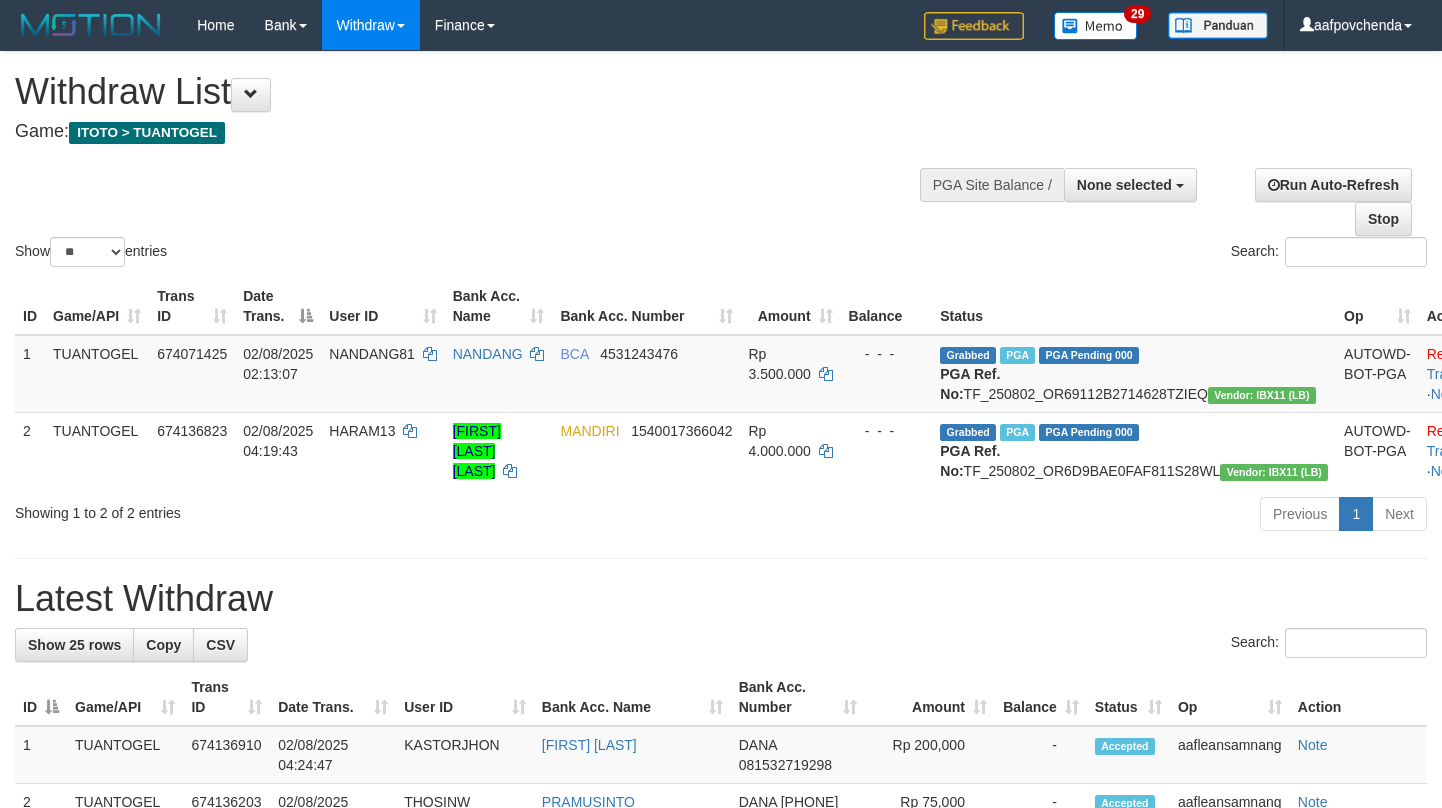 select 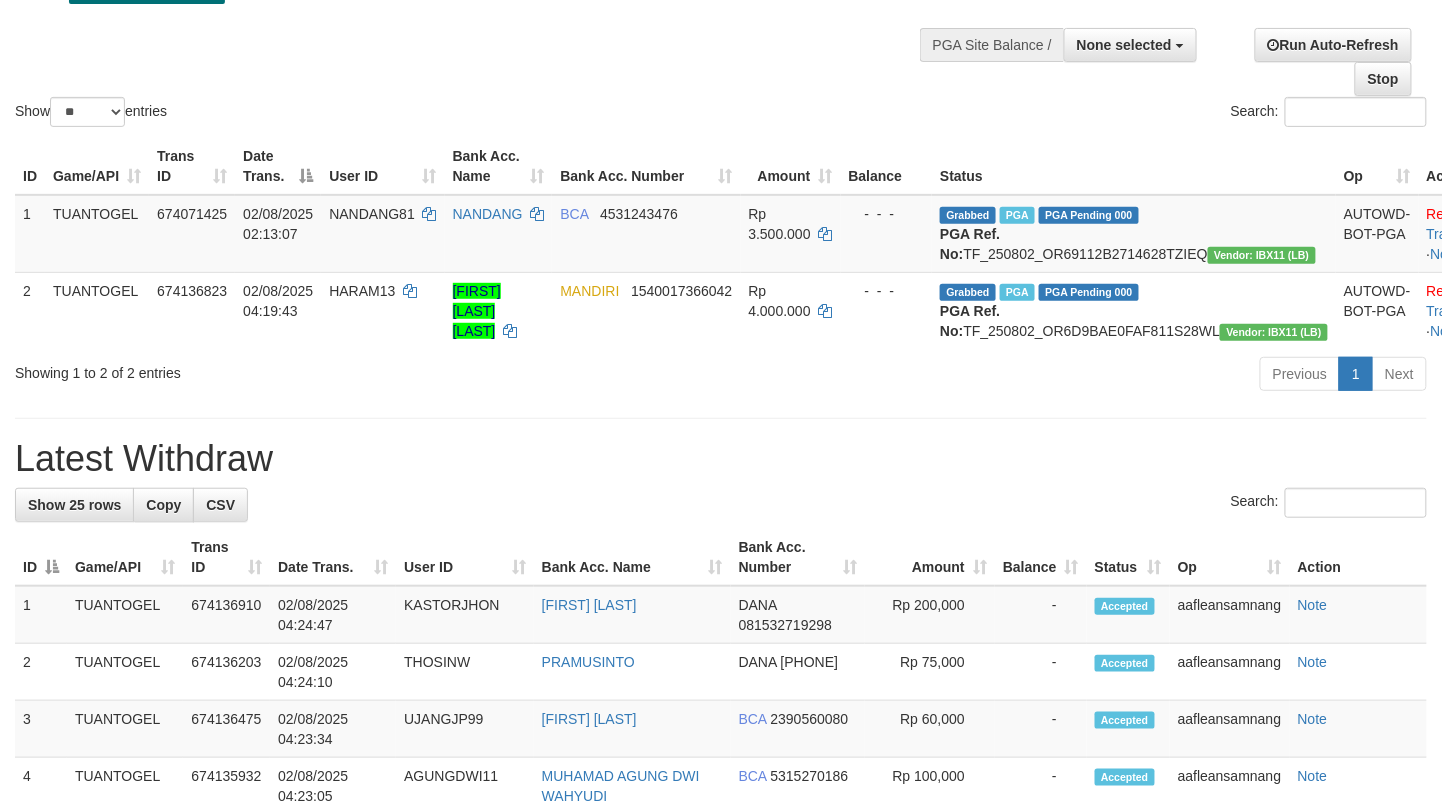 scroll, scrollTop: 138, scrollLeft: 0, axis: vertical 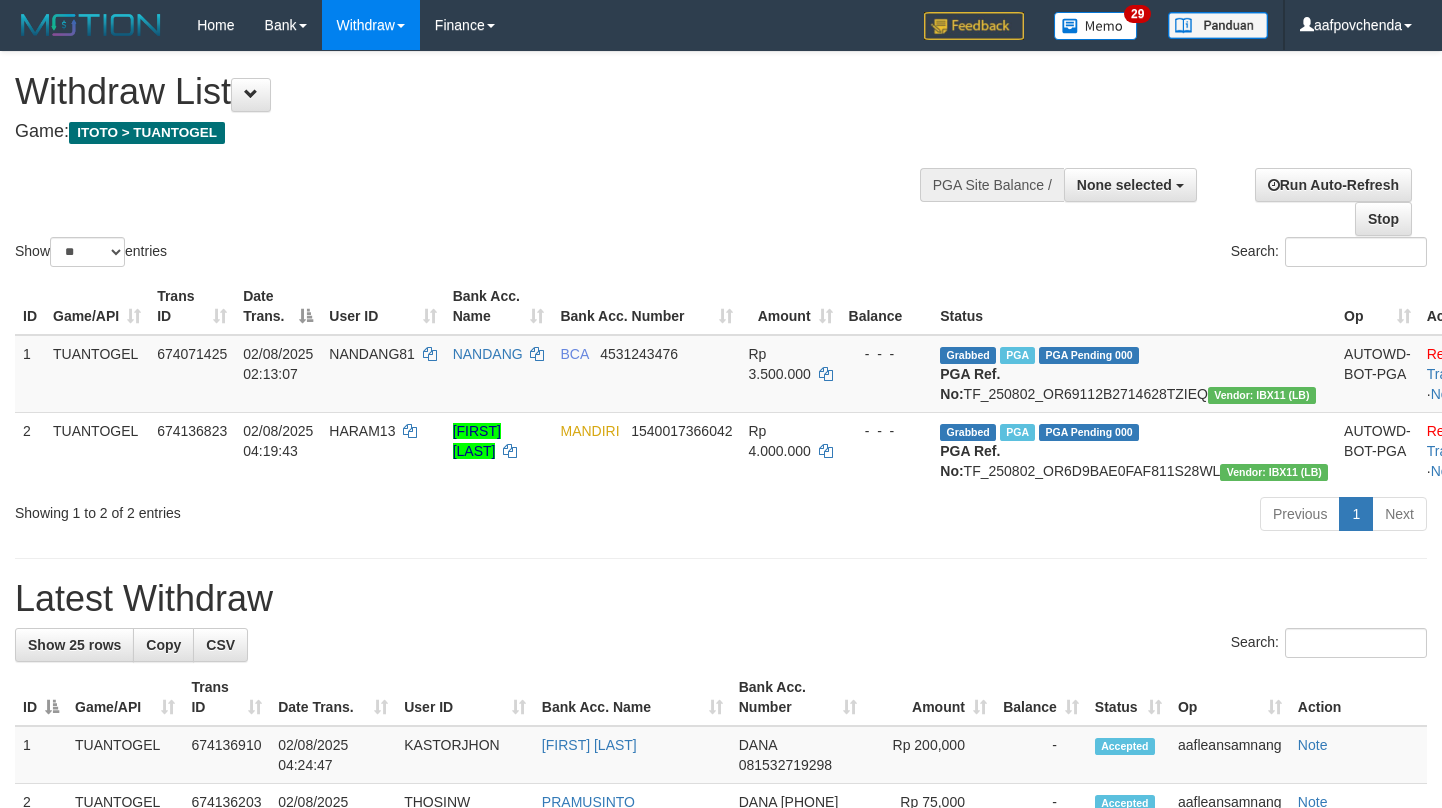 select 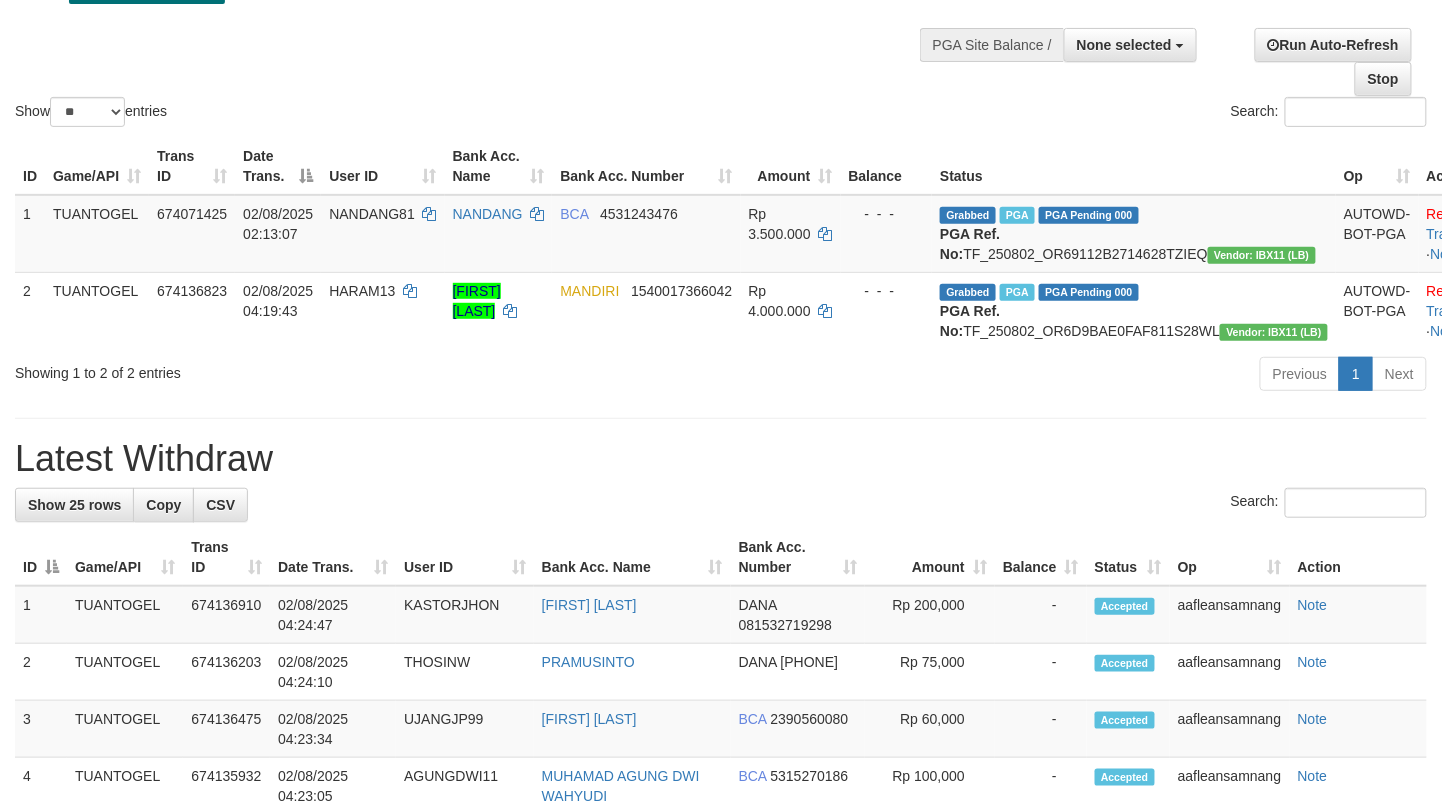 scroll, scrollTop: 138, scrollLeft: 0, axis: vertical 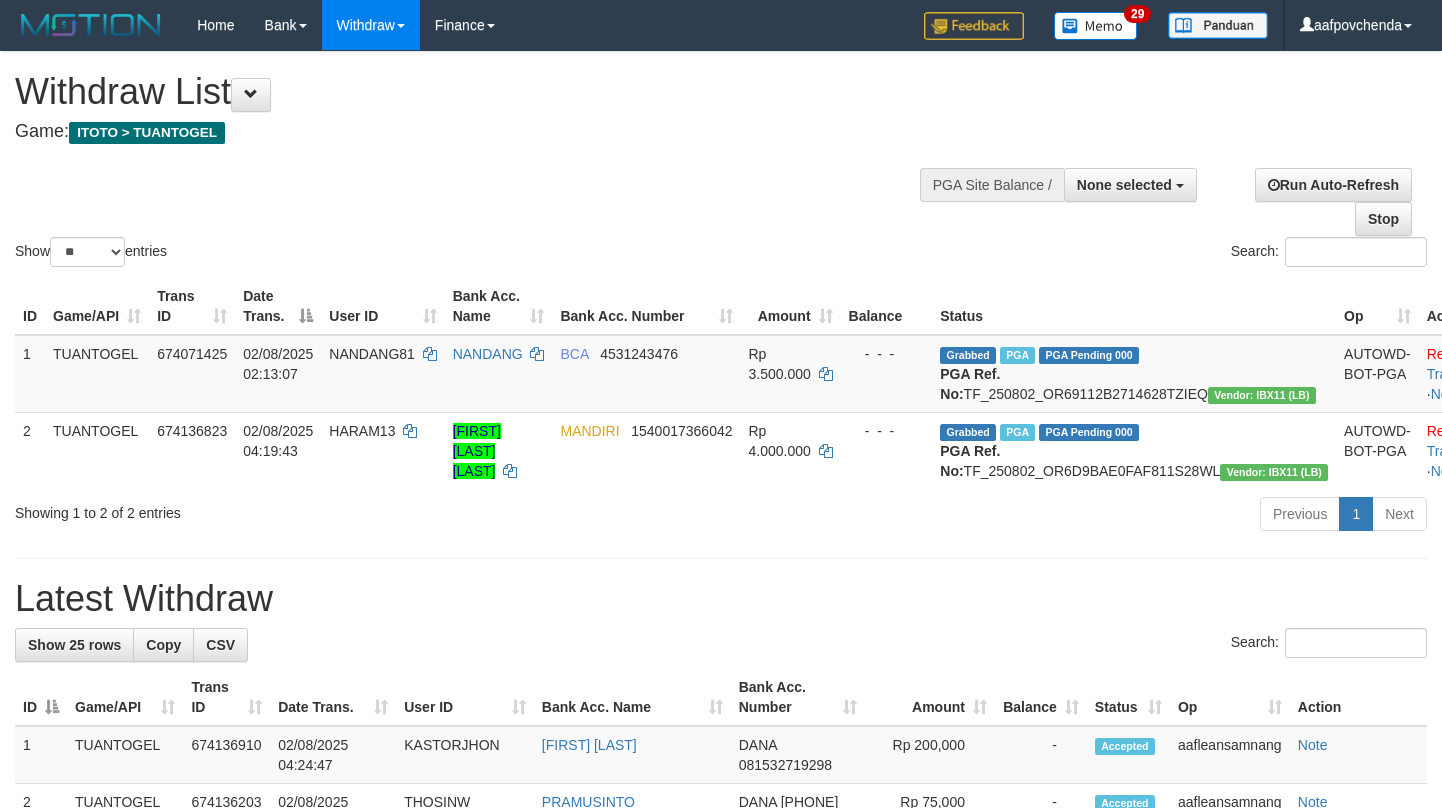 select 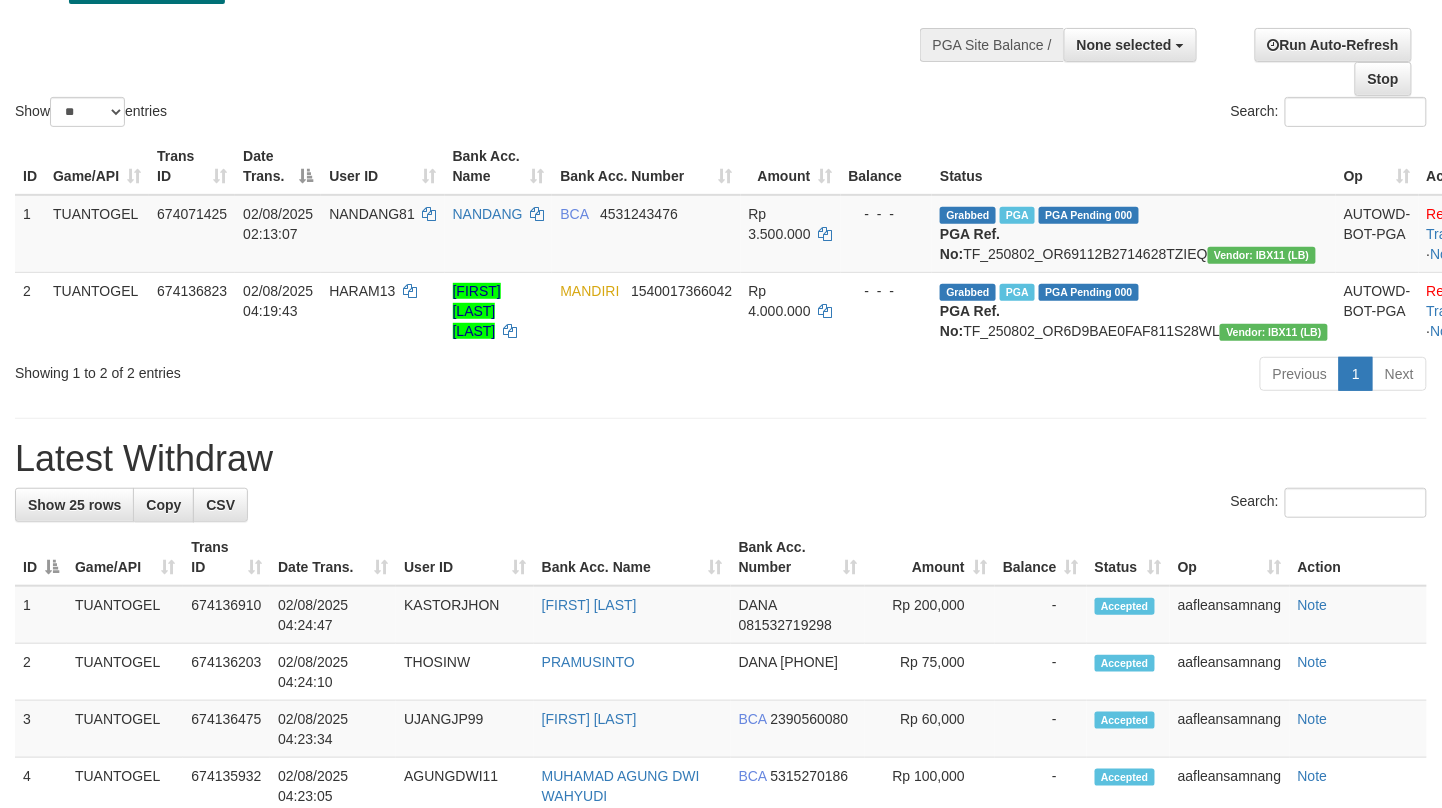 scroll, scrollTop: 138, scrollLeft: 0, axis: vertical 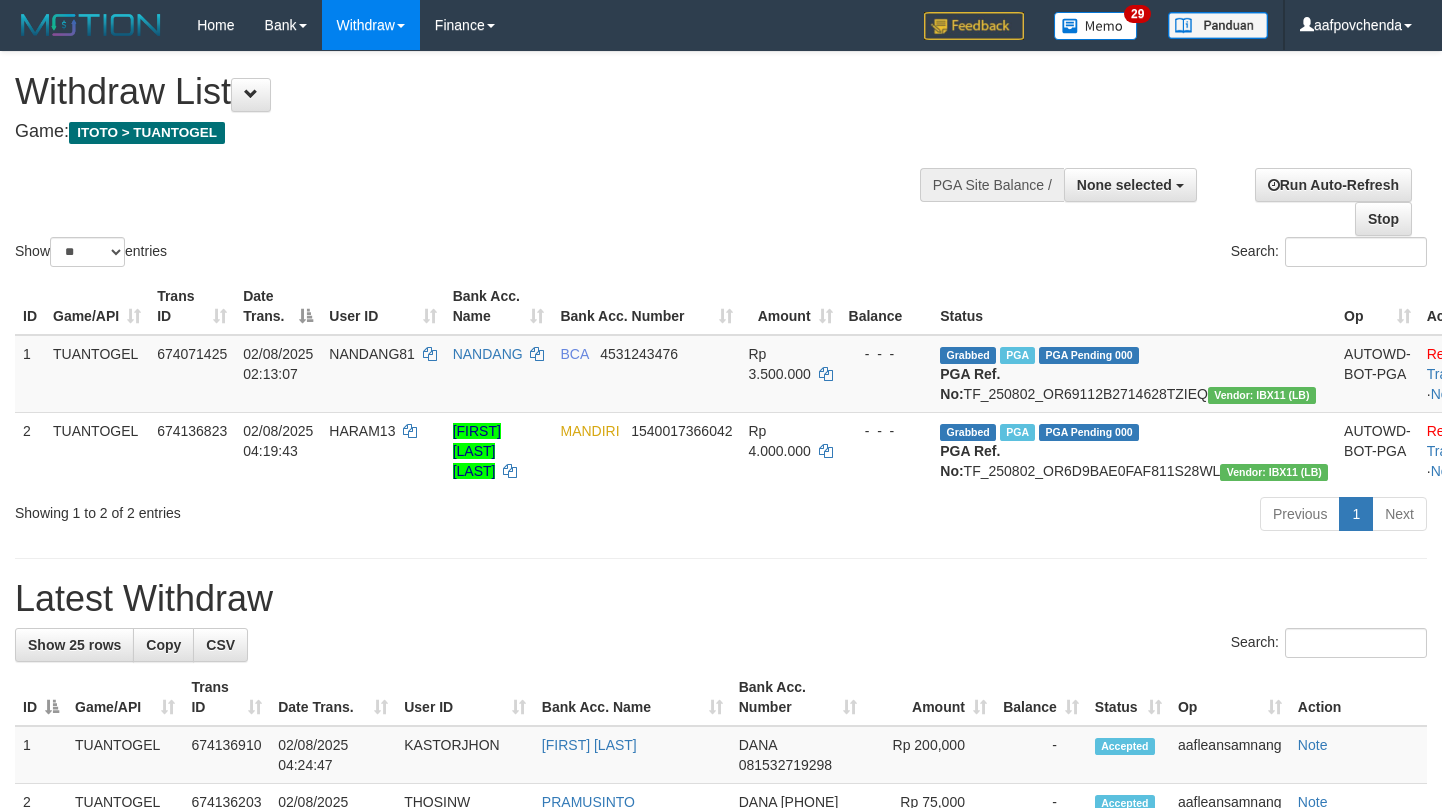select 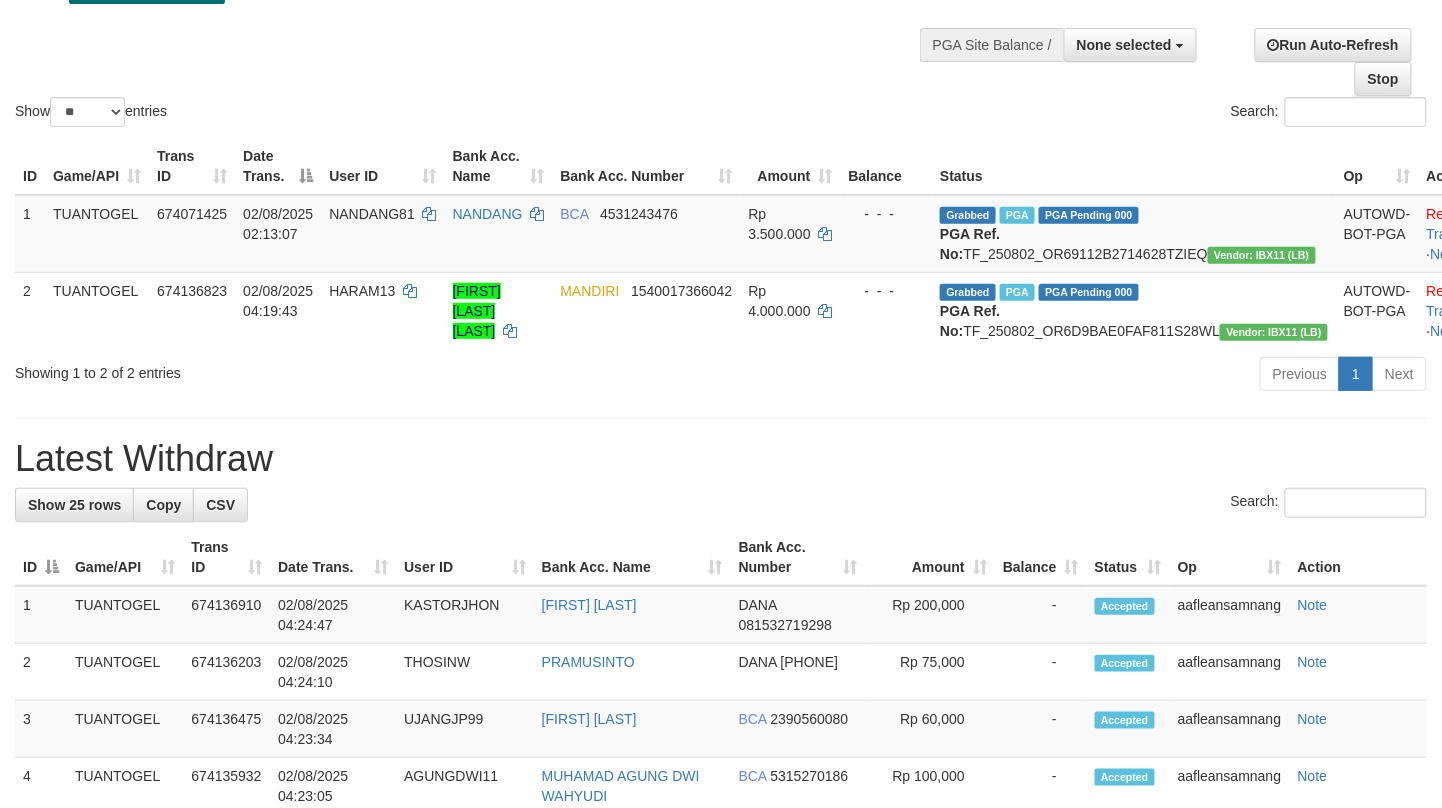 scroll, scrollTop: 138, scrollLeft: 0, axis: vertical 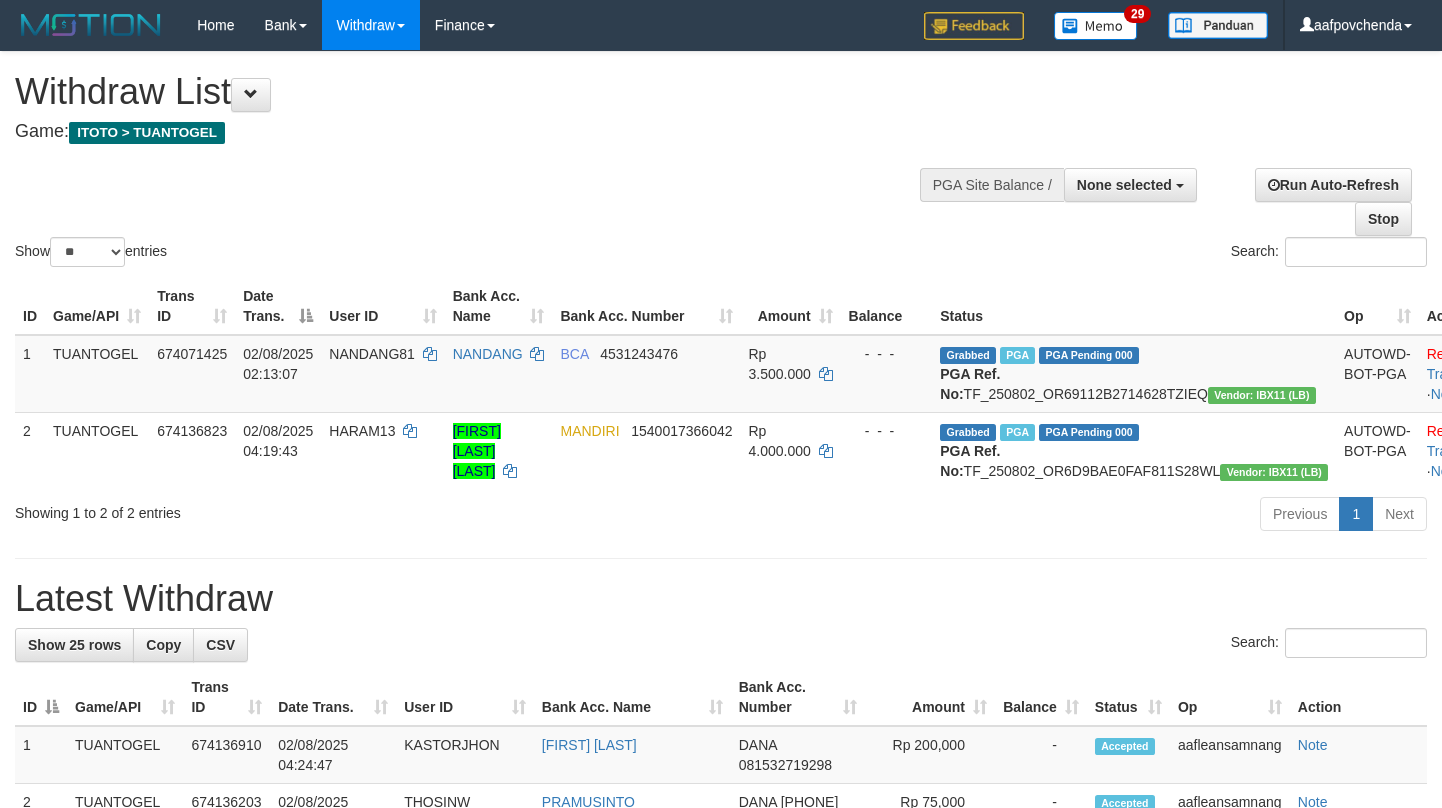 select 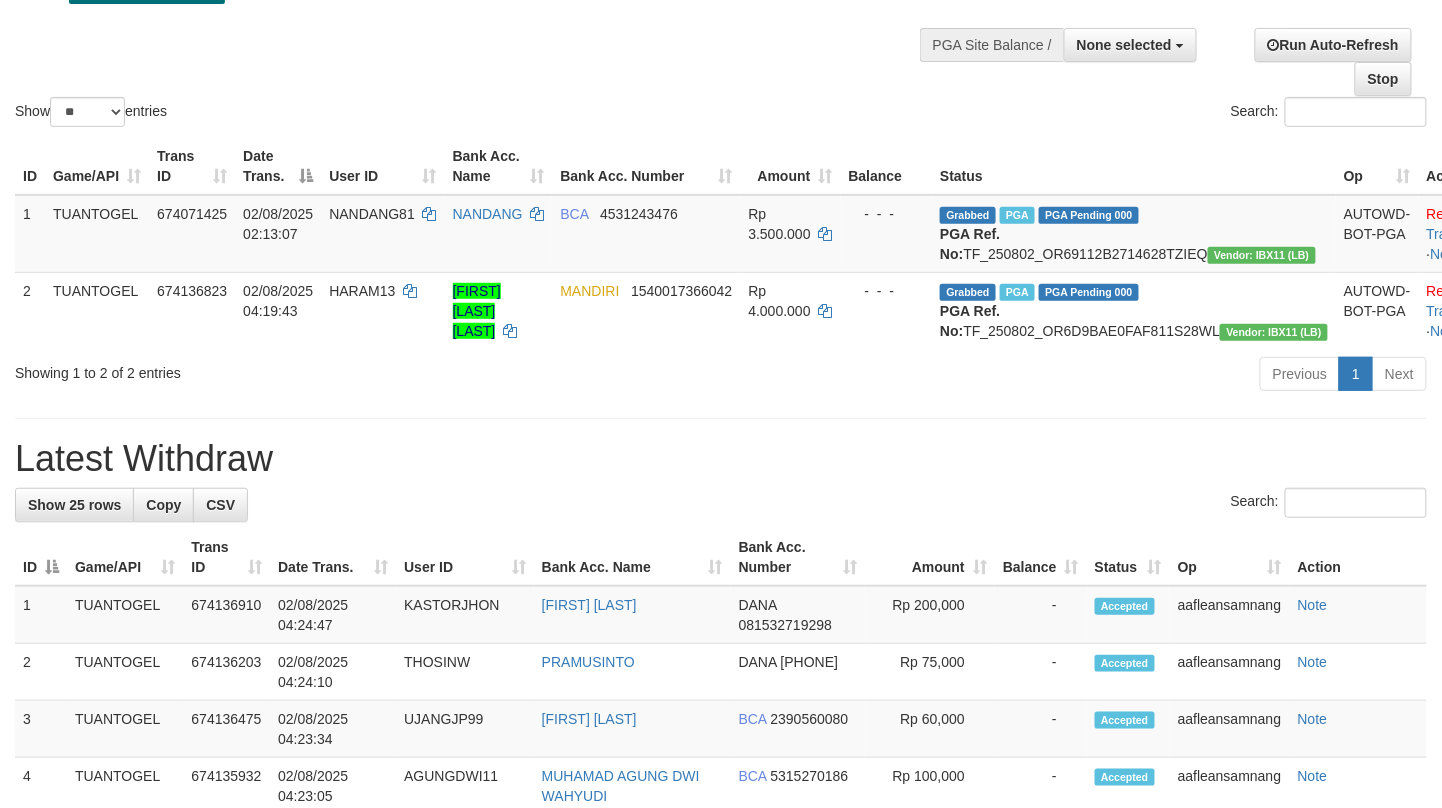 scroll, scrollTop: 138, scrollLeft: 0, axis: vertical 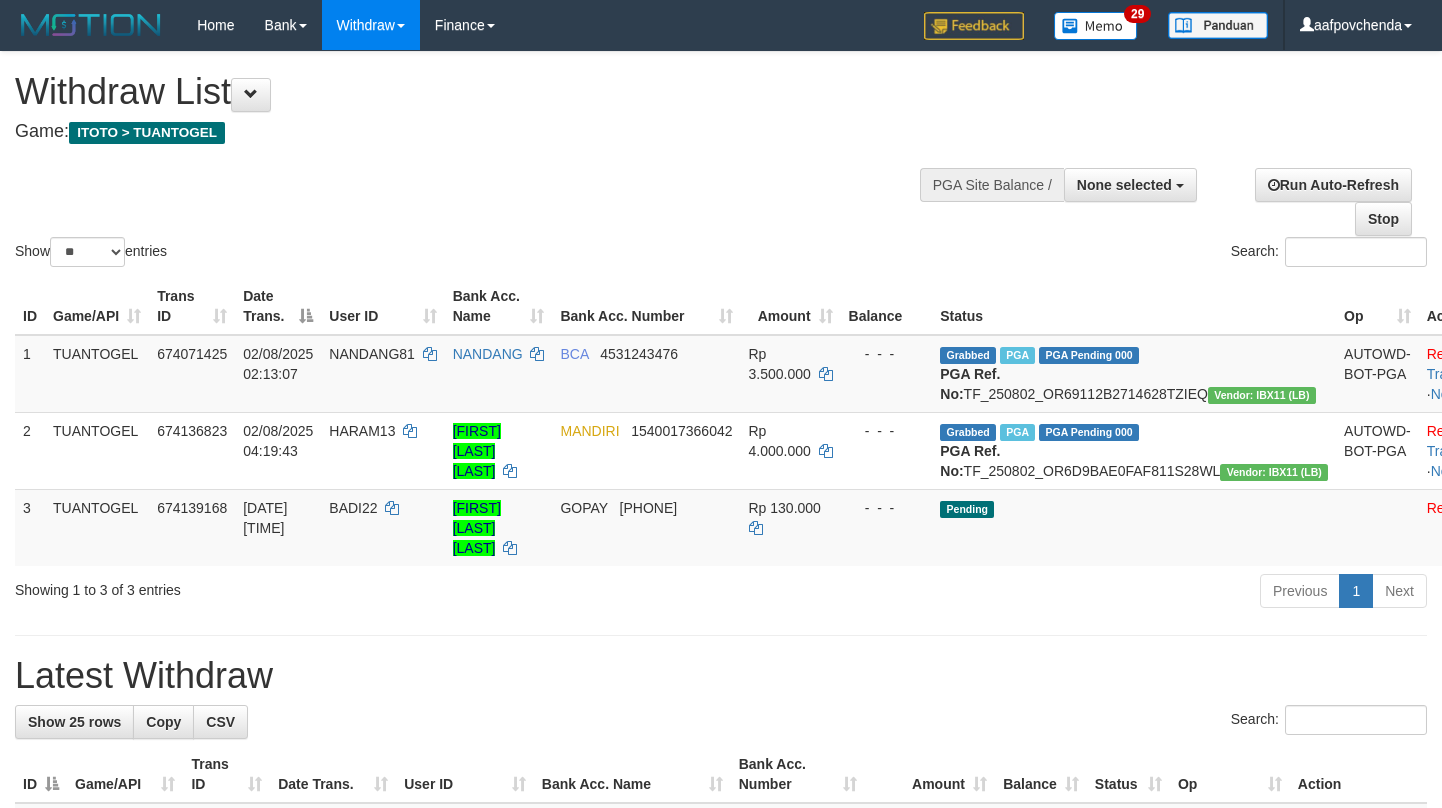 select 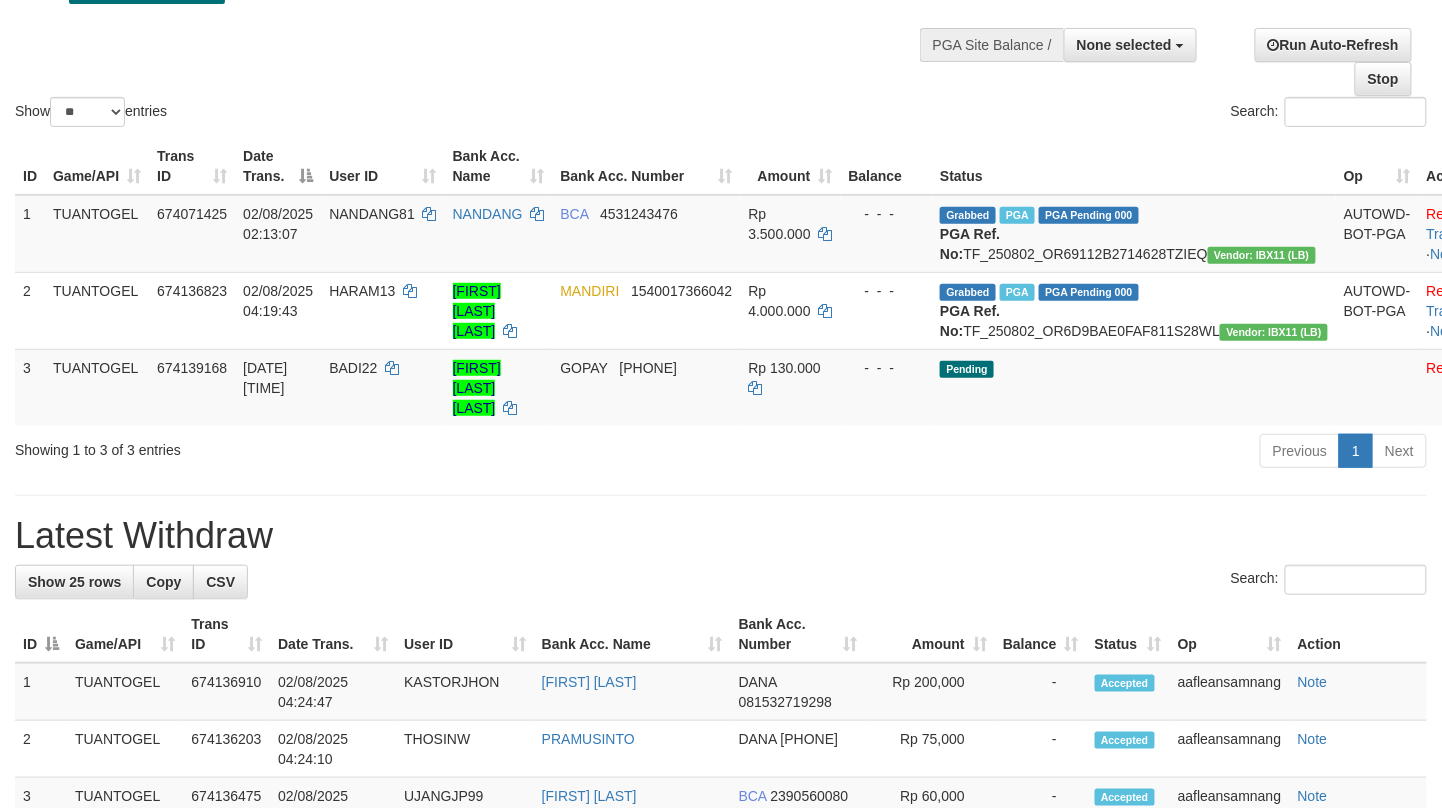 scroll, scrollTop: 138, scrollLeft: 0, axis: vertical 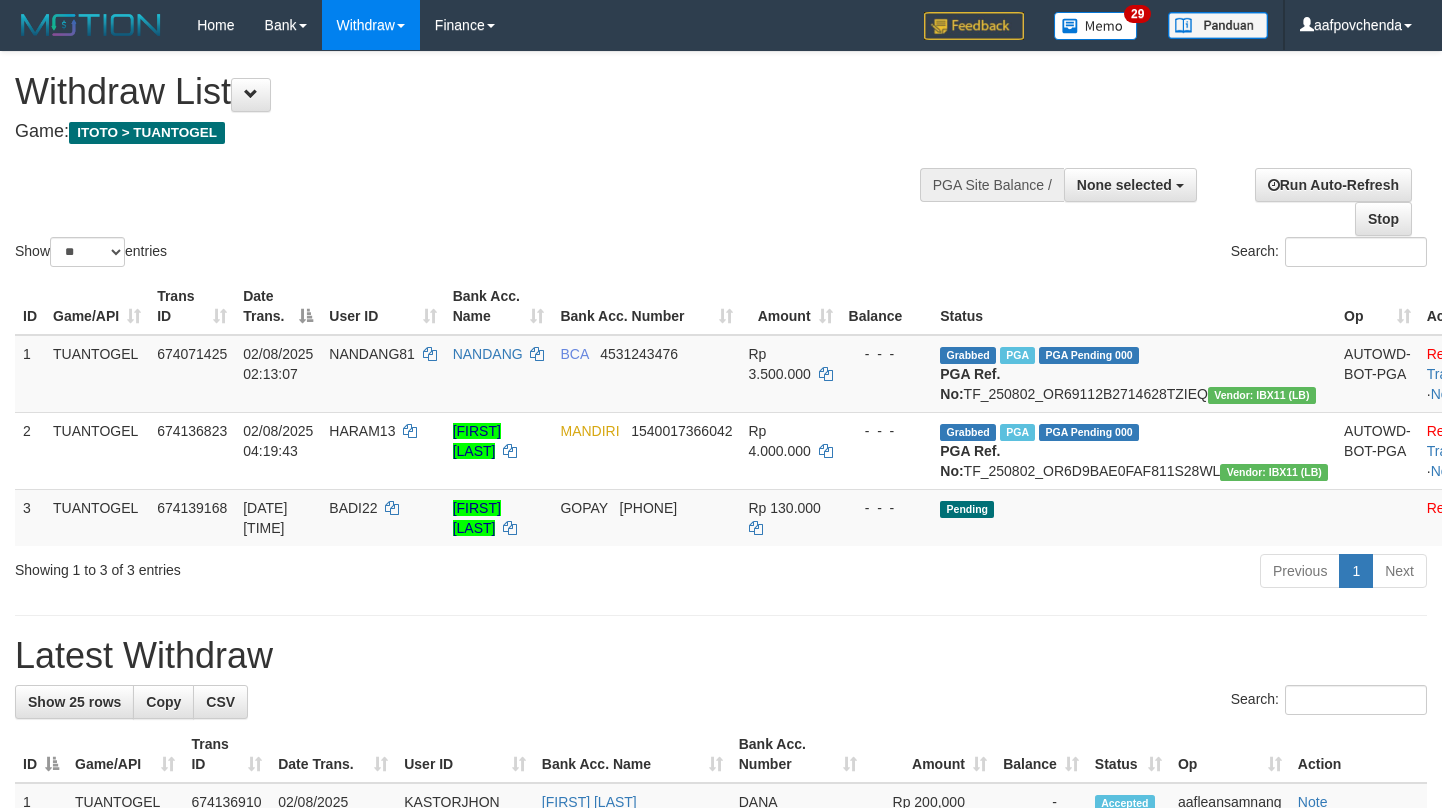 select 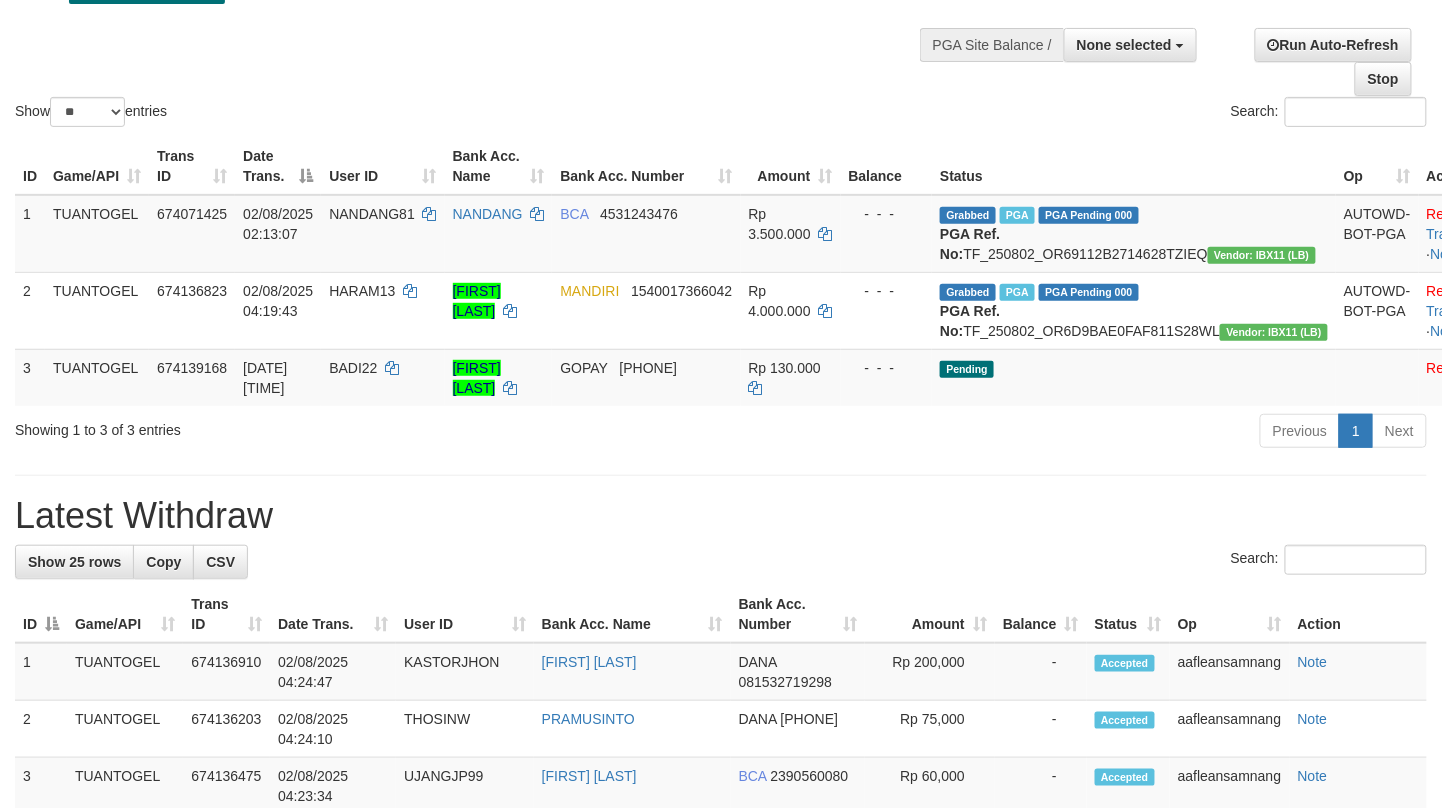 scroll, scrollTop: 138, scrollLeft: 0, axis: vertical 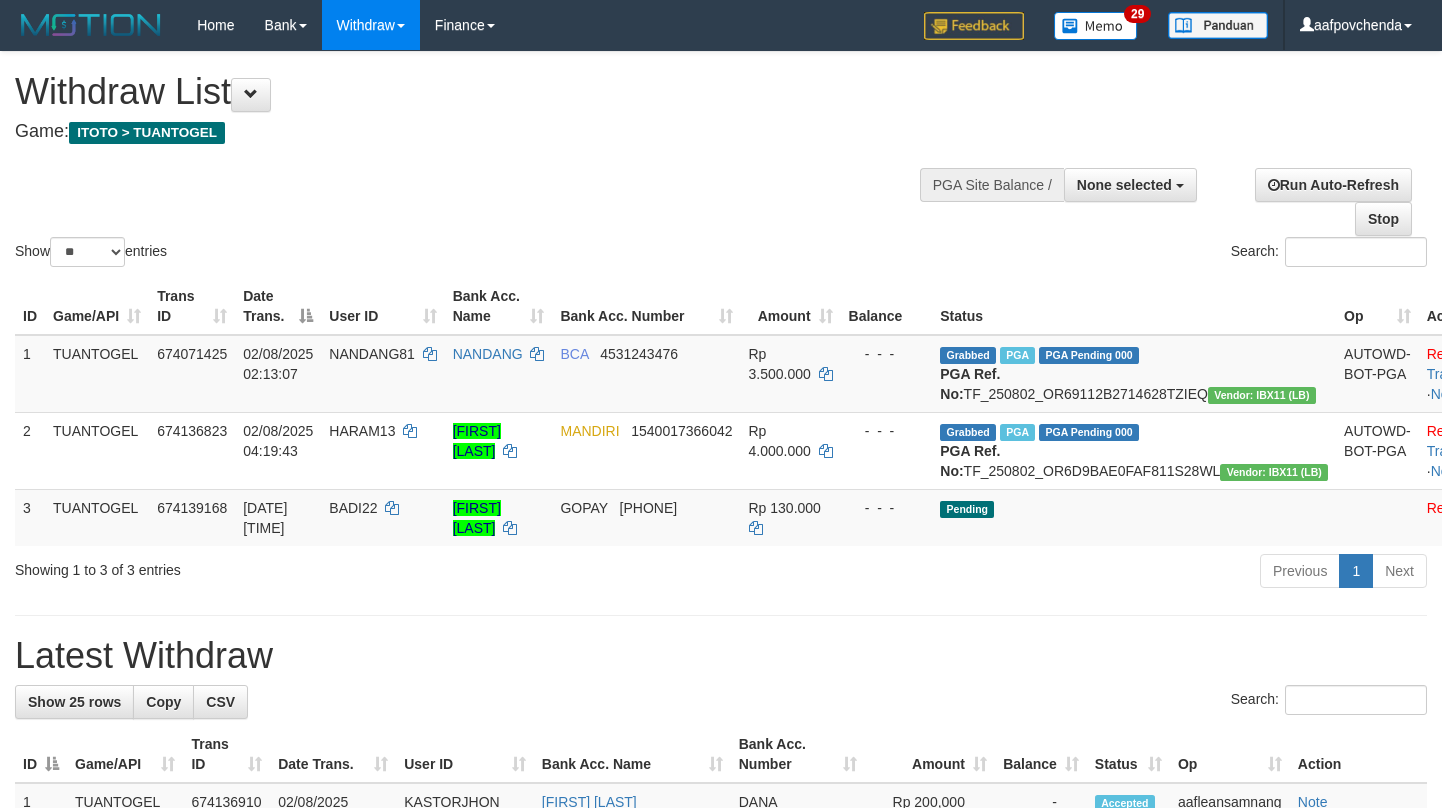 select 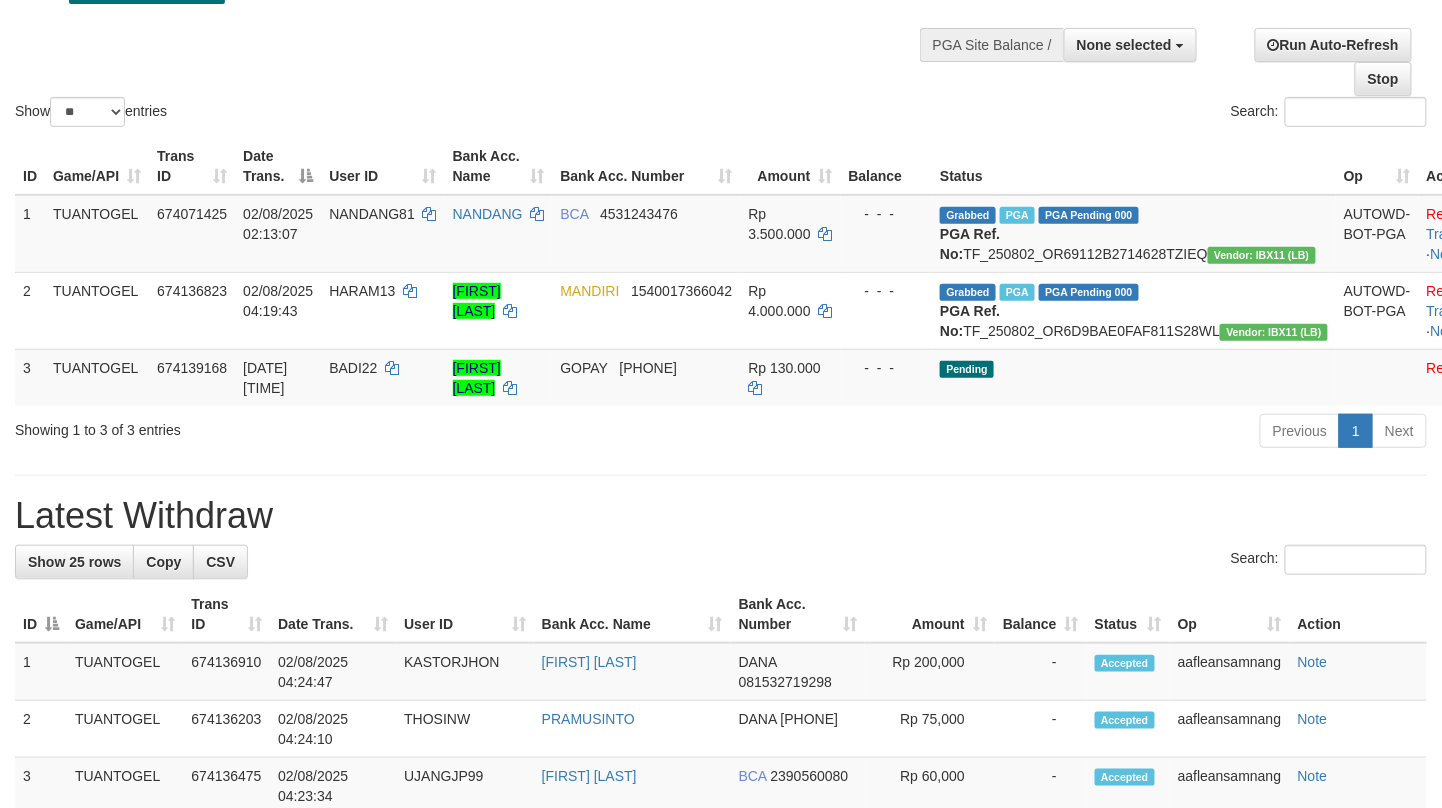 scroll, scrollTop: 138, scrollLeft: 0, axis: vertical 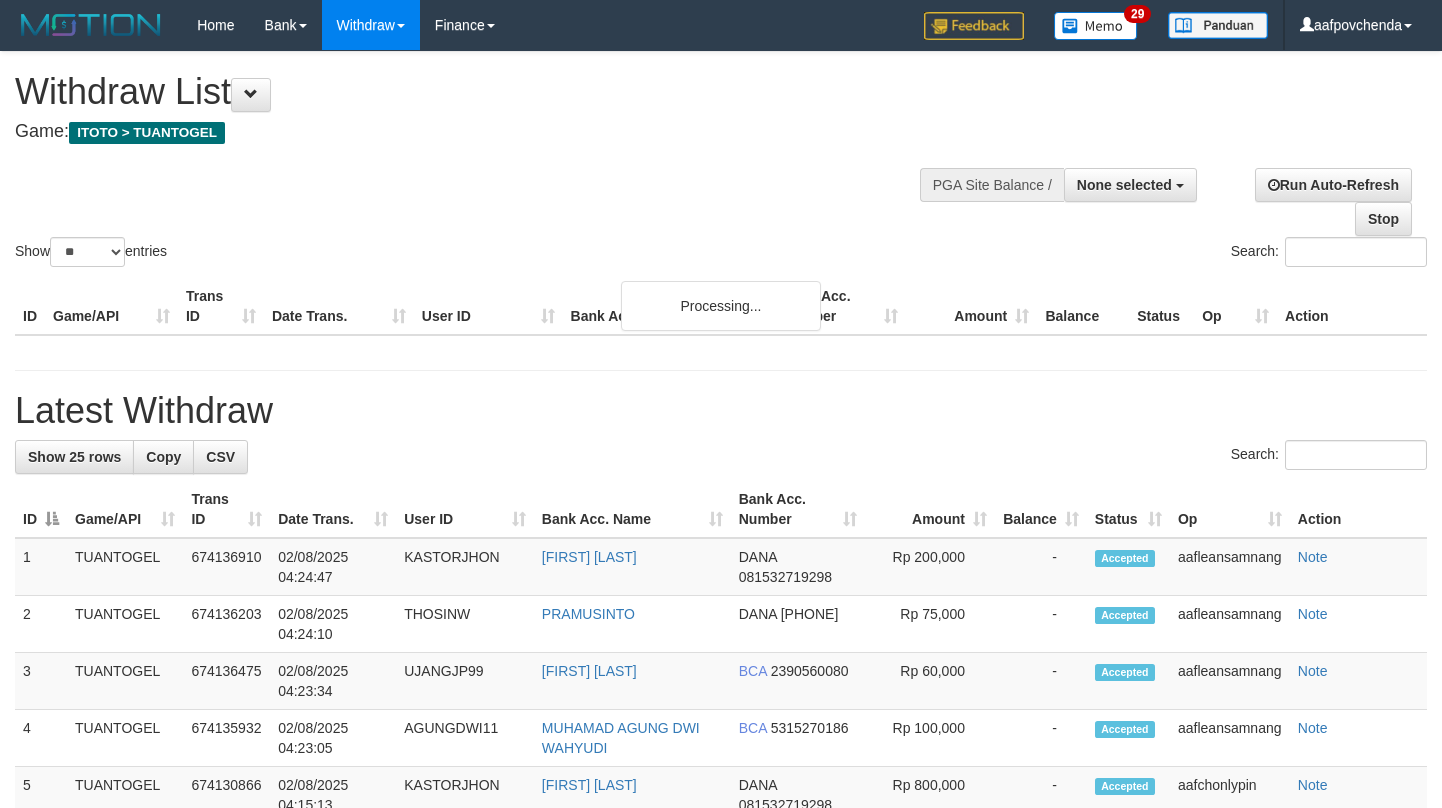 select 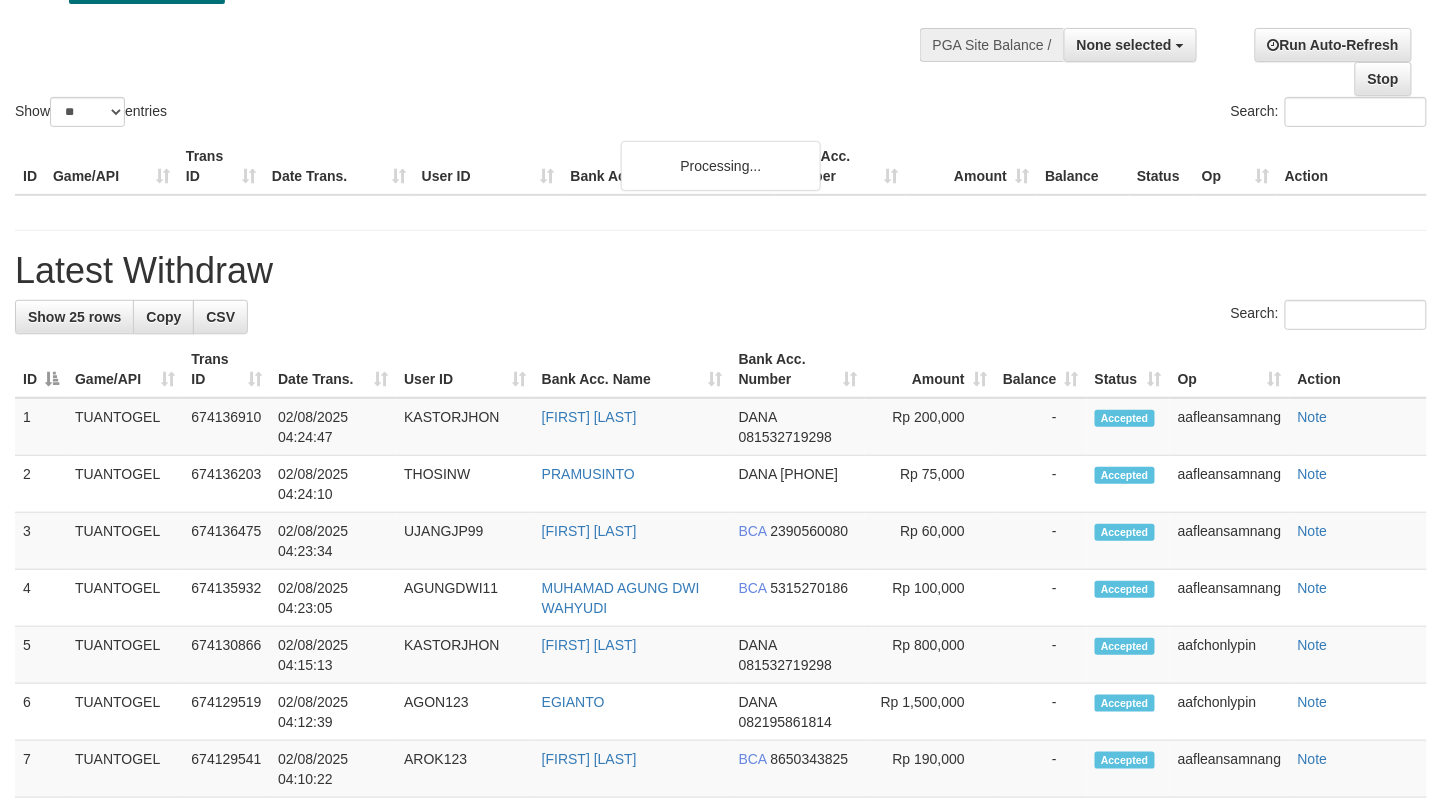 scroll, scrollTop: 138, scrollLeft: 0, axis: vertical 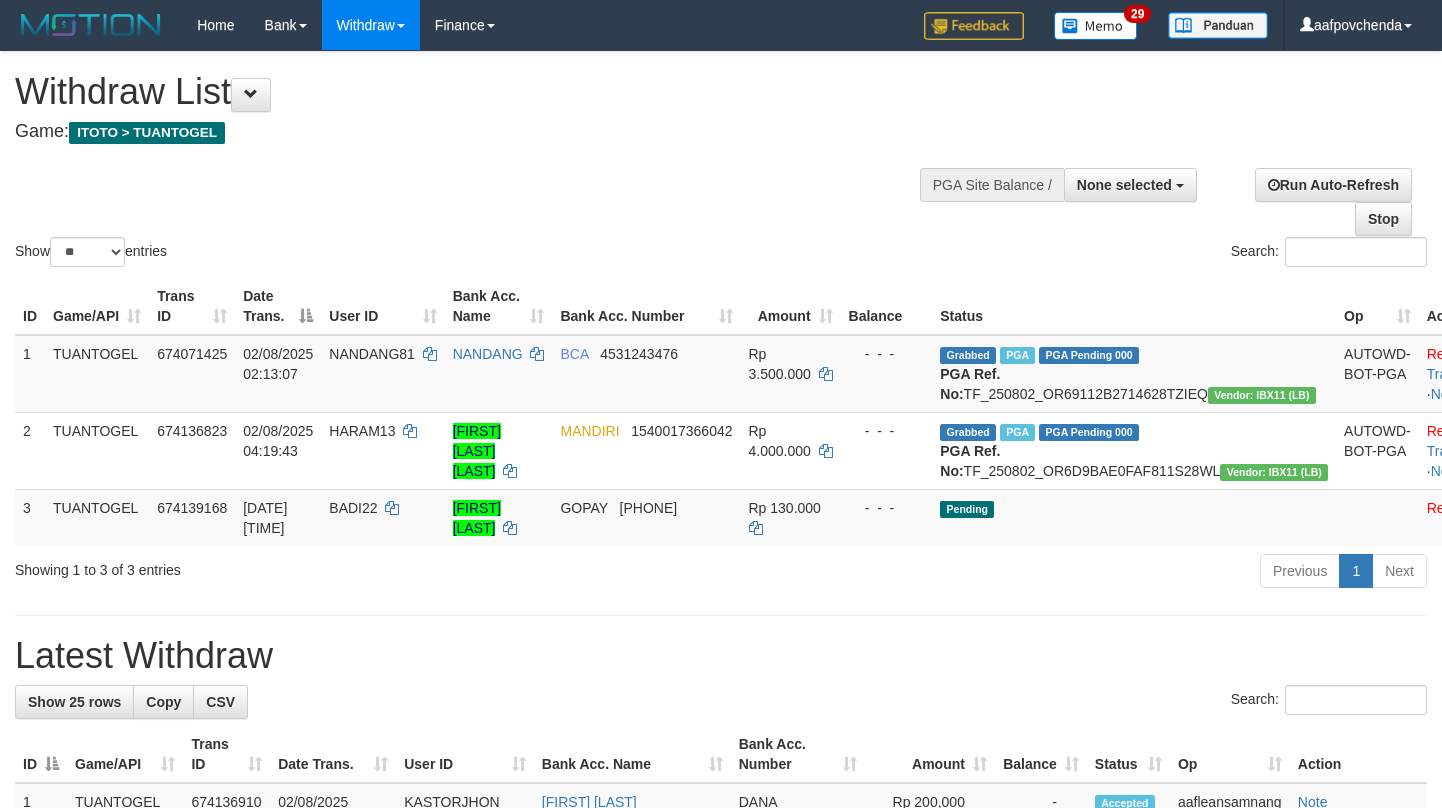 select 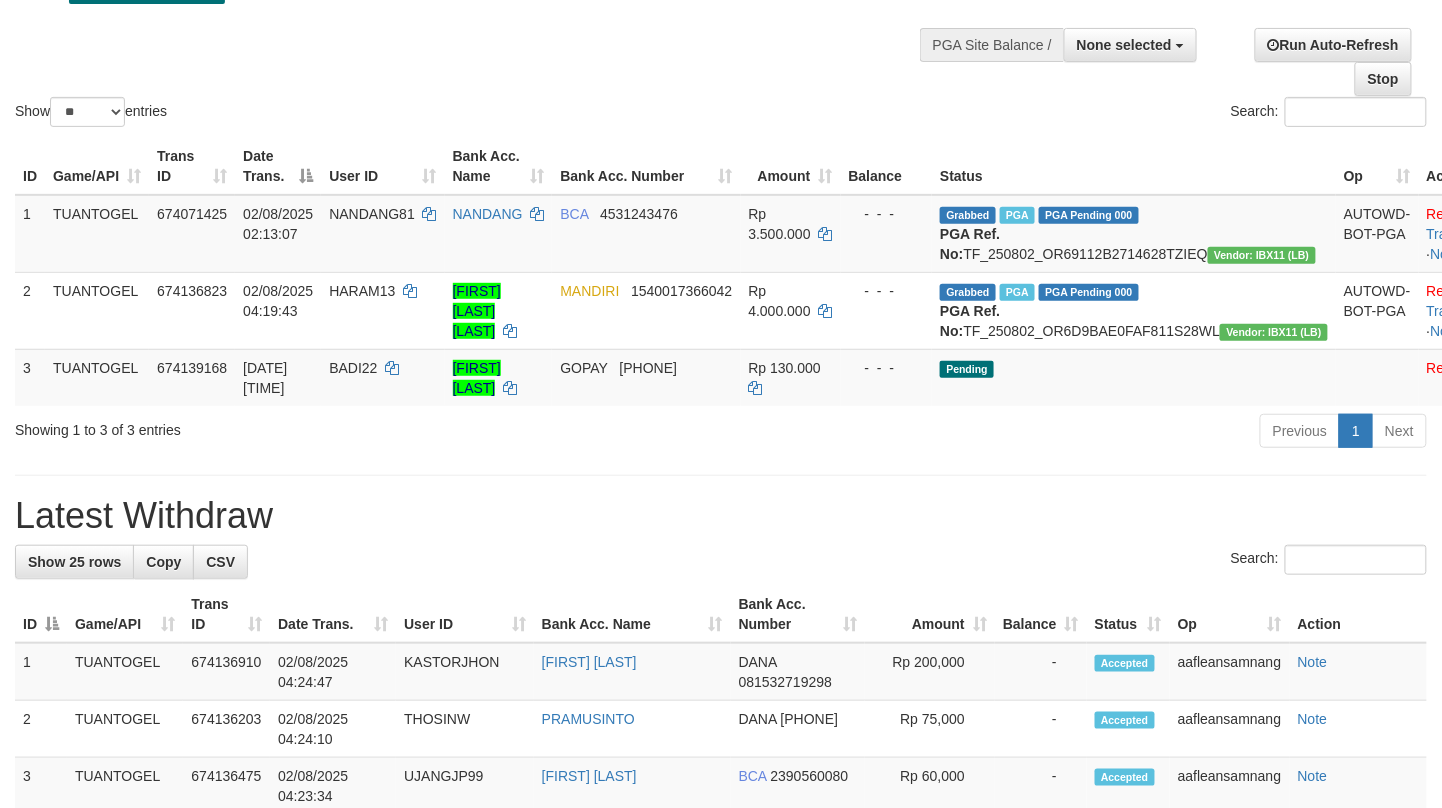 scroll, scrollTop: 138, scrollLeft: 0, axis: vertical 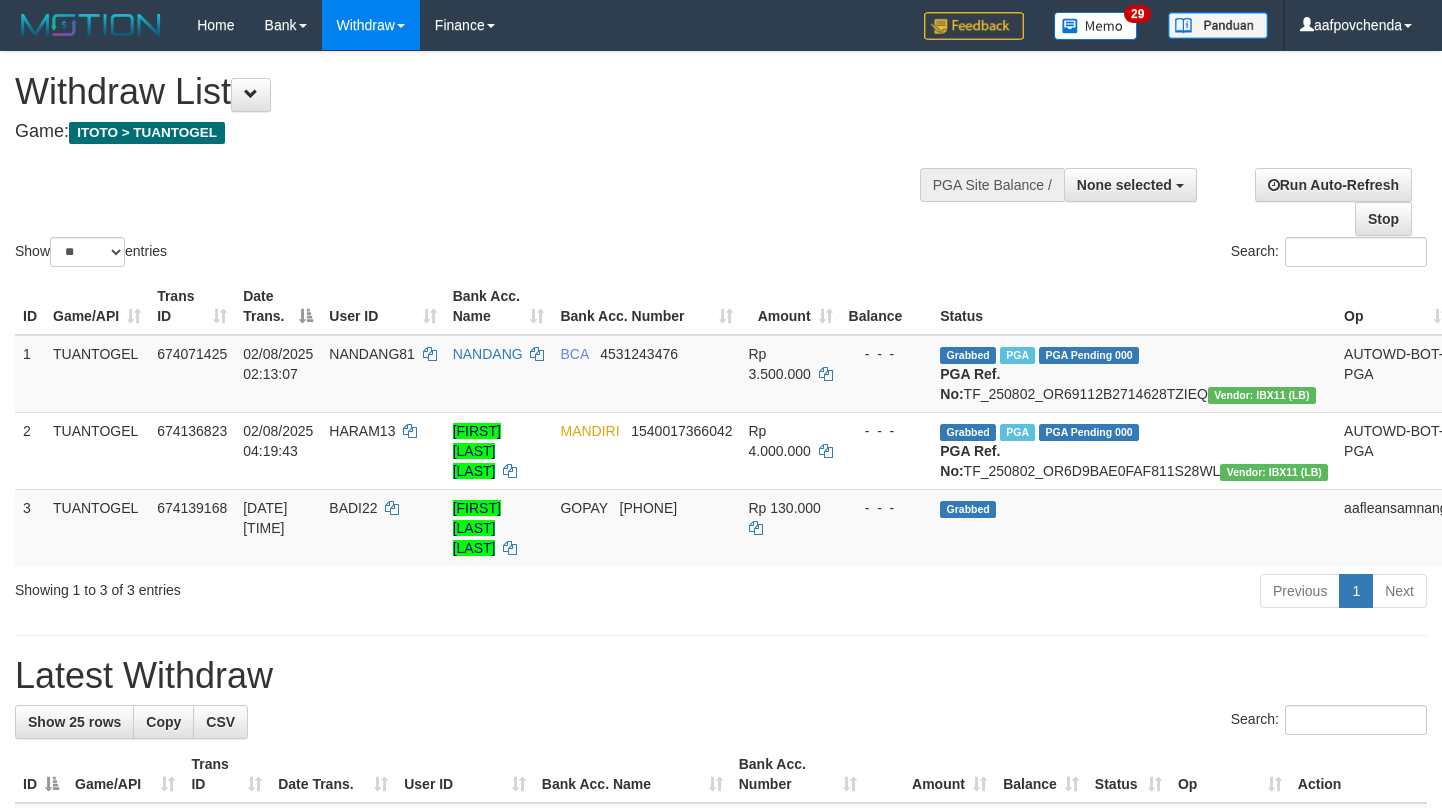 select 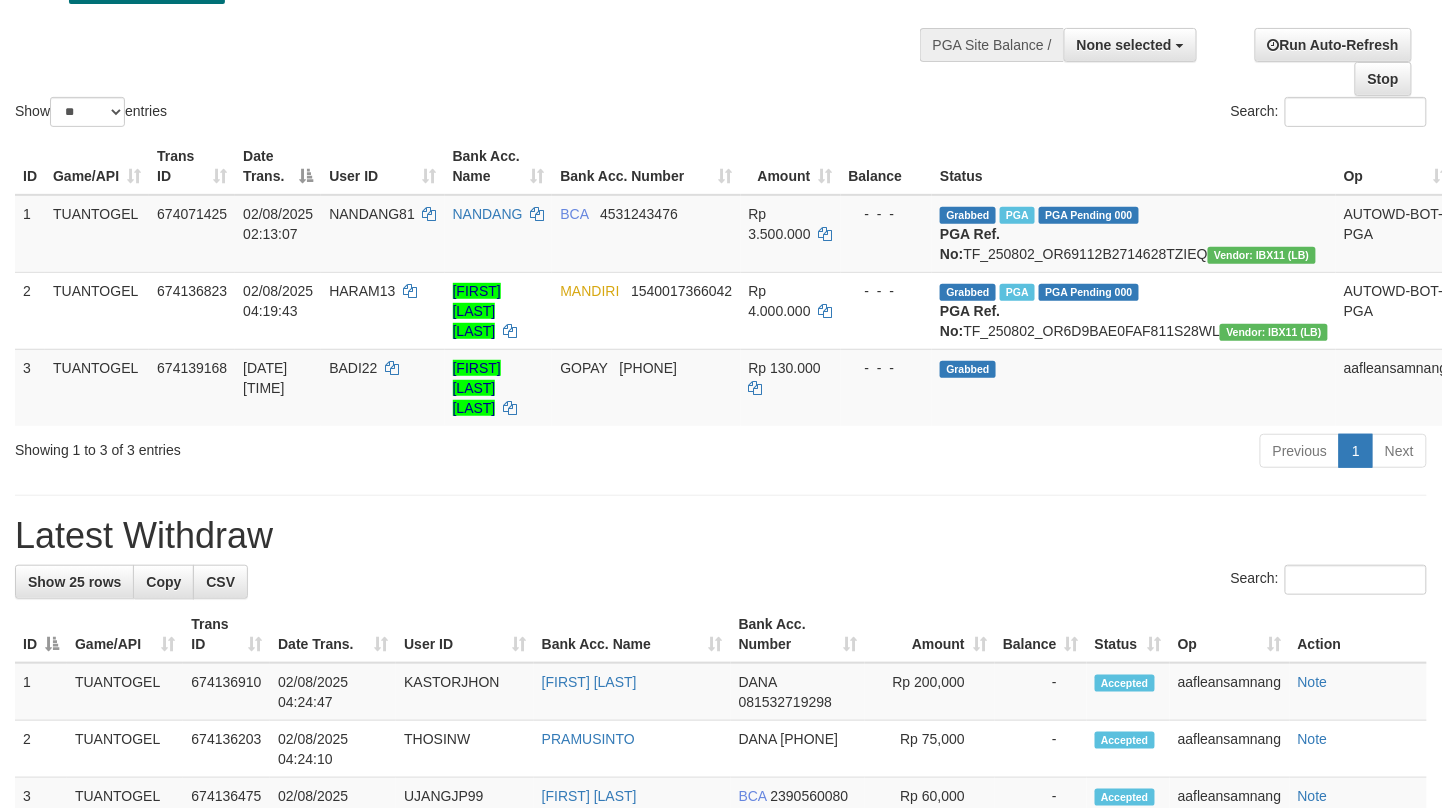 scroll, scrollTop: 138, scrollLeft: 0, axis: vertical 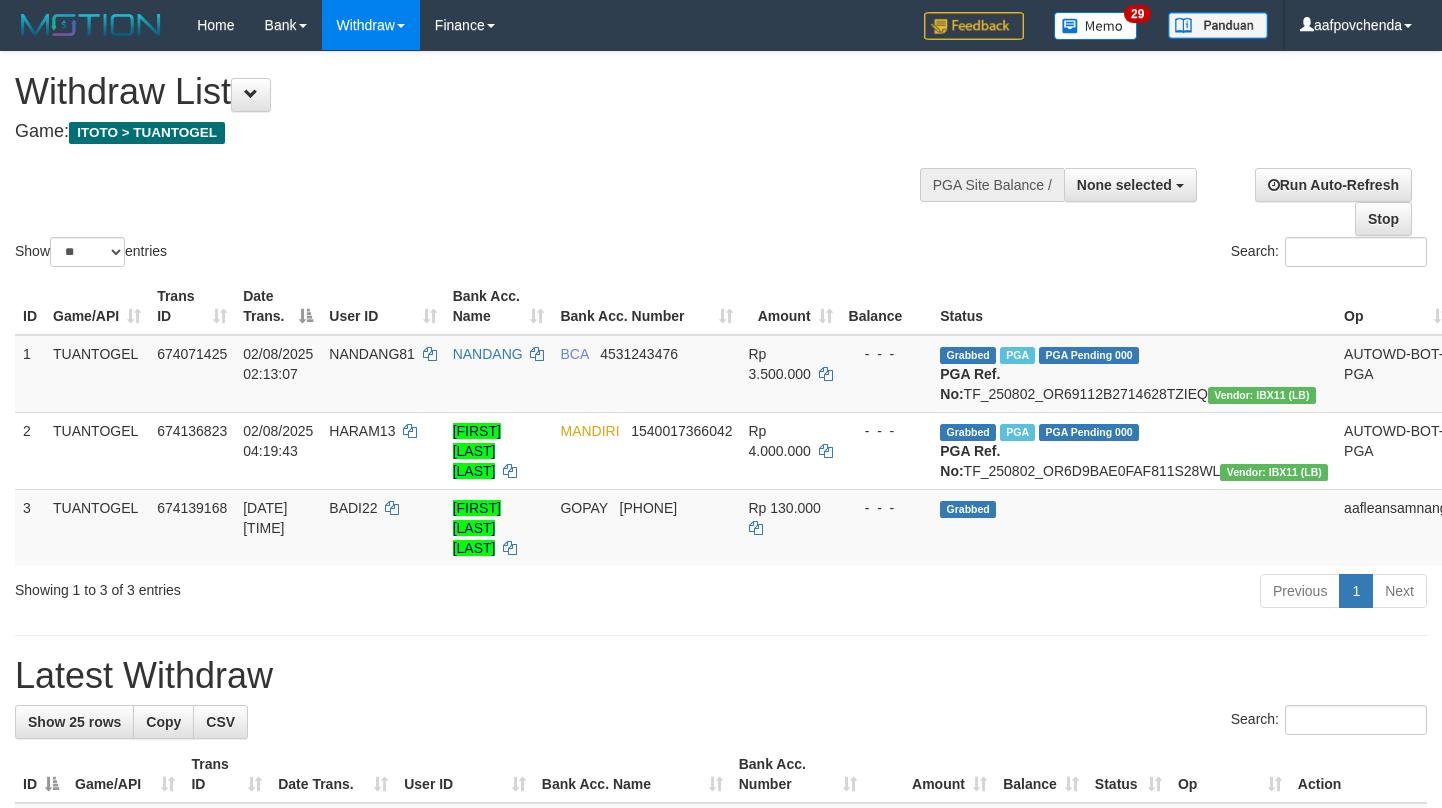 select 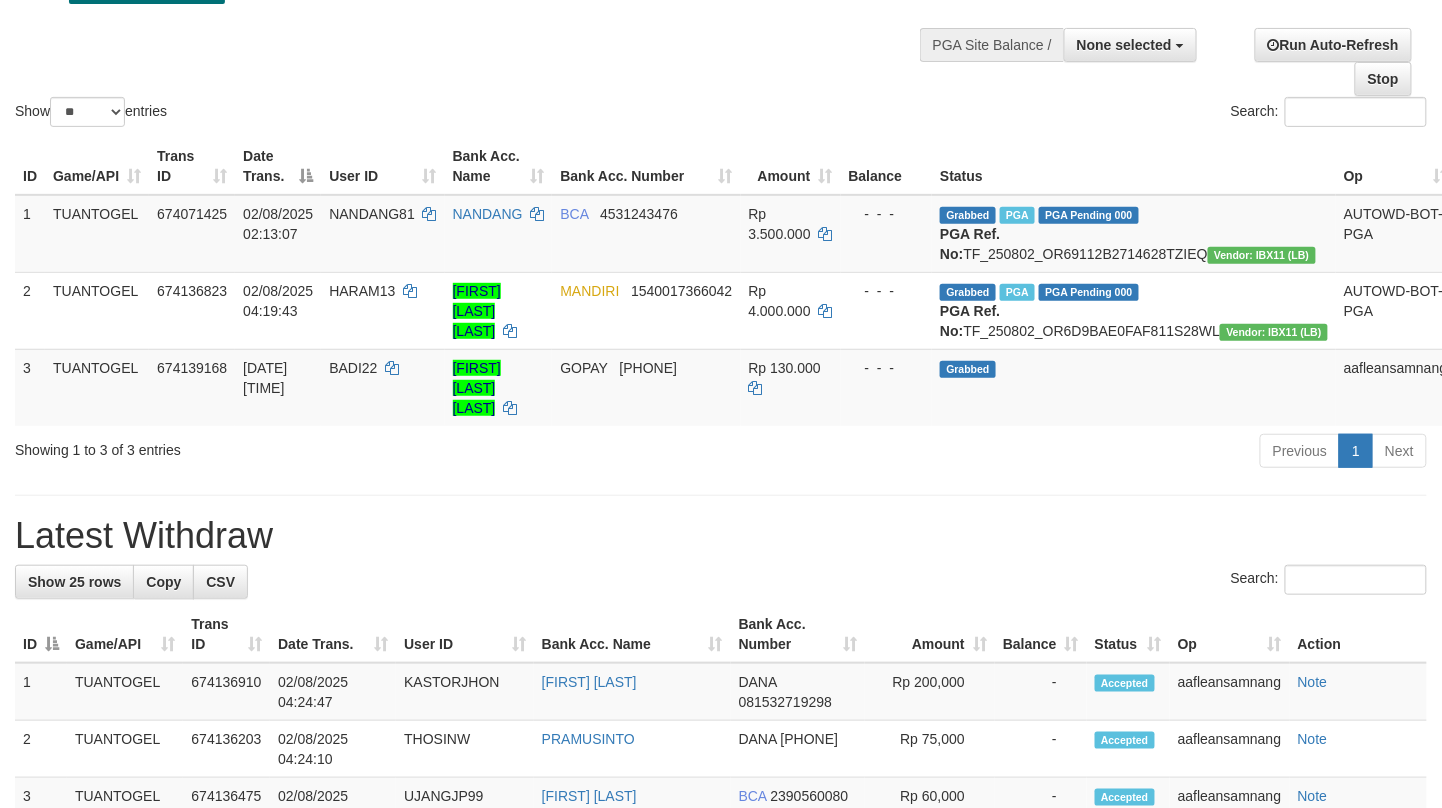 scroll, scrollTop: 138, scrollLeft: 0, axis: vertical 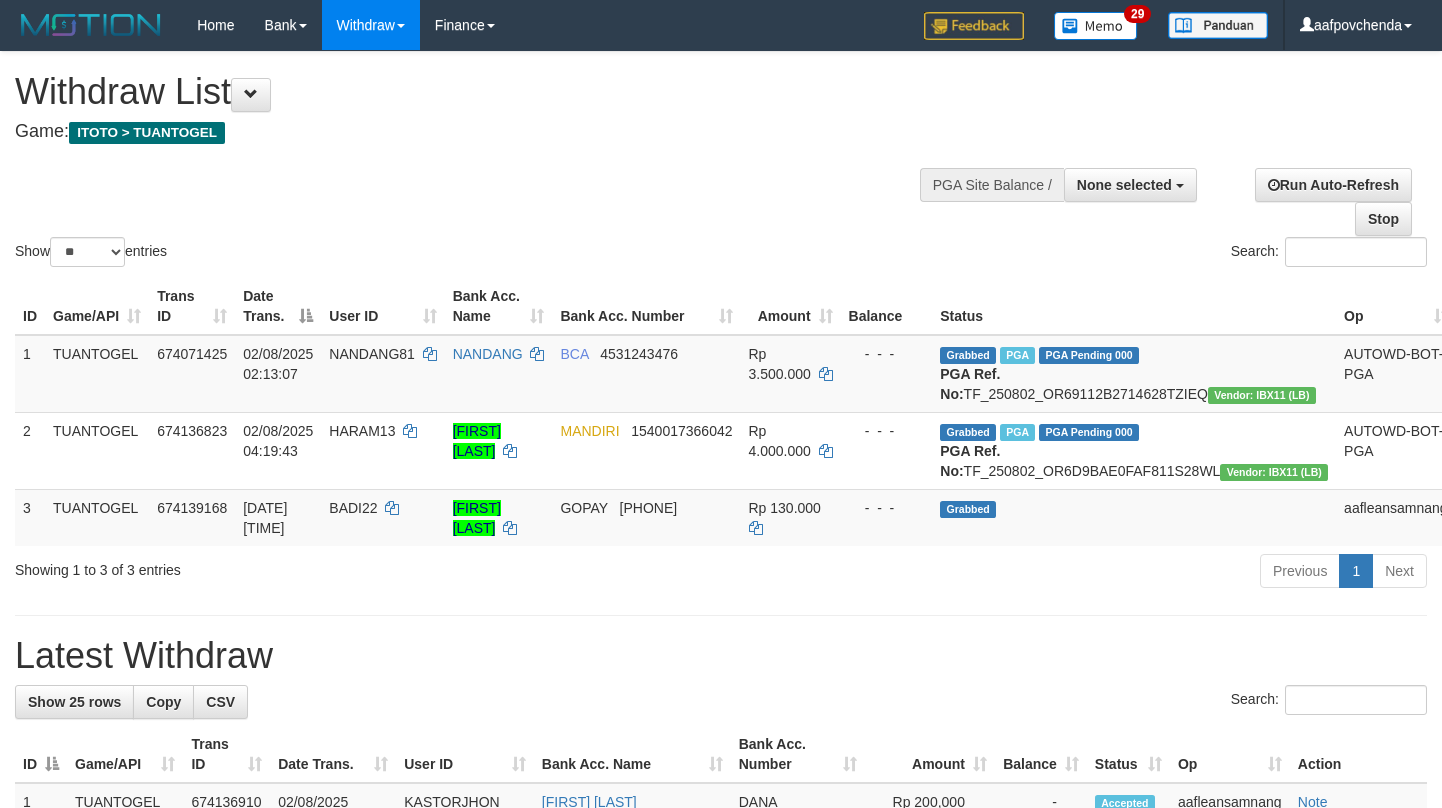 select 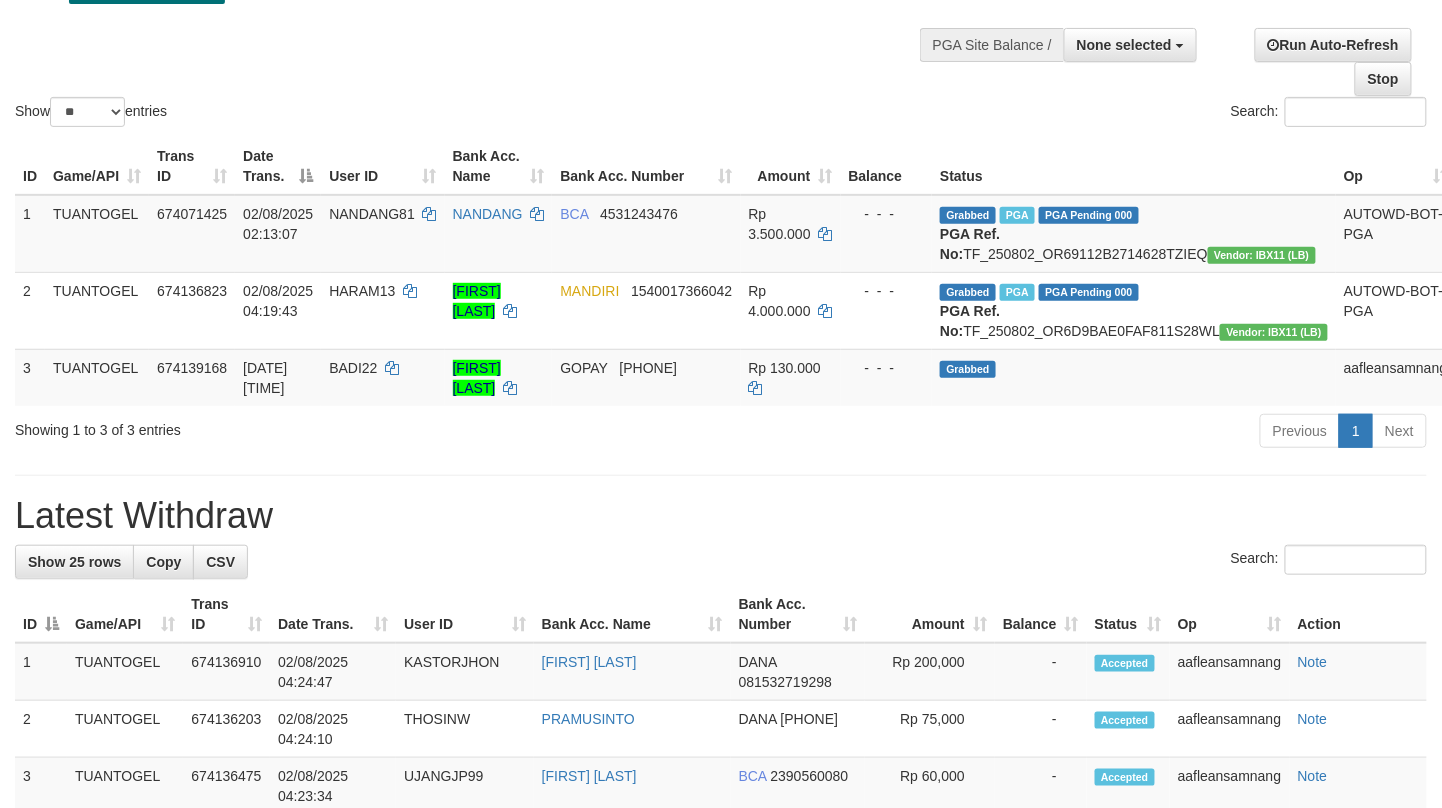 scroll, scrollTop: 138, scrollLeft: 0, axis: vertical 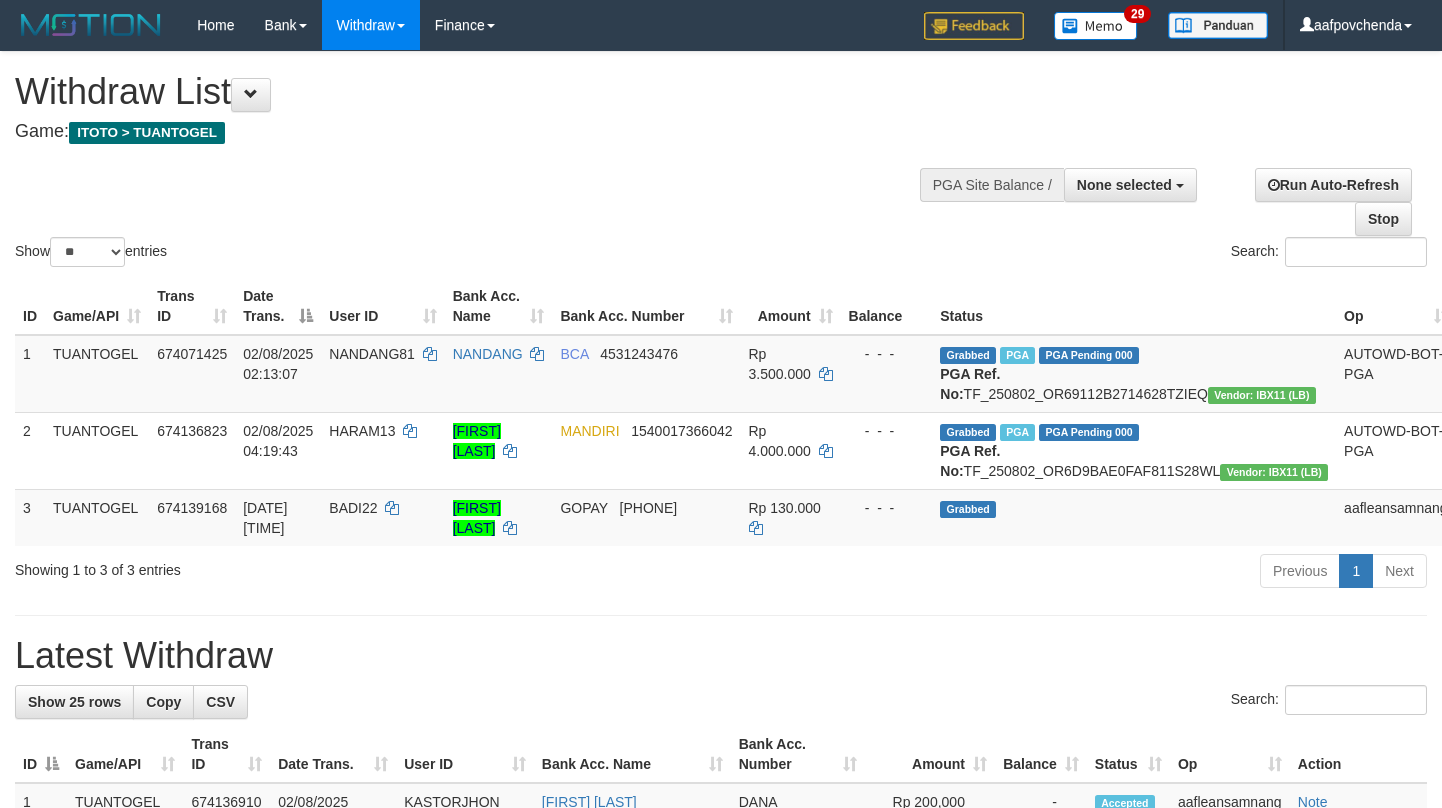 select 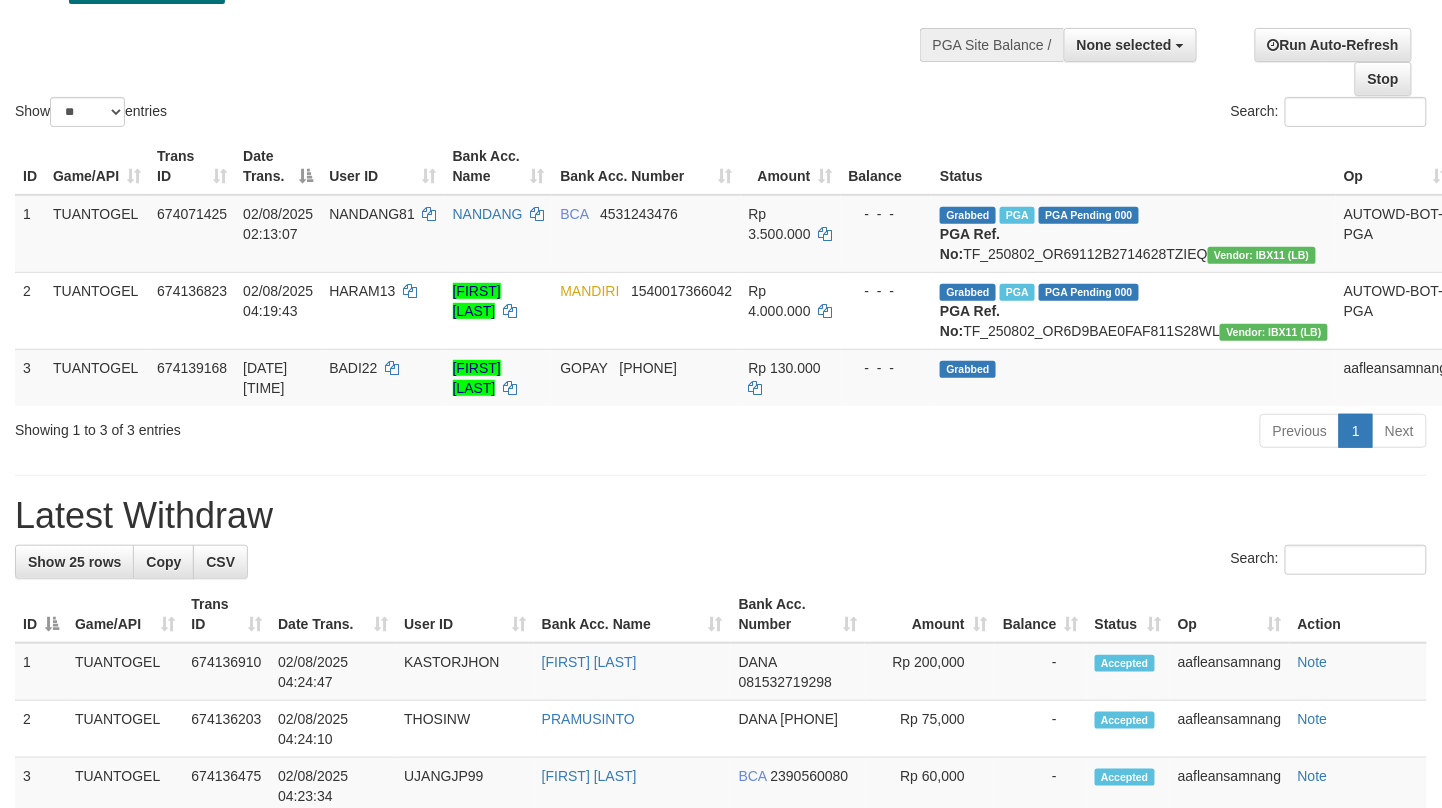 scroll, scrollTop: 138, scrollLeft: 0, axis: vertical 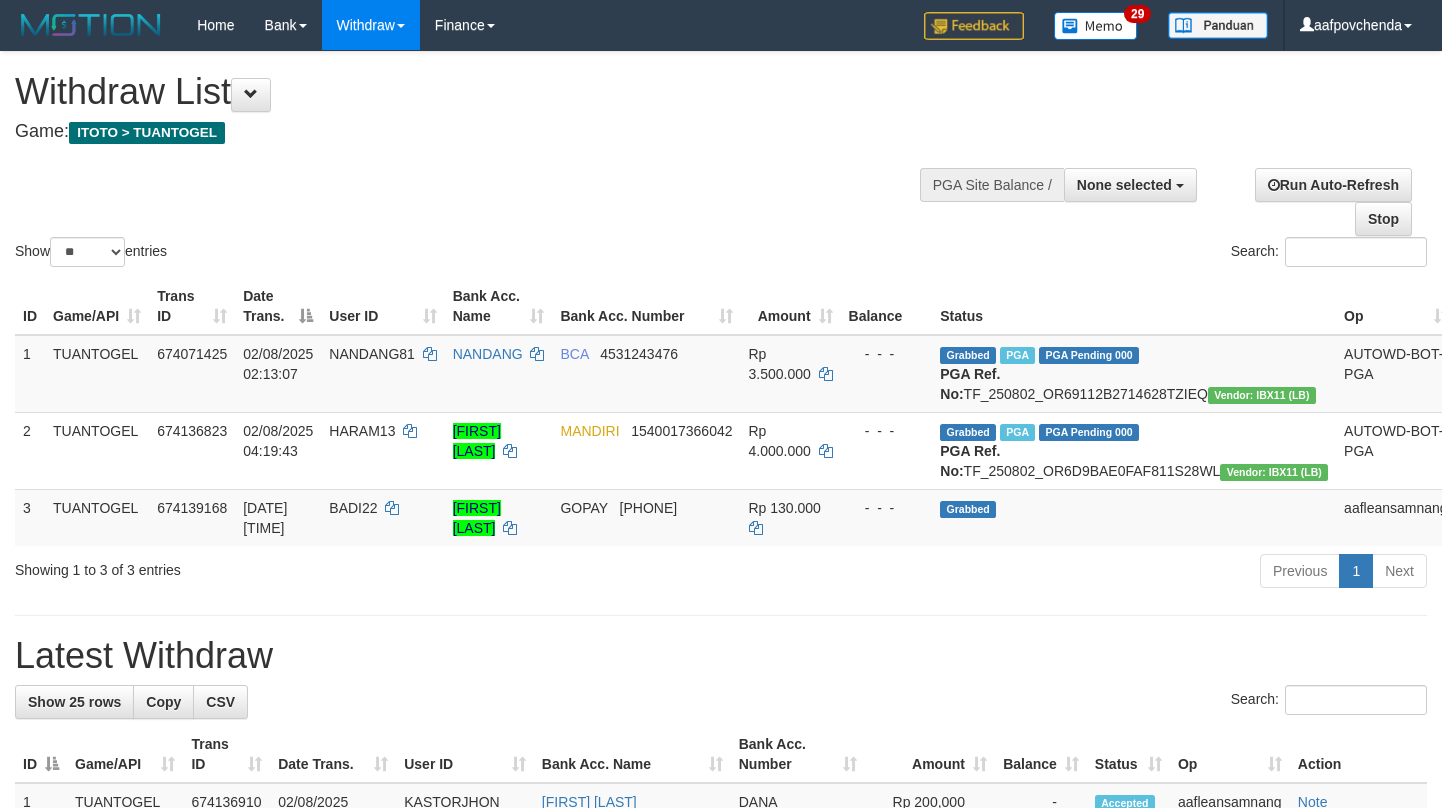 select 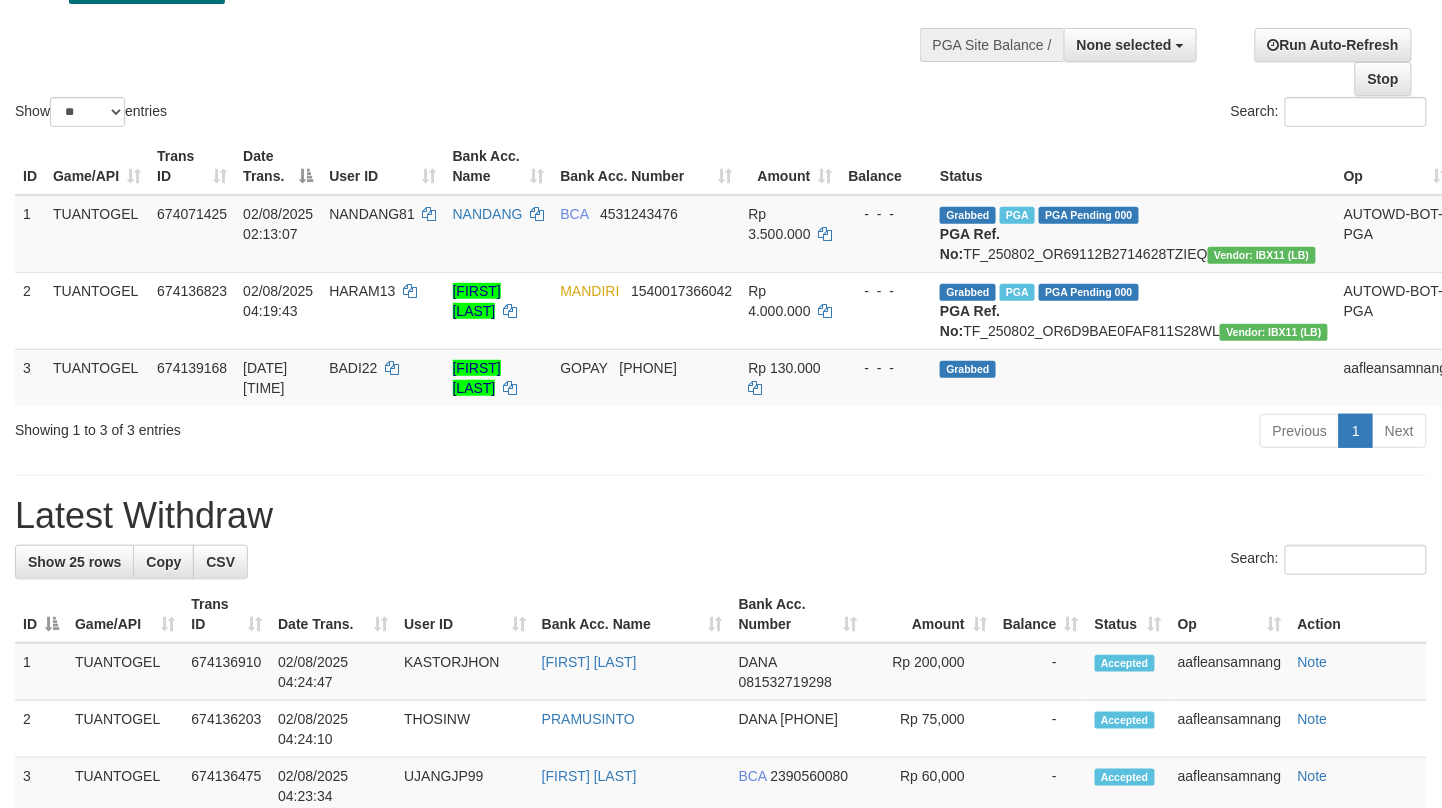 scroll, scrollTop: 138, scrollLeft: 0, axis: vertical 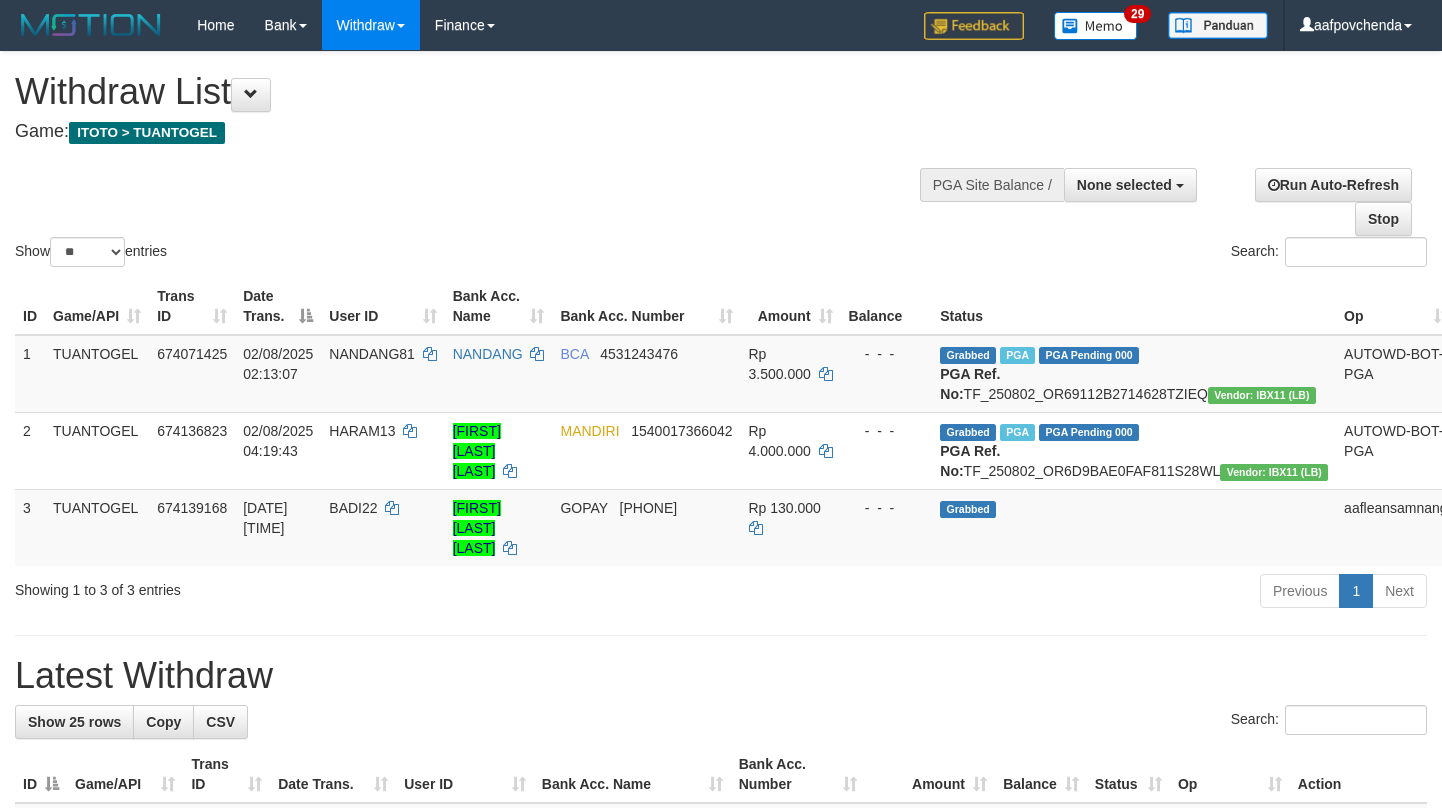 select 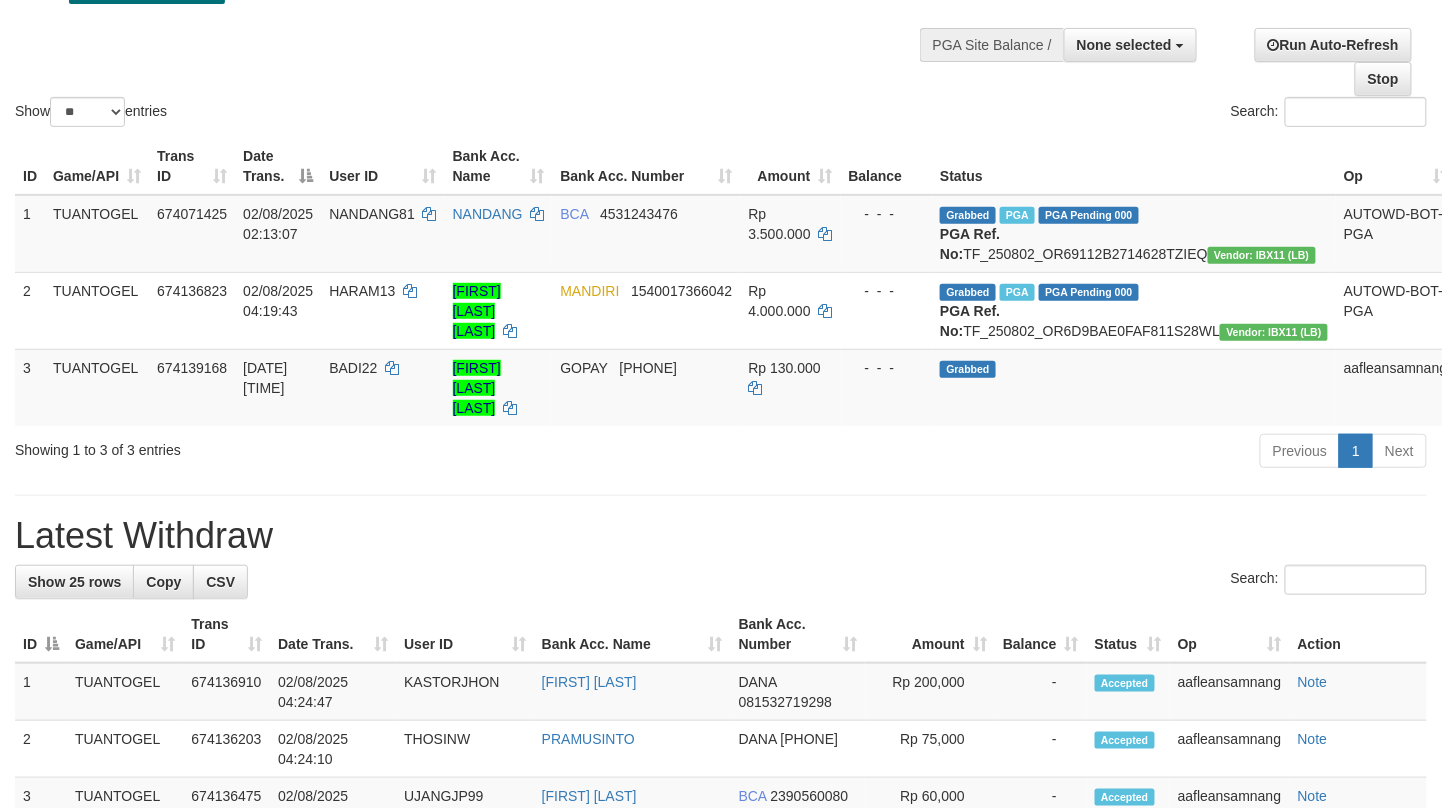scroll, scrollTop: 138, scrollLeft: 0, axis: vertical 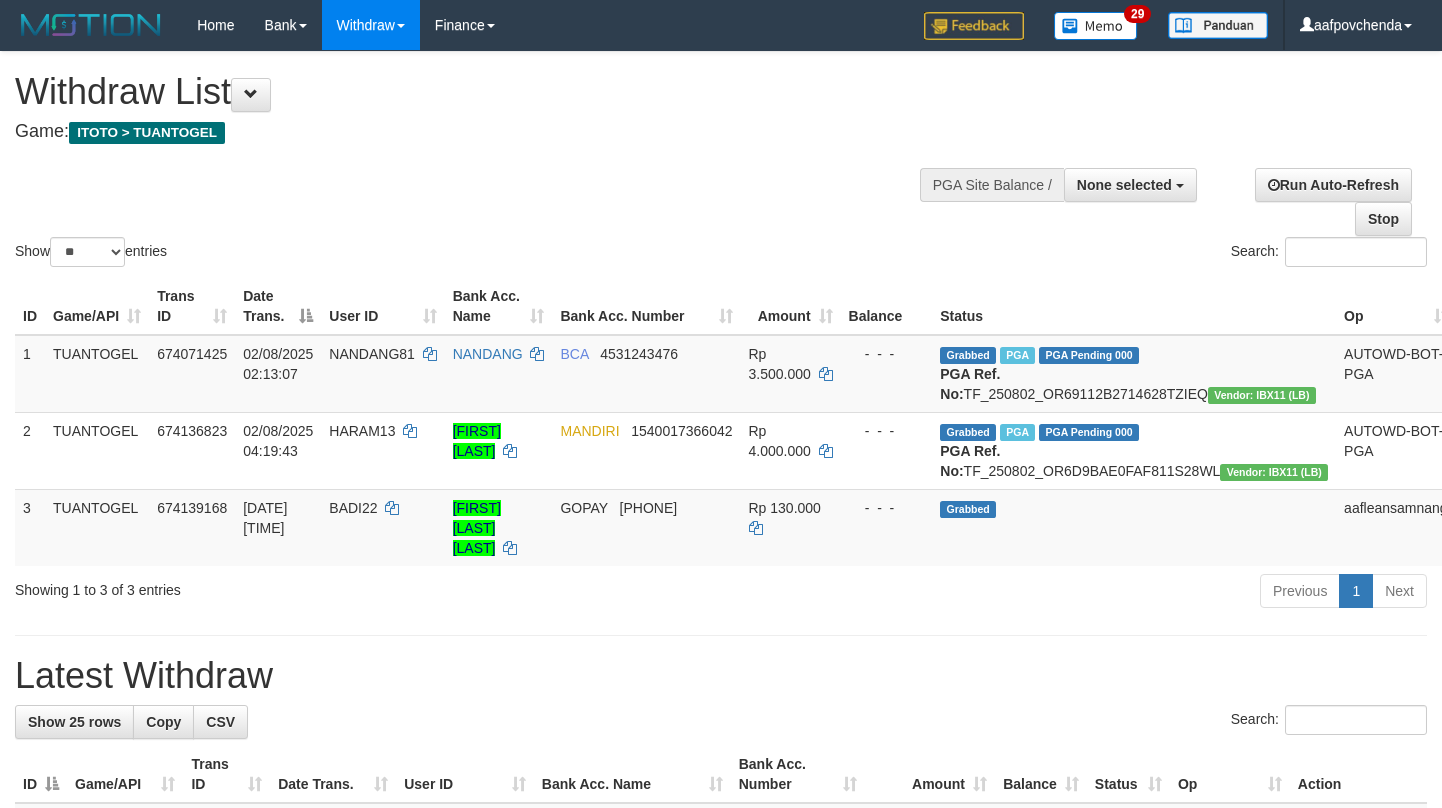 select 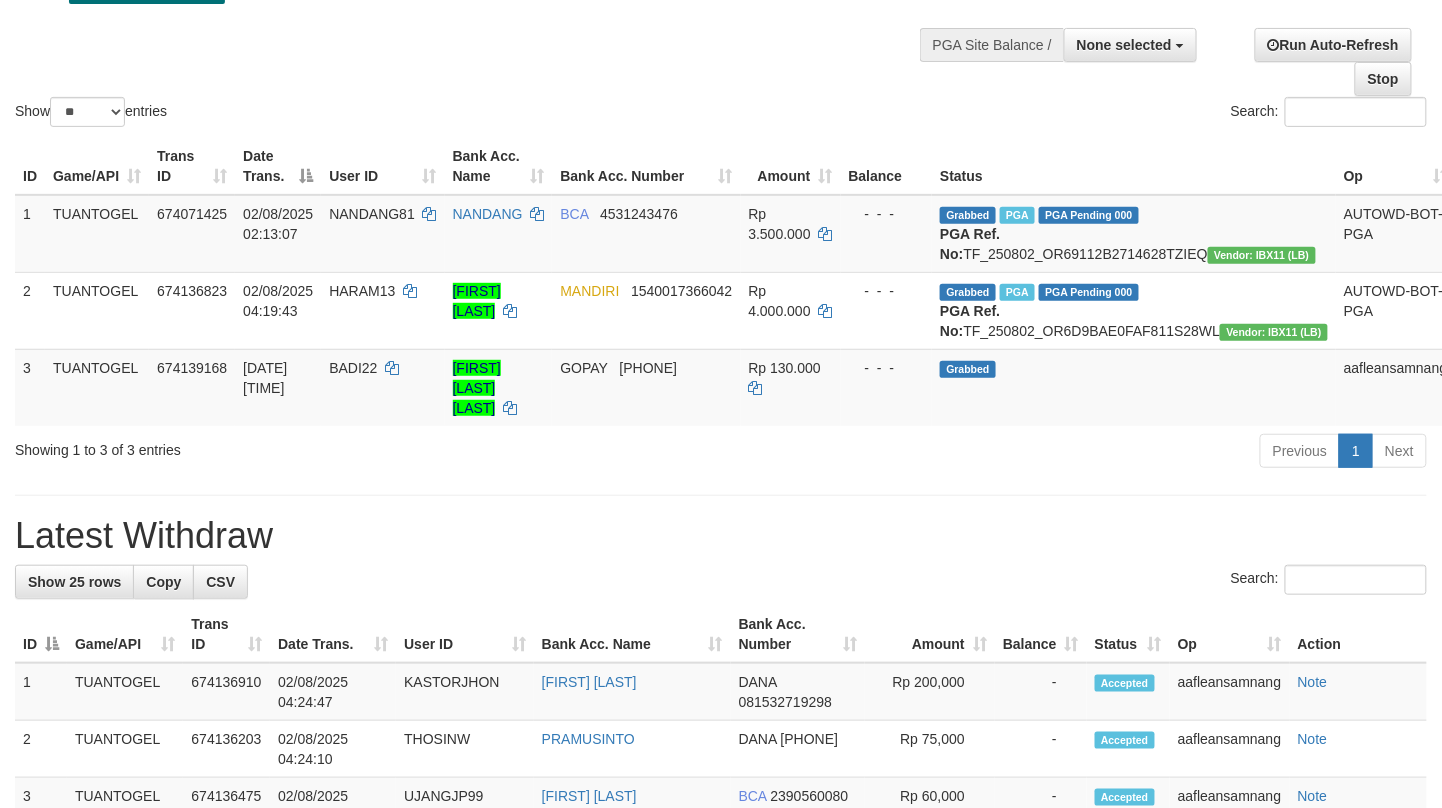 scroll, scrollTop: 138, scrollLeft: 0, axis: vertical 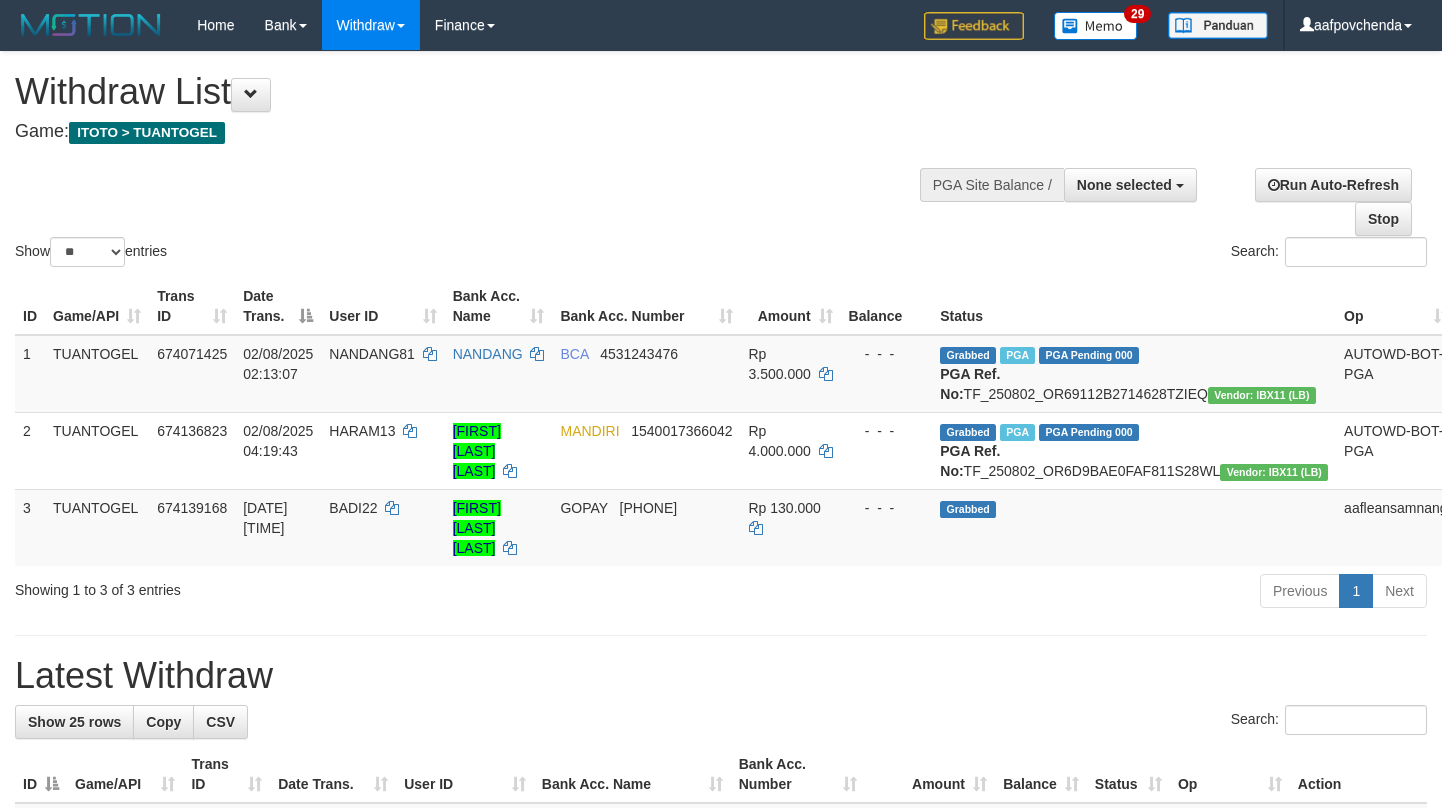 select 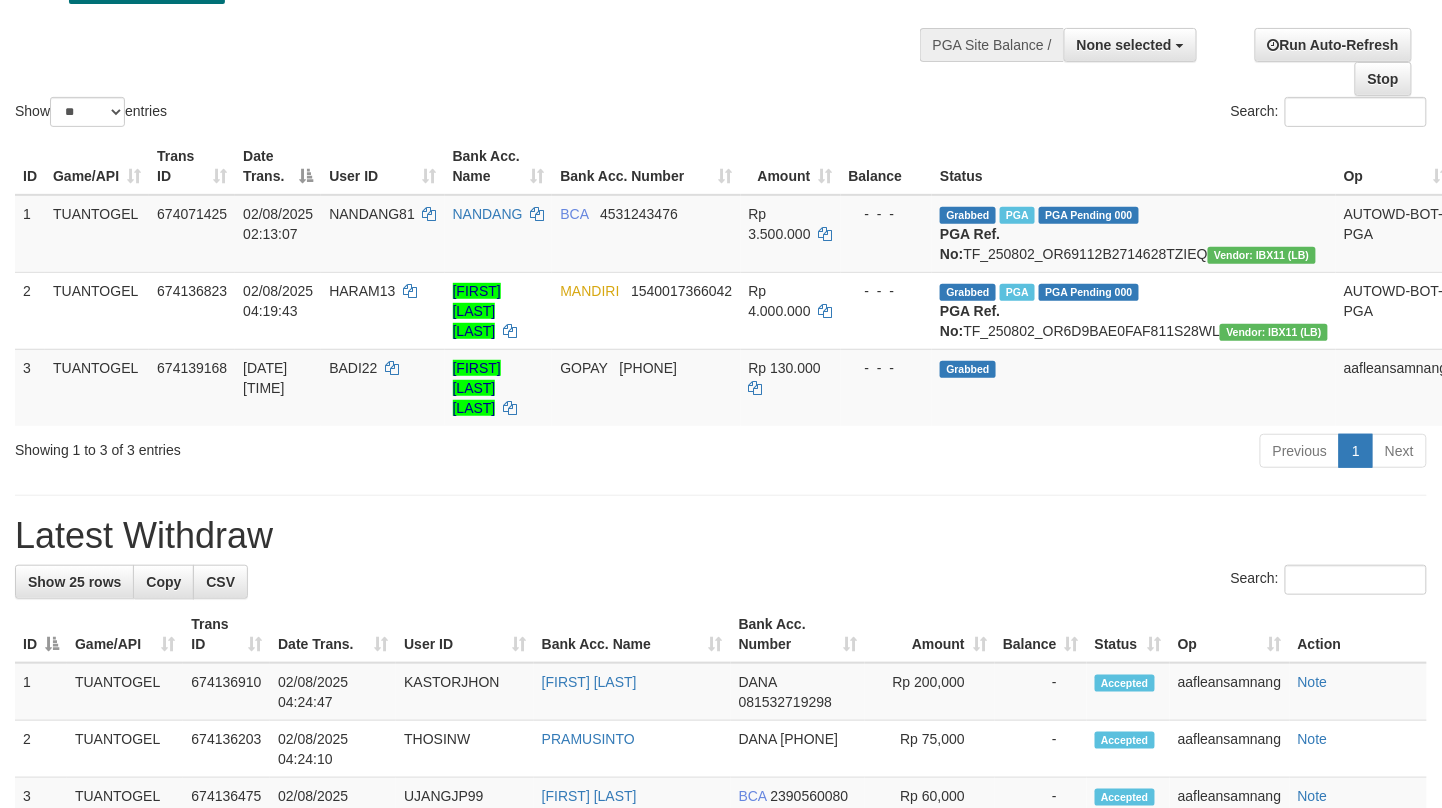 scroll, scrollTop: 138, scrollLeft: 0, axis: vertical 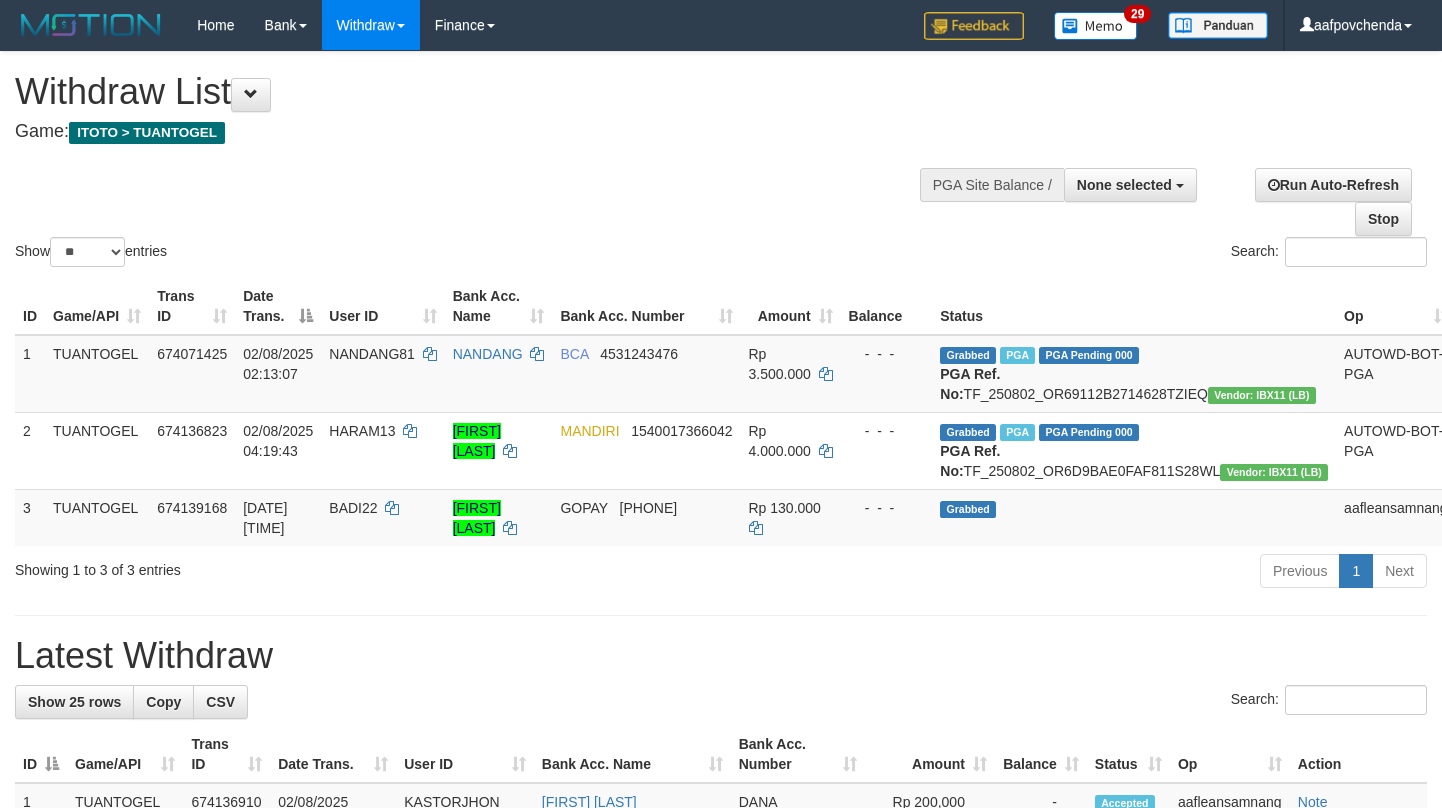 select 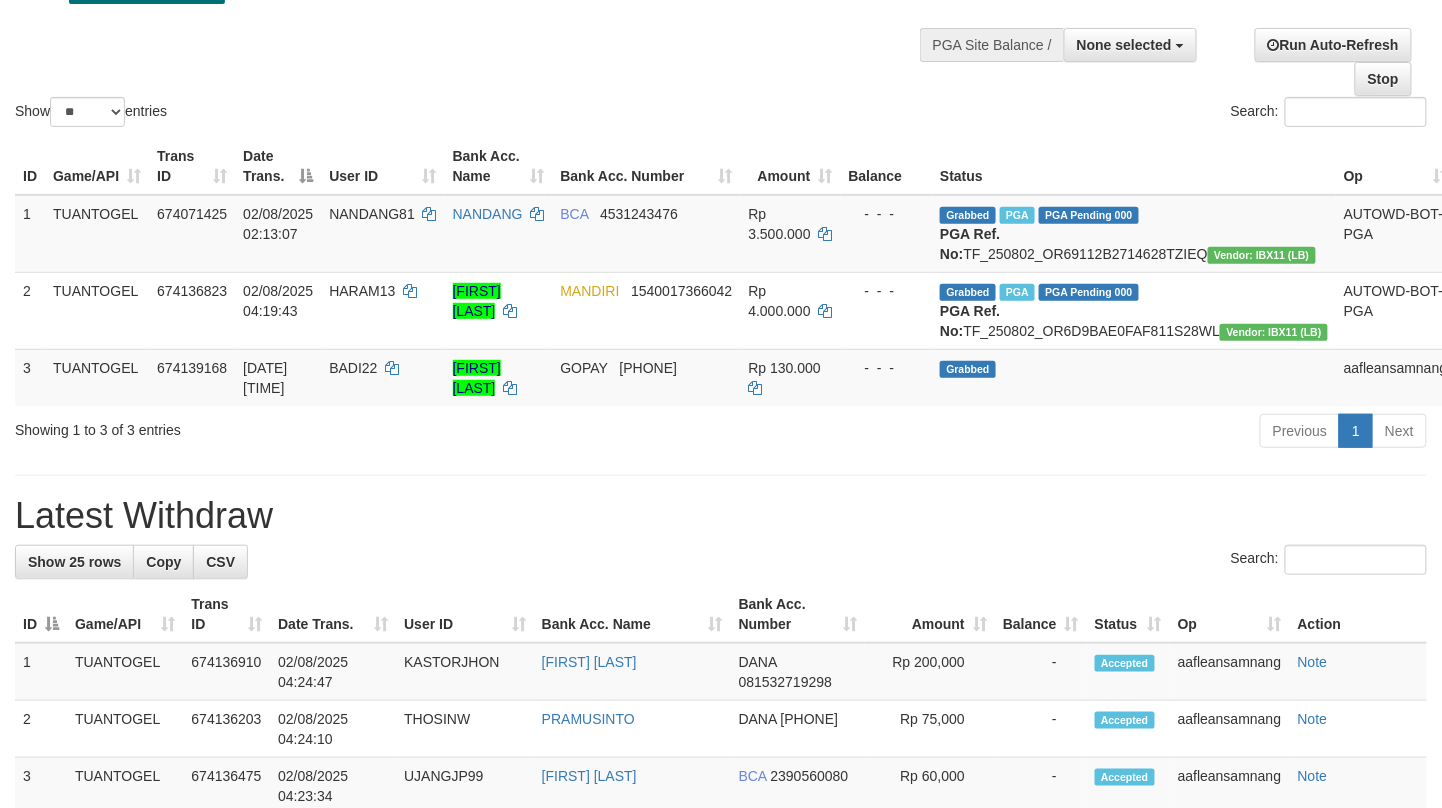 scroll, scrollTop: 138, scrollLeft: 0, axis: vertical 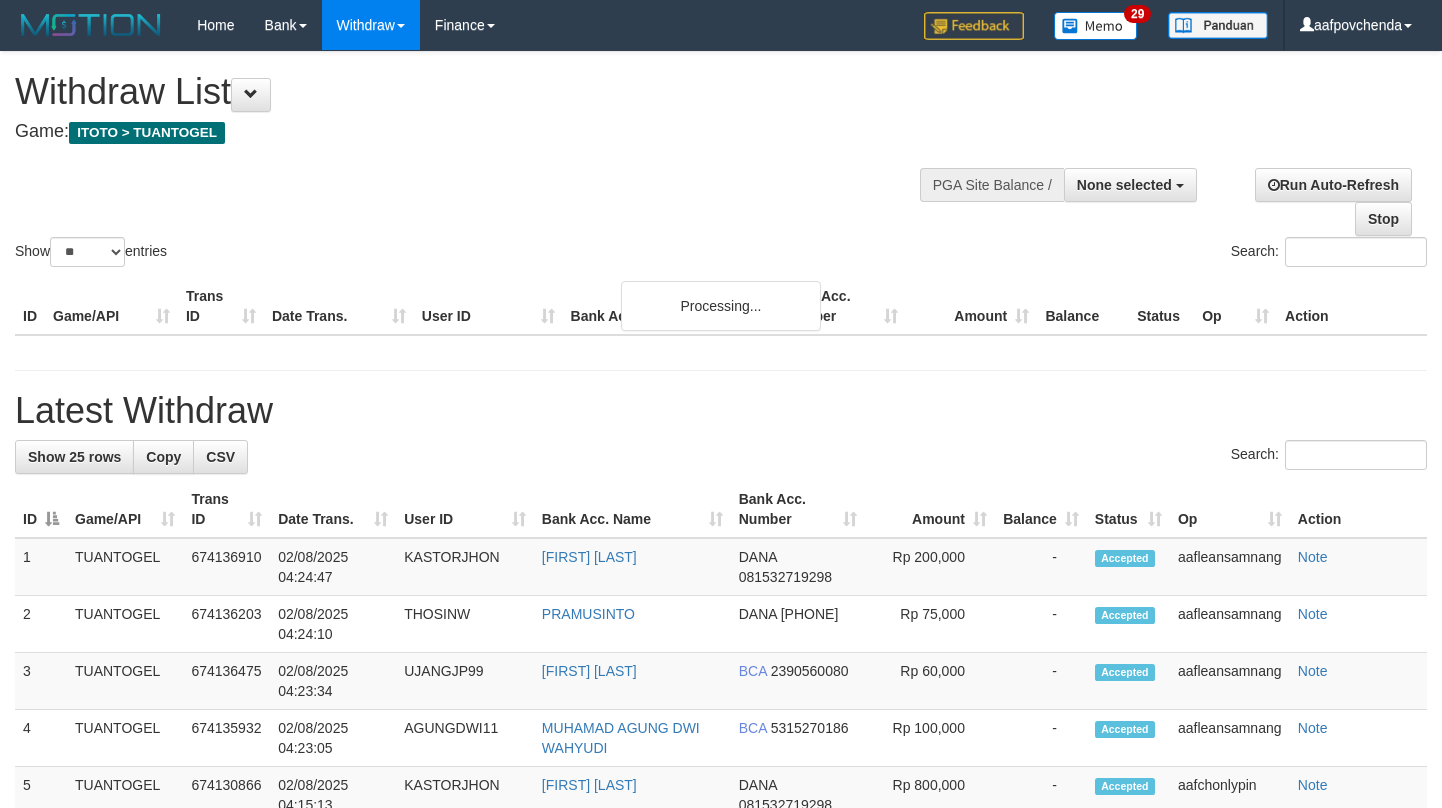 select 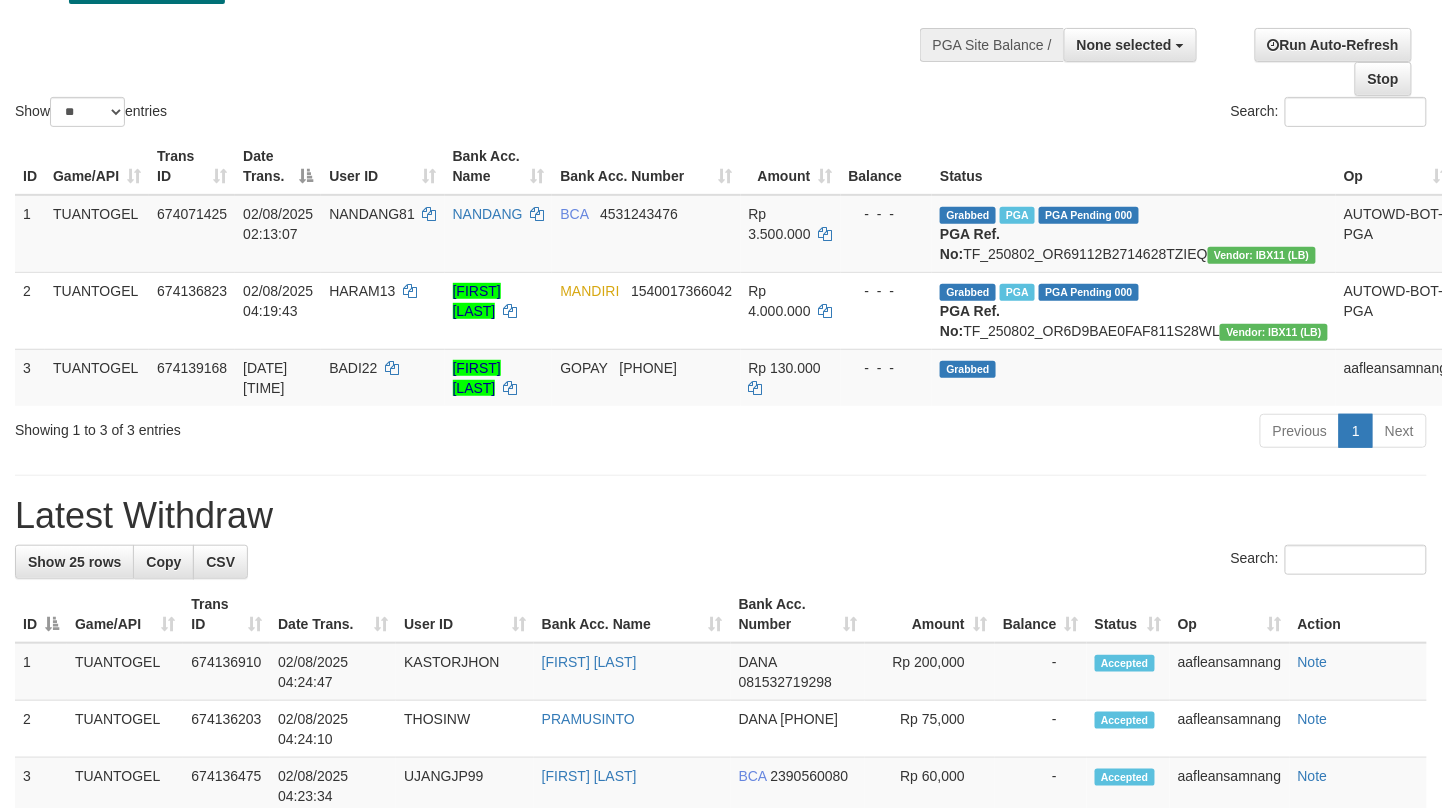 scroll, scrollTop: 138, scrollLeft: 0, axis: vertical 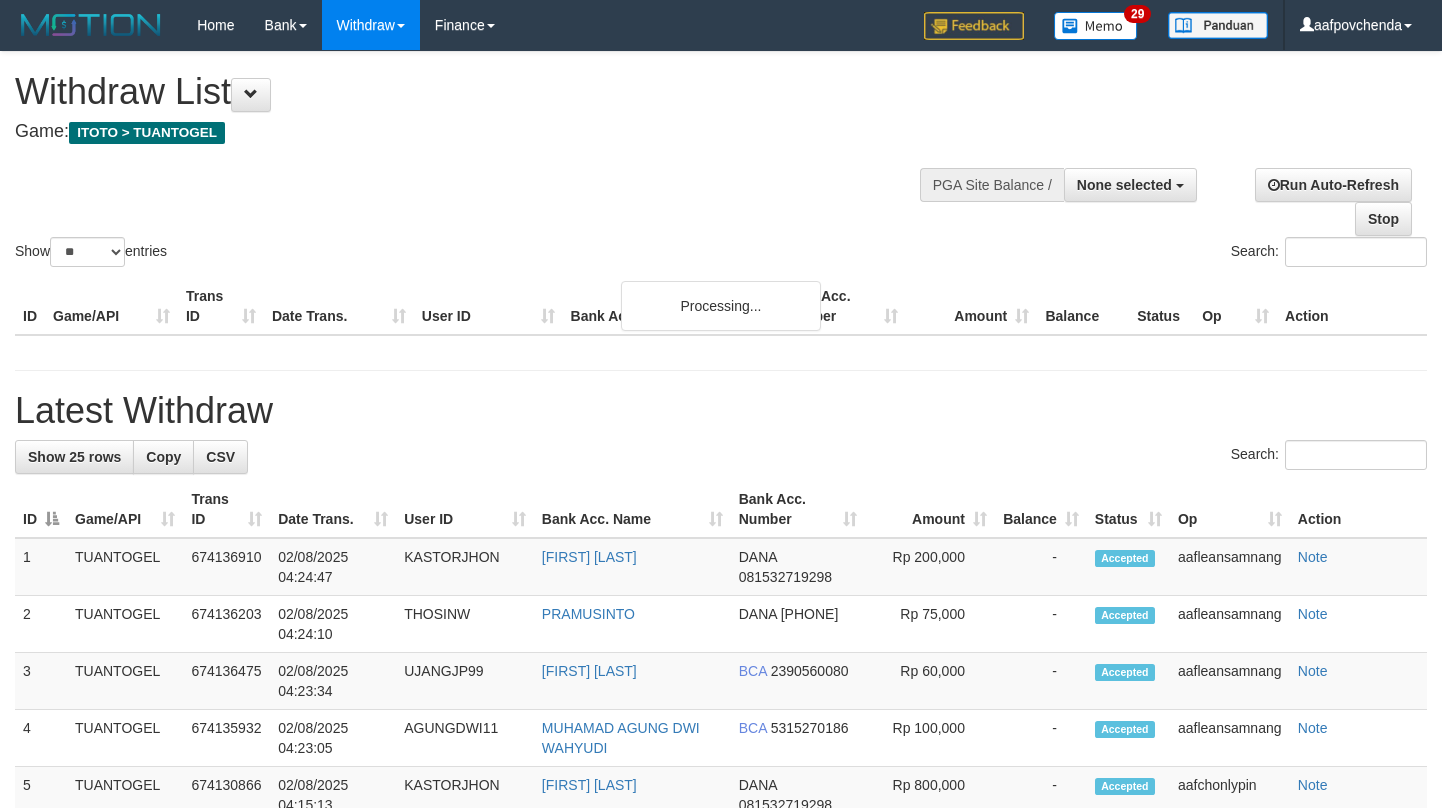 select 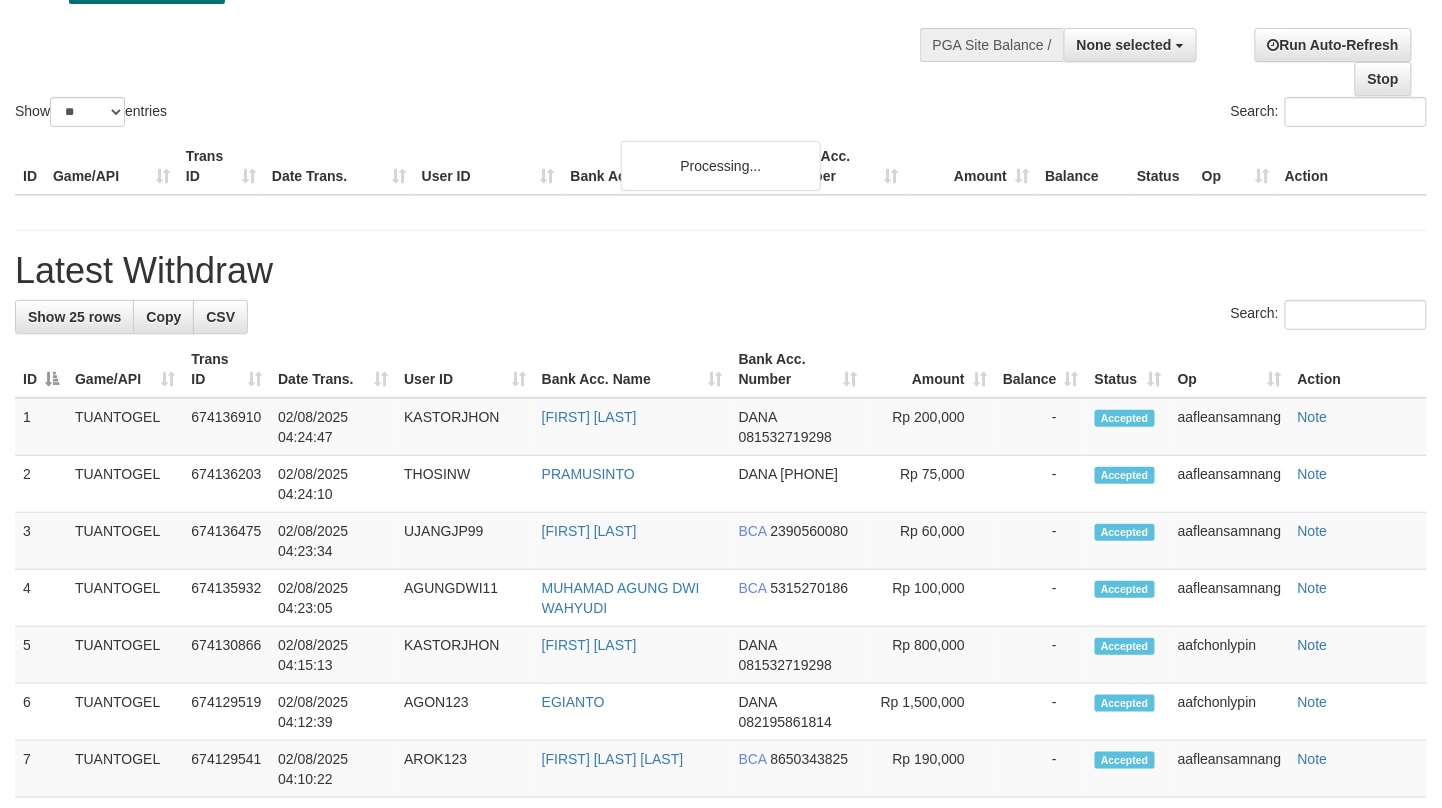 scroll, scrollTop: 138, scrollLeft: 0, axis: vertical 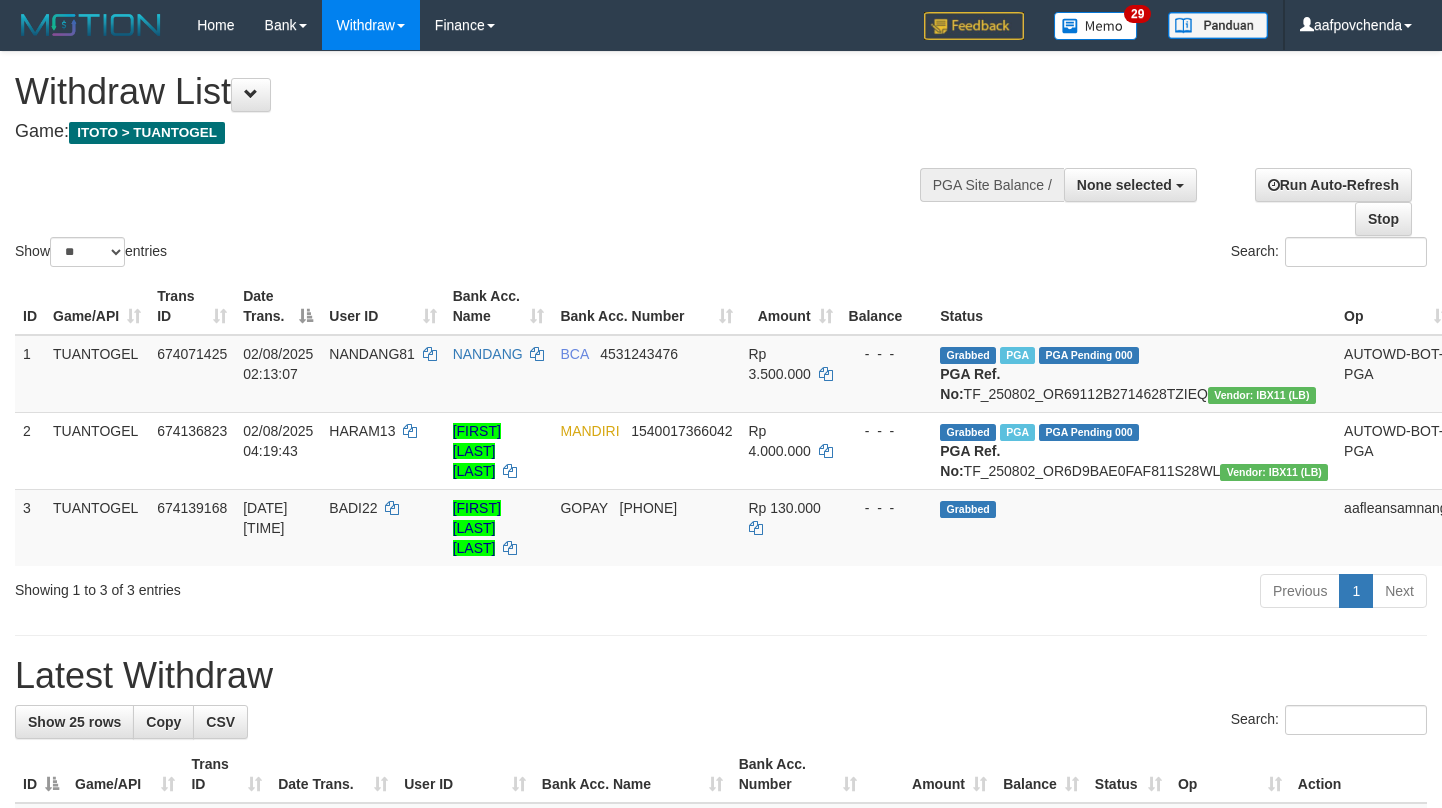 select 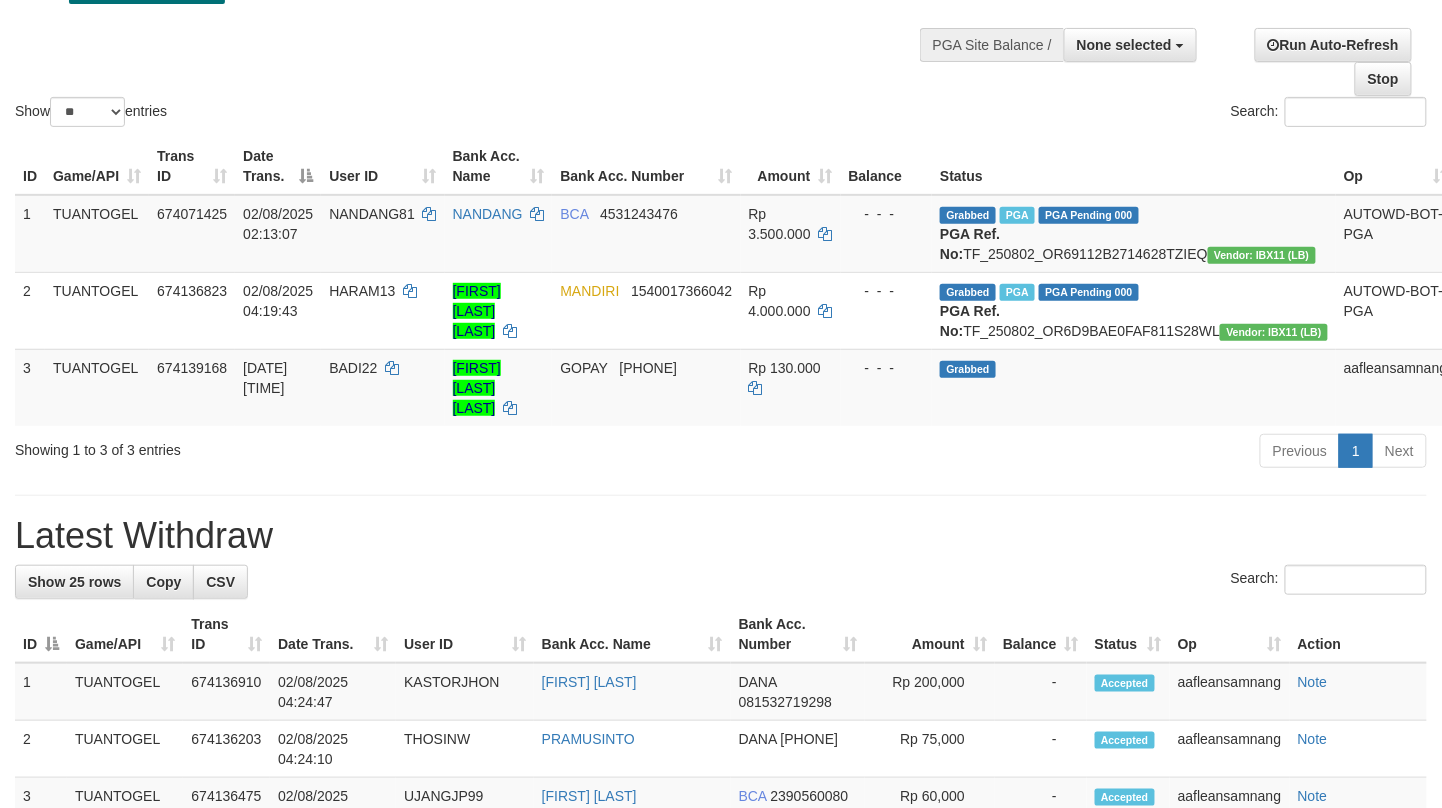 scroll, scrollTop: 138, scrollLeft: 0, axis: vertical 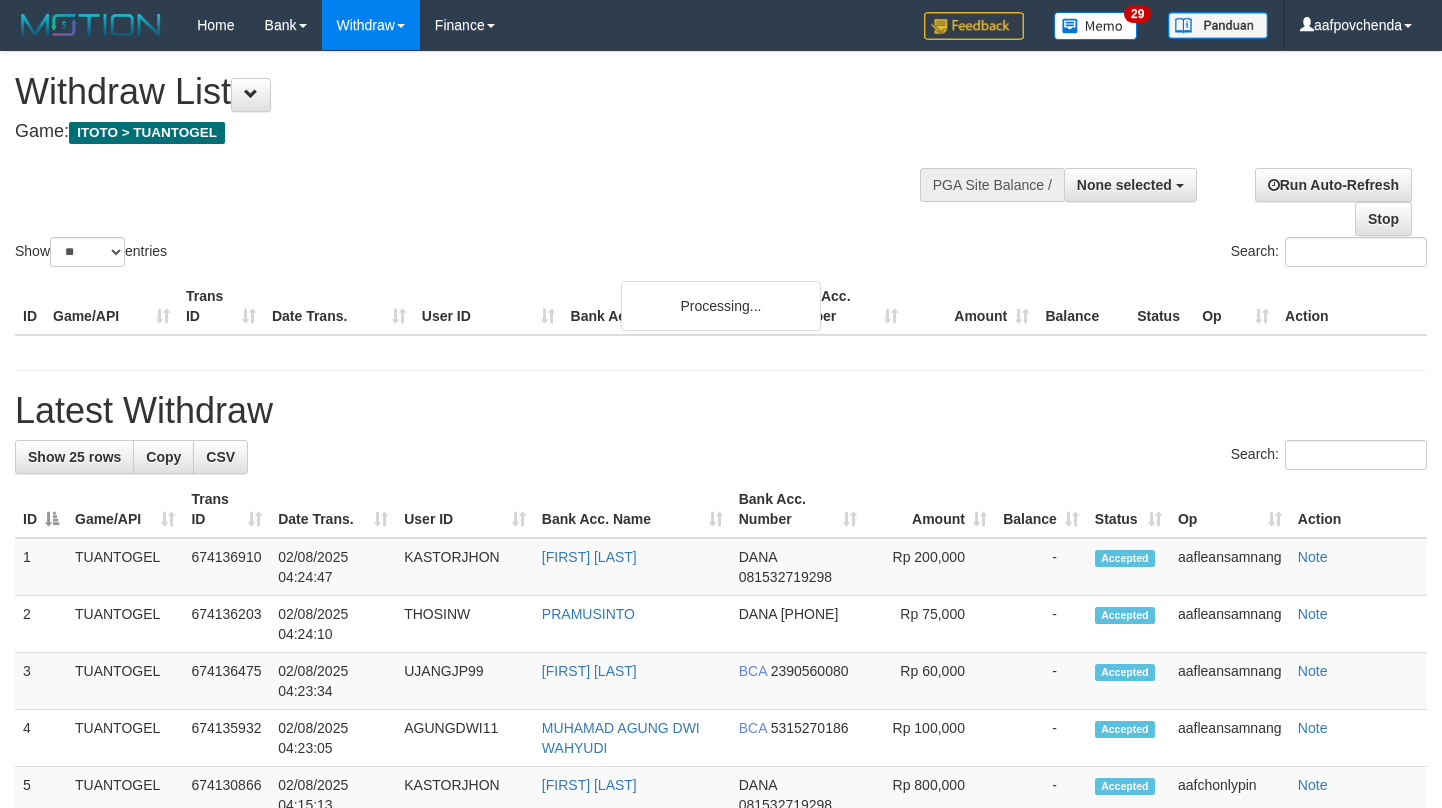 select 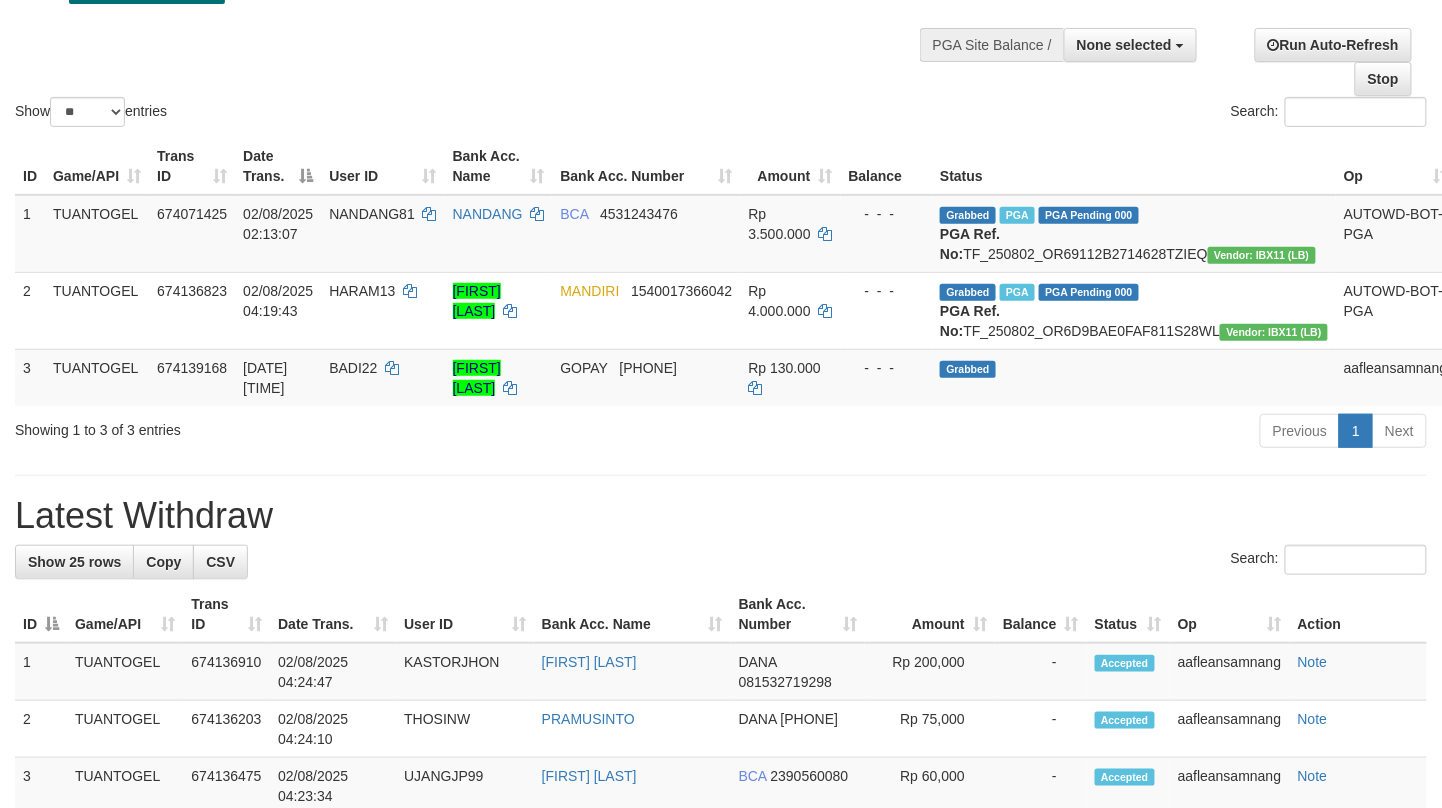 scroll, scrollTop: 138, scrollLeft: 0, axis: vertical 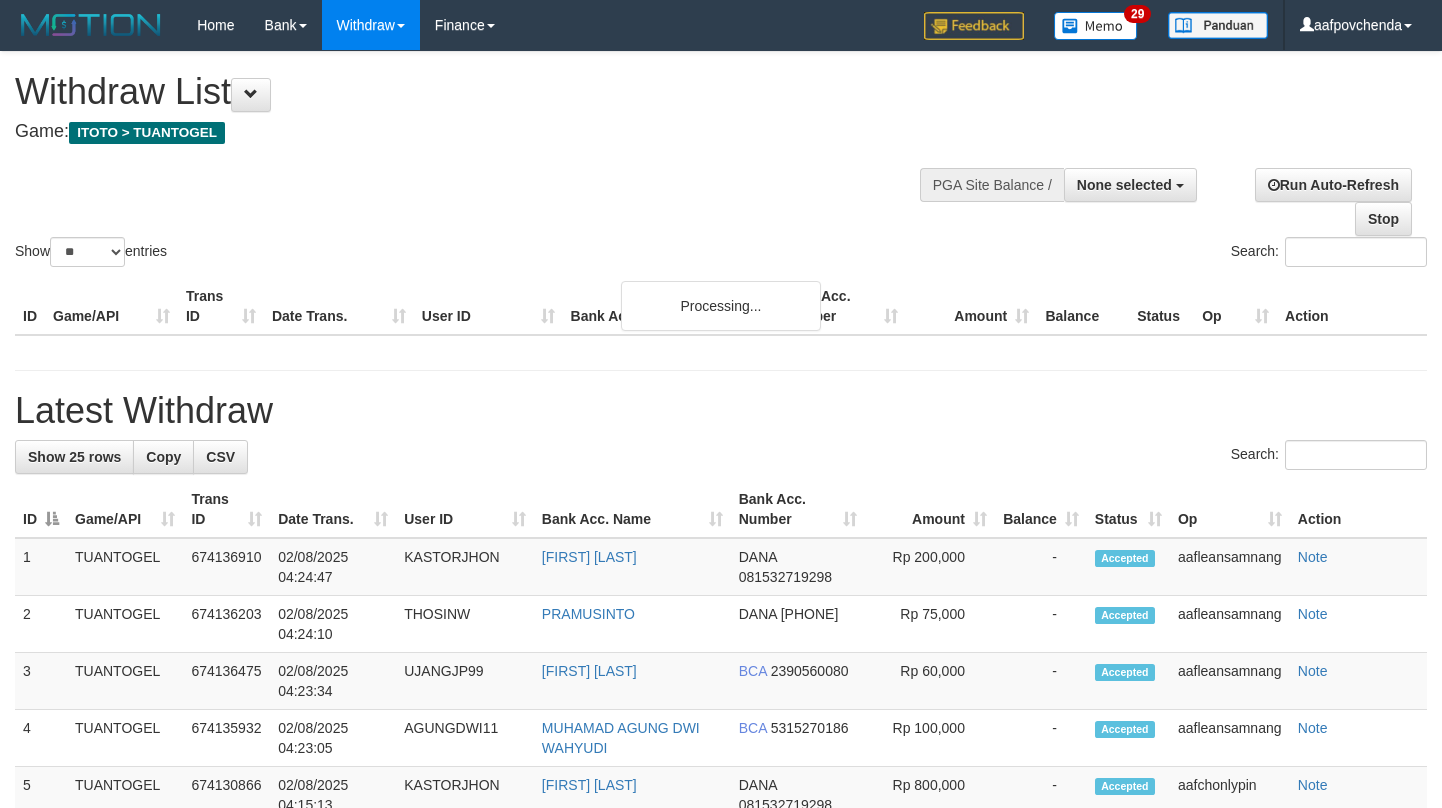select 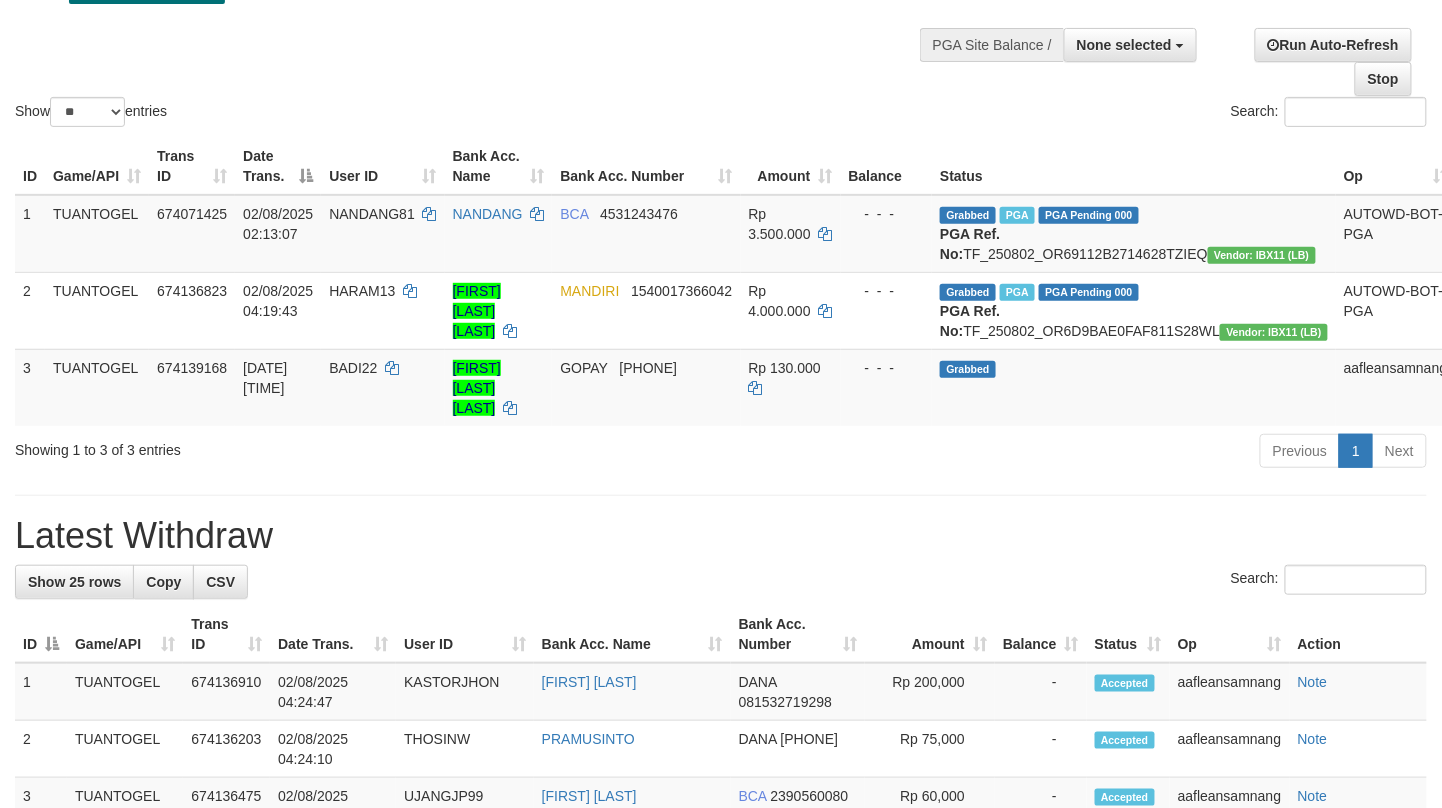 scroll, scrollTop: 138, scrollLeft: 0, axis: vertical 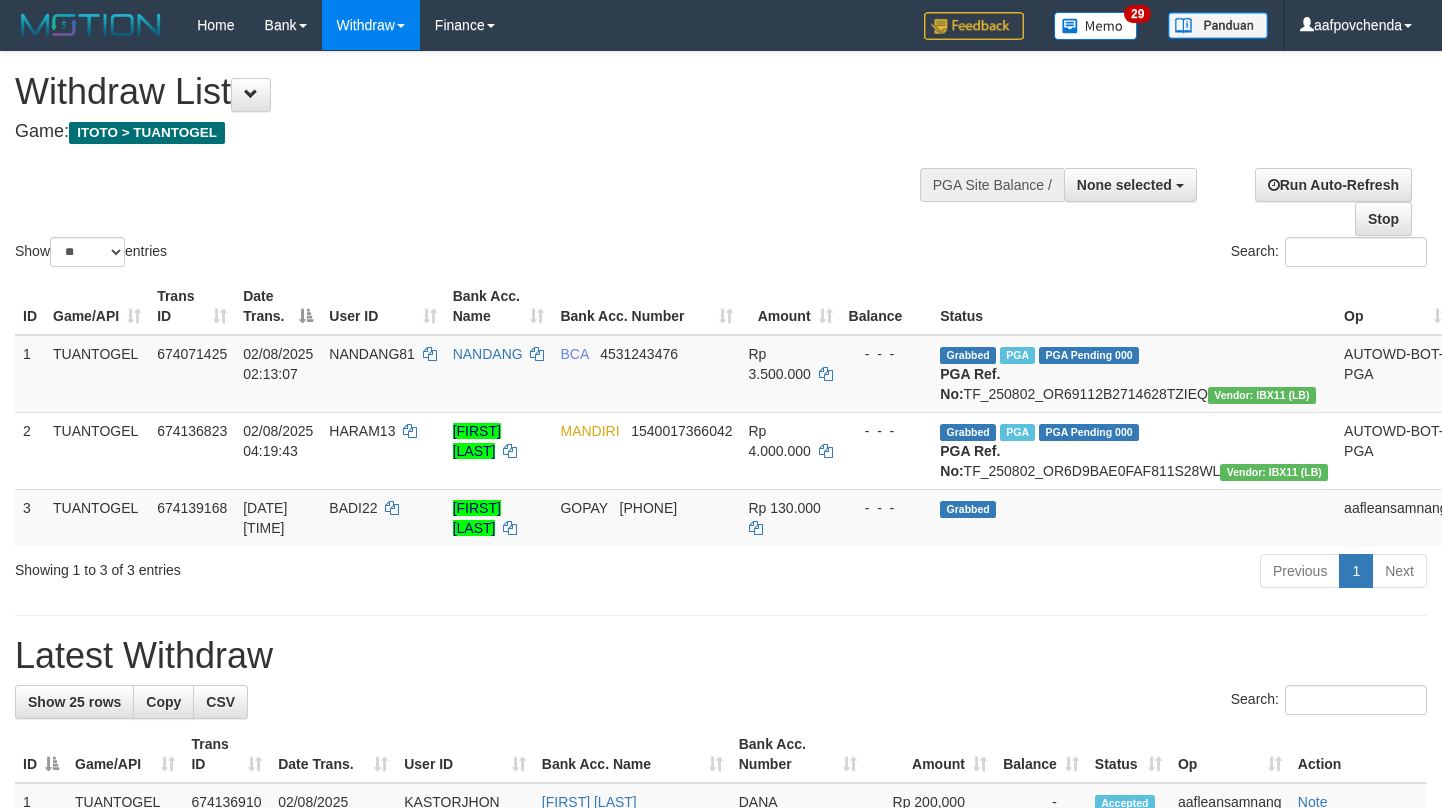 select 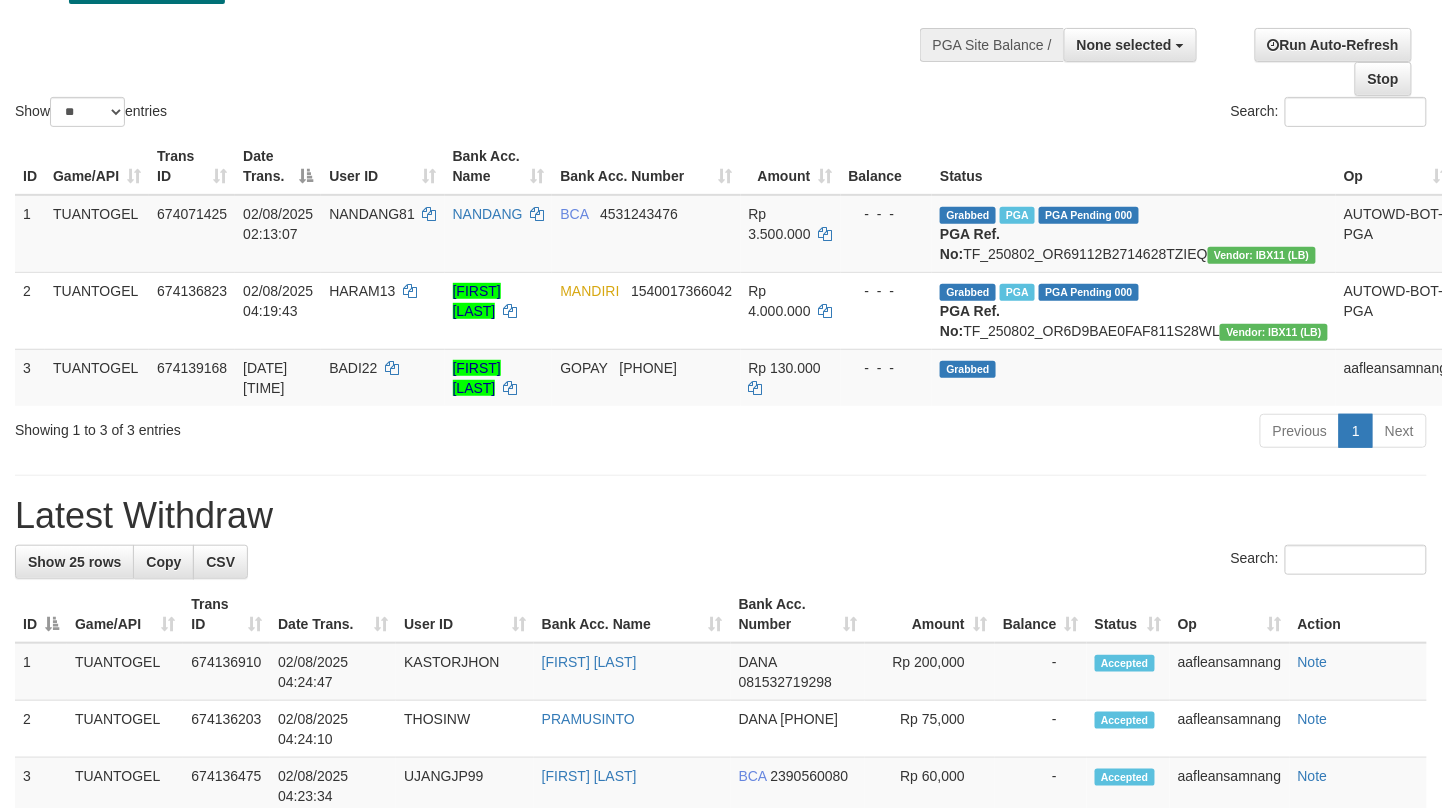 scroll, scrollTop: 138, scrollLeft: 0, axis: vertical 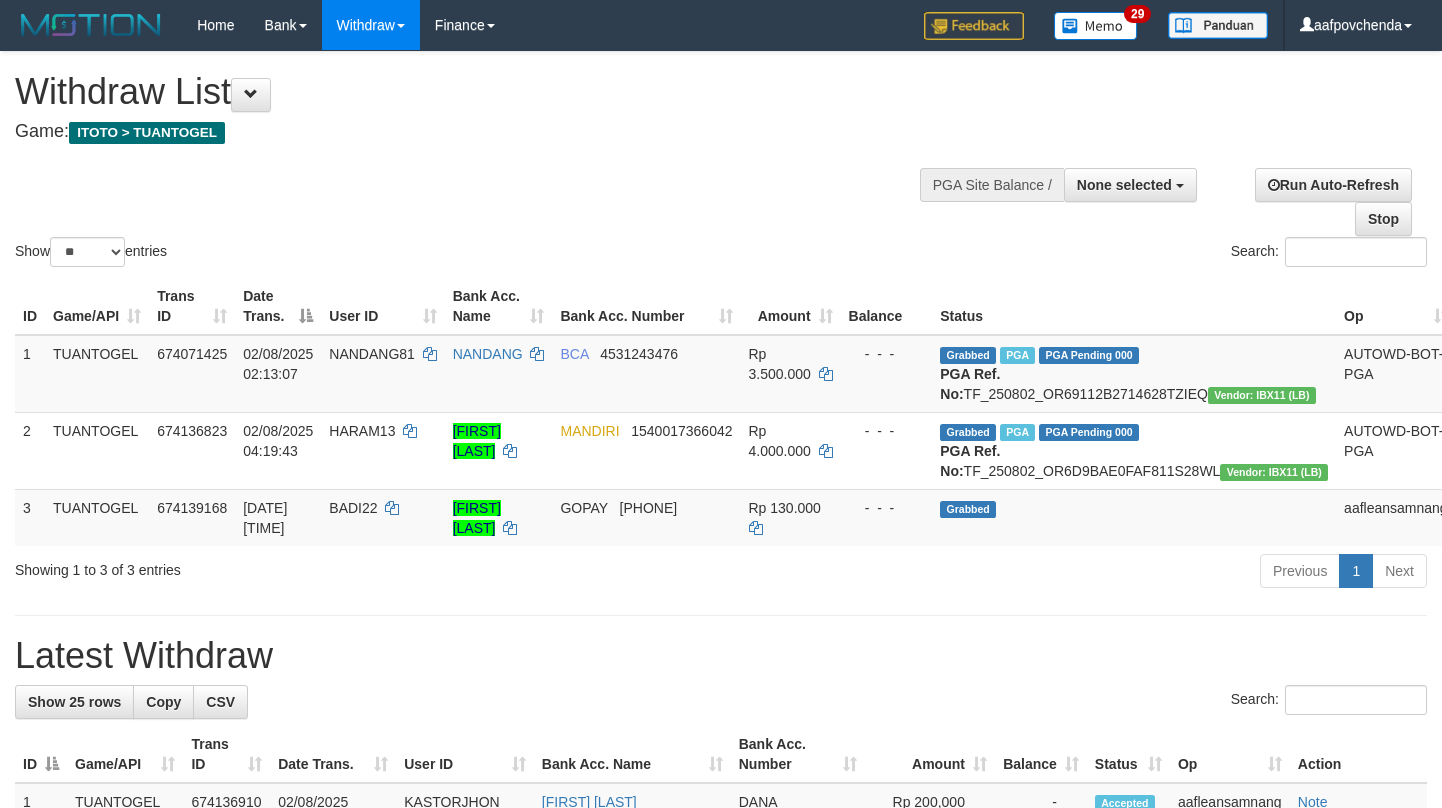select 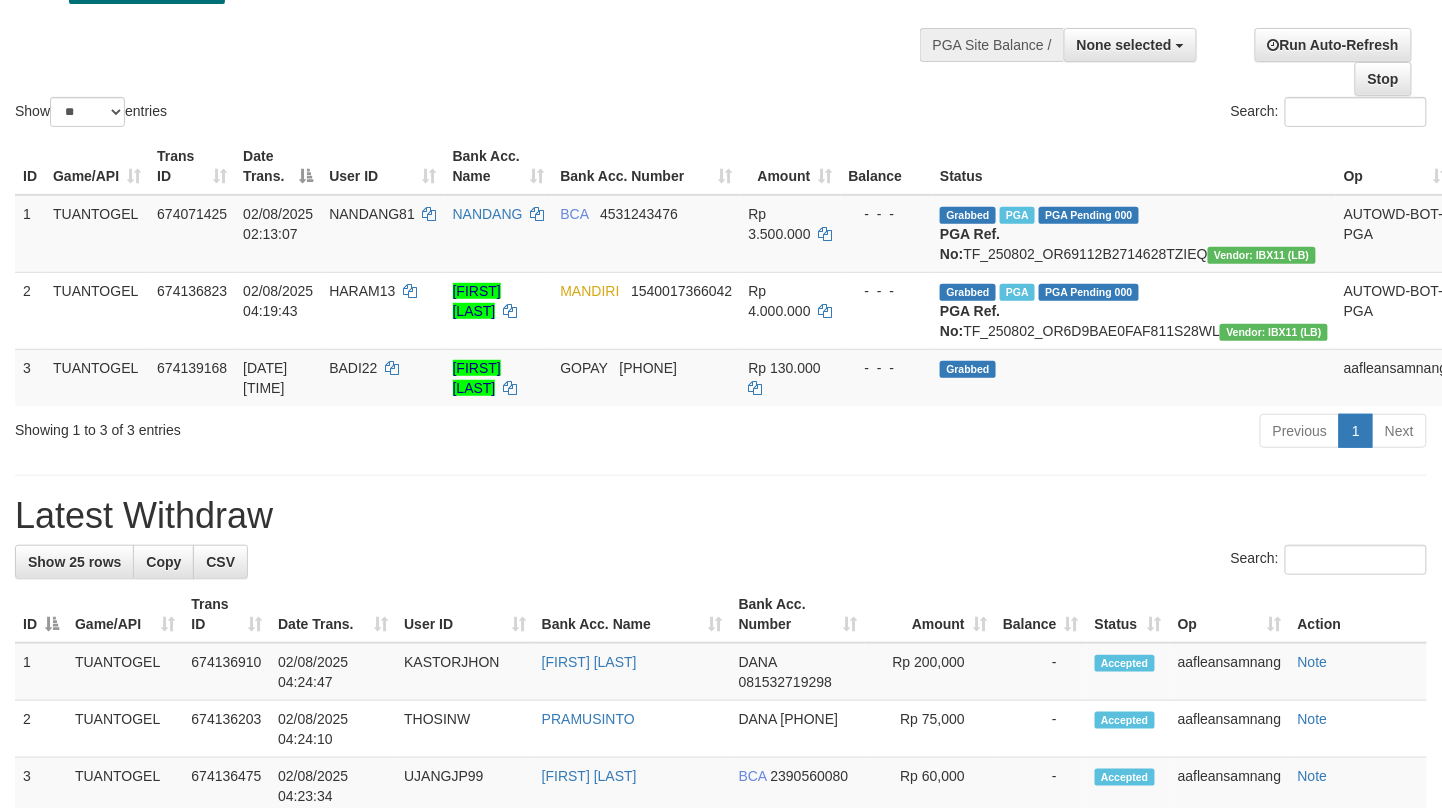 scroll, scrollTop: 138, scrollLeft: 0, axis: vertical 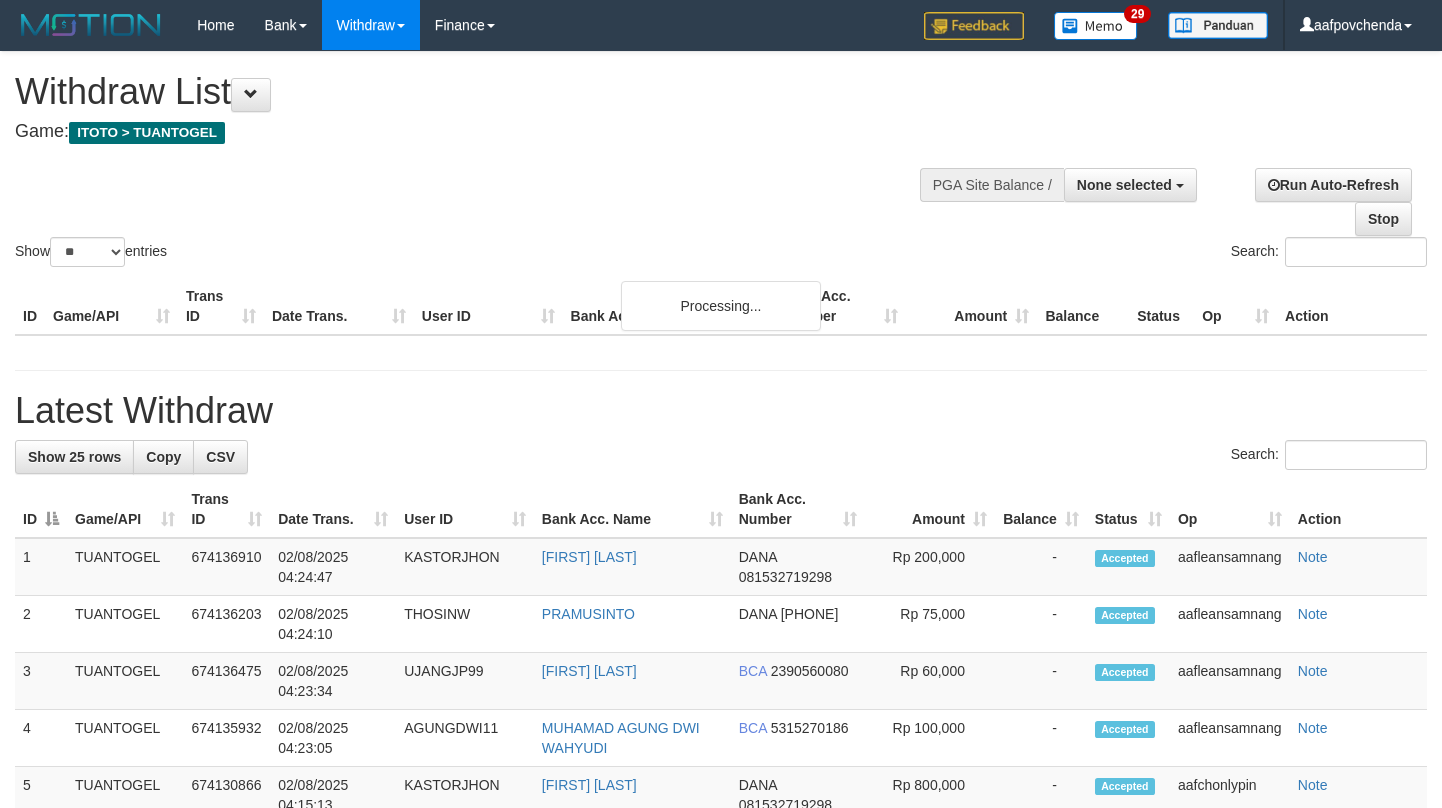 select 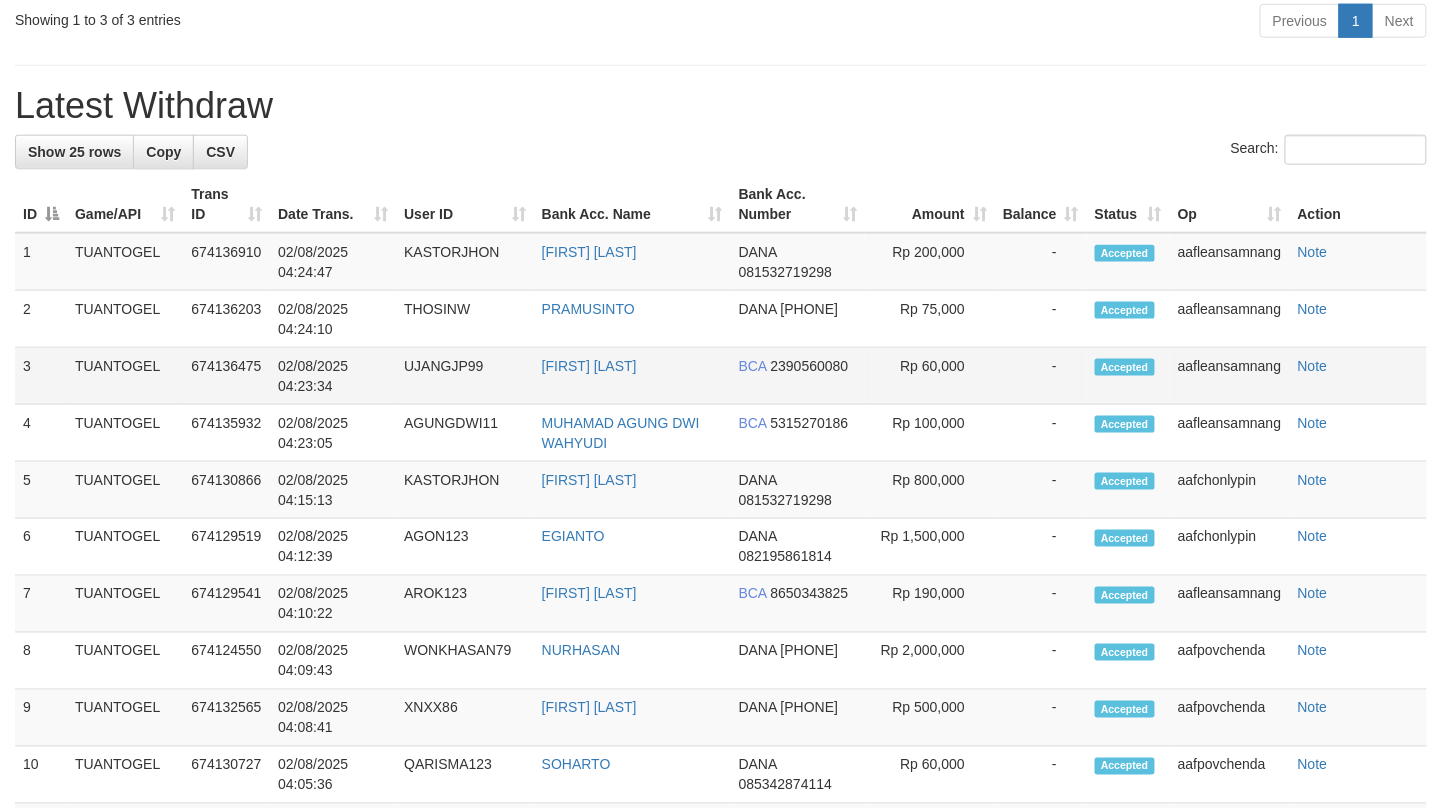 scroll, scrollTop: 494, scrollLeft: 0, axis: vertical 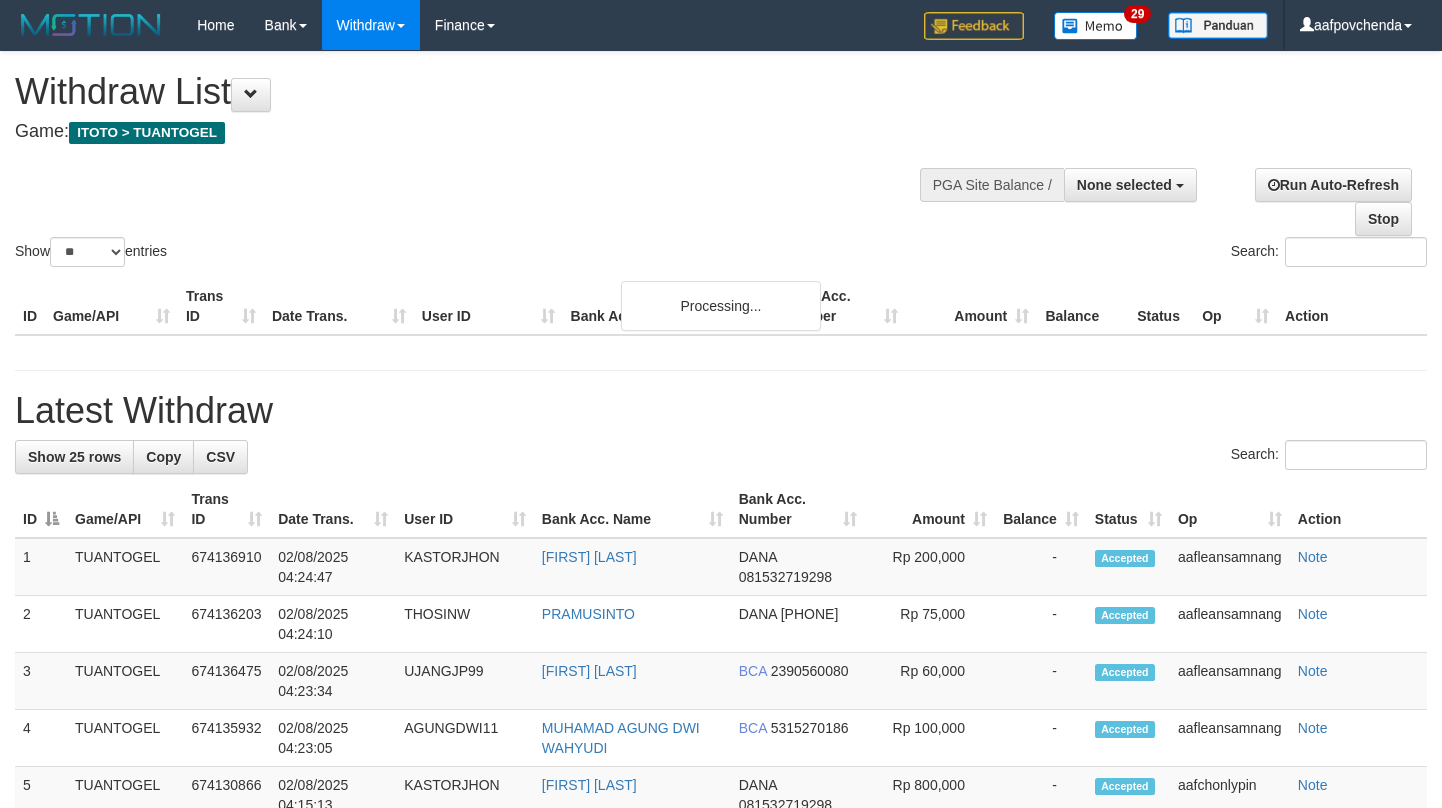 select 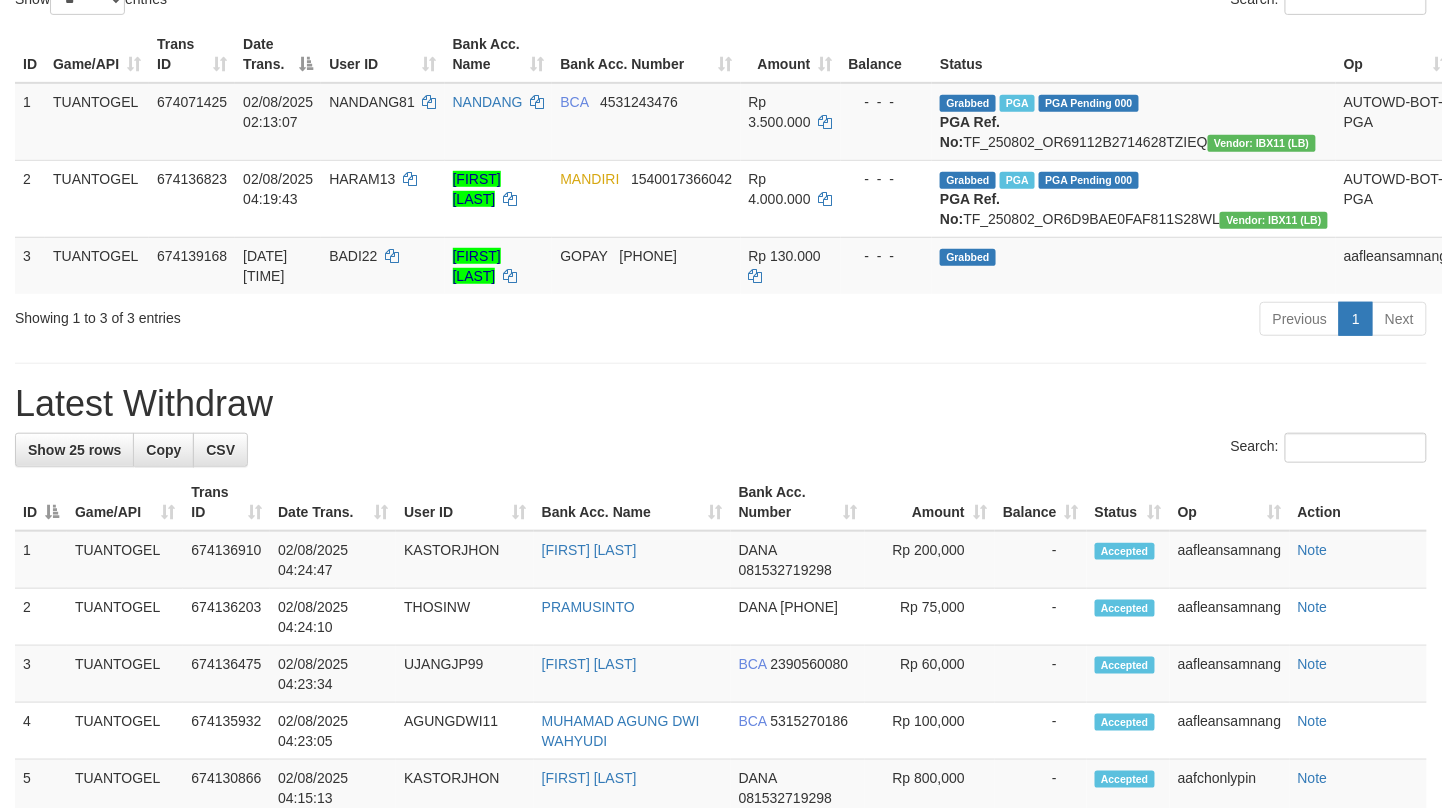 scroll, scrollTop: 246, scrollLeft: 0, axis: vertical 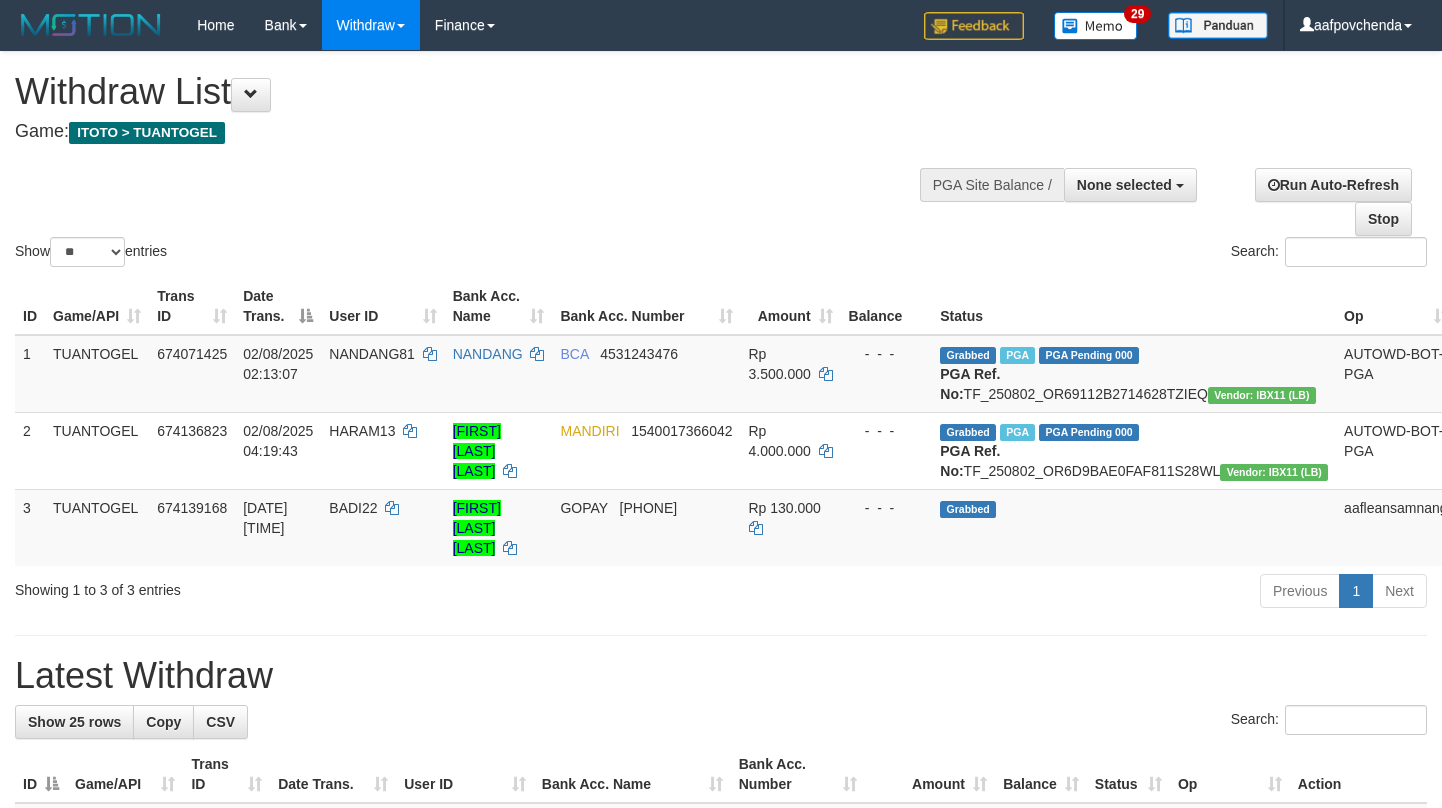 select 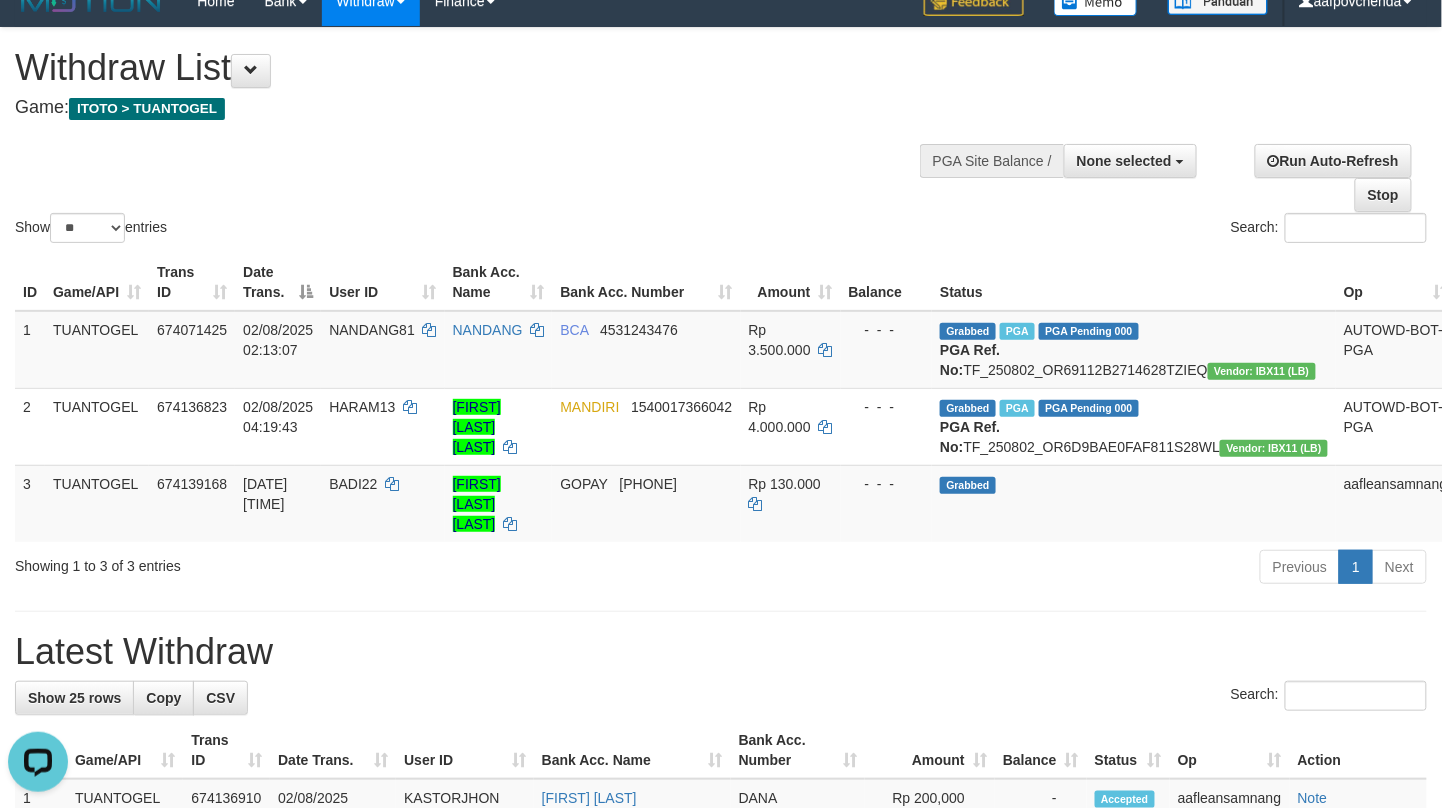 scroll, scrollTop: 0, scrollLeft: 0, axis: both 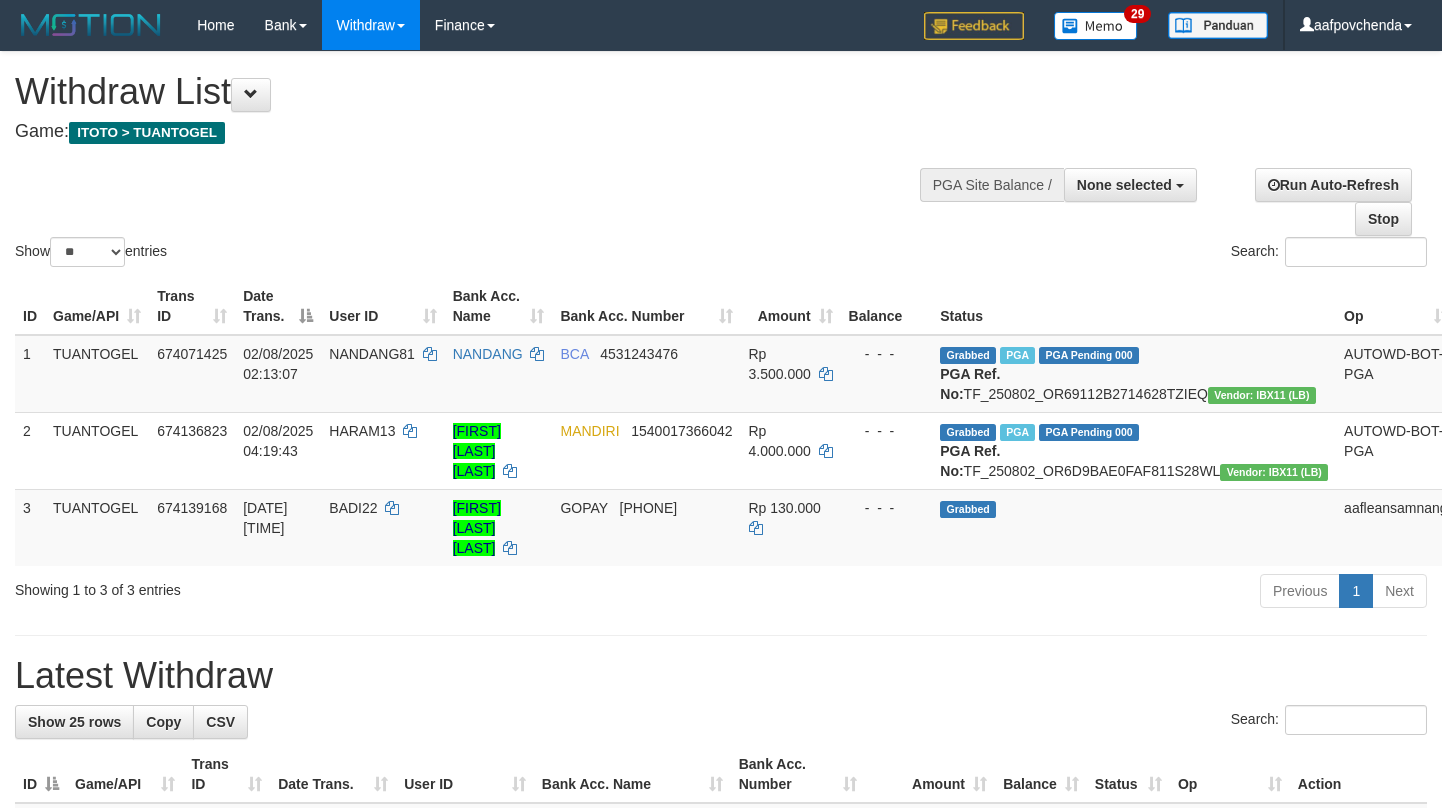 select 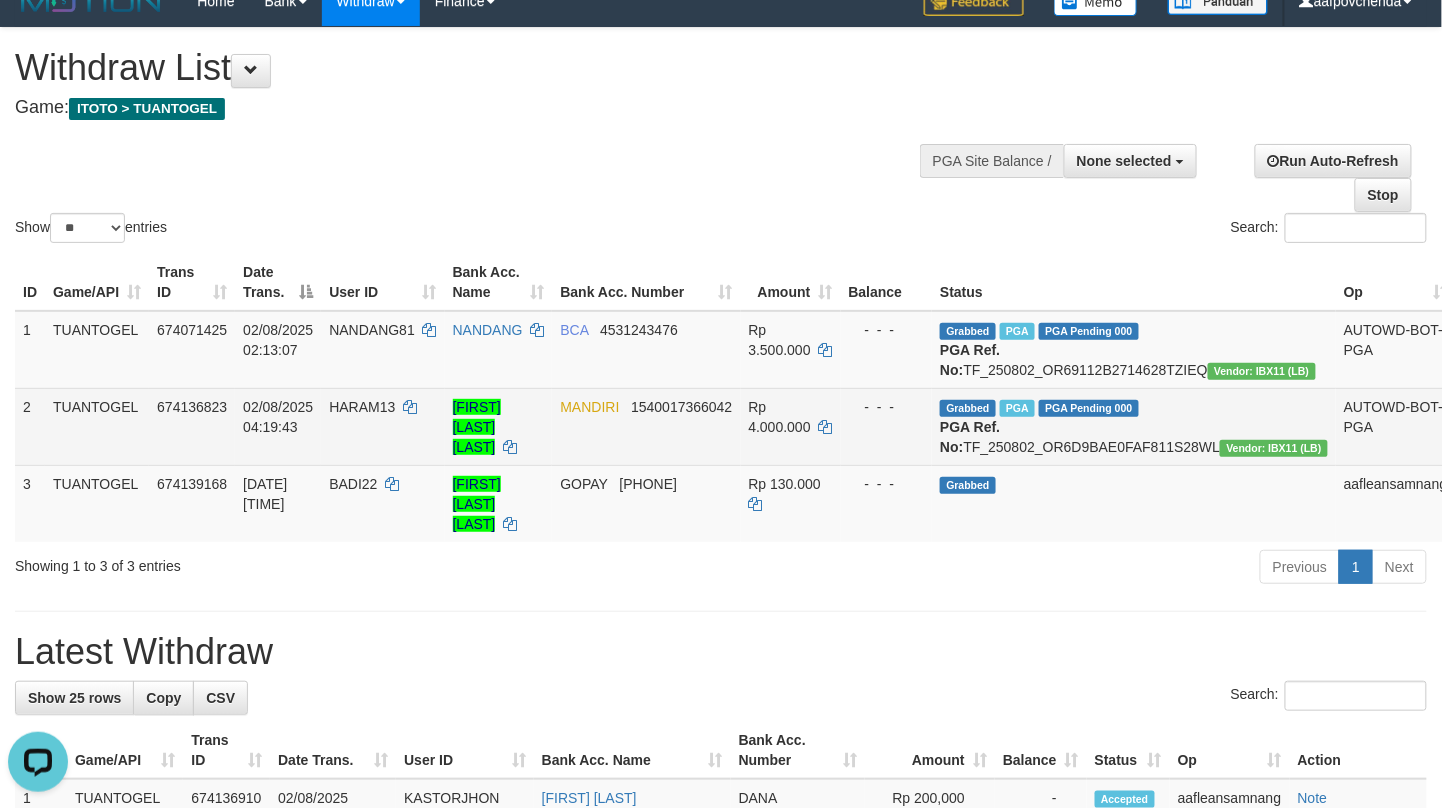 scroll, scrollTop: 0, scrollLeft: 0, axis: both 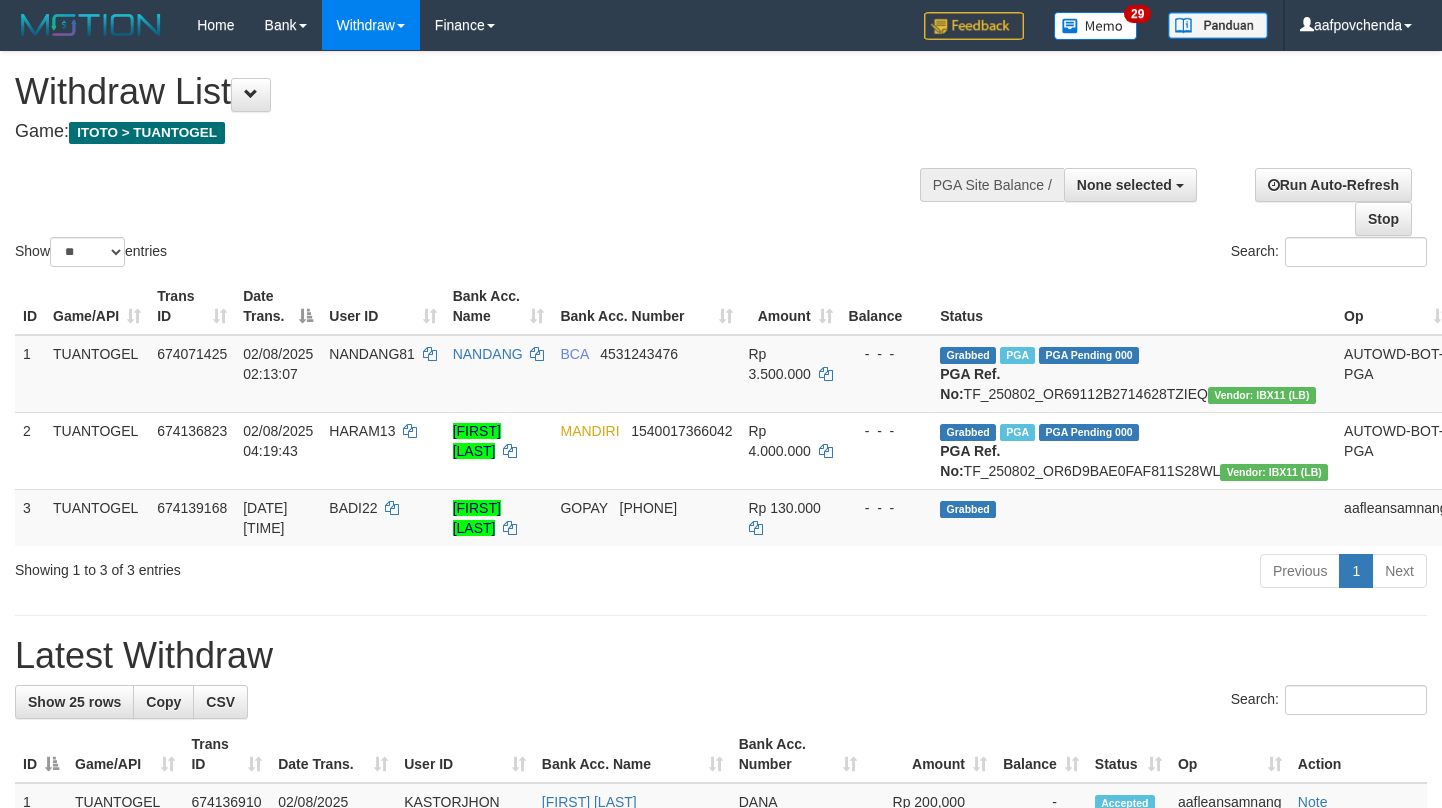select 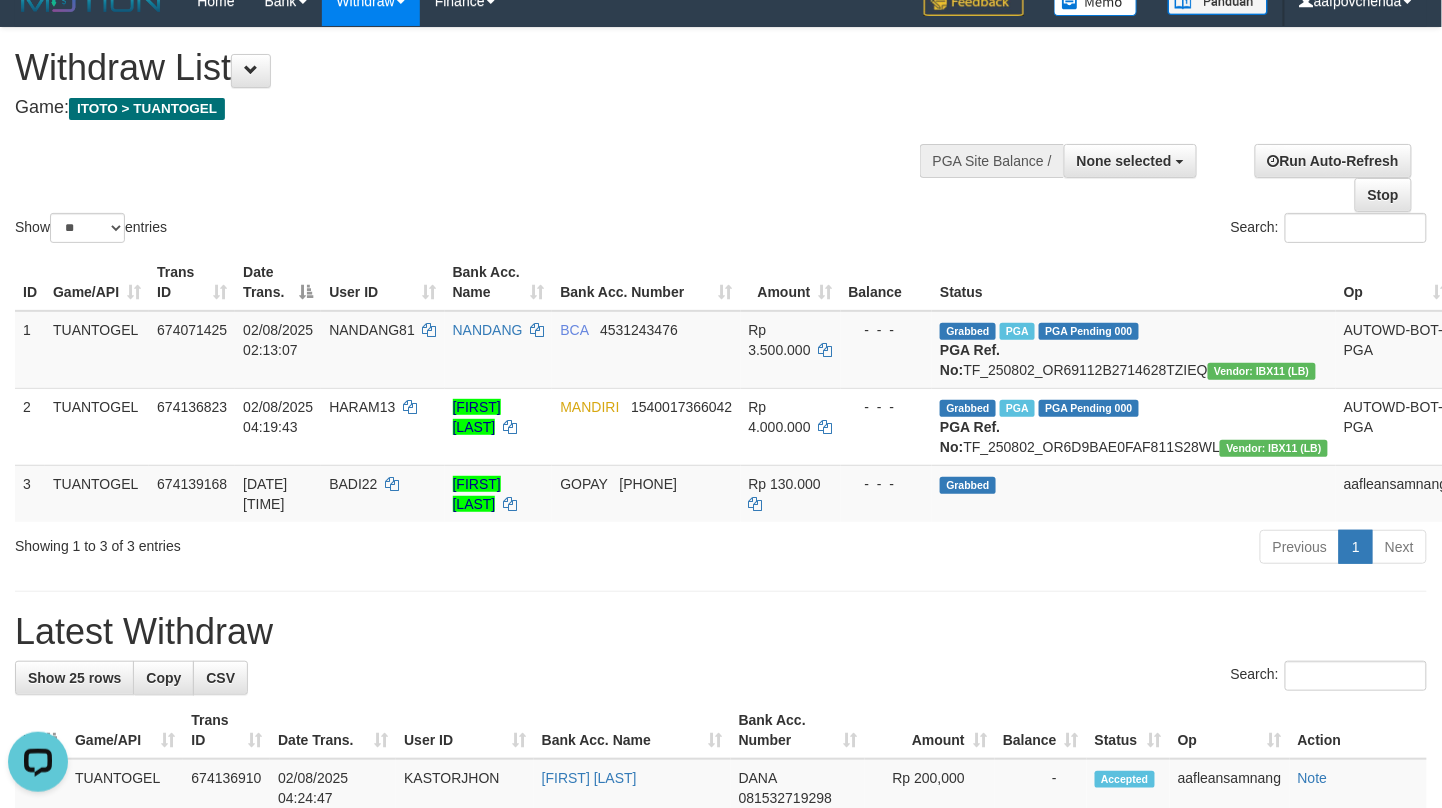 scroll, scrollTop: 0, scrollLeft: 0, axis: both 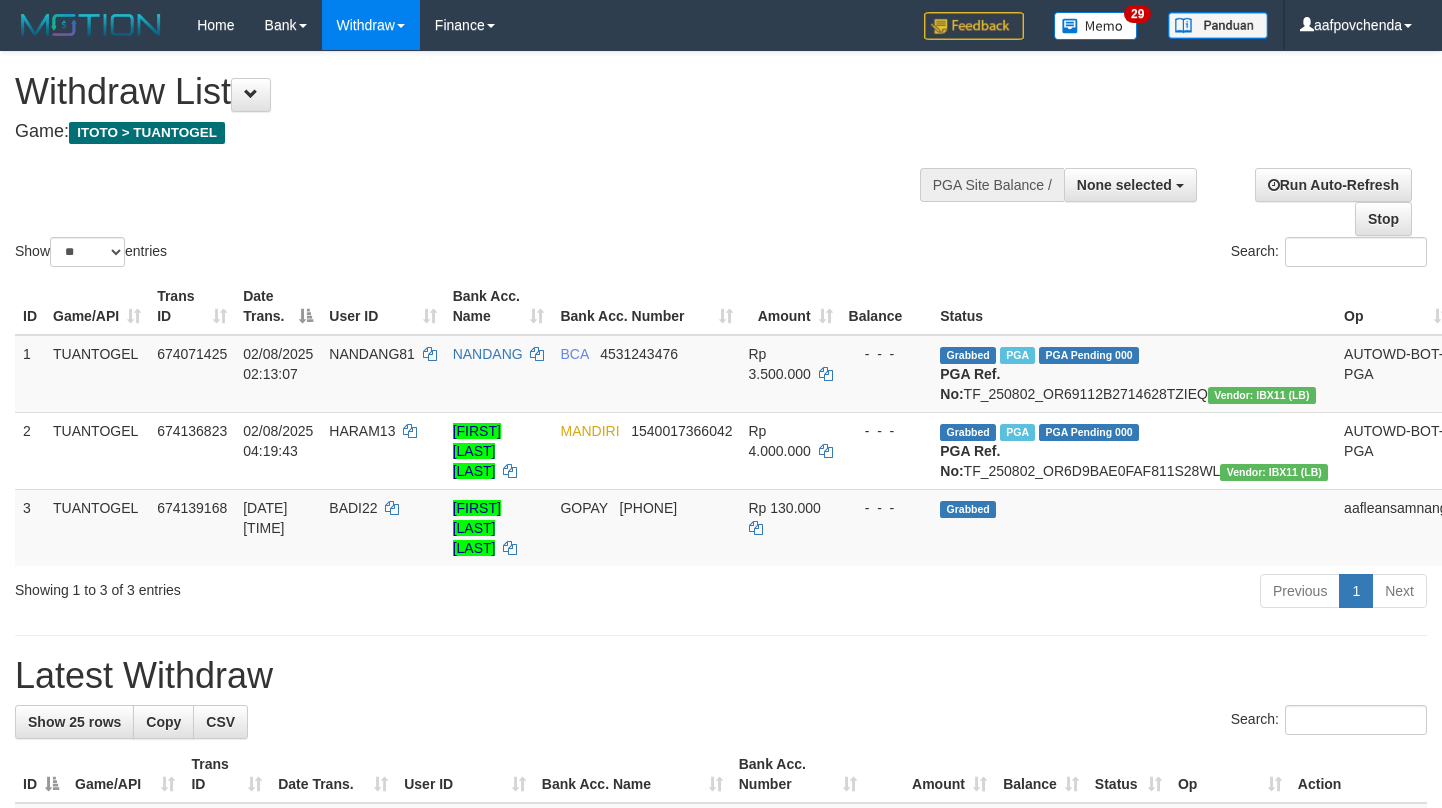 select 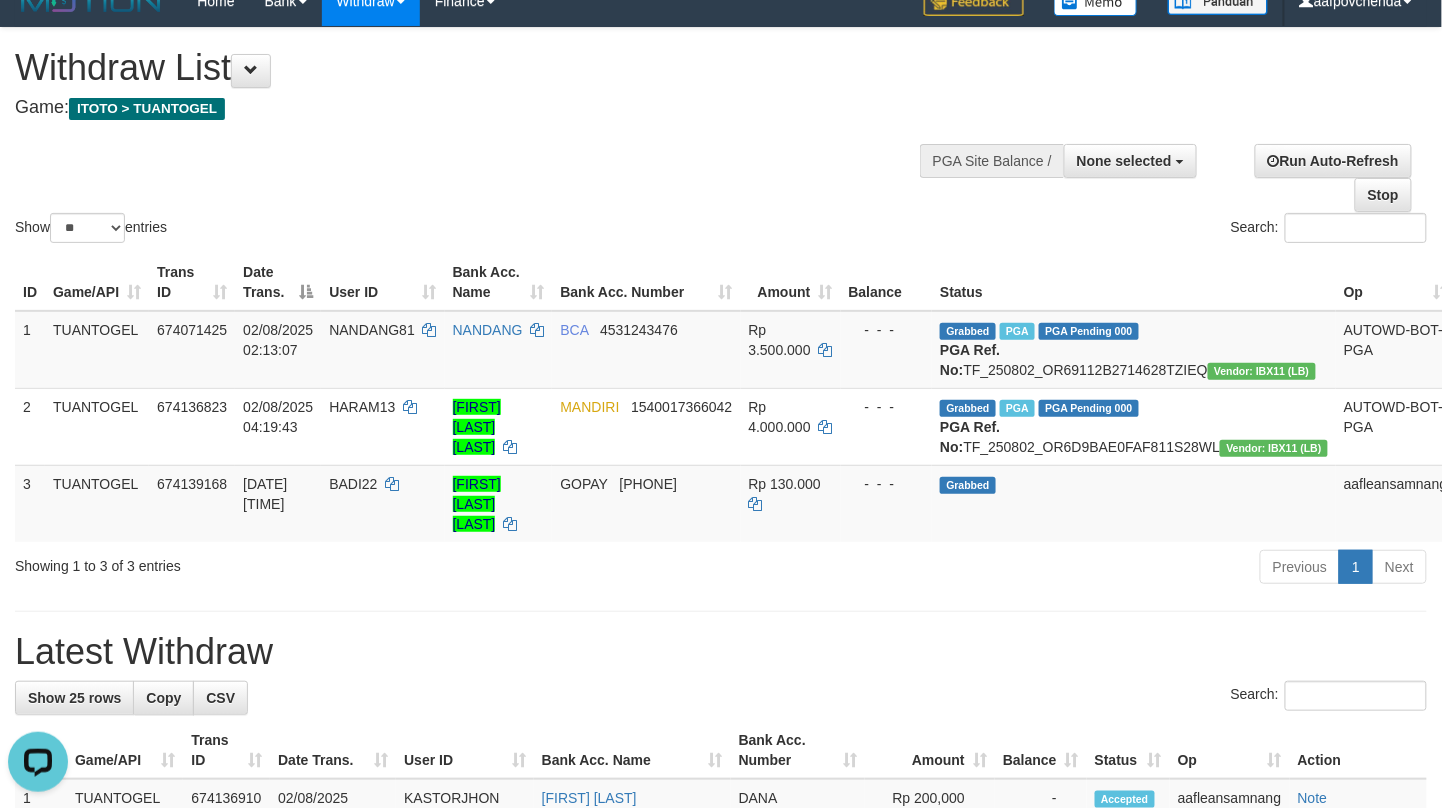 scroll, scrollTop: 0, scrollLeft: 0, axis: both 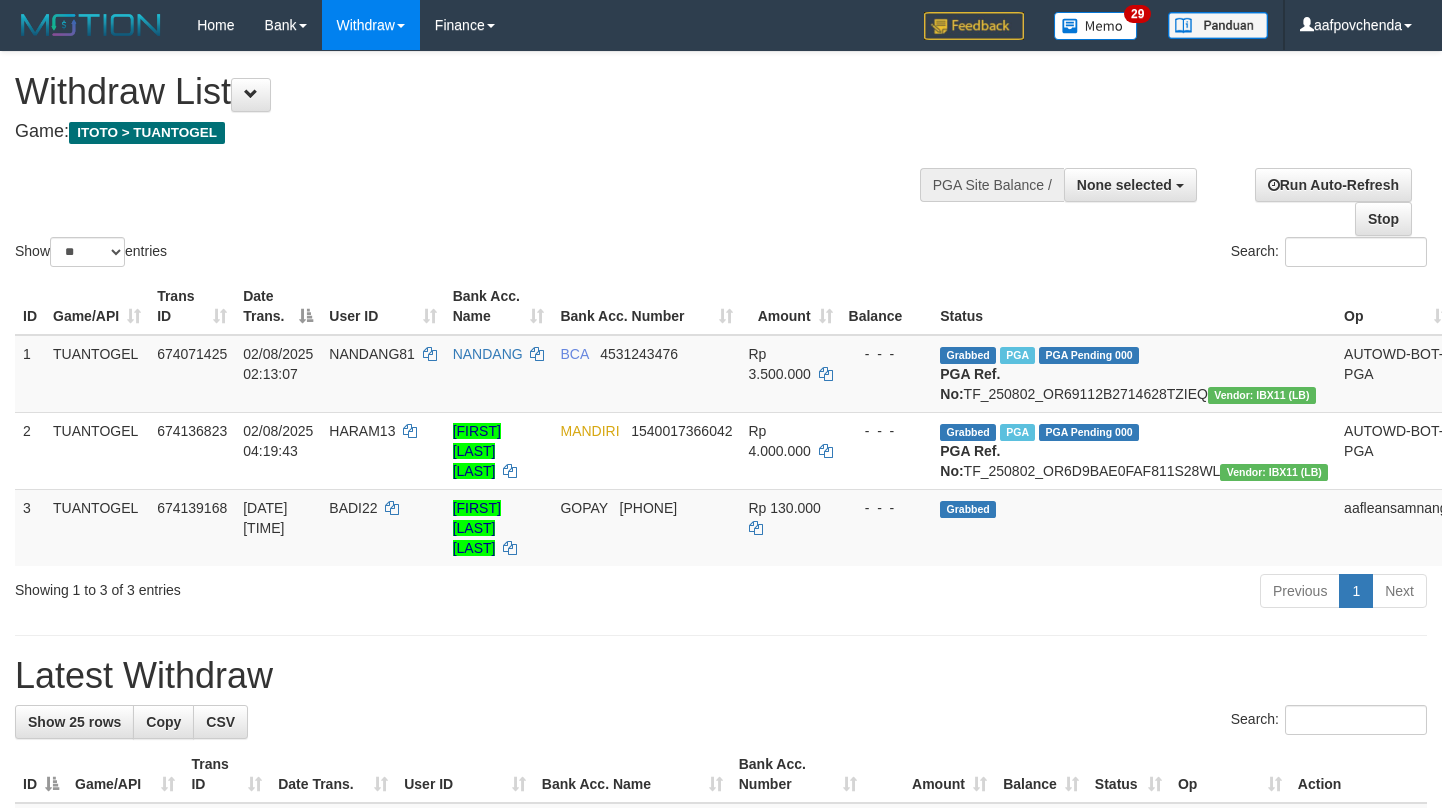 select 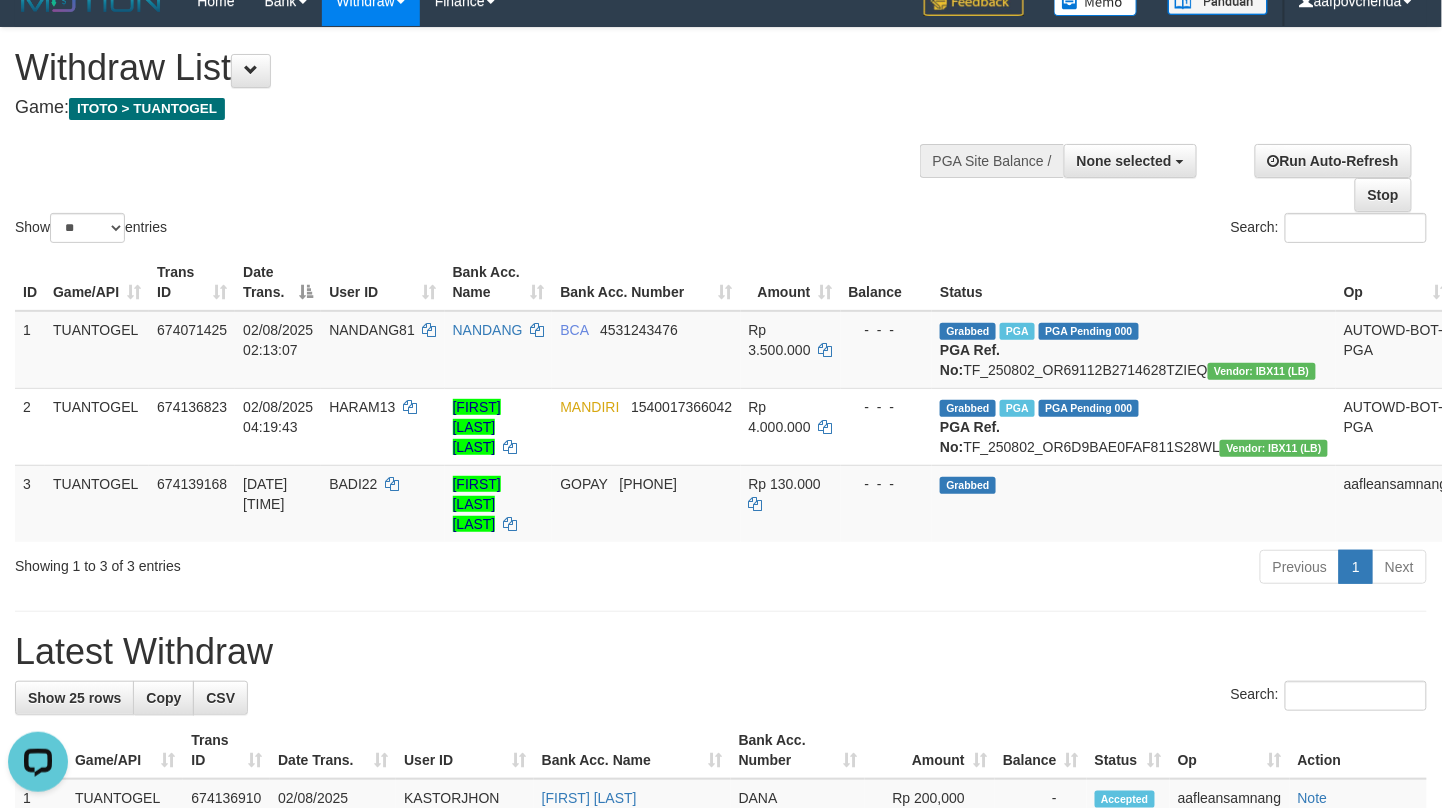 scroll, scrollTop: 0, scrollLeft: 0, axis: both 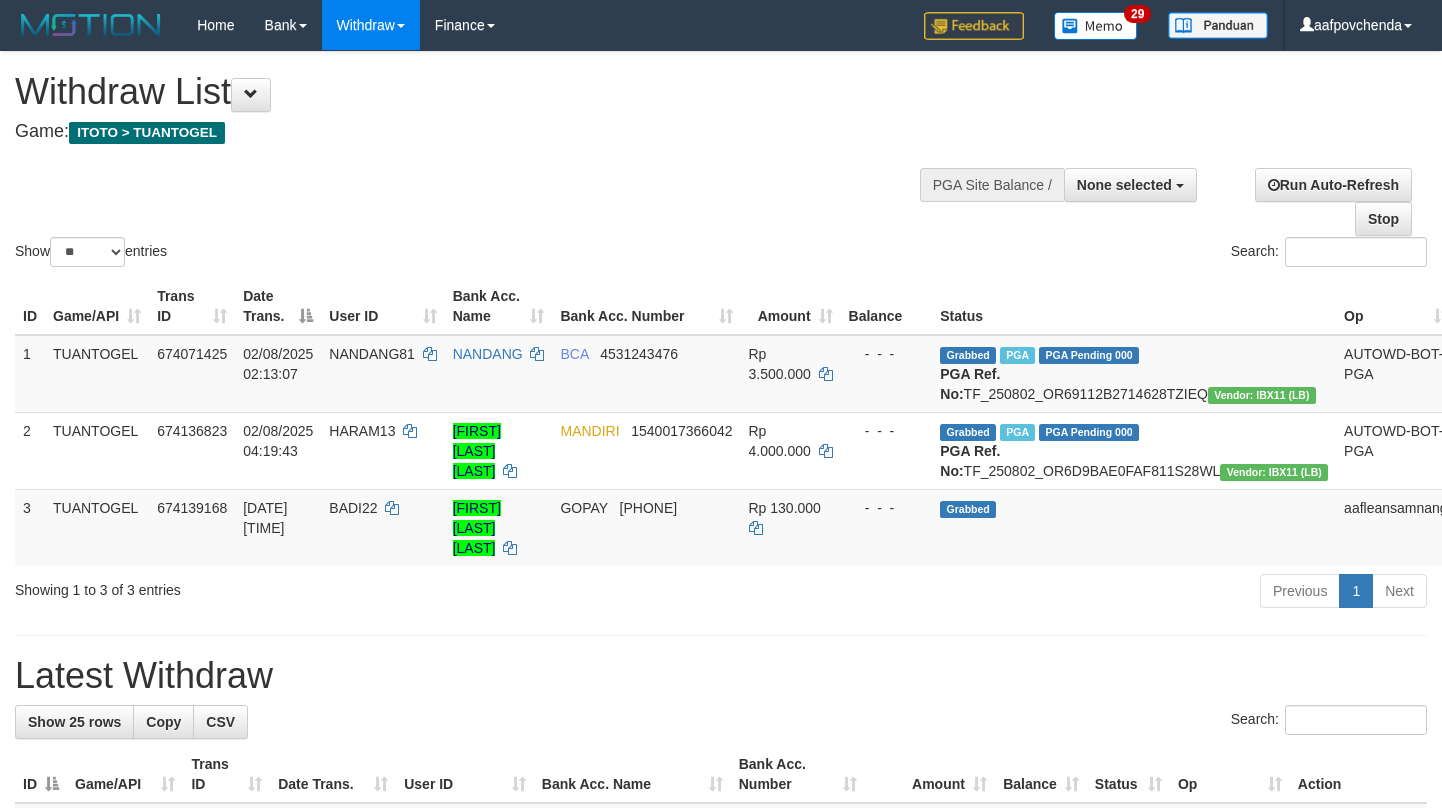 select 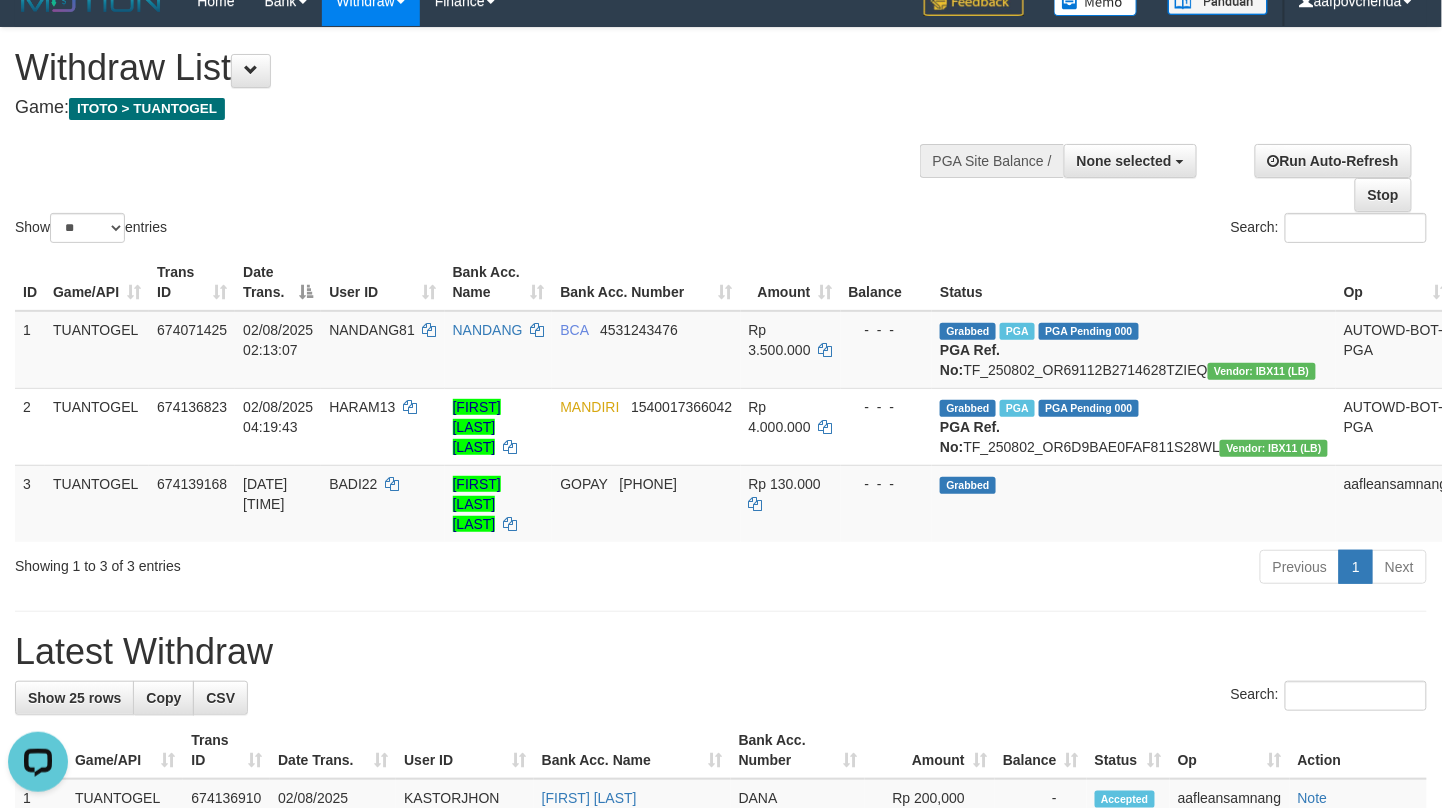 scroll, scrollTop: 0, scrollLeft: 0, axis: both 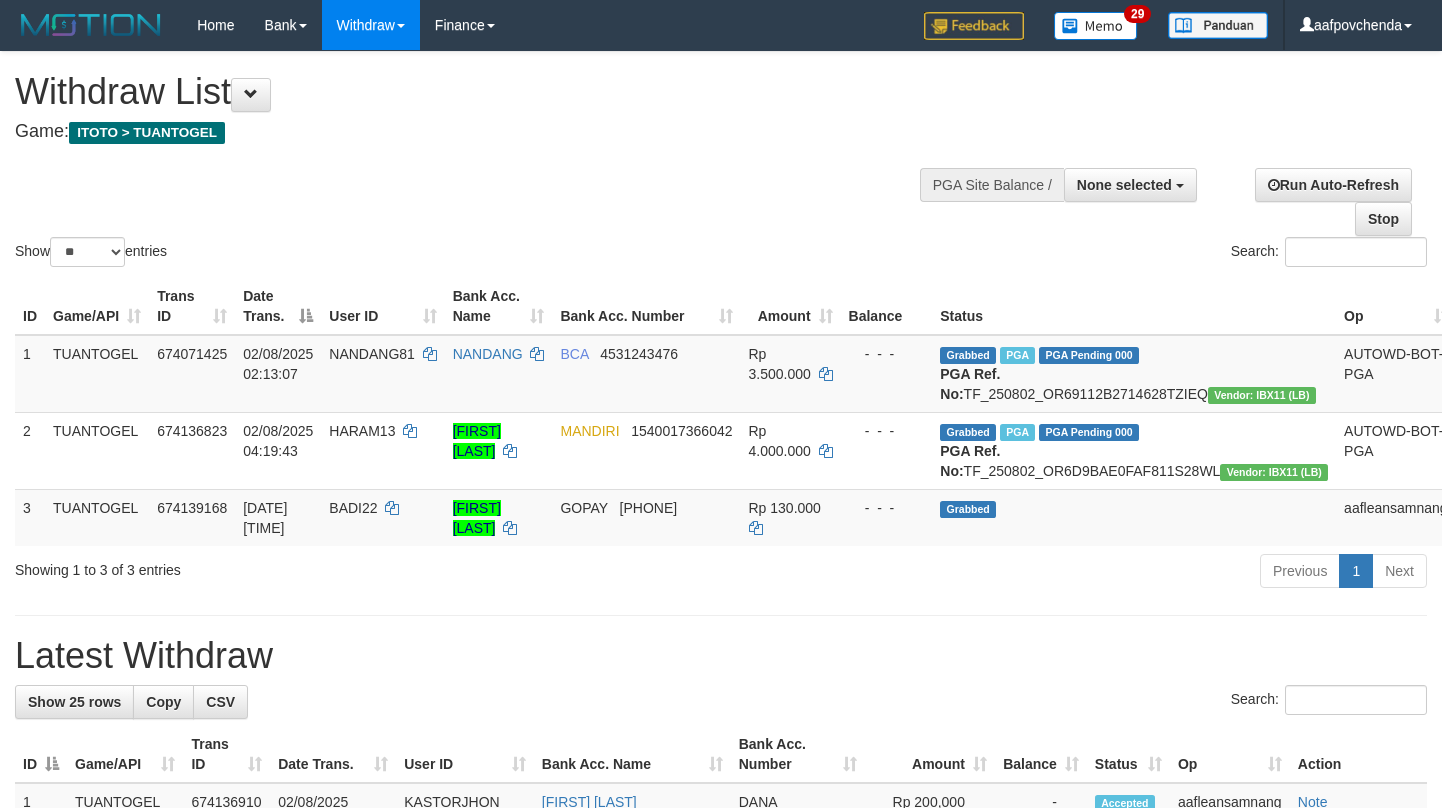 select 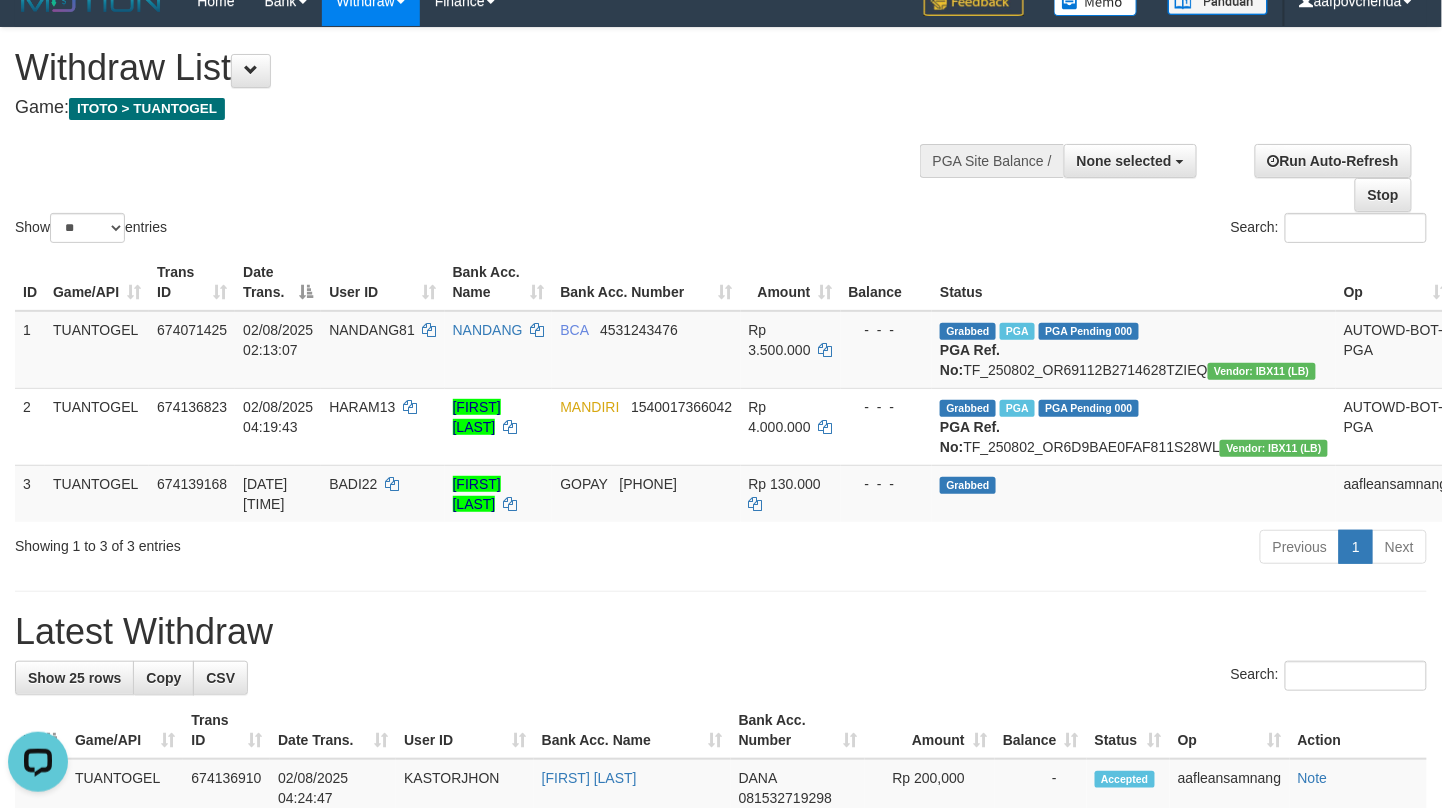 scroll, scrollTop: 0, scrollLeft: 0, axis: both 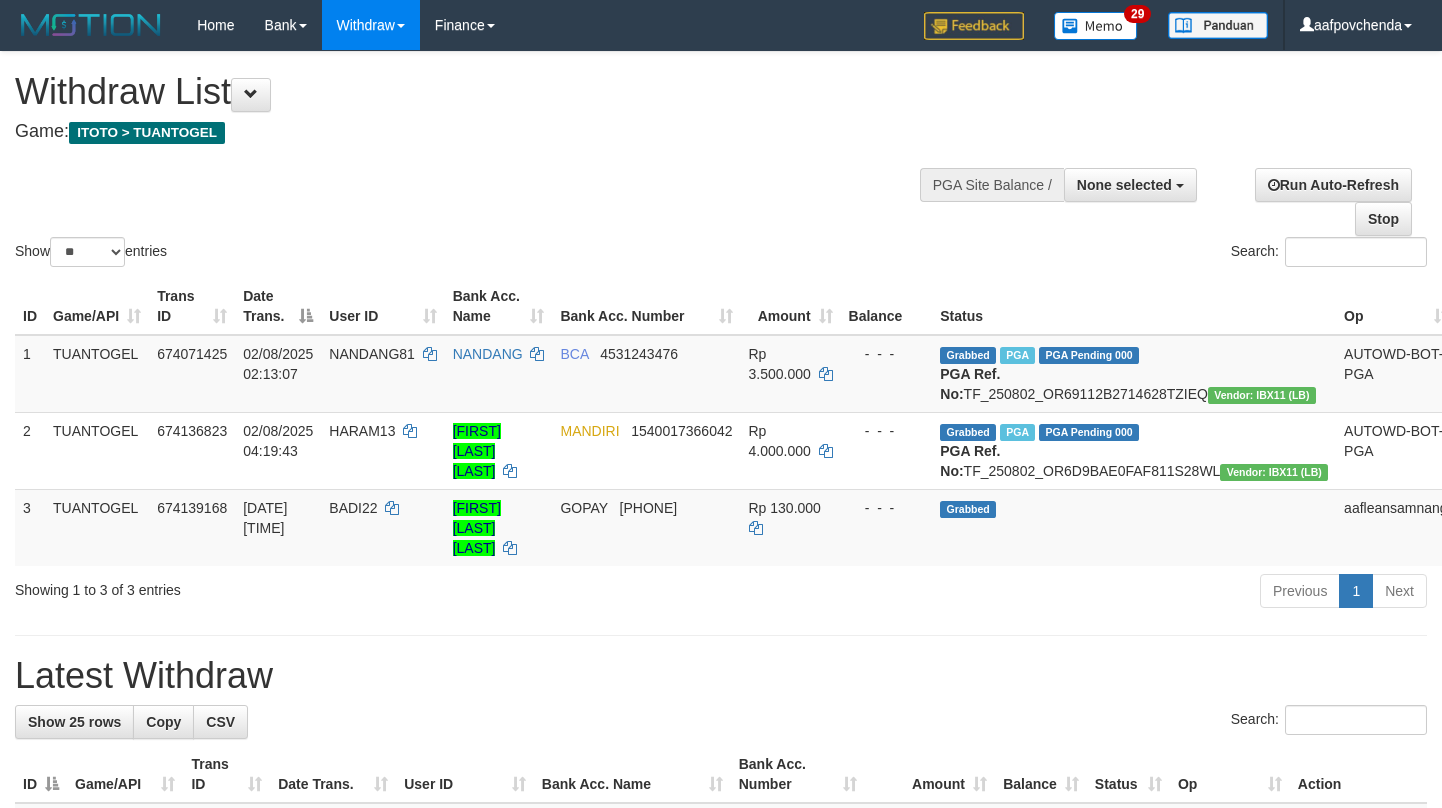 select 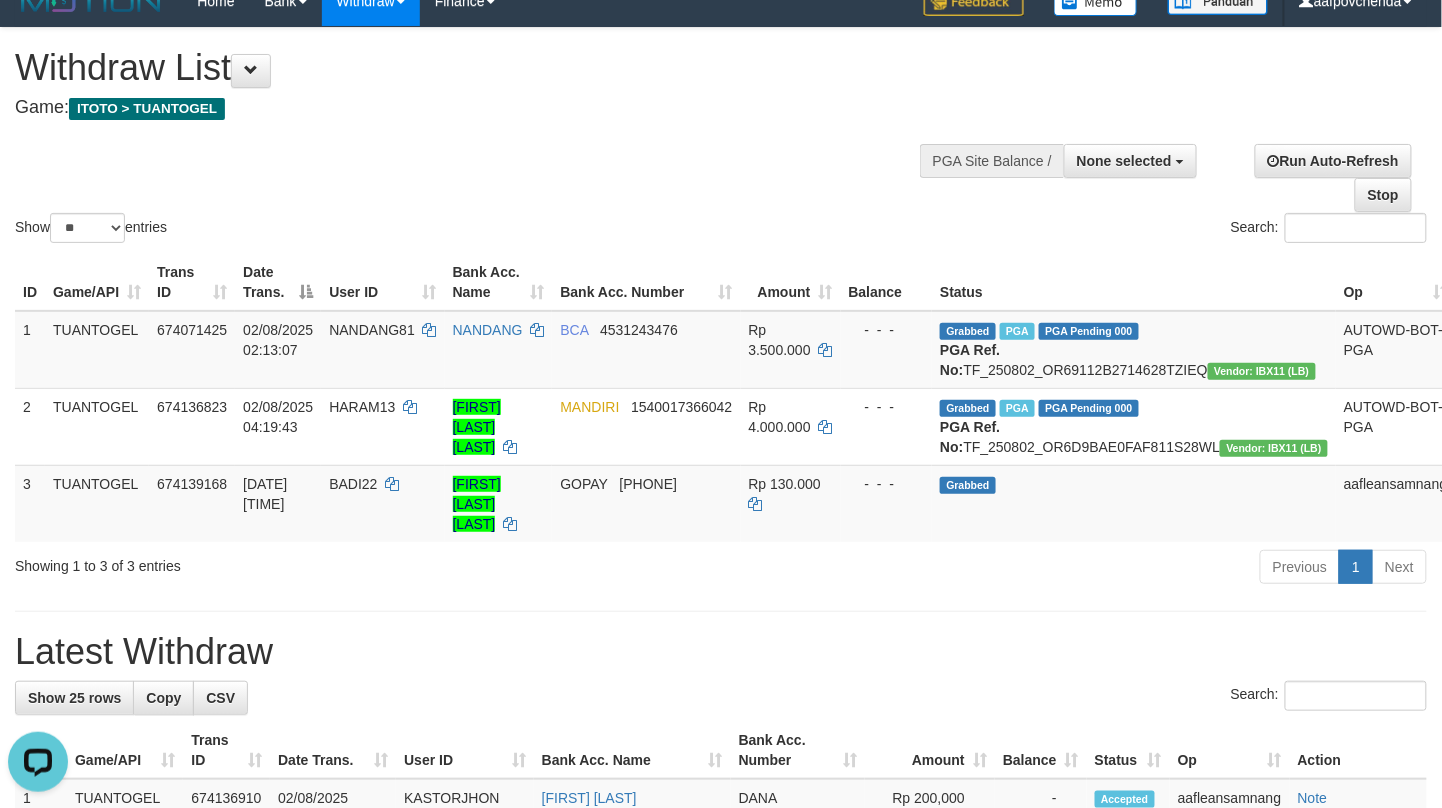scroll, scrollTop: 0, scrollLeft: 0, axis: both 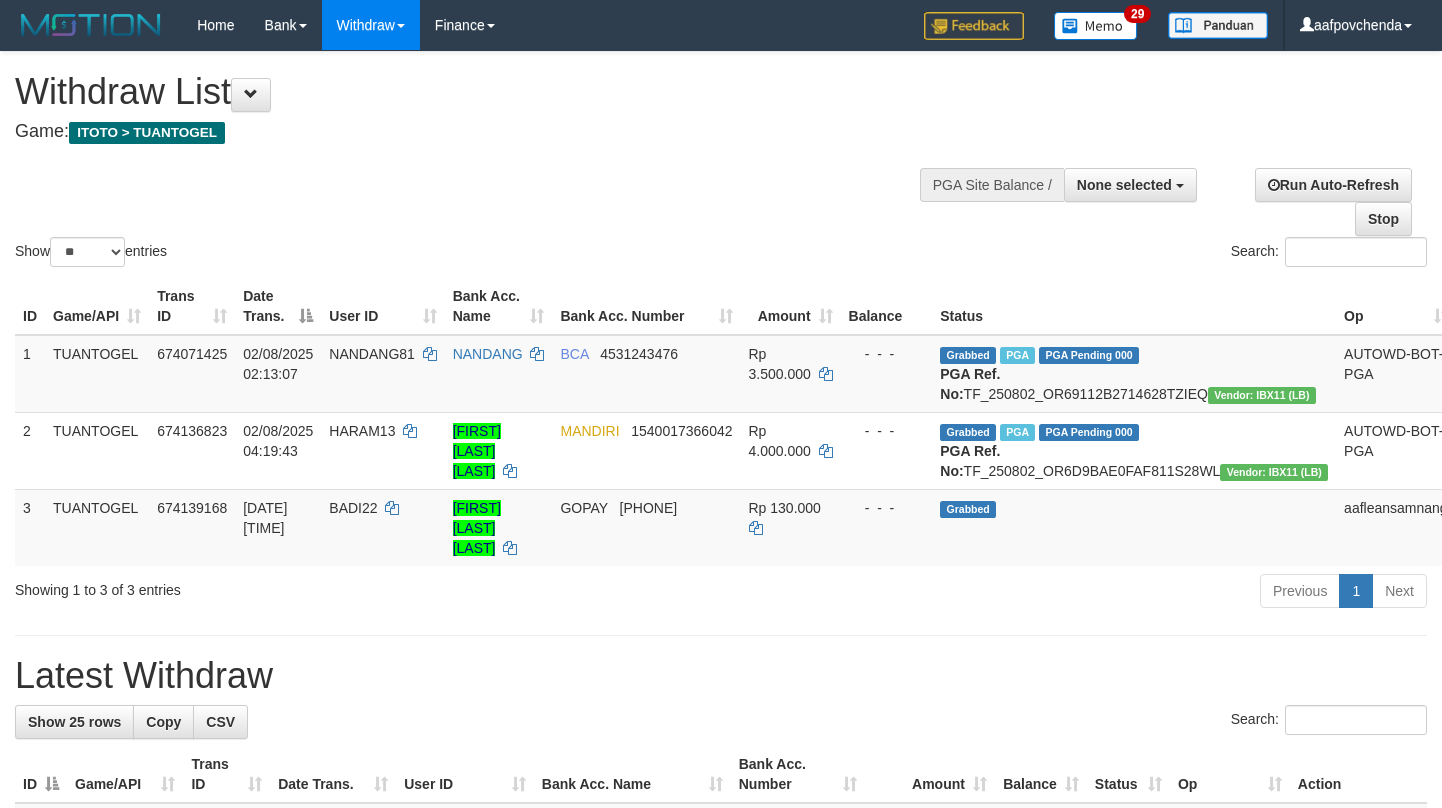 select 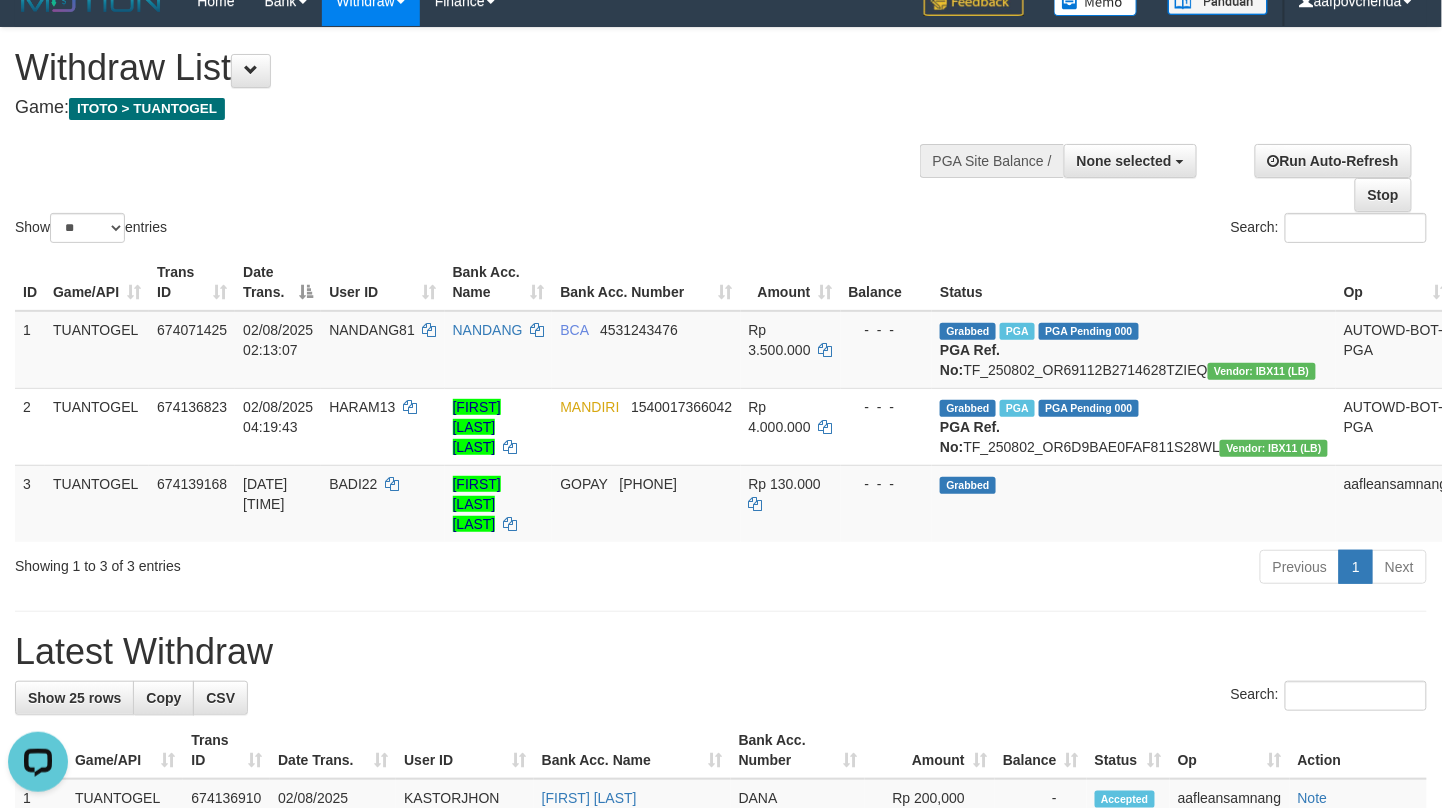 scroll, scrollTop: 0, scrollLeft: 0, axis: both 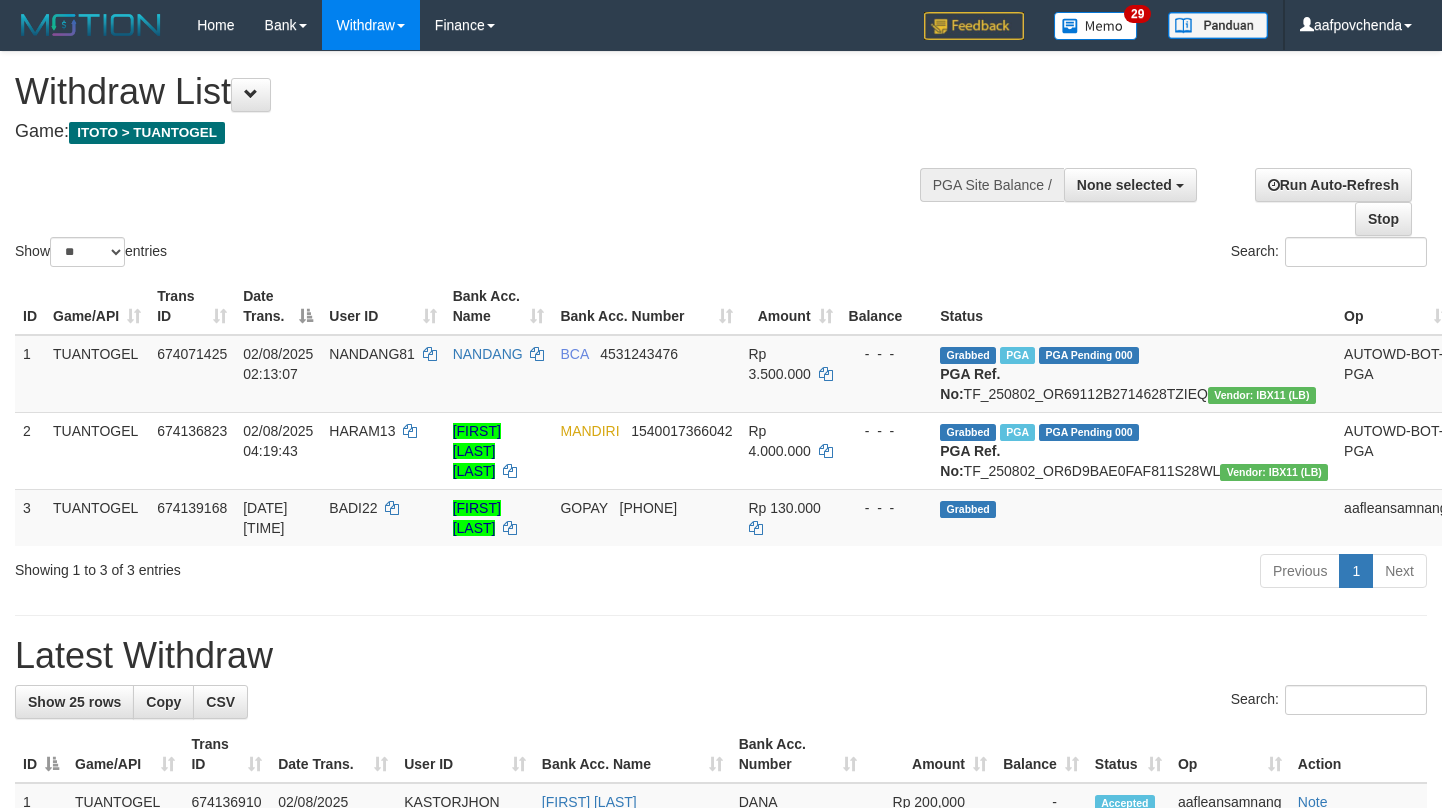 select 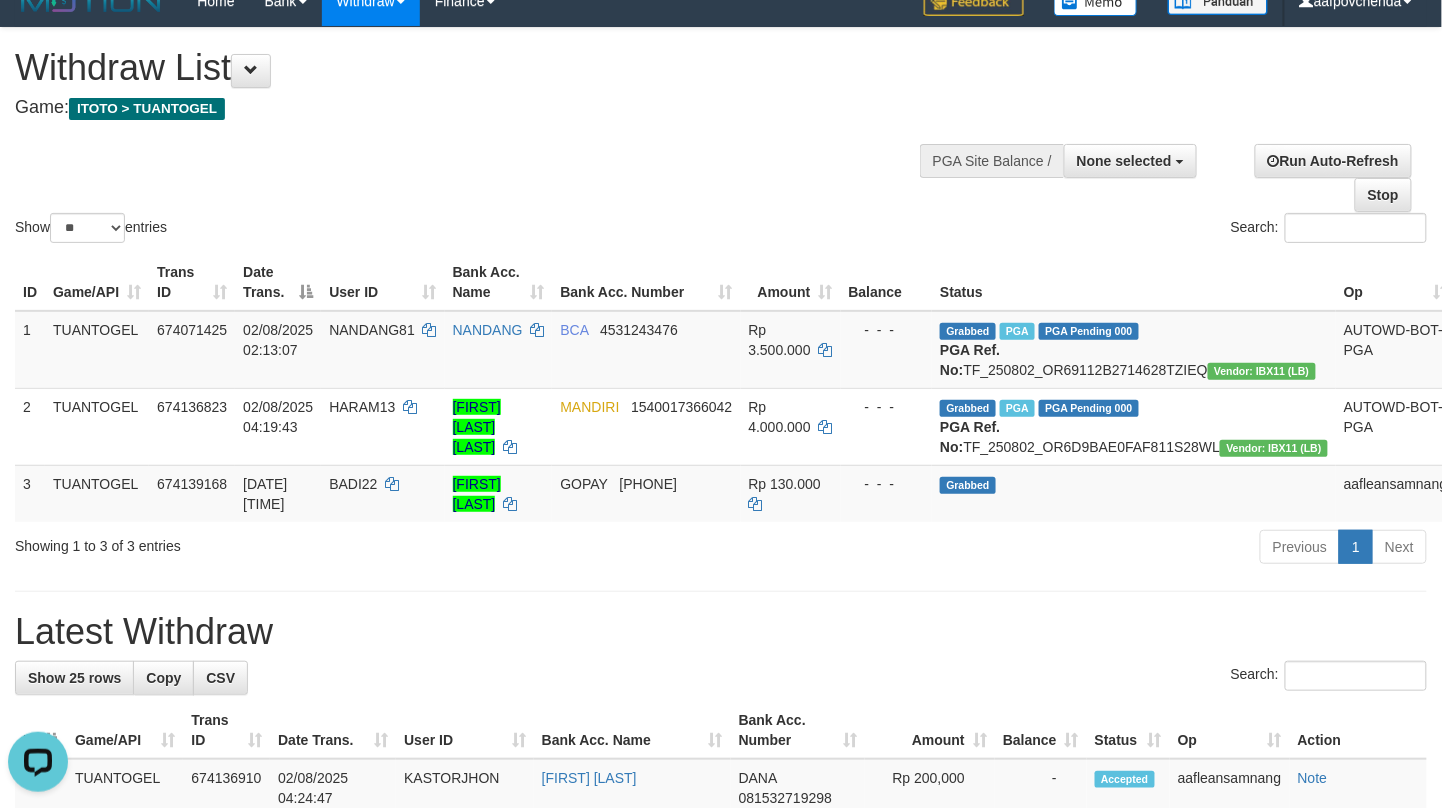 scroll, scrollTop: 0, scrollLeft: 0, axis: both 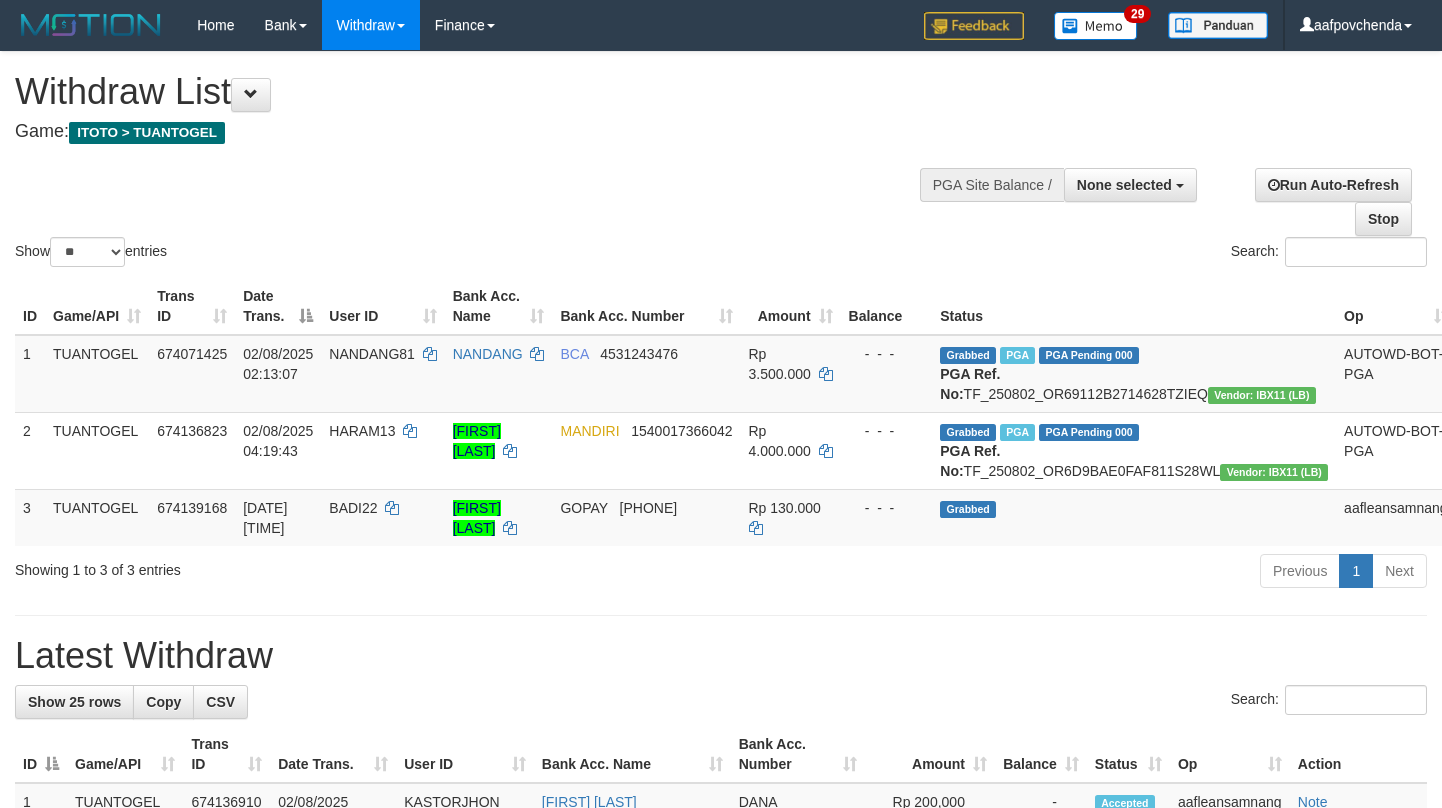 select 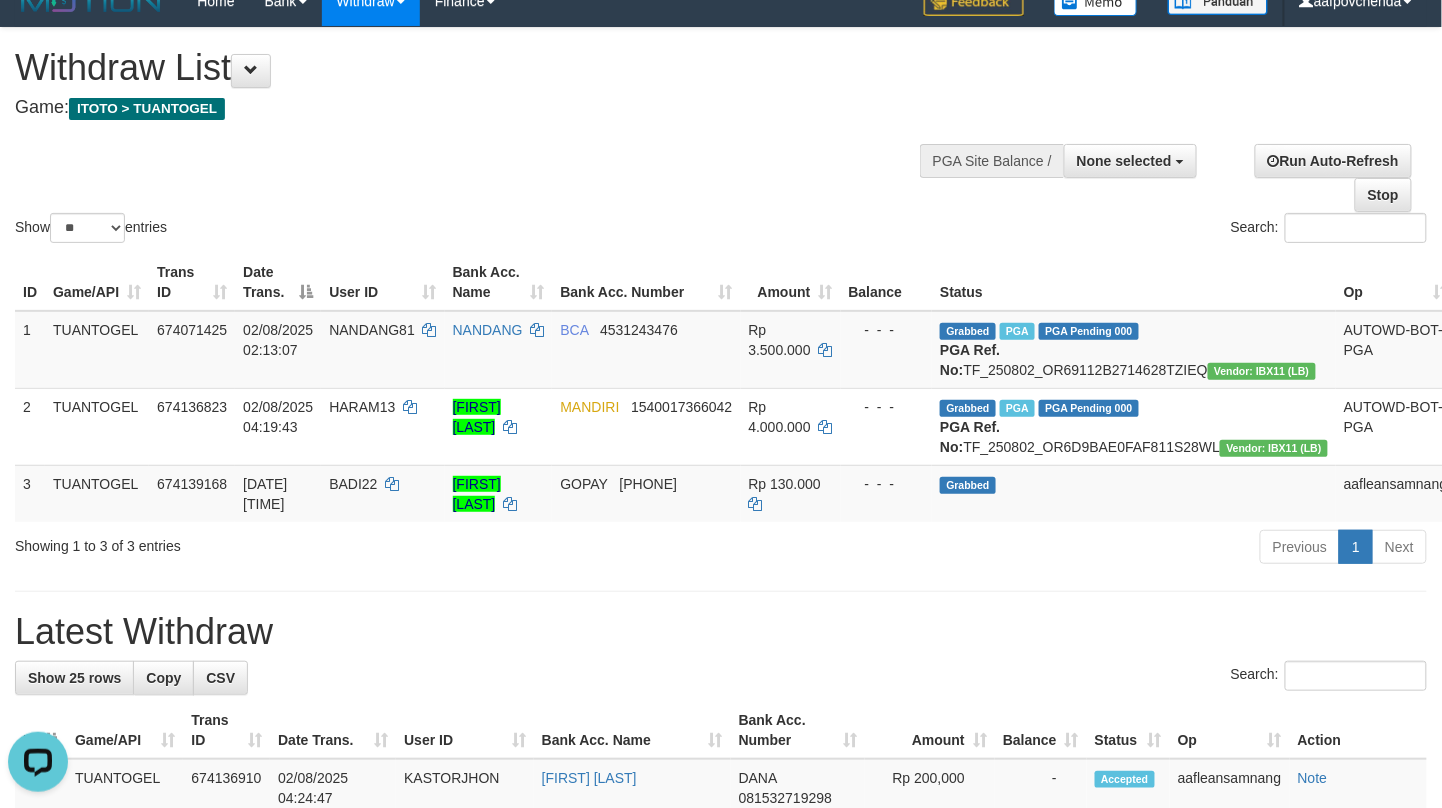 scroll, scrollTop: 0, scrollLeft: 0, axis: both 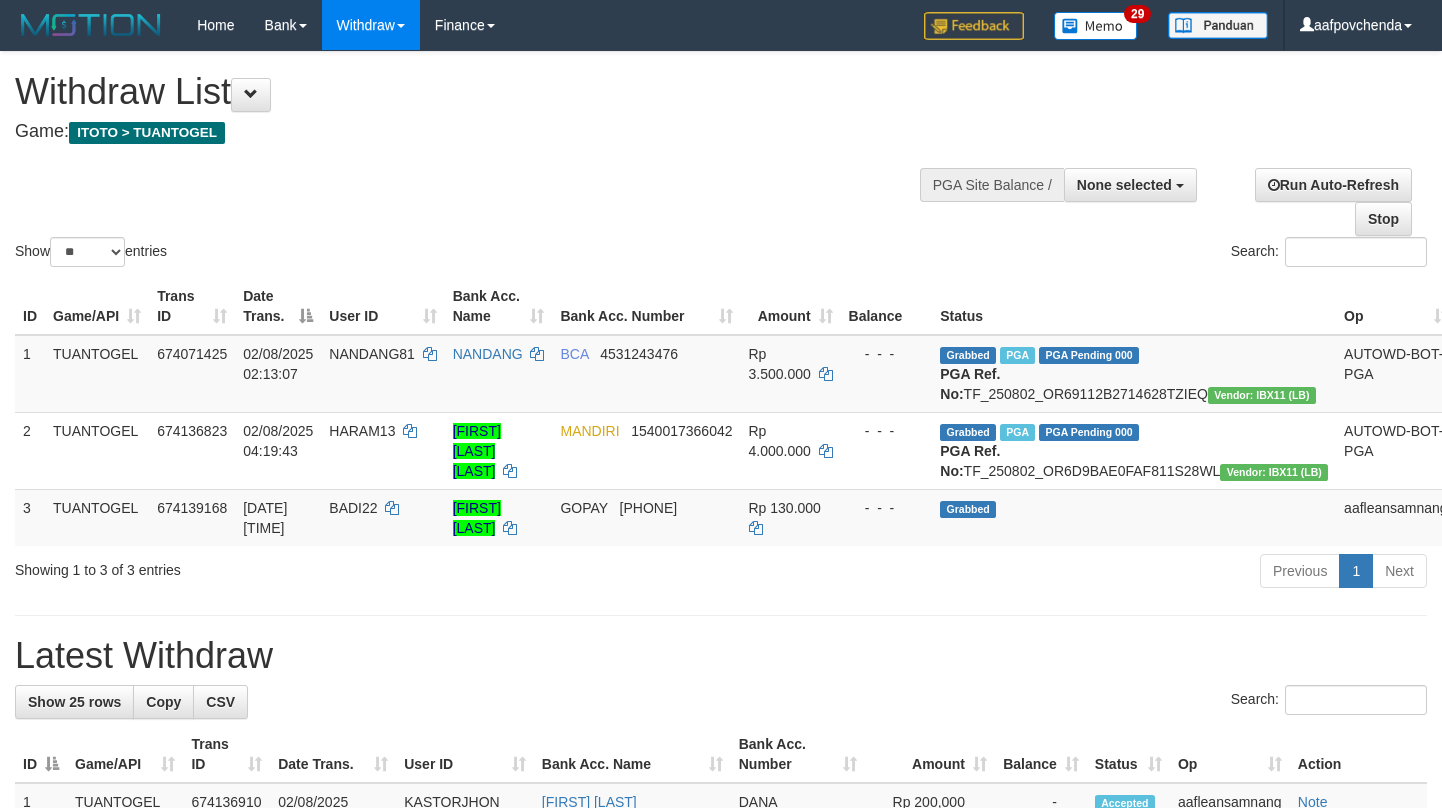 select 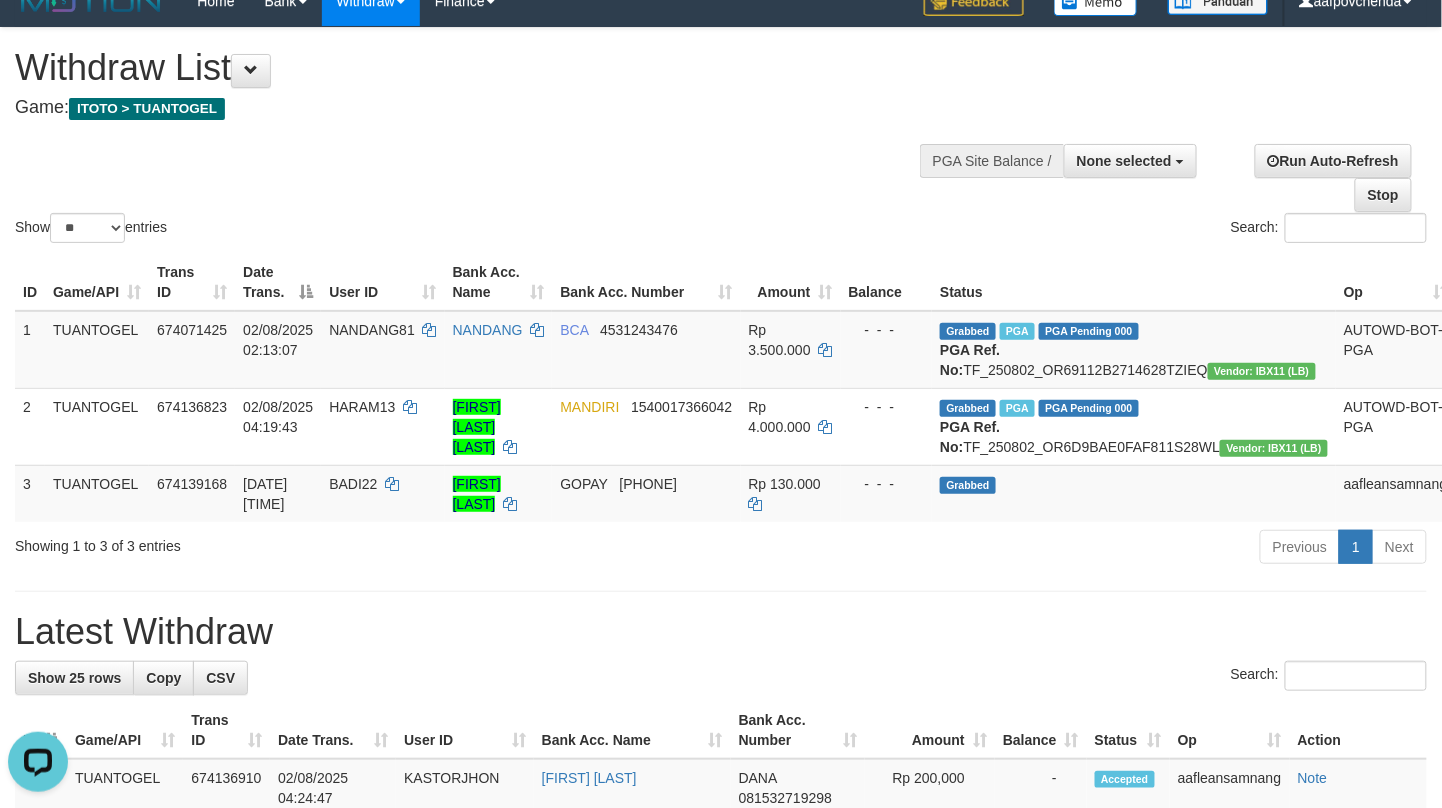 scroll, scrollTop: 0, scrollLeft: 0, axis: both 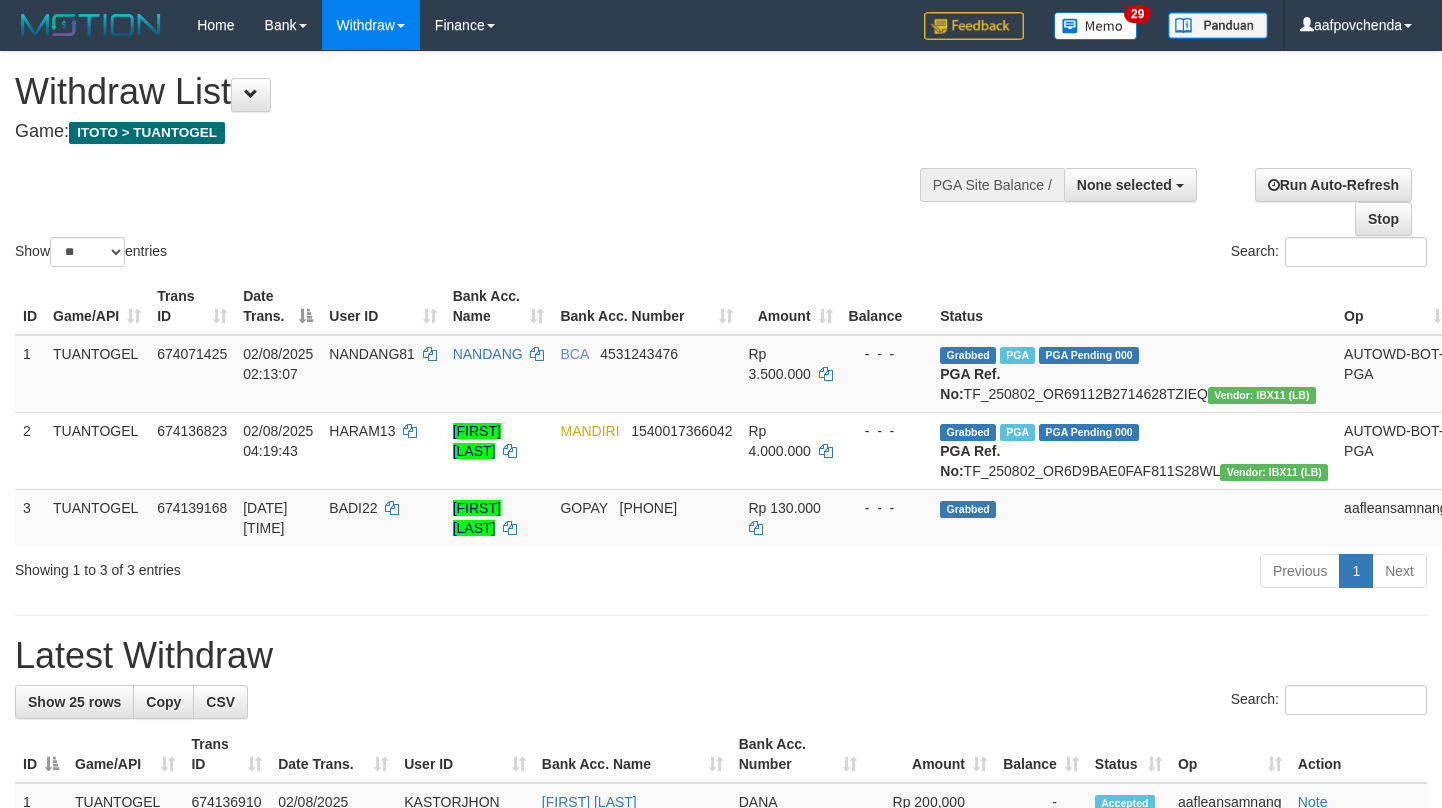 select 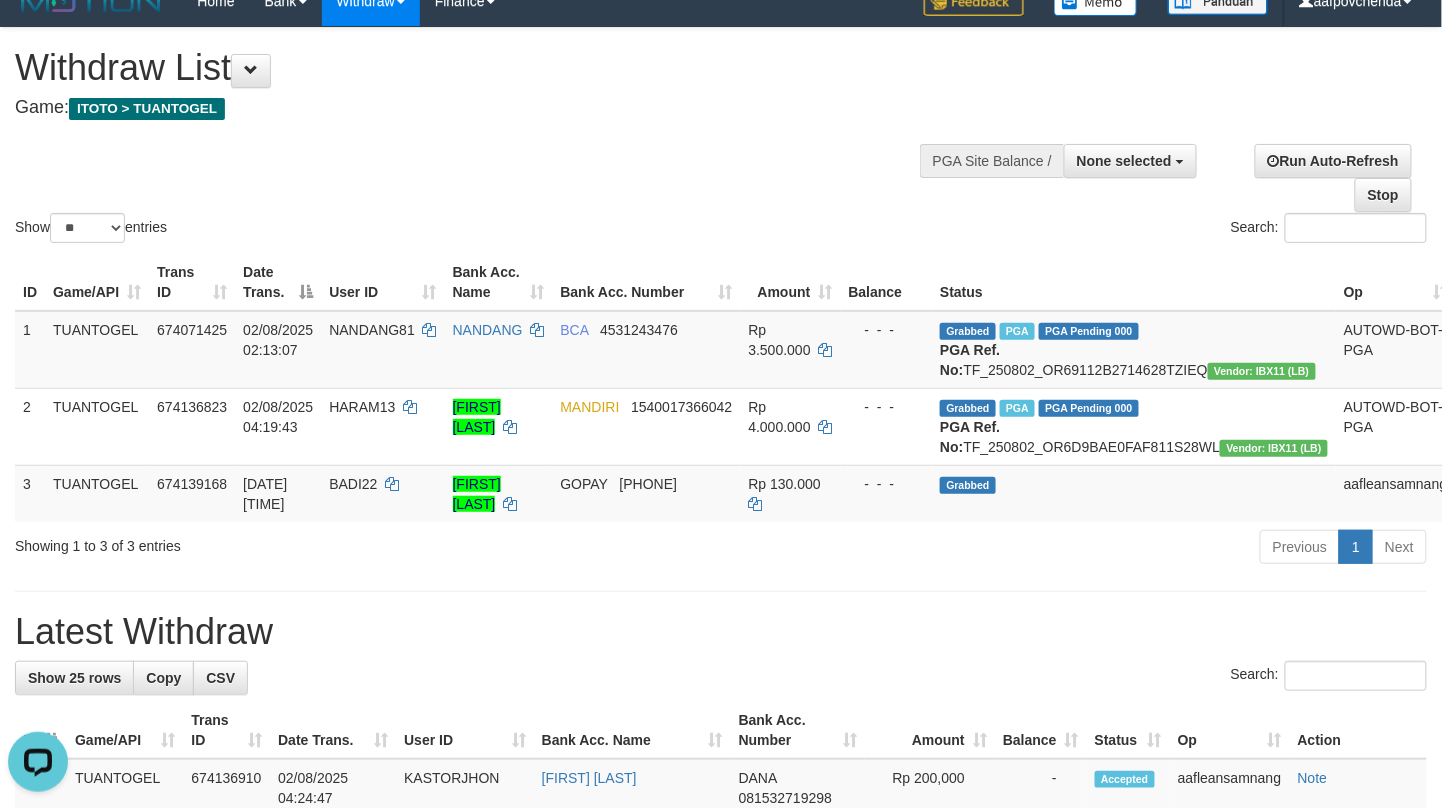 scroll, scrollTop: 0, scrollLeft: 0, axis: both 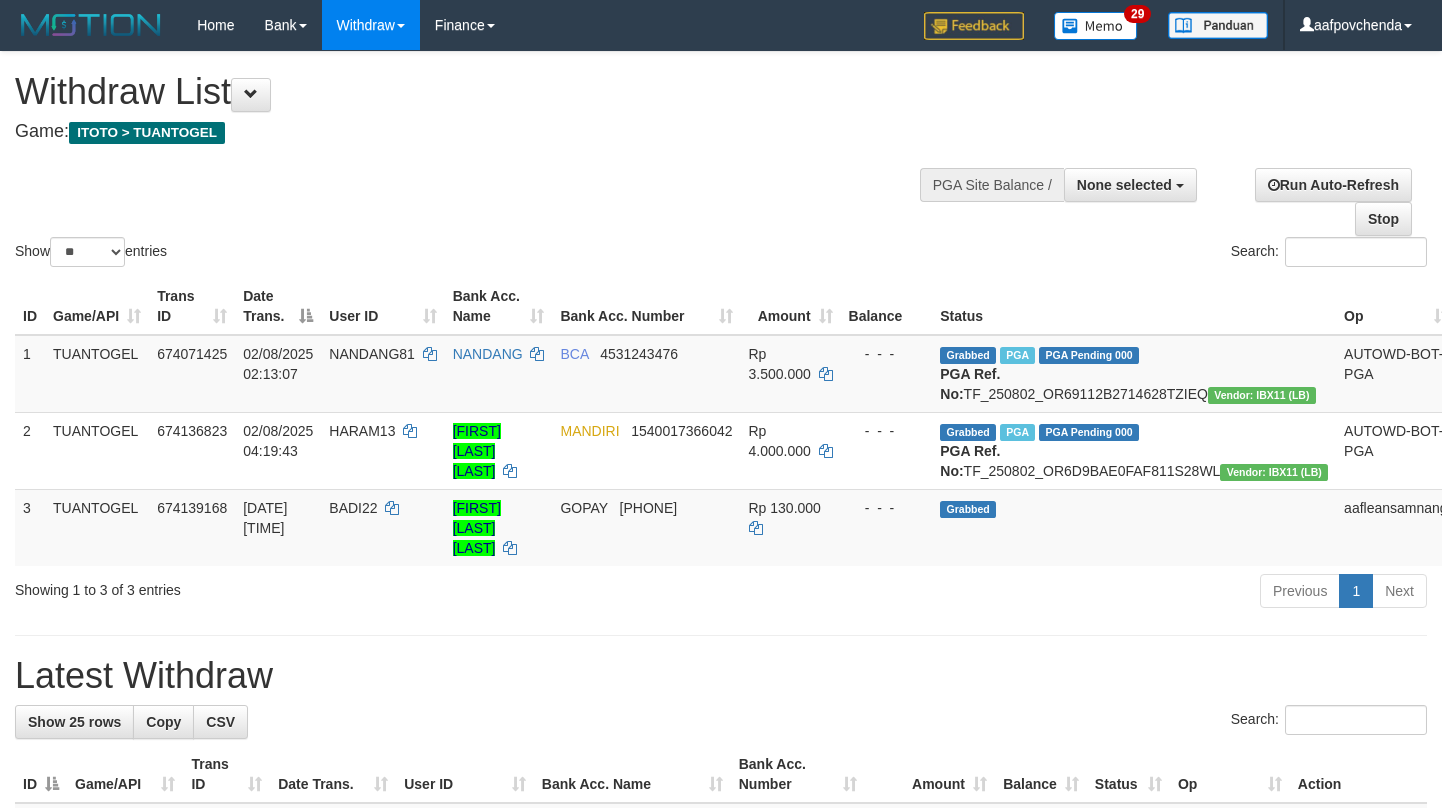 select 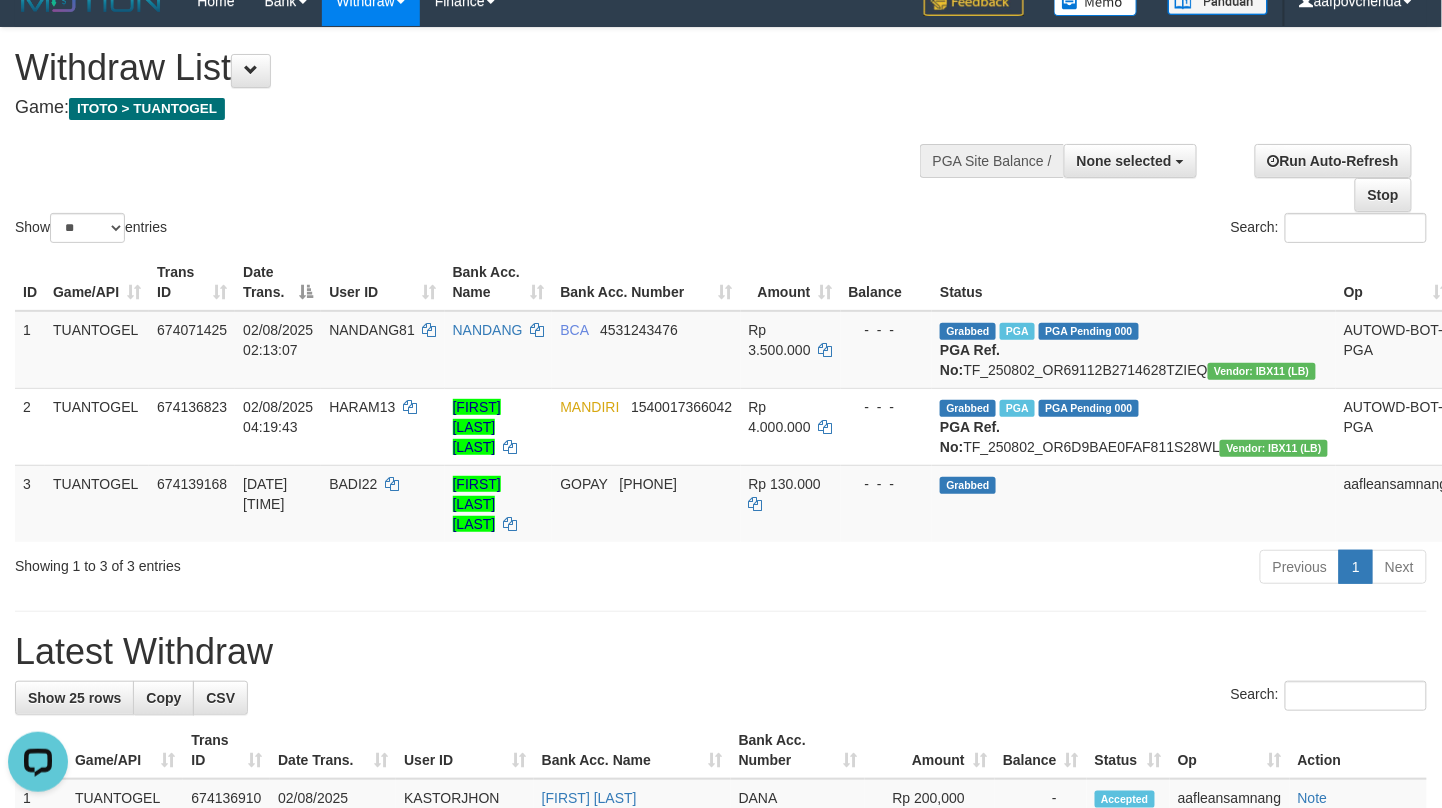 scroll, scrollTop: 0, scrollLeft: 0, axis: both 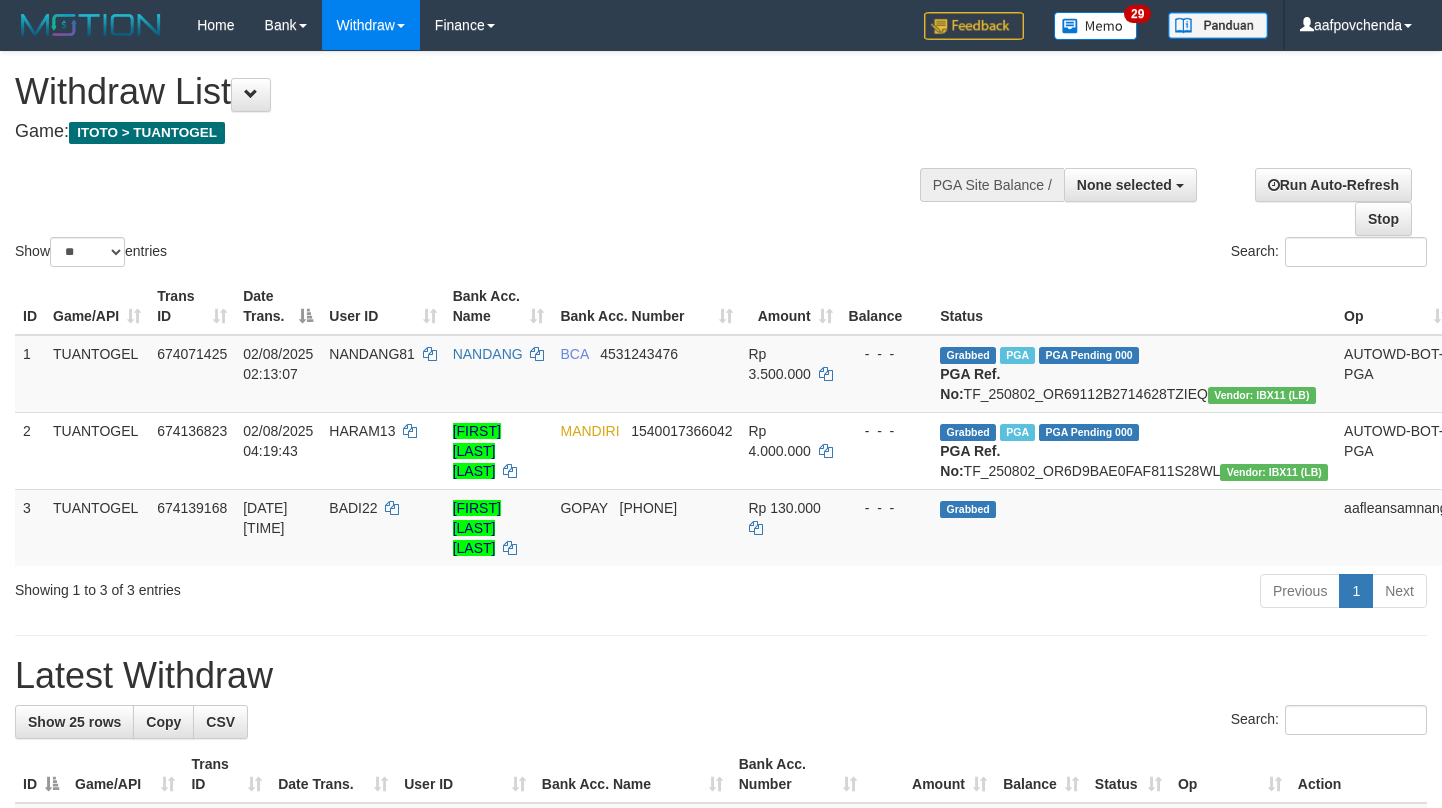 select 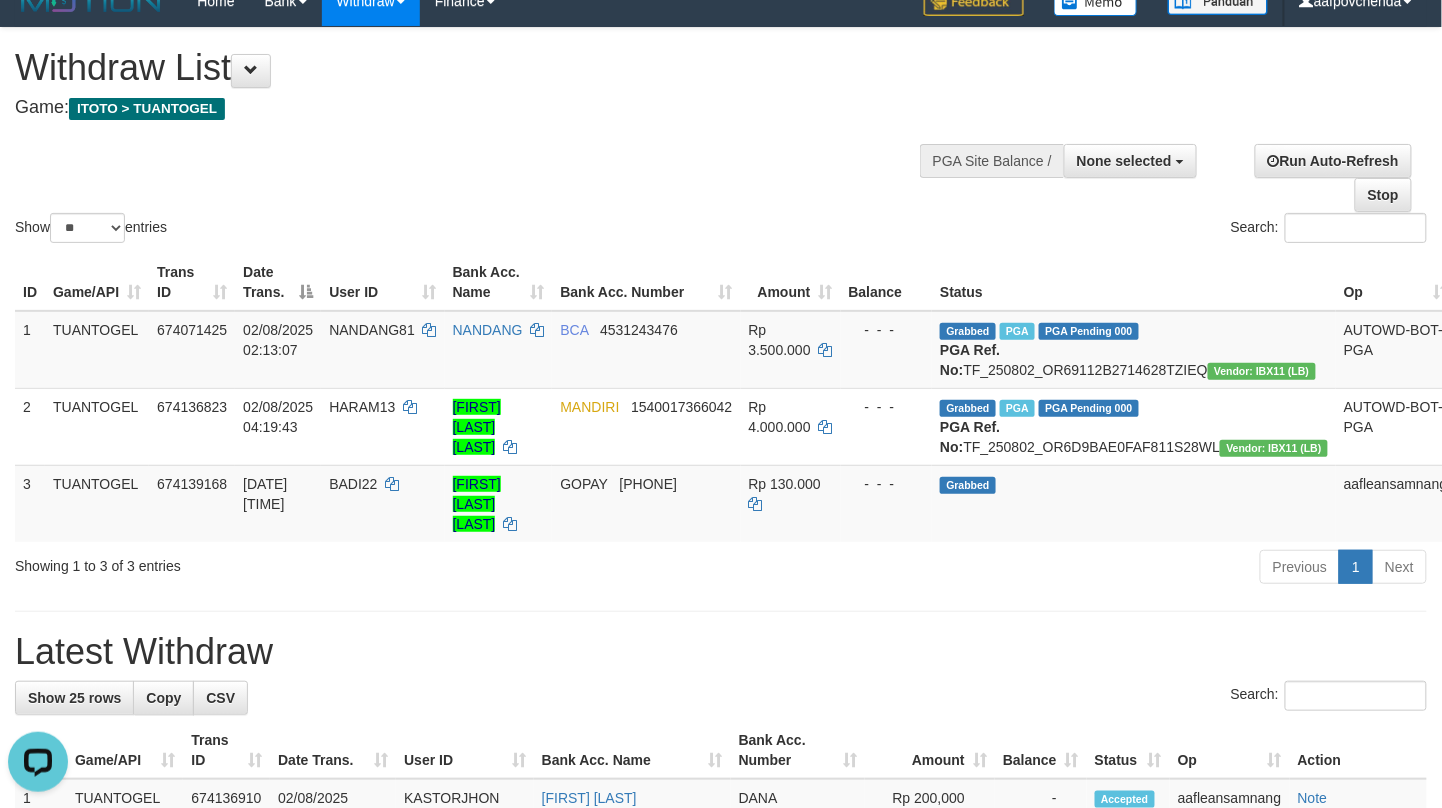 scroll, scrollTop: 0, scrollLeft: 0, axis: both 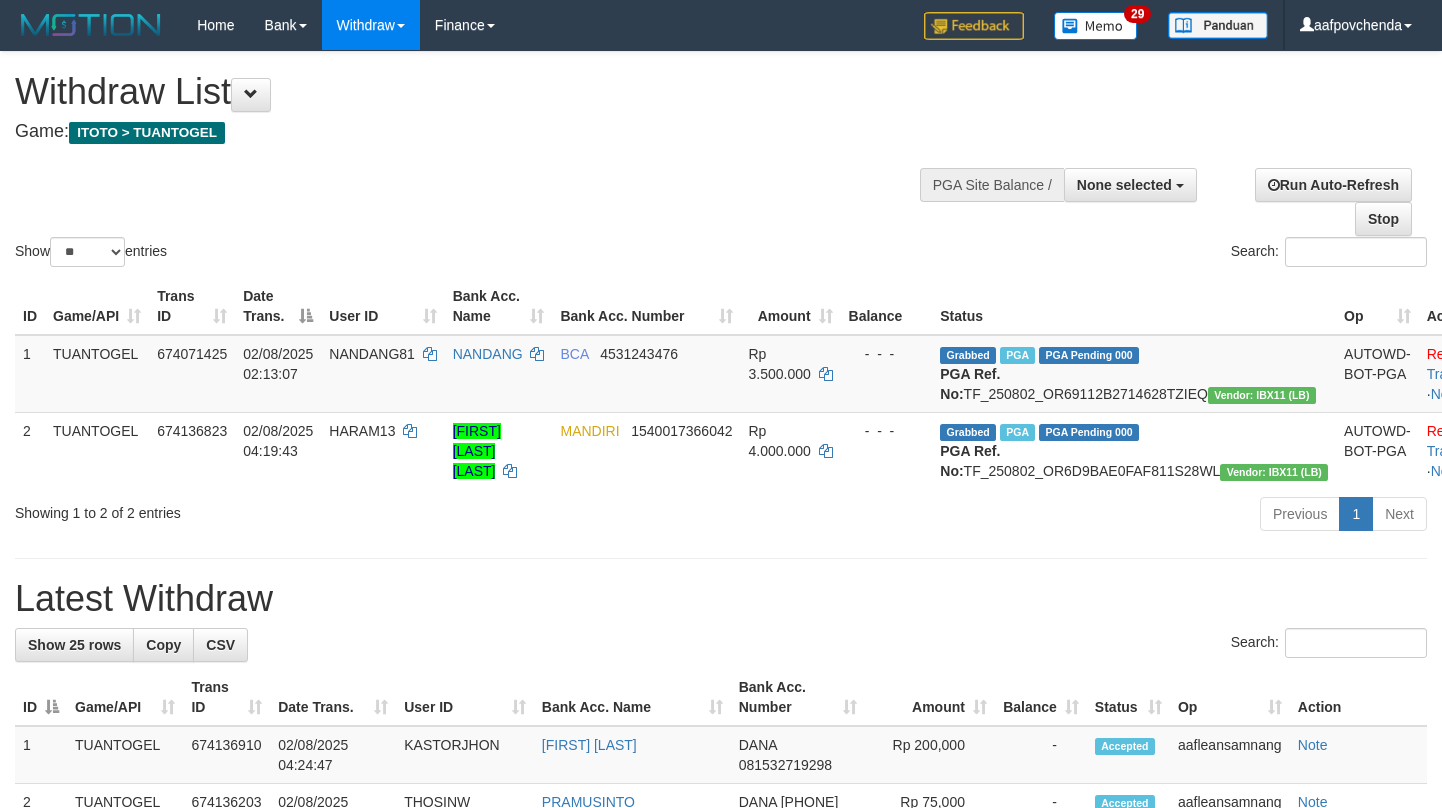 select 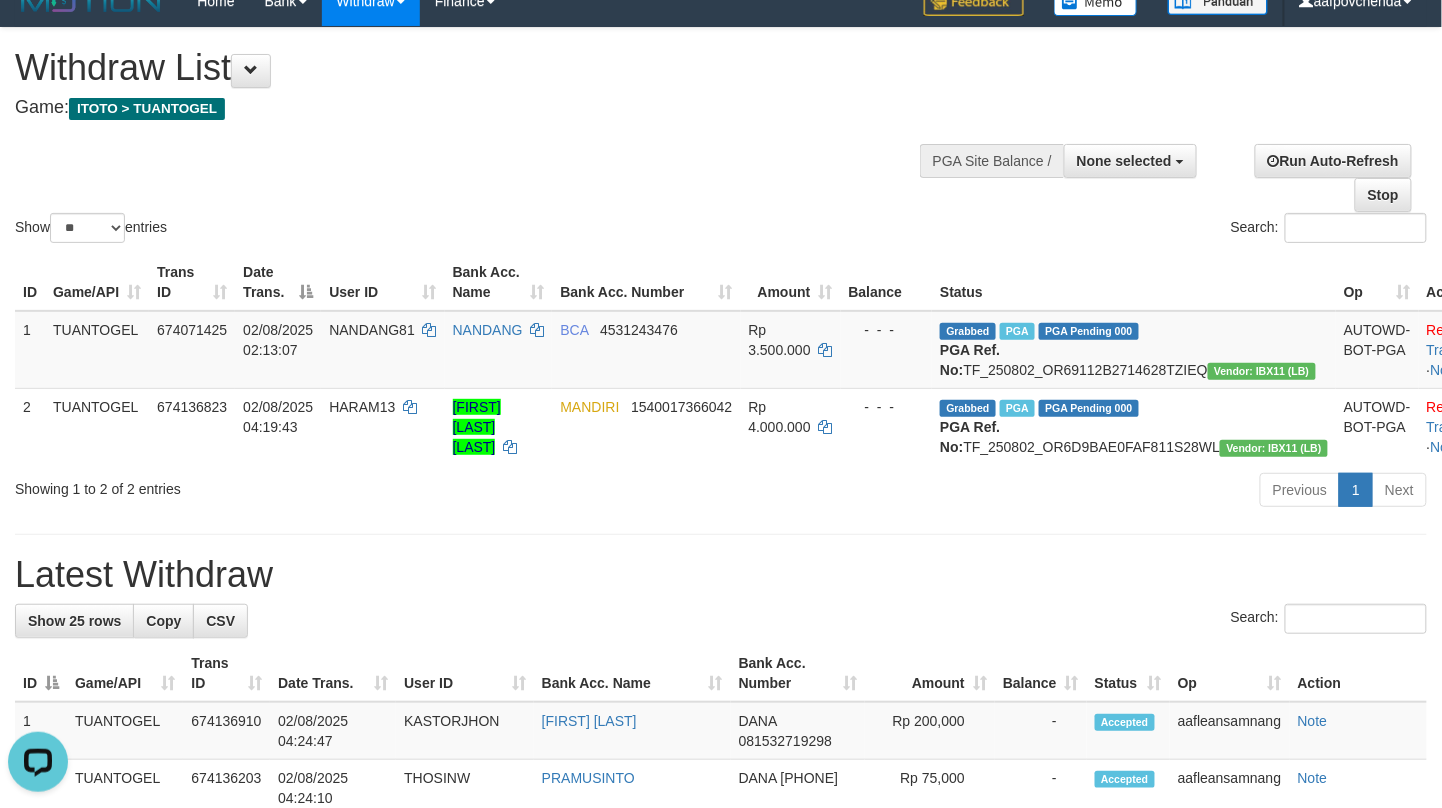 scroll, scrollTop: 0, scrollLeft: 0, axis: both 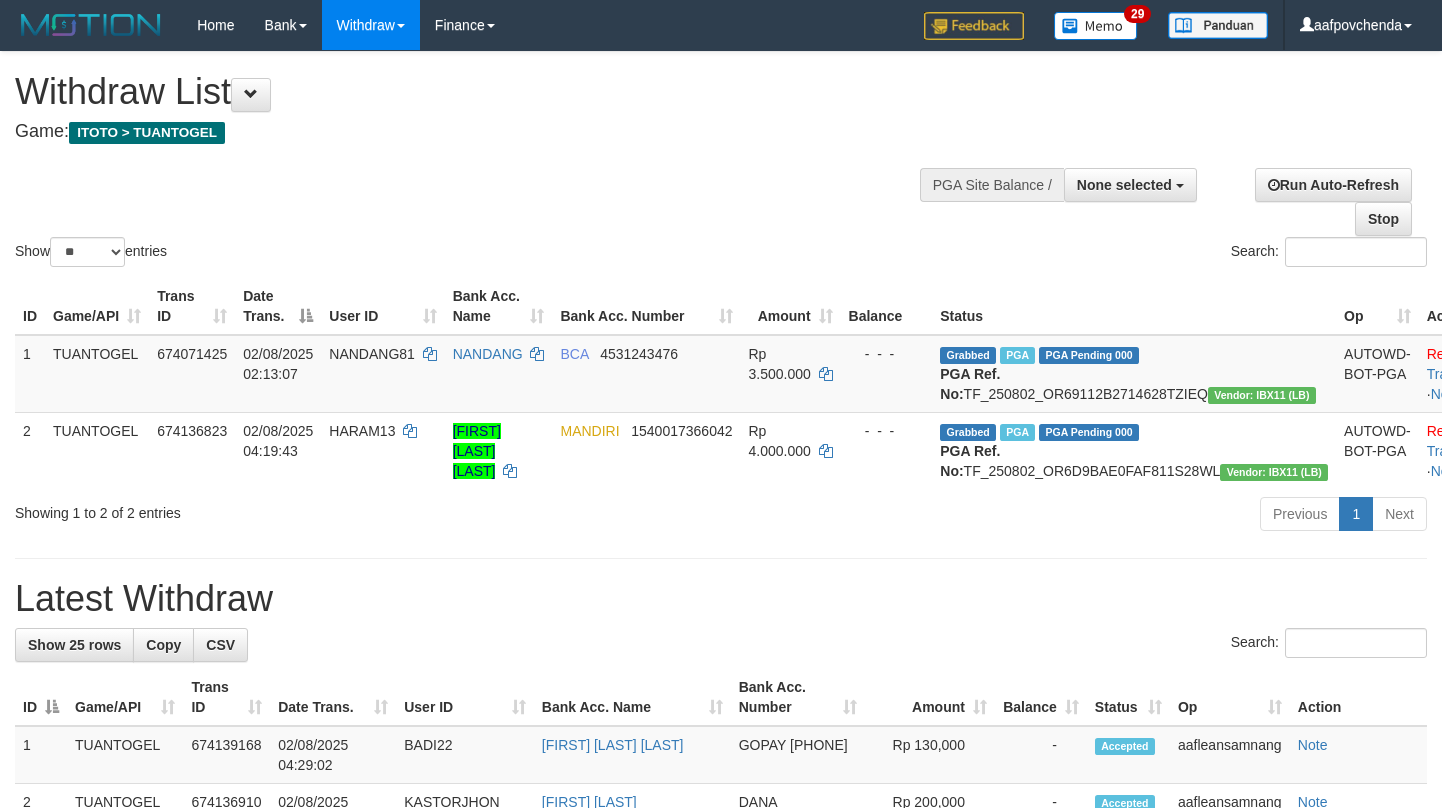 select 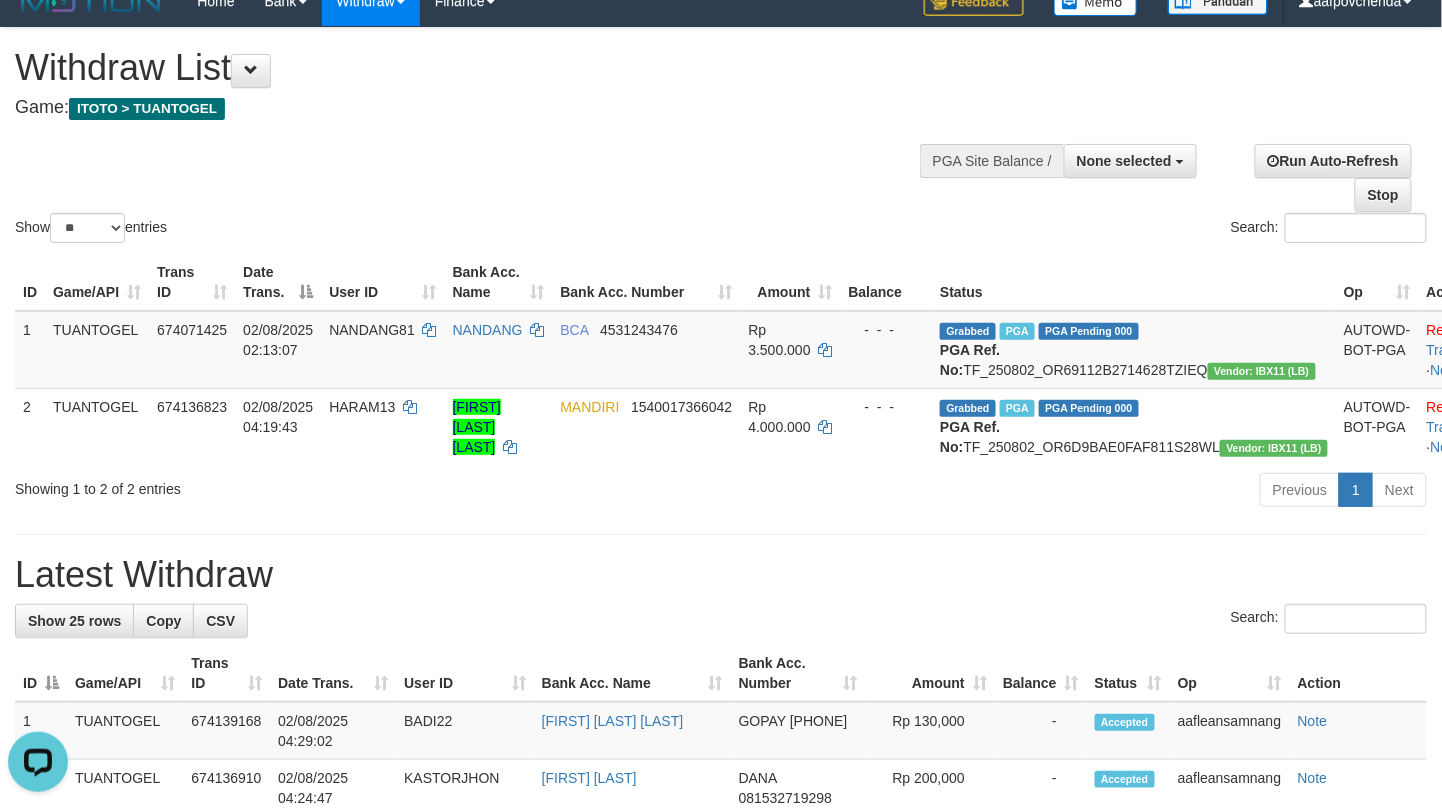 scroll, scrollTop: 0, scrollLeft: 0, axis: both 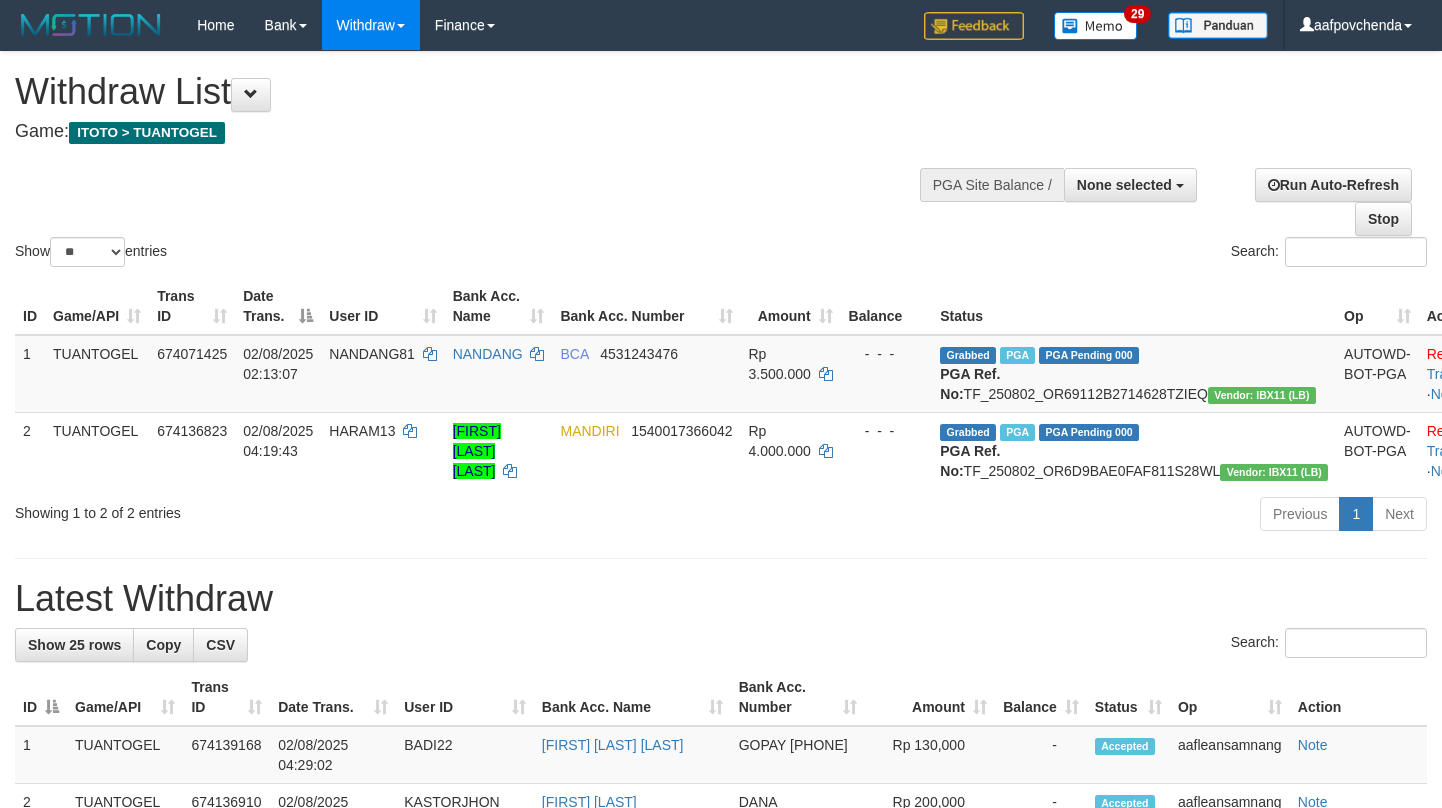 select 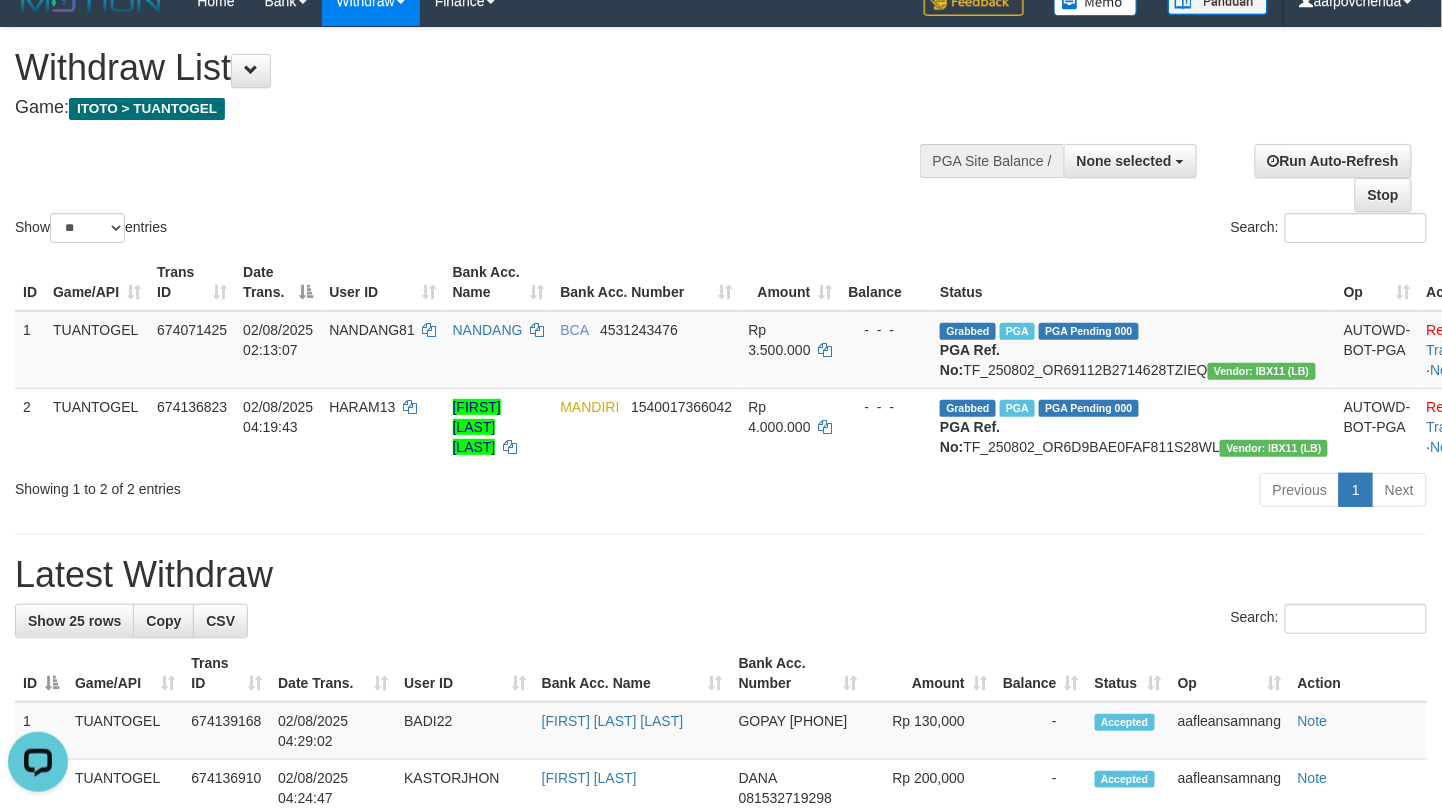 scroll, scrollTop: 0, scrollLeft: 0, axis: both 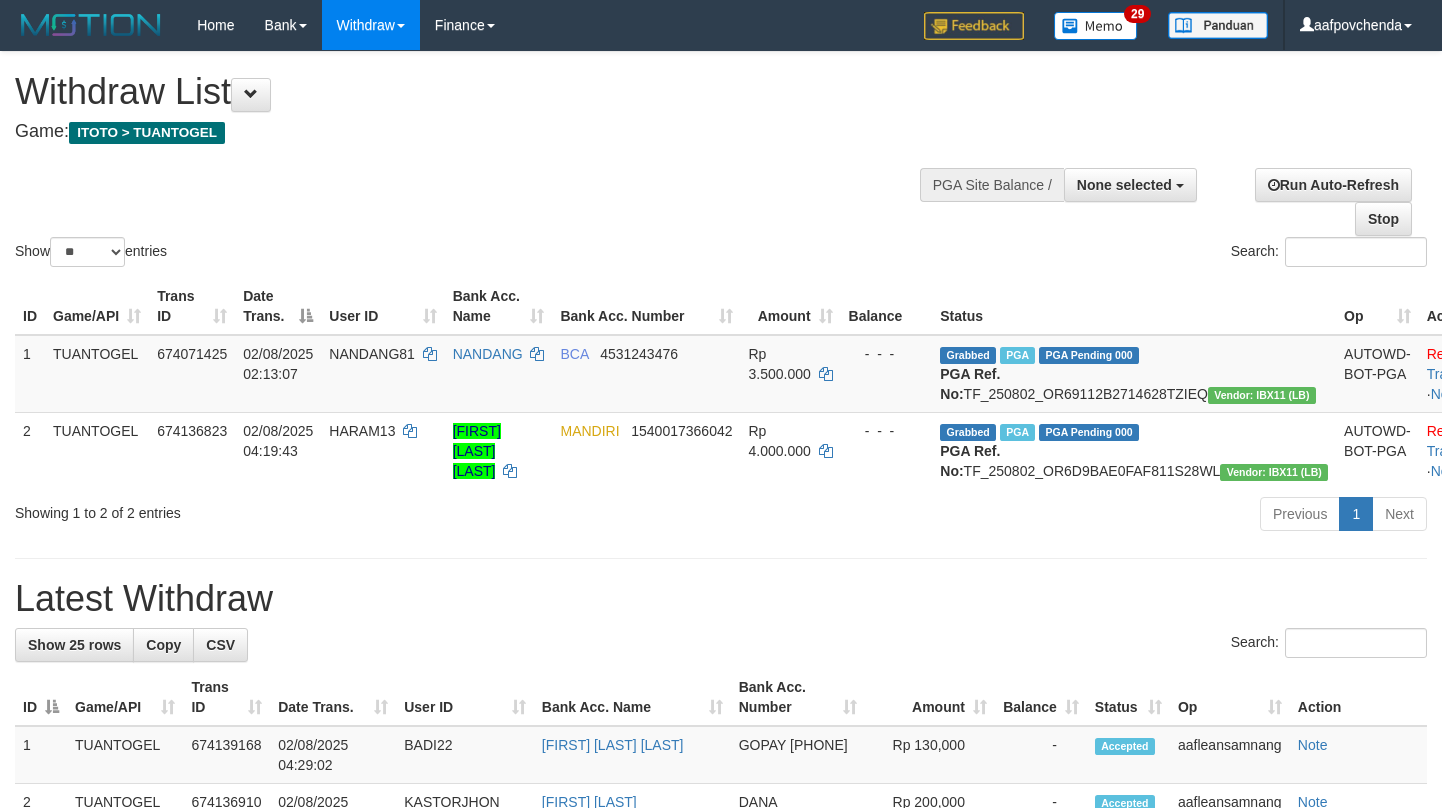 select 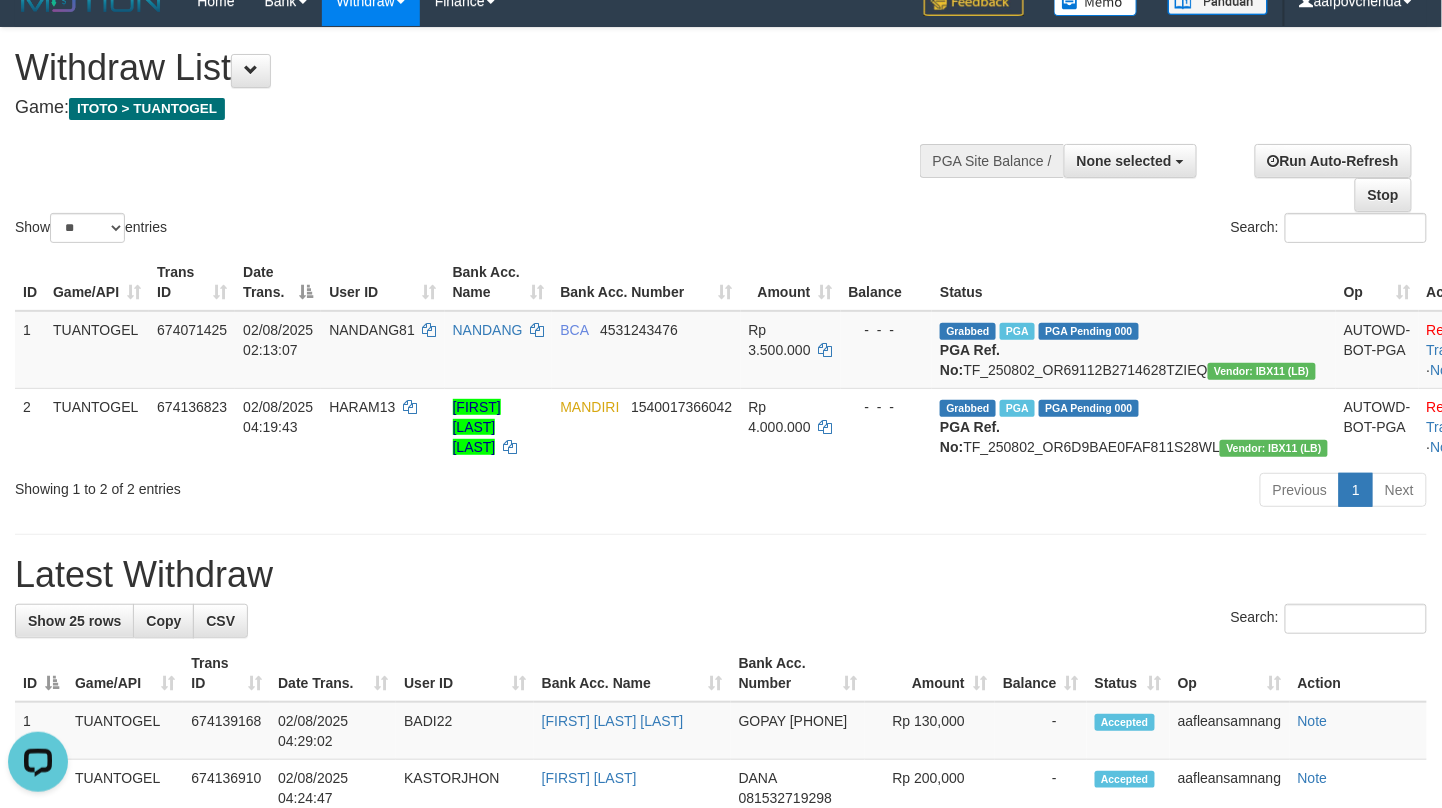scroll, scrollTop: 0, scrollLeft: 0, axis: both 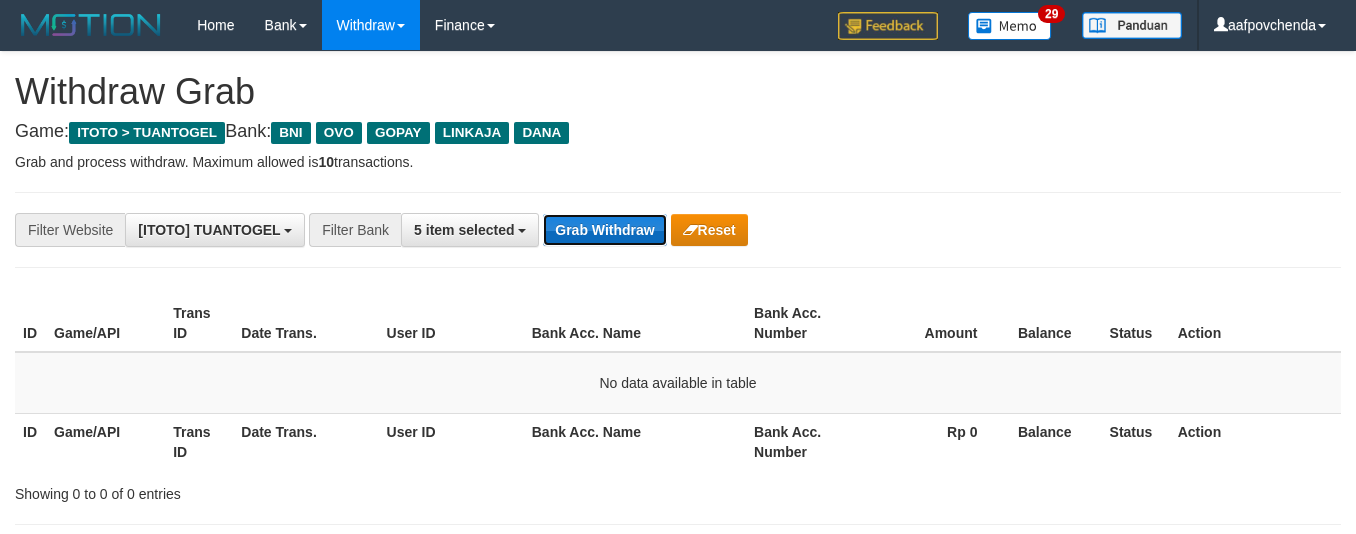 drag, startPoint x: 0, startPoint y: 0, endPoint x: 617, endPoint y: 221, distance: 655.3854 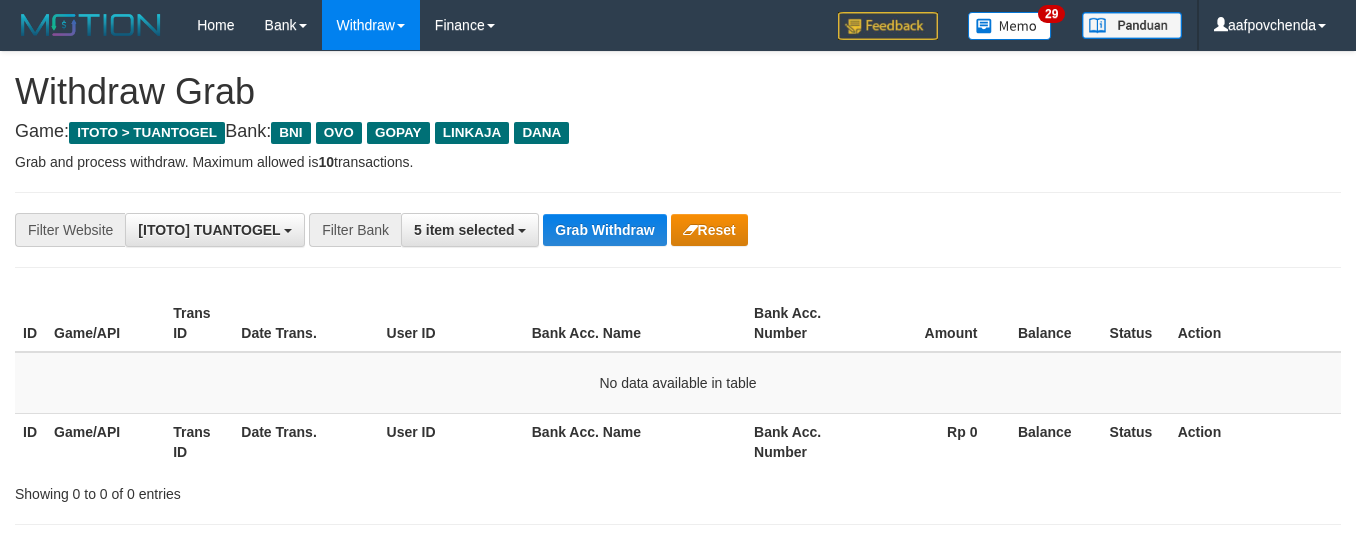scroll, scrollTop: 0, scrollLeft: 0, axis: both 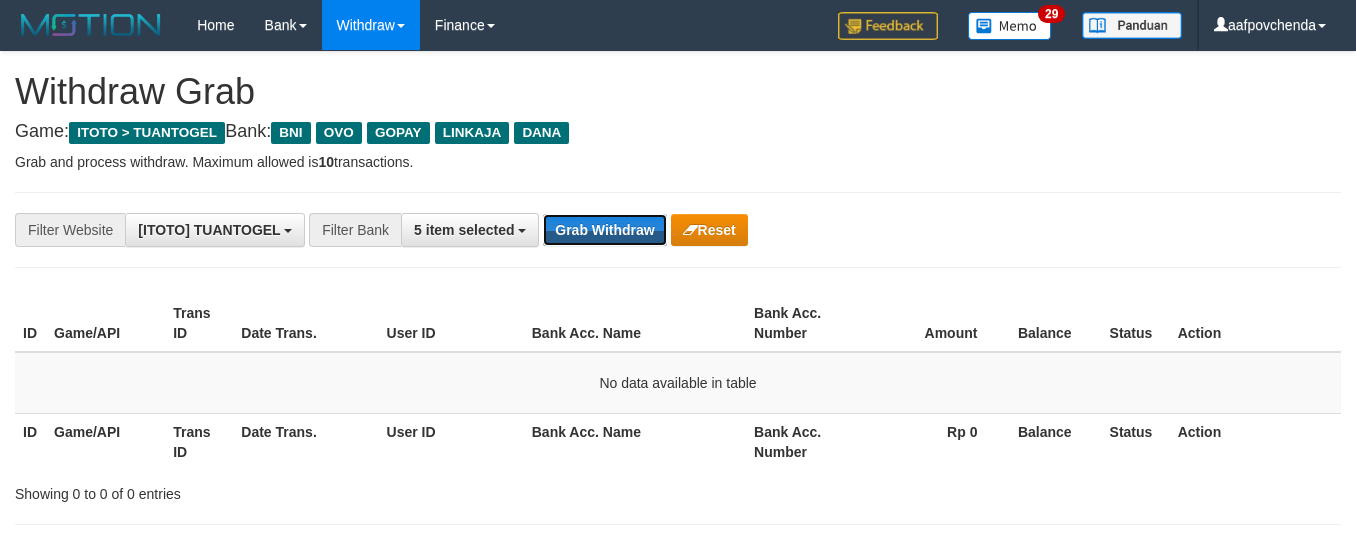 click on "Grab Withdraw" at bounding box center [604, 230] 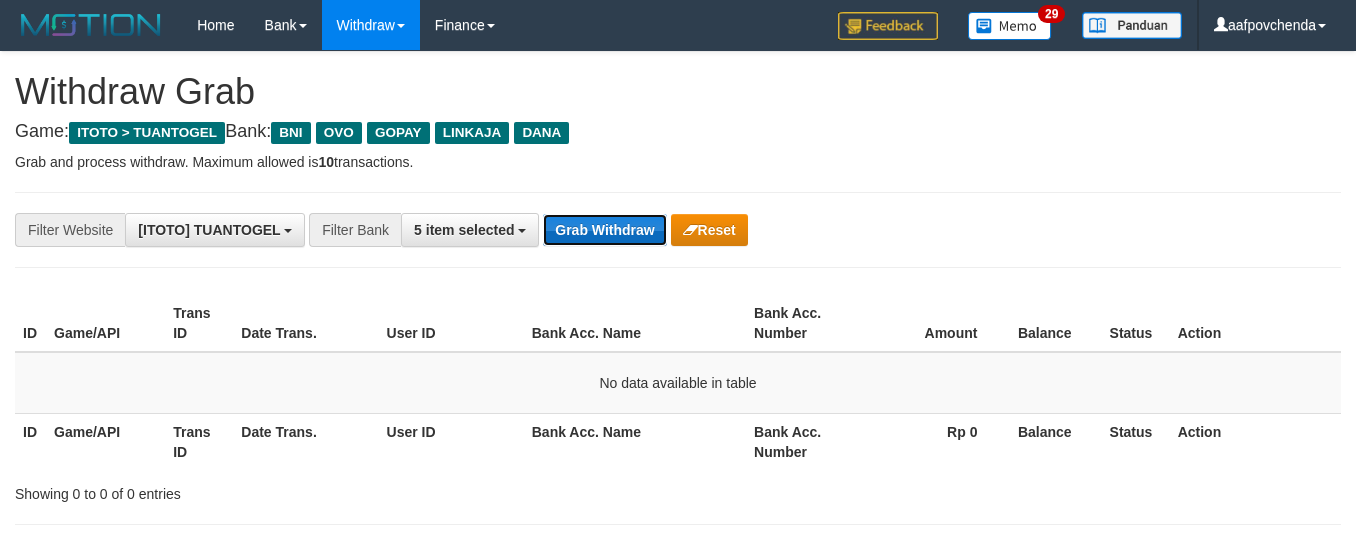 click on "Grab Withdraw" at bounding box center (604, 230) 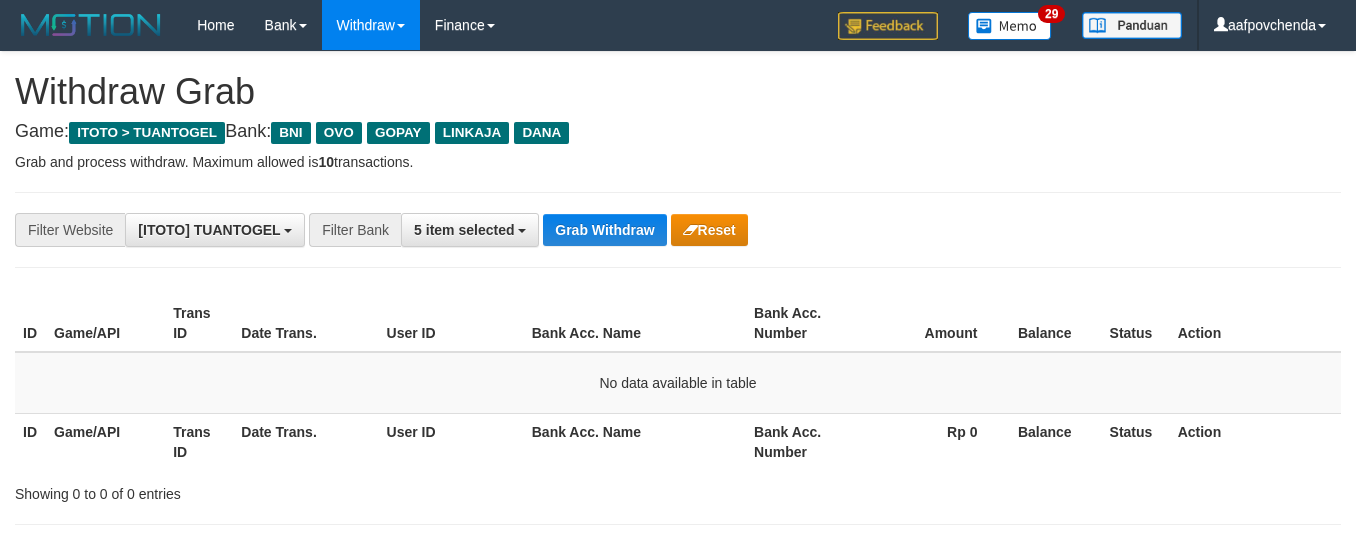 scroll, scrollTop: 0, scrollLeft: 0, axis: both 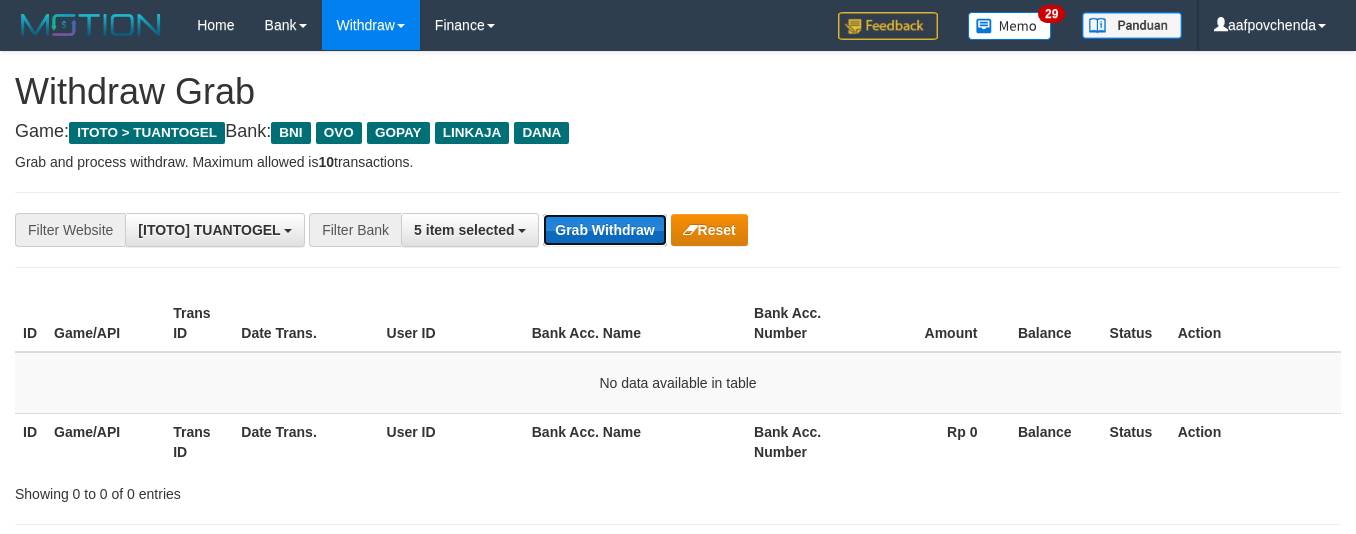 drag, startPoint x: 0, startPoint y: 0, endPoint x: 617, endPoint y: 221, distance: 655.3854 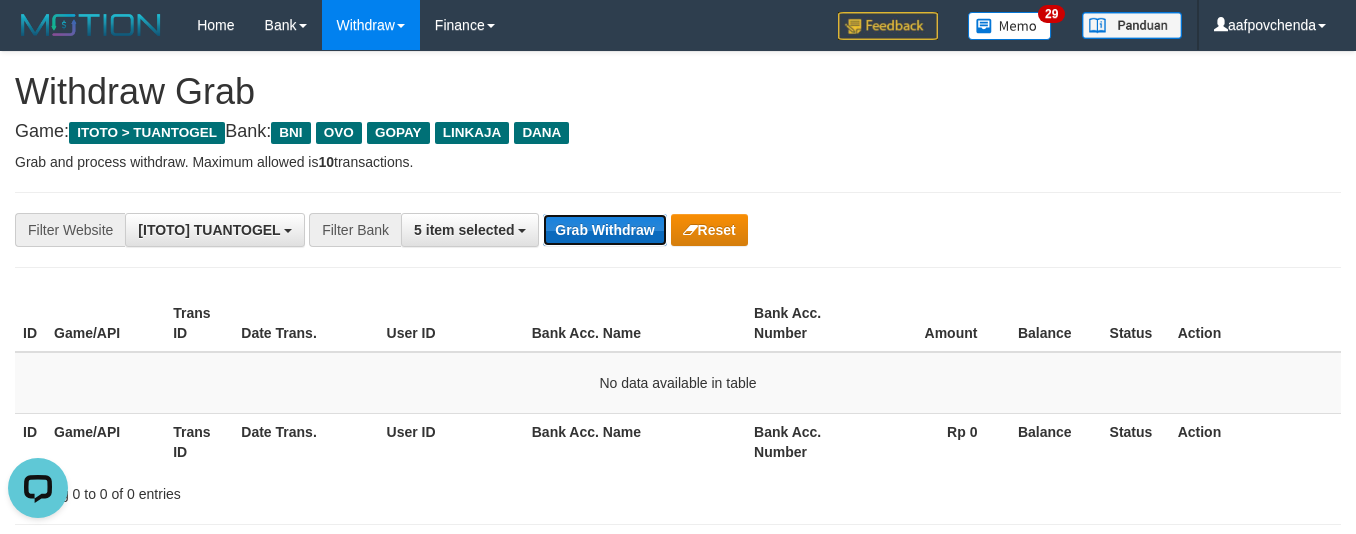 scroll, scrollTop: 0, scrollLeft: 0, axis: both 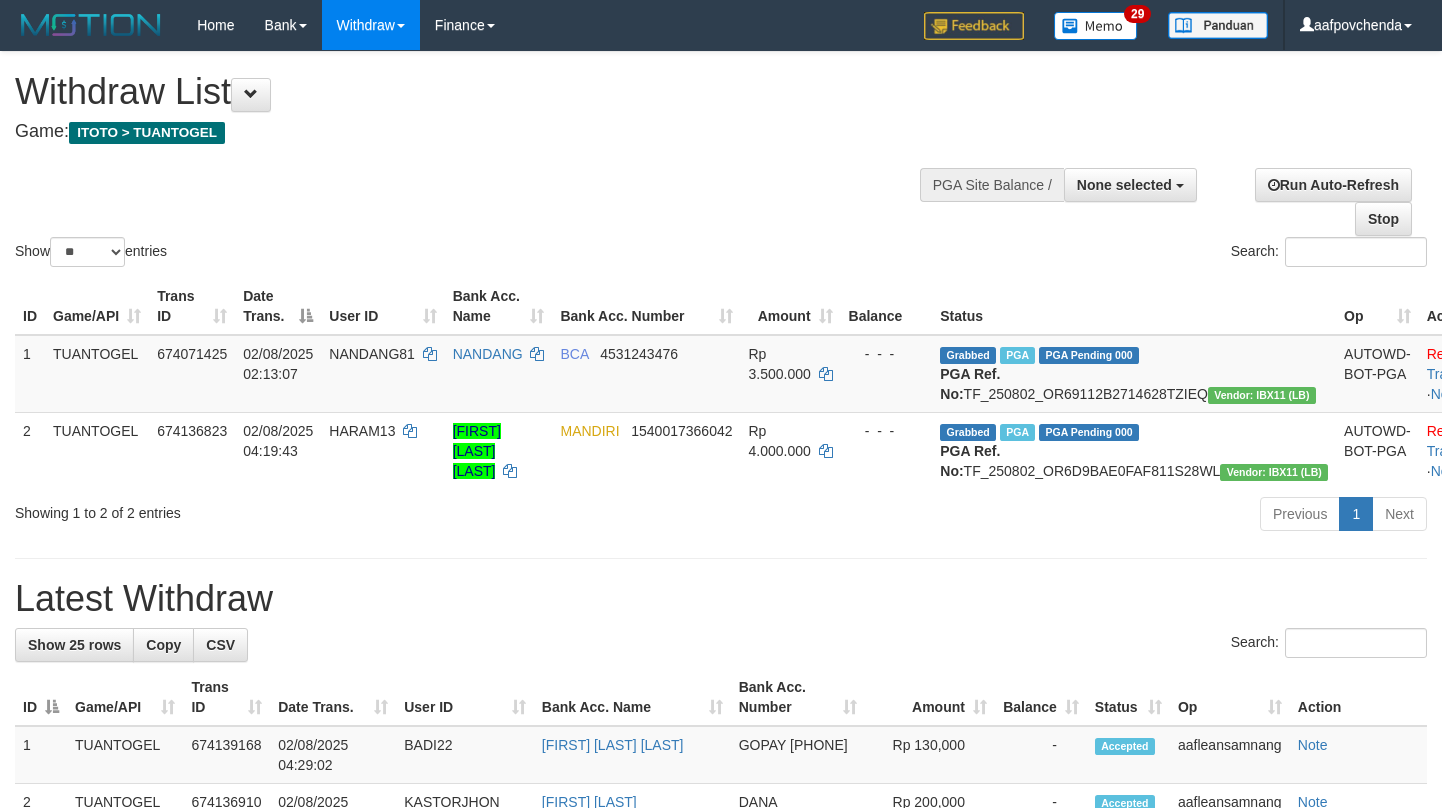 select 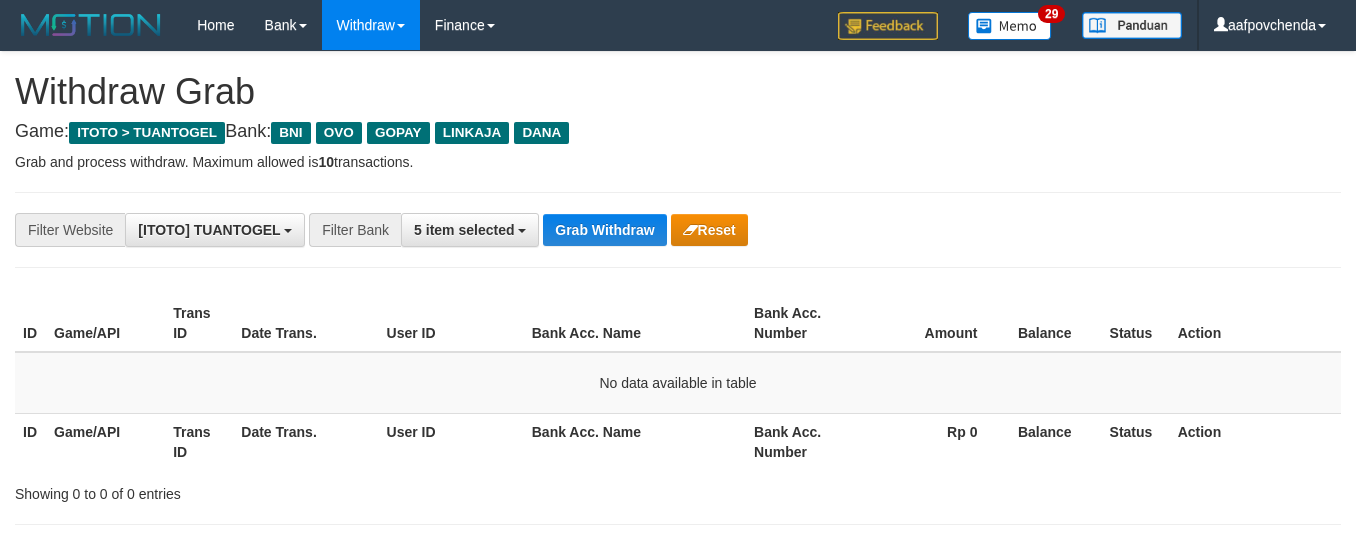 scroll, scrollTop: 0, scrollLeft: 0, axis: both 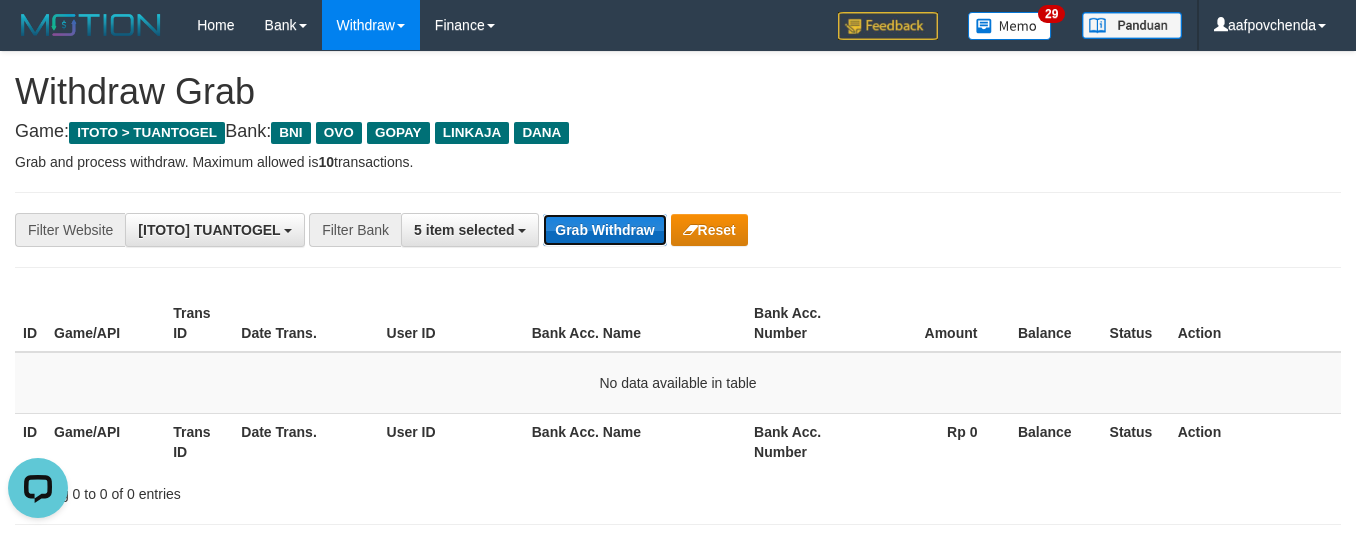 click on "Grab Withdraw" at bounding box center [604, 230] 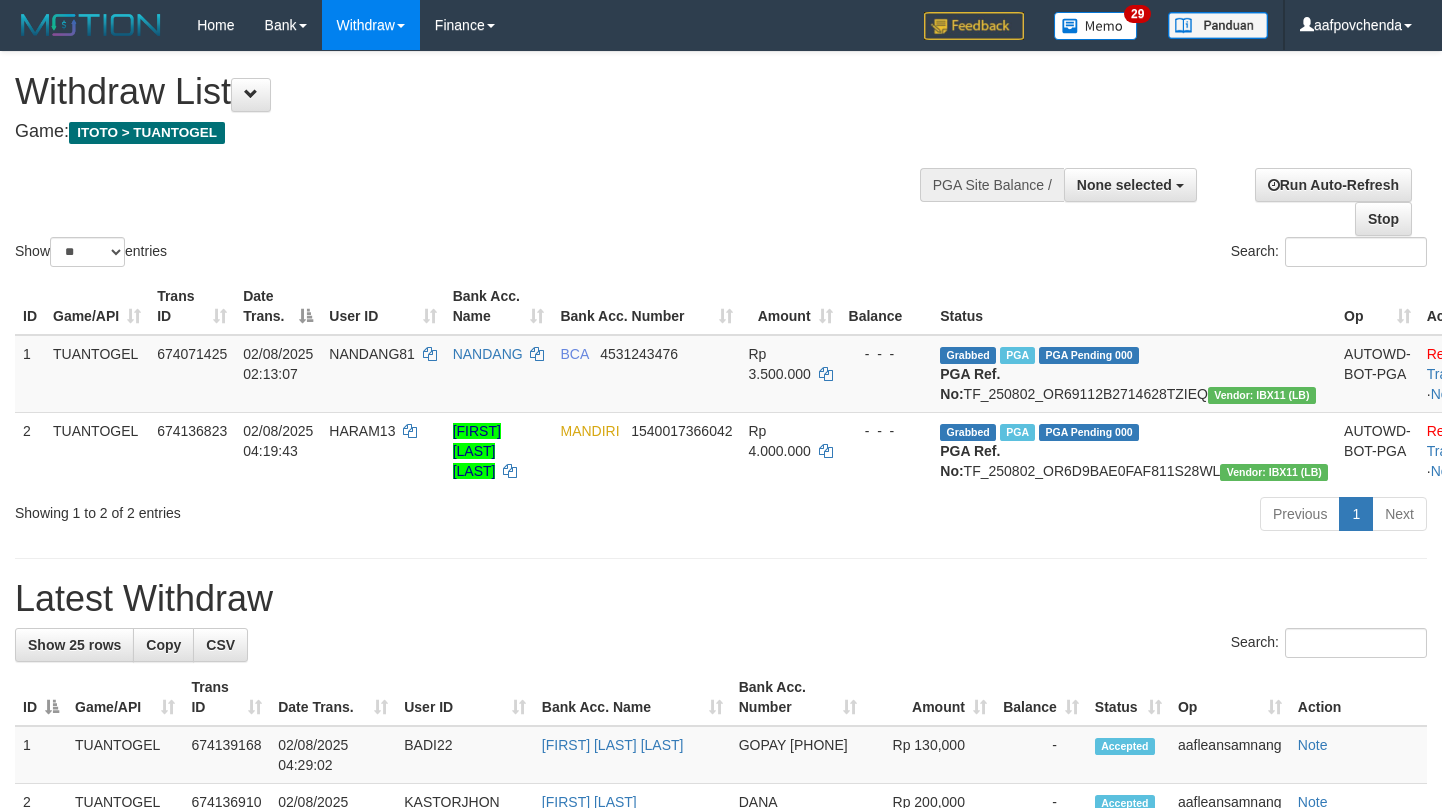 select 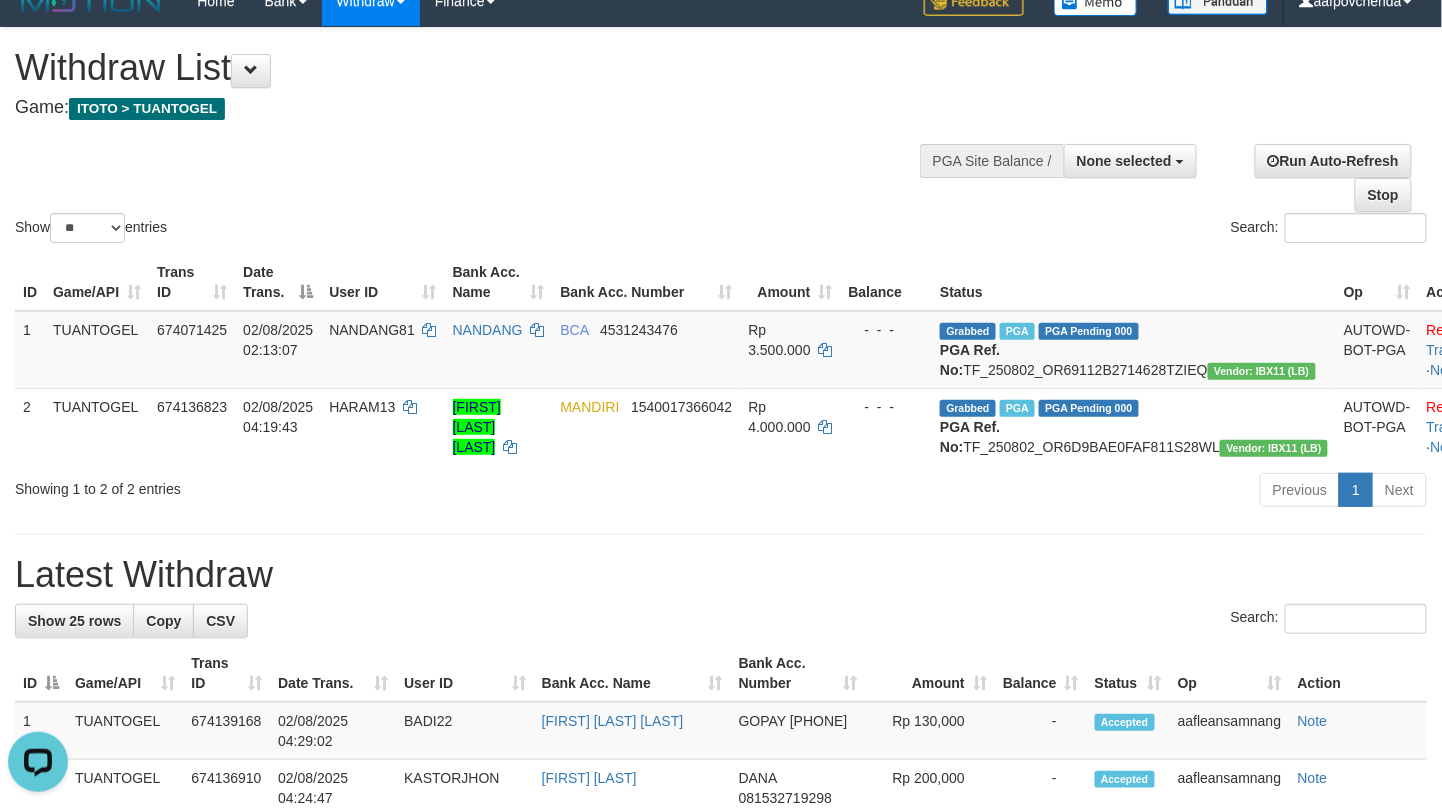 scroll, scrollTop: 0, scrollLeft: 0, axis: both 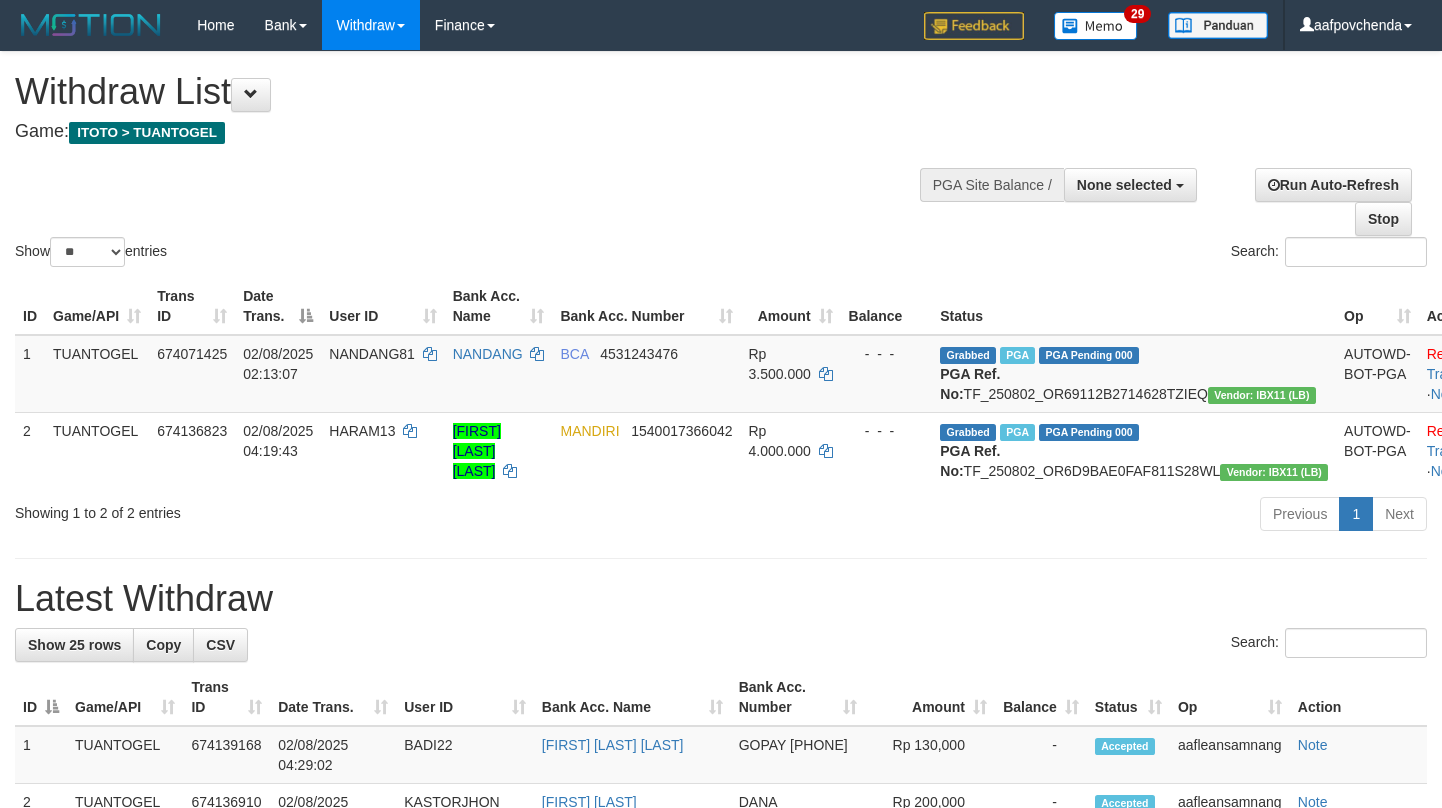 select 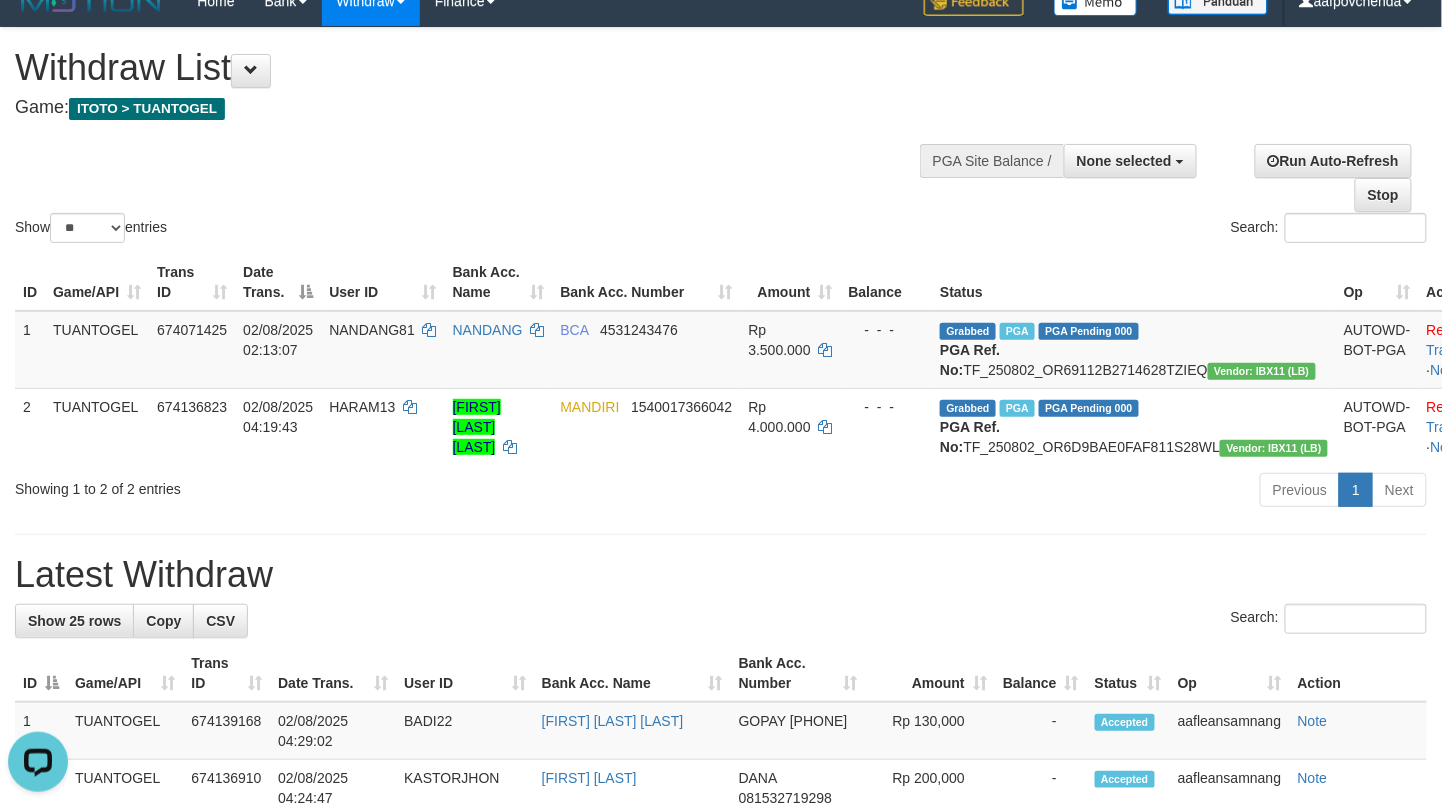 scroll, scrollTop: 0, scrollLeft: 0, axis: both 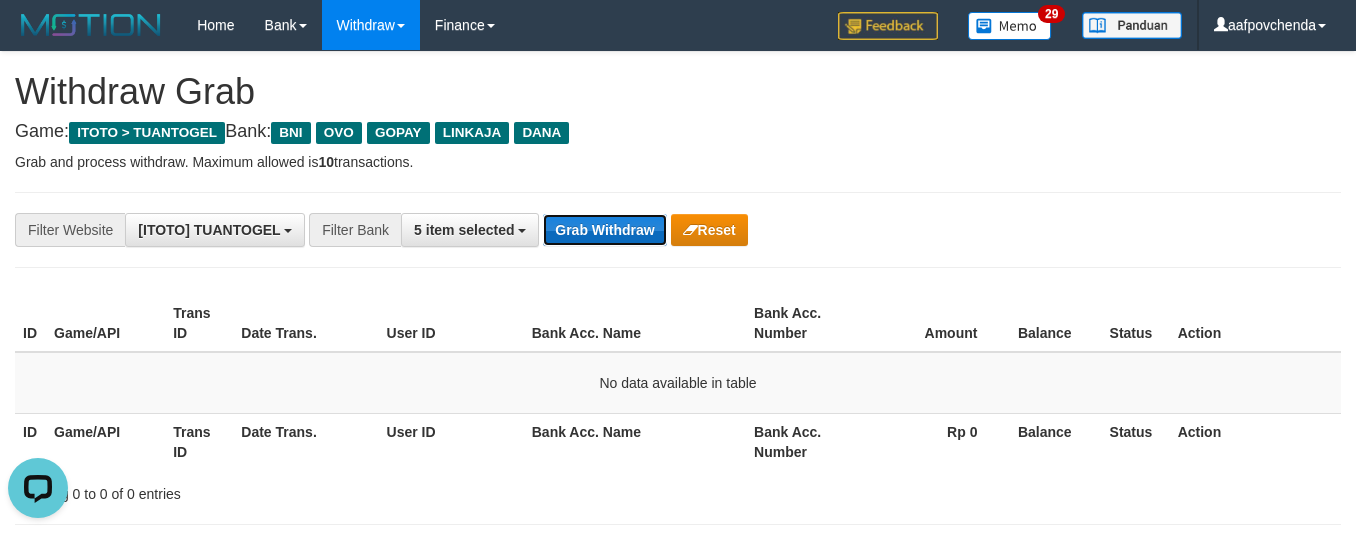 click on "Grab Withdraw" at bounding box center [604, 230] 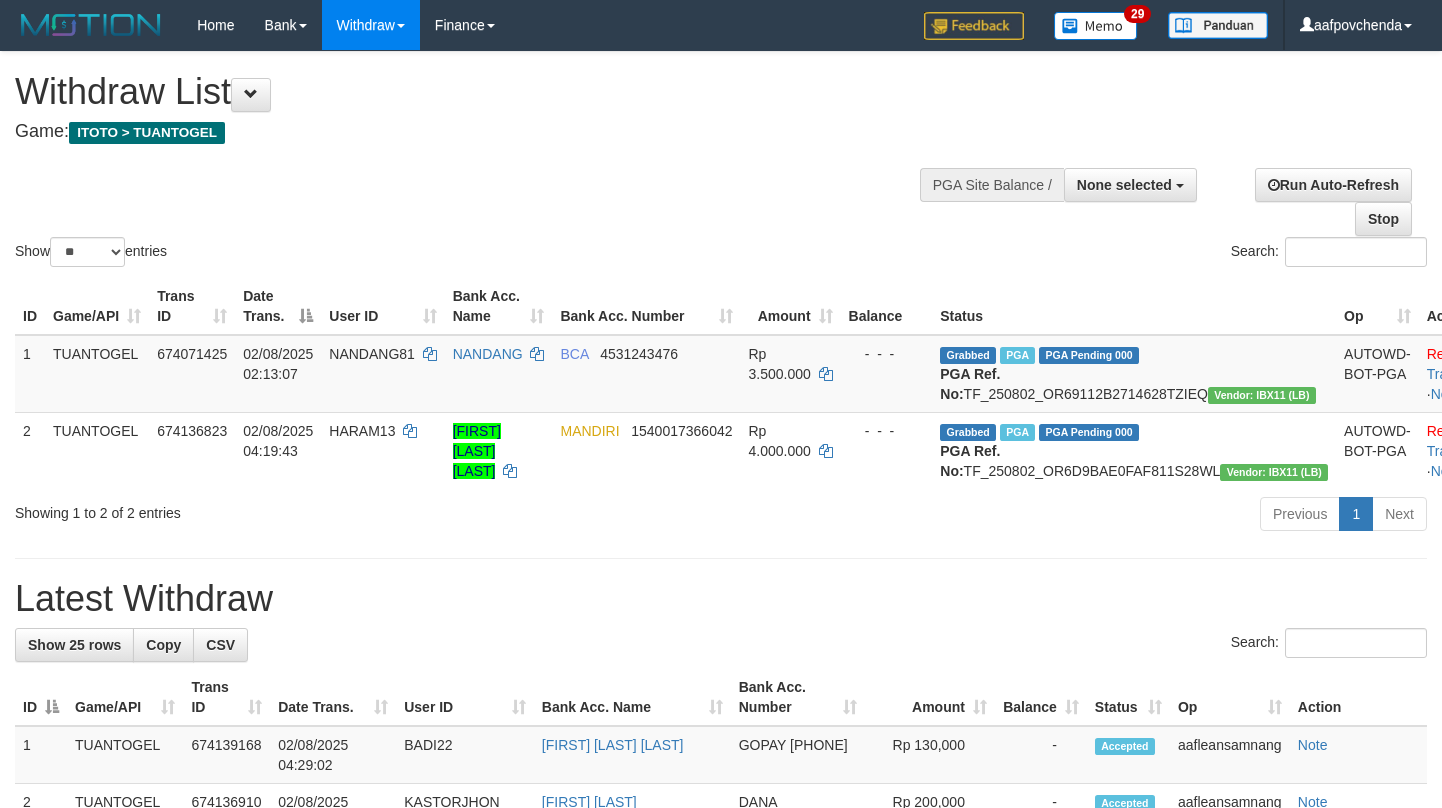 select 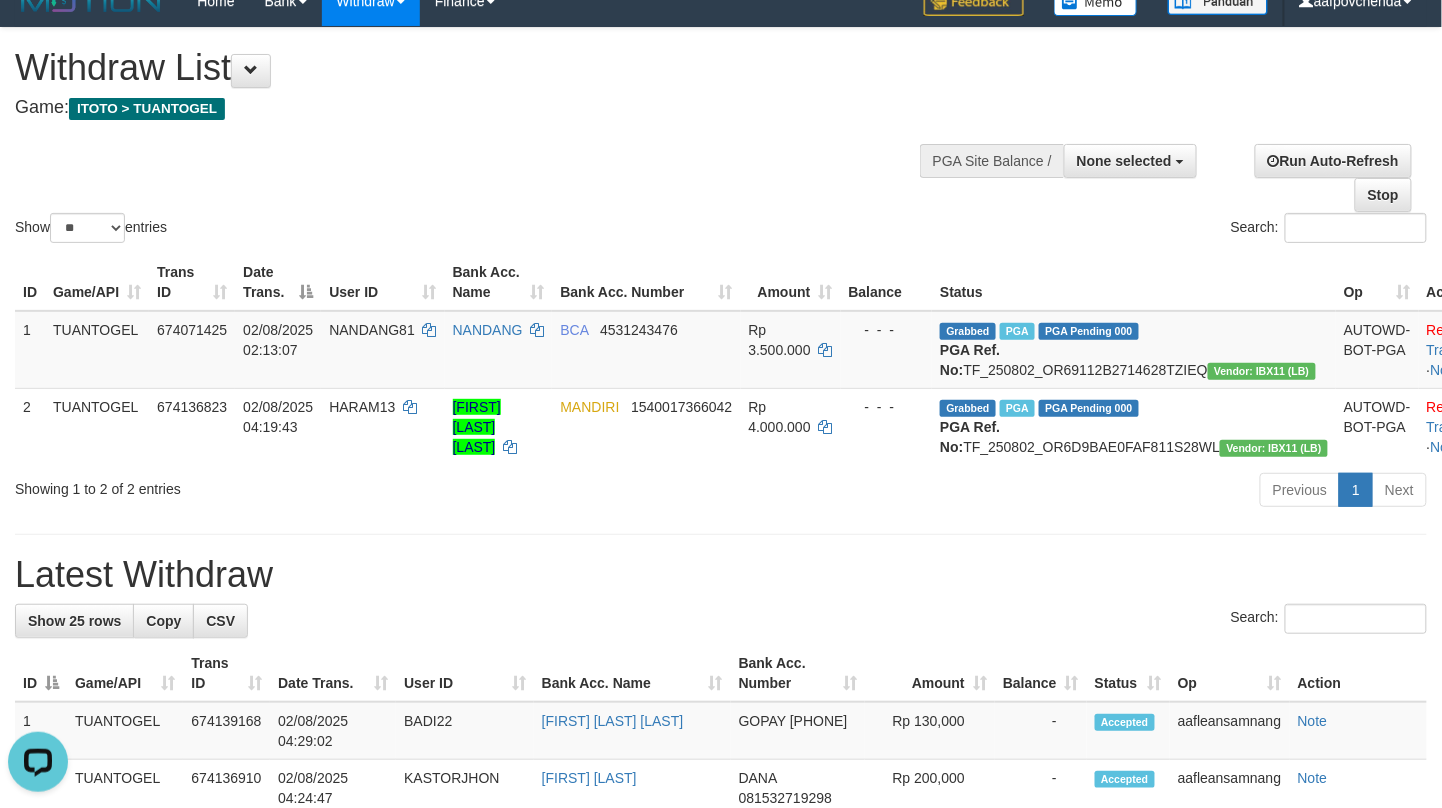 scroll, scrollTop: 0, scrollLeft: 0, axis: both 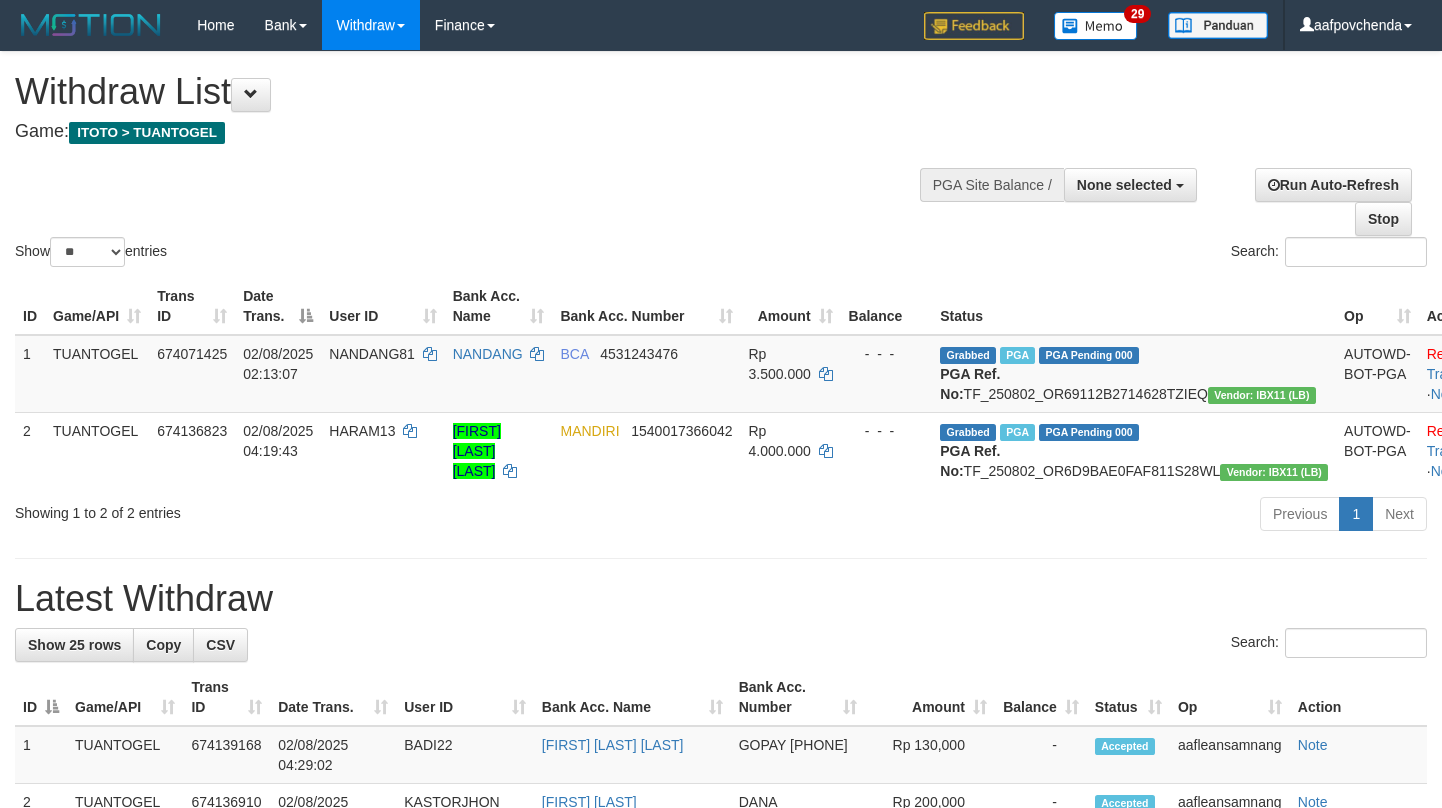 select 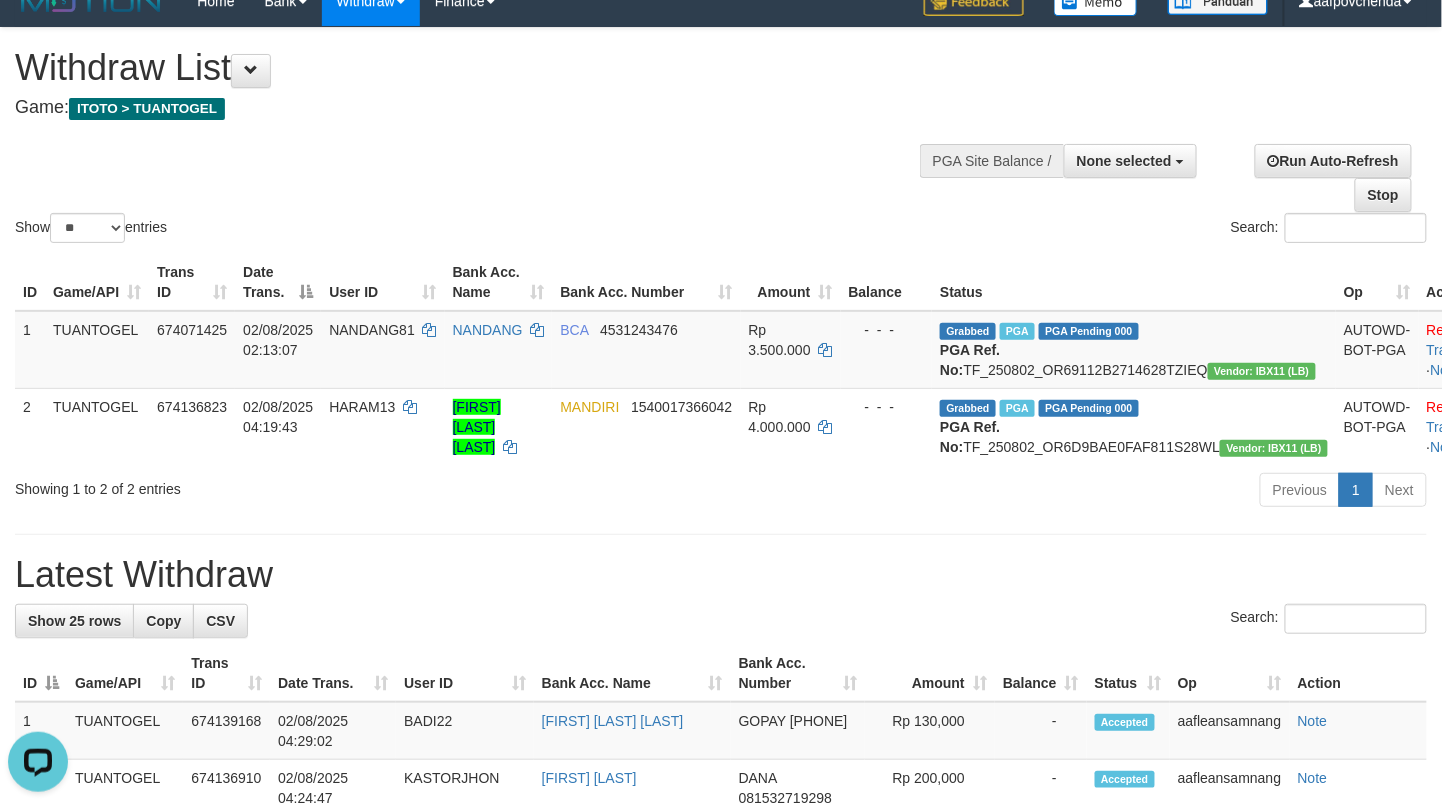 scroll, scrollTop: 0, scrollLeft: 0, axis: both 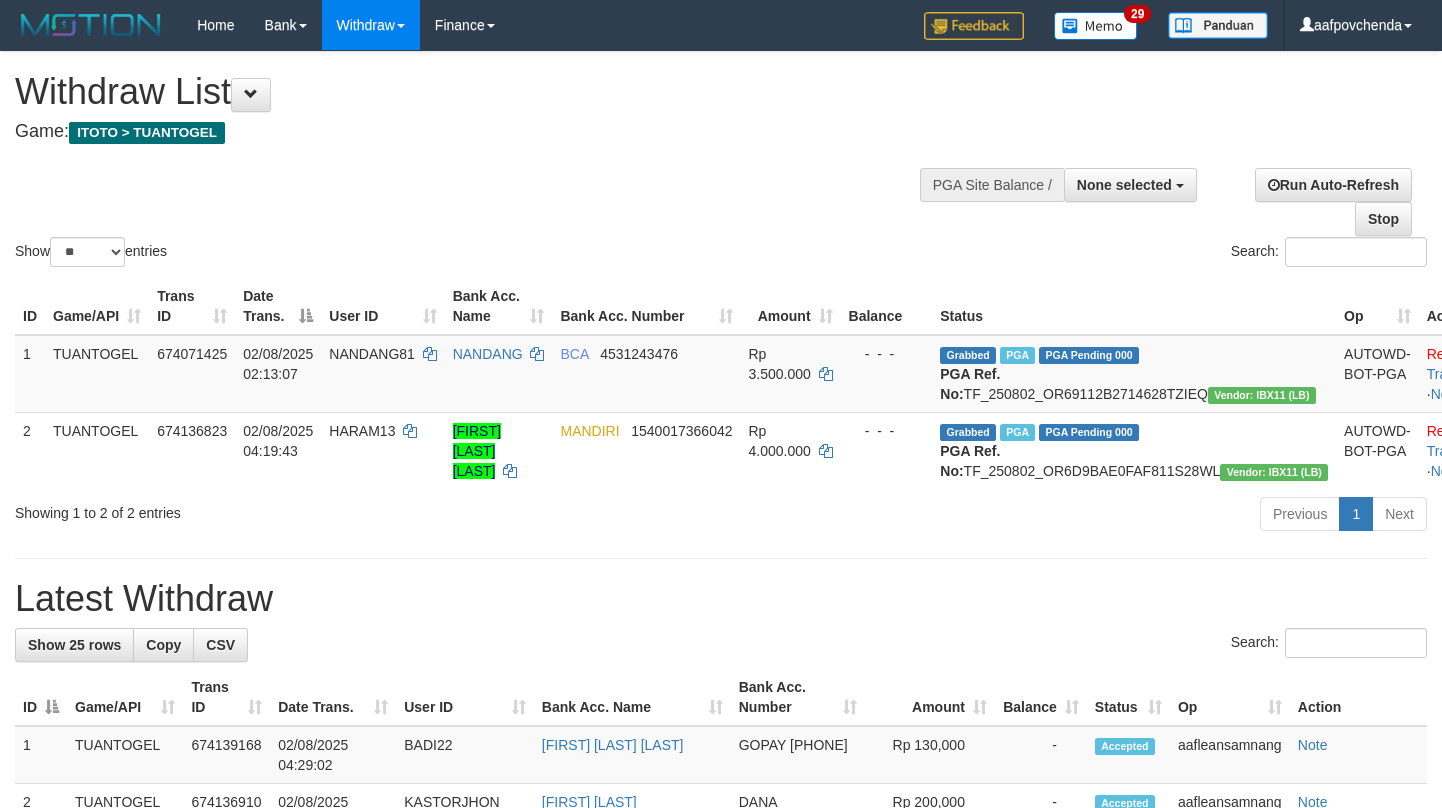 select 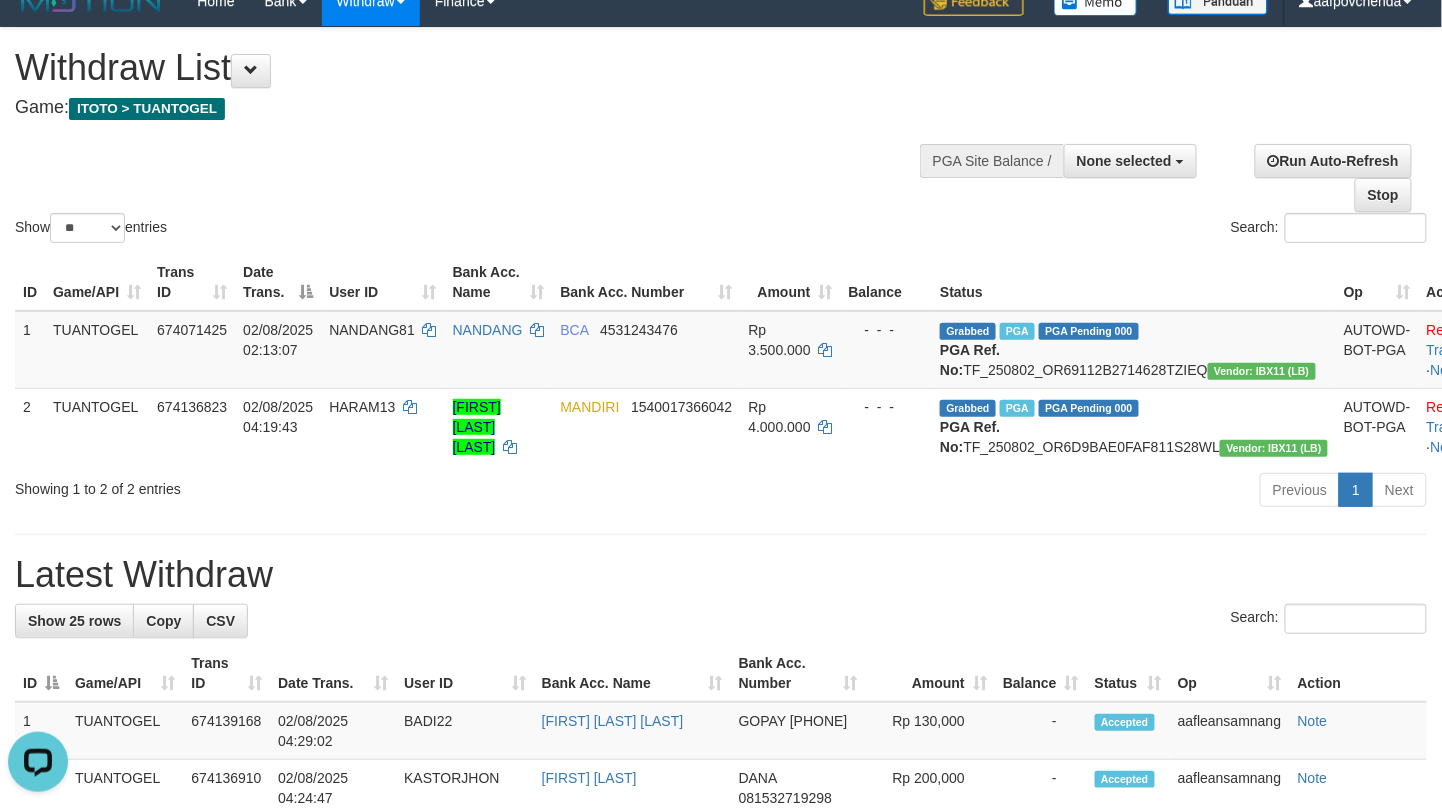 scroll, scrollTop: 0, scrollLeft: 0, axis: both 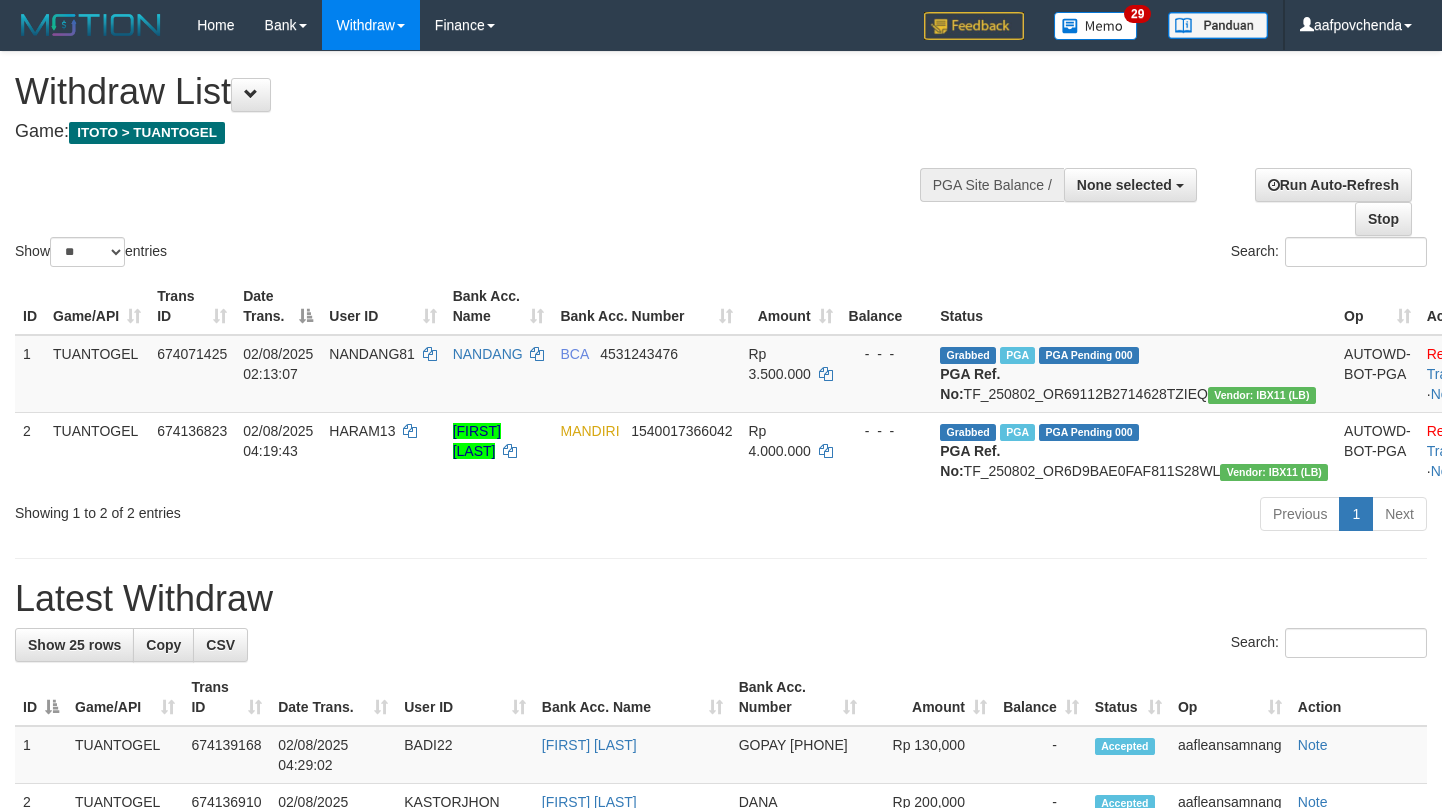select 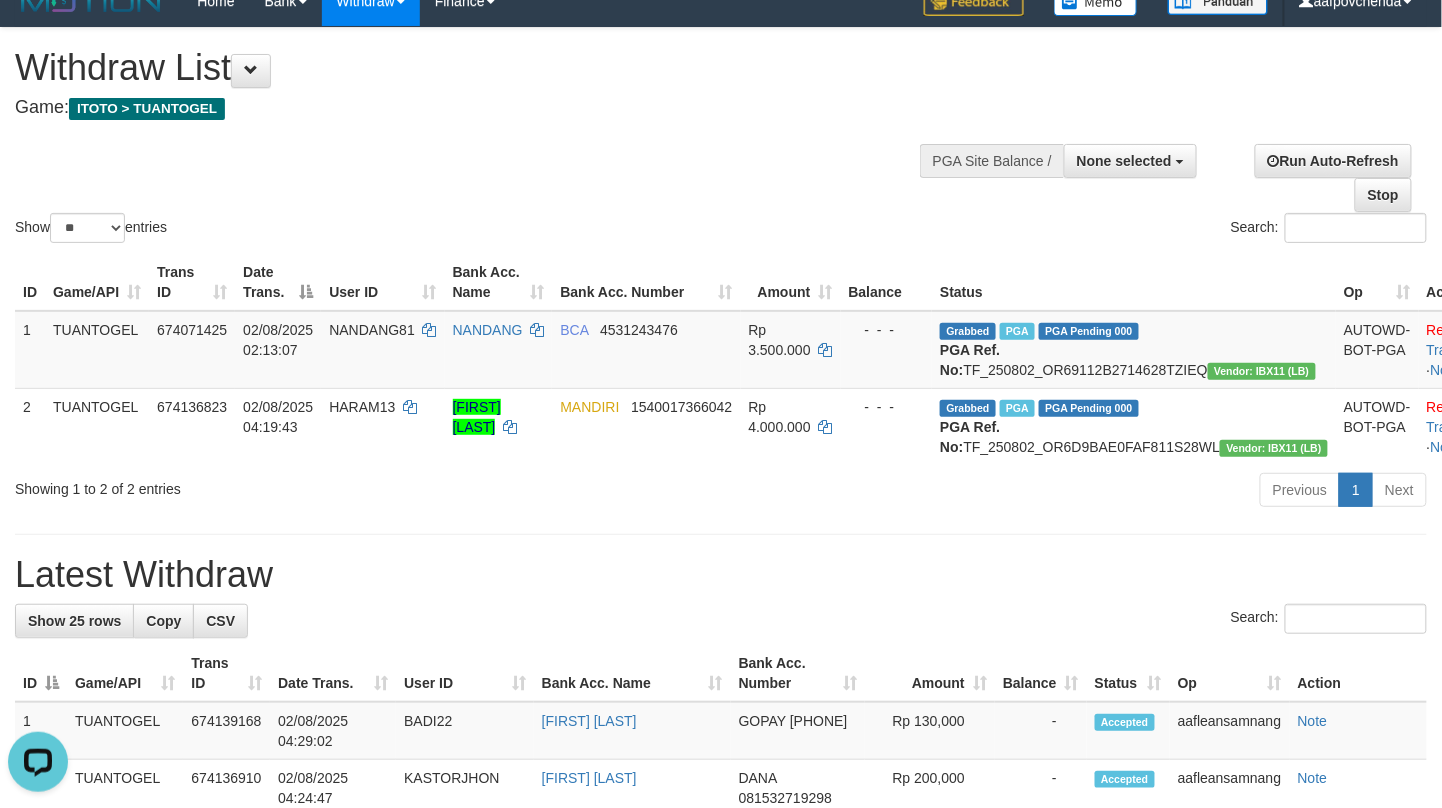 scroll, scrollTop: 0, scrollLeft: 0, axis: both 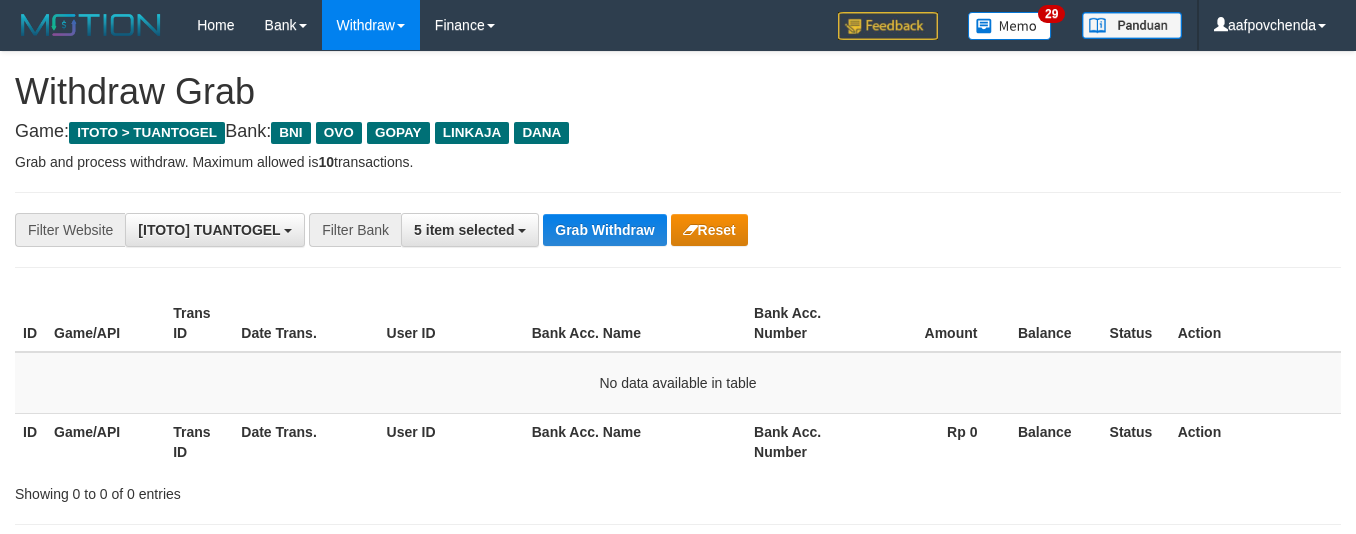 click on "Grab Withdraw" at bounding box center [604, 230] 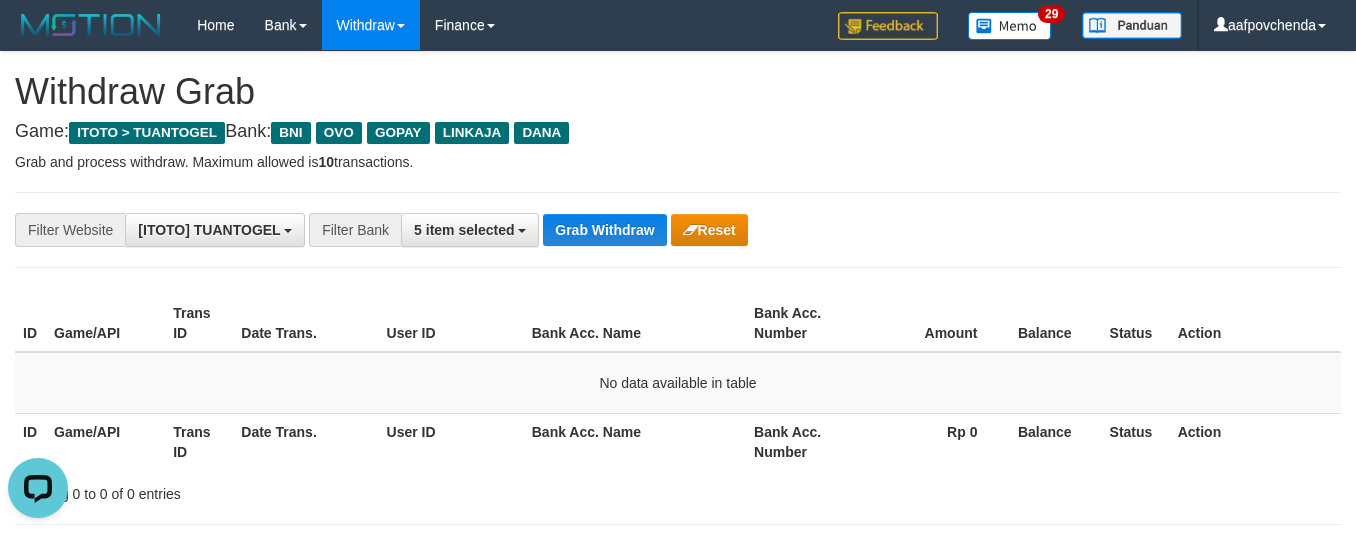 scroll, scrollTop: 0, scrollLeft: 0, axis: both 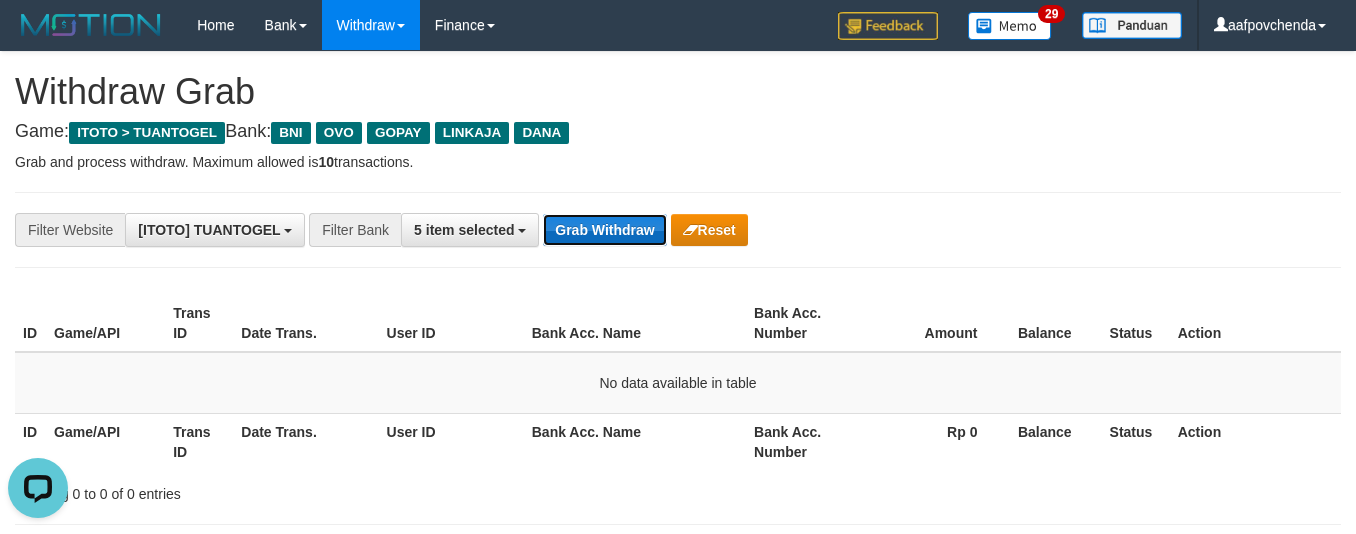 drag, startPoint x: 640, startPoint y: 234, endPoint x: 630, endPoint y: 237, distance: 10.440307 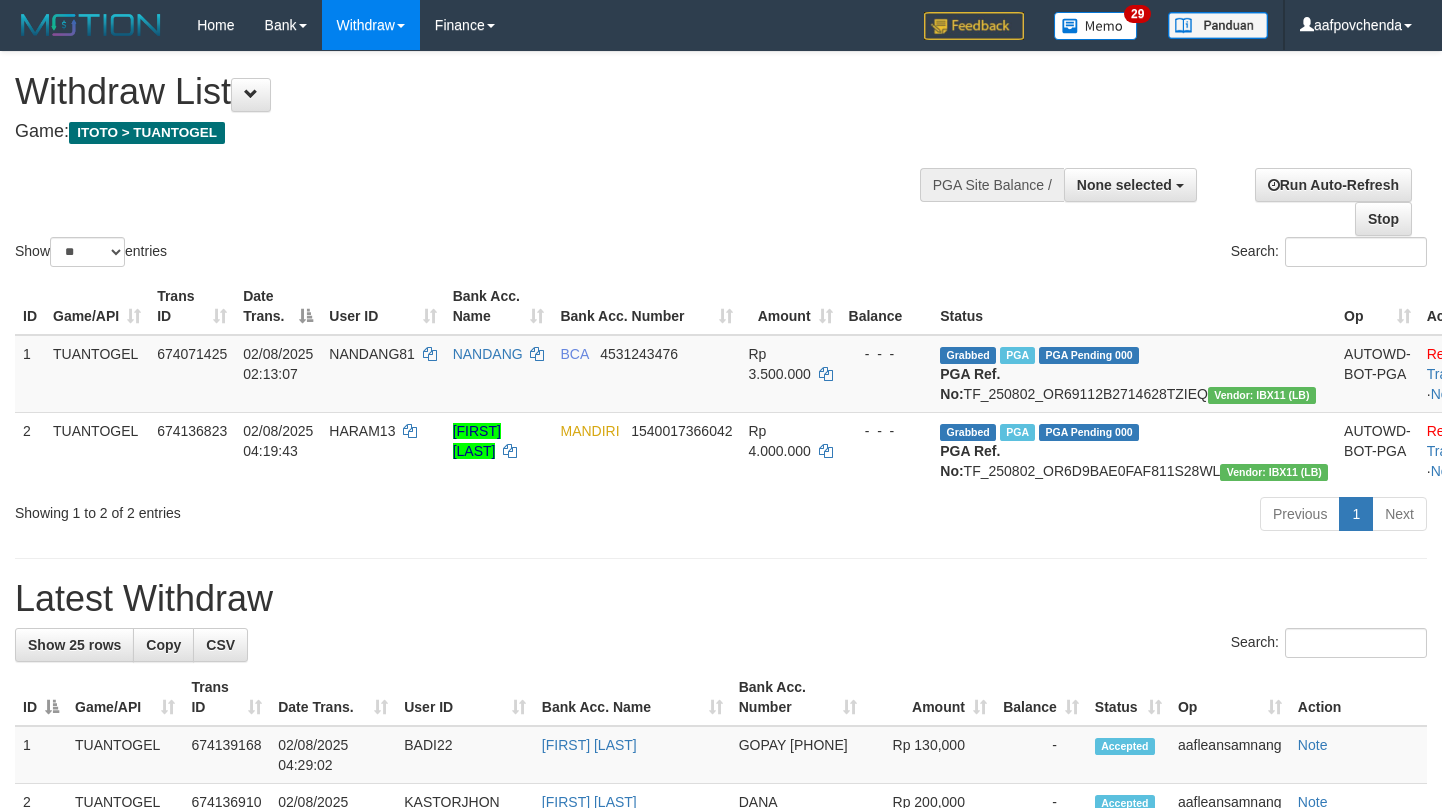select 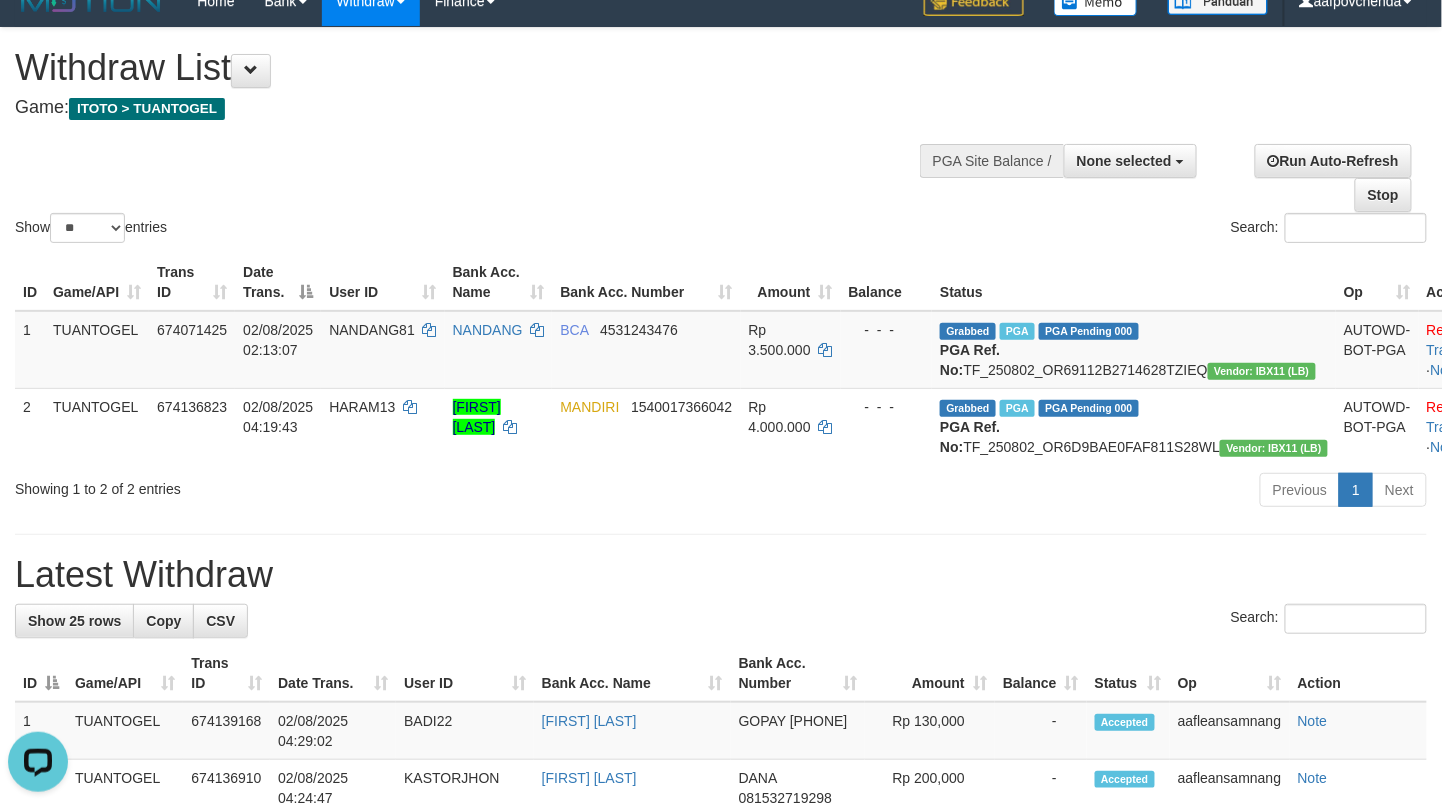 scroll, scrollTop: 0, scrollLeft: 0, axis: both 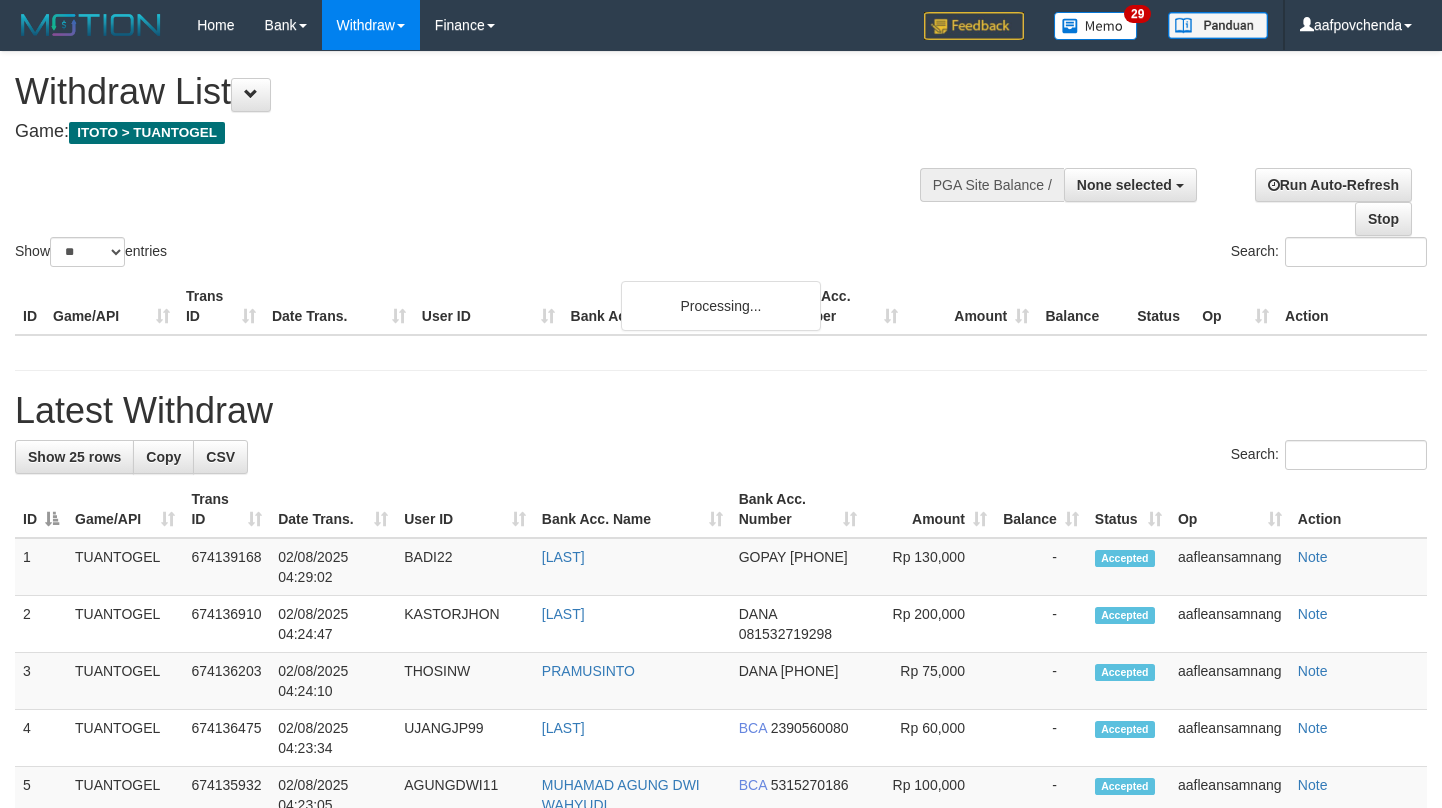 select 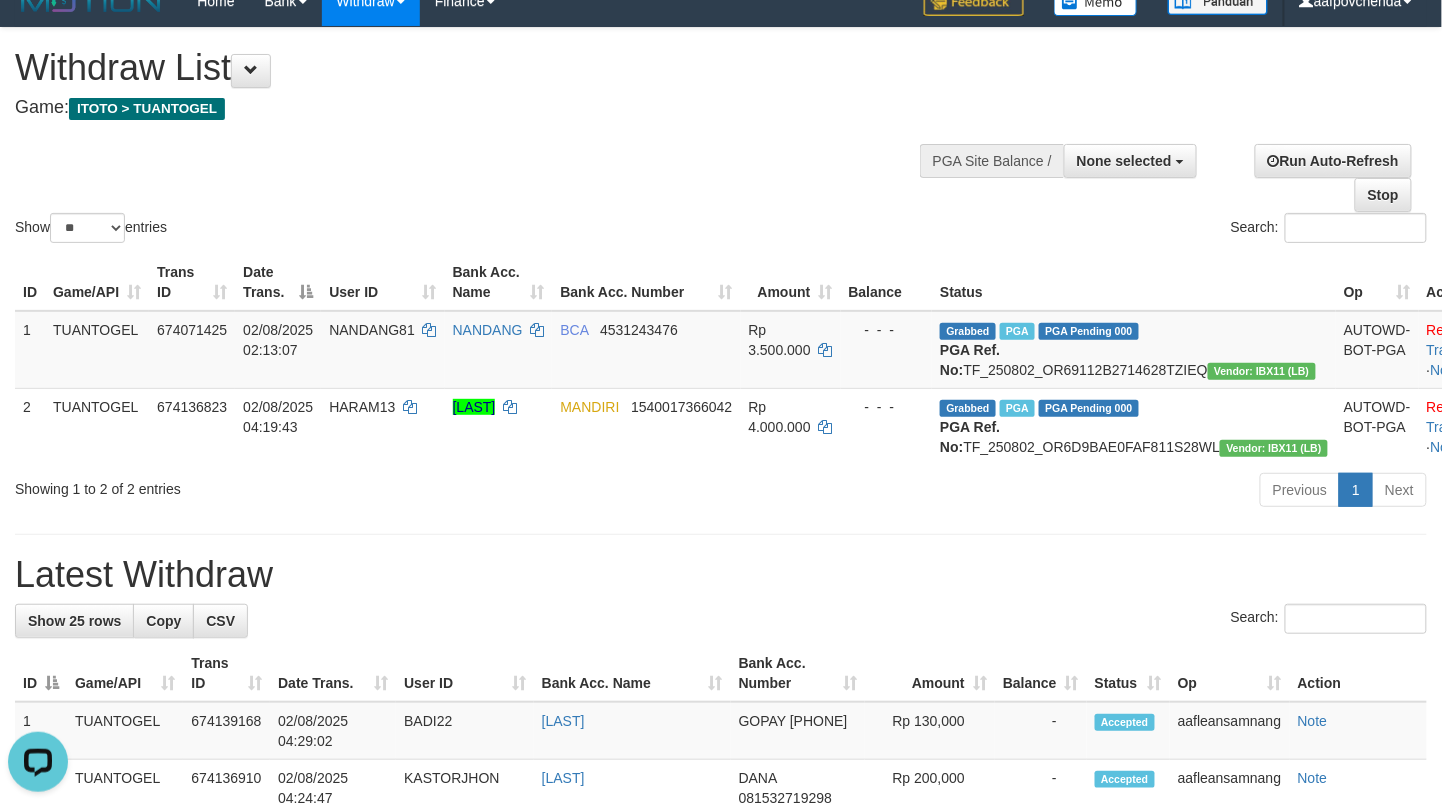 scroll, scrollTop: 0, scrollLeft: 0, axis: both 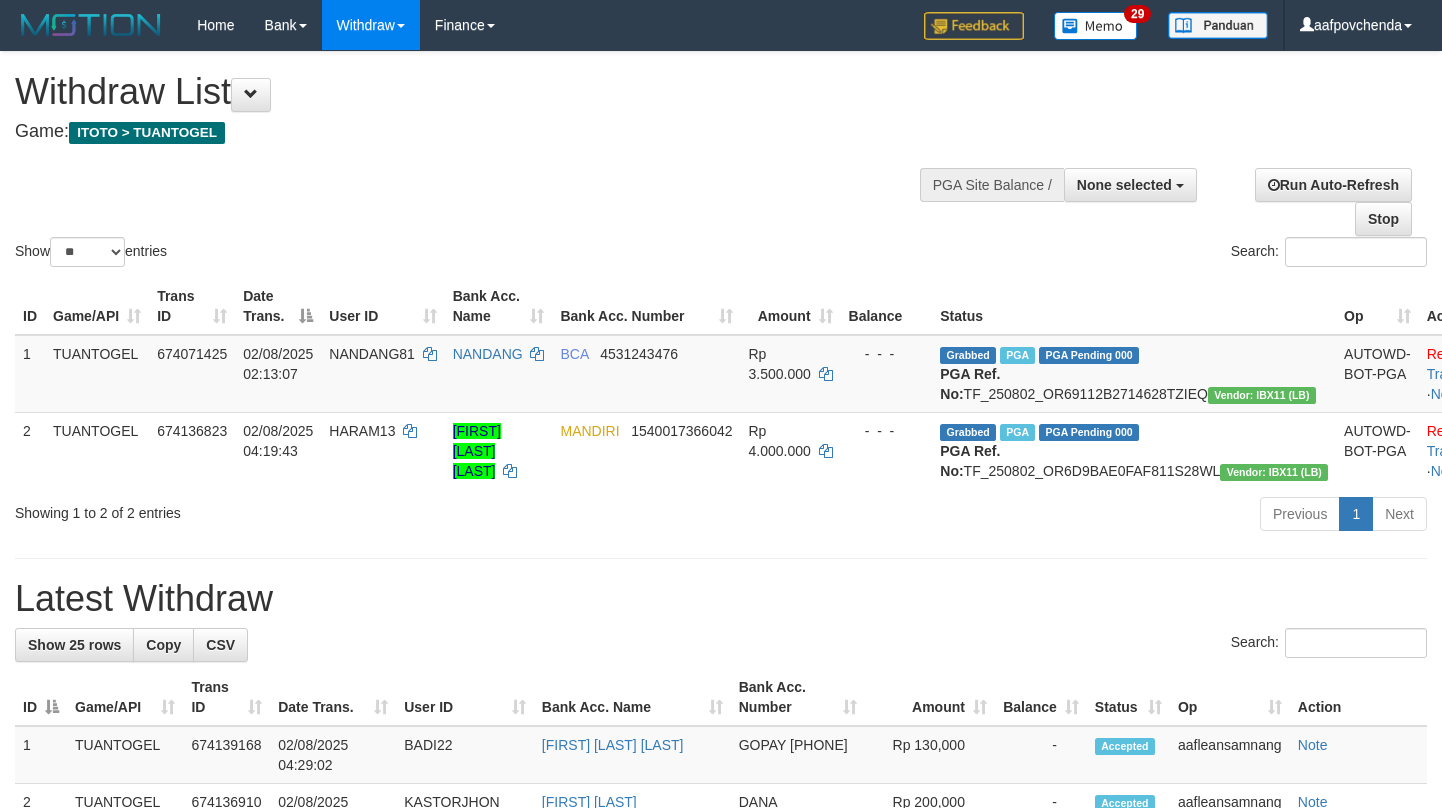 select 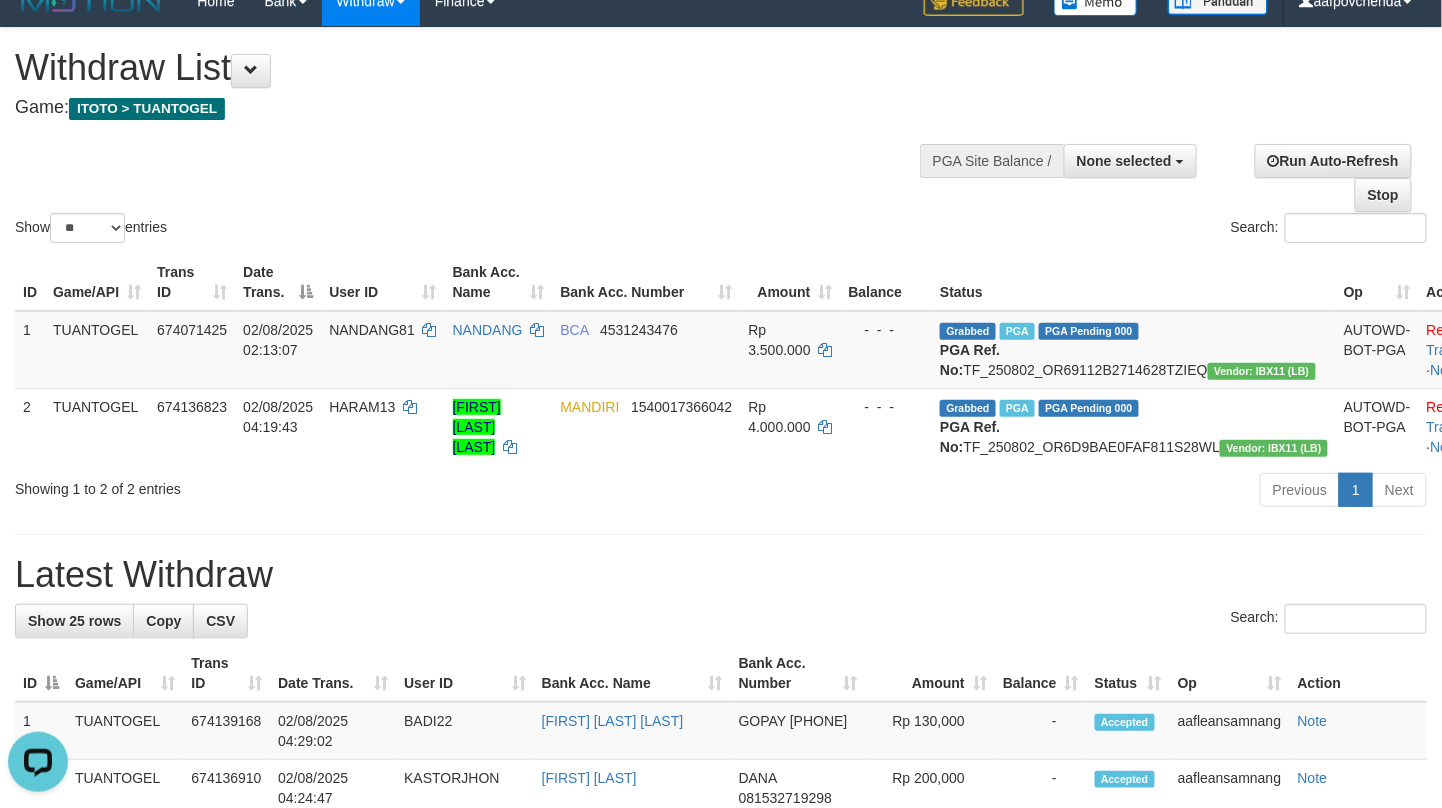 scroll, scrollTop: 0, scrollLeft: 0, axis: both 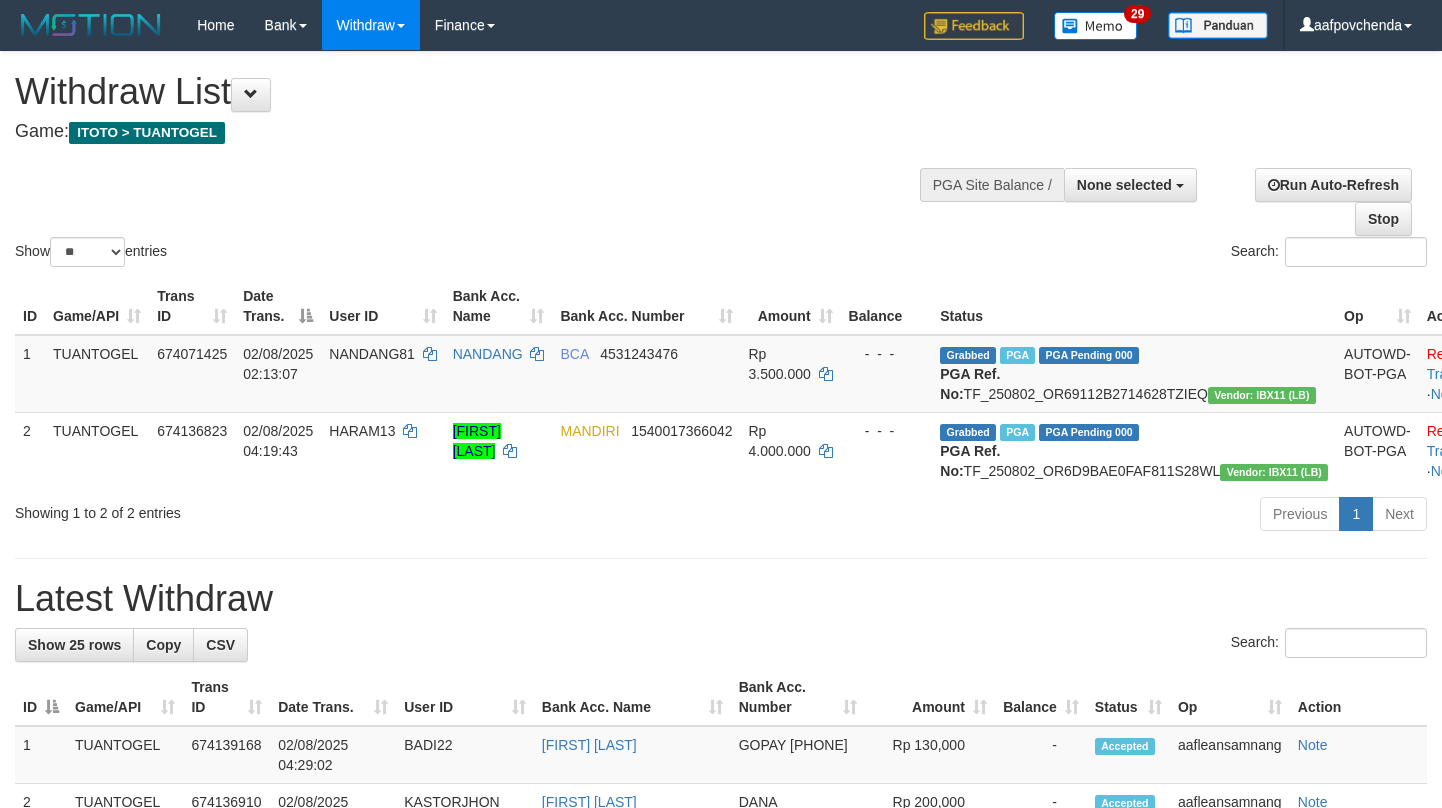 select 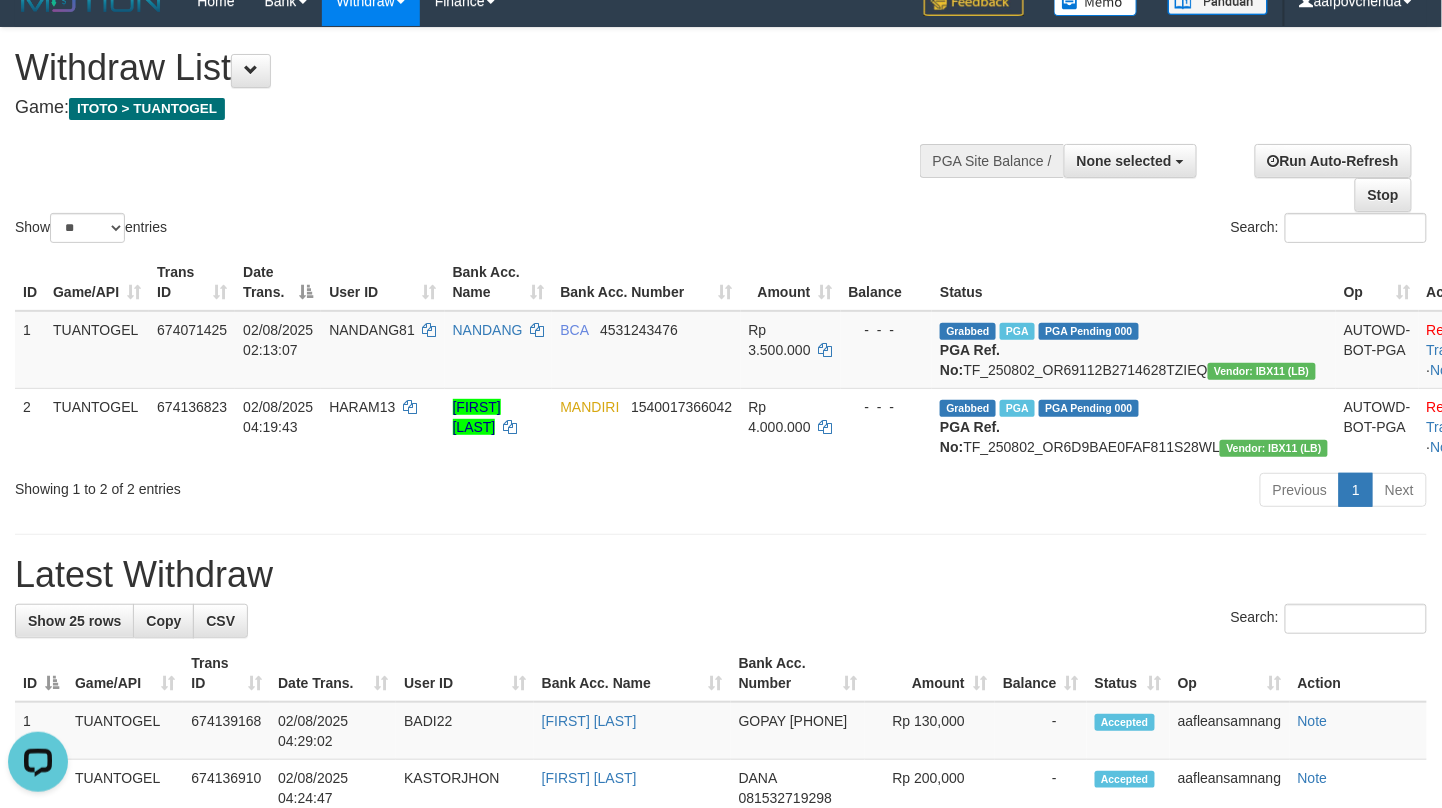 scroll, scrollTop: 0, scrollLeft: 0, axis: both 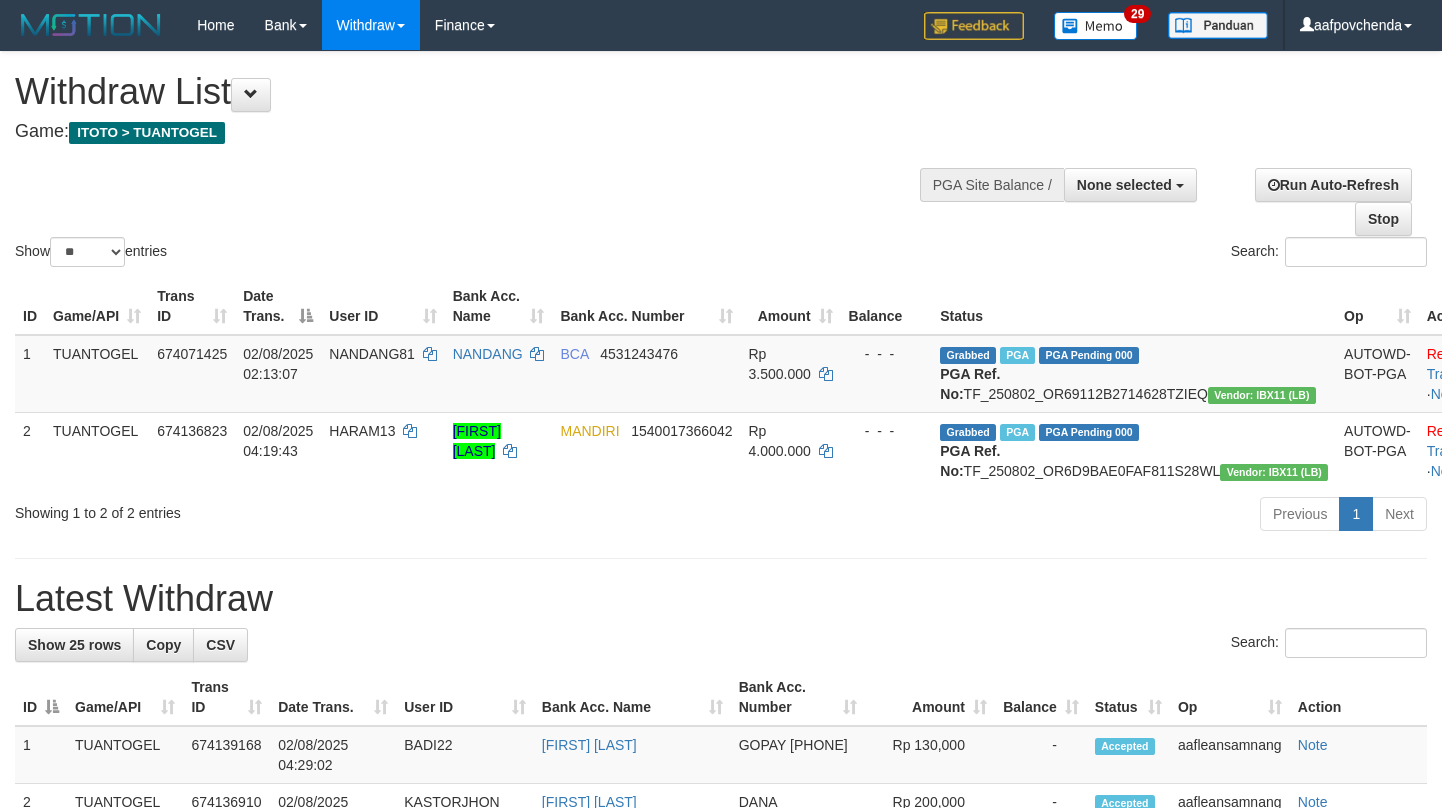 select 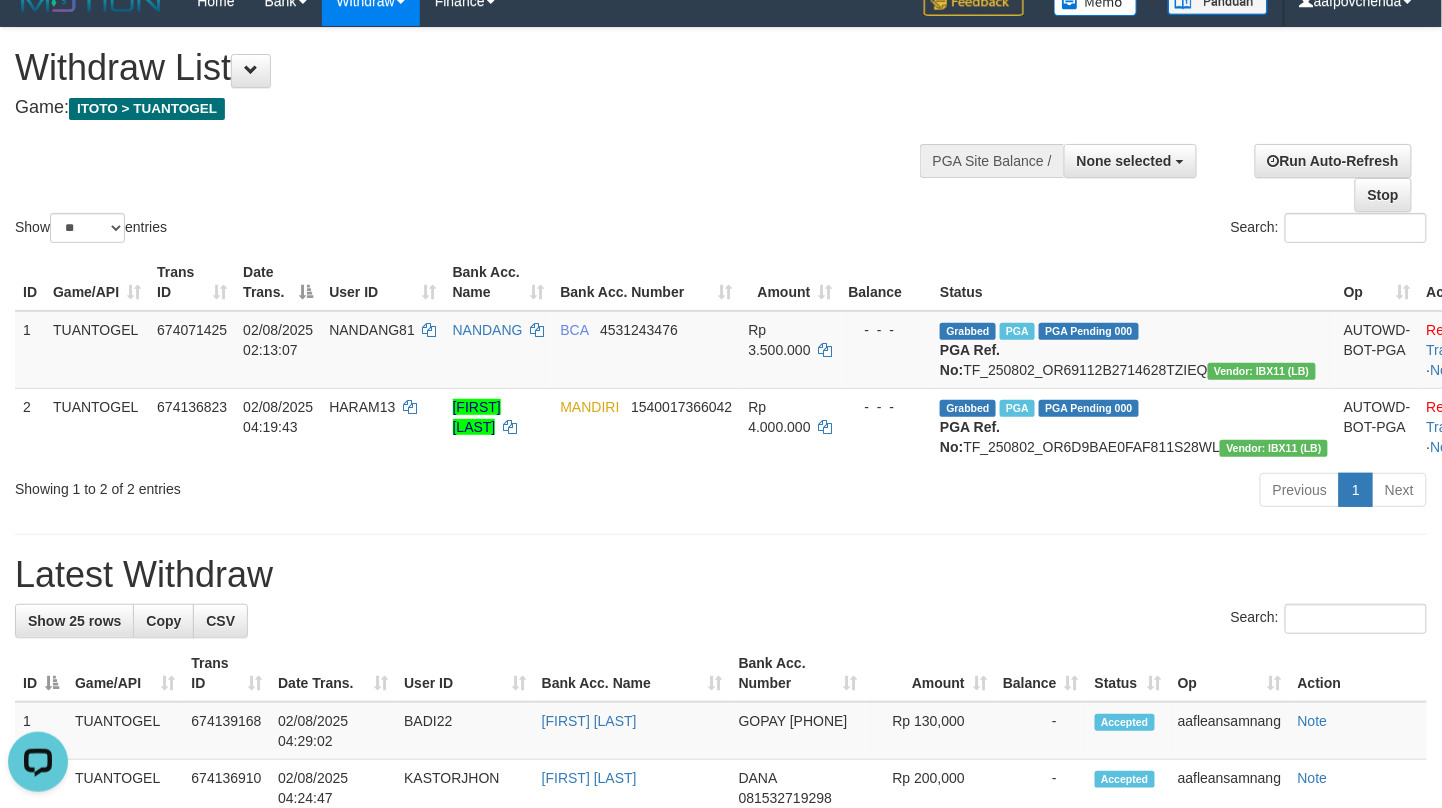 scroll, scrollTop: 0, scrollLeft: 0, axis: both 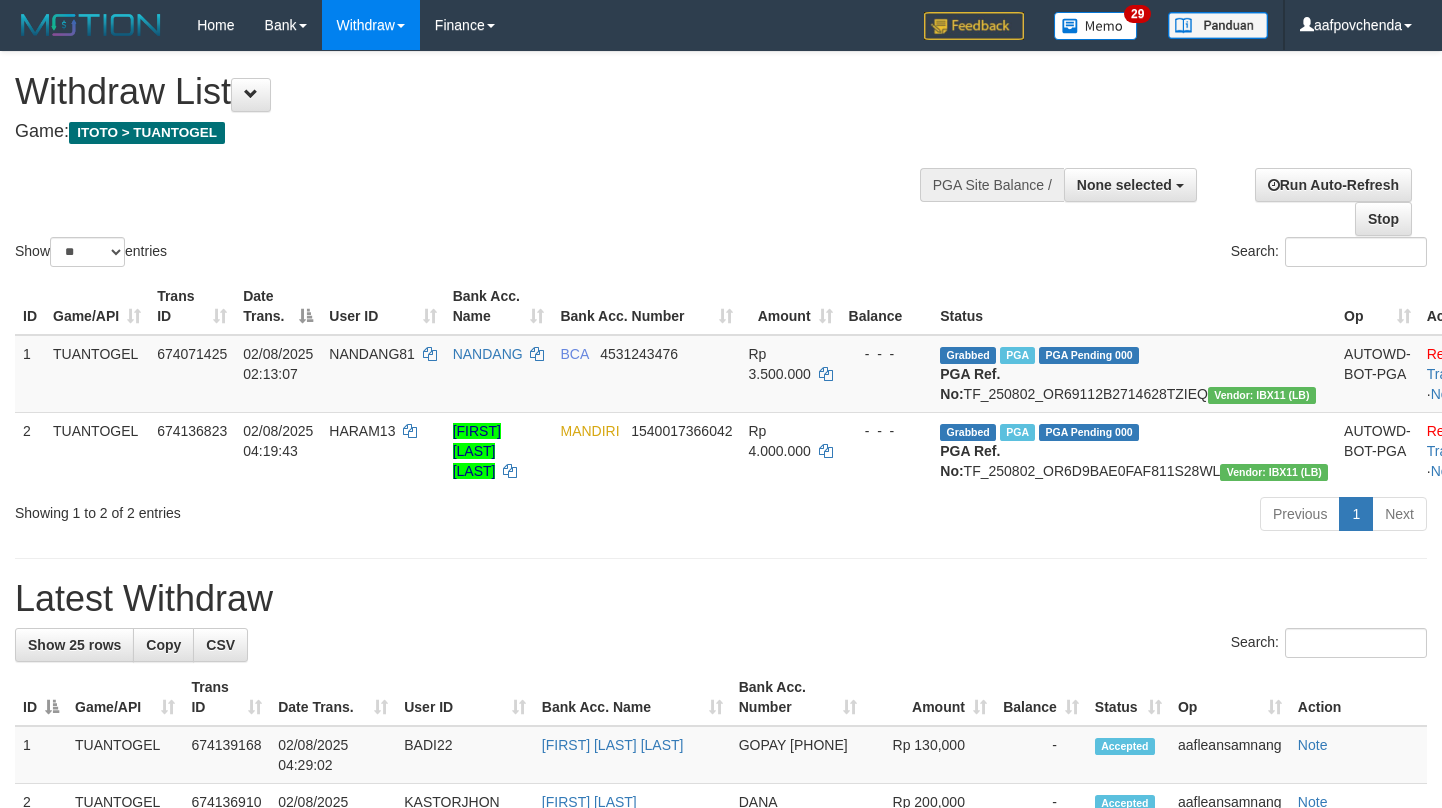 select 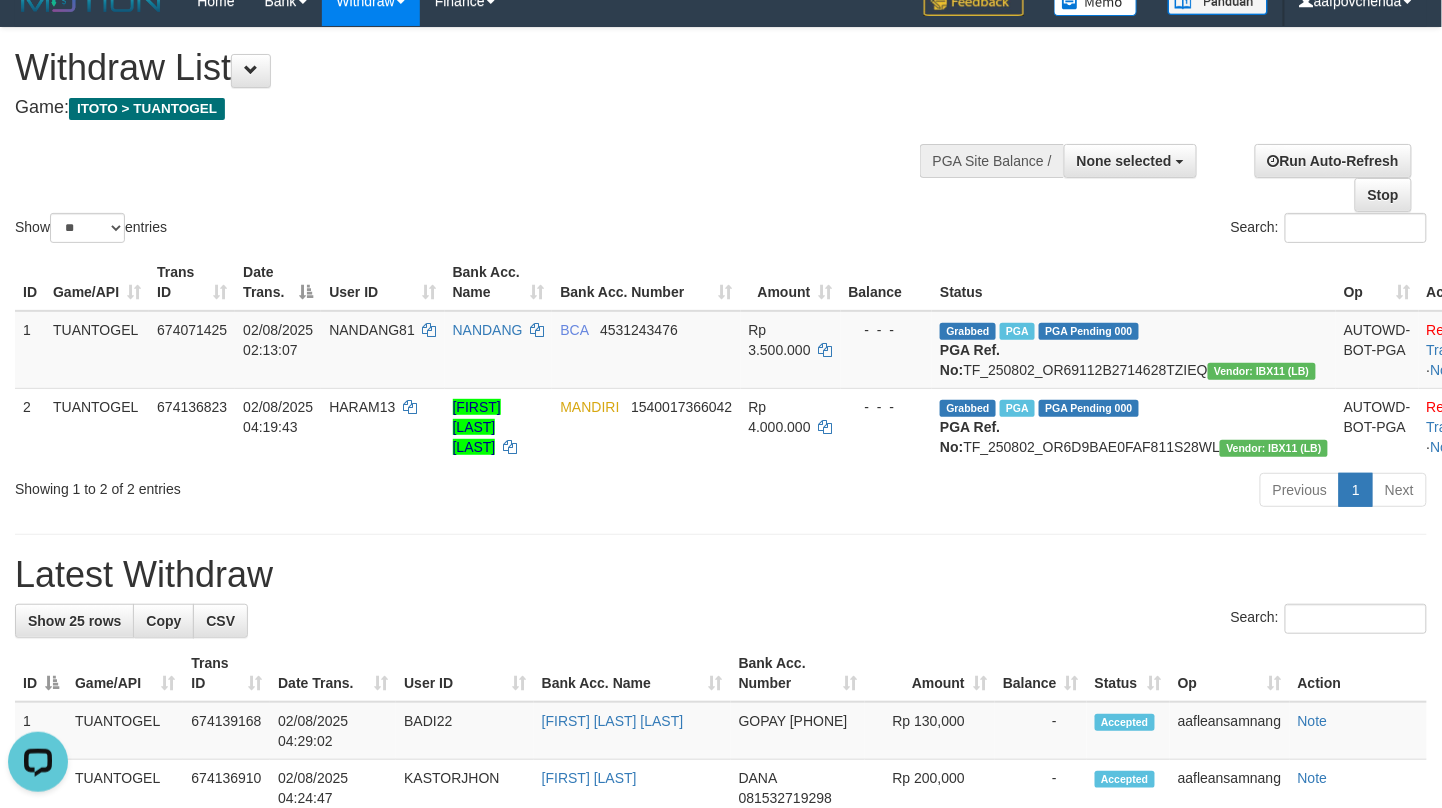 scroll, scrollTop: 0, scrollLeft: 0, axis: both 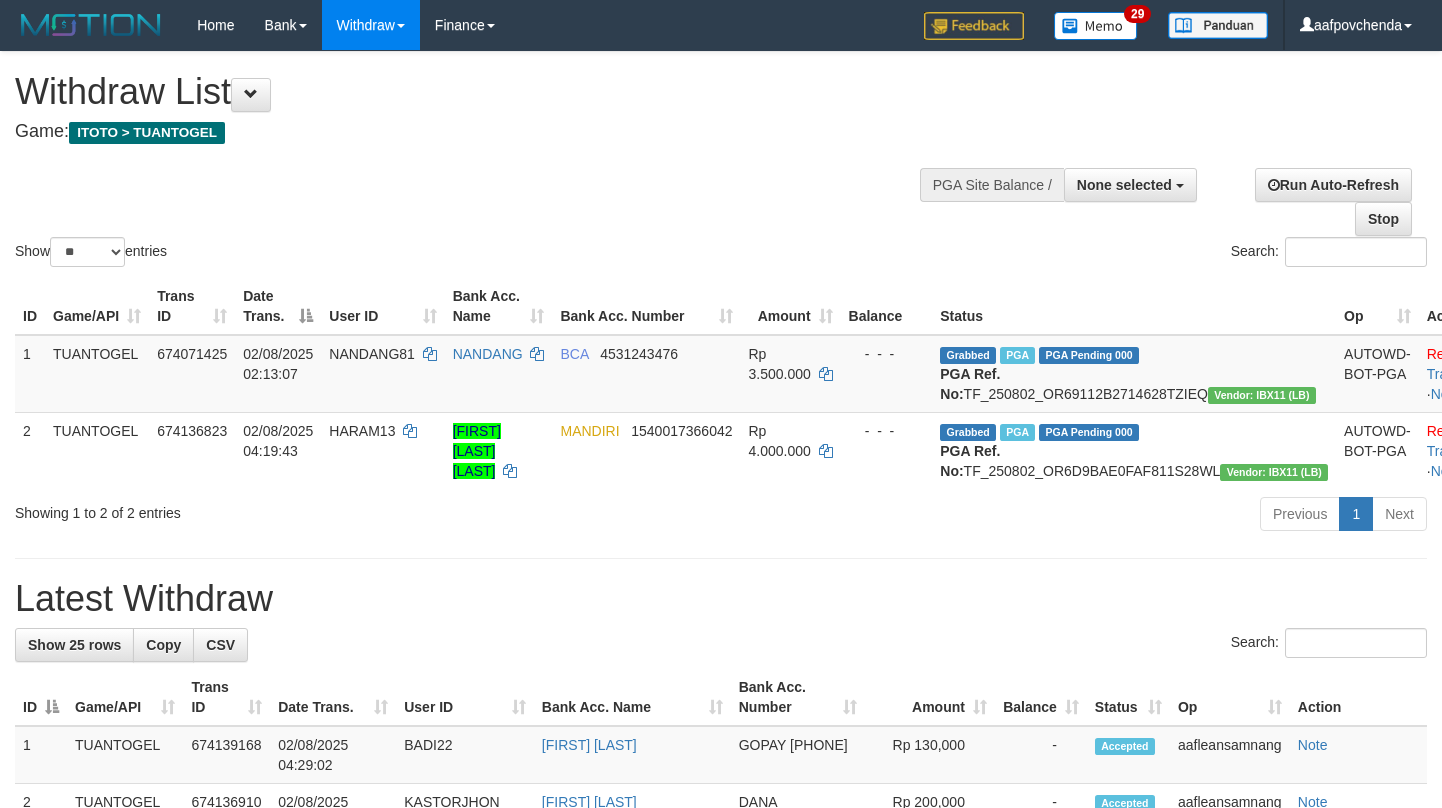 select 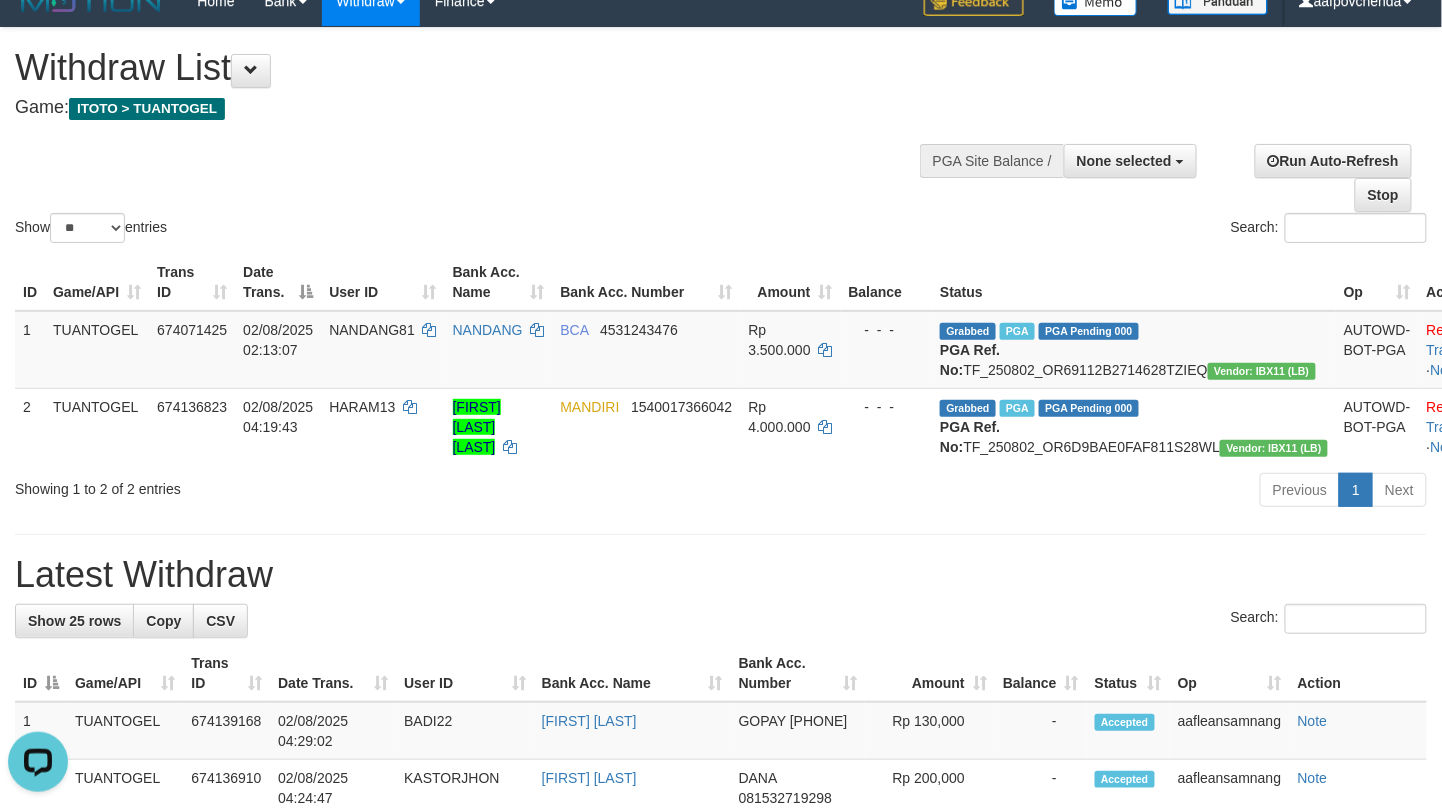 scroll, scrollTop: 0, scrollLeft: 0, axis: both 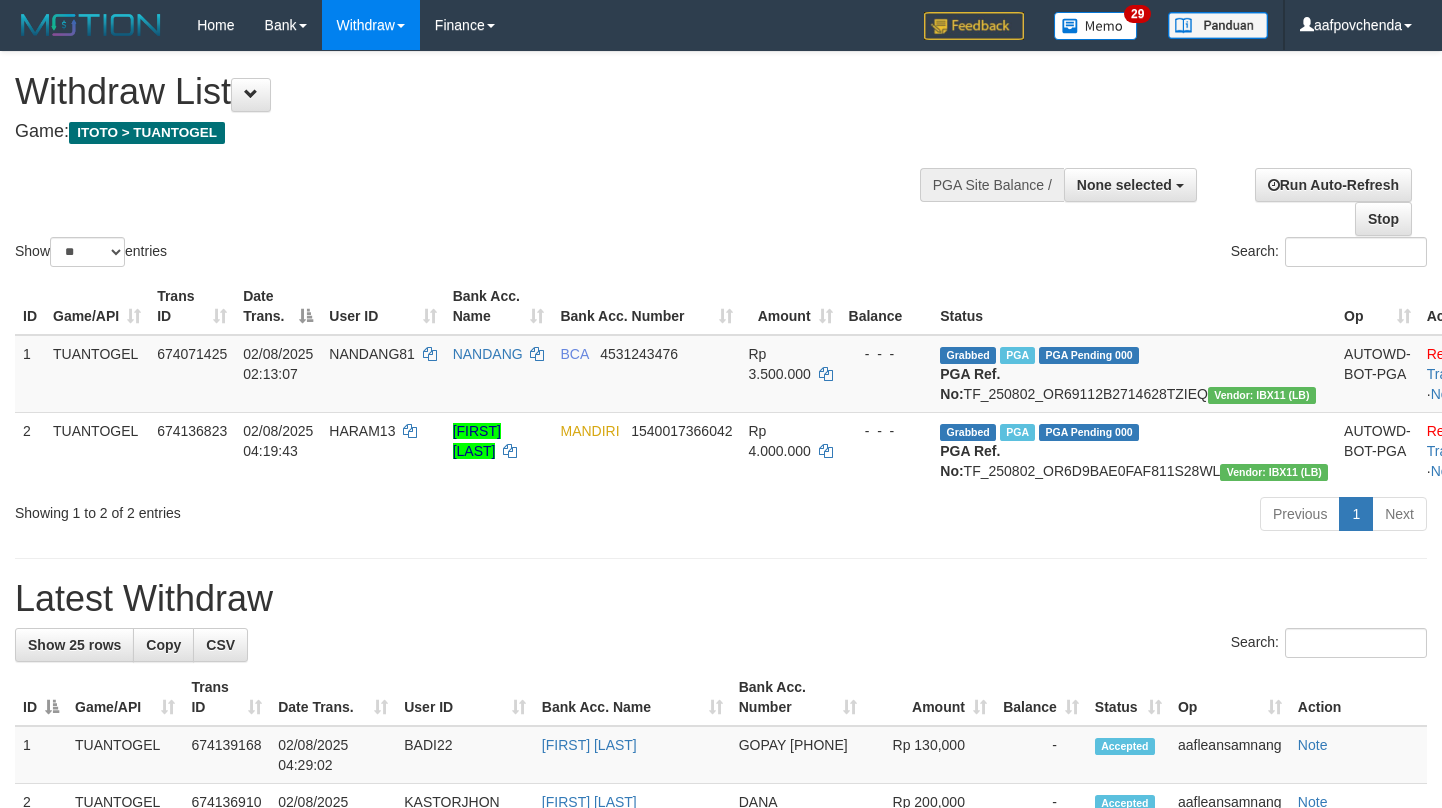 select 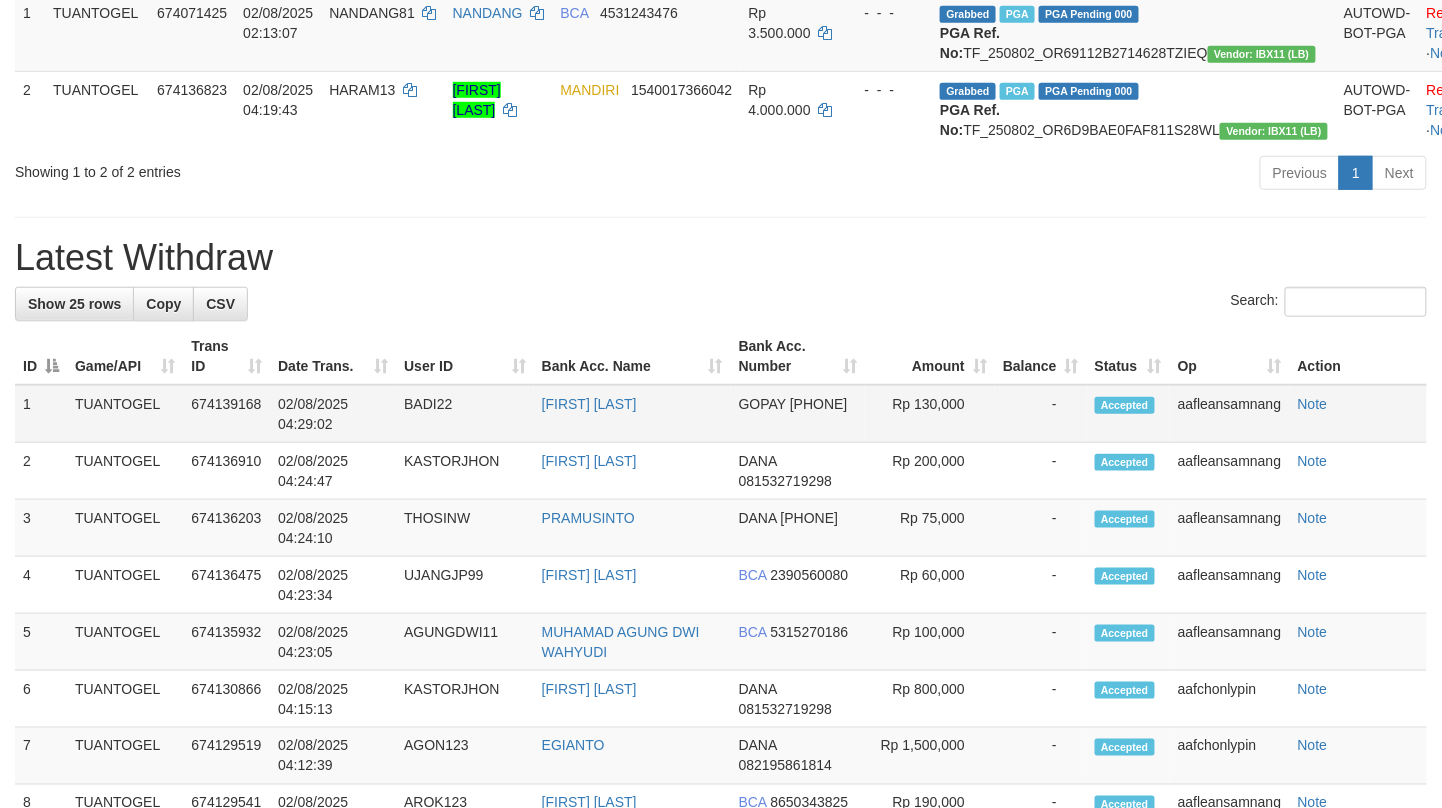 scroll, scrollTop: 380, scrollLeft: 0, axis: vertical 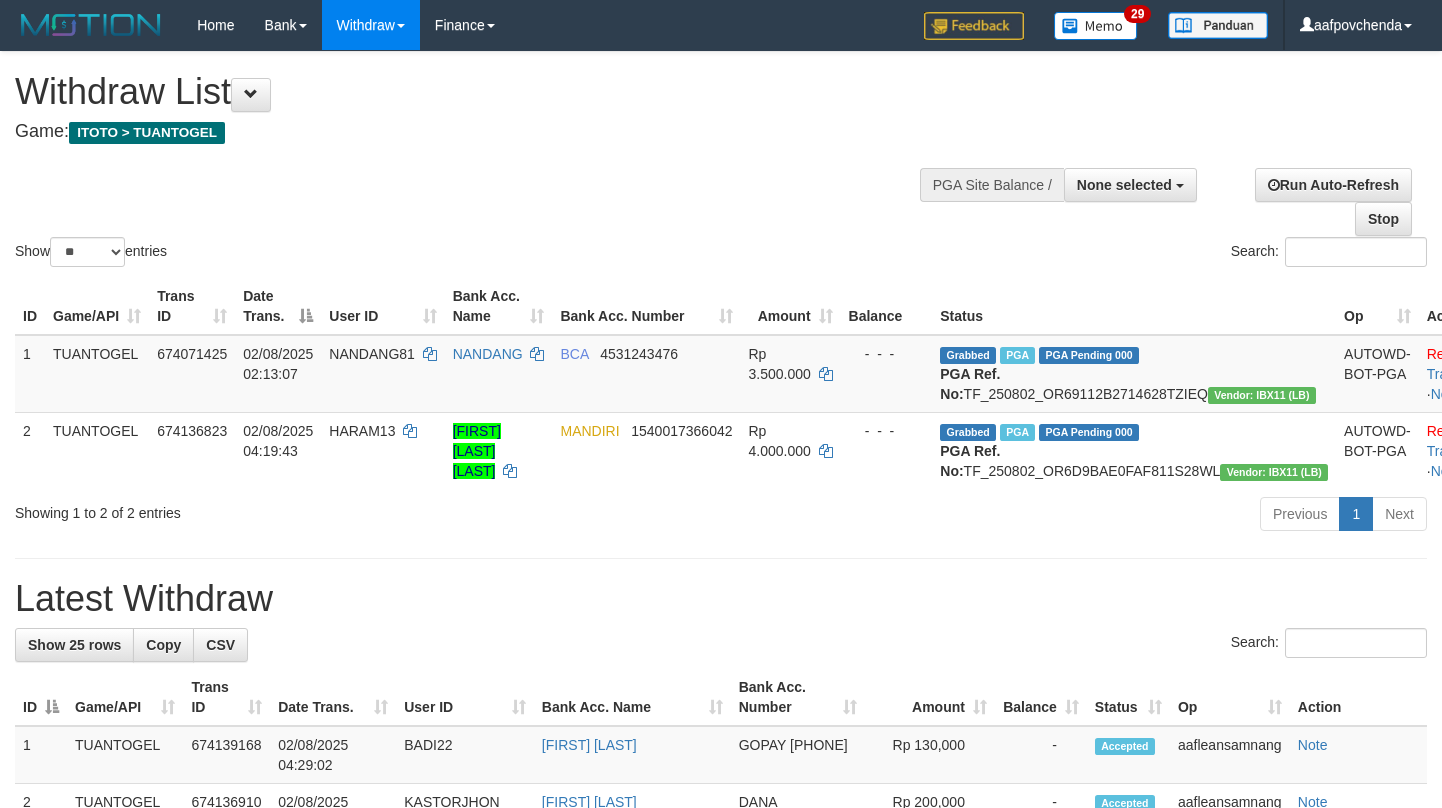 select 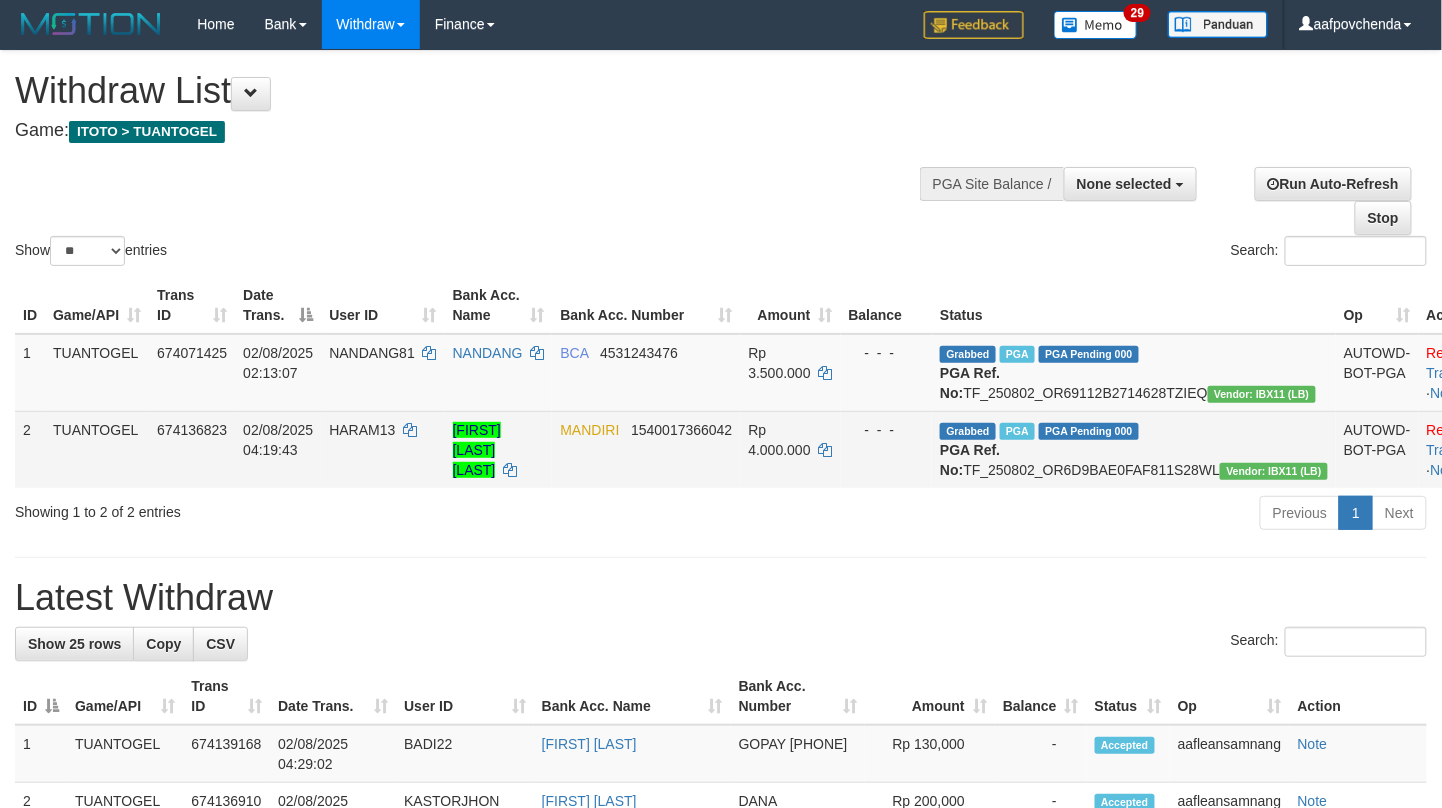 scroll, scrollTop: 0, scrollLeft: 0, axis: both 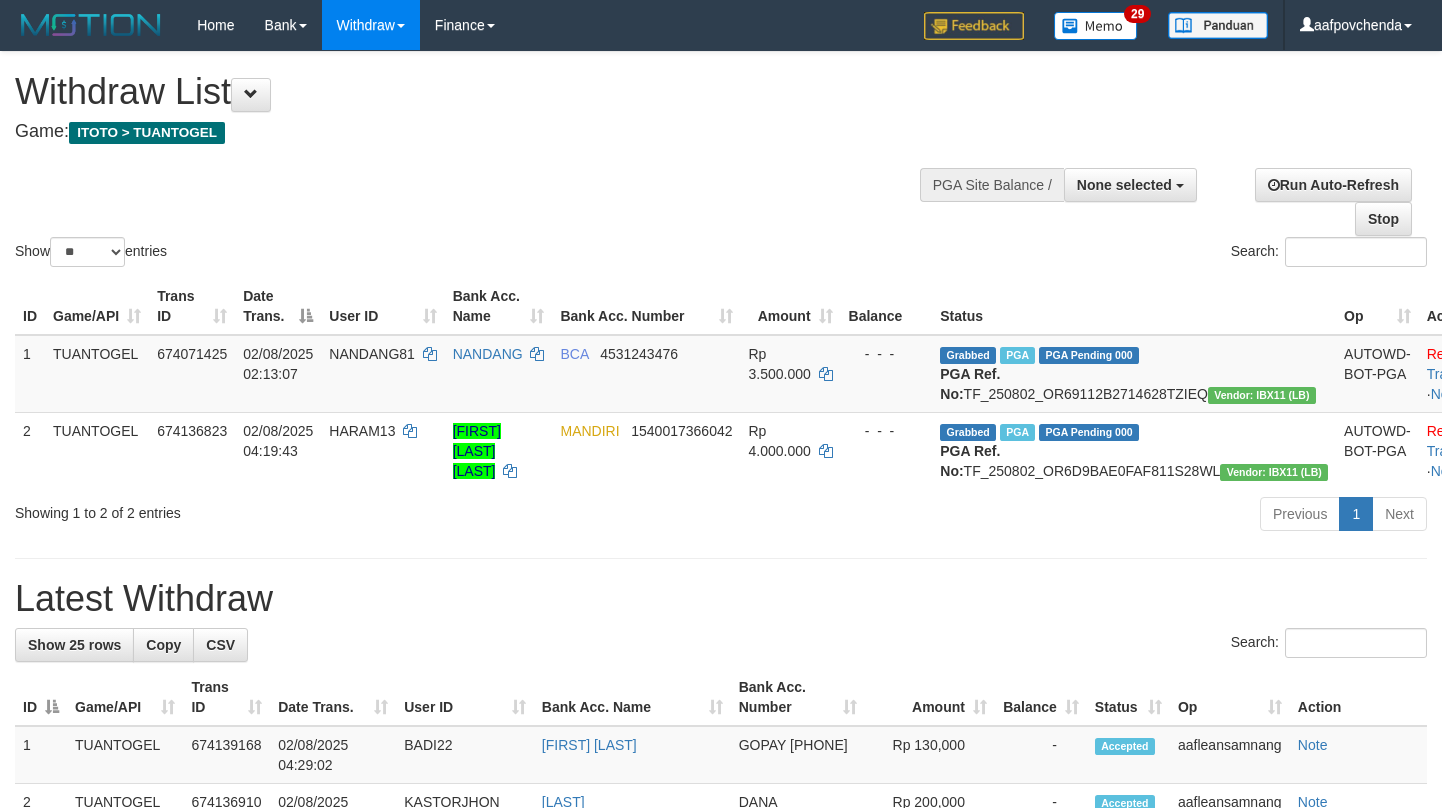 select 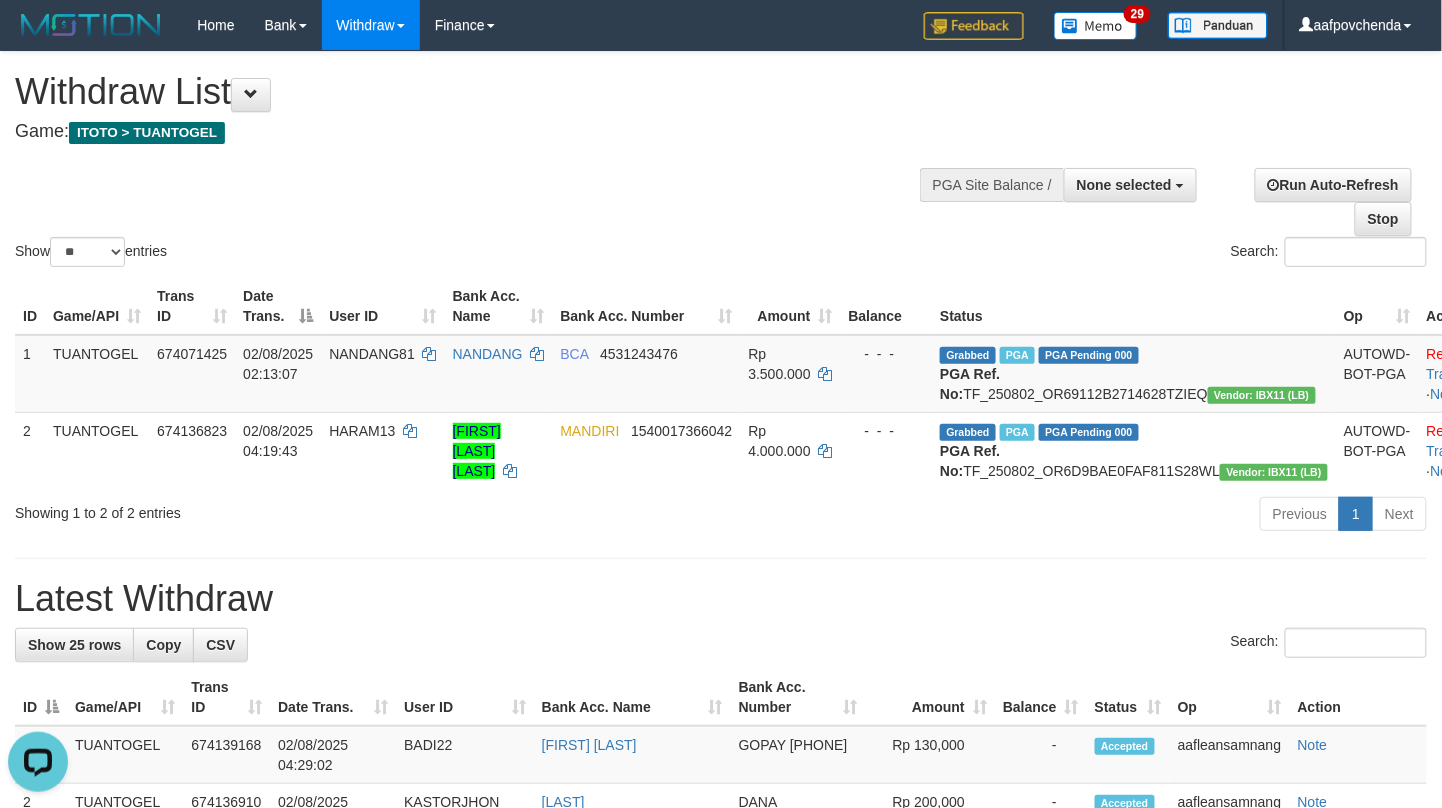 scroll, scrollTop: 0, scrollLeft: 0, axis: both 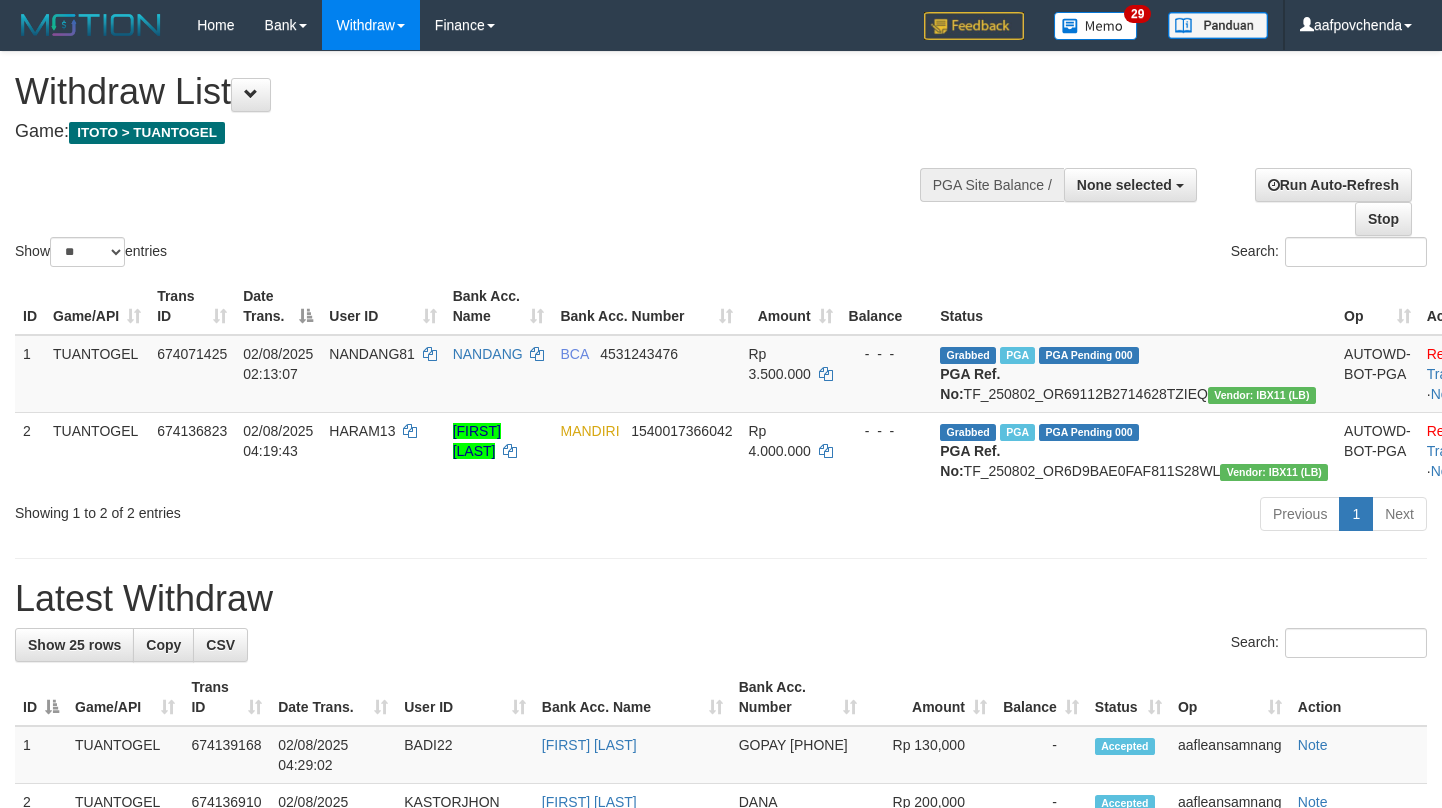 select 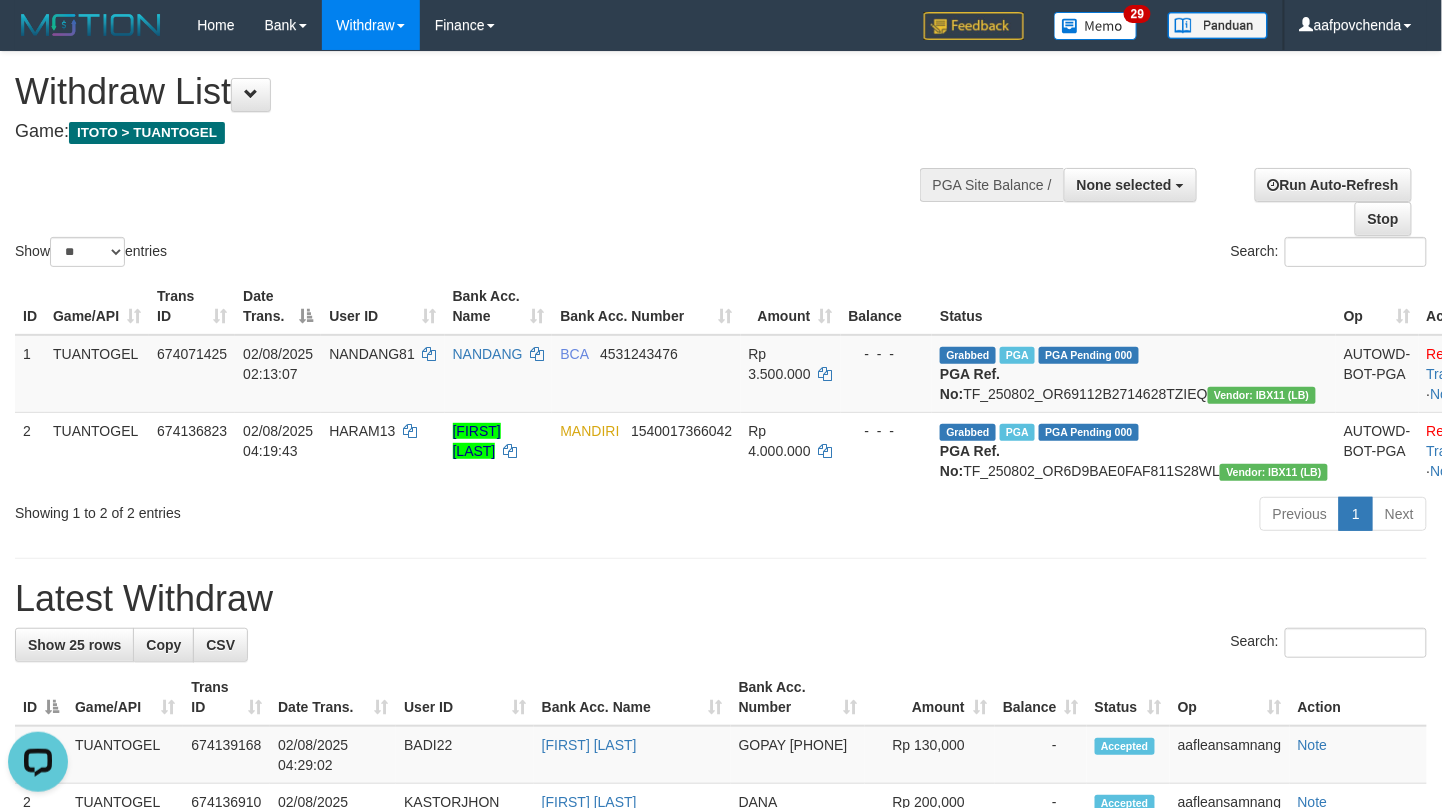 scroll, scrollTop: 0, scrollLeft: 0, axis: both 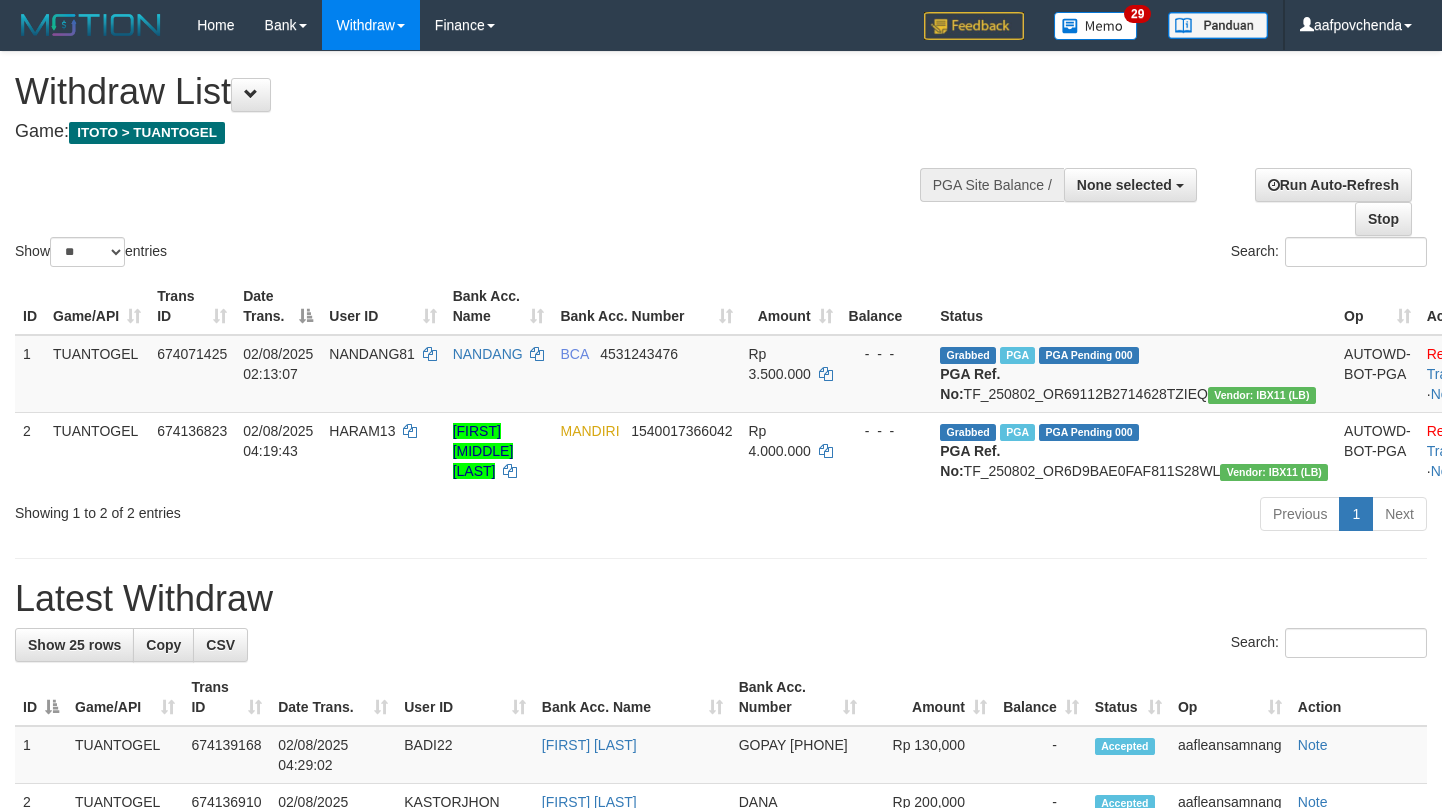 select 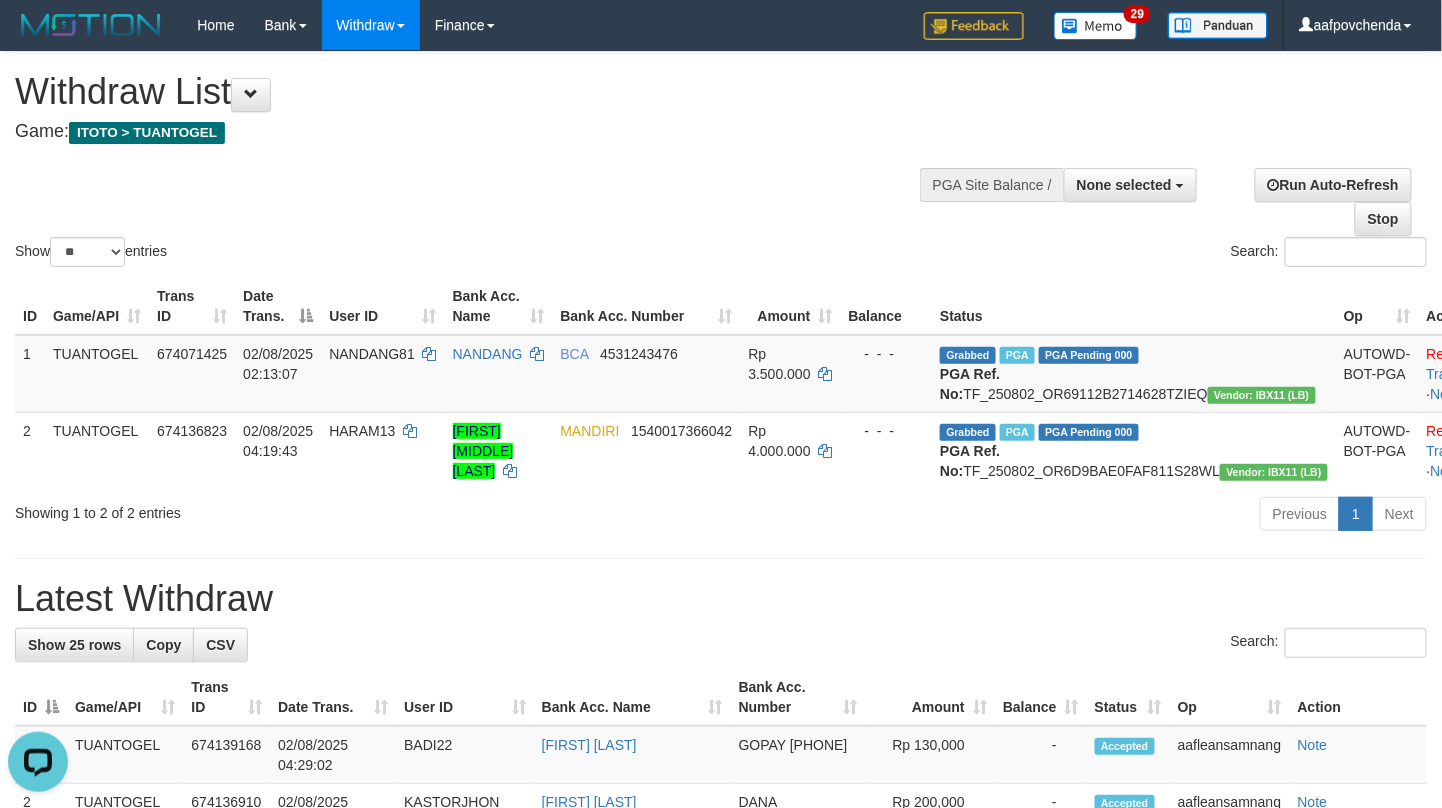 scroll, scrollTop: 0, scrollLeft: 0, axis: both 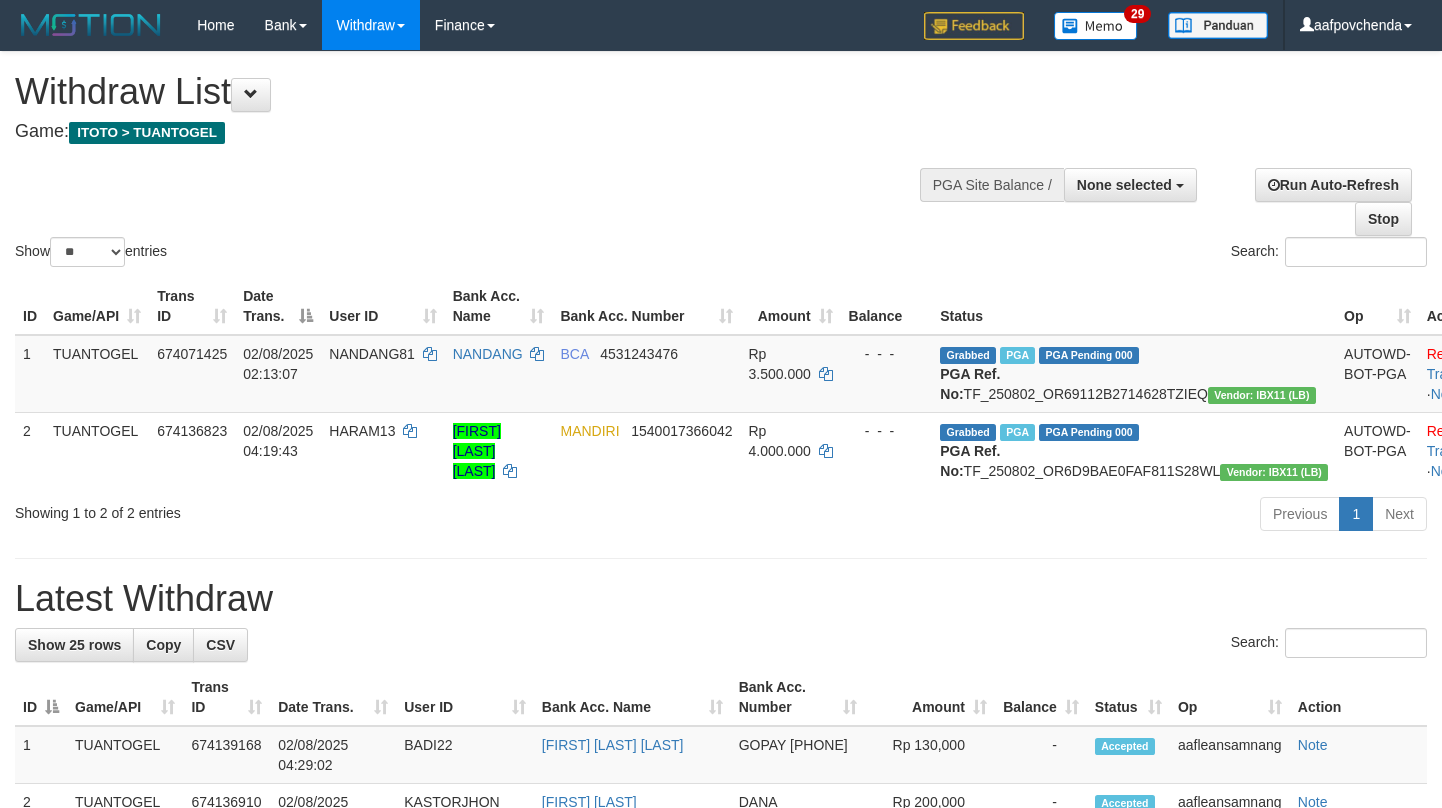 select 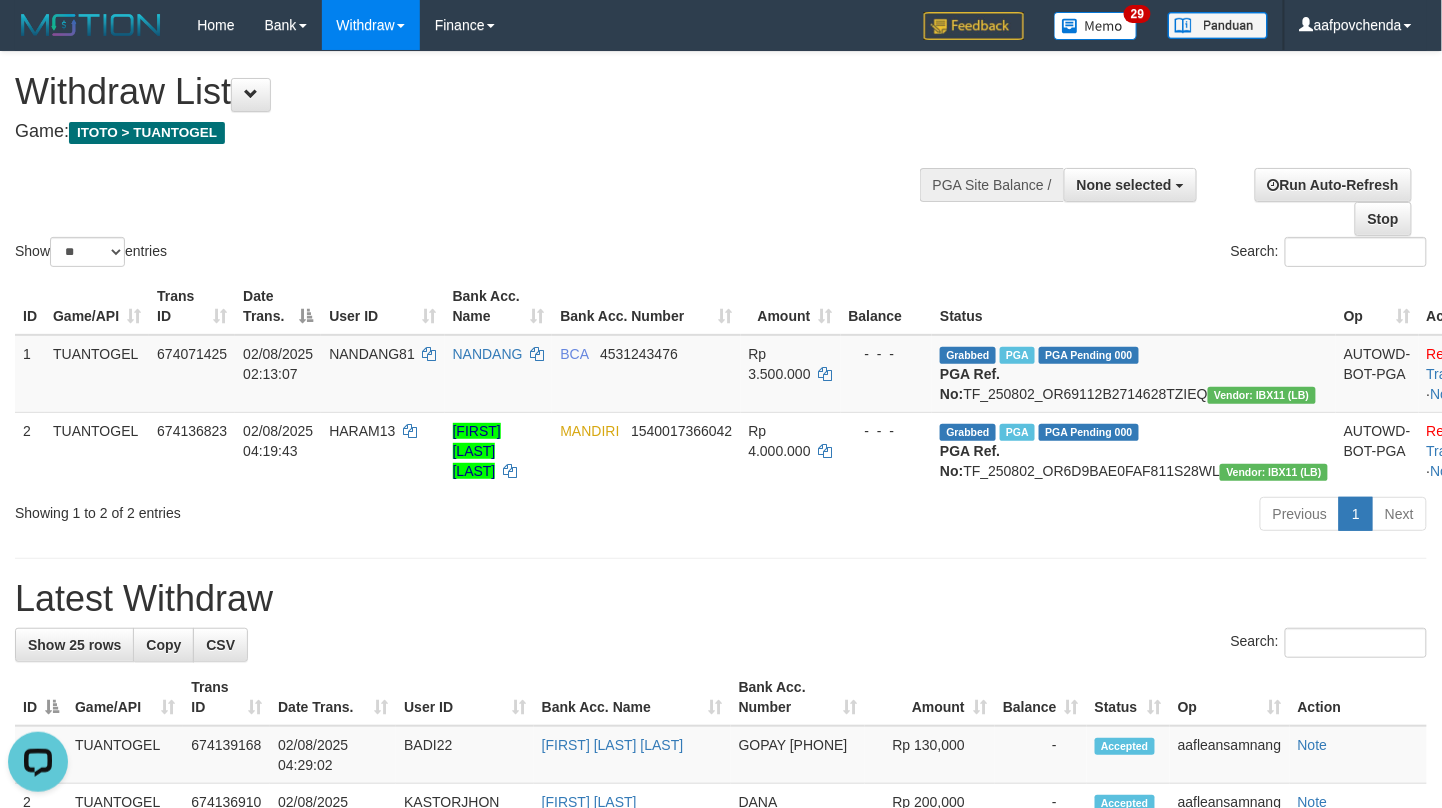 scroll, scrollTop: 0, scrollLeft: 0, axis: both 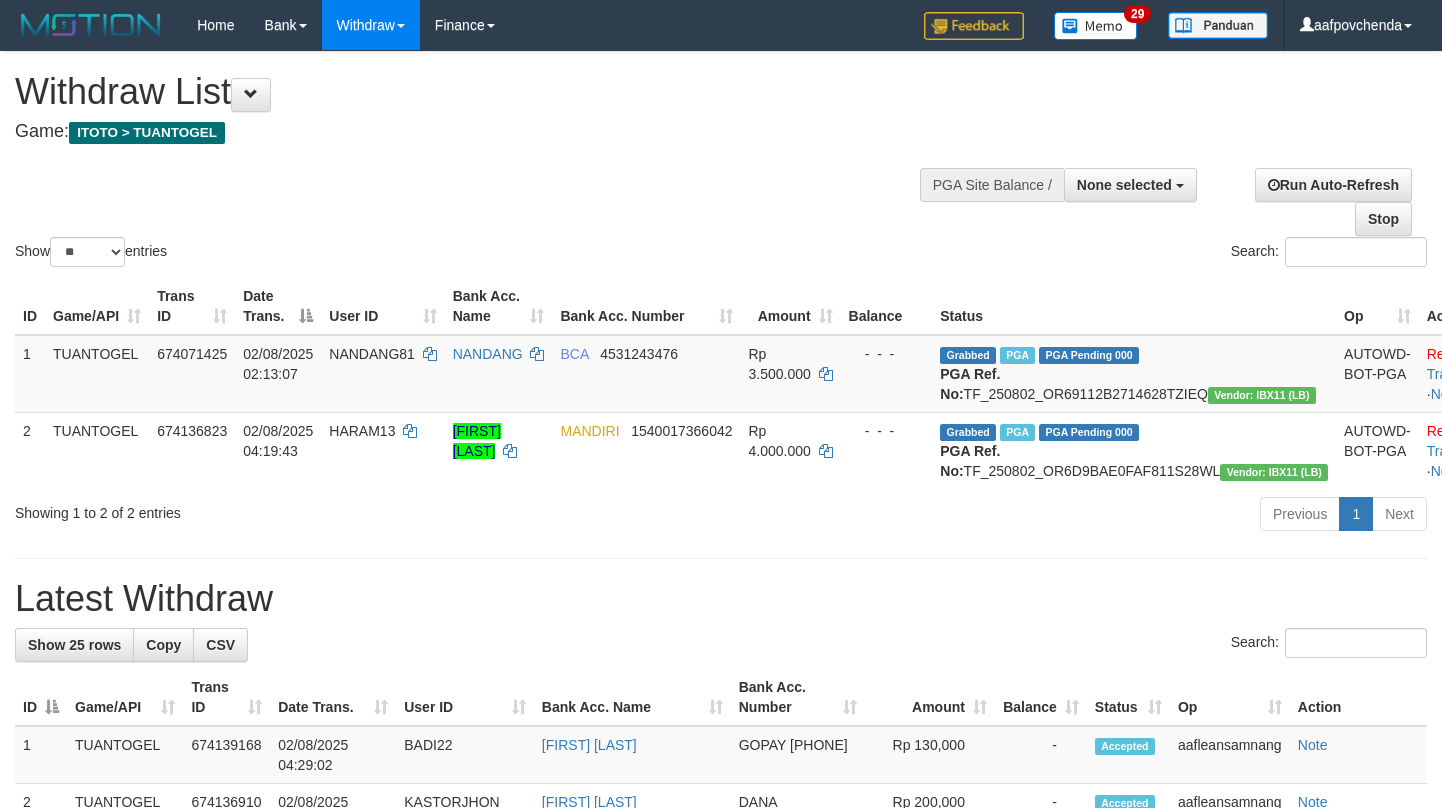 select 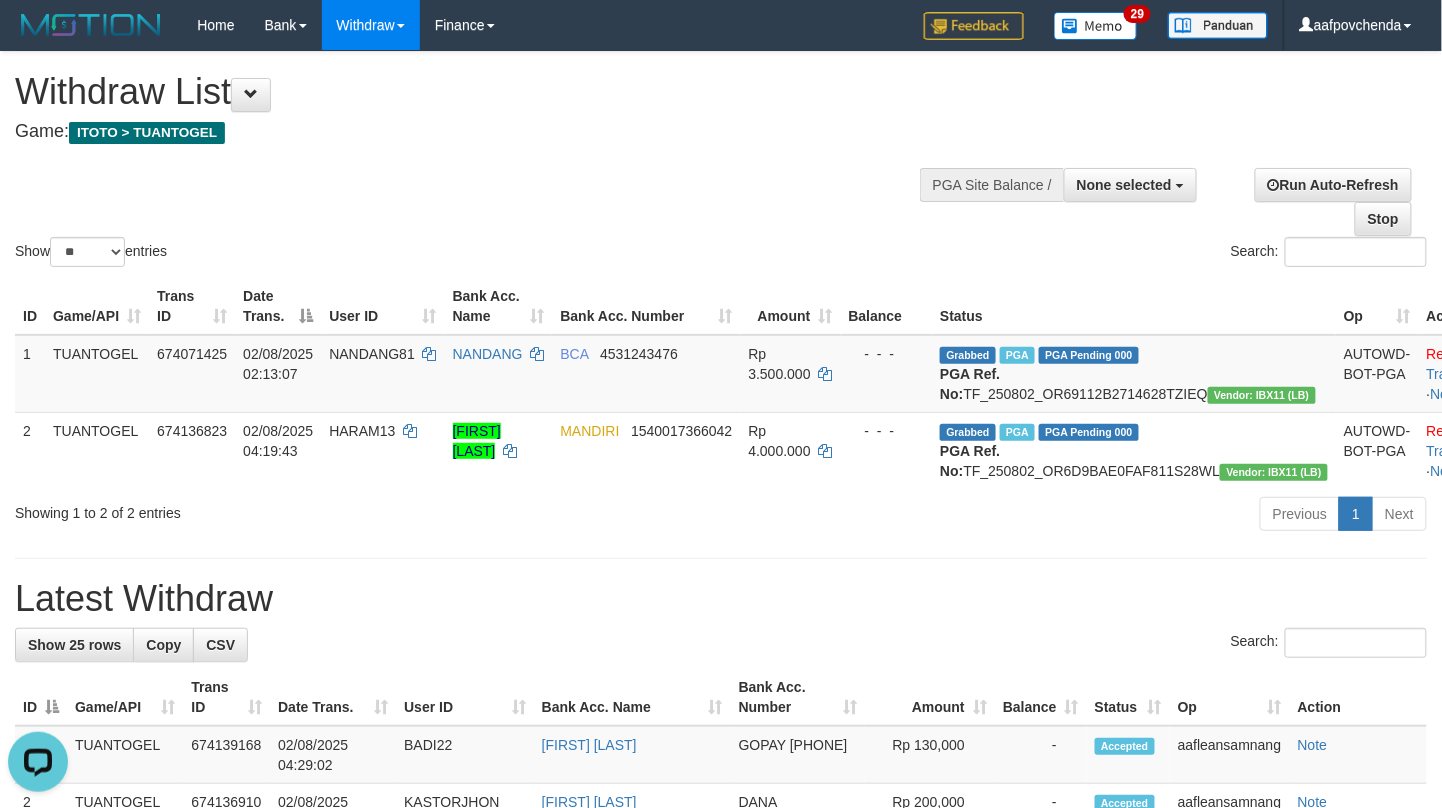 scroll, scrollTop: 0, scrollLeft: 0, axis: both 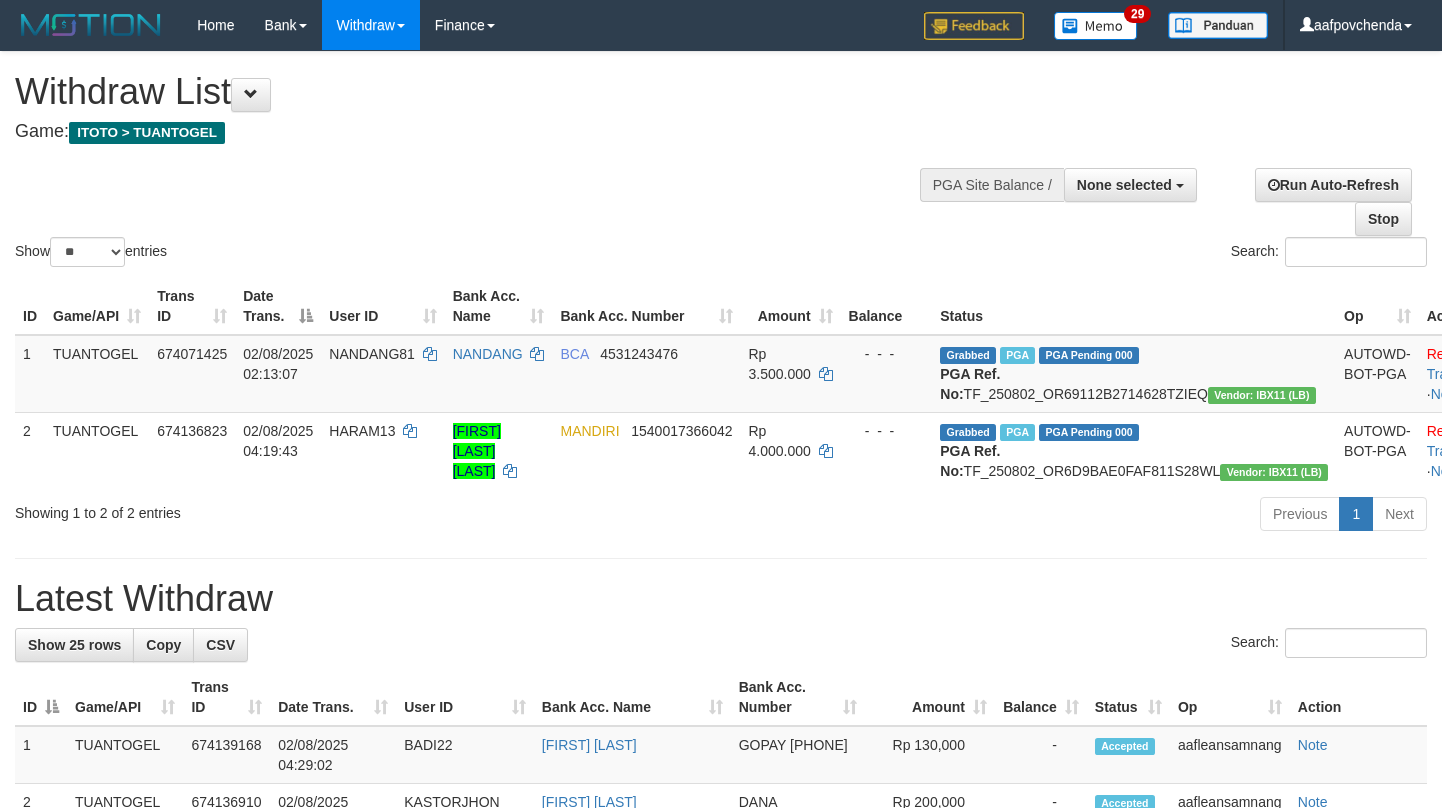 select 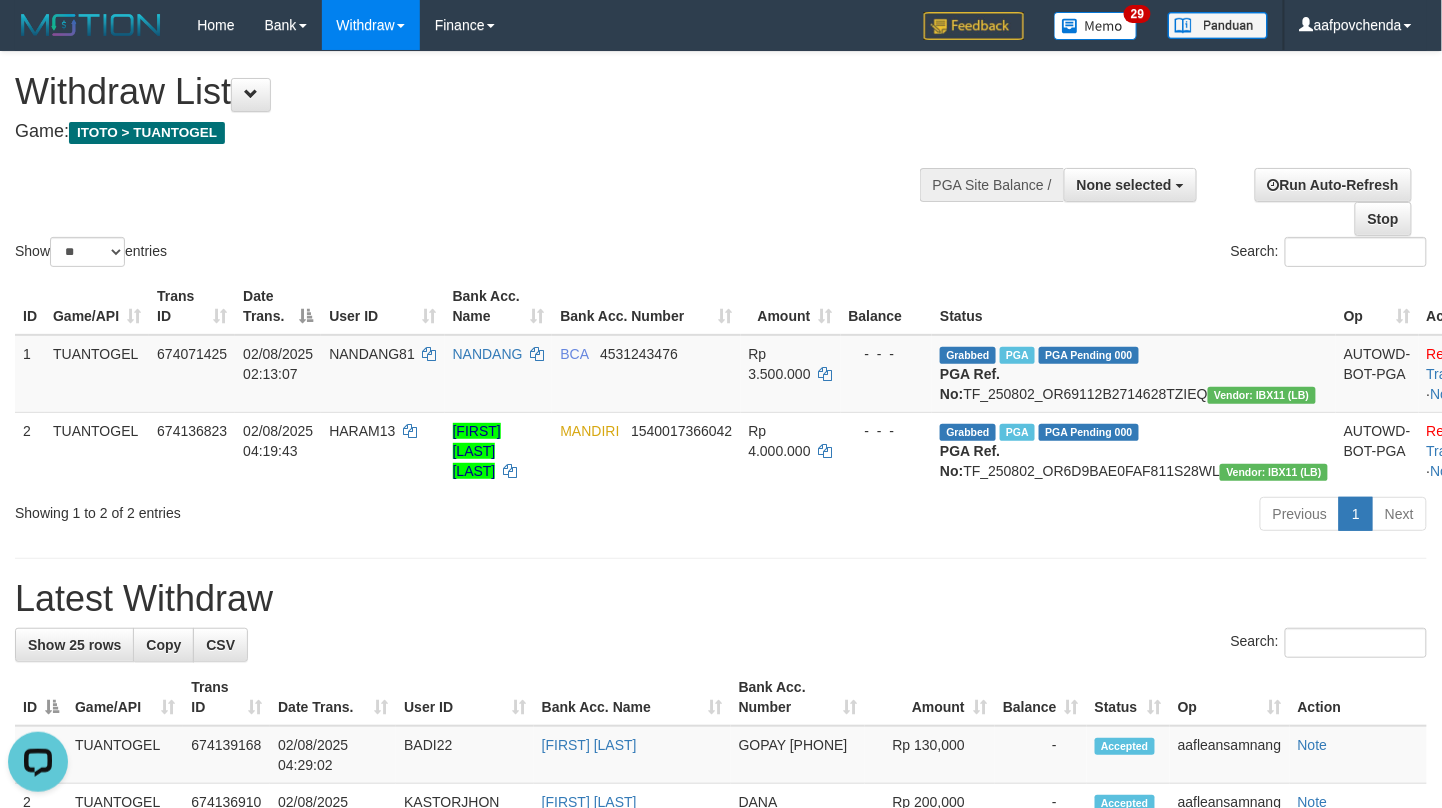 scroll, scrollTop: 0, scrollLeft: 0, axis: both 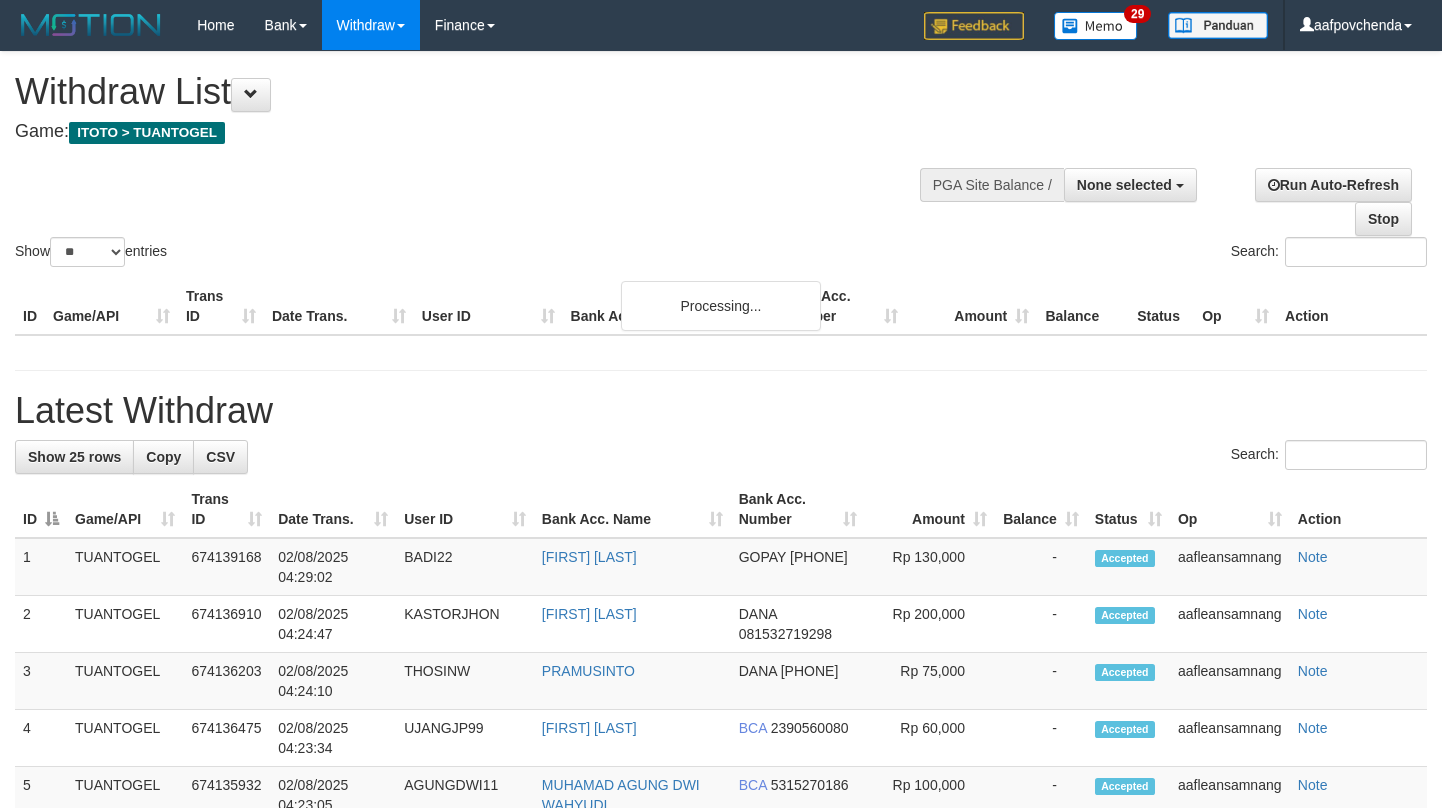 select 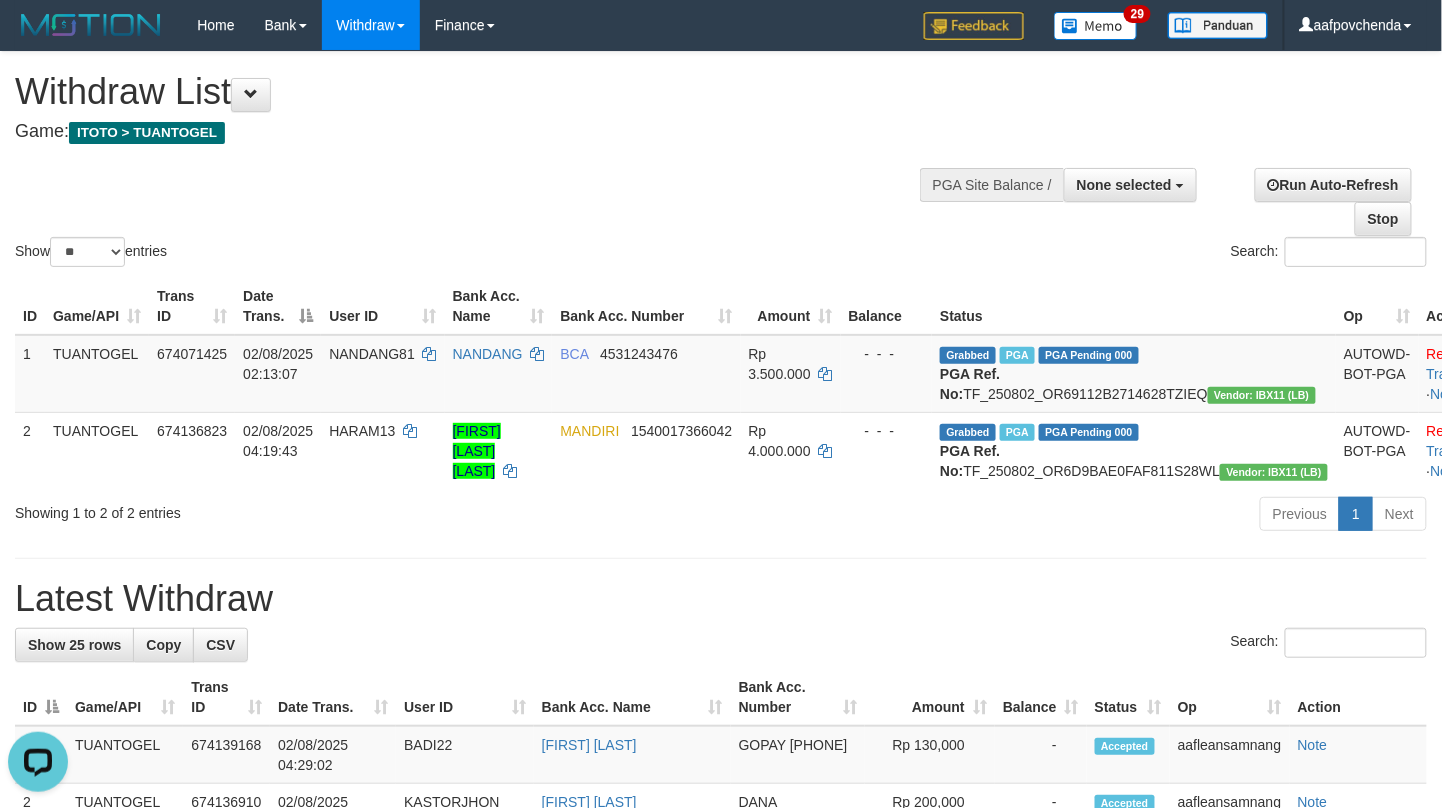 scroll, scrollTop: 0, scrollLeft: 0, axis: both 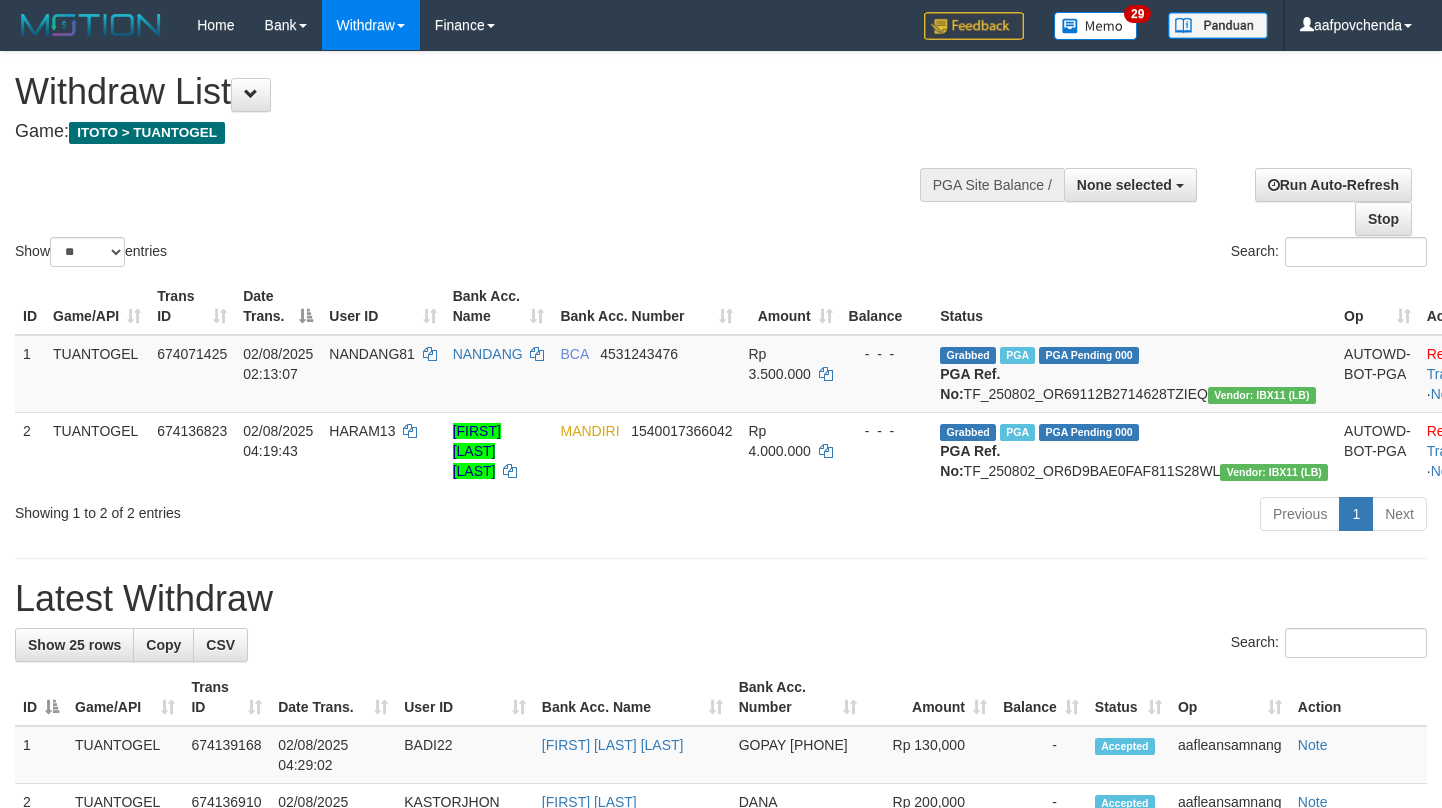 select 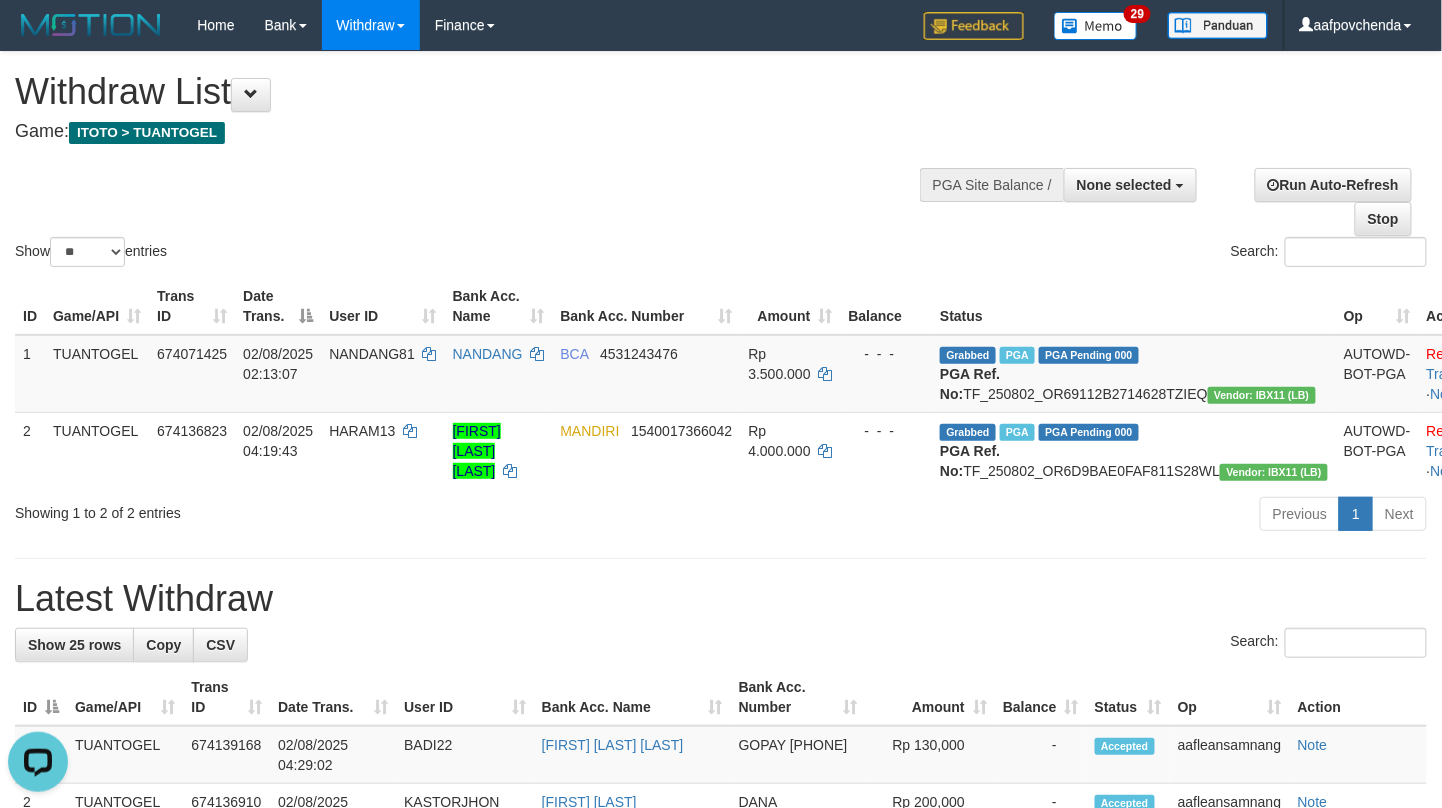 scroll, scrollTop: 0, scrollLeft: 0, axis: both 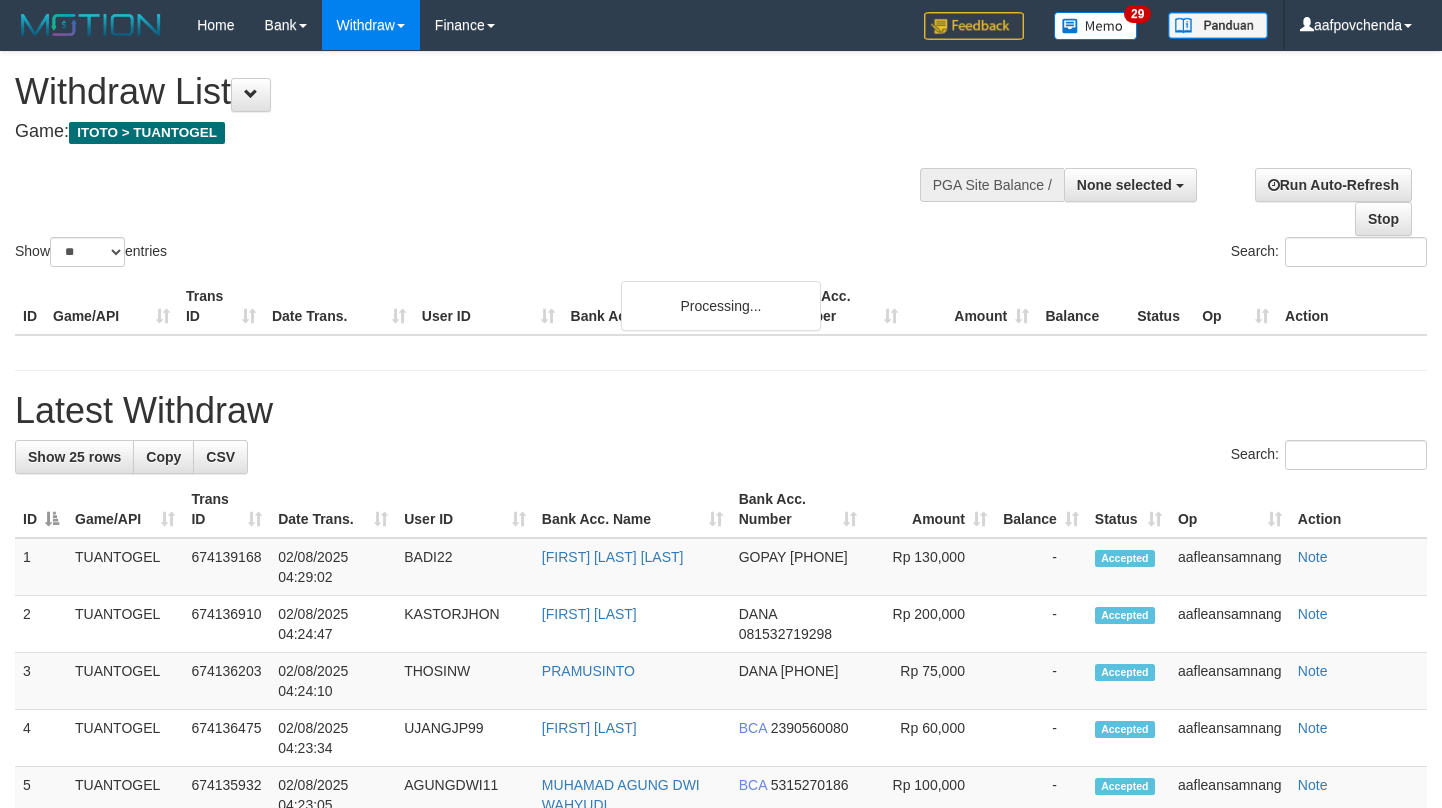 select 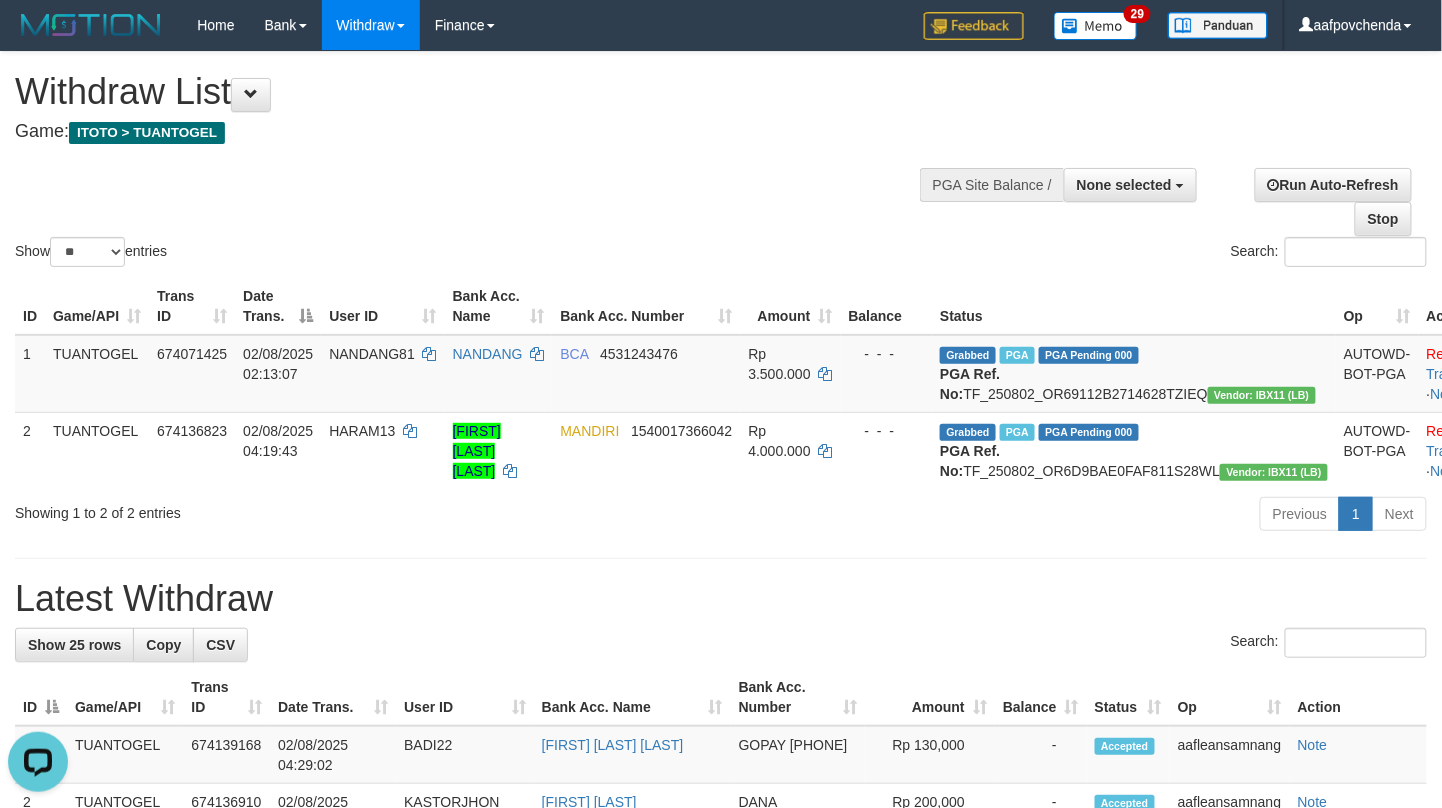 scroll, scrollTop: 0, scrollLeft: 0, axis: both 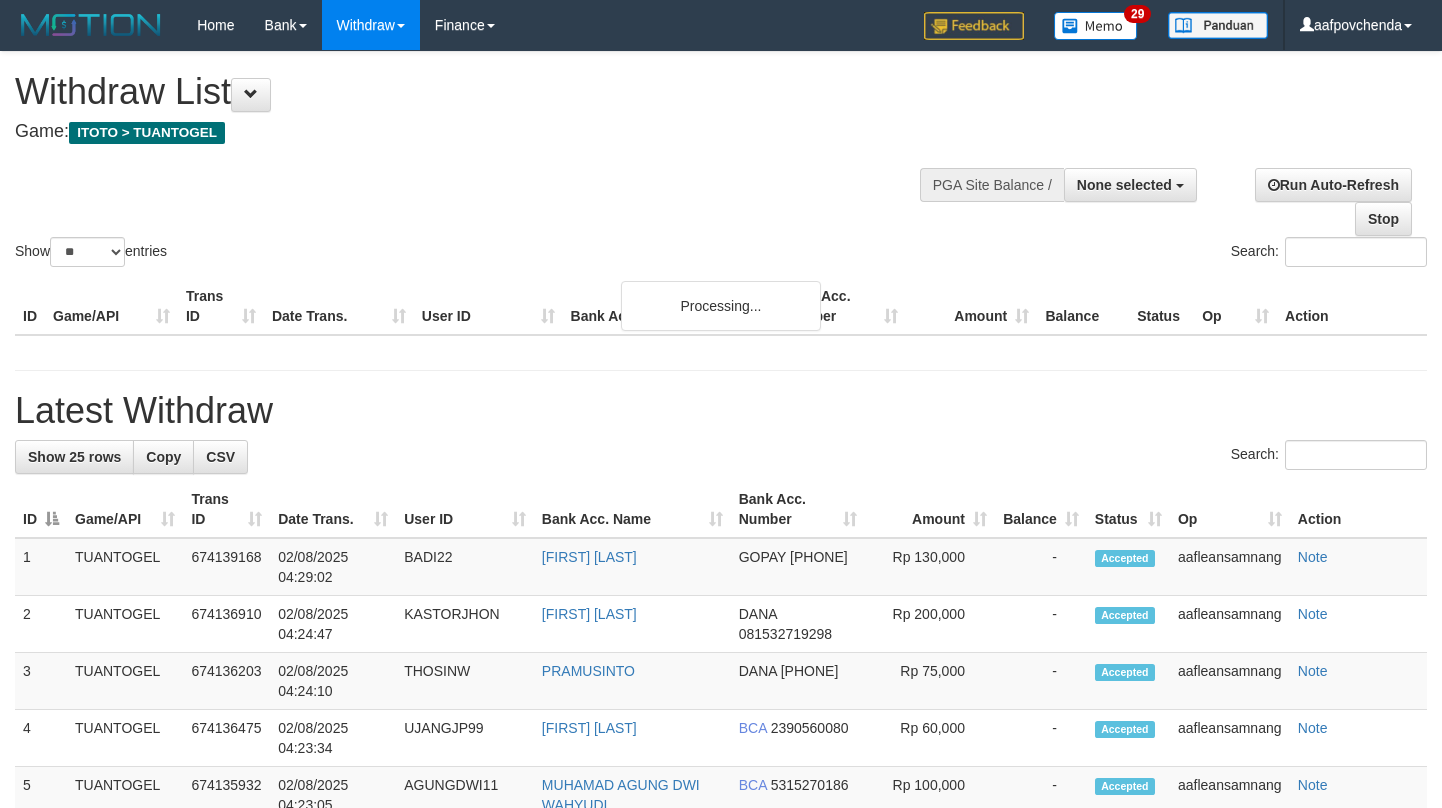 select 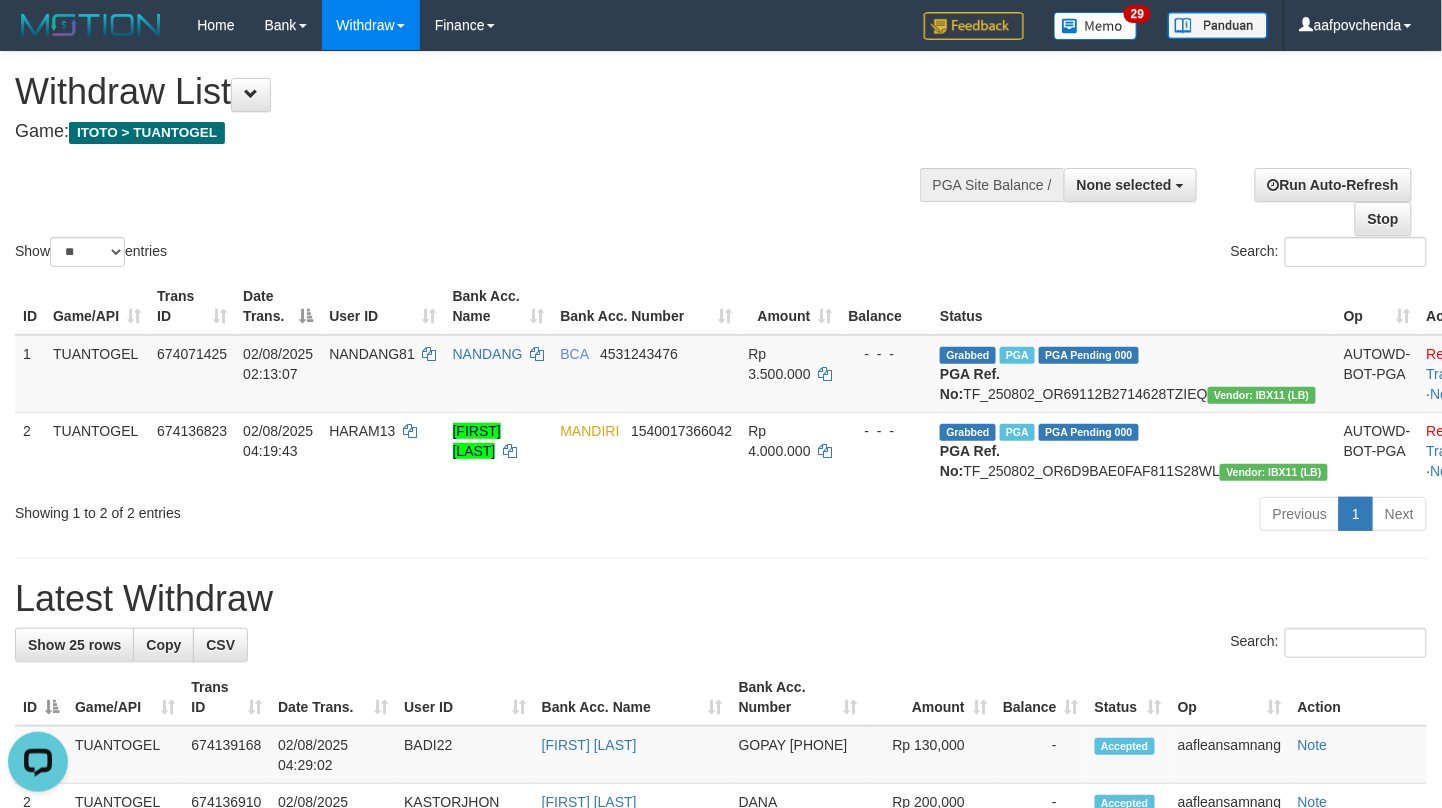 scroll, scrollTop: 0, scrollLeft: 0, axis: both 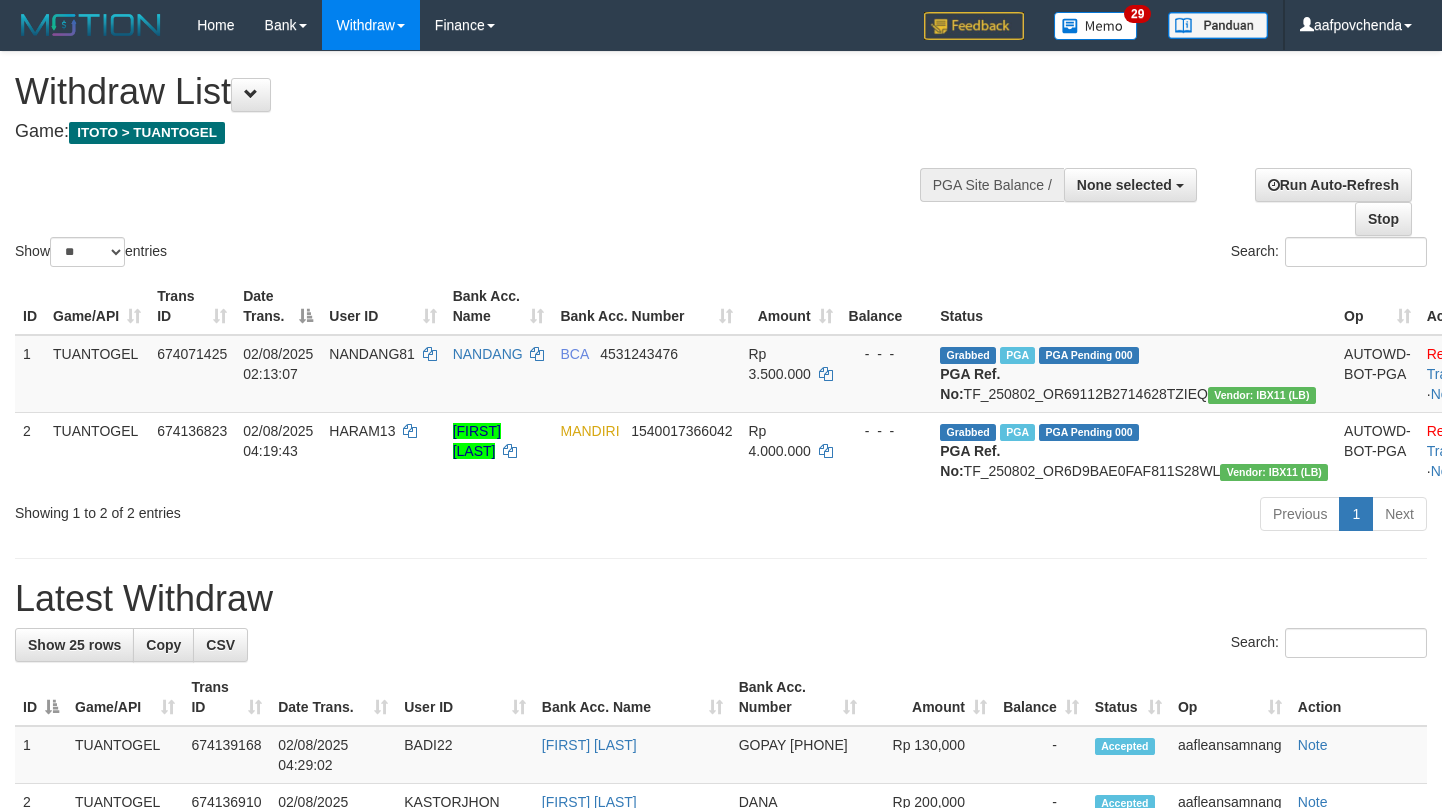 select 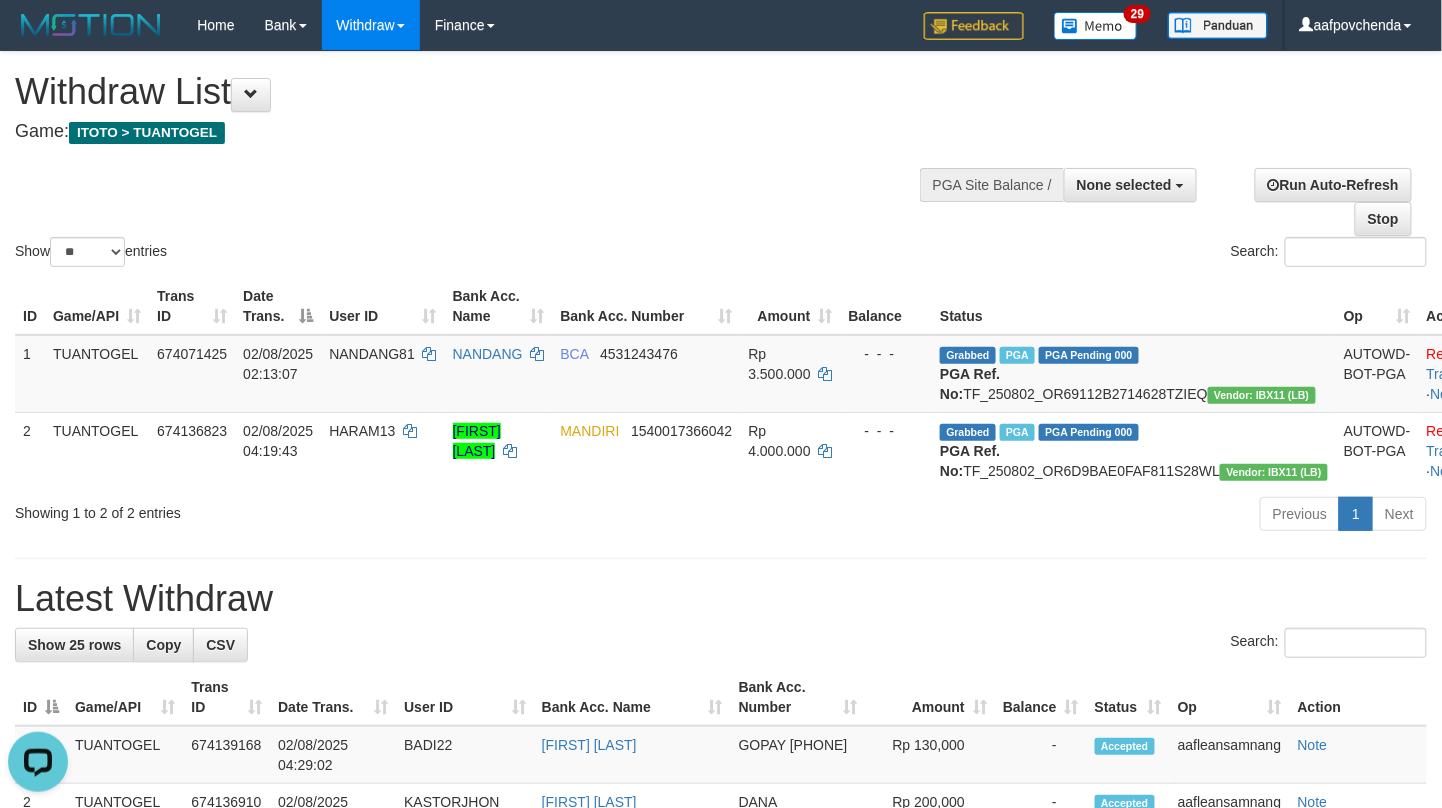 scroll, scrollTop: 0, scrollLeft: 0, axis: both 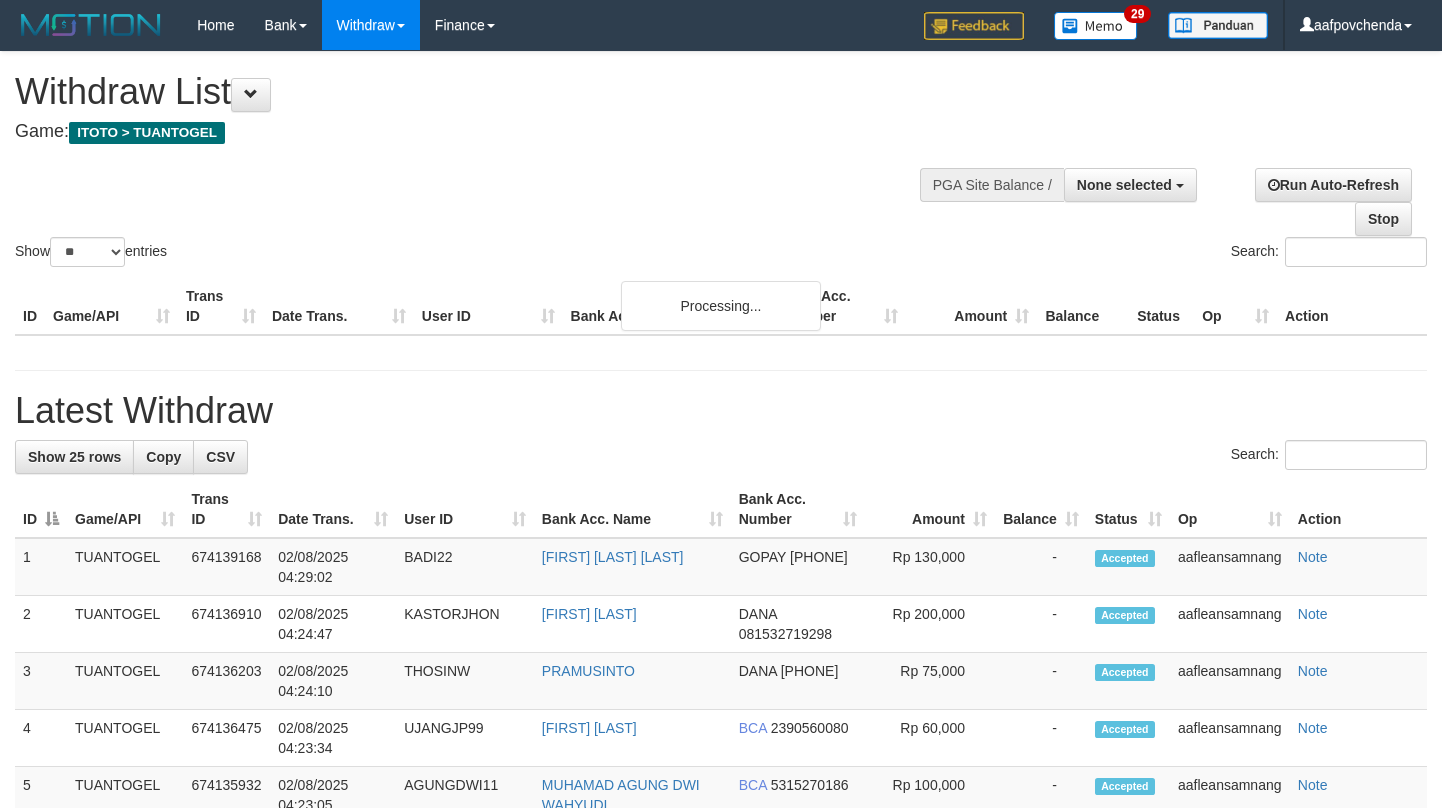 select 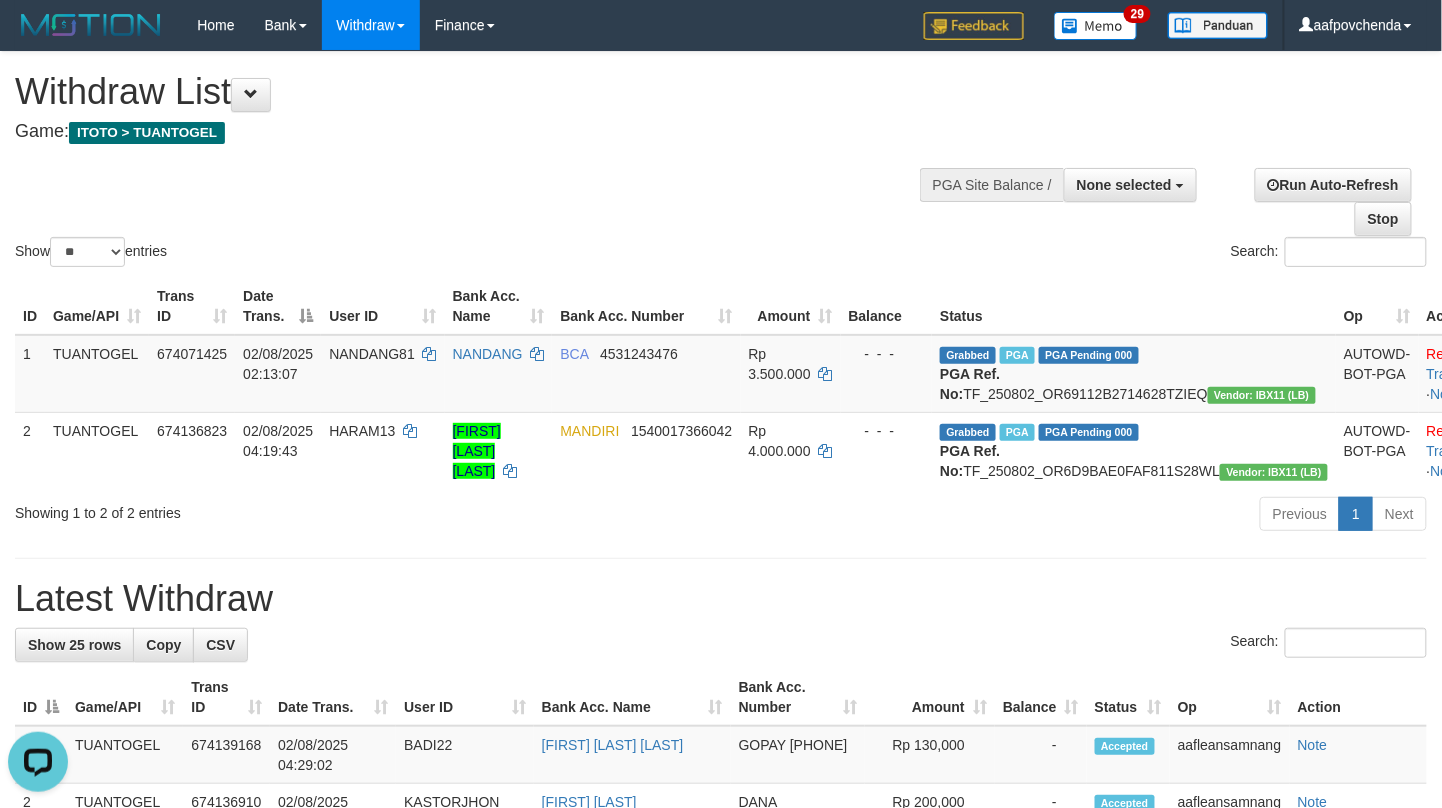 scroll, scrollTop: 0, scrollLeft: 0, axis: both 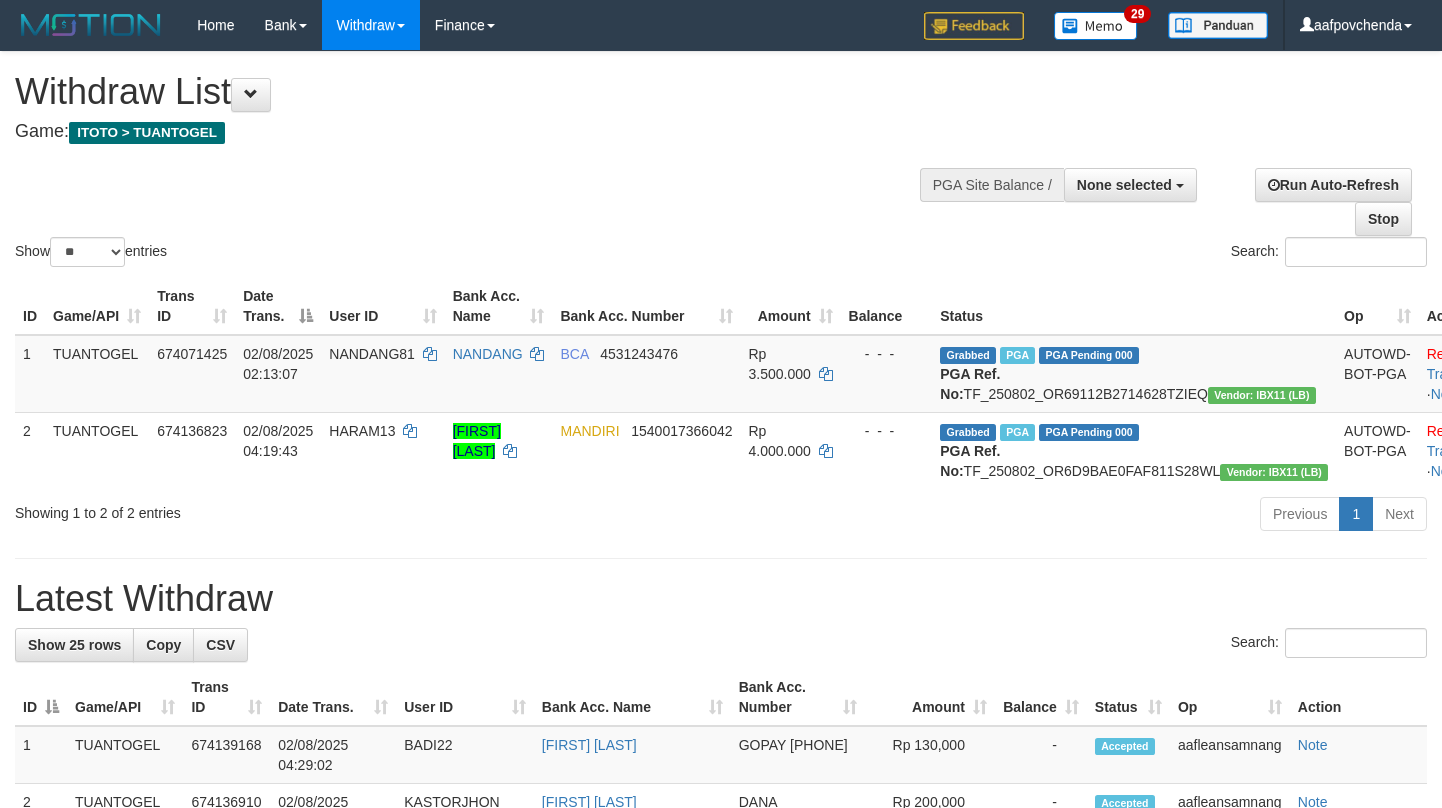 select 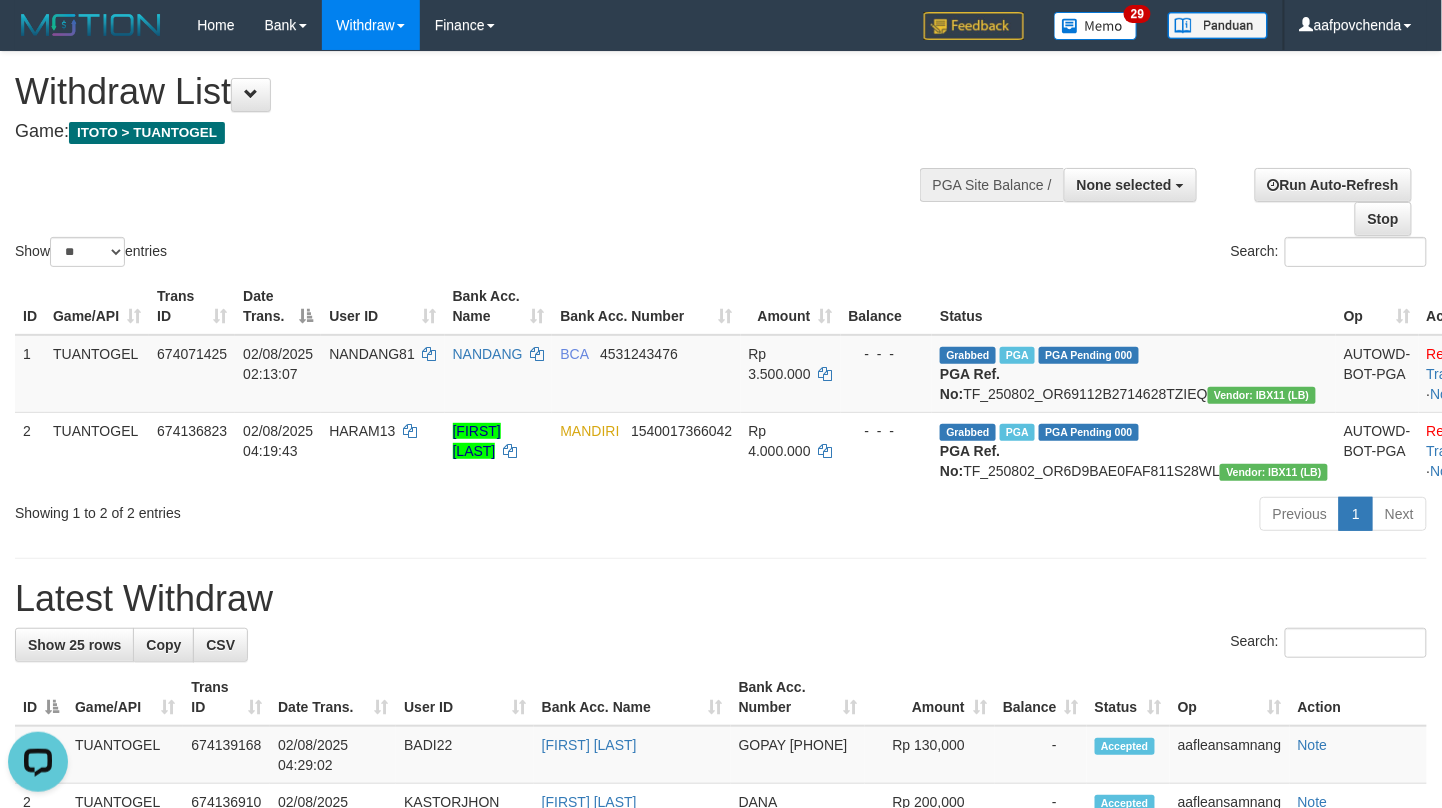 scroll, scrollTop: 0, scrollLeft: 0, axis: both 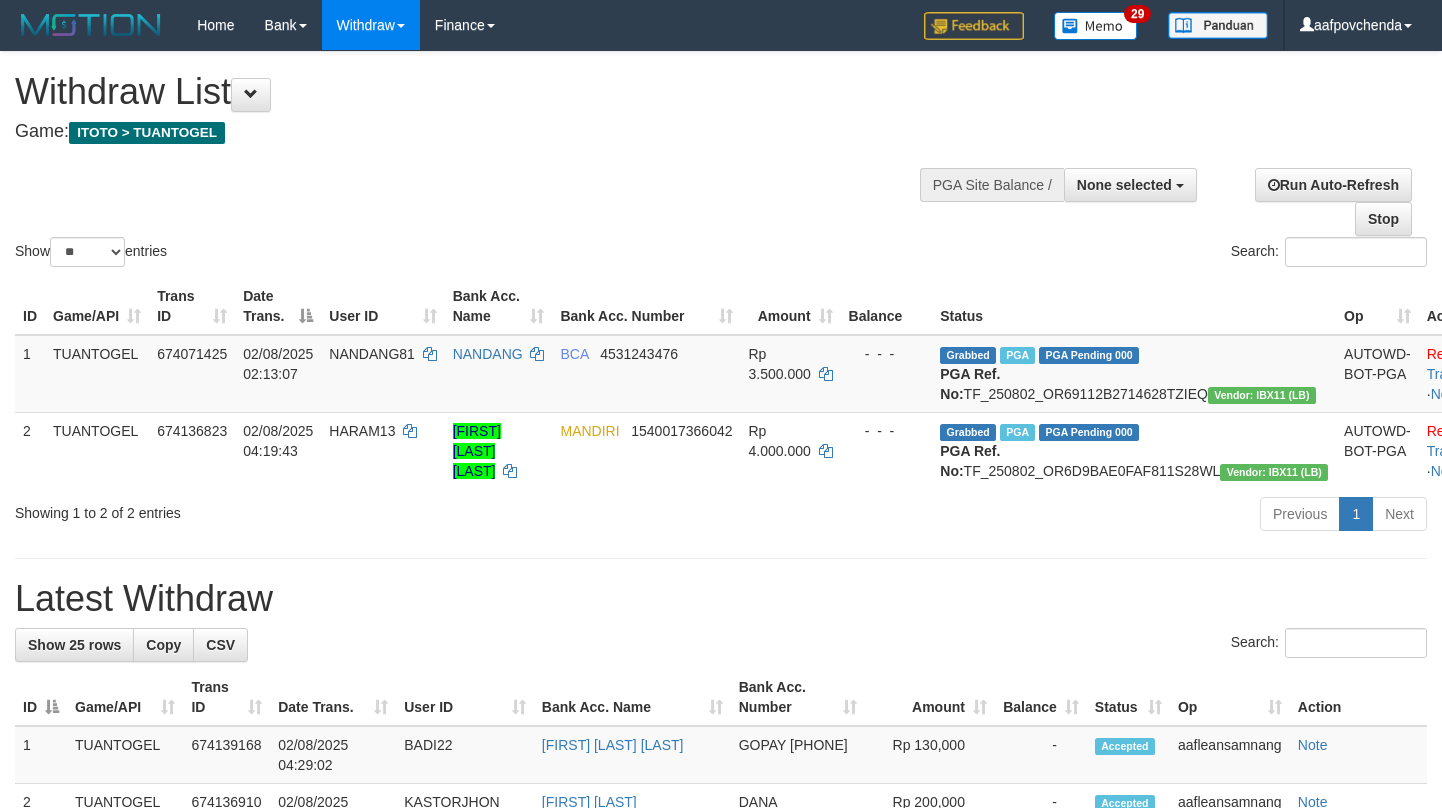 select 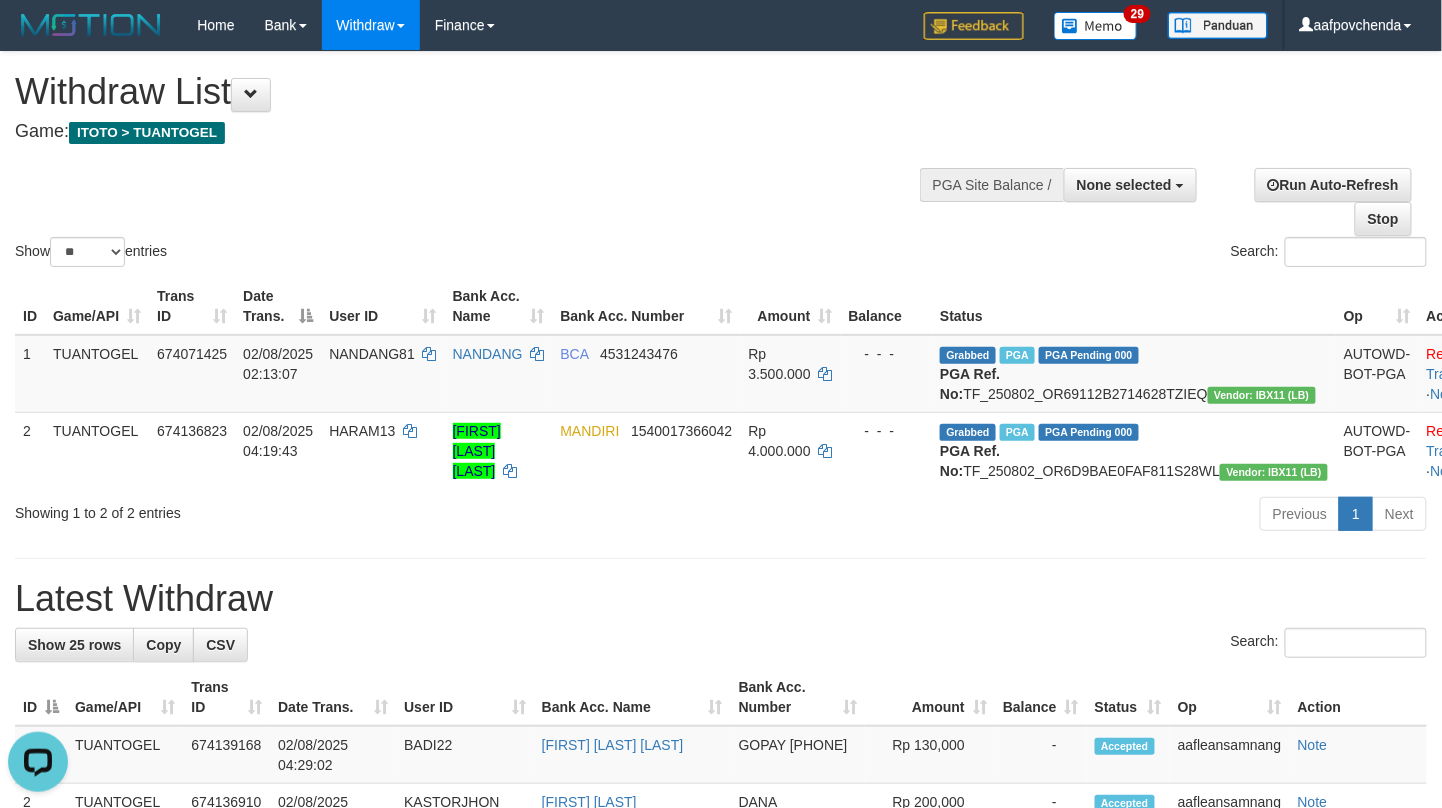 scroll, scrollTop: 0, scrollLeft: 0, axis: both 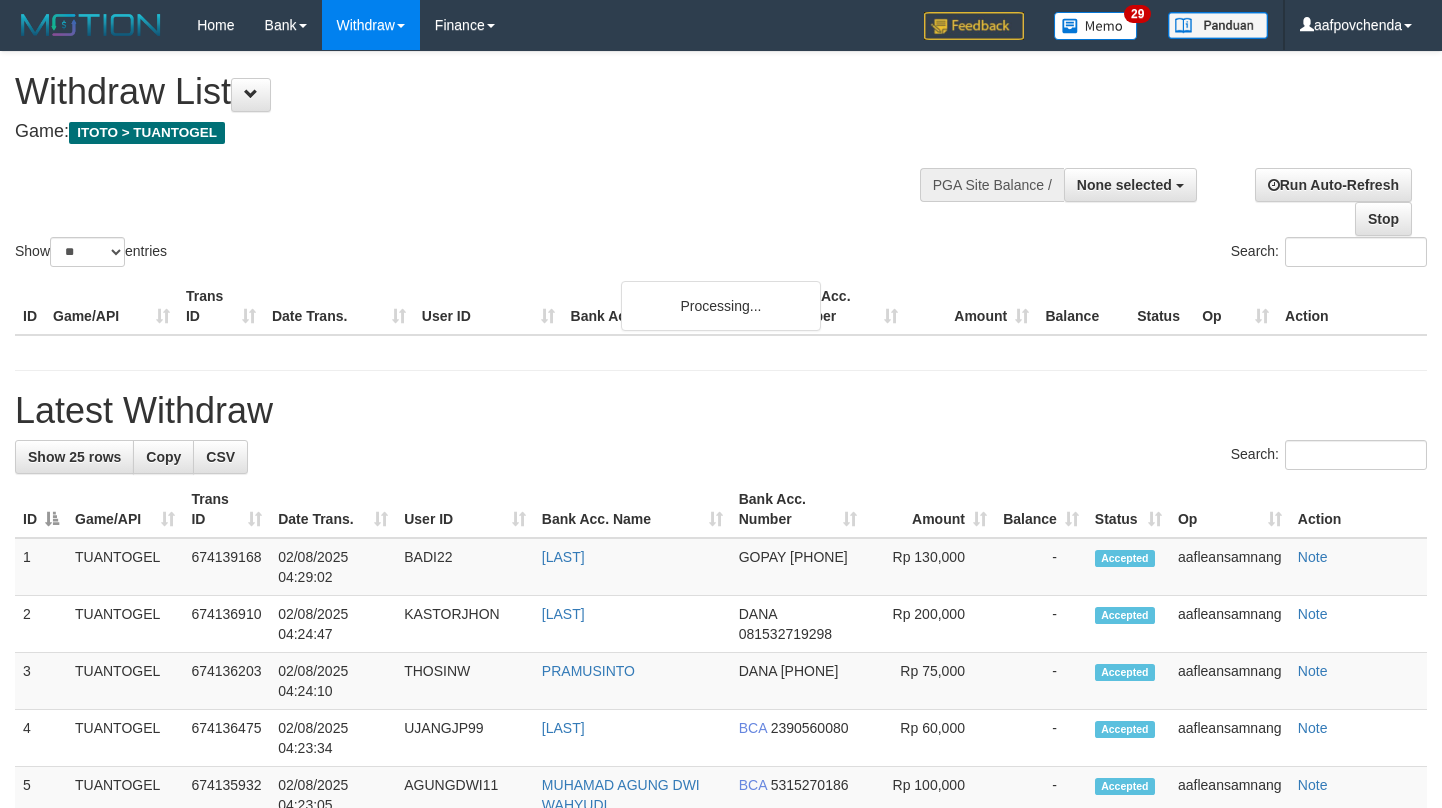 select 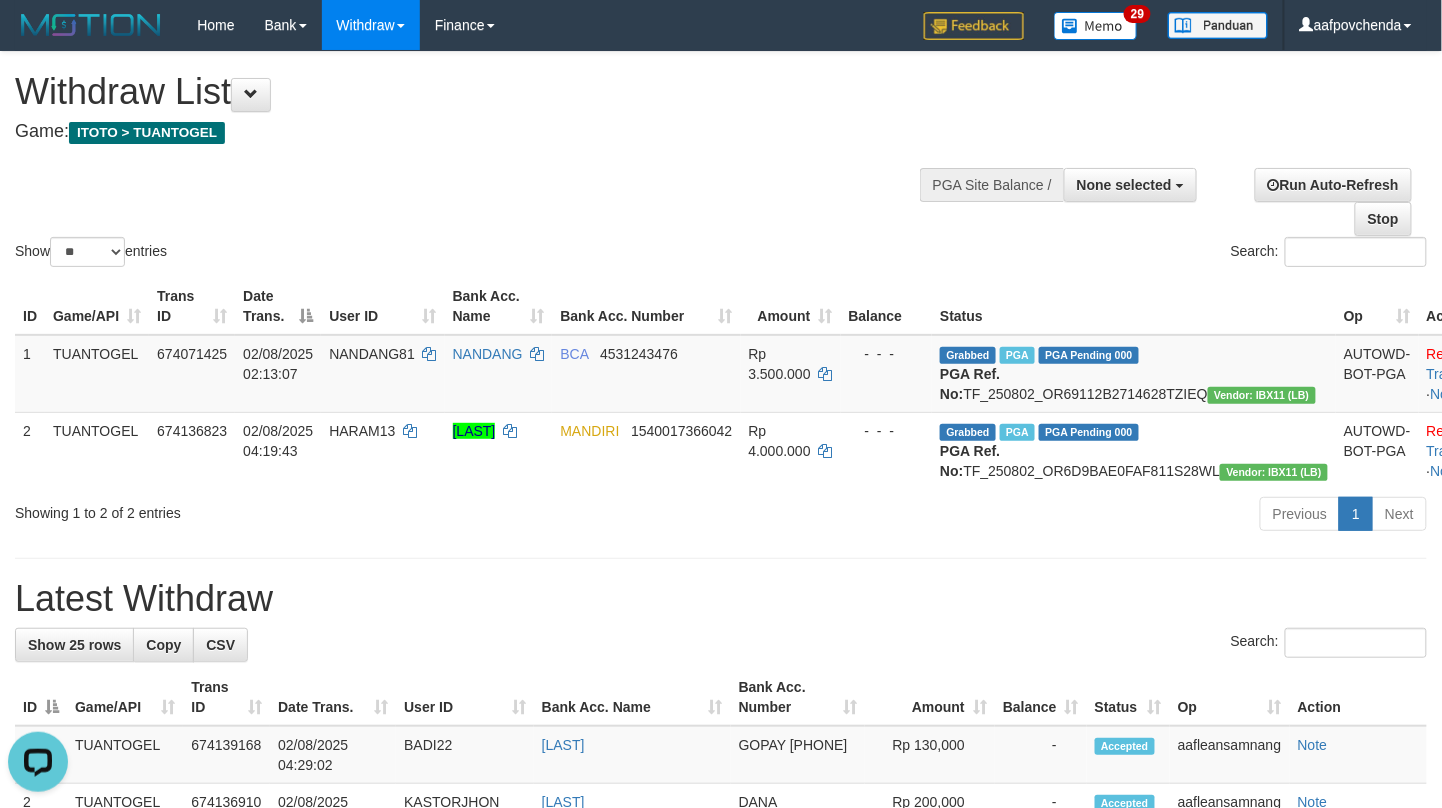 scroll, scrollTop: 0, scrollLeft: 0, axis: both 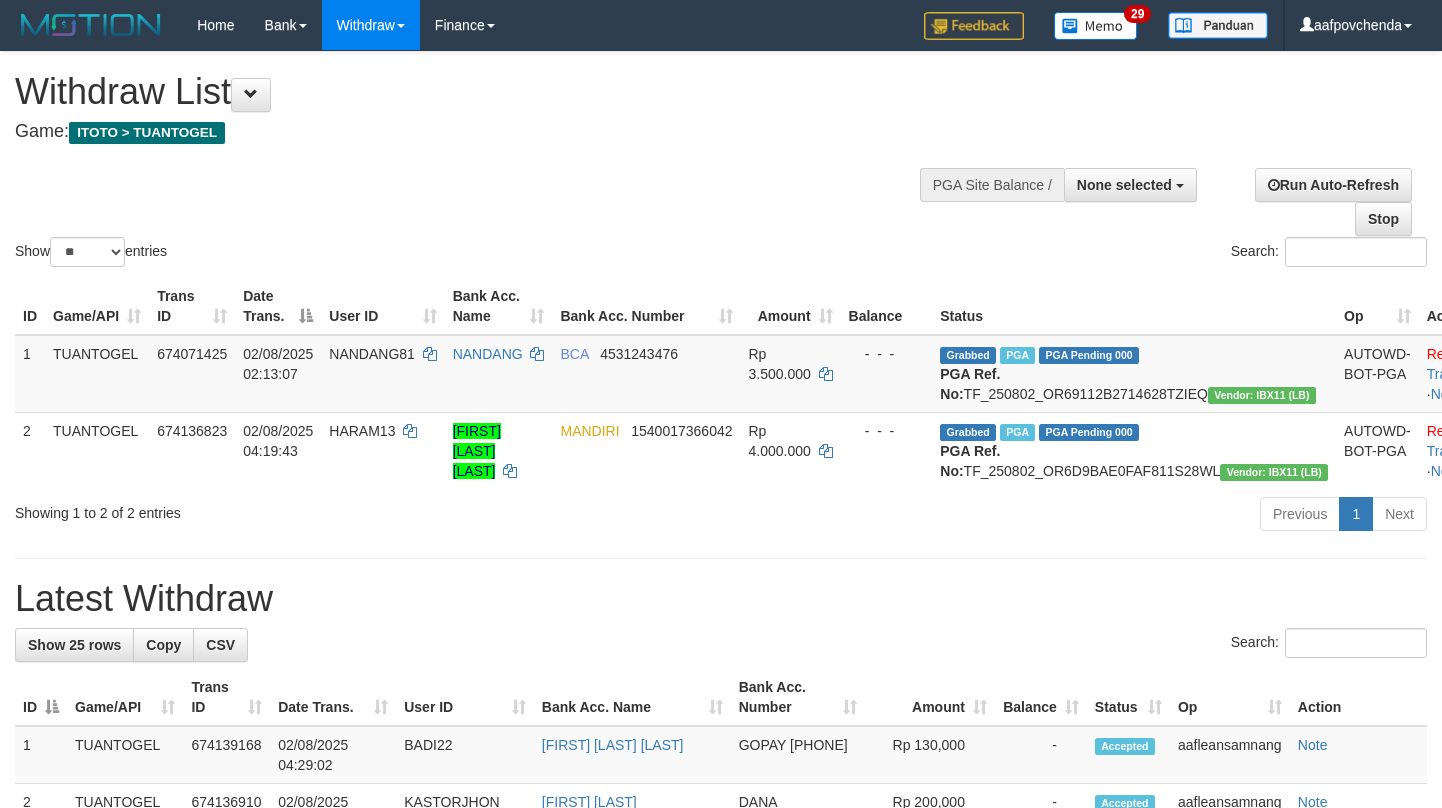 select 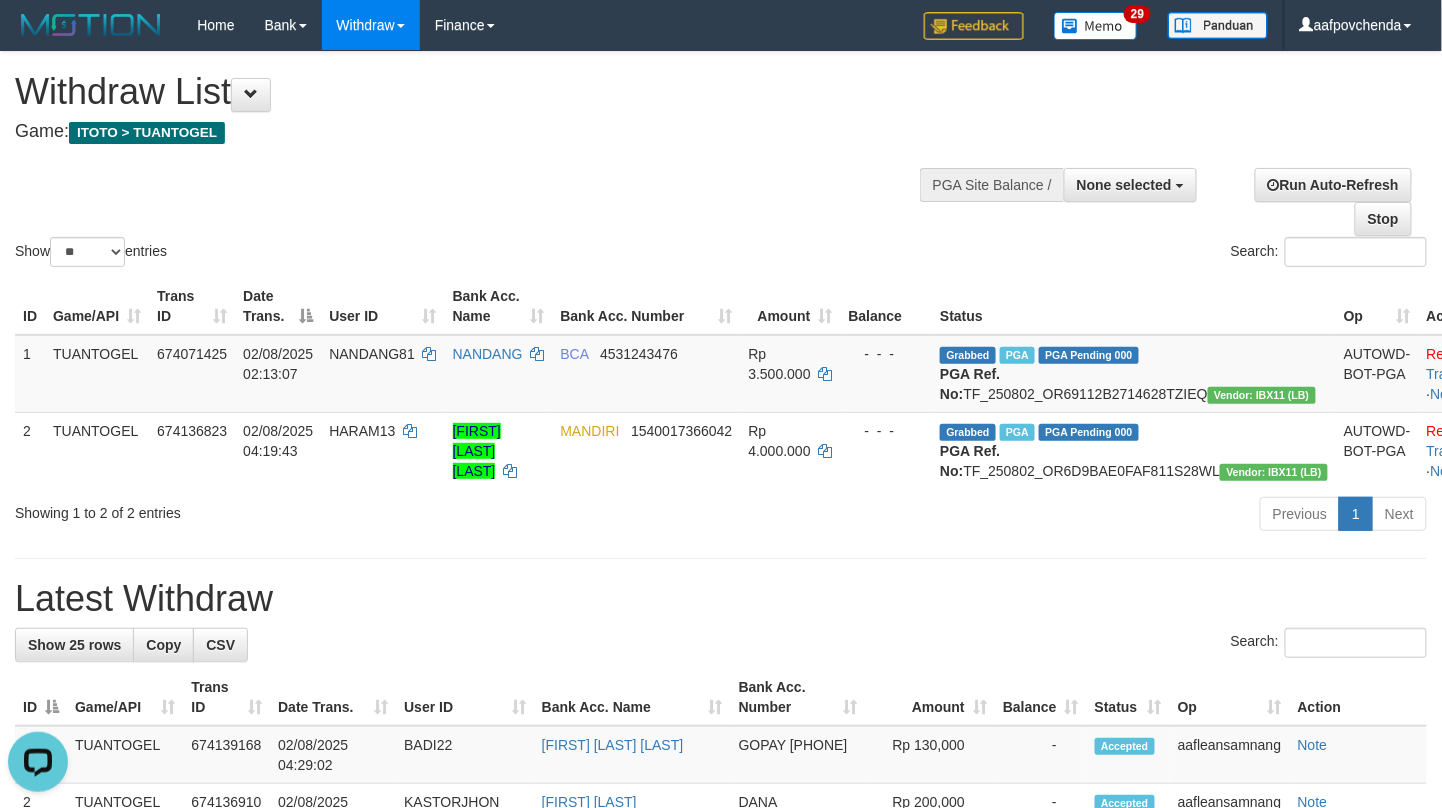 scroll, scrollTop: 0, scrollLeft: 0, axis: both 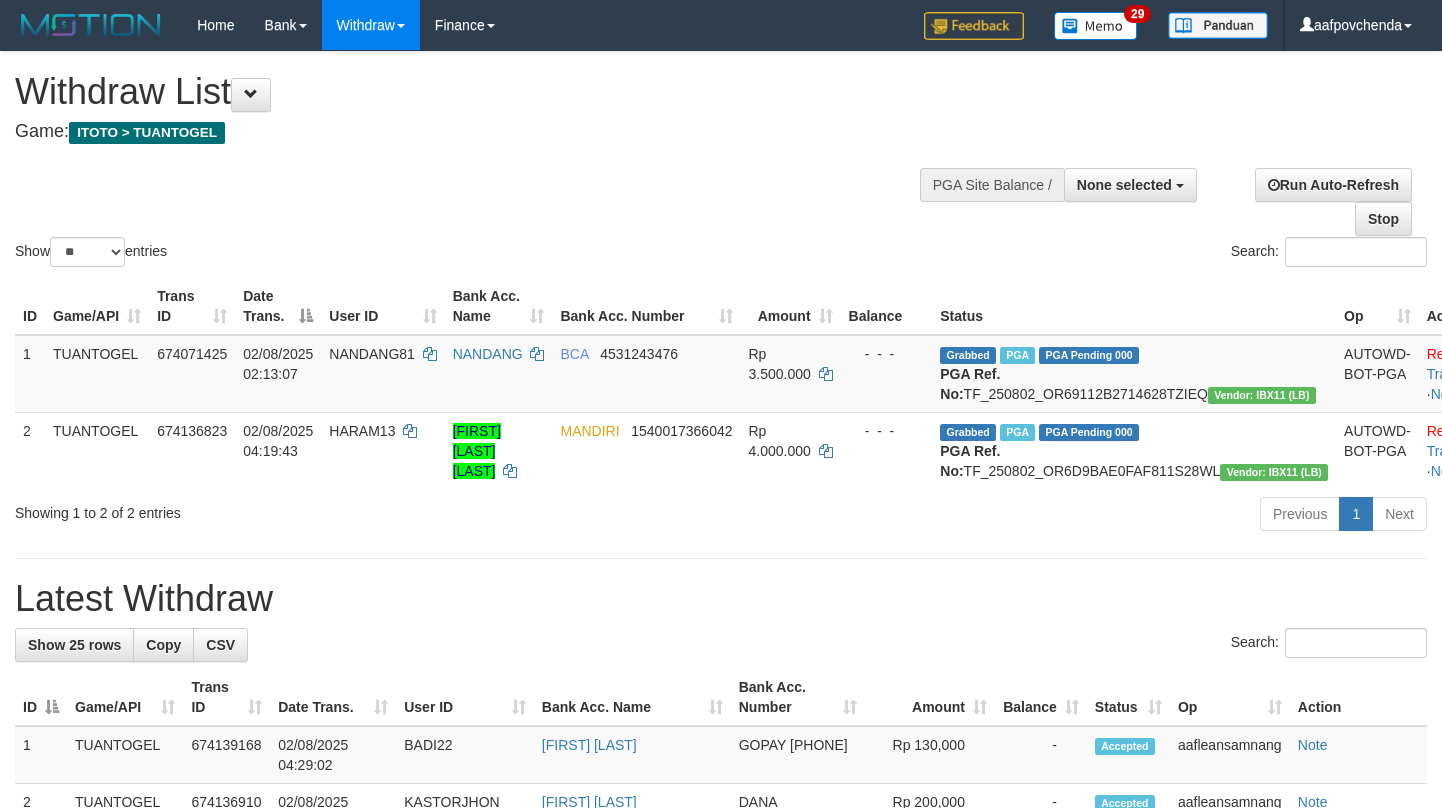 select 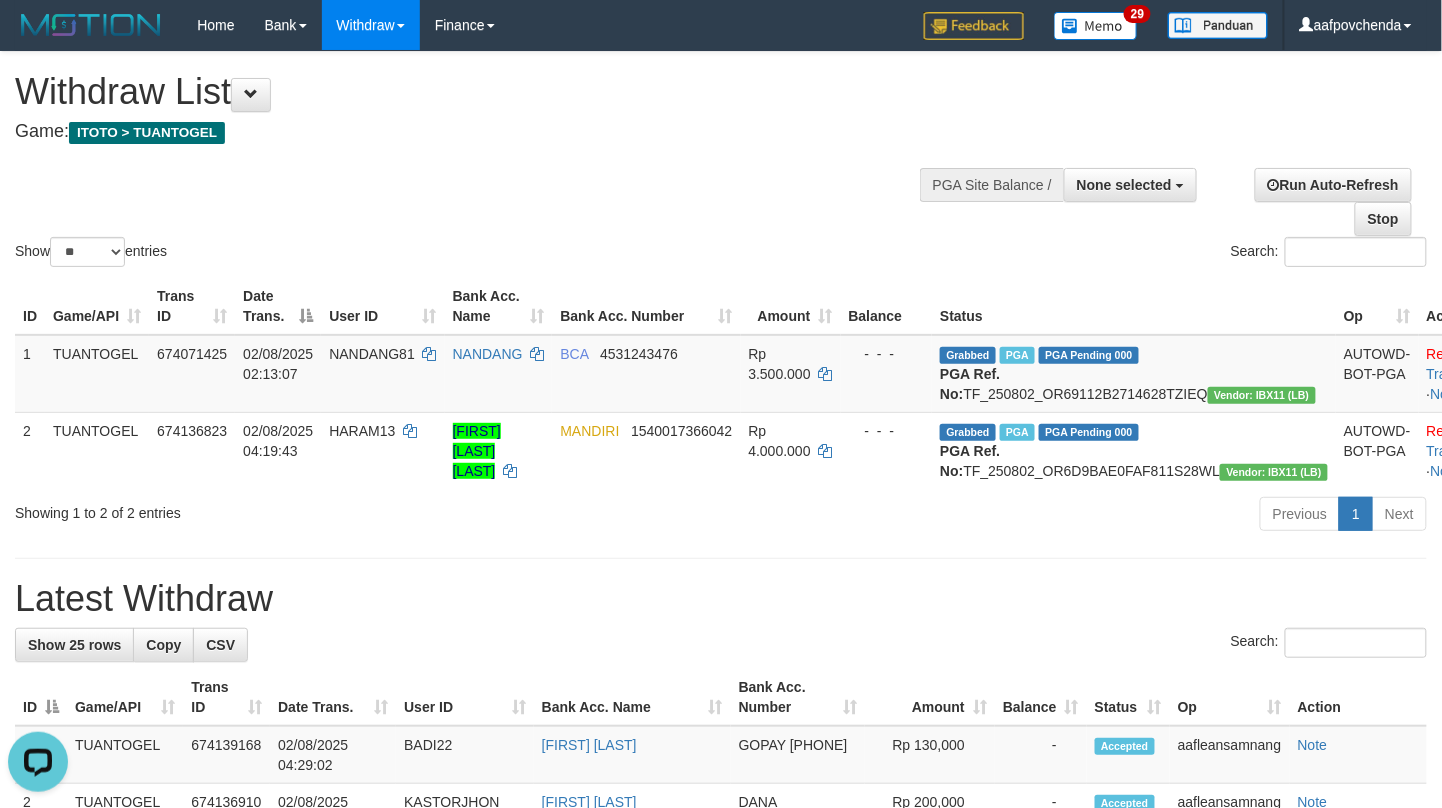 scroll, scrollTop: 0, scrollLeft: 0, axis: both 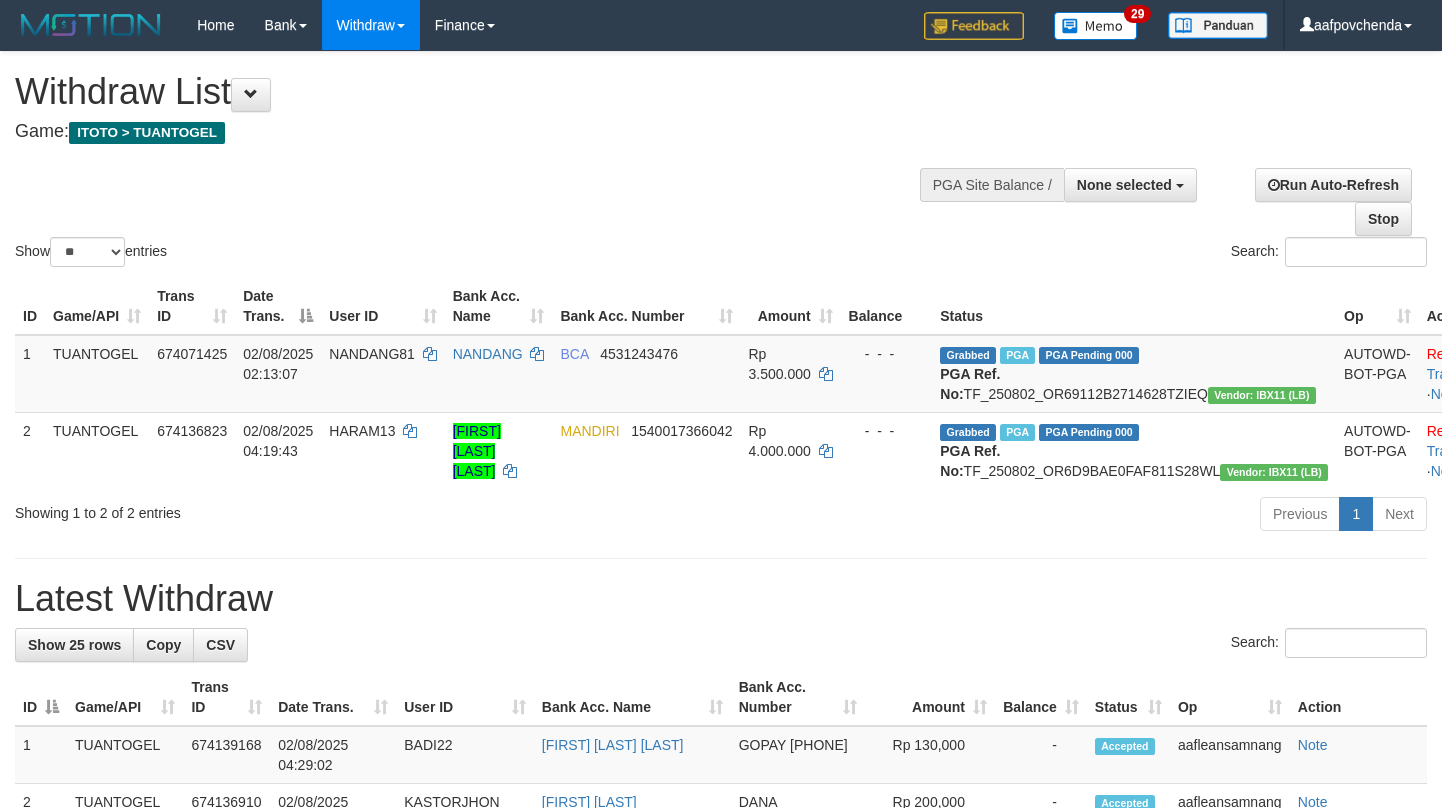 select 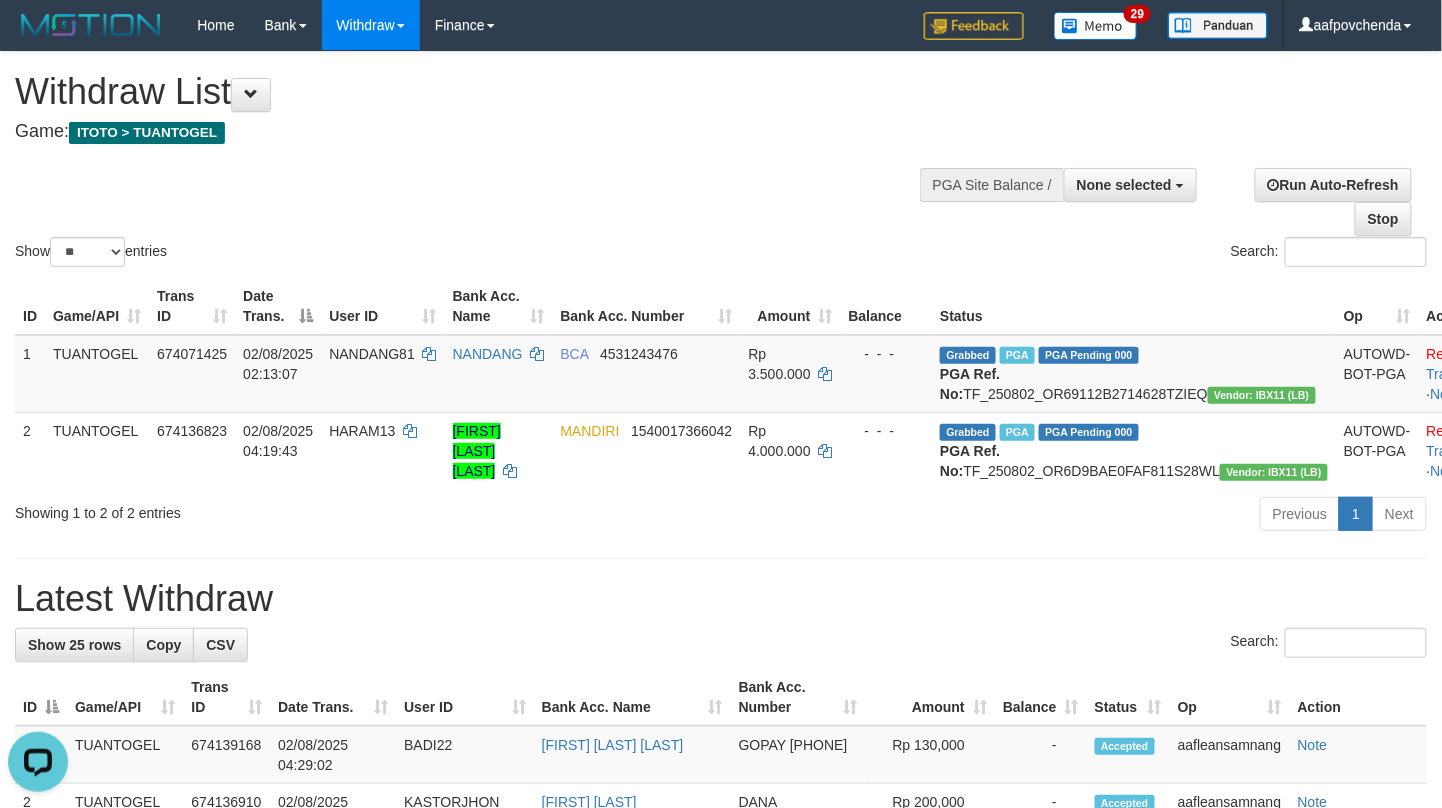 scroll, scrollTop: 0, scrollLeft: 0, axis: both 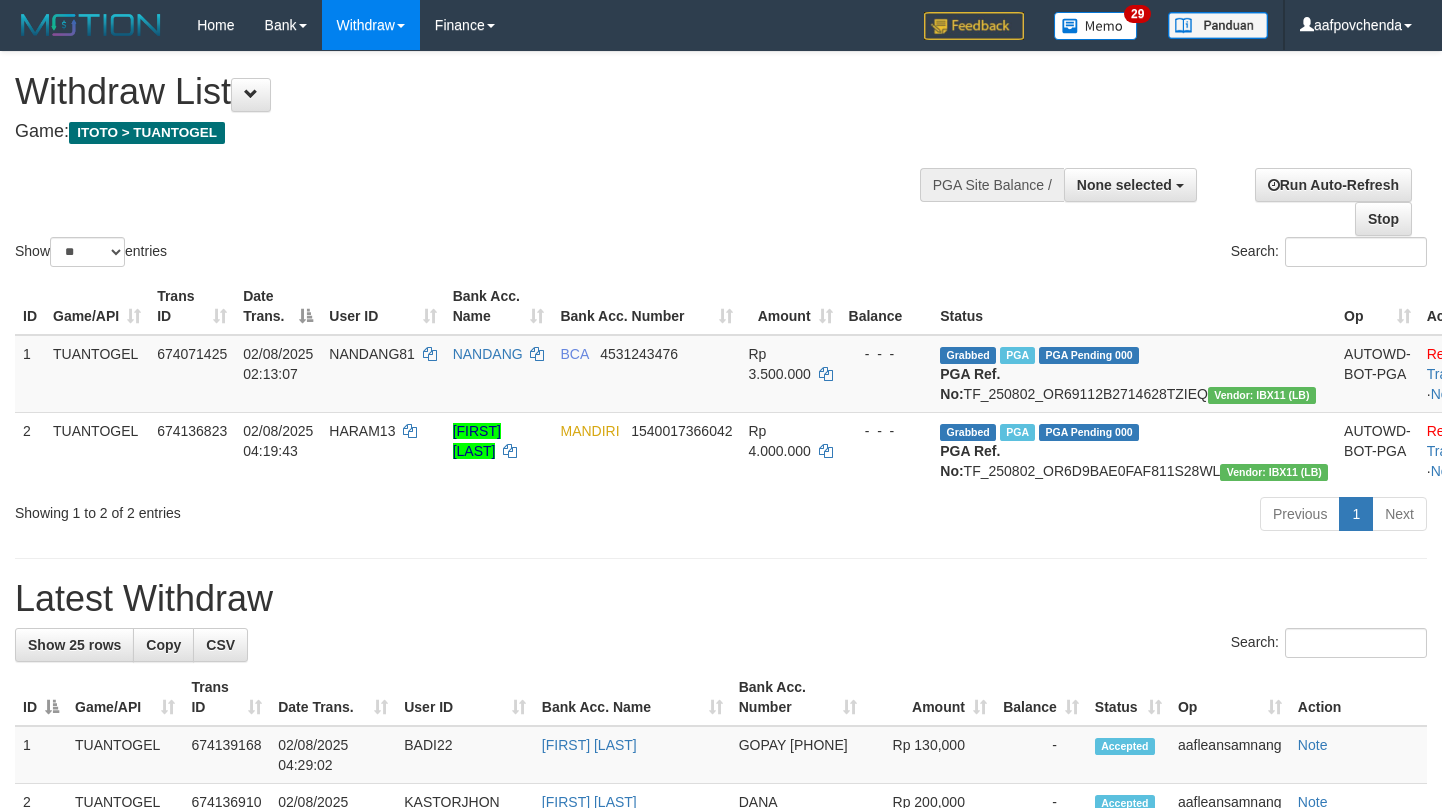 select 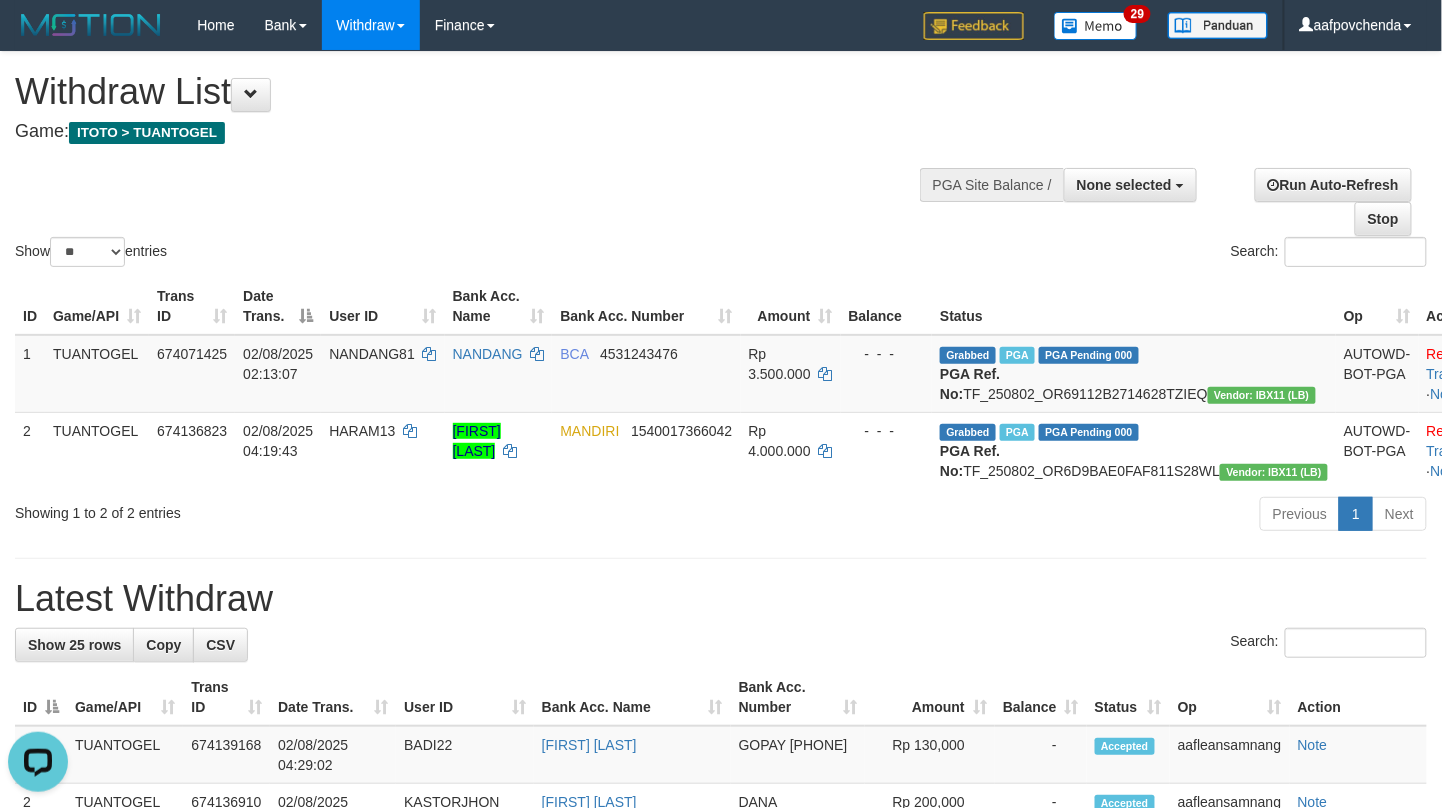 scroll, scrollTop: 0, scrollLeft: 0, axis: both 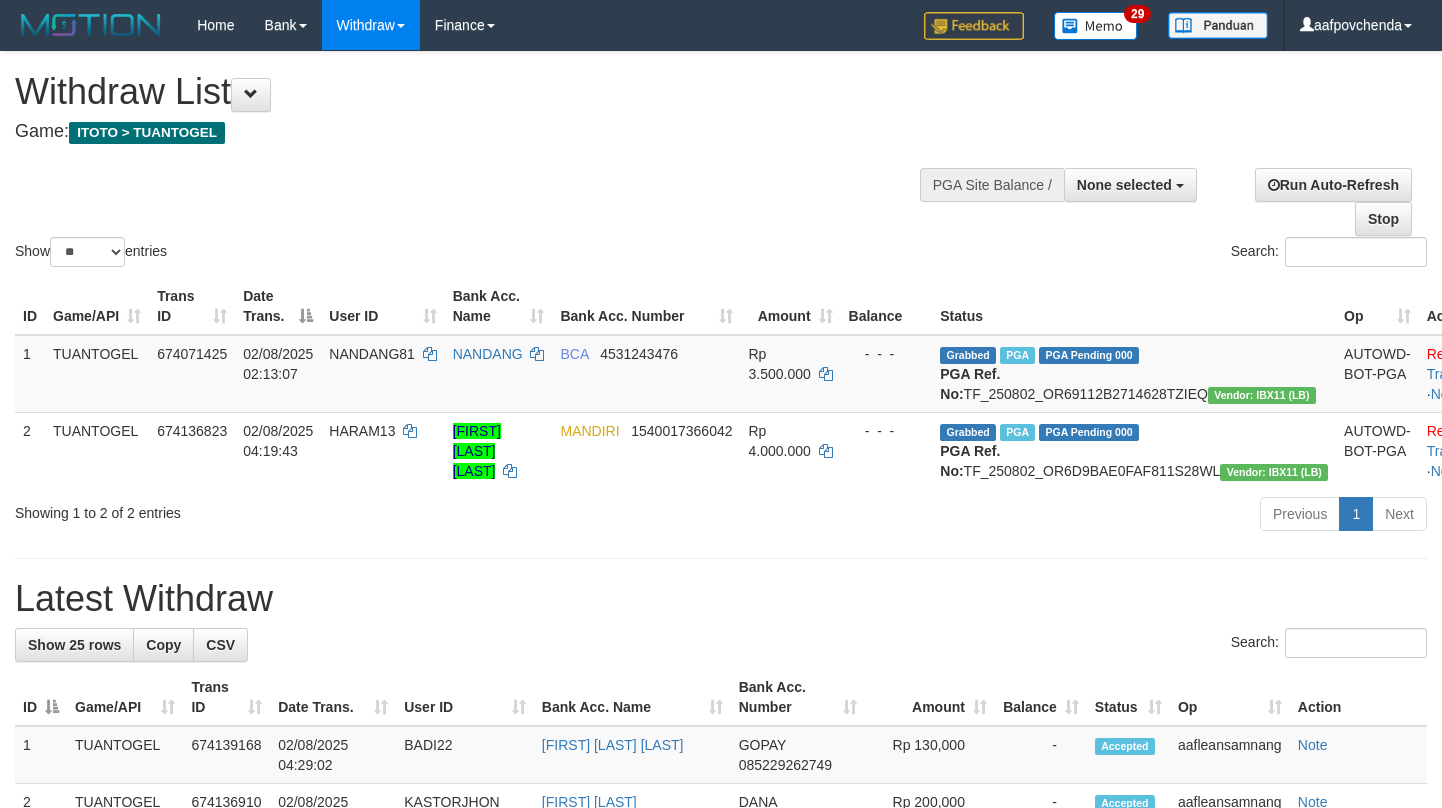 select 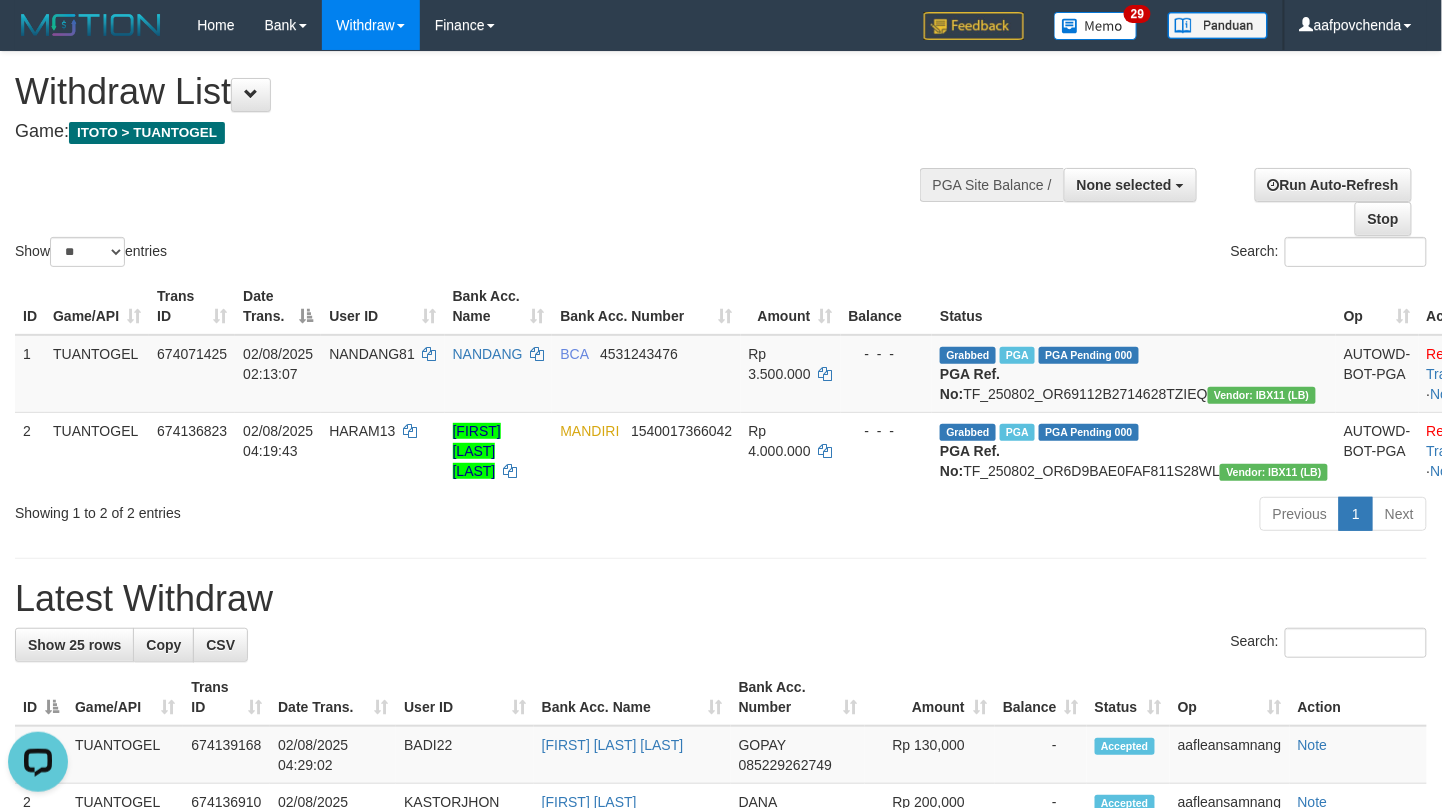 scroll, scrollTop: 0, scrollLeft: 0, axis: both 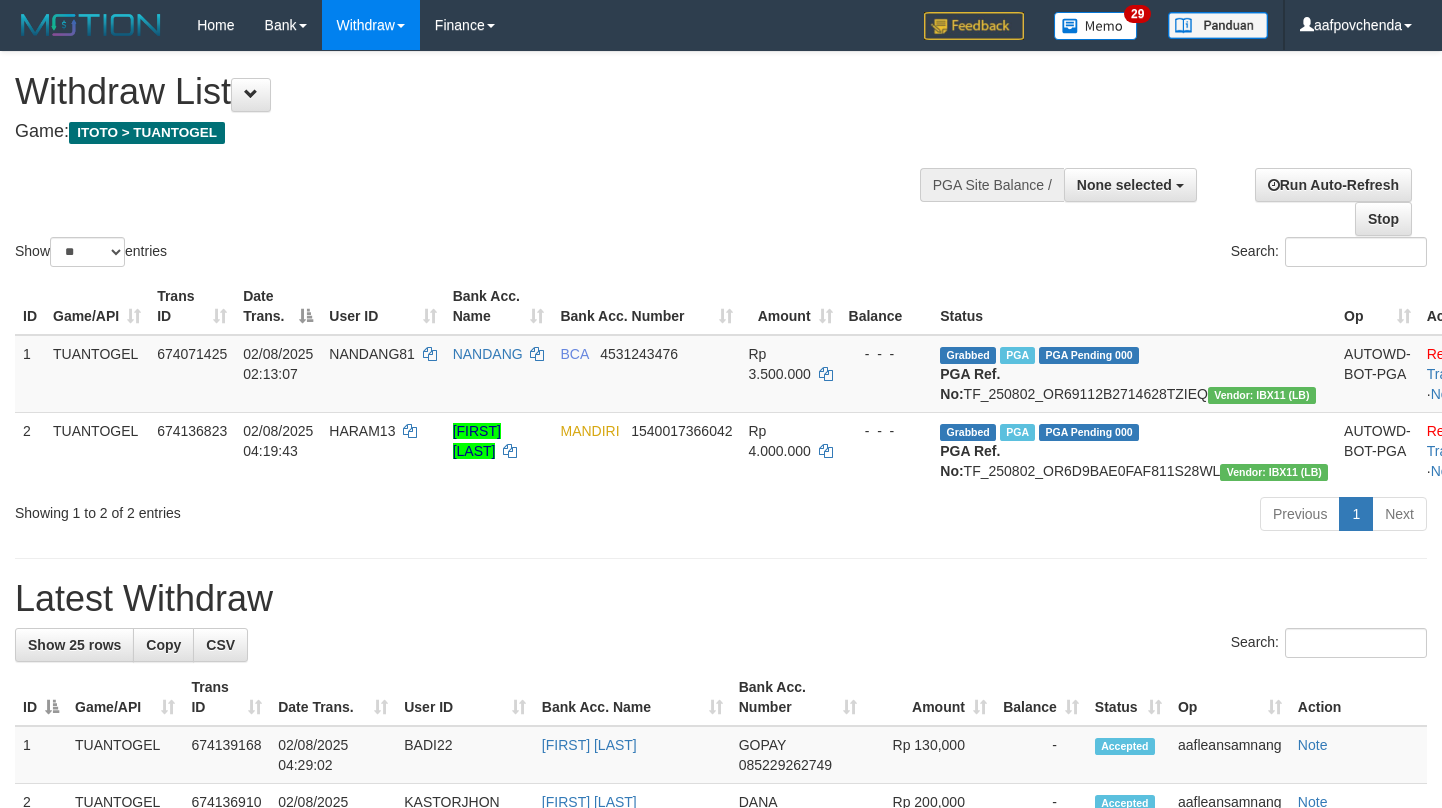 select 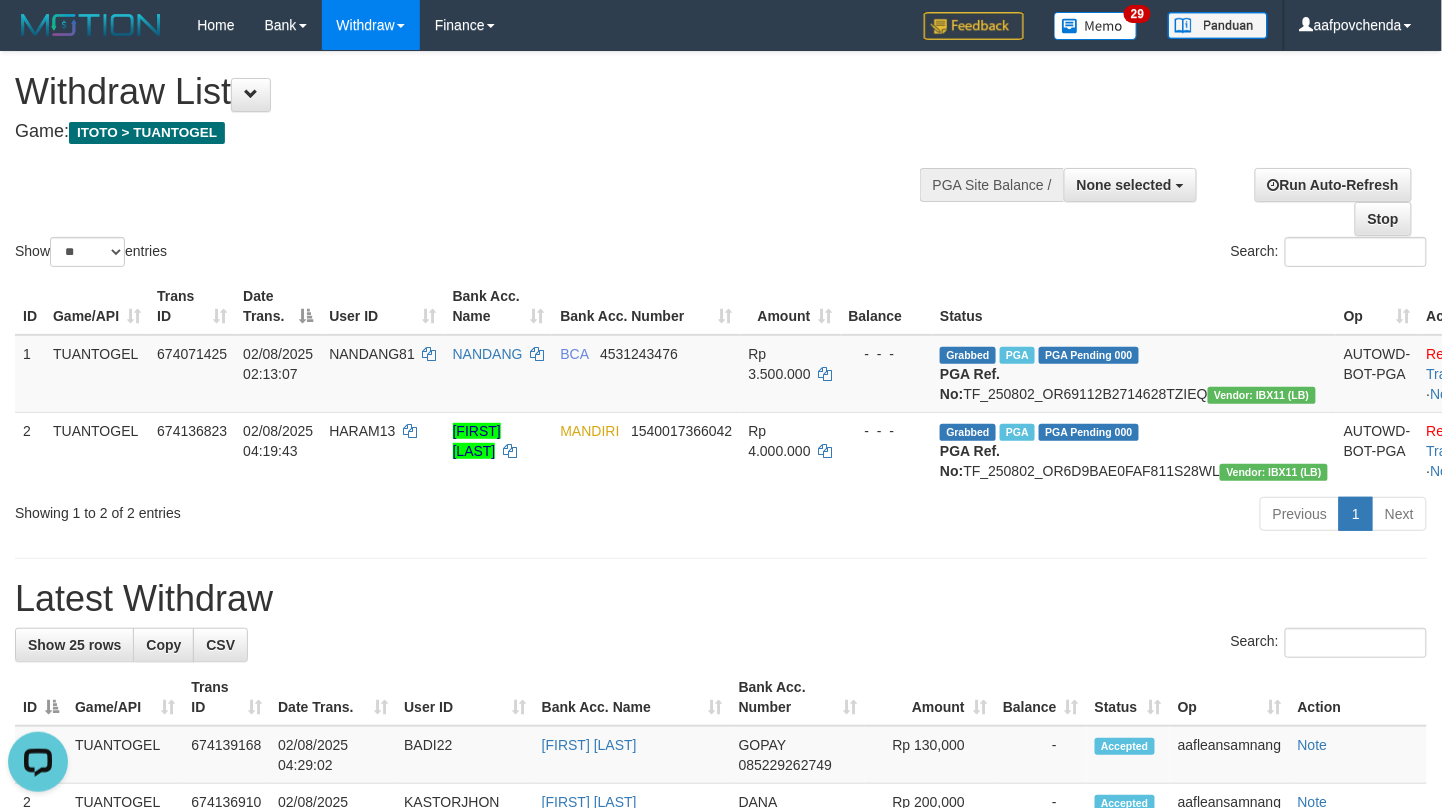 scroll, scrollTop: 0, scrollLeft: 0, axis: both 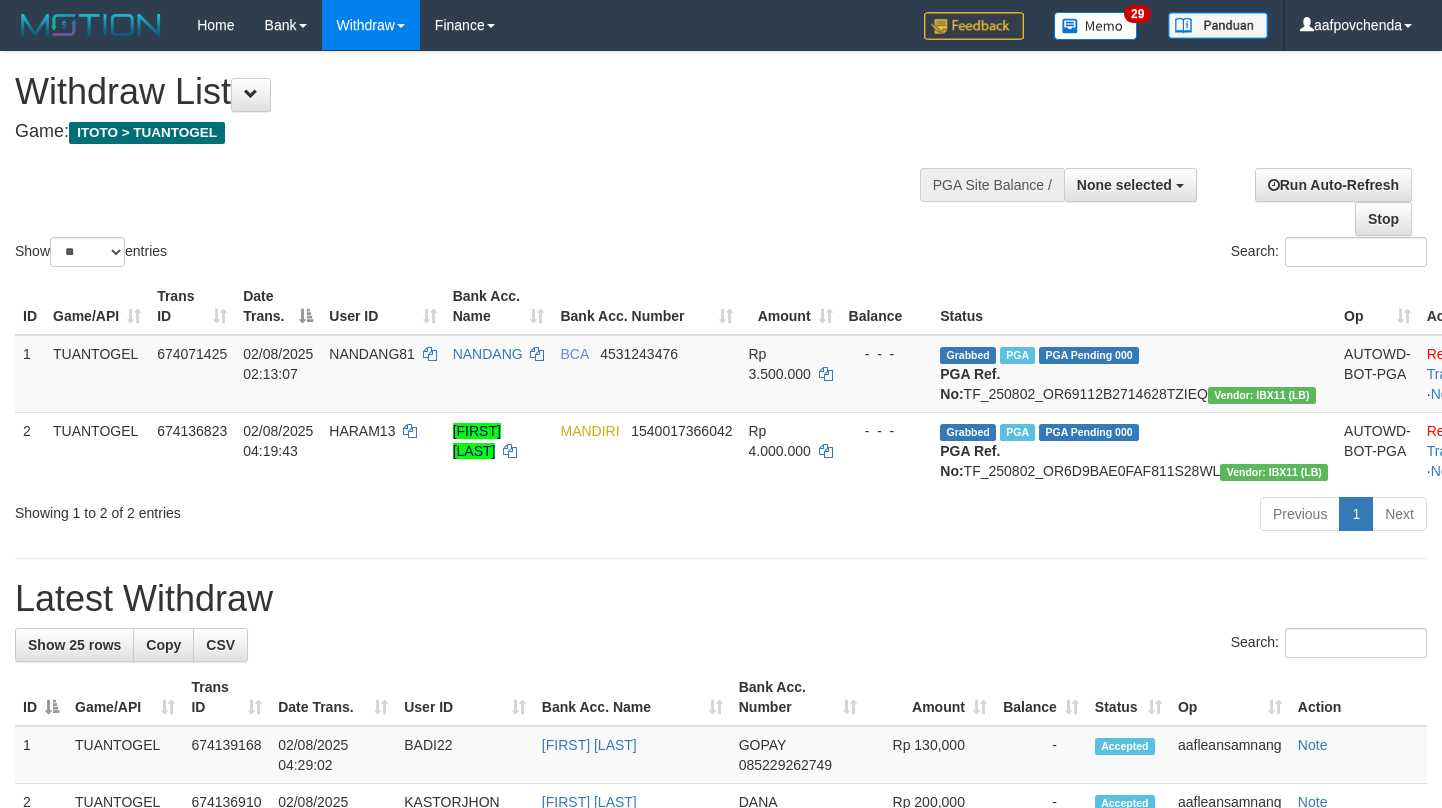 select 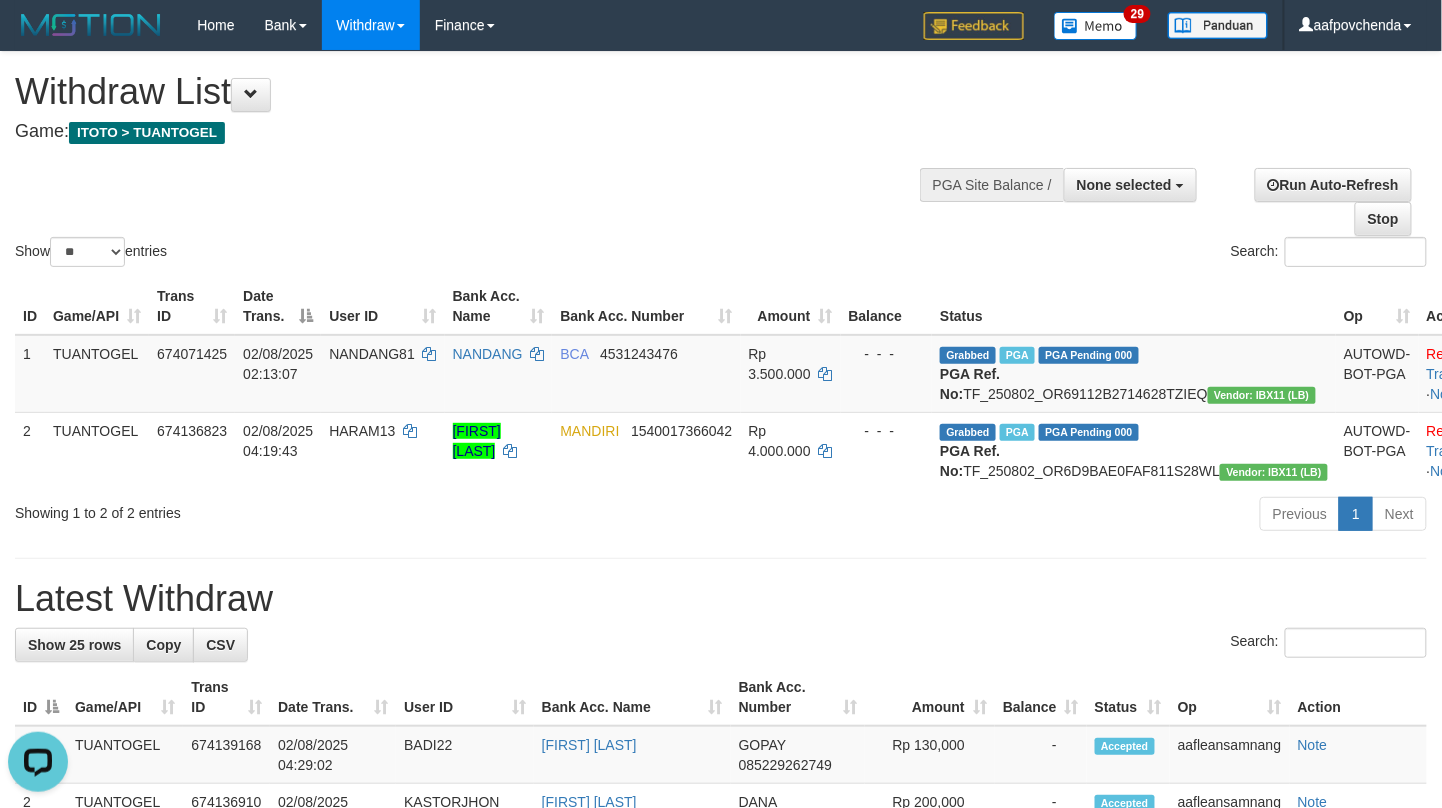 scroll, scrollTop: 0, scrollLeft: 0, axis: both 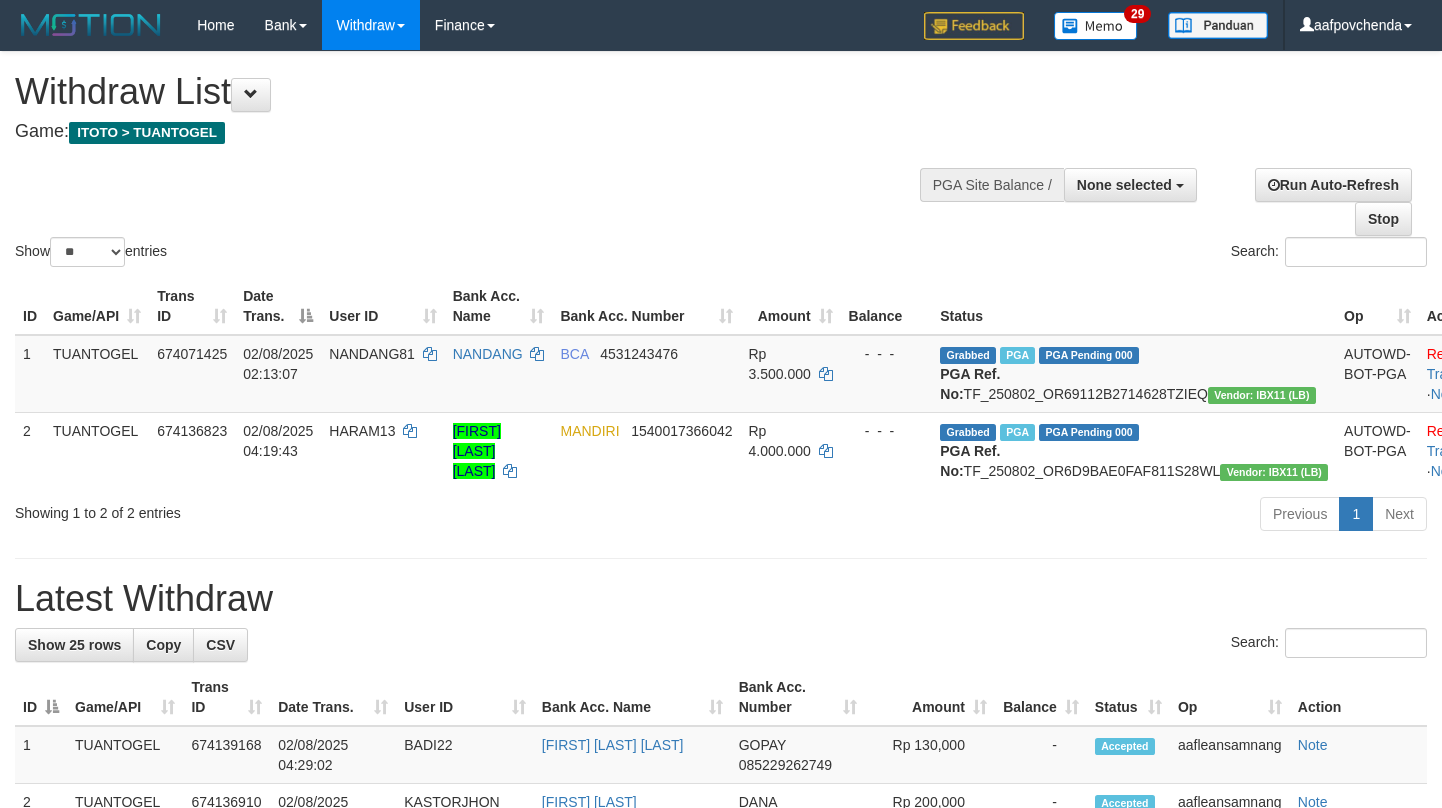 select 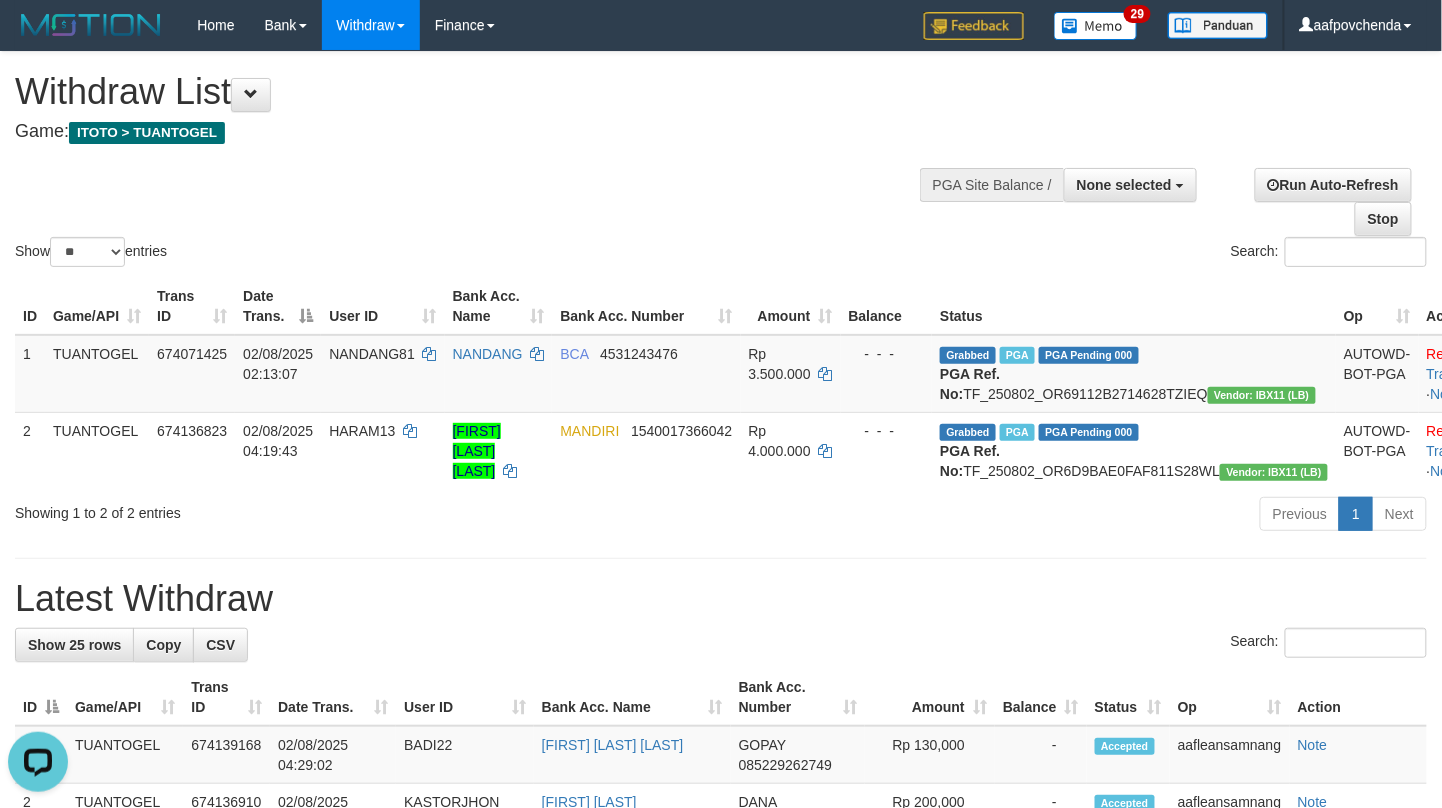 scroll, scrollTop: 0, scrollLeft: 0, axis: both 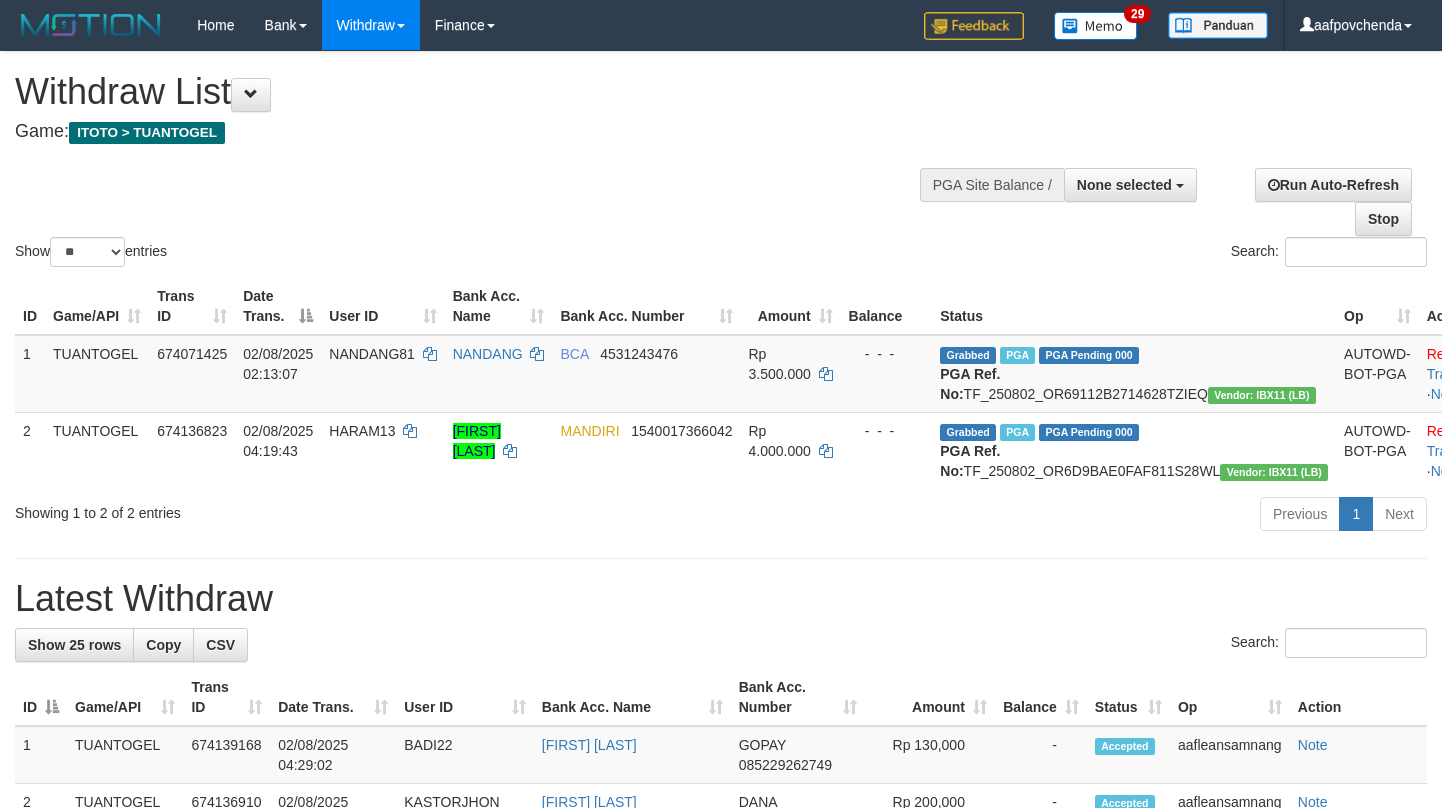 select 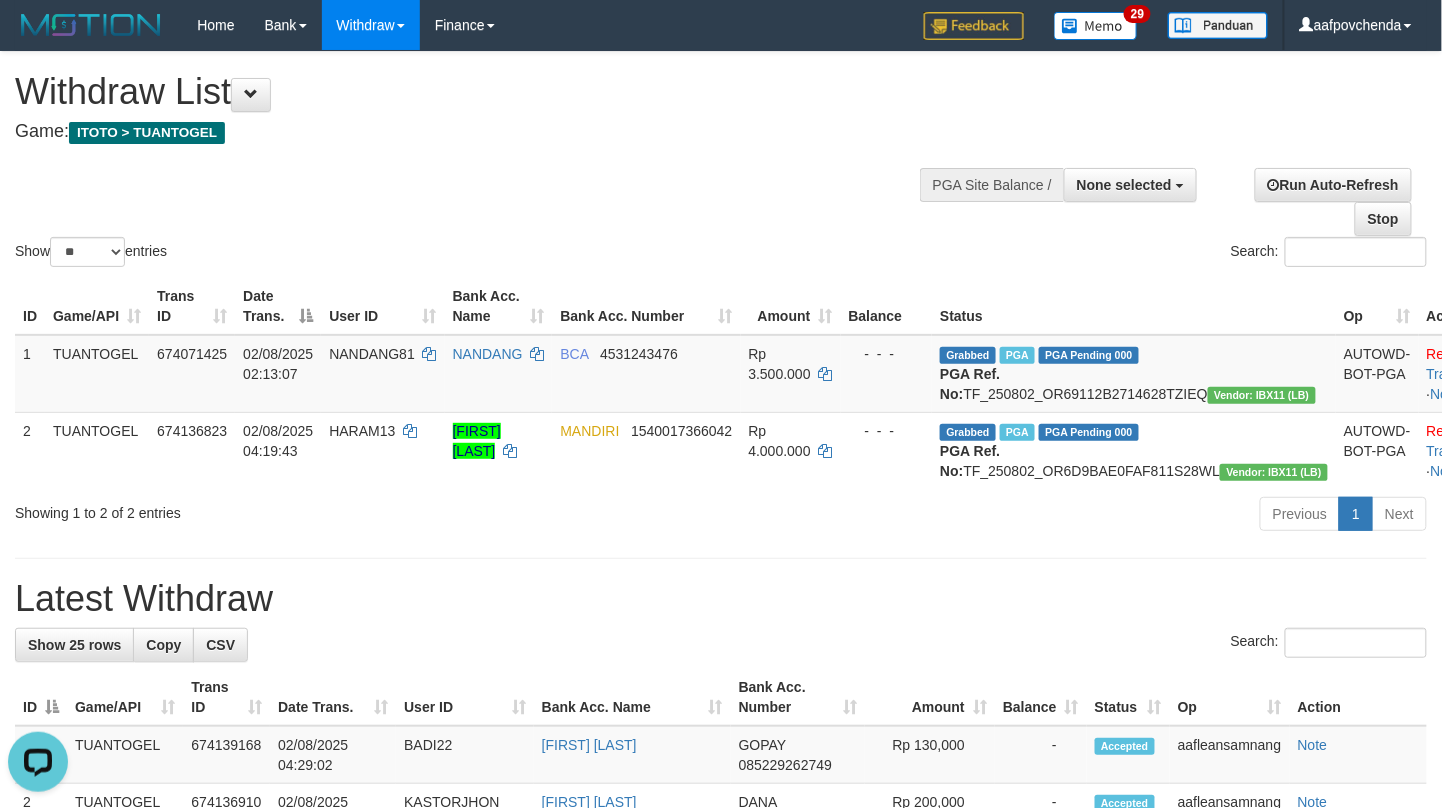 scroll, scrollTop: 0, scrollLeft: 0, axis: both 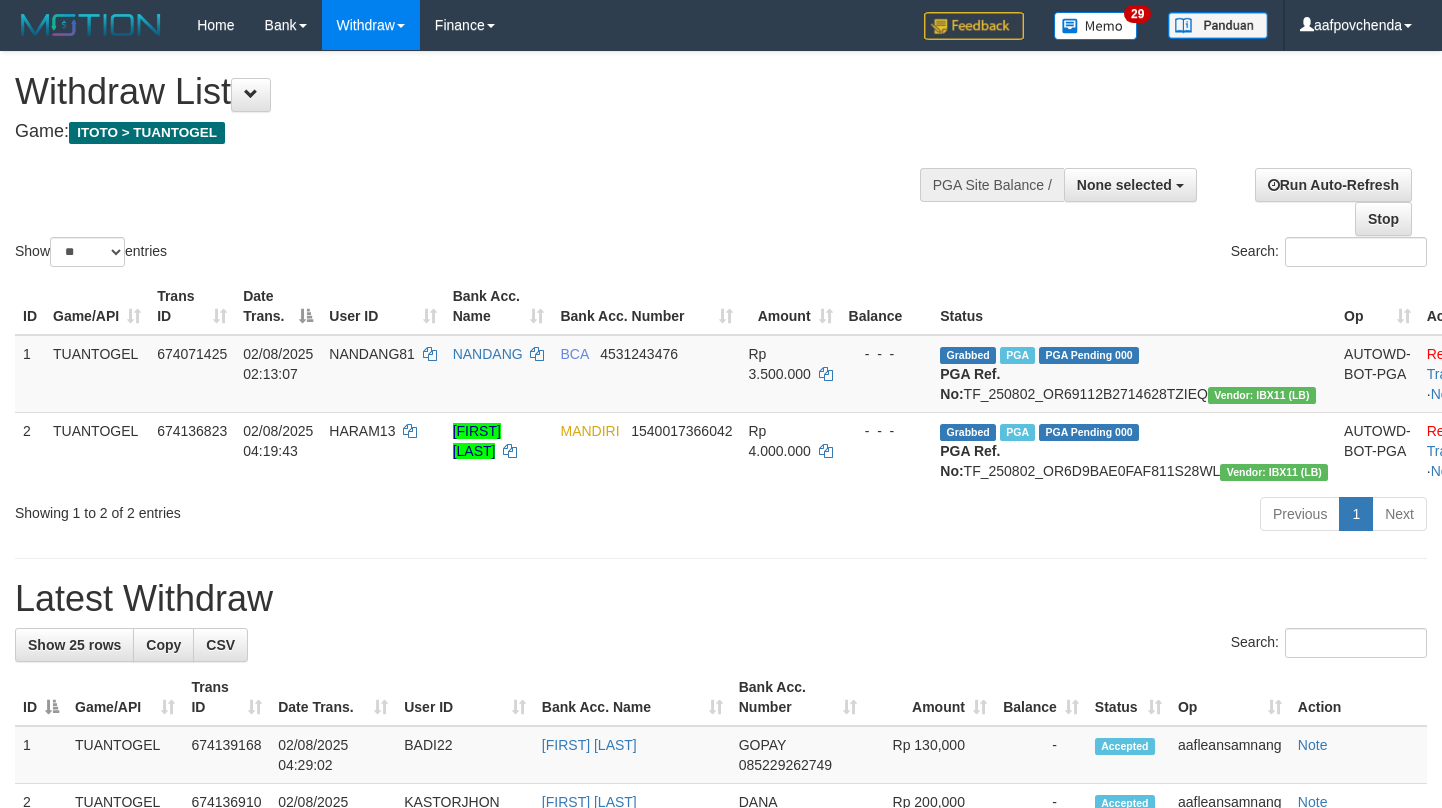 select 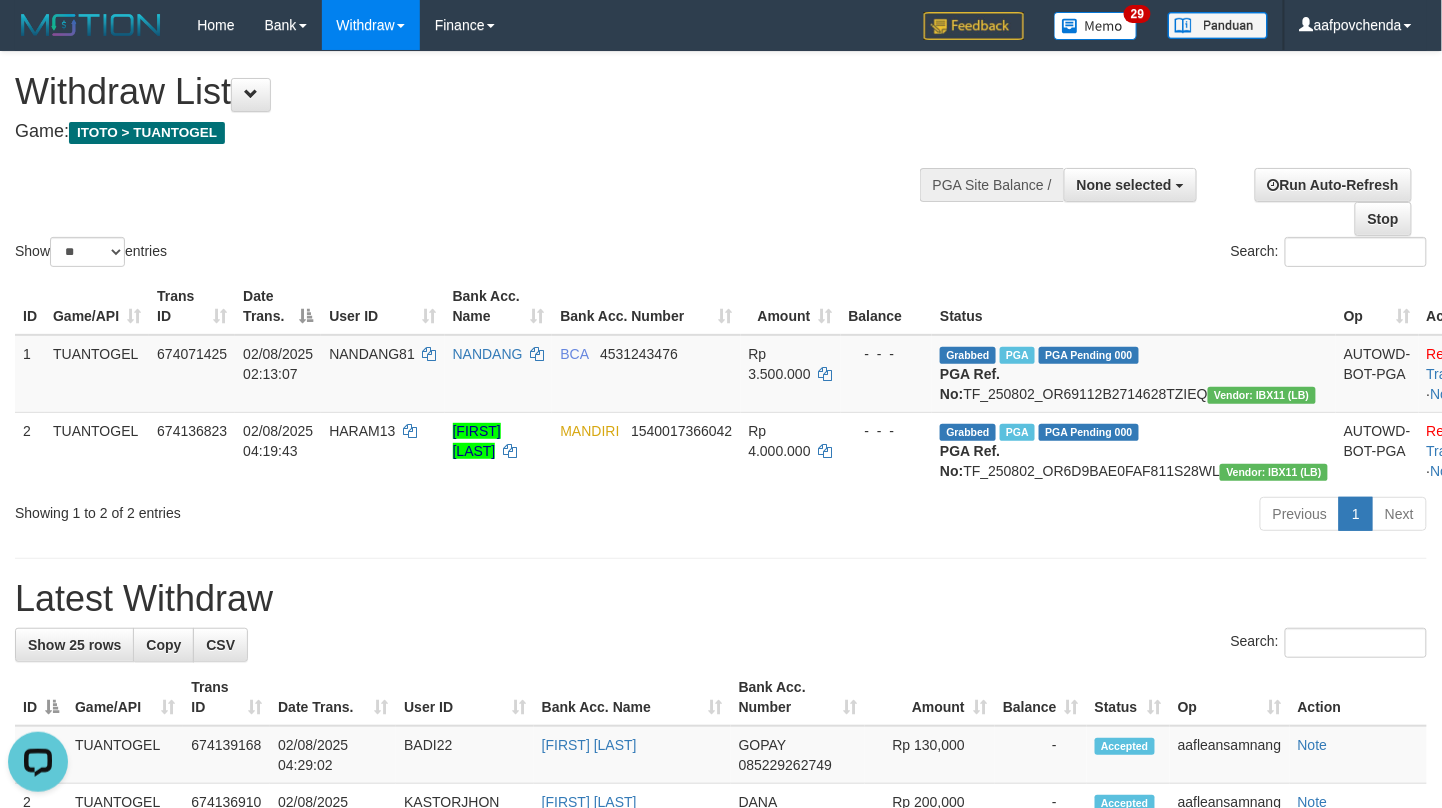 scroll, scrollTop: 0, scrollLeft: 0, axis: both 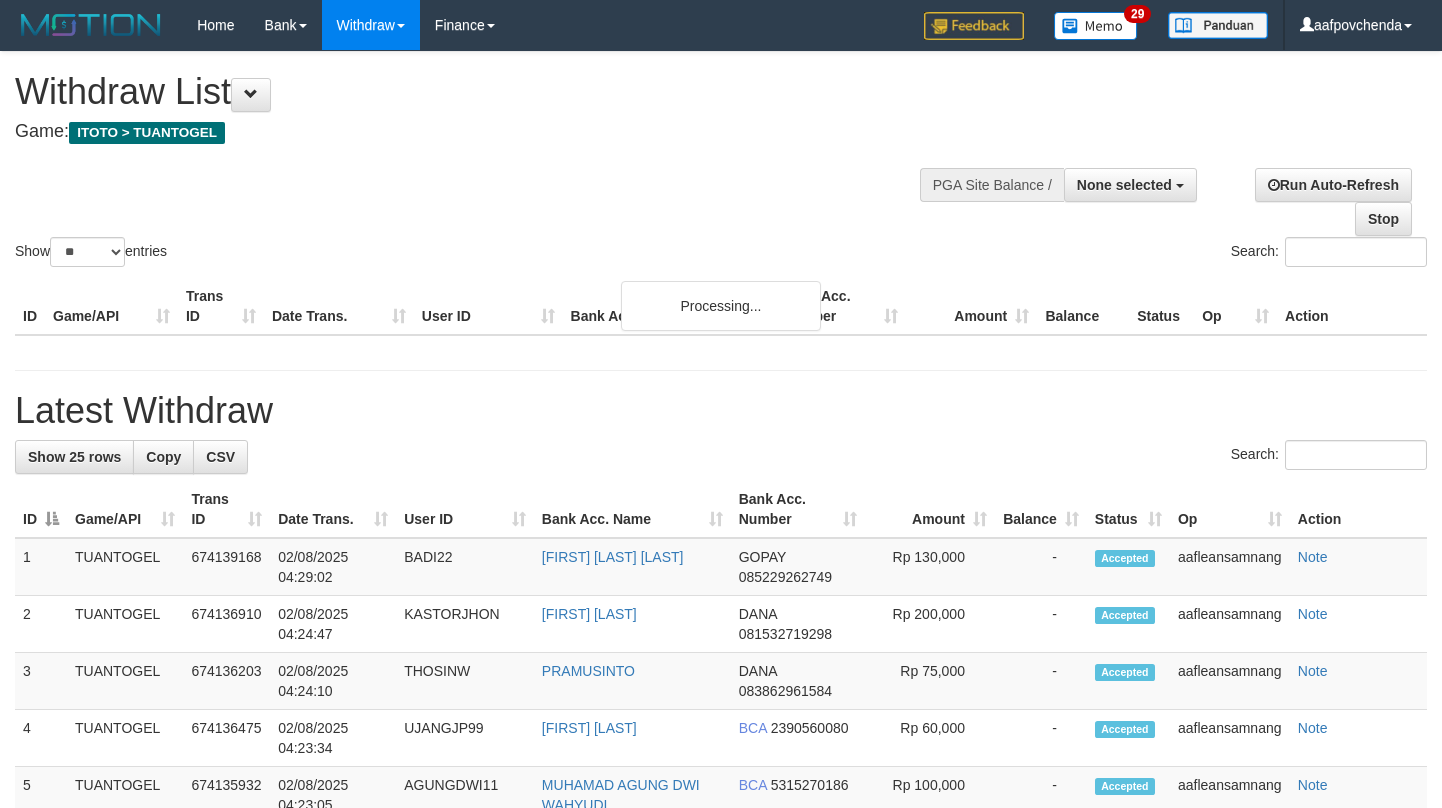 select 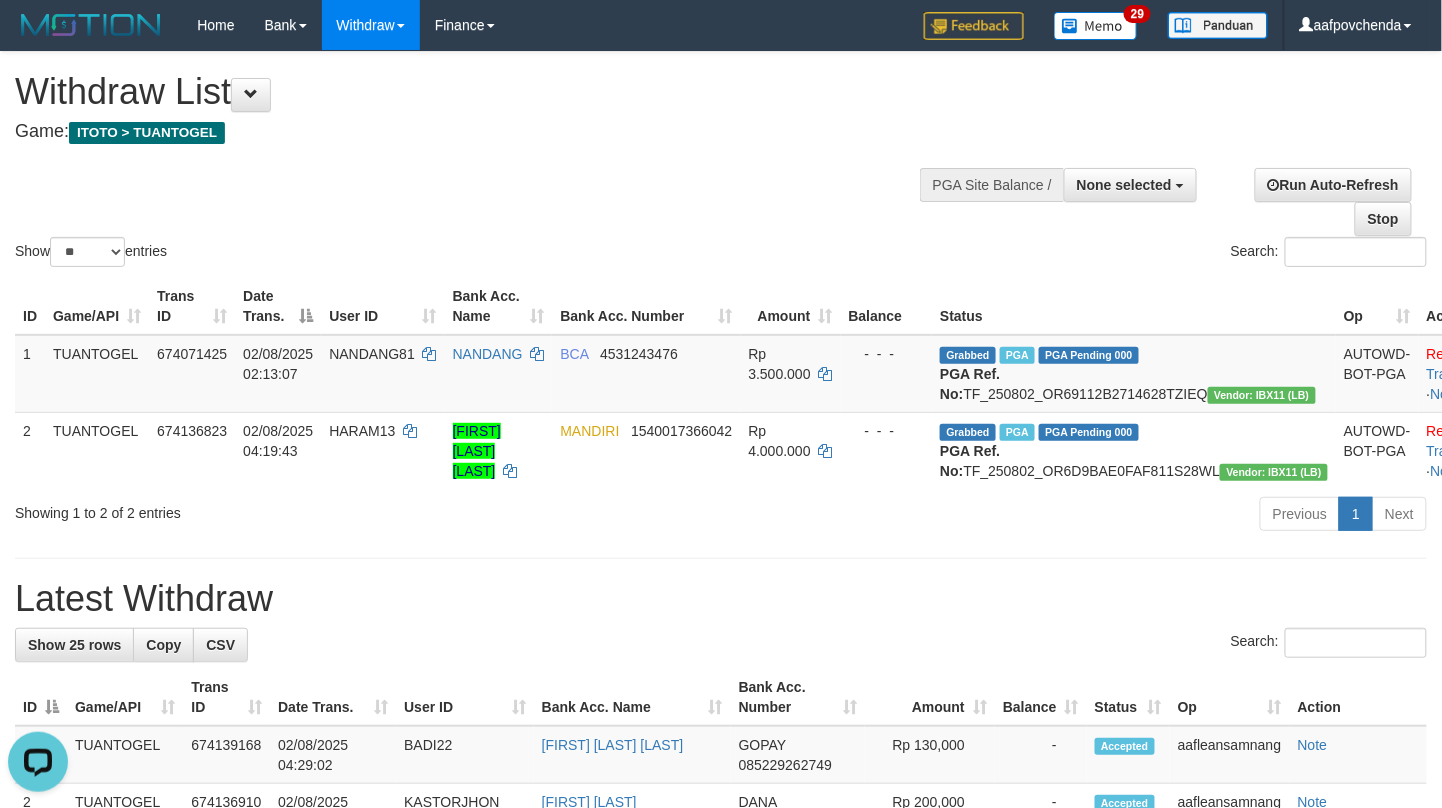 scroll, scrollTop: 0, scrollLeft: 0, axis: both 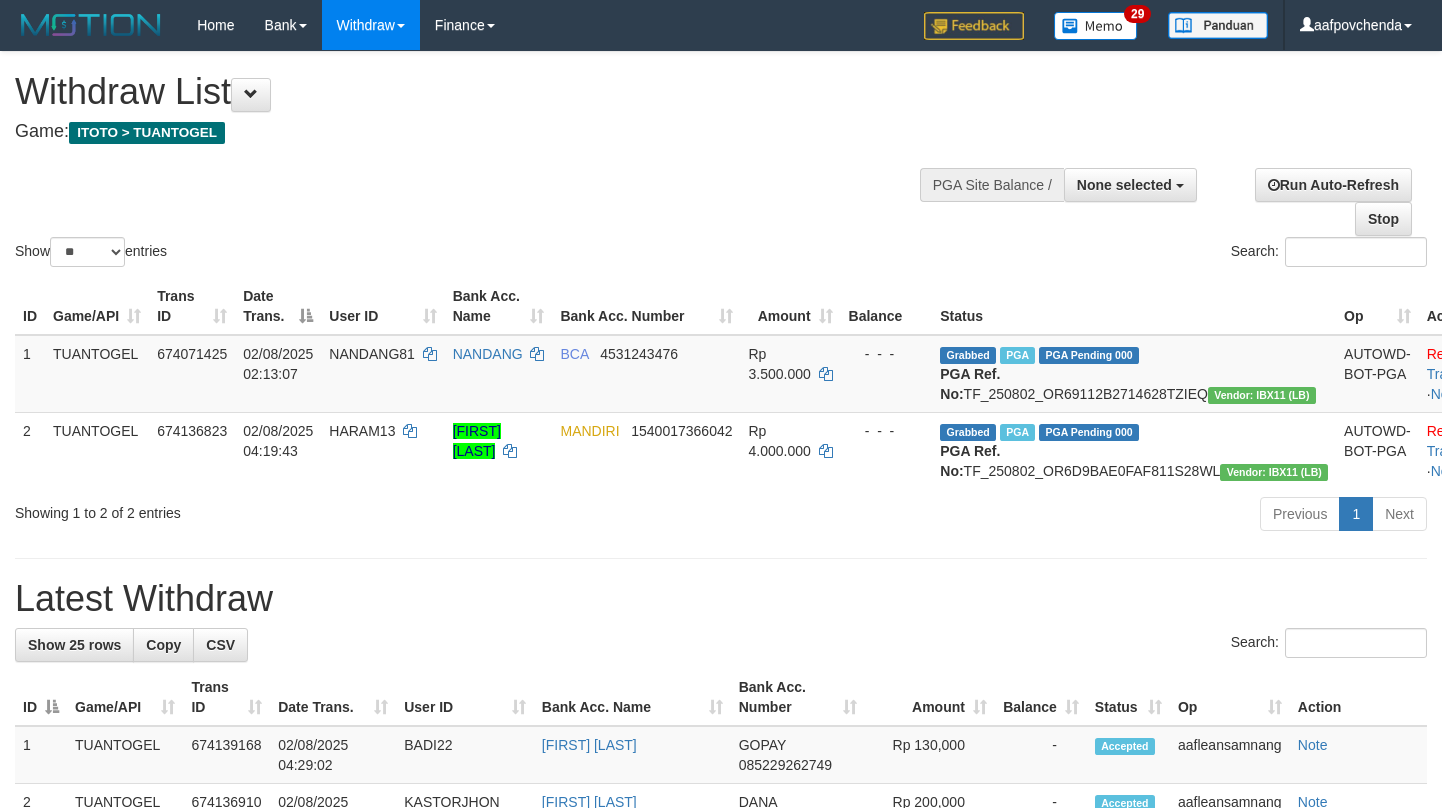 select 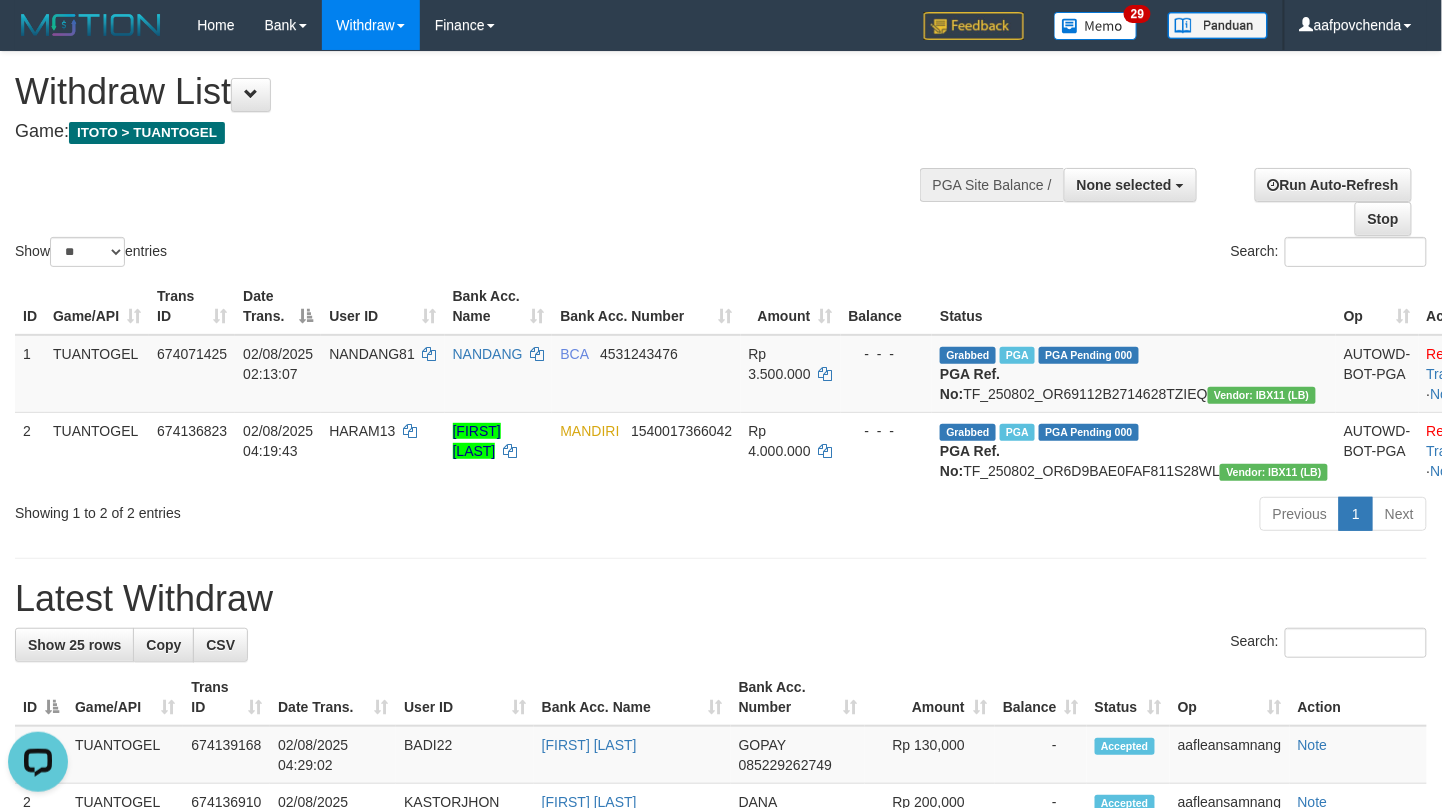 scroll, scrollTop: 0, scrollLeft: 0, axis: both 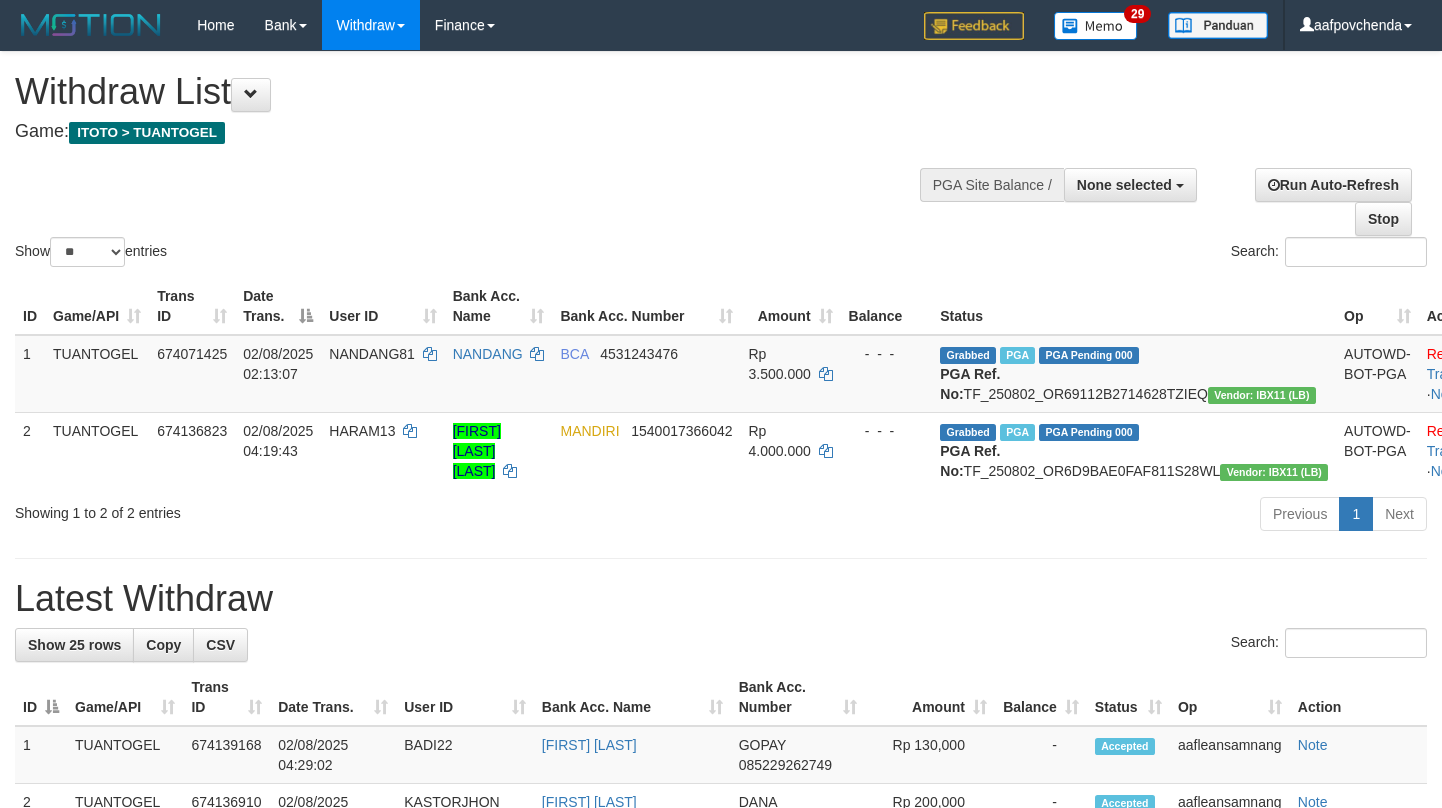 select 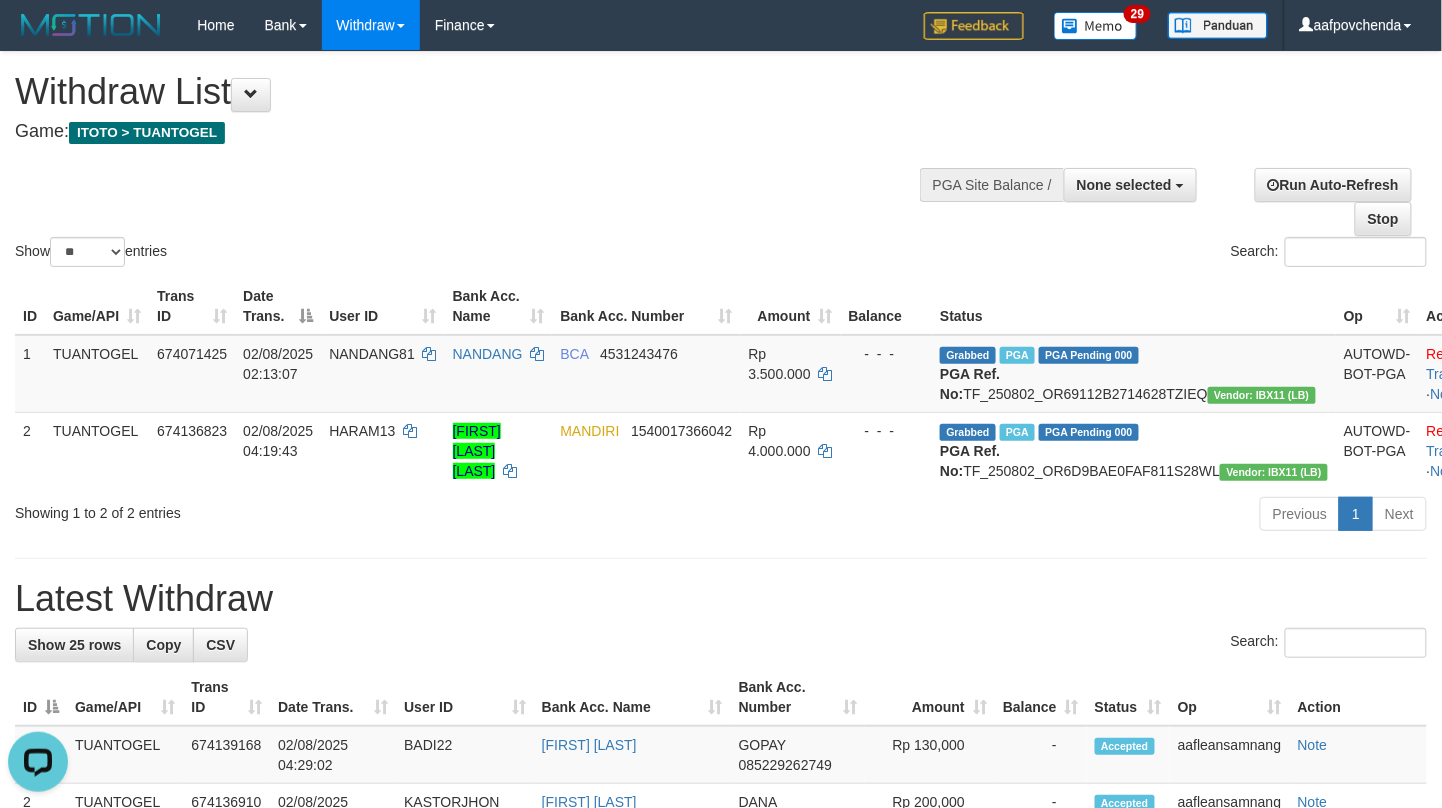 scroll, scrollTop: 0, scrollLeft: 0, axis: both 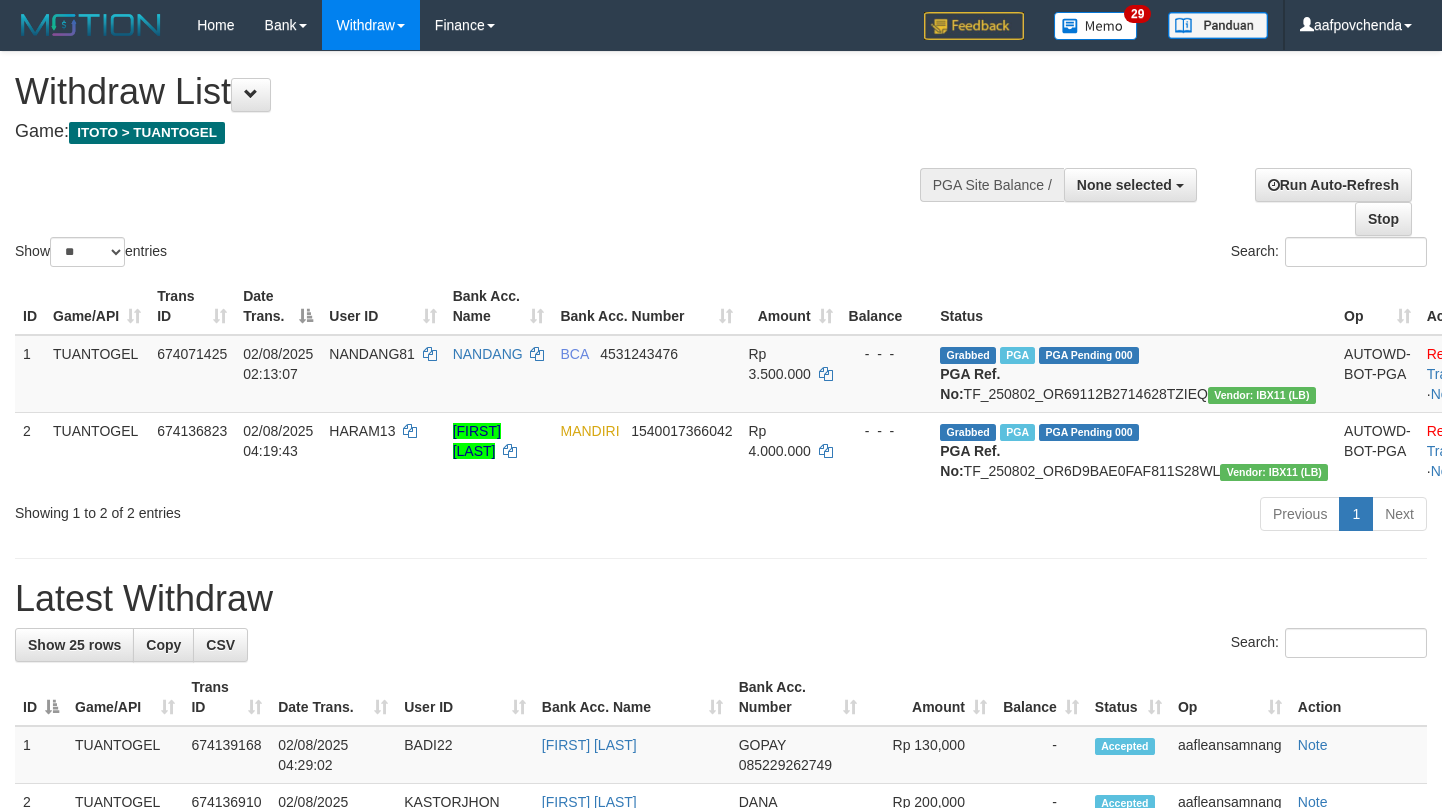 select 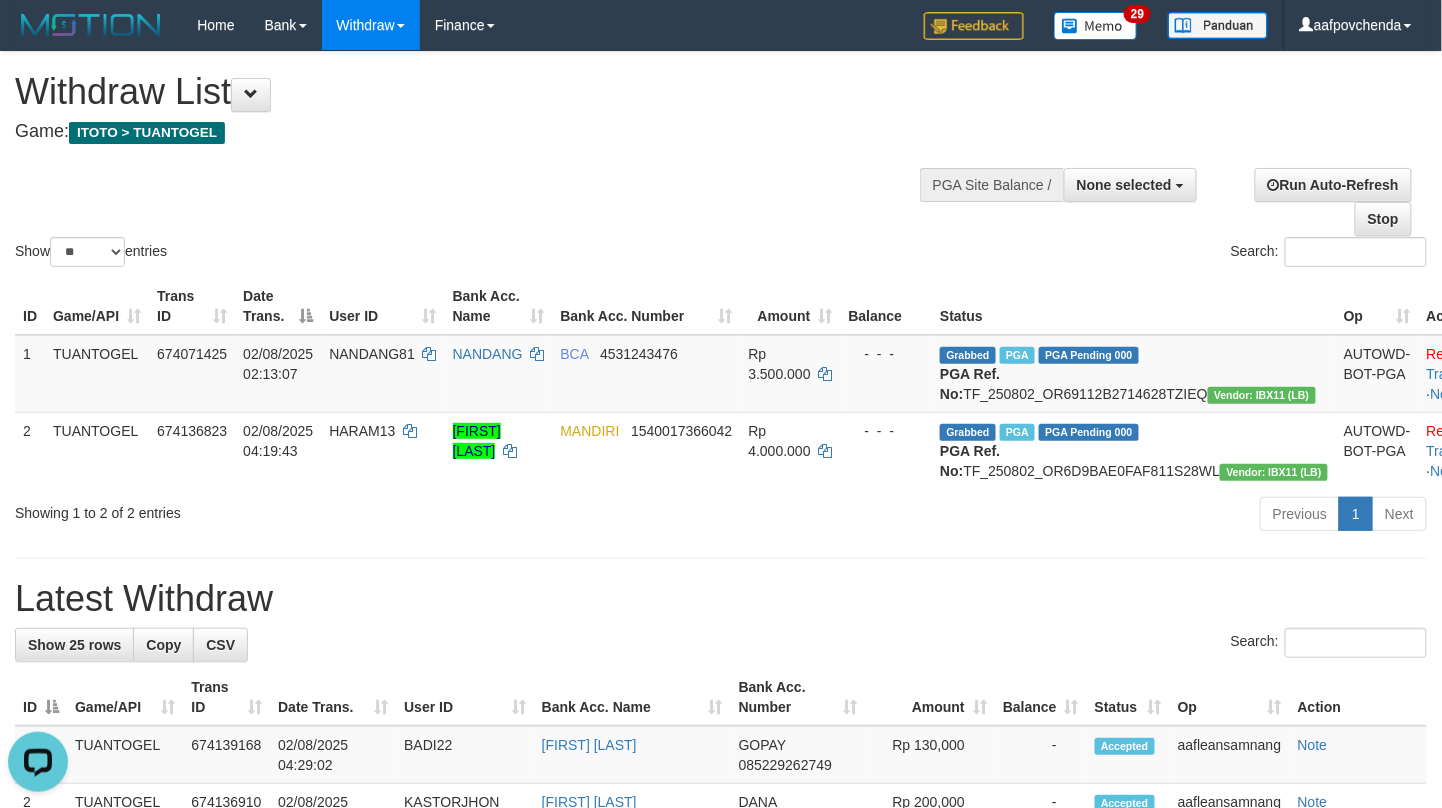 scroll, scrollTop: 0, scrollLeft: 0, axis: both 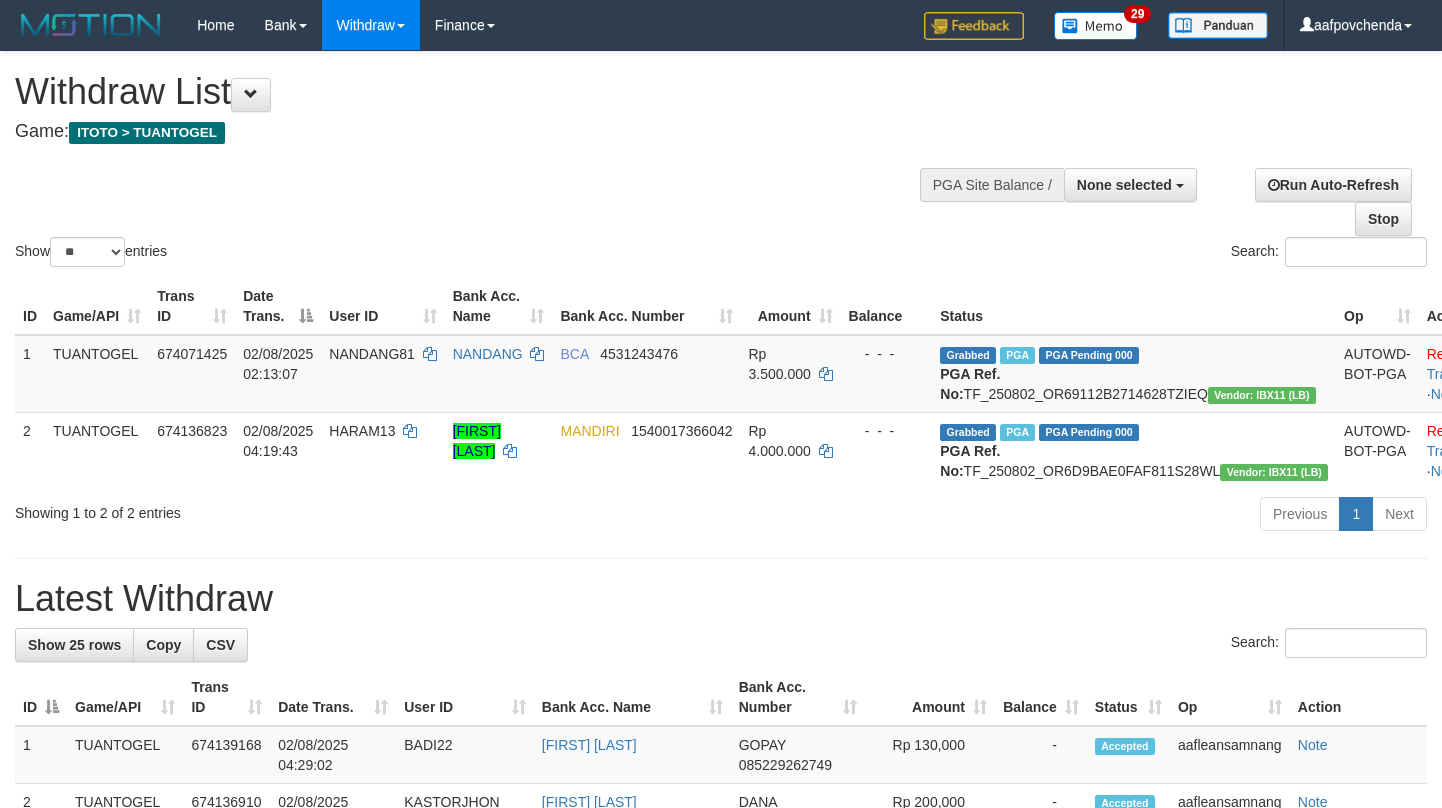 select 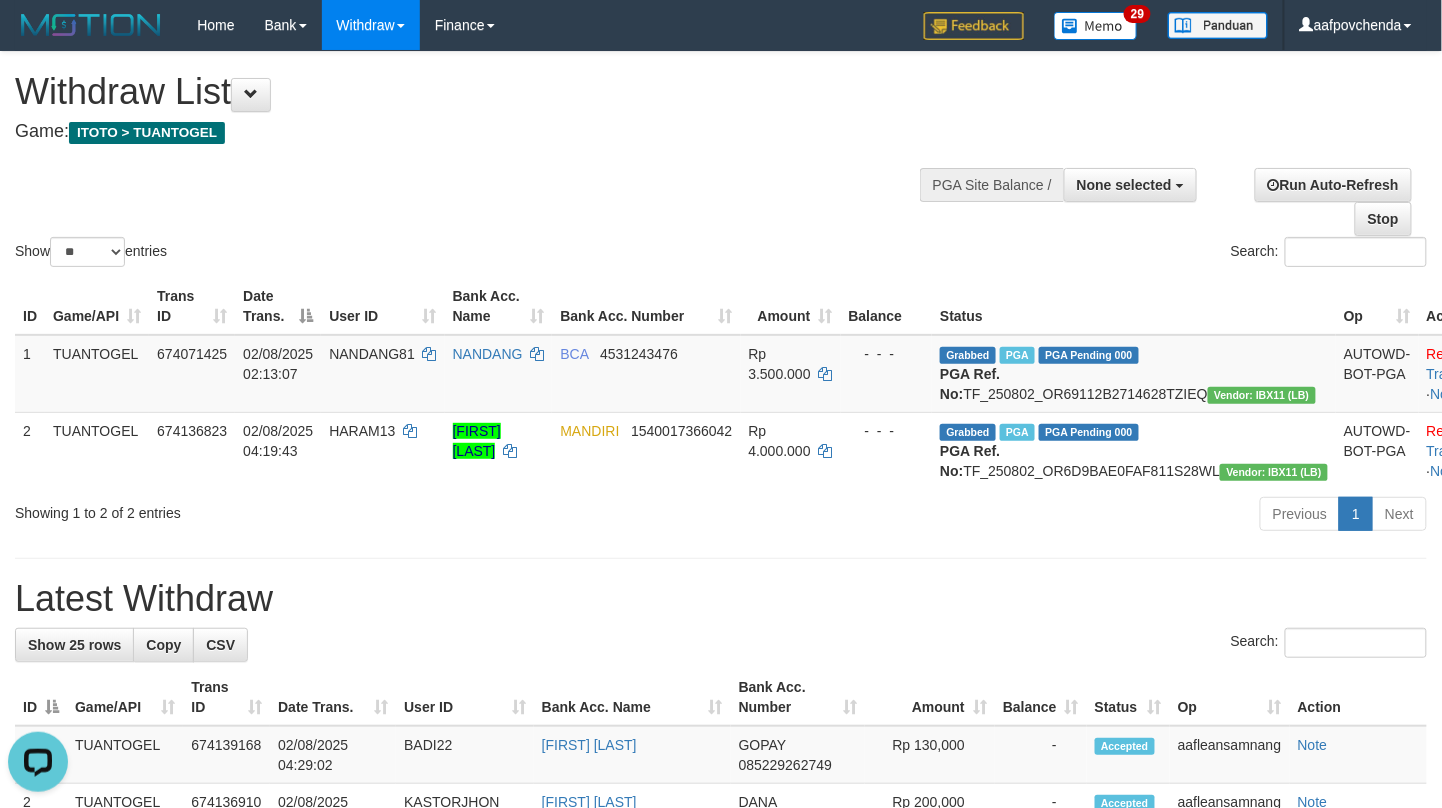 scroll, scrollTop: 0, scrollLeft: 0, axis: both 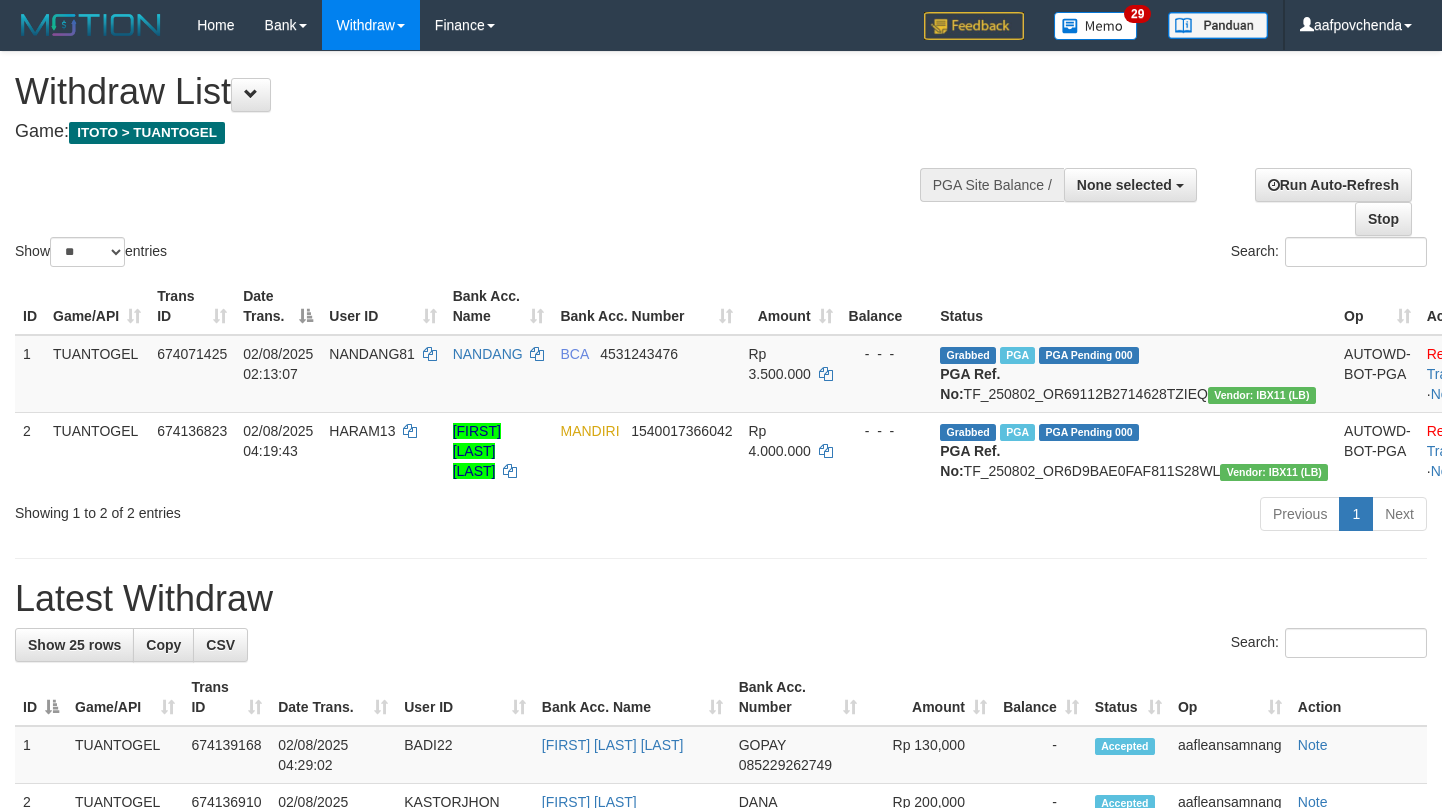 select 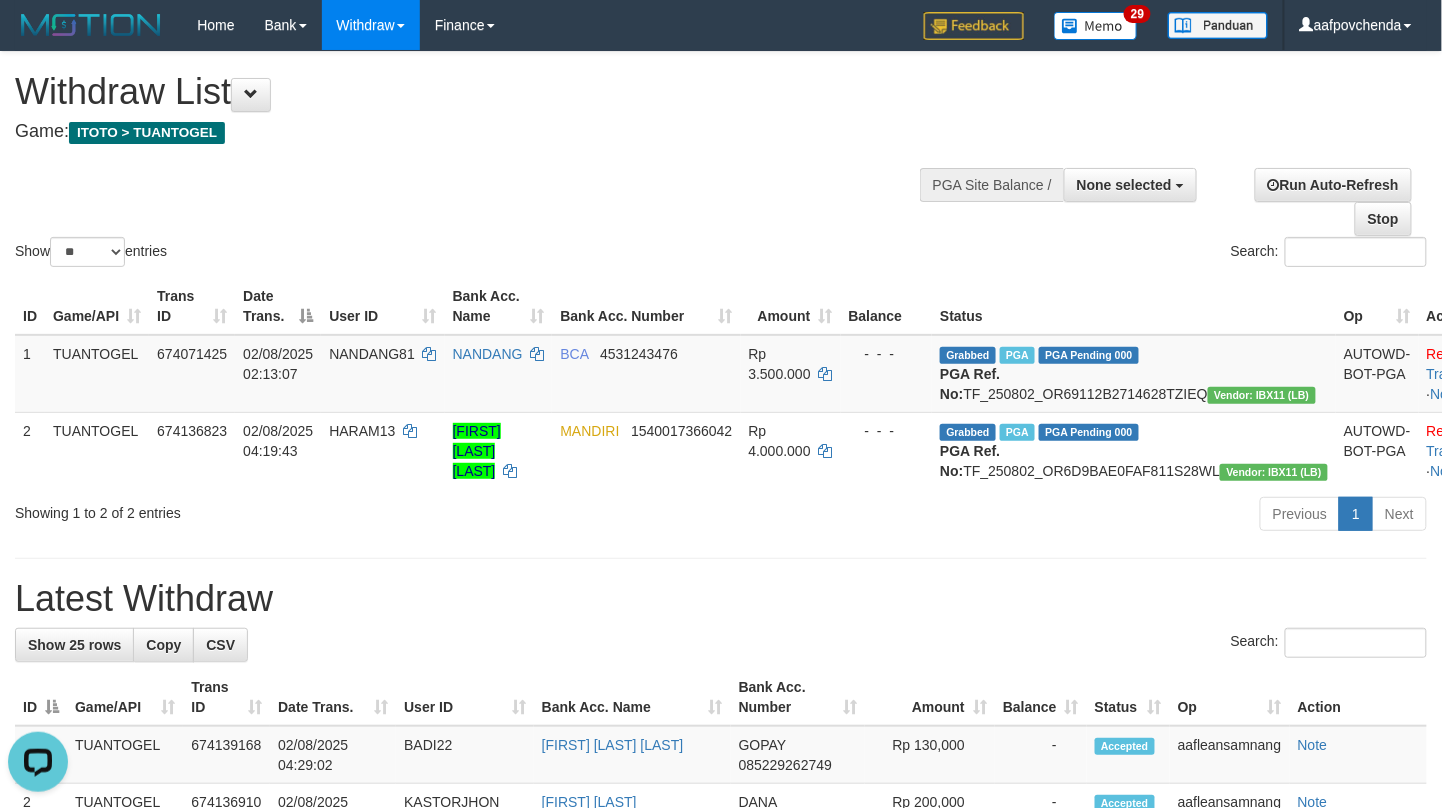 scroll, scrollTop: 0, scrollLeft: 0, axis: both 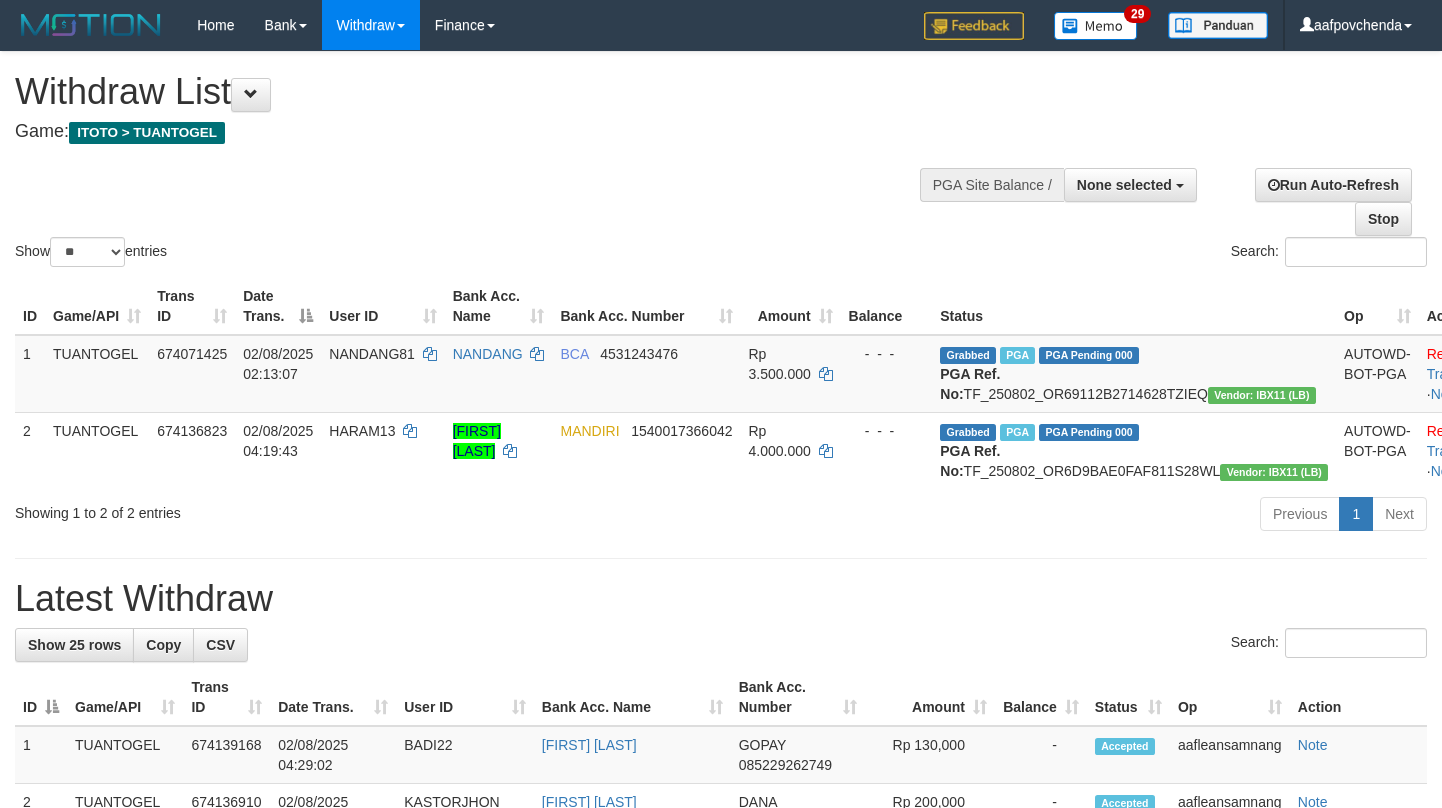 select 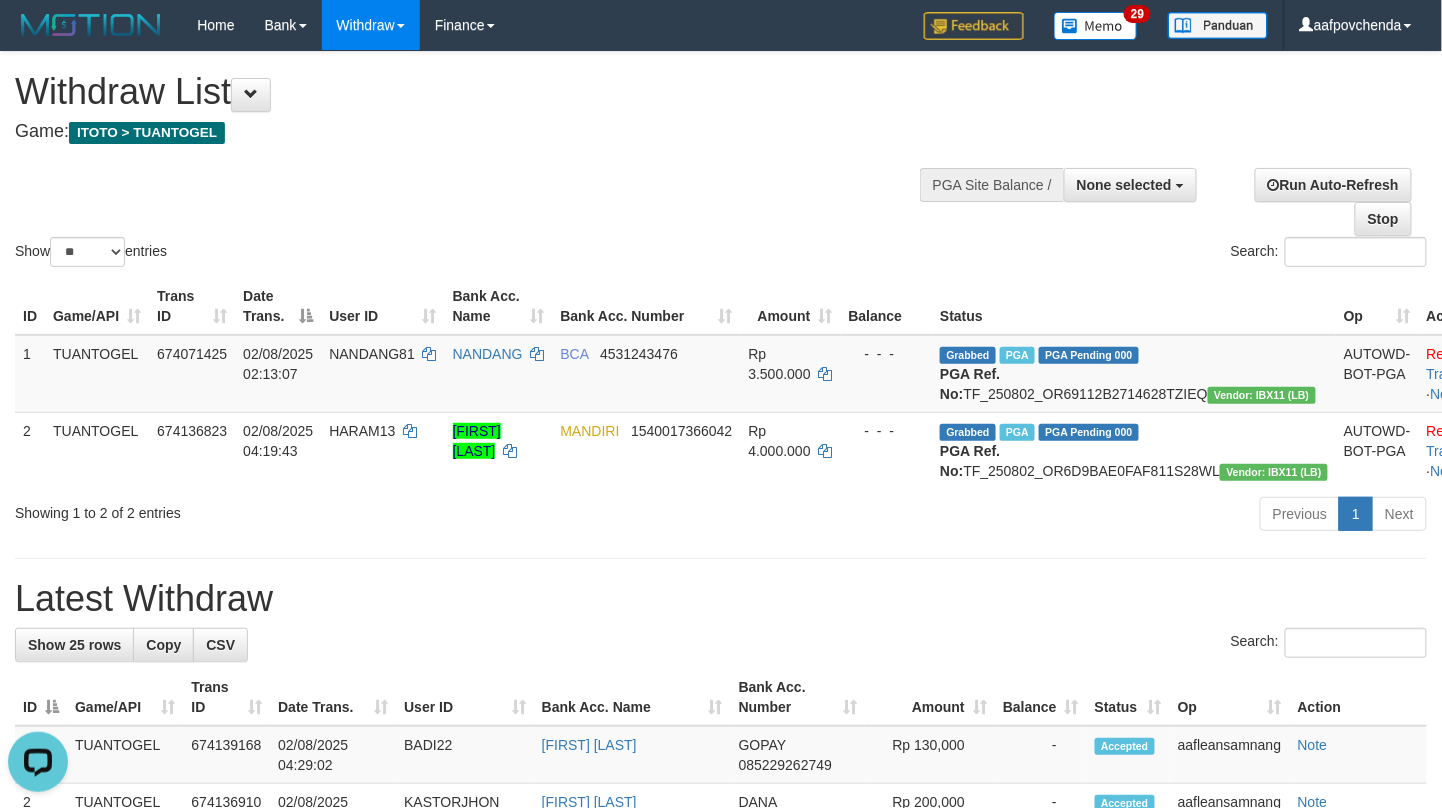 scroll, scrollTop: 0, scrollLeft: 0, axis: both 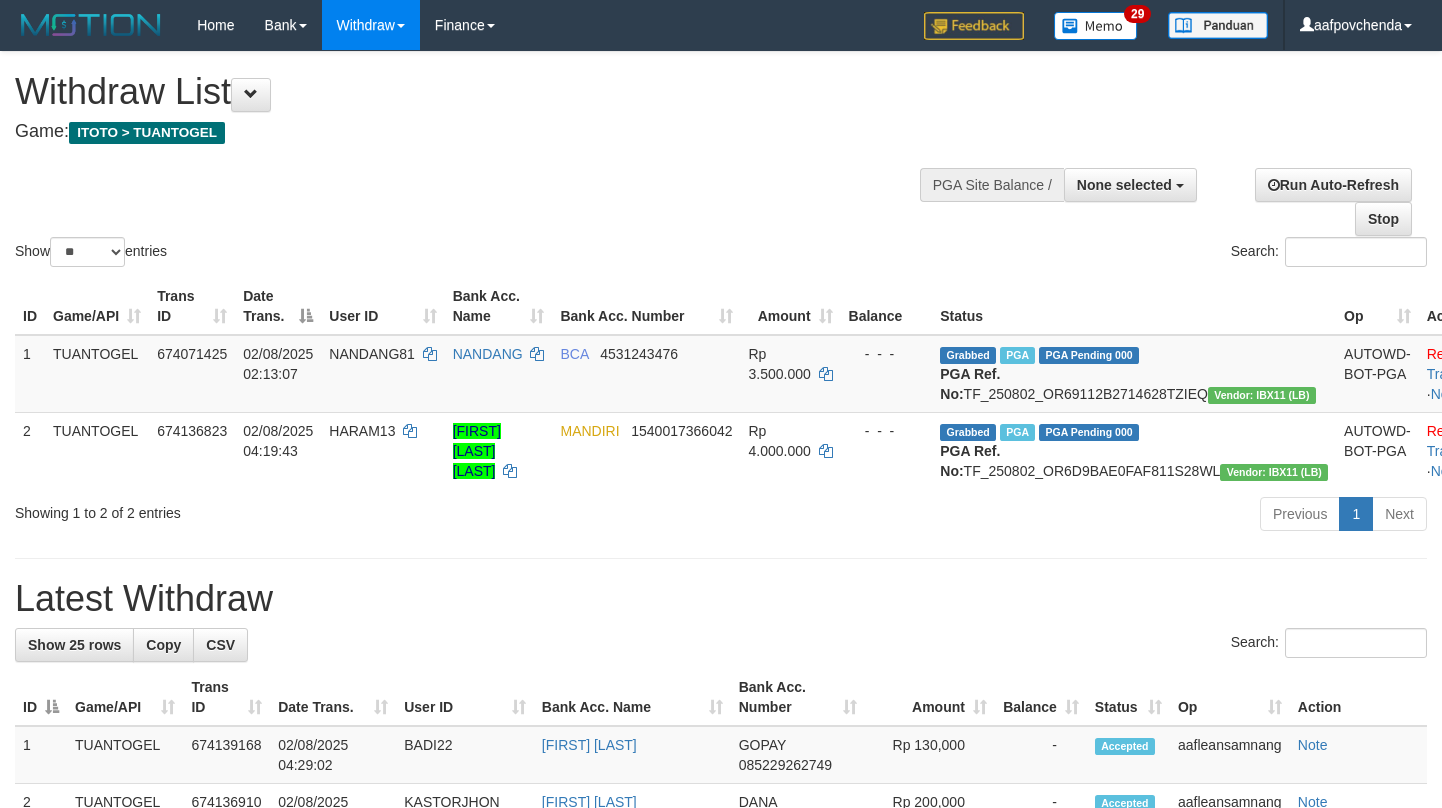 select 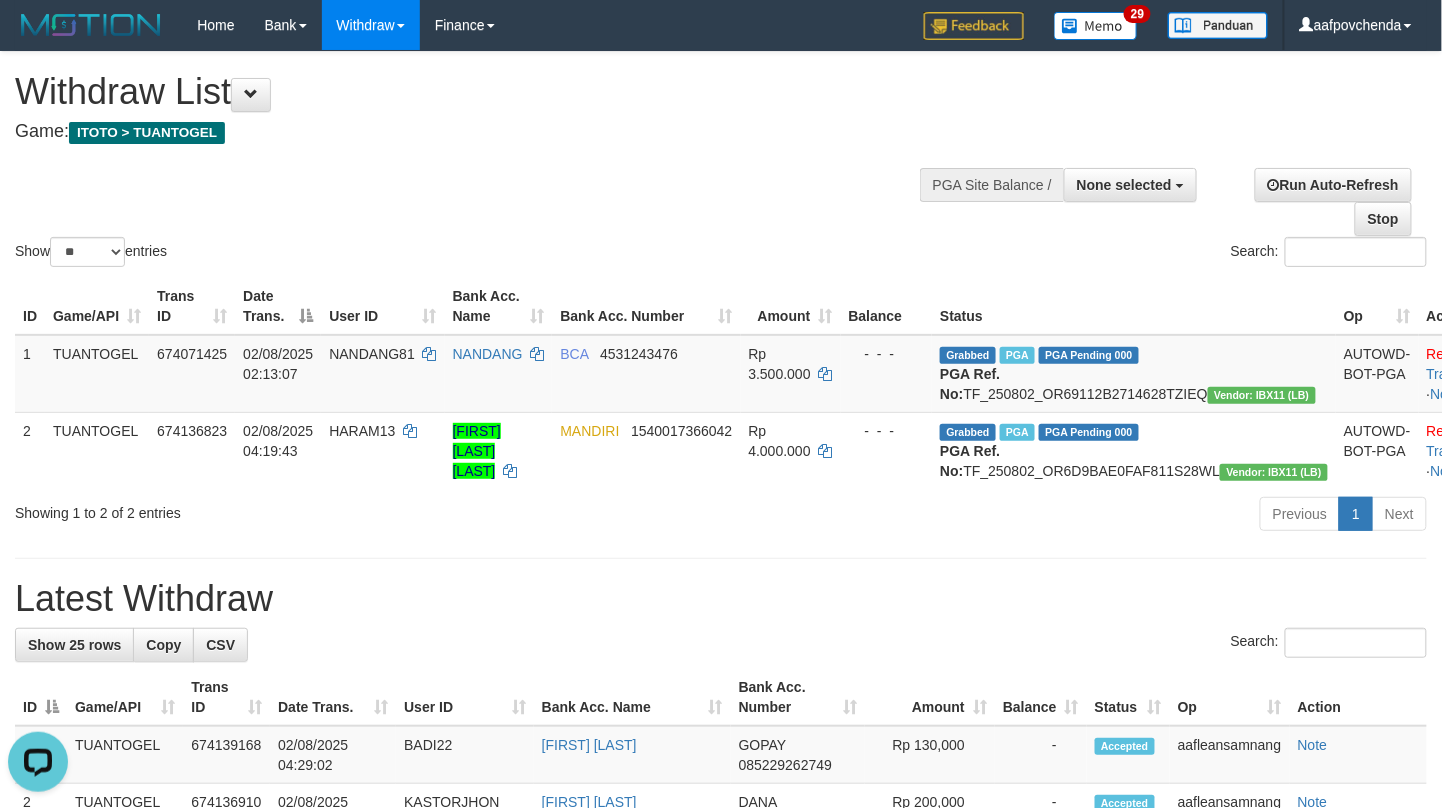 scroll, scrollTop: 0, scrollLeft: 0, axis: both 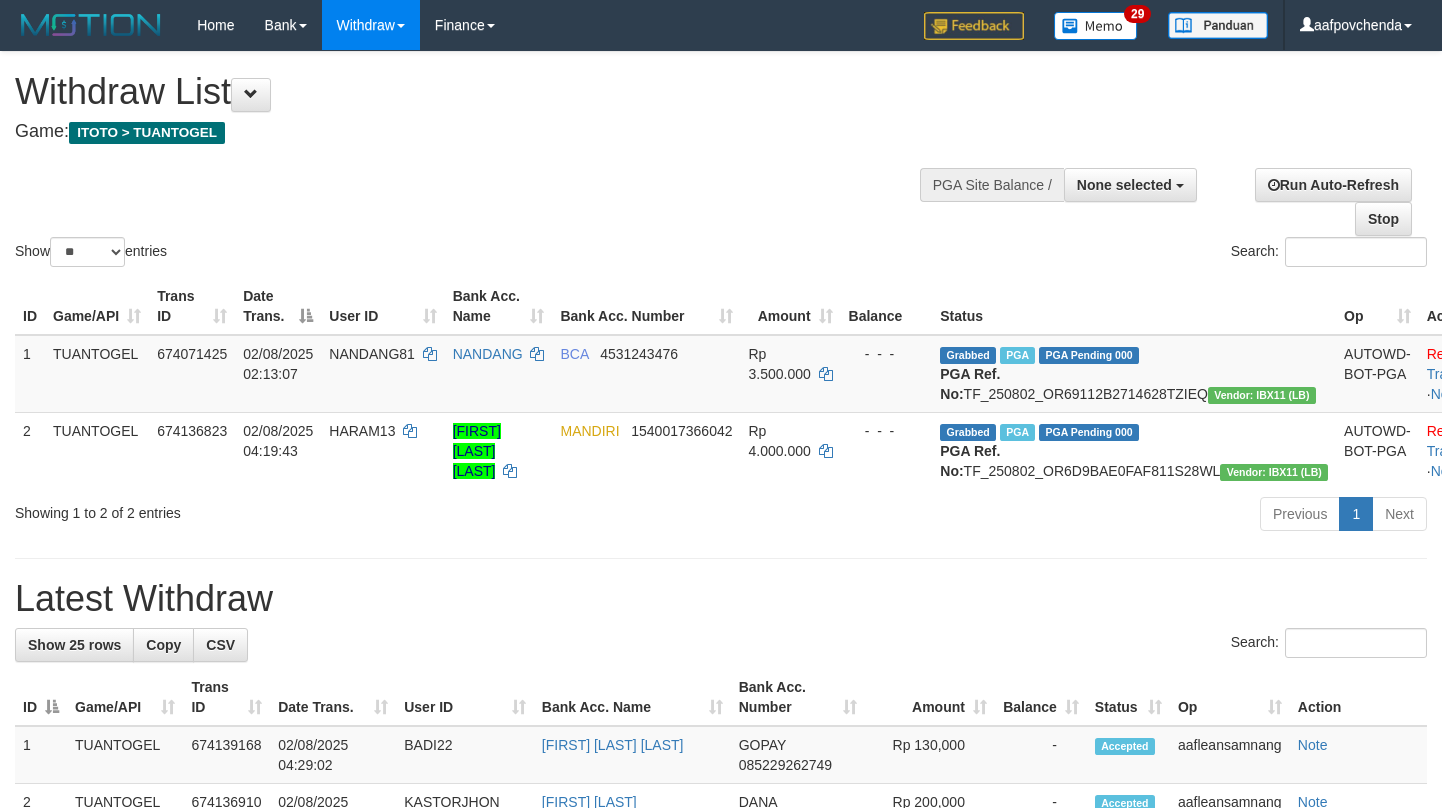select 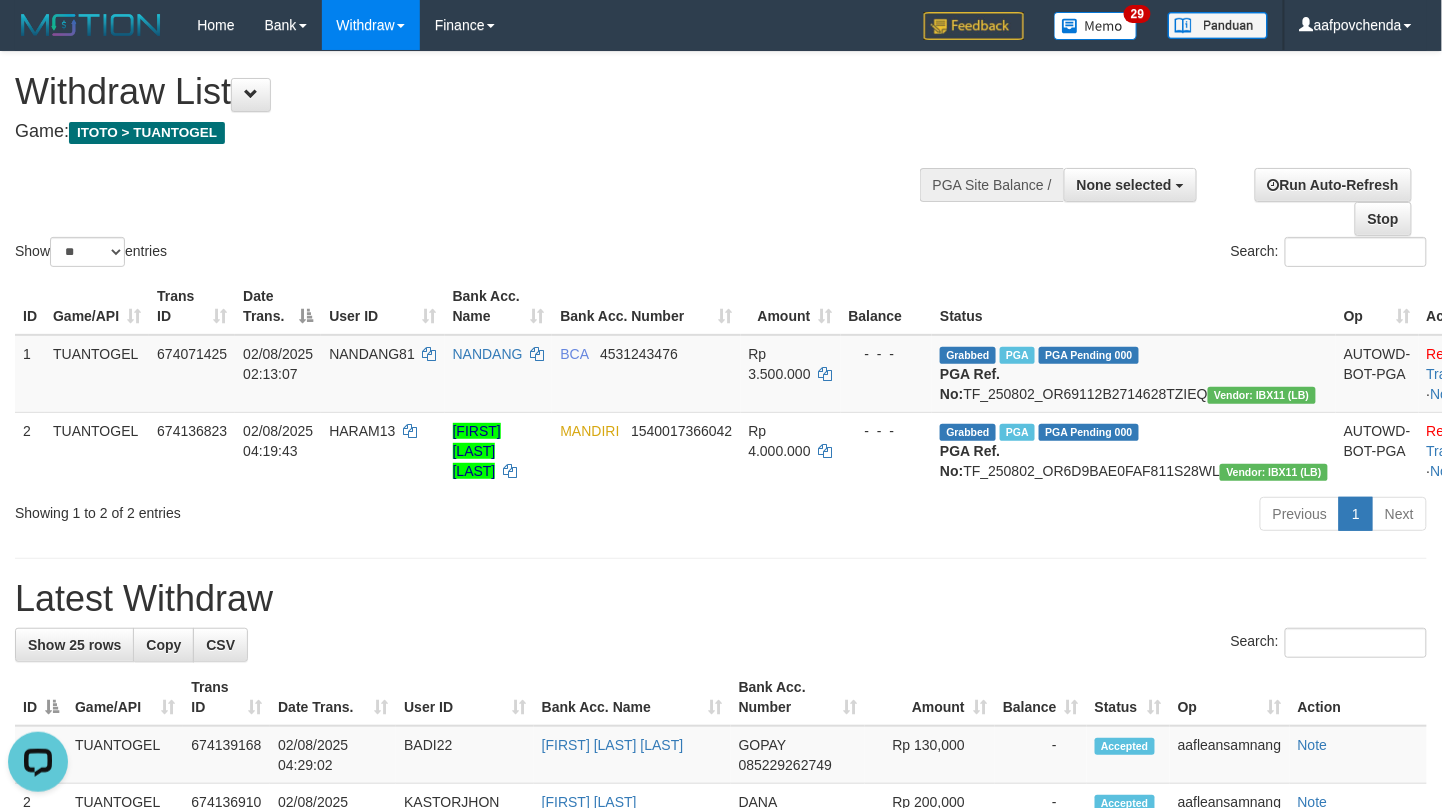 scroll, scrollTop: 0, scrollLeft: 0, axis: both 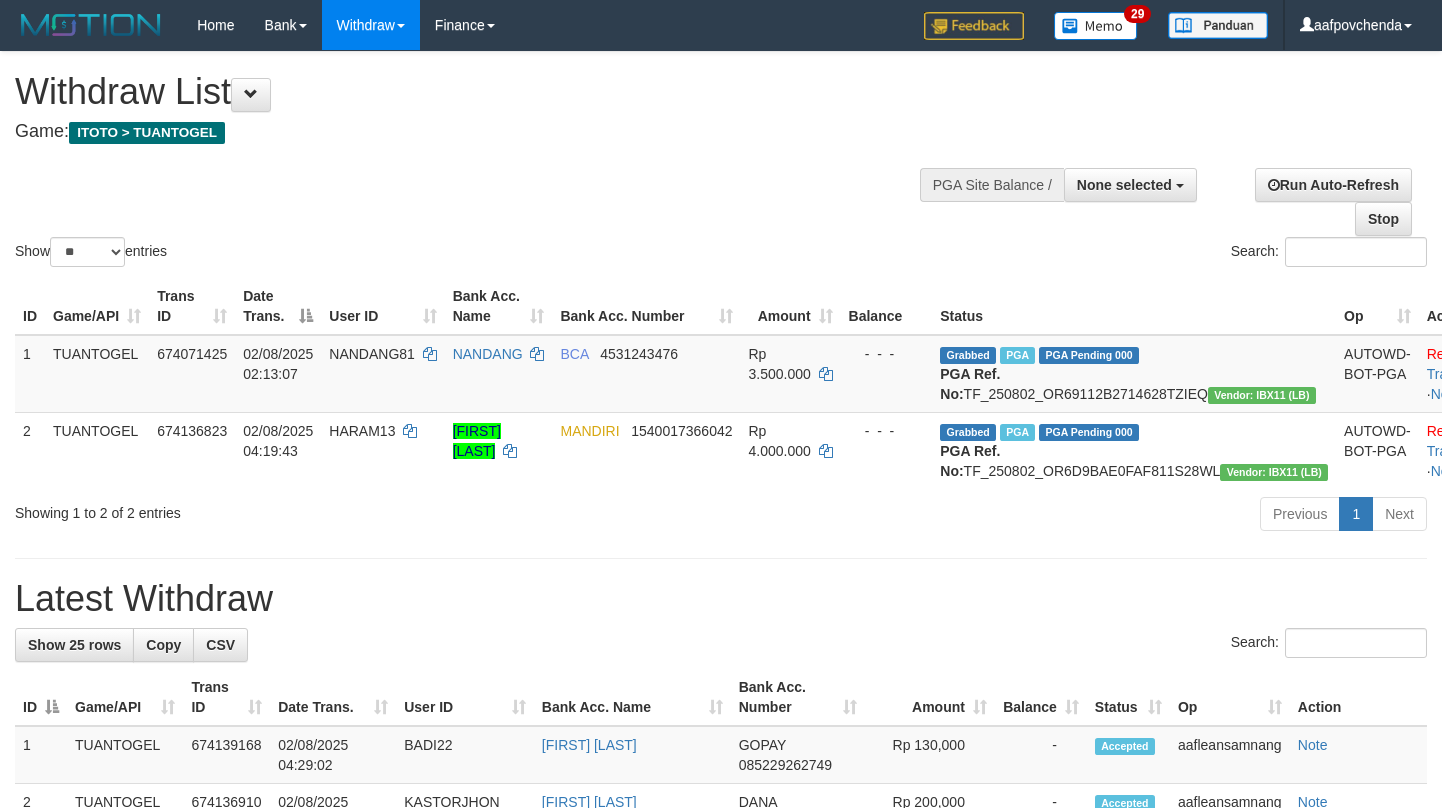 select 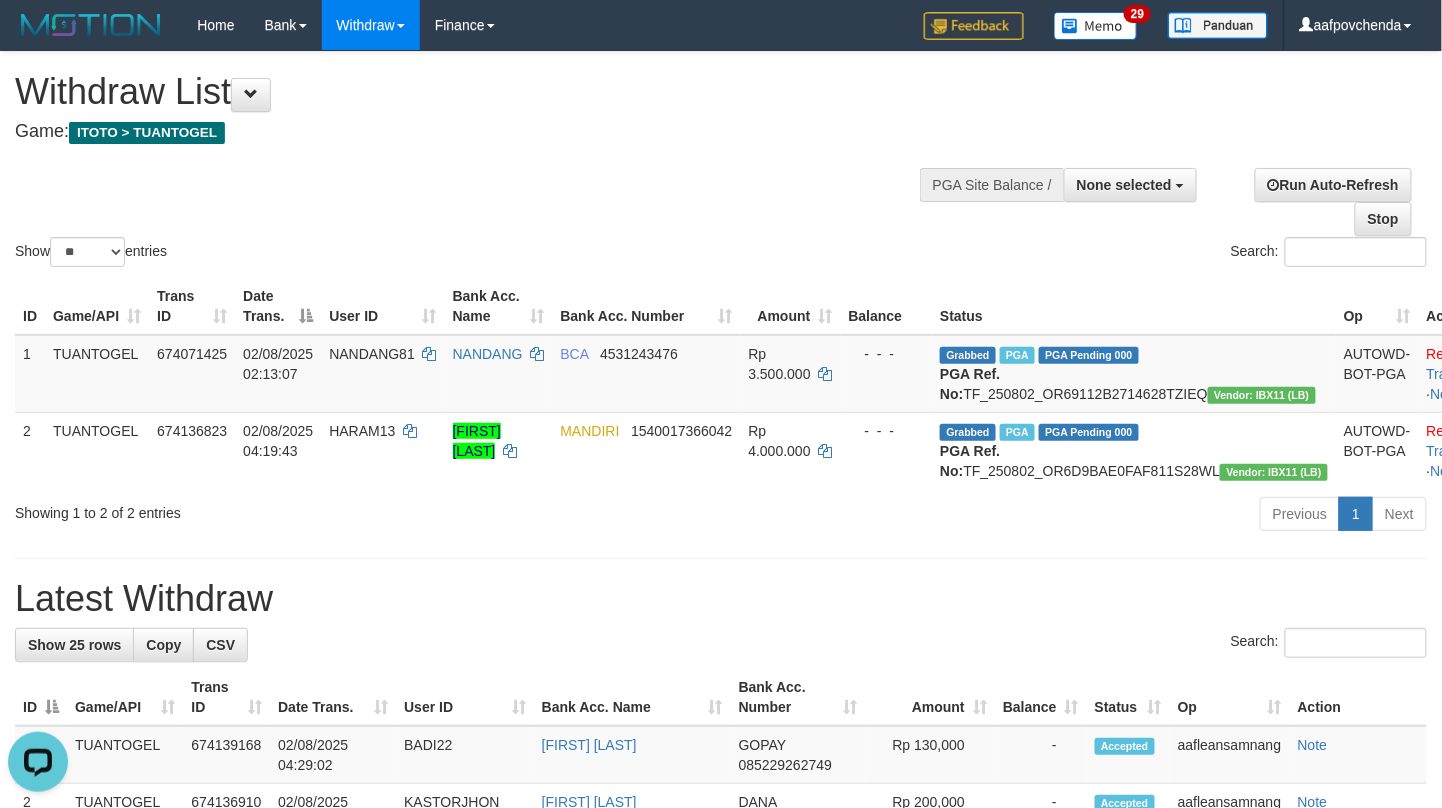 scroll, scrollTop: 0, scrollLeft: 0, axis: both 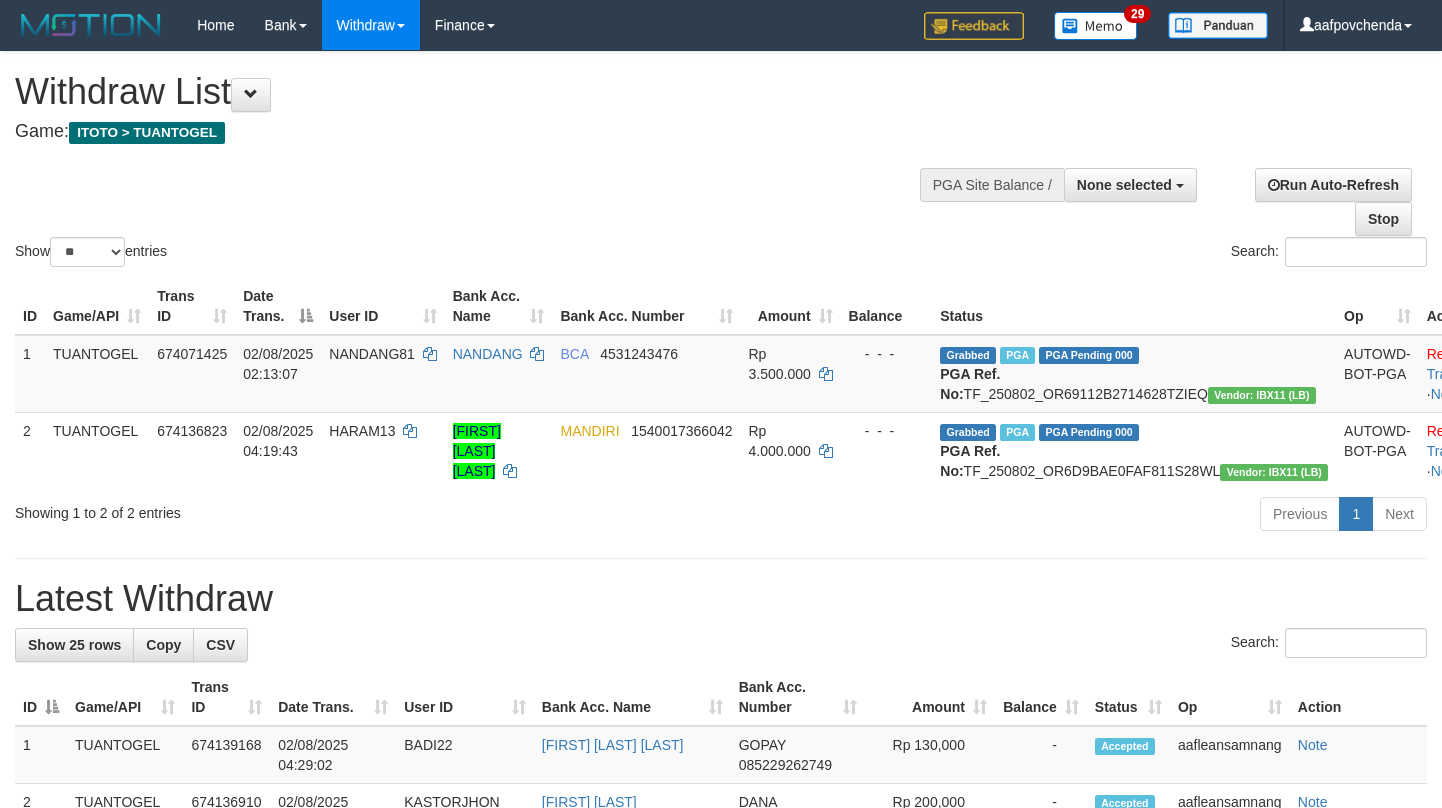 select 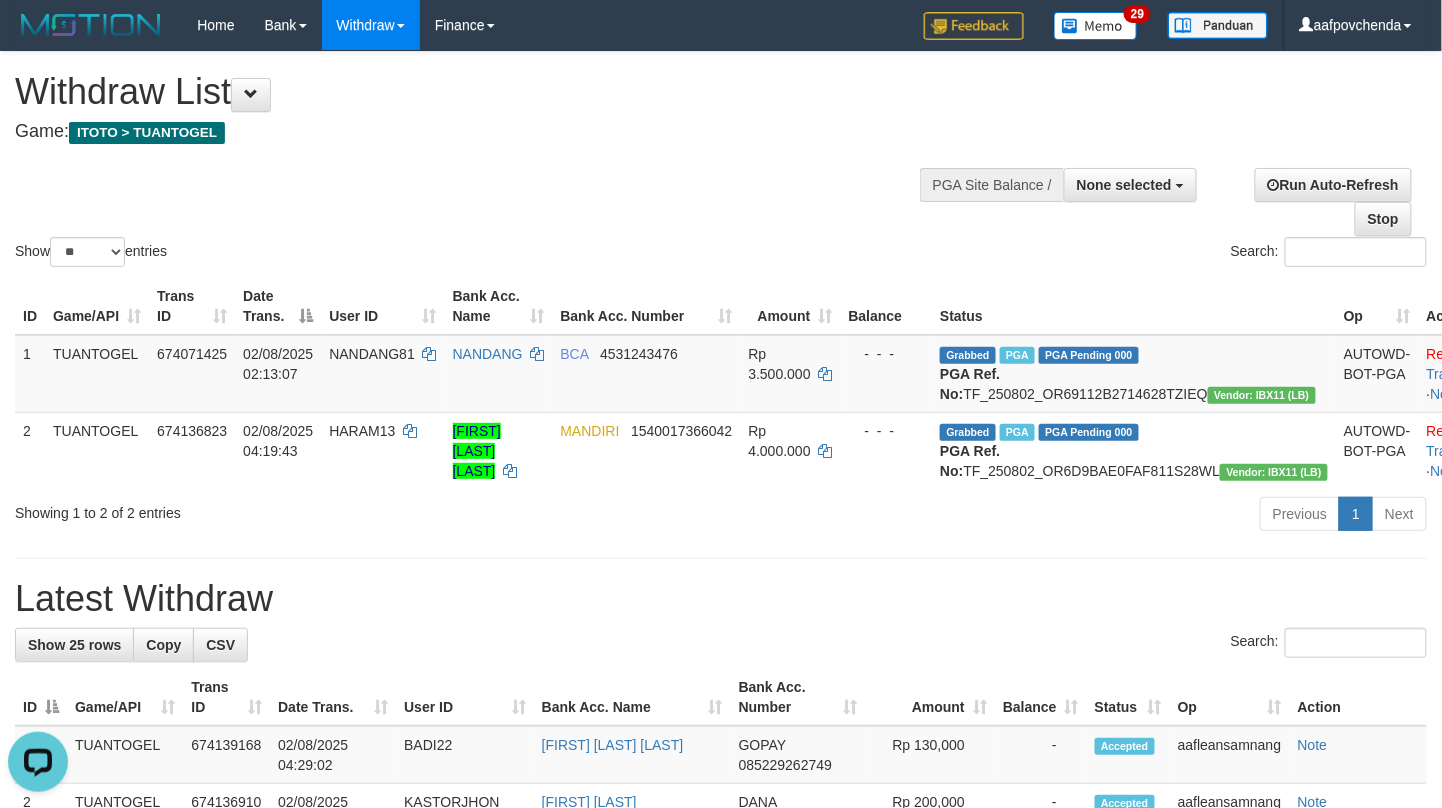 scroll, scrollTop: 0, scrollLeft: 0, axis: both 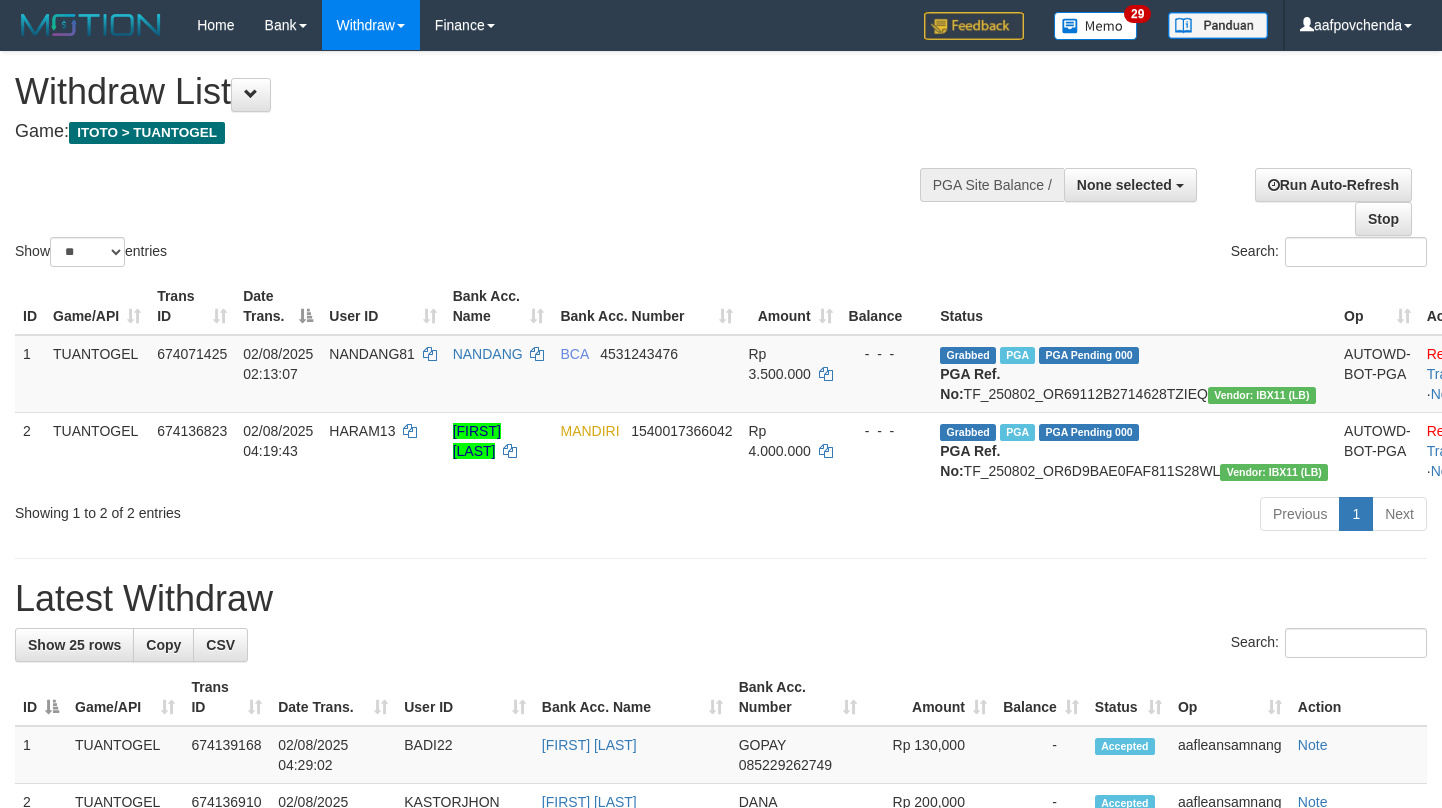 select 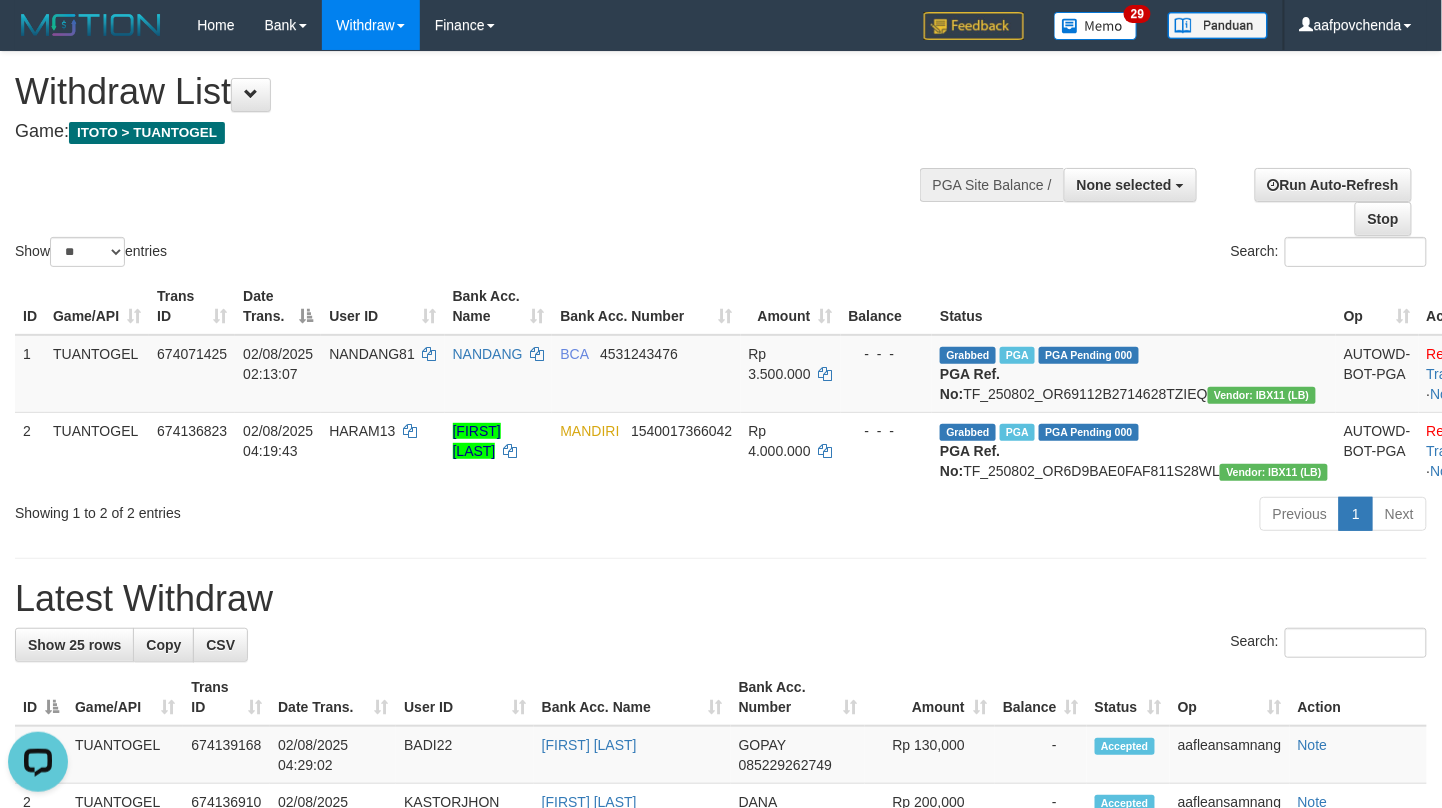 scroll, scrollTop: 0, scrollLeft: 0, axis: both 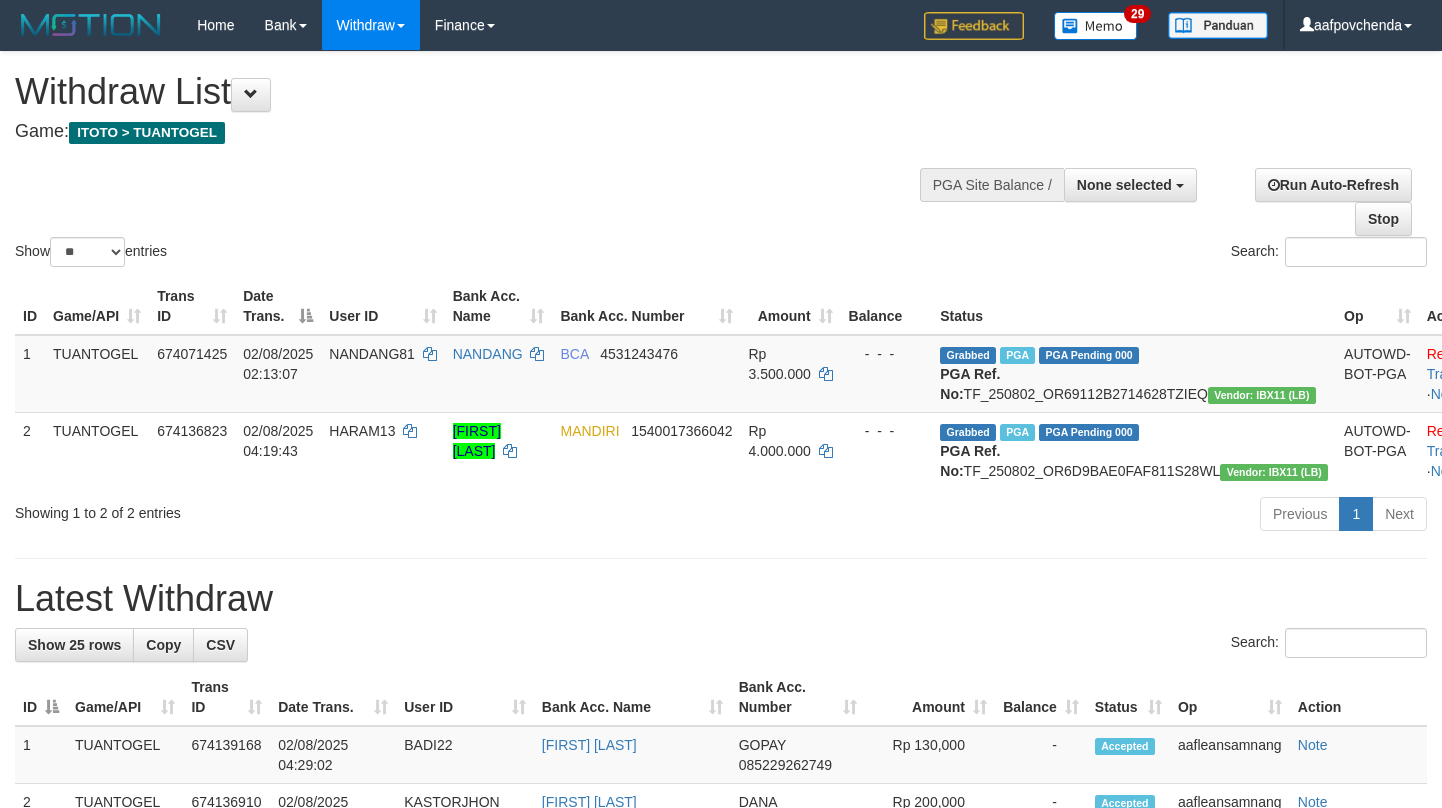 select 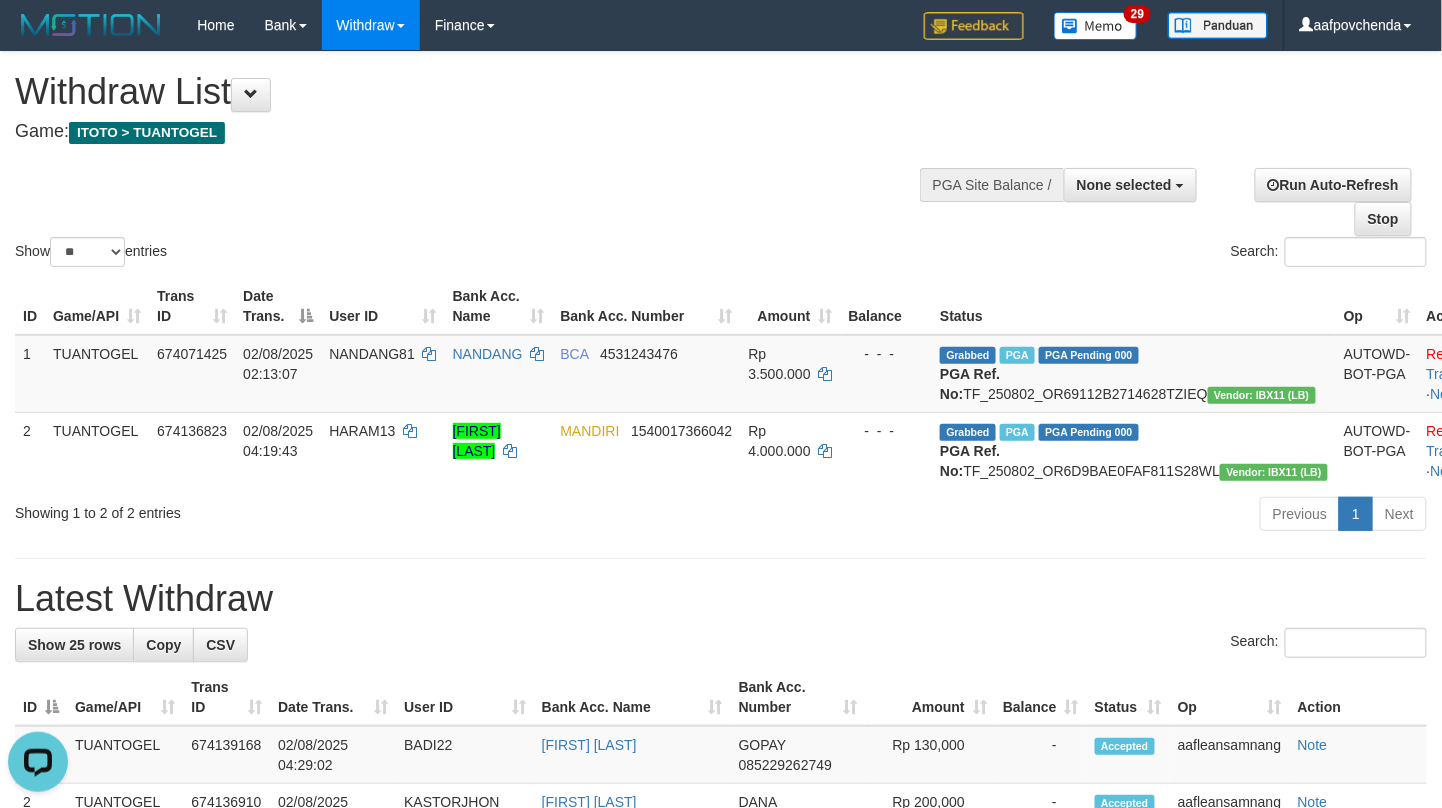scroll, scrollTop: 0, scrollLeft: 0, axis: both 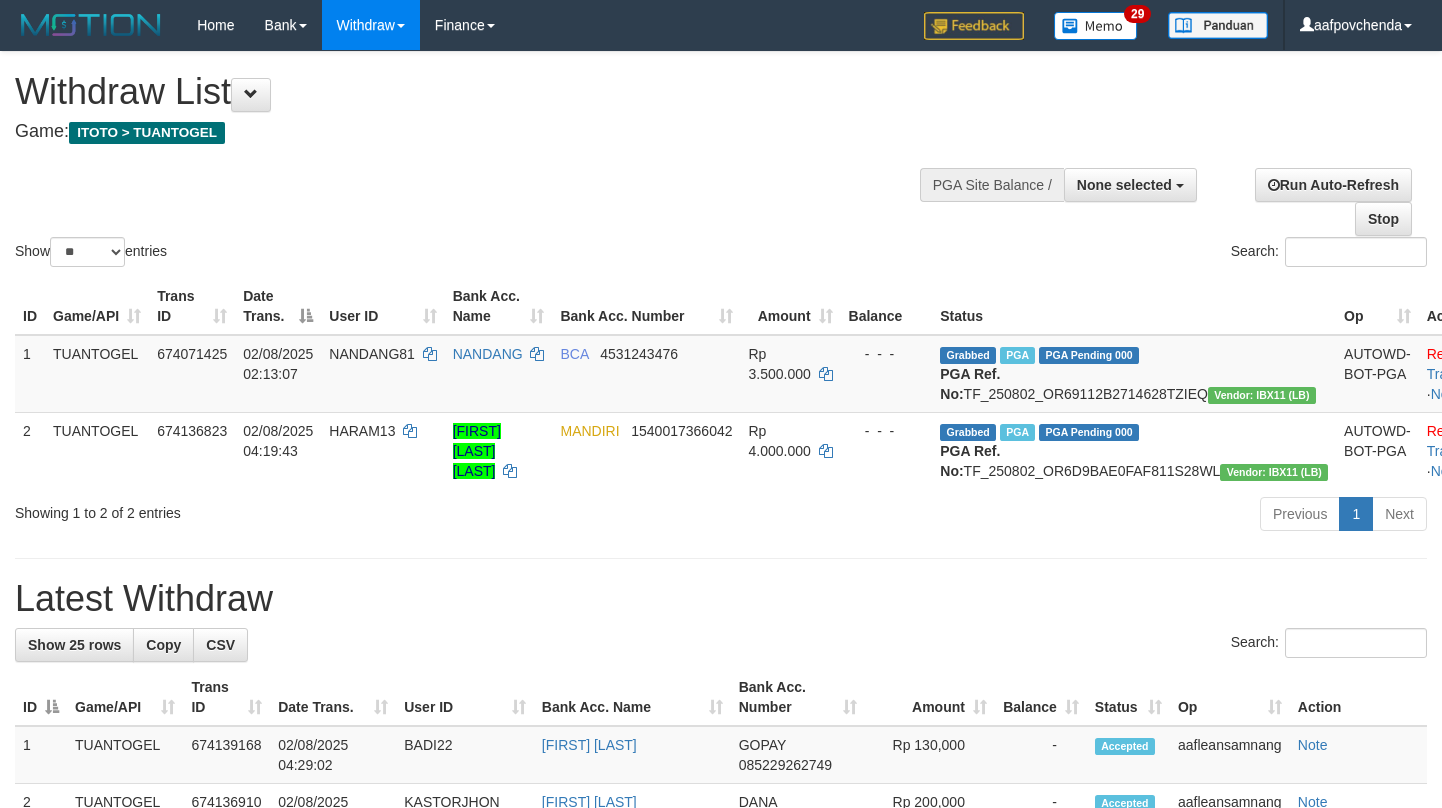 select 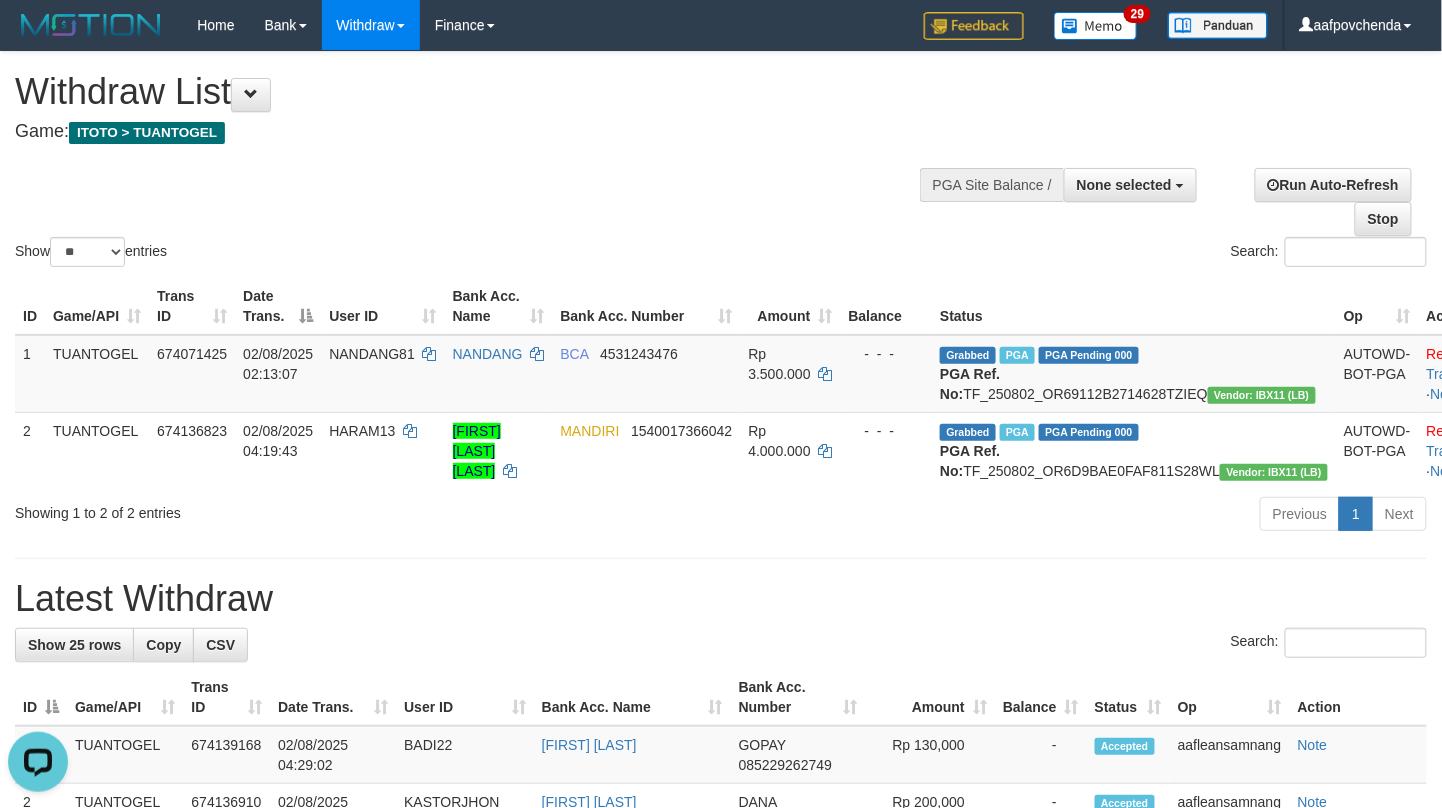 scroll, scrollTop: 0, scrollLeft: 0, axis: both 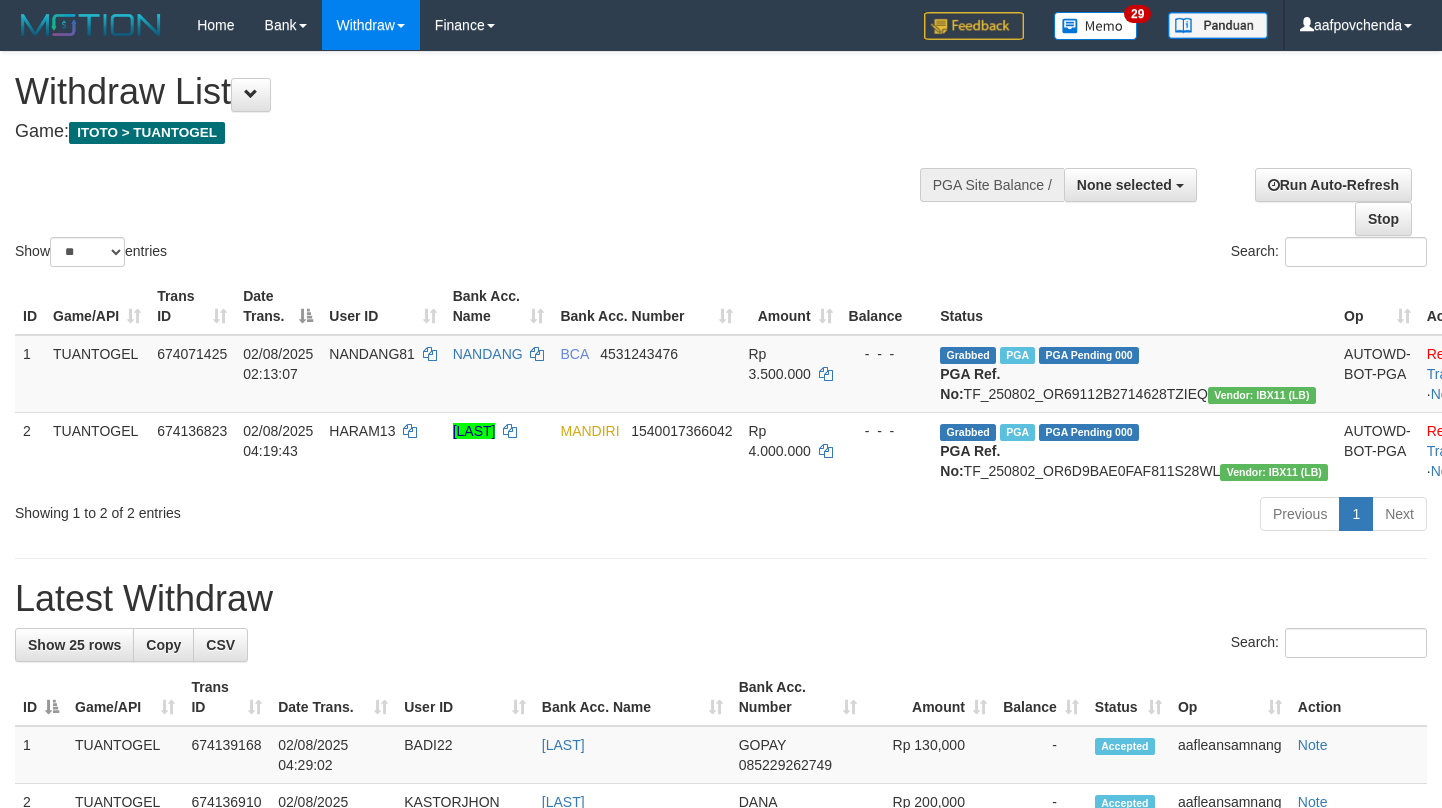 select 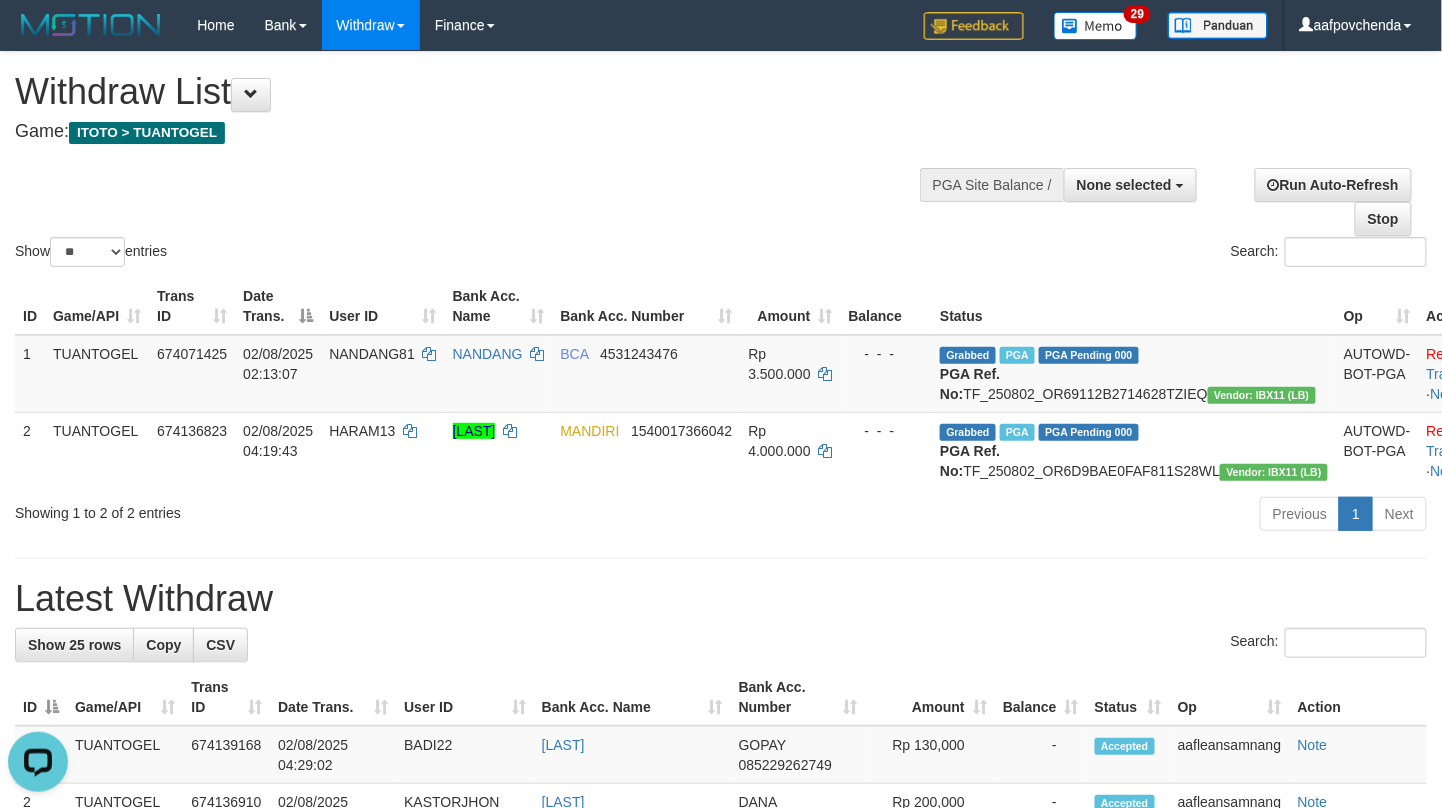 scroll, scrollTop: 0, scrollLeft: 0, axis: both 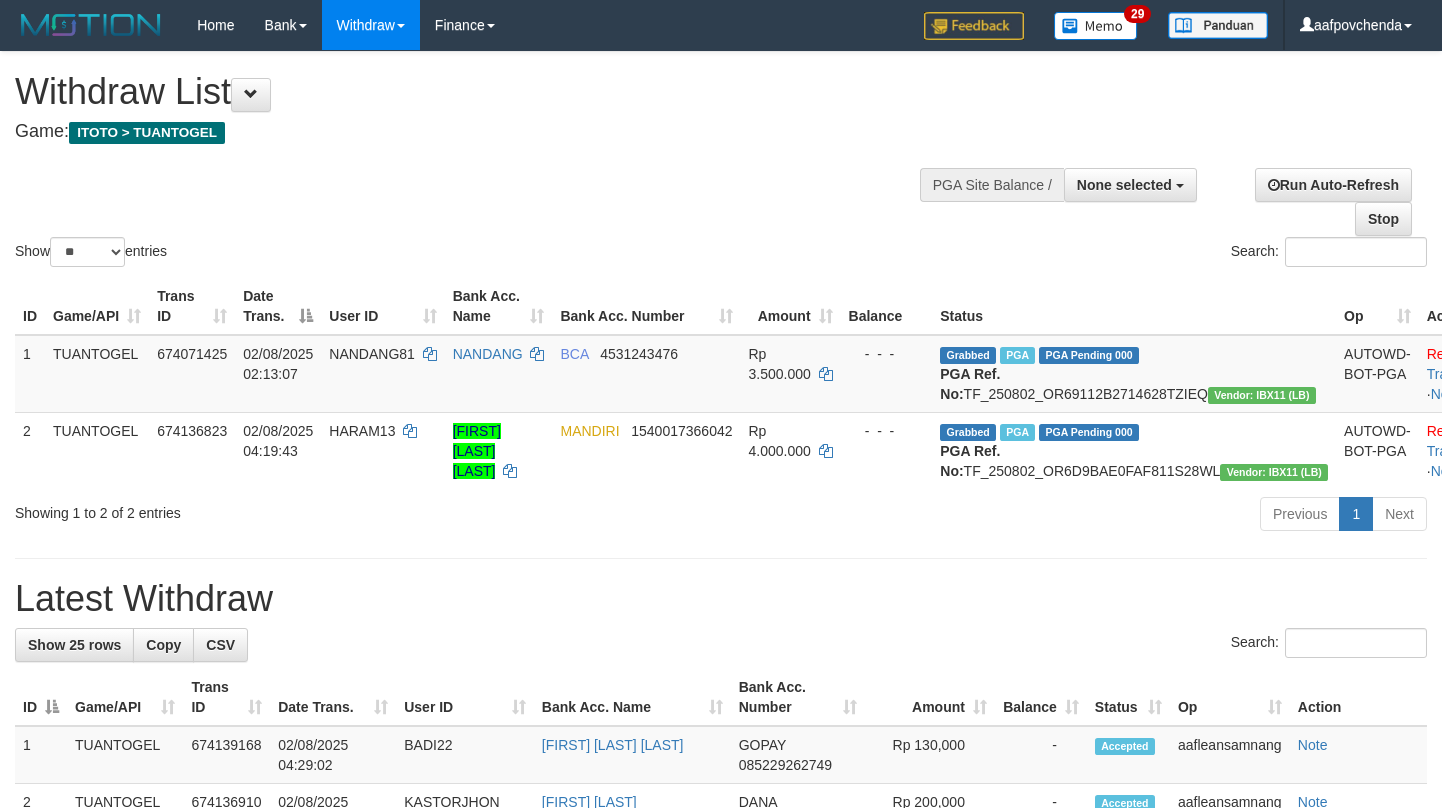 select 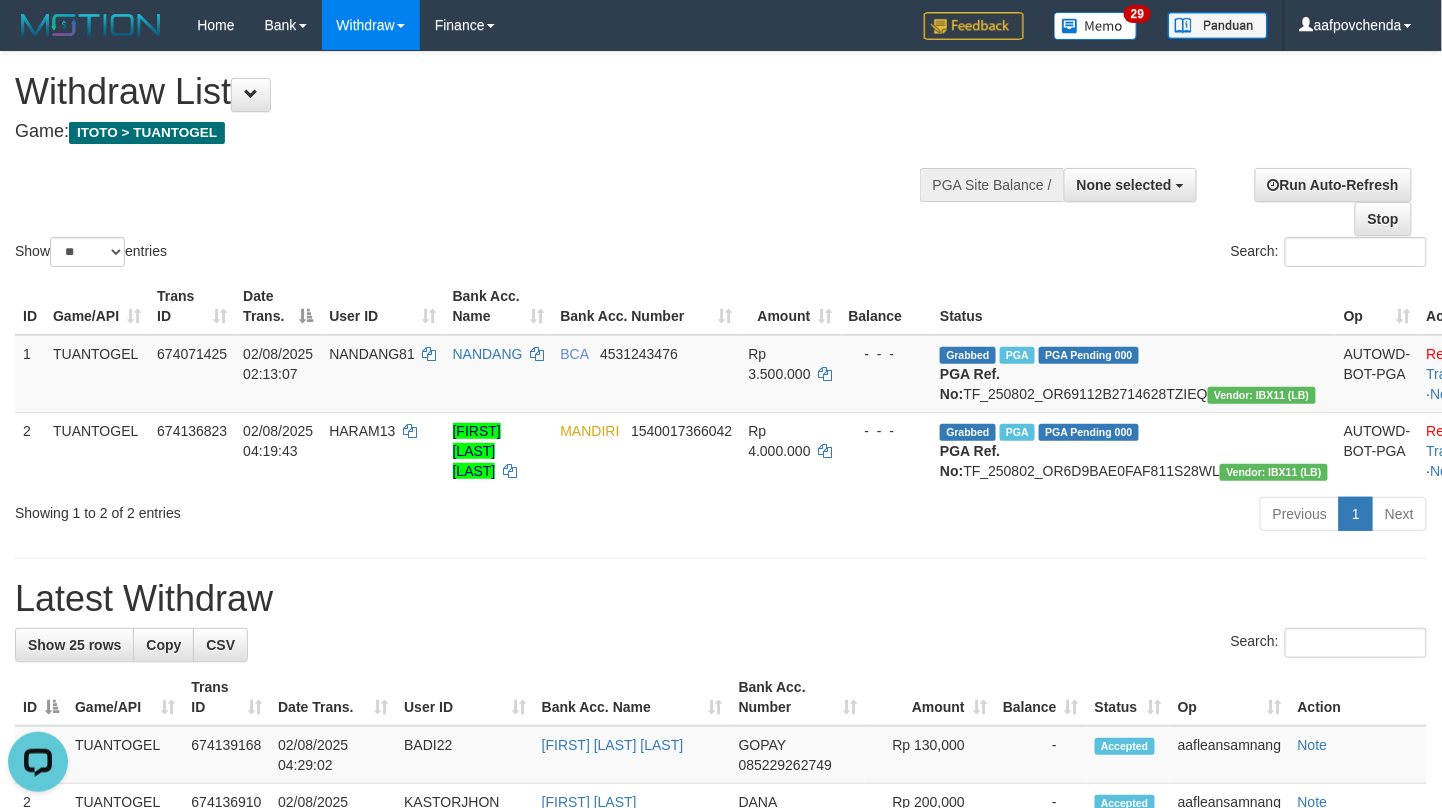 scroll, scrollTop: 0, scrollLeft: 0, axis: both 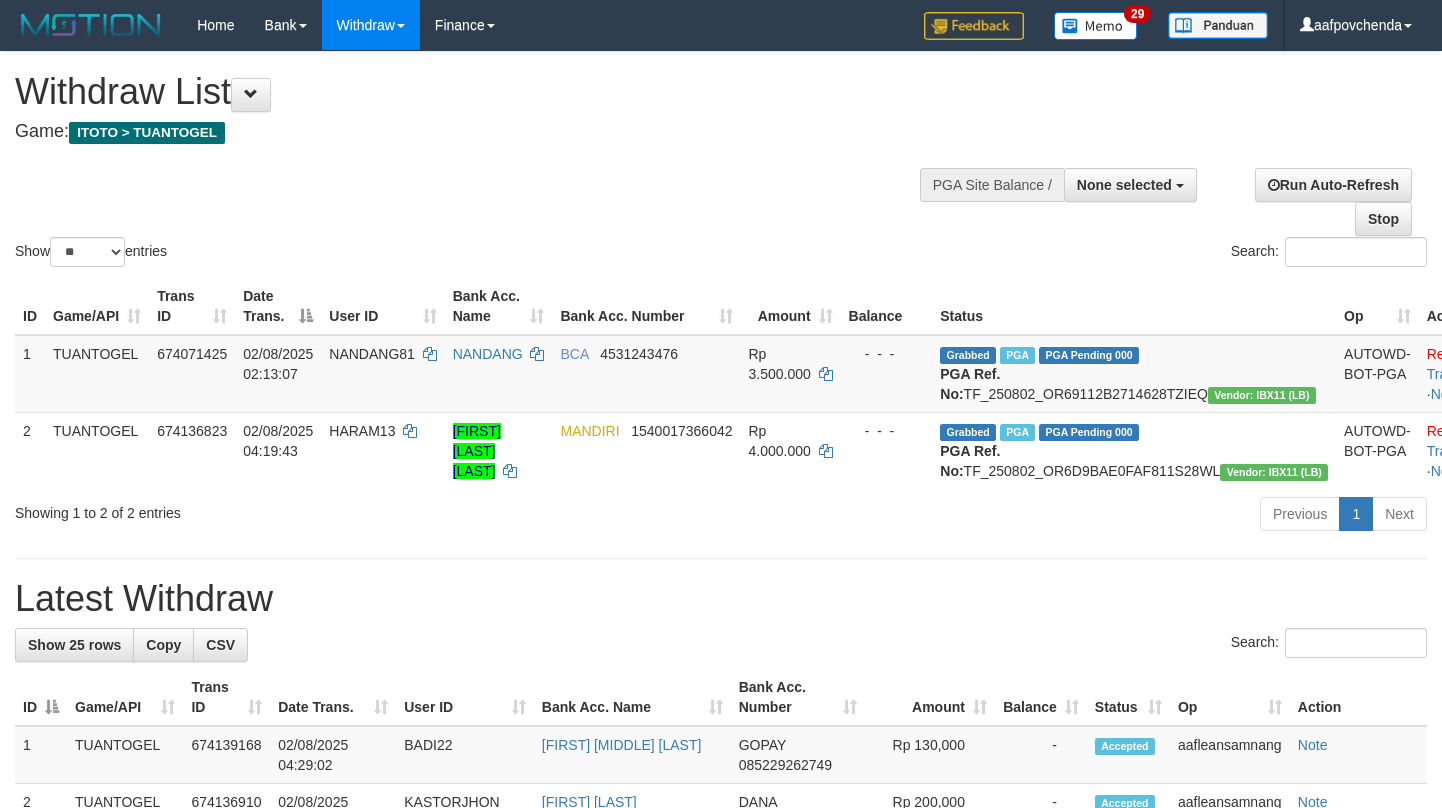 select 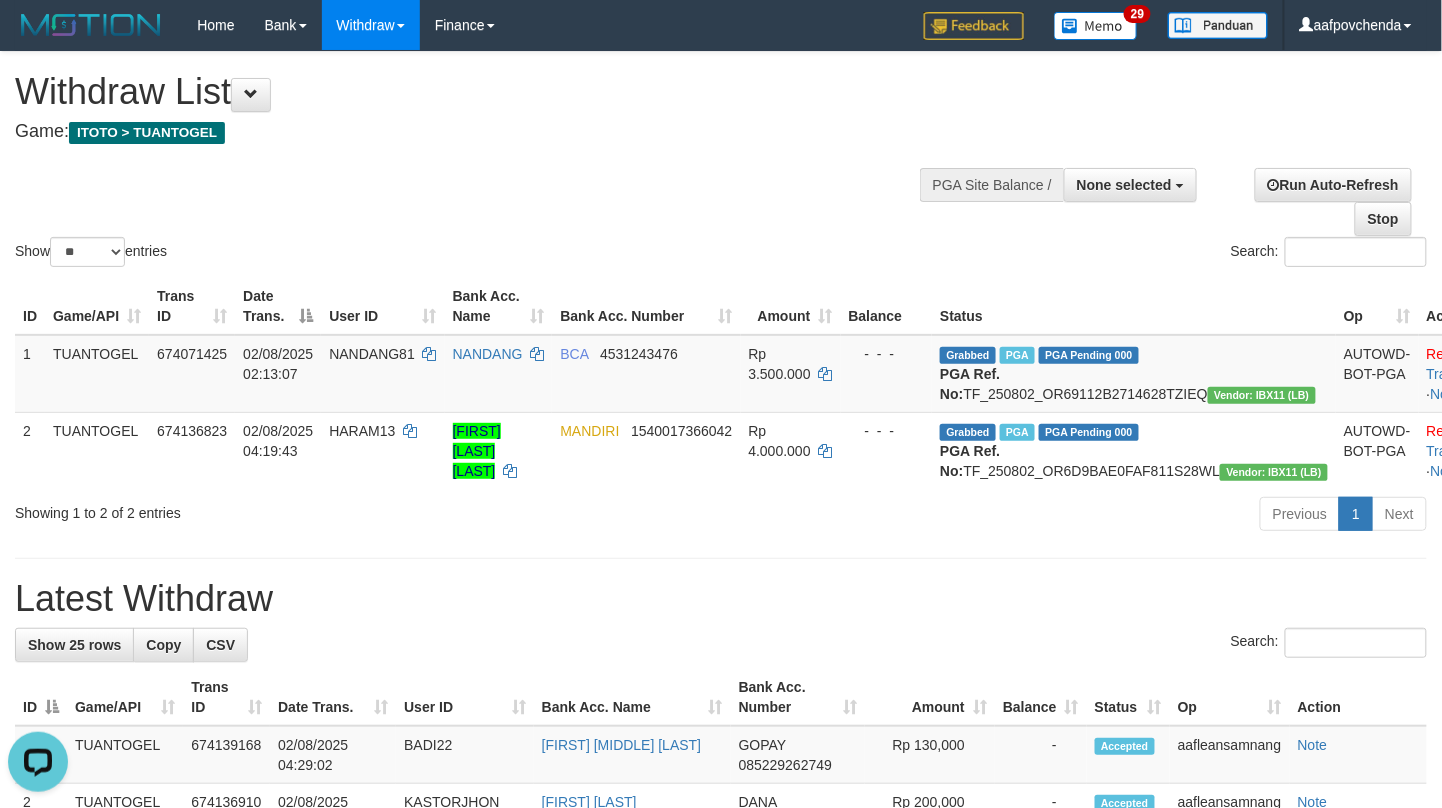 scroll, scrollTop: 0, scrollLeft: 0, axis: both 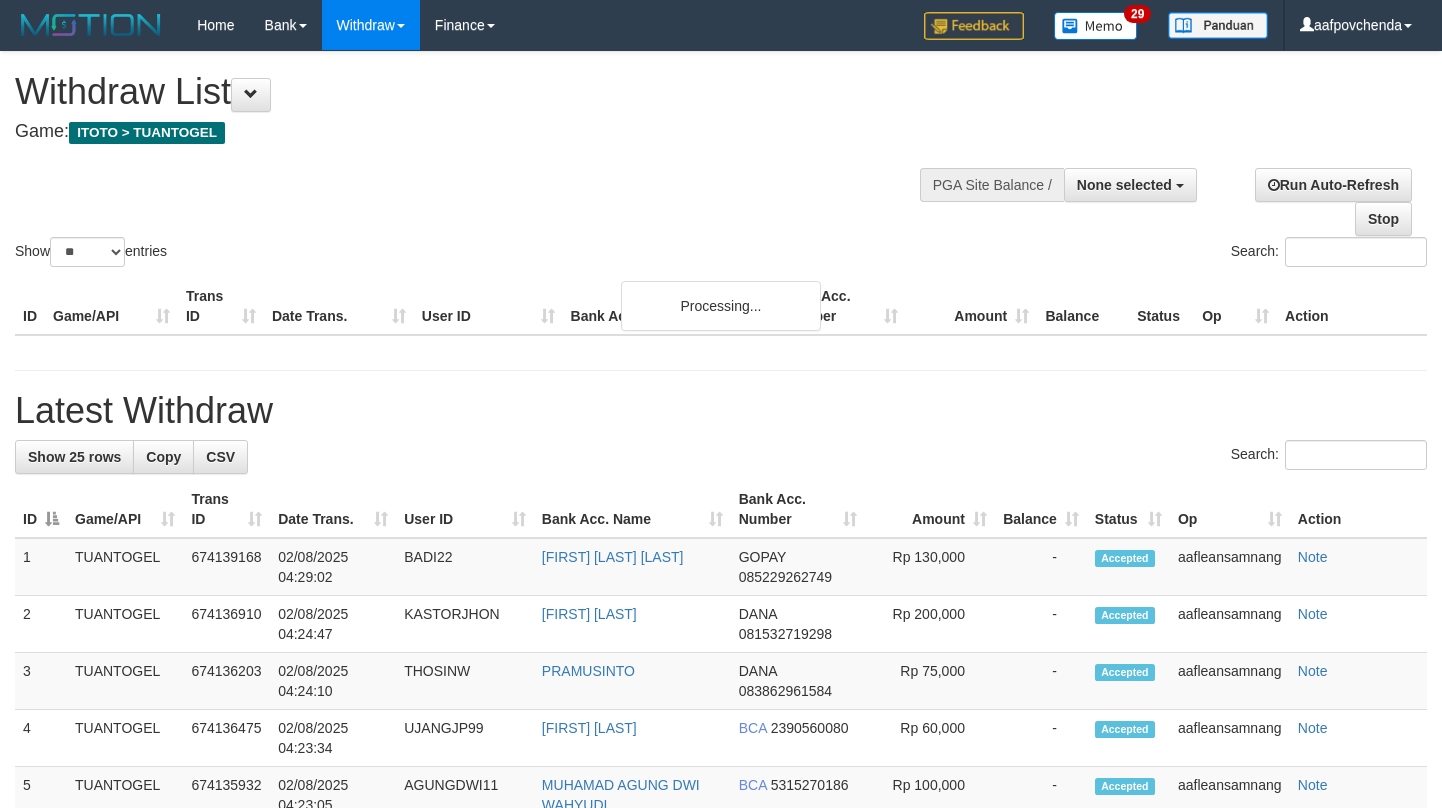 select 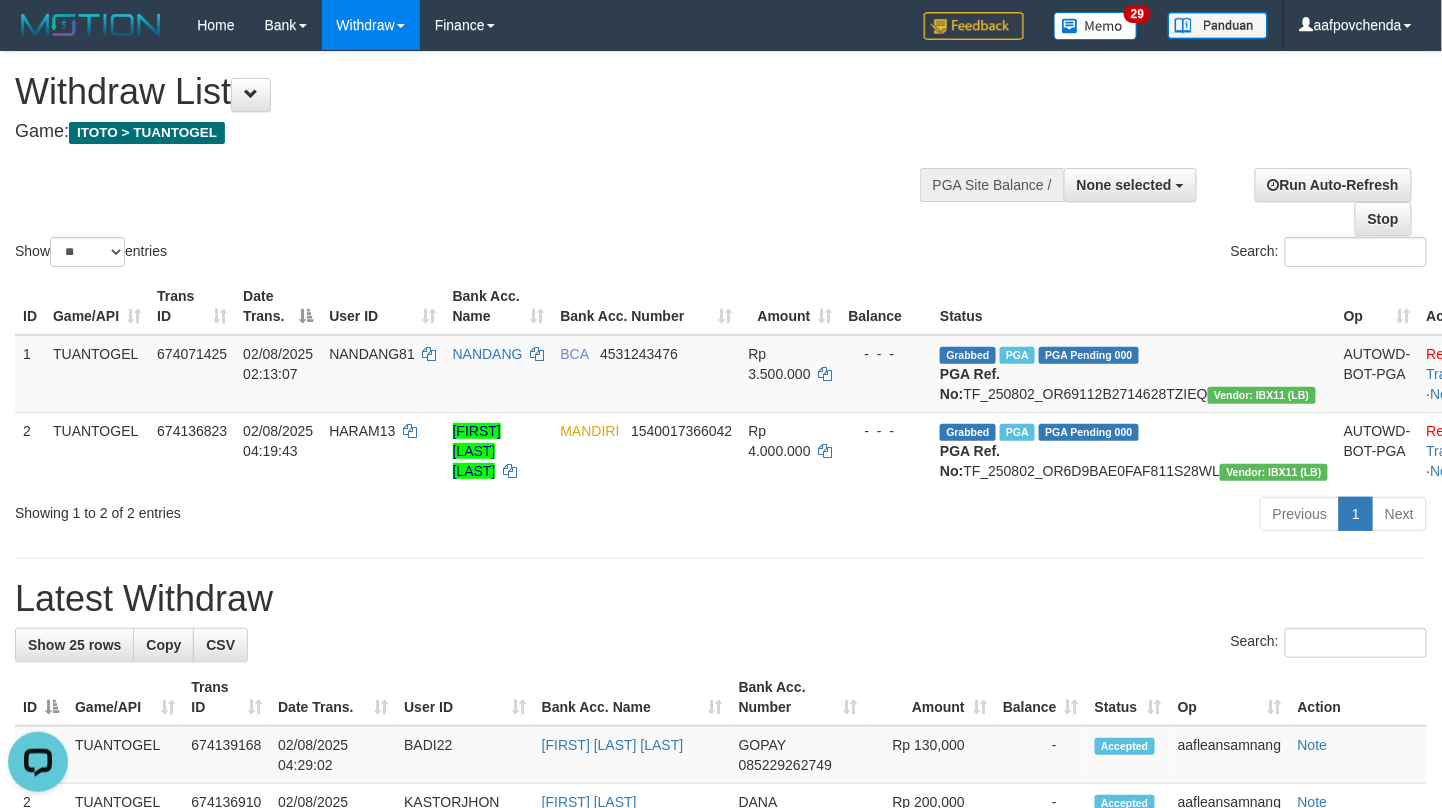 scroll, scrollTop: 0, scrollLeft: 0, axis: both 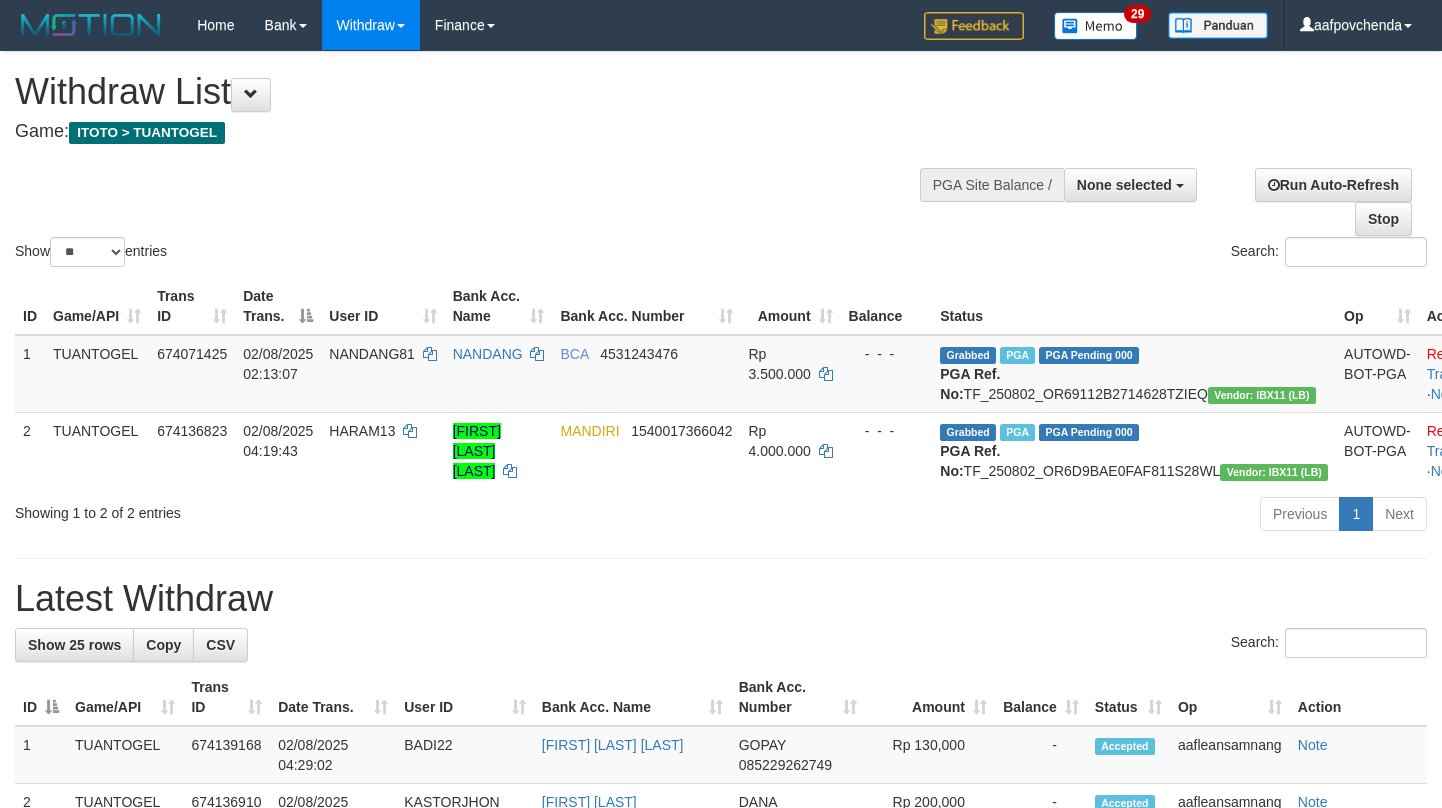 select 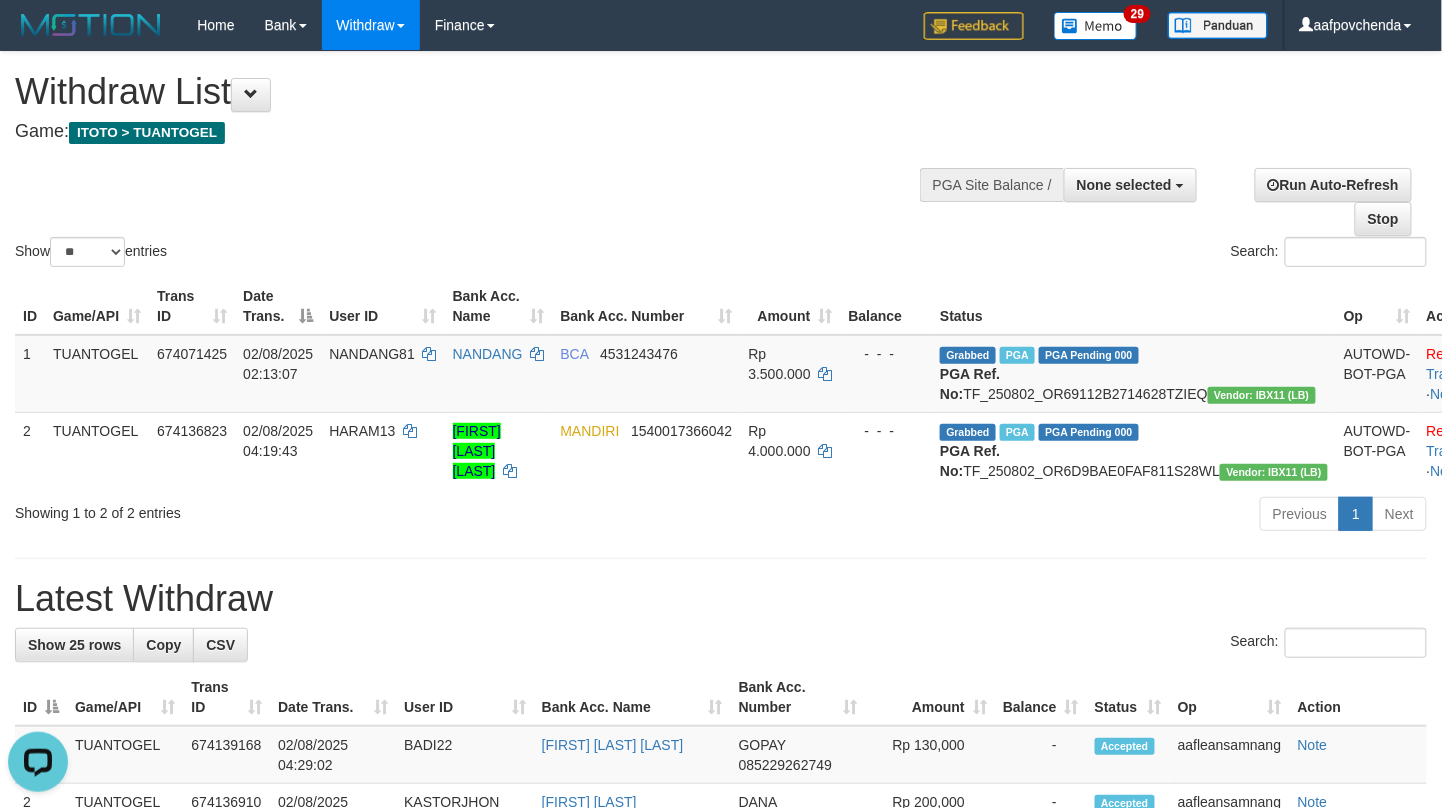 scroll, scrollTop: 0, scrollLeft: 0, axis: both 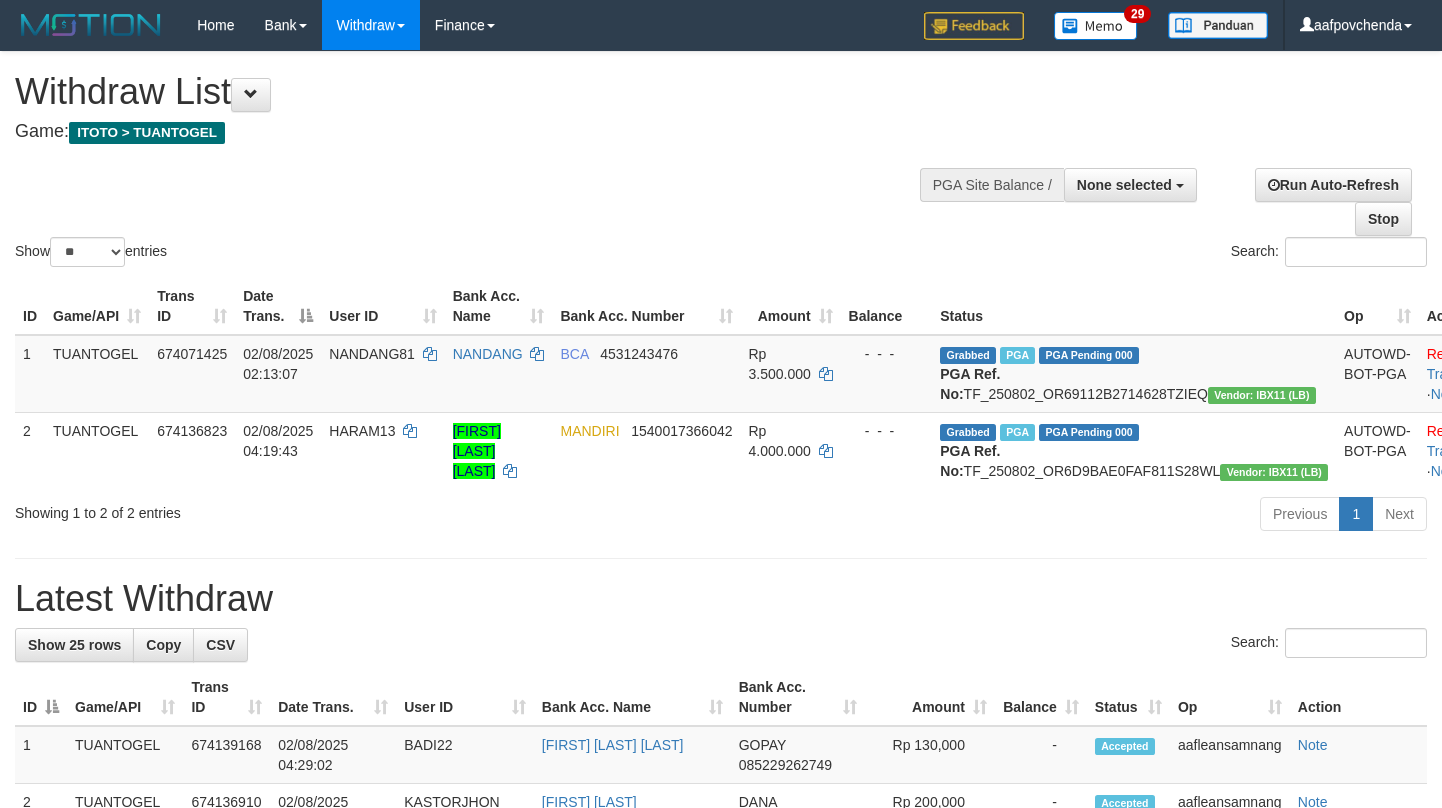 select 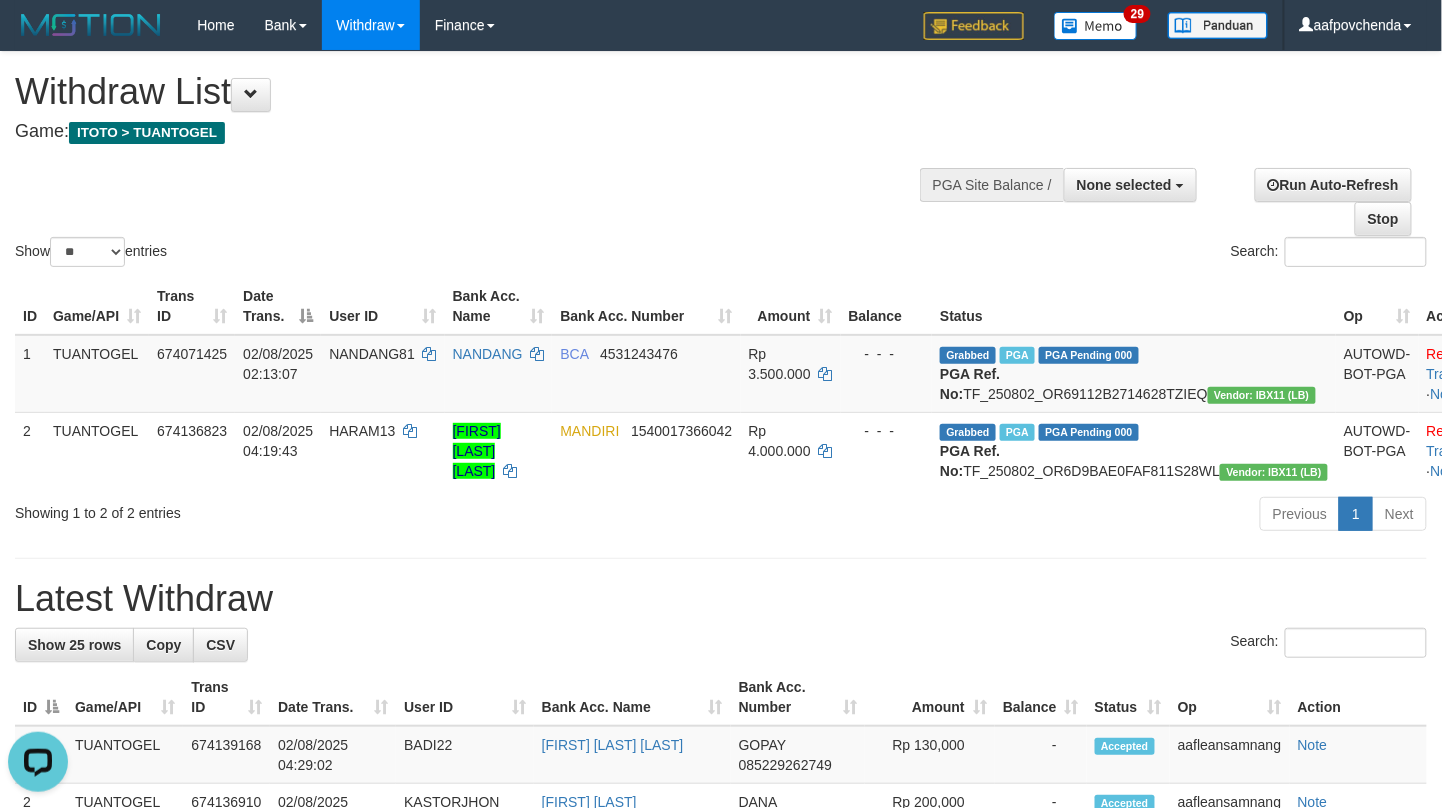 scroll, scrollTop: 0, scrollLeft: 0, axis: both 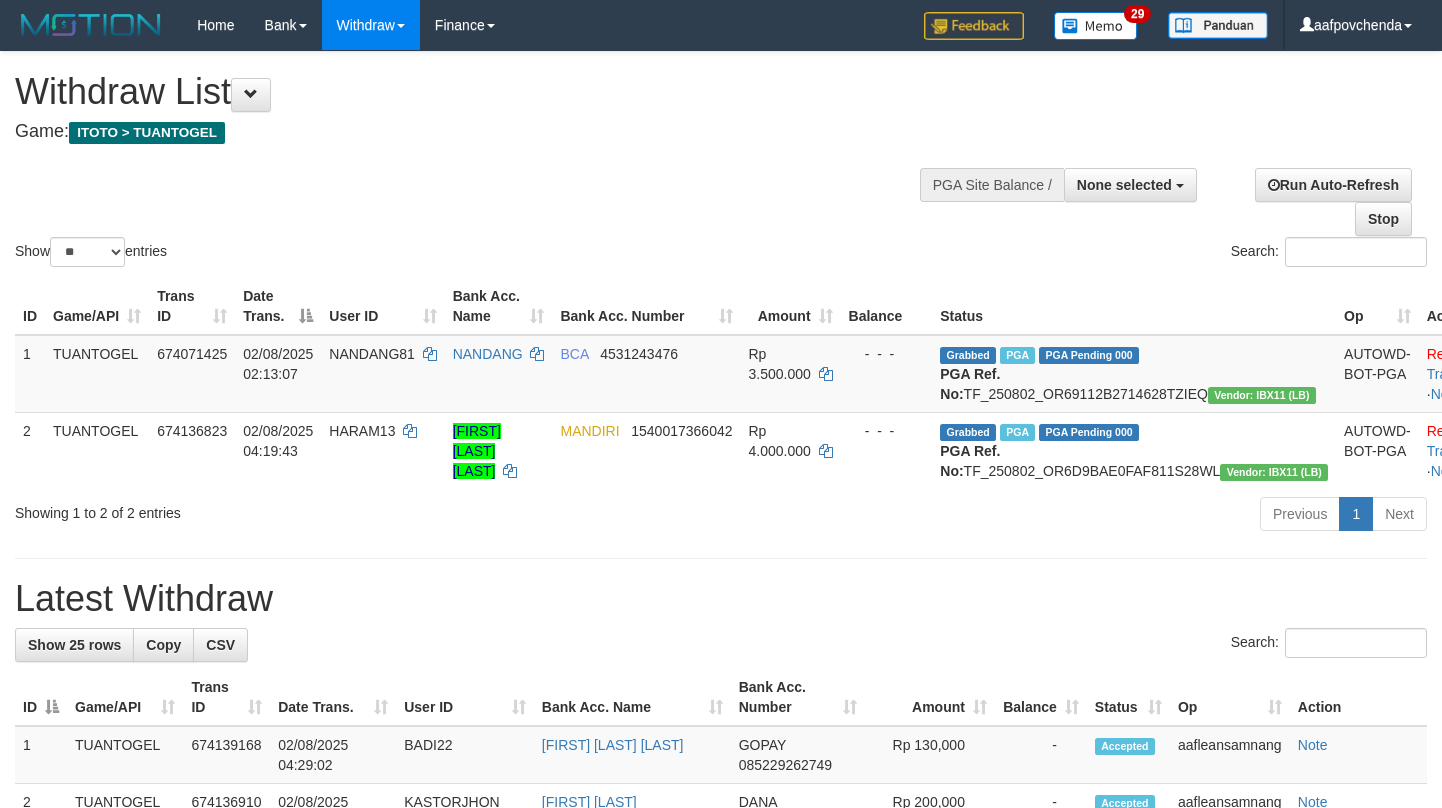 select 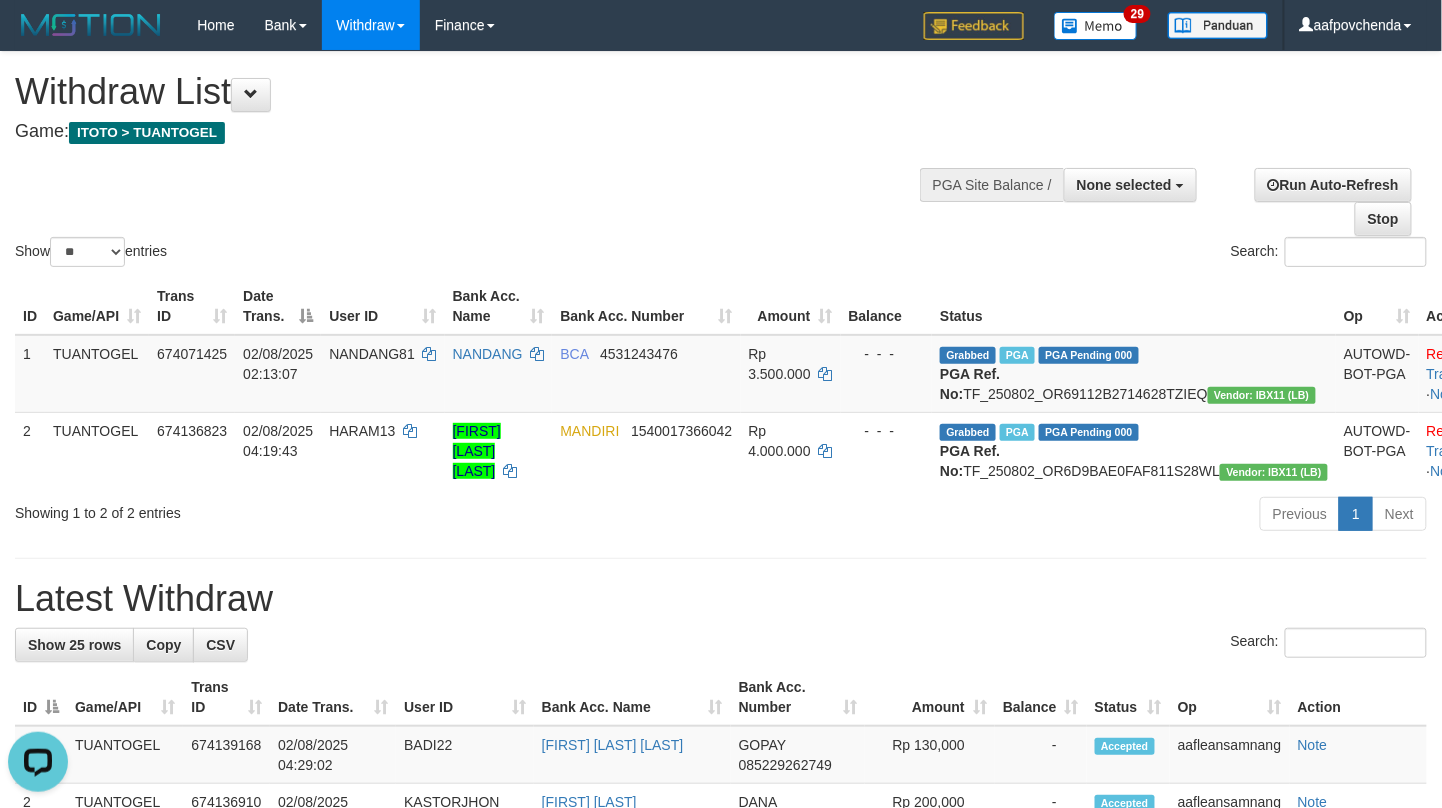scroll, scrollTop: 0, scrollLeft: 0, axis: both 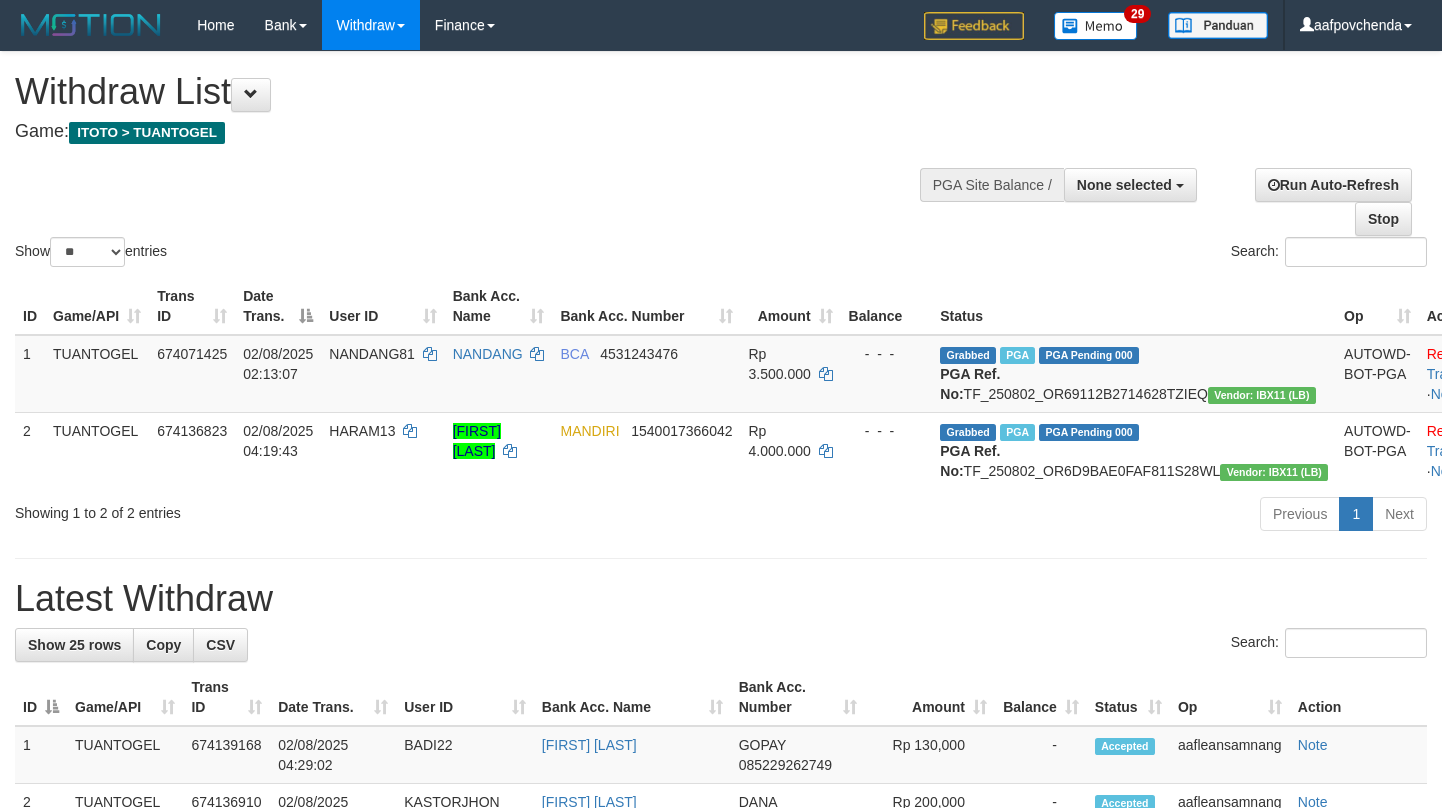select 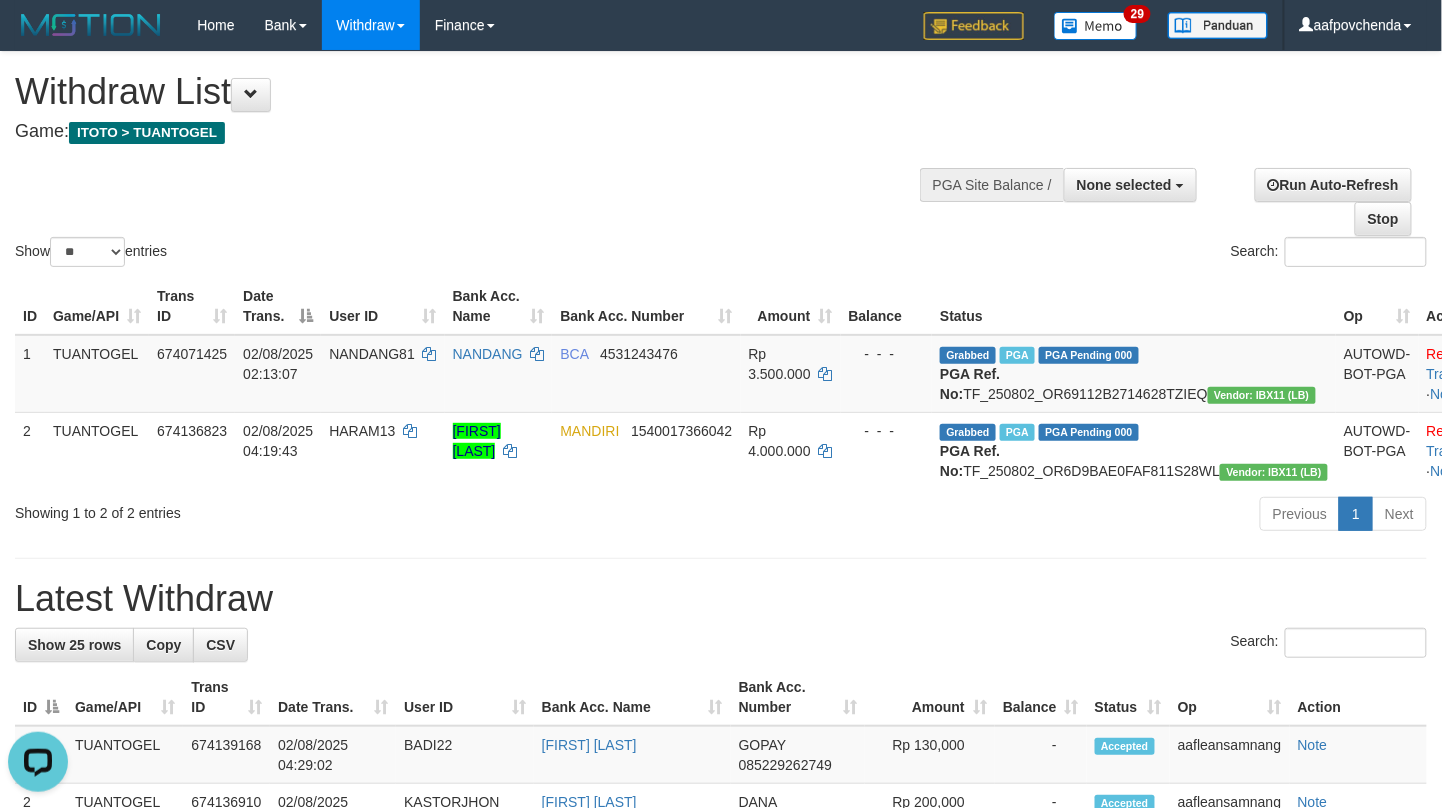 scroll, scrollTop: 0, scrollLeft: 0, axis: both 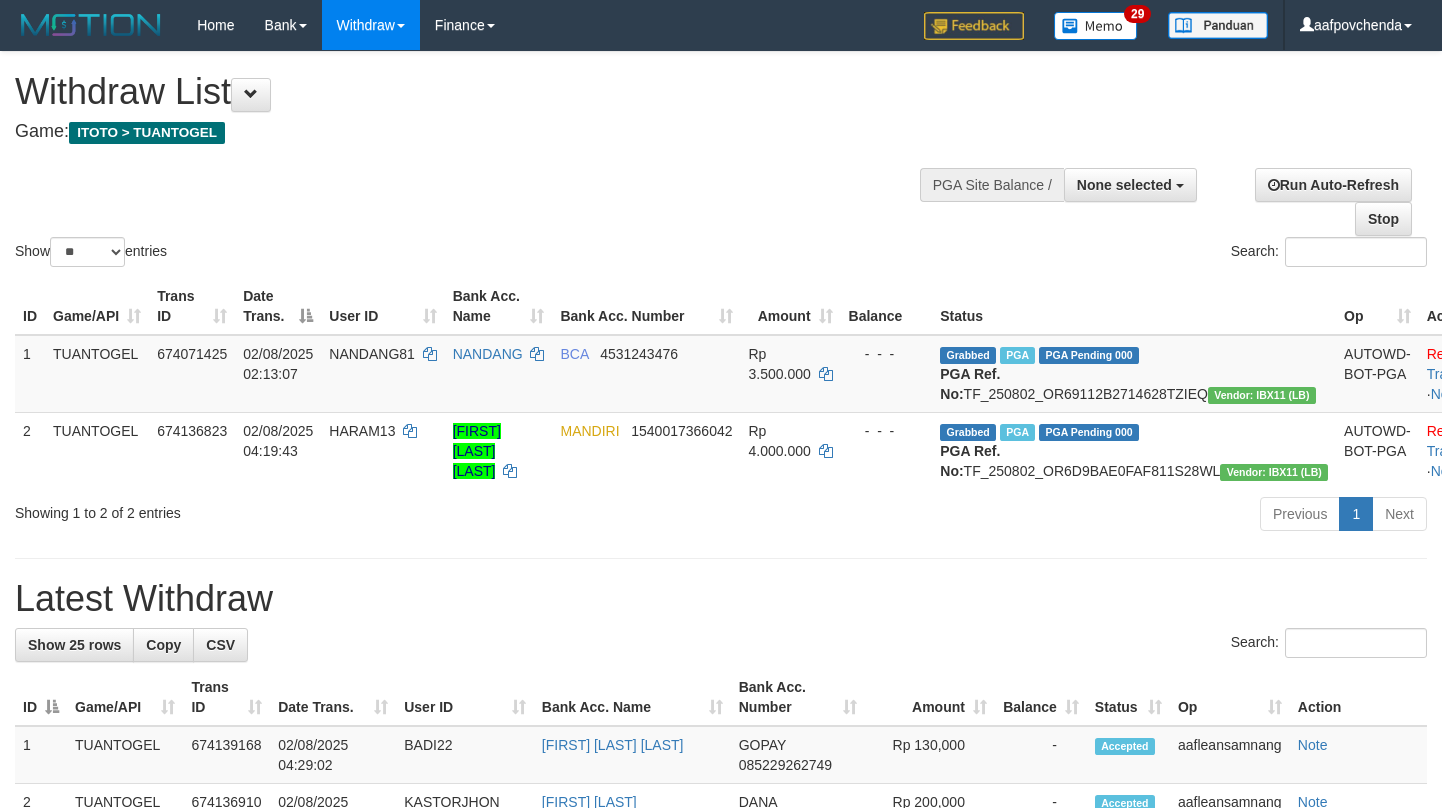 select 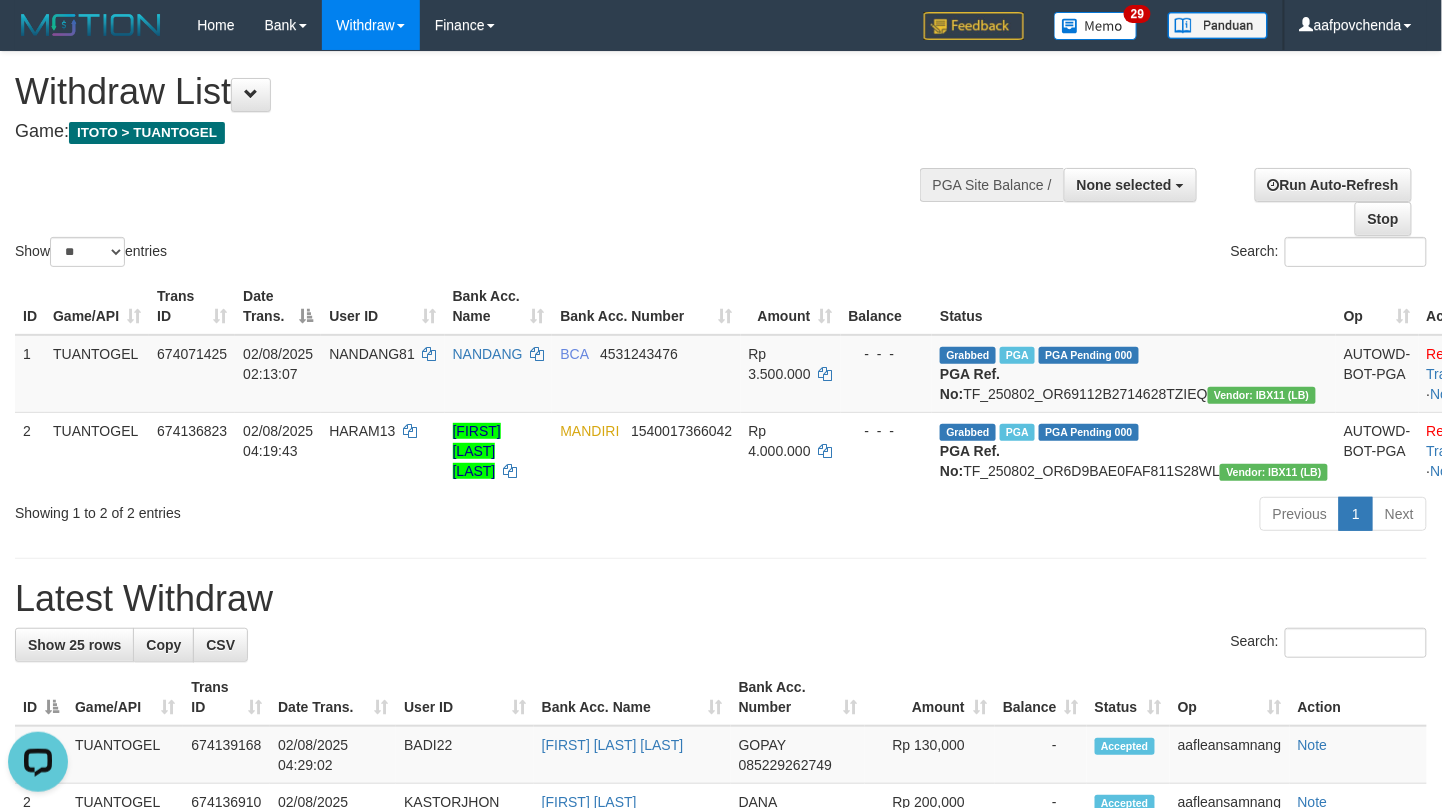 scroll, scrollTop: 0, scrollLeft: 0, axis: both 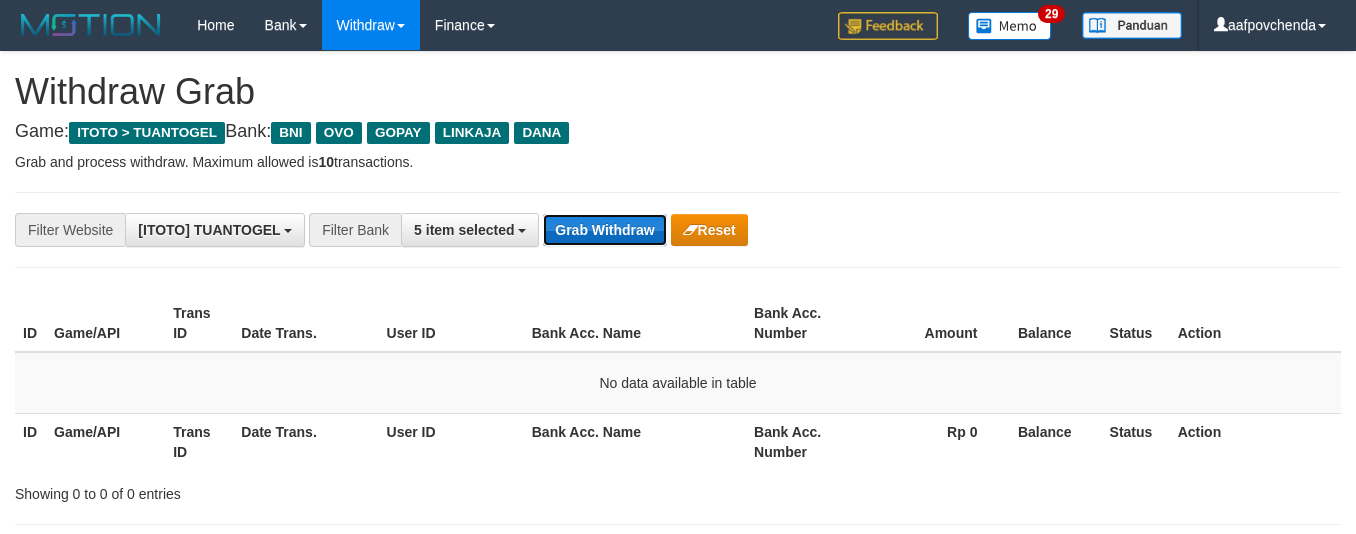drag, startPoint x: 0, startPoint y: 0, endPoint x: 630, endPoint y: 221, distance: 667.63837 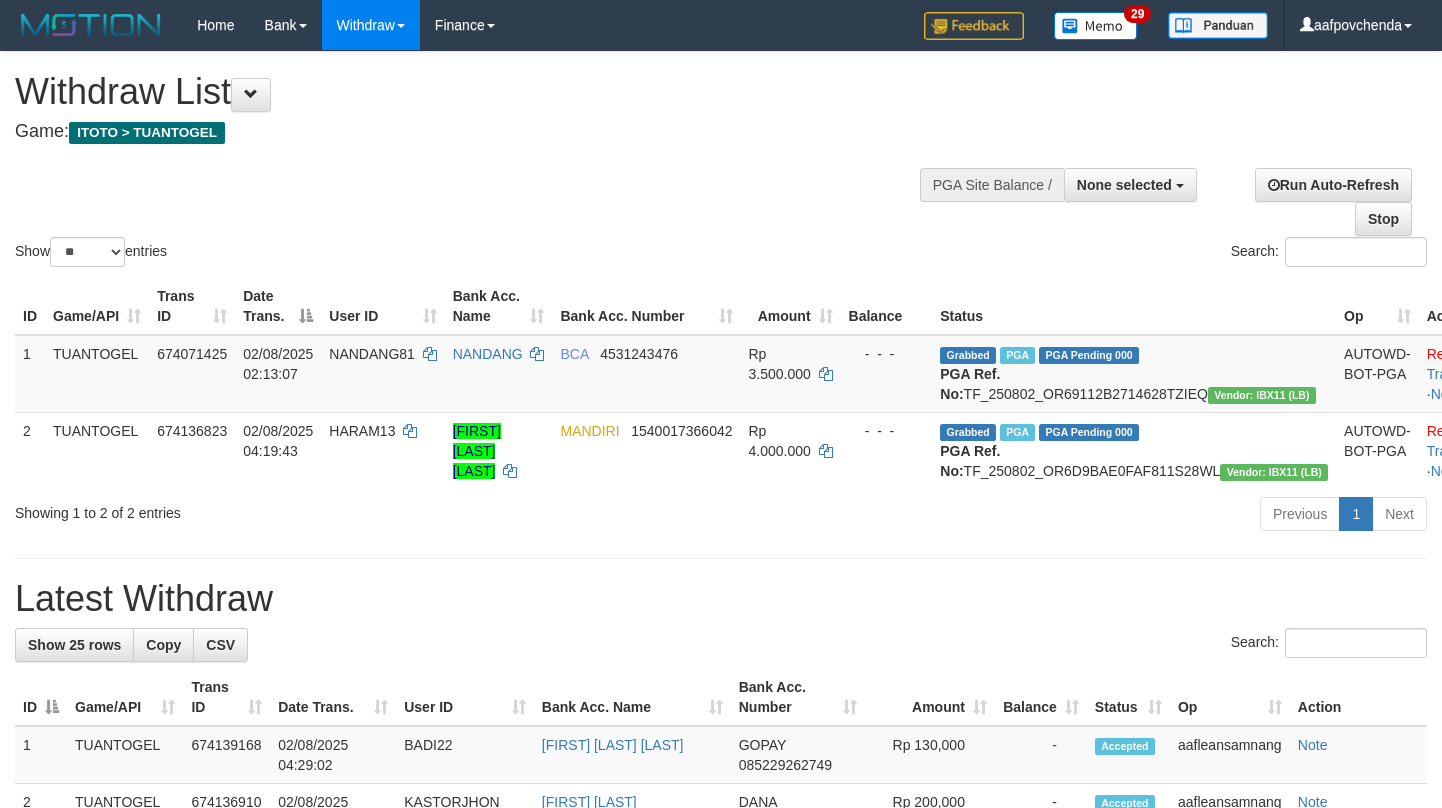 select 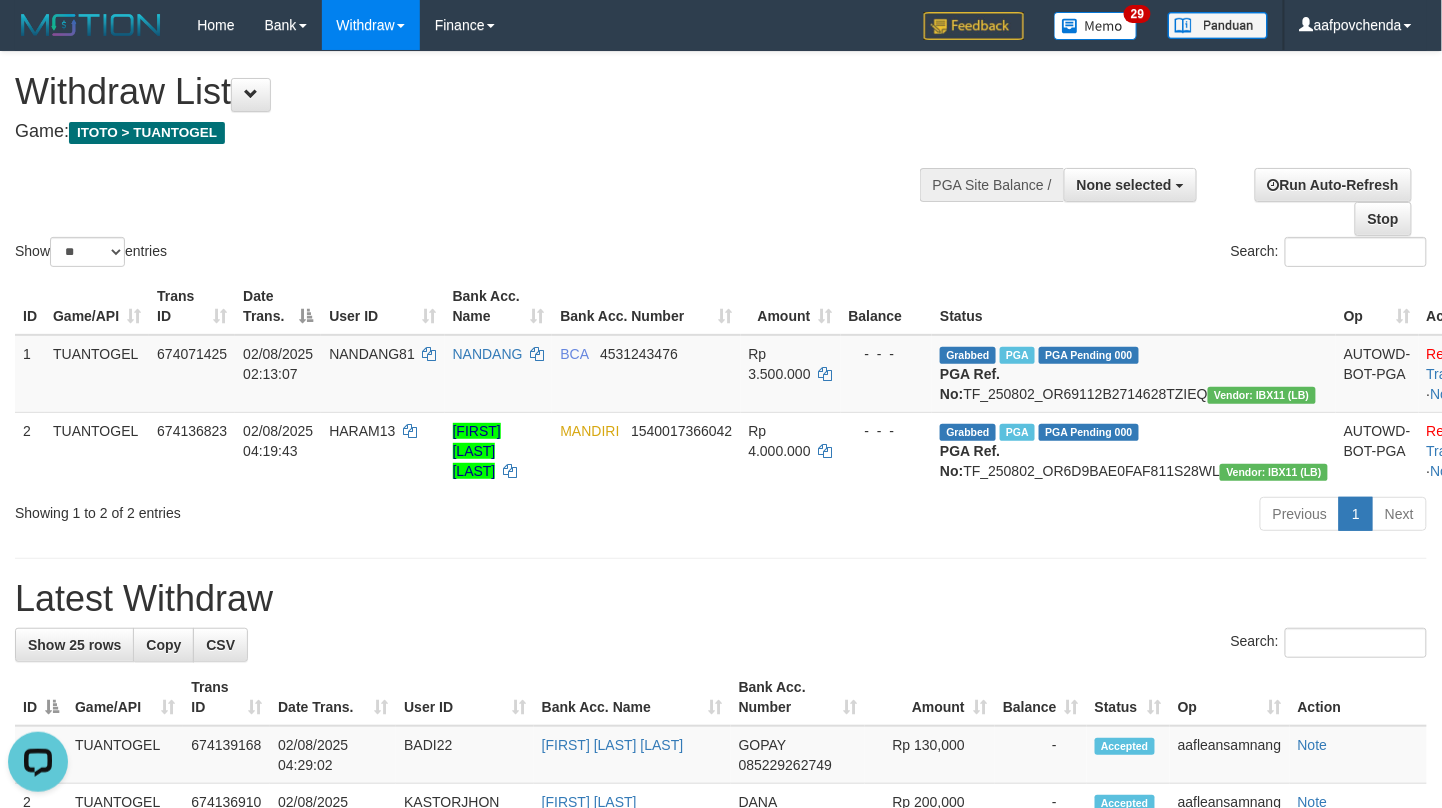 scroll, scrollTop: 0, scrollLeft: 0, axis: both 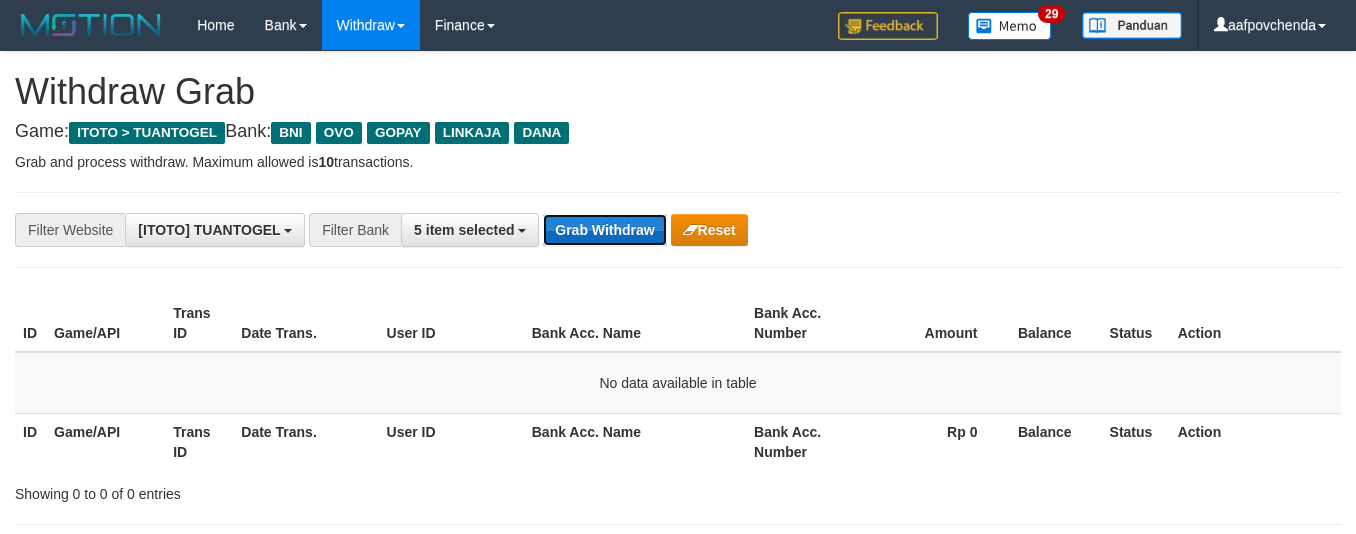 click on "Grab Withdraw" at bounding box center (604, 230) 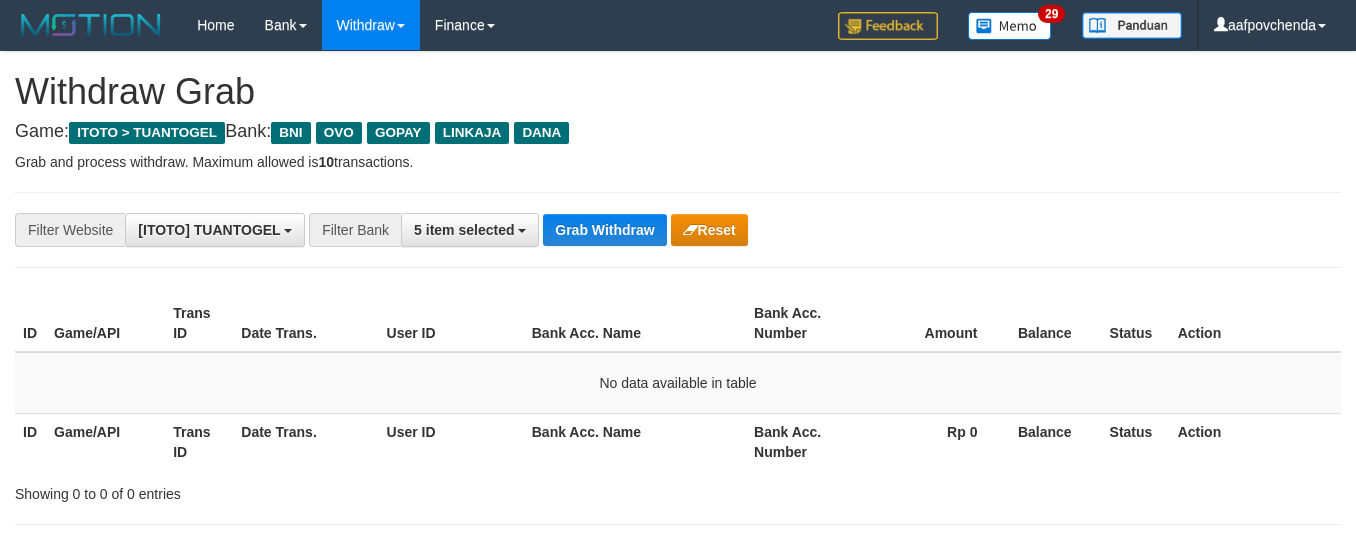 scroll, scrollTop: 0, scrollLeft: 0, axis: both 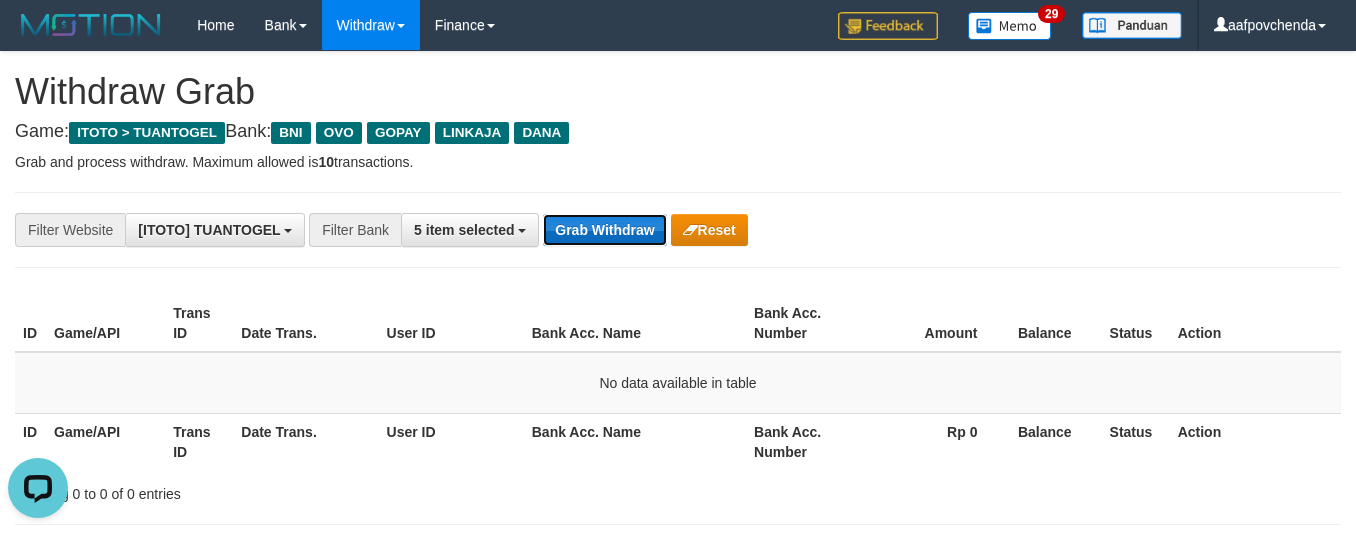 click on "Grab Withdraw" at bounding box center (604, 230) 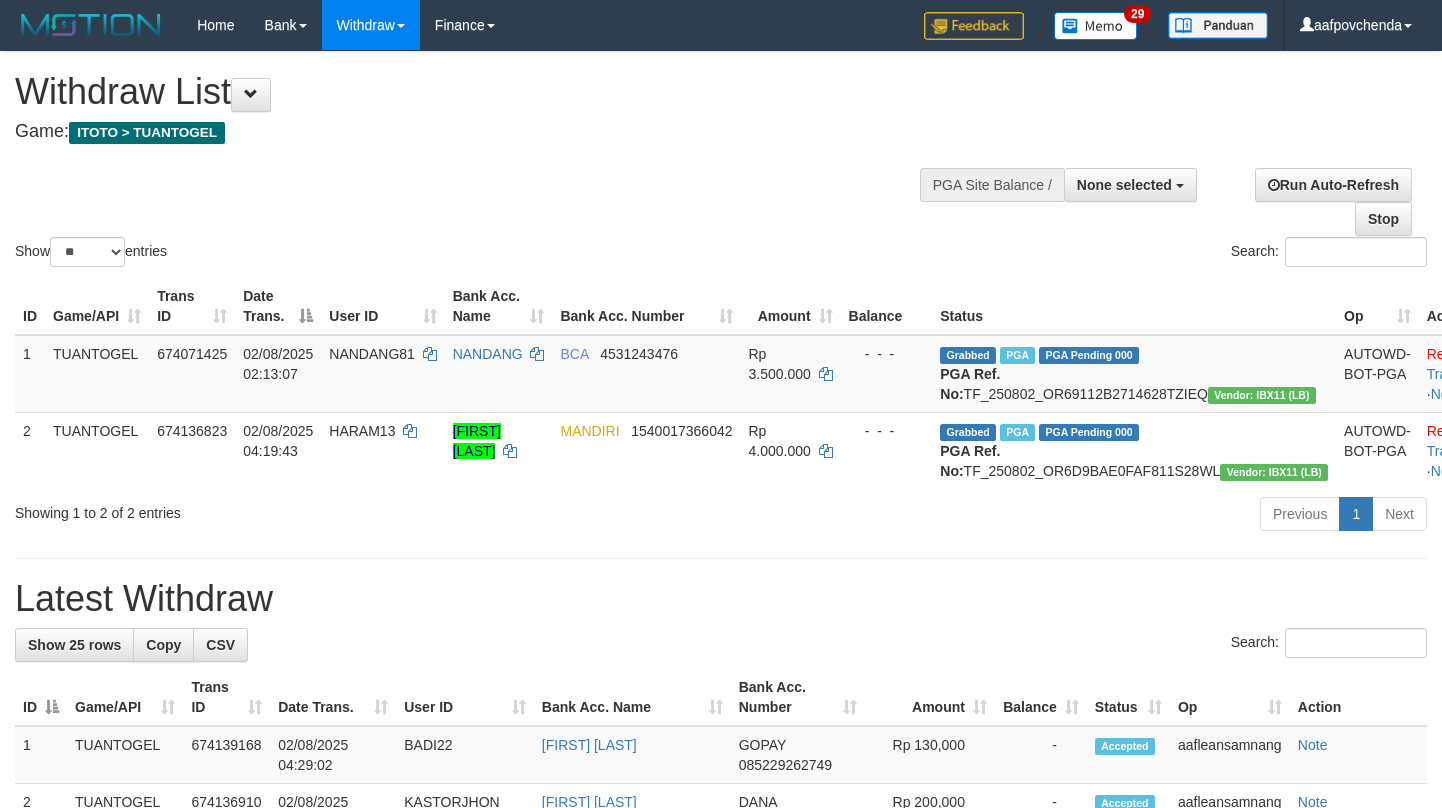 select 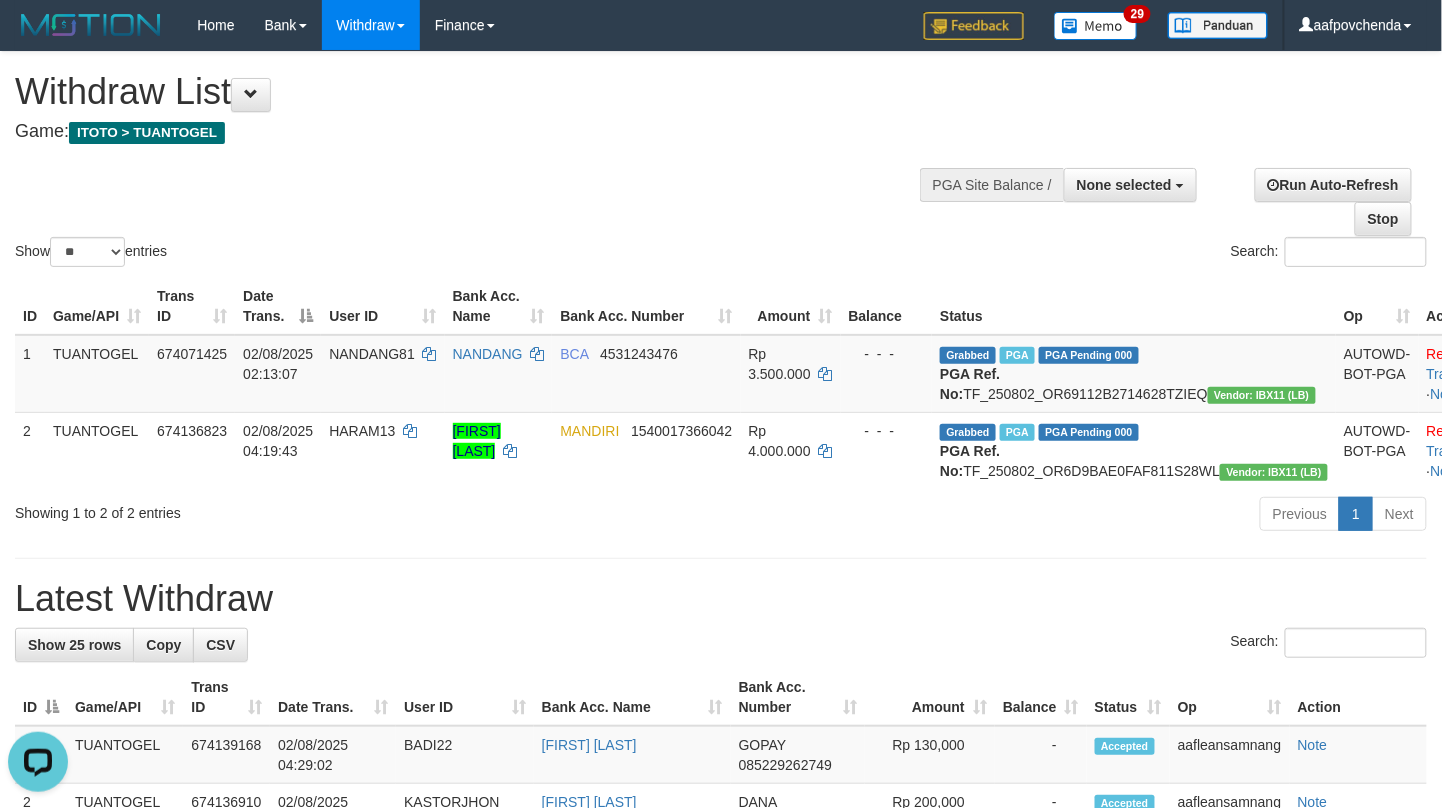 scroll, scrollTop: 0, scrollLeft: 0, axis: both 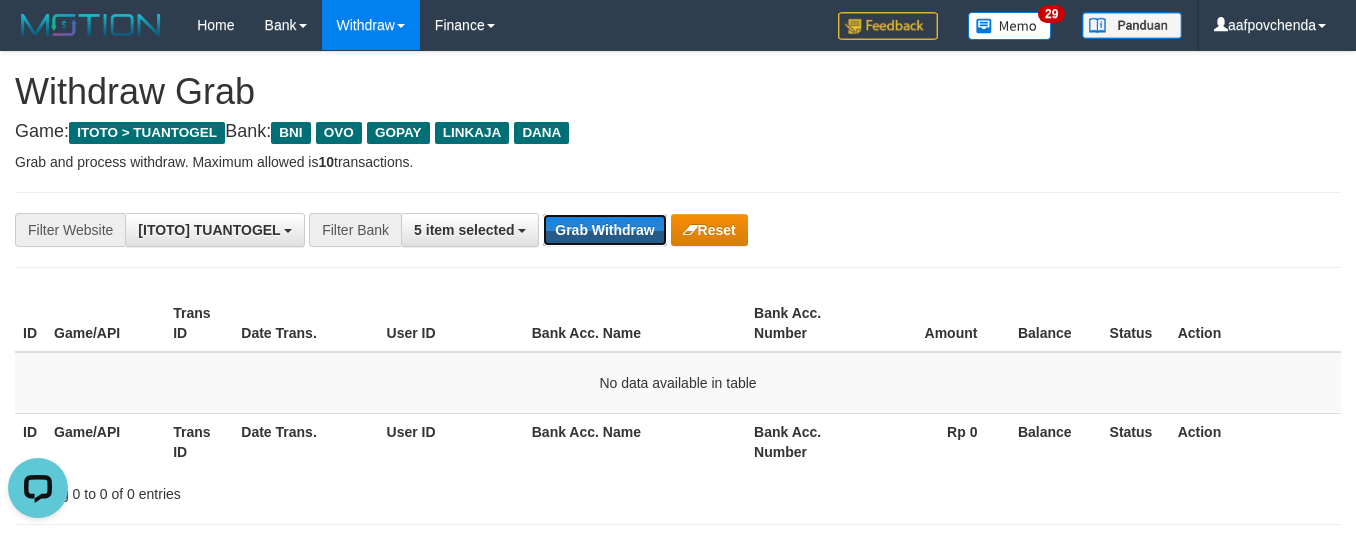 click on "Grab Withdraw" at bounding box center [604, 230] 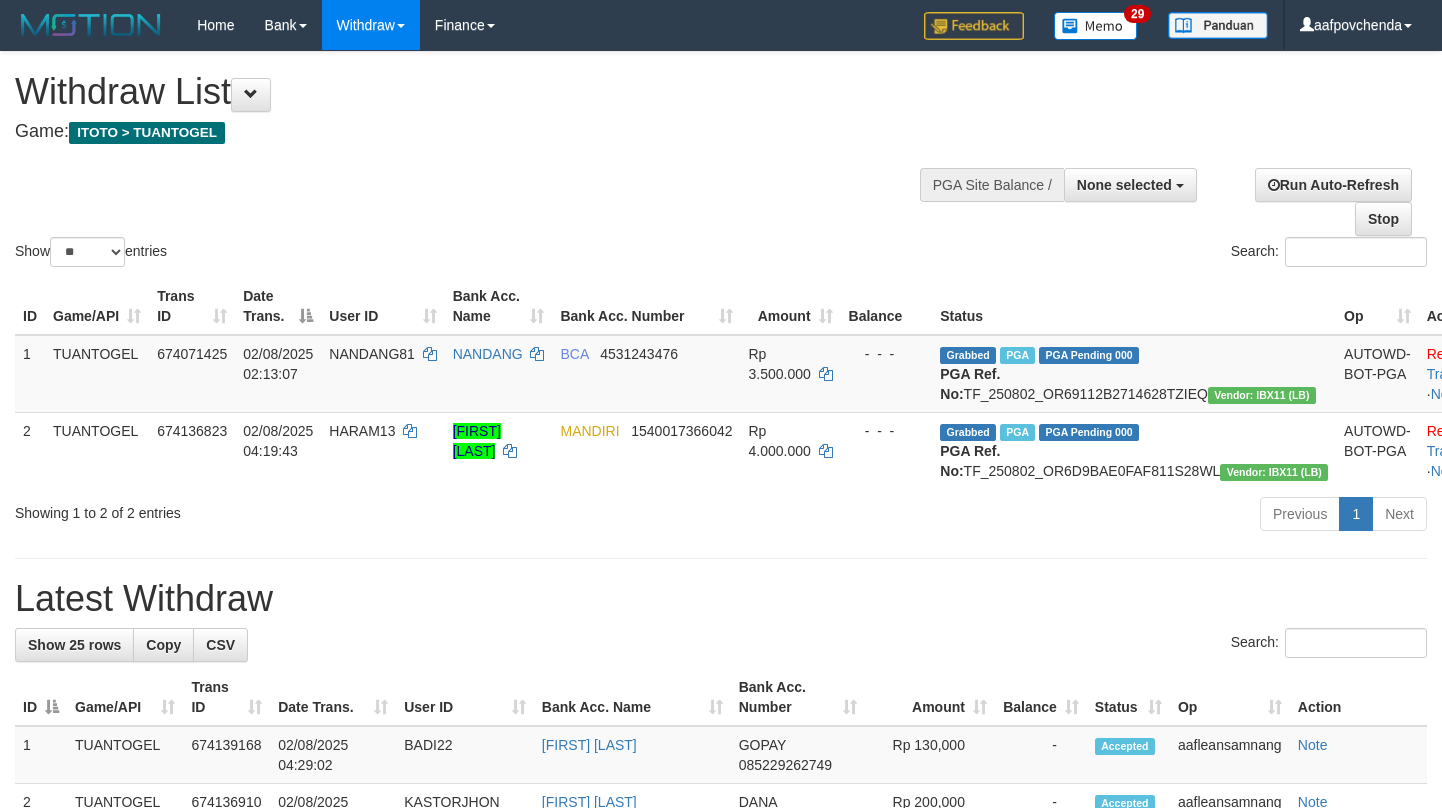 select 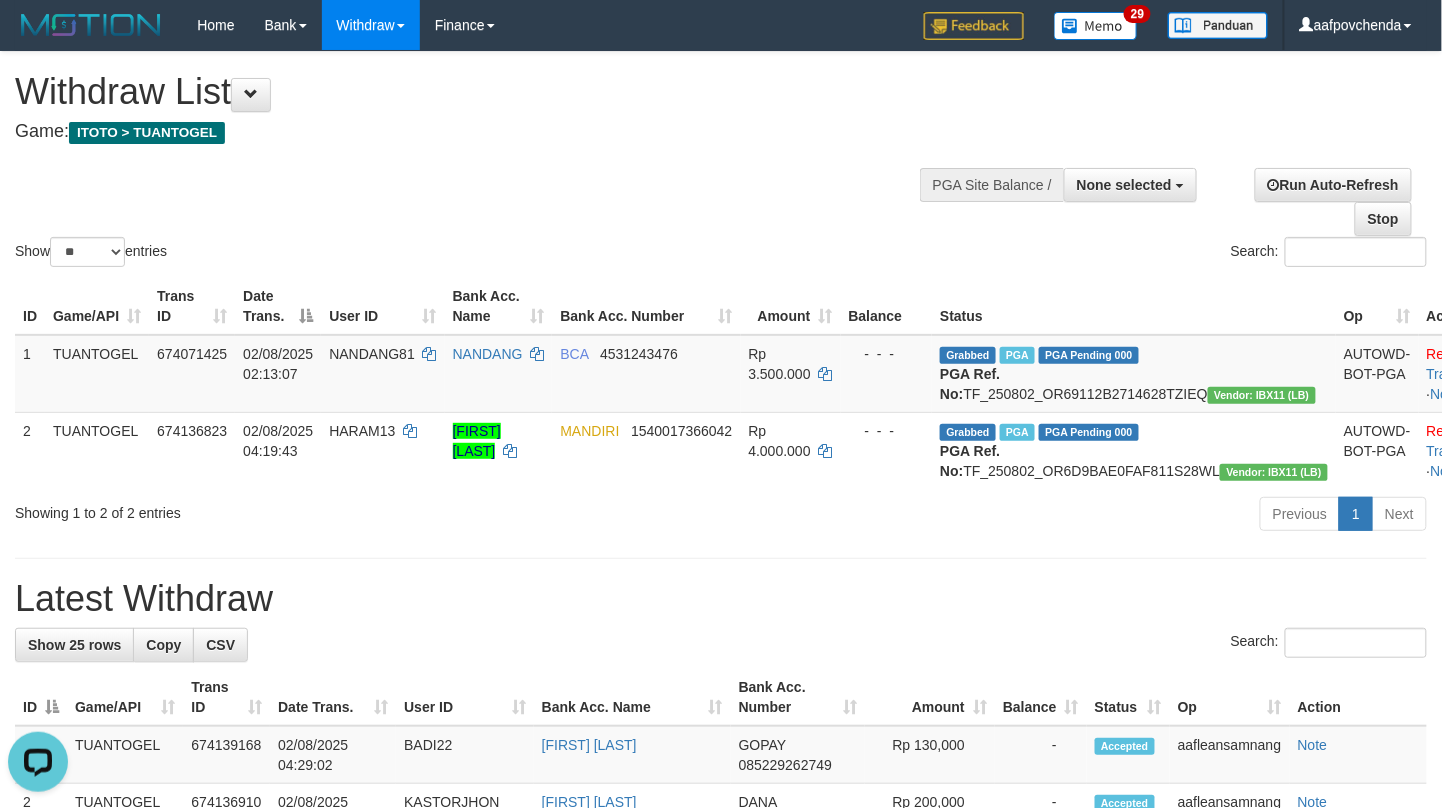 scroll, scrollTop: 0, scrollLeft: 0, axis: both 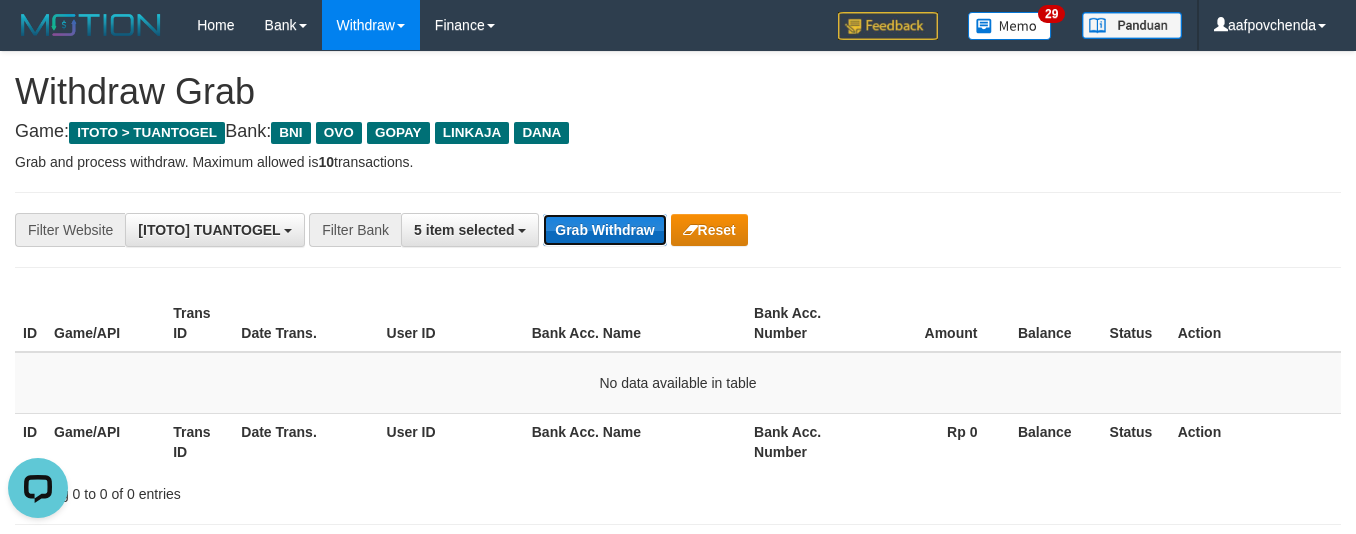 click on "Grab Withdraw" at bounding box center [604, 230] 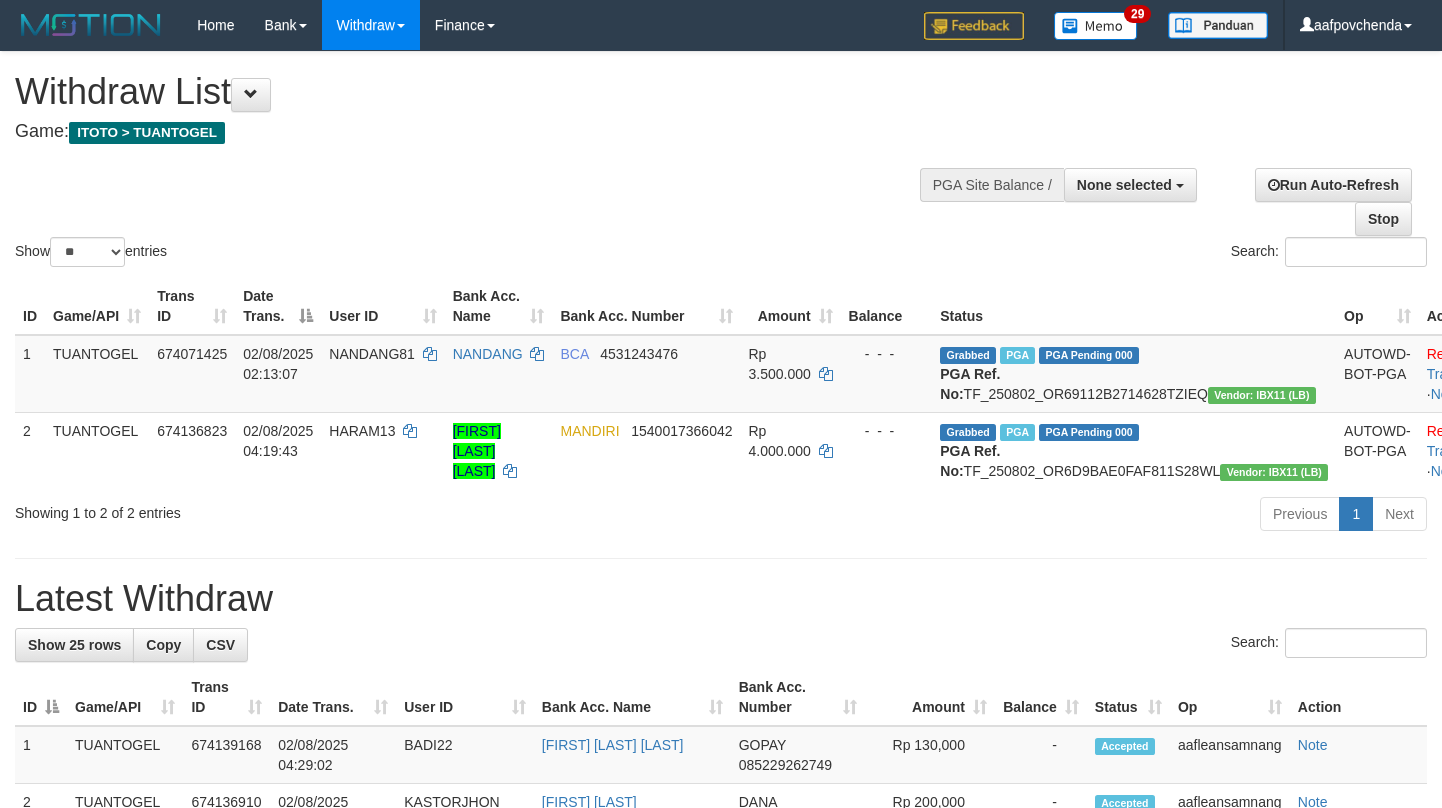 select 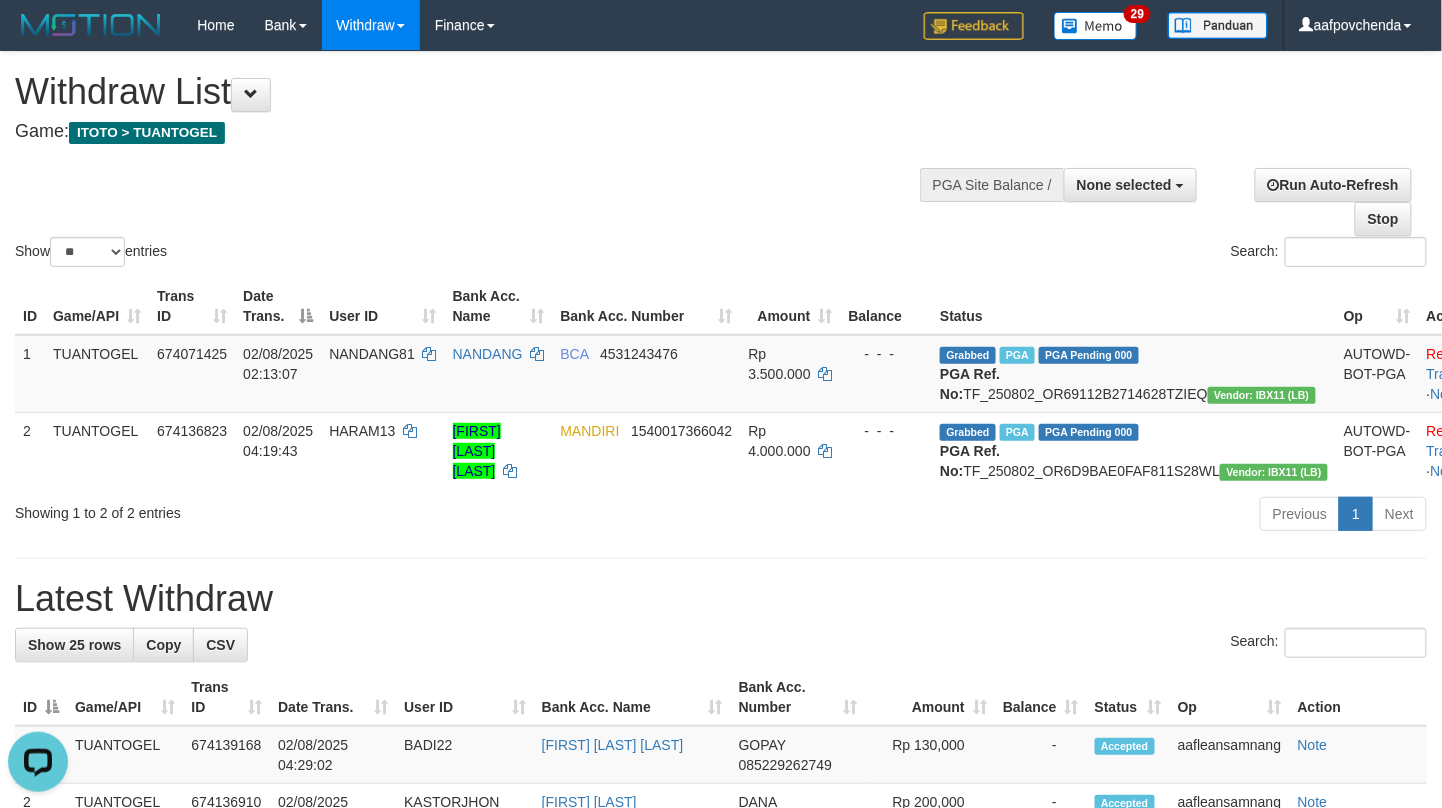 scroll, scrollTop: 0, scrollLeft: 0, axis: both 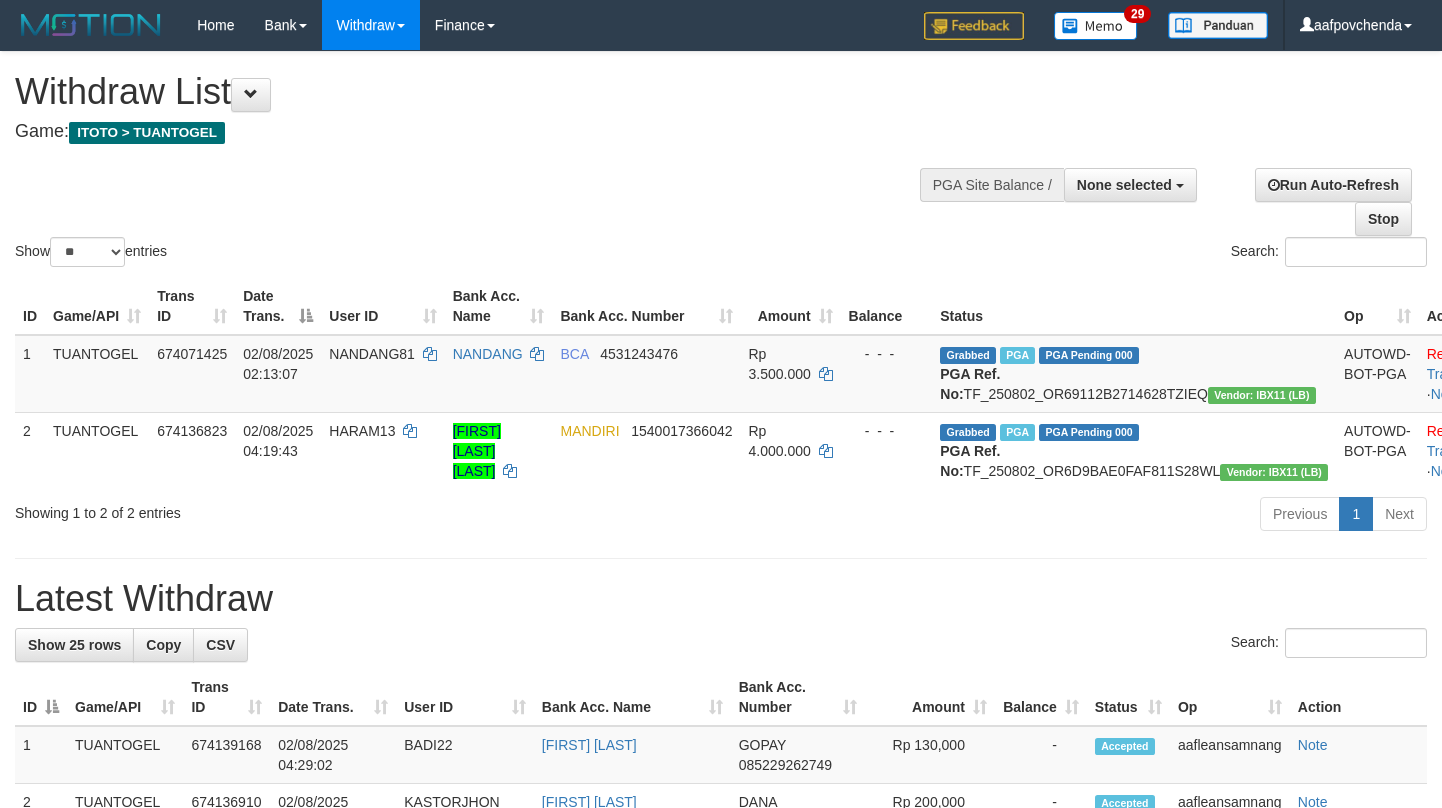 select 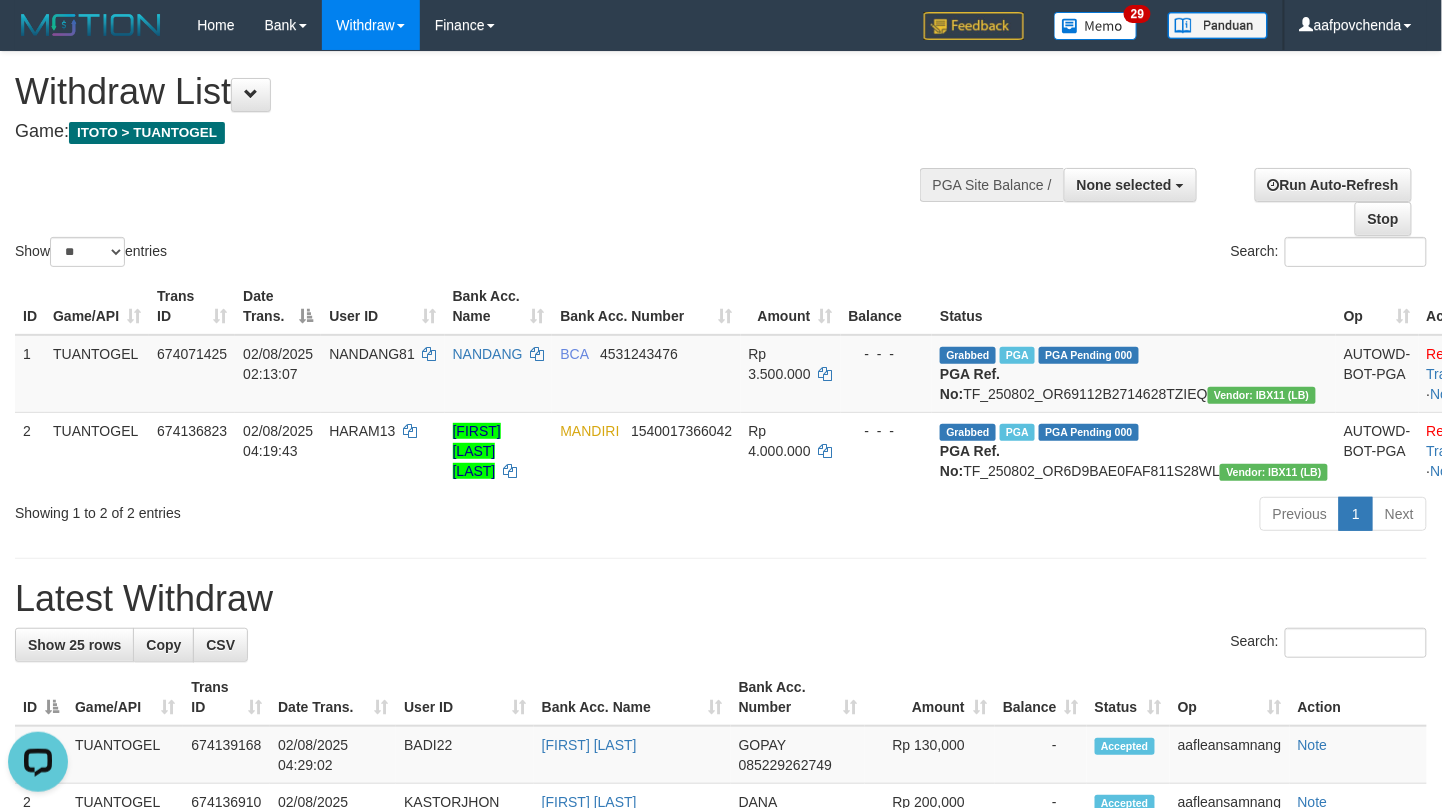 scroll, scrollTop: 0, scrollLeft: 0, axis: both 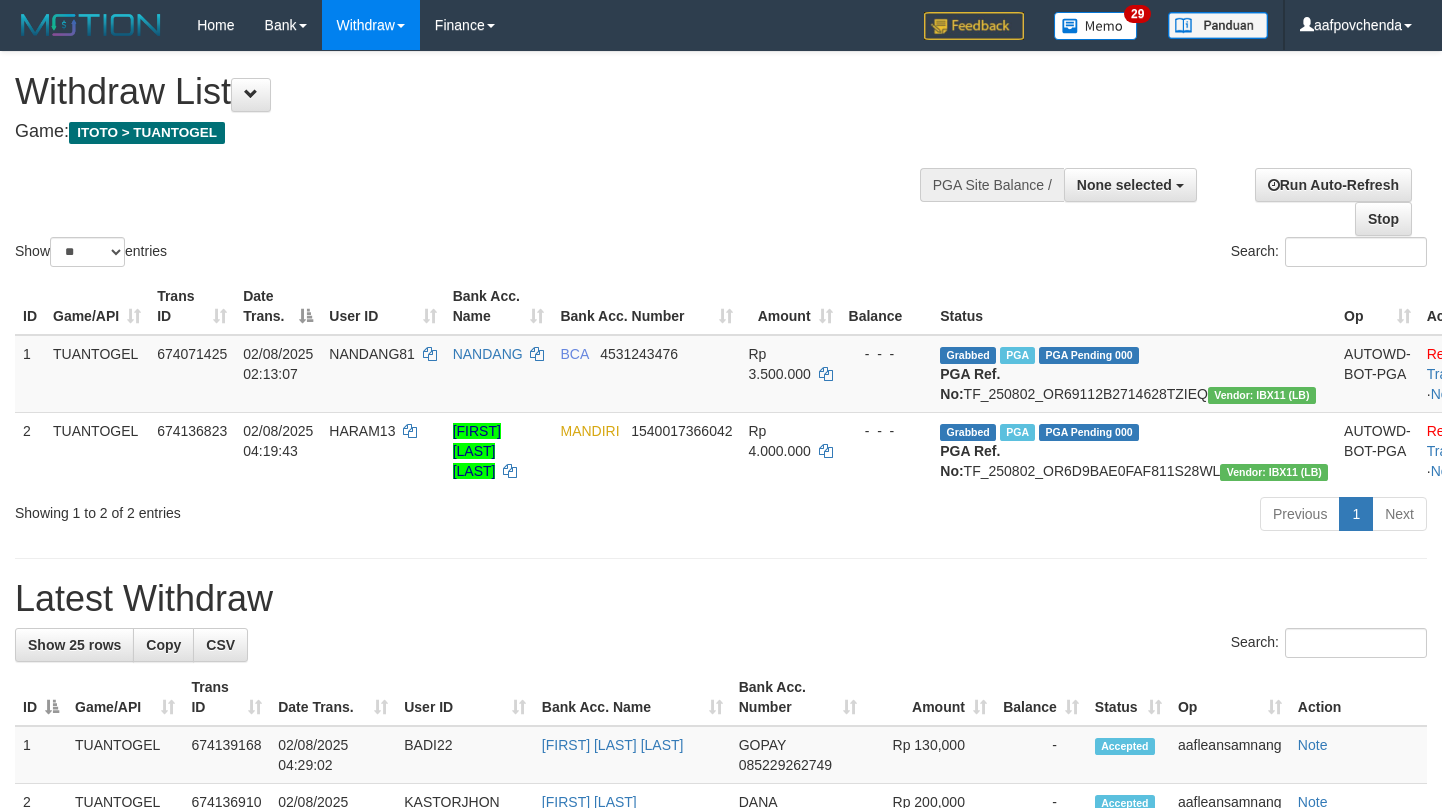 select 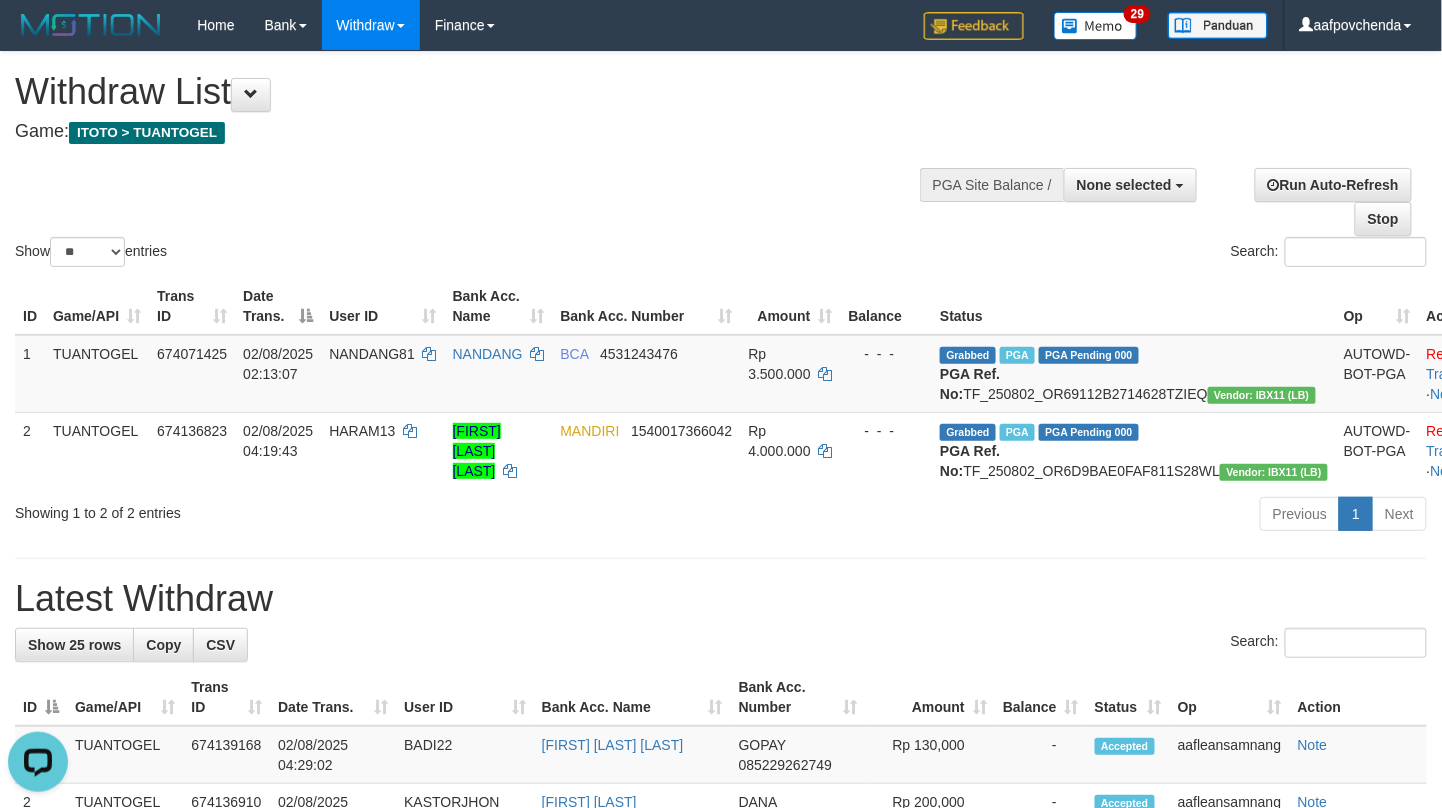 scroll, scrollTop: 0, scrollLeft: 0, axis: both 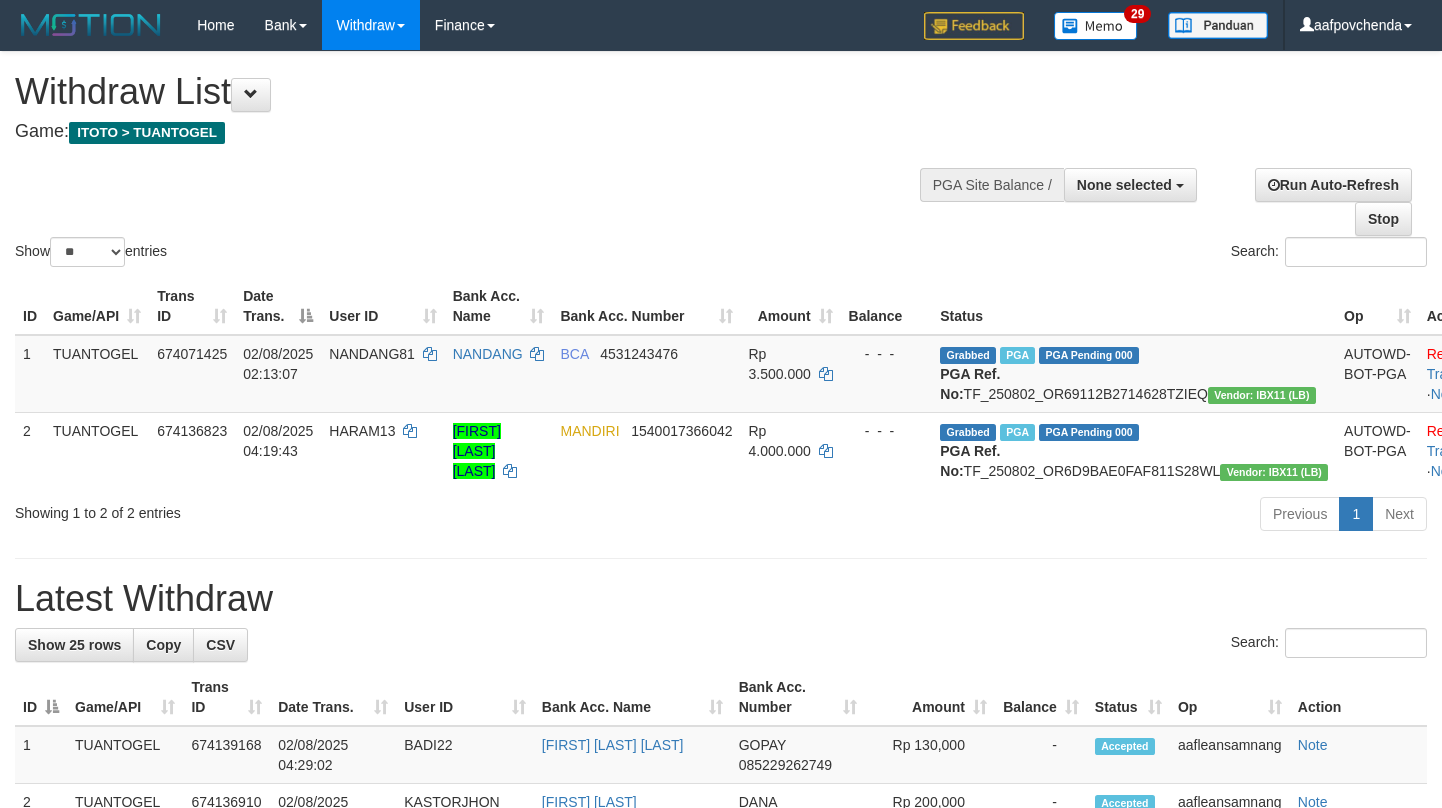 select 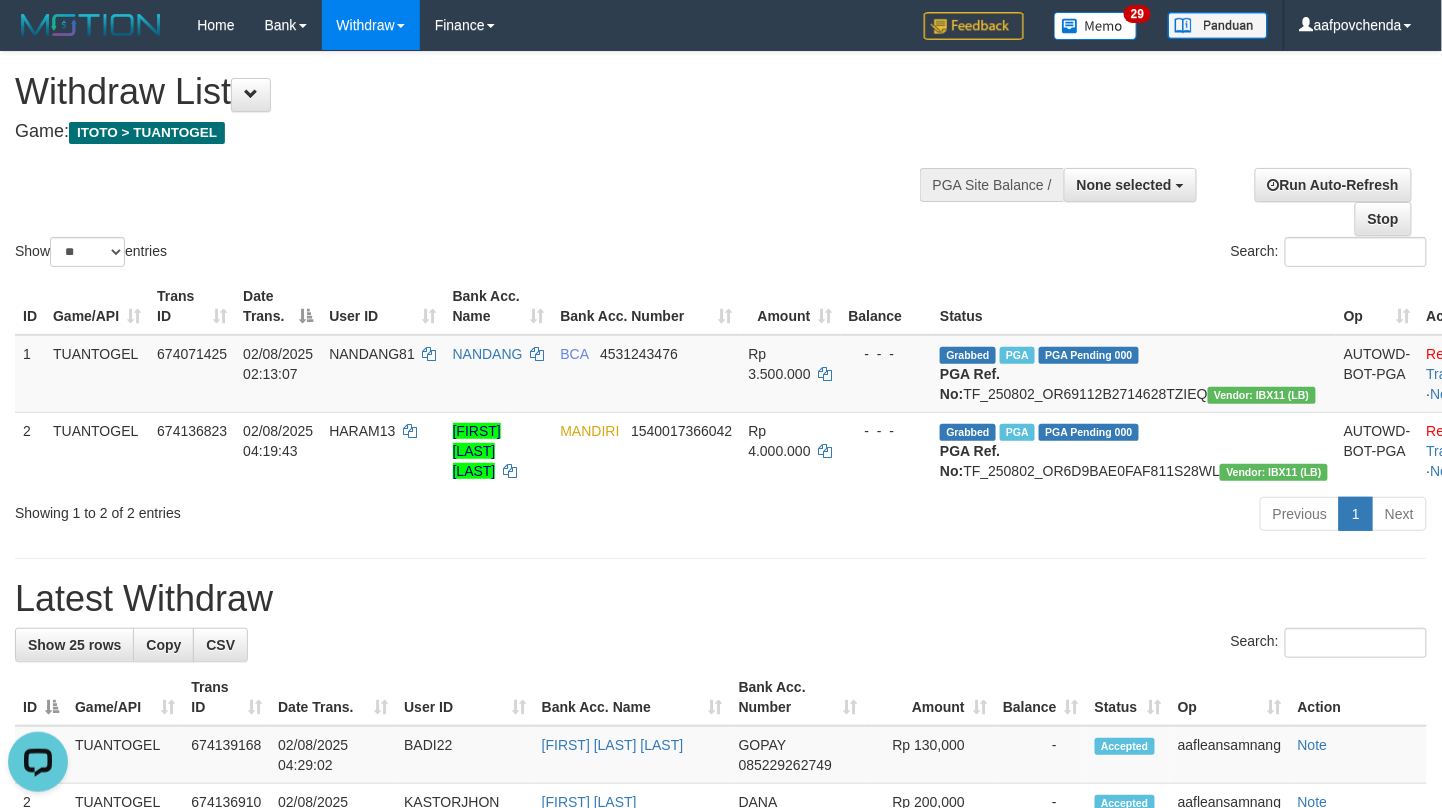 scroll, scrollTop: 0, scrollLeft: 0, axis: both 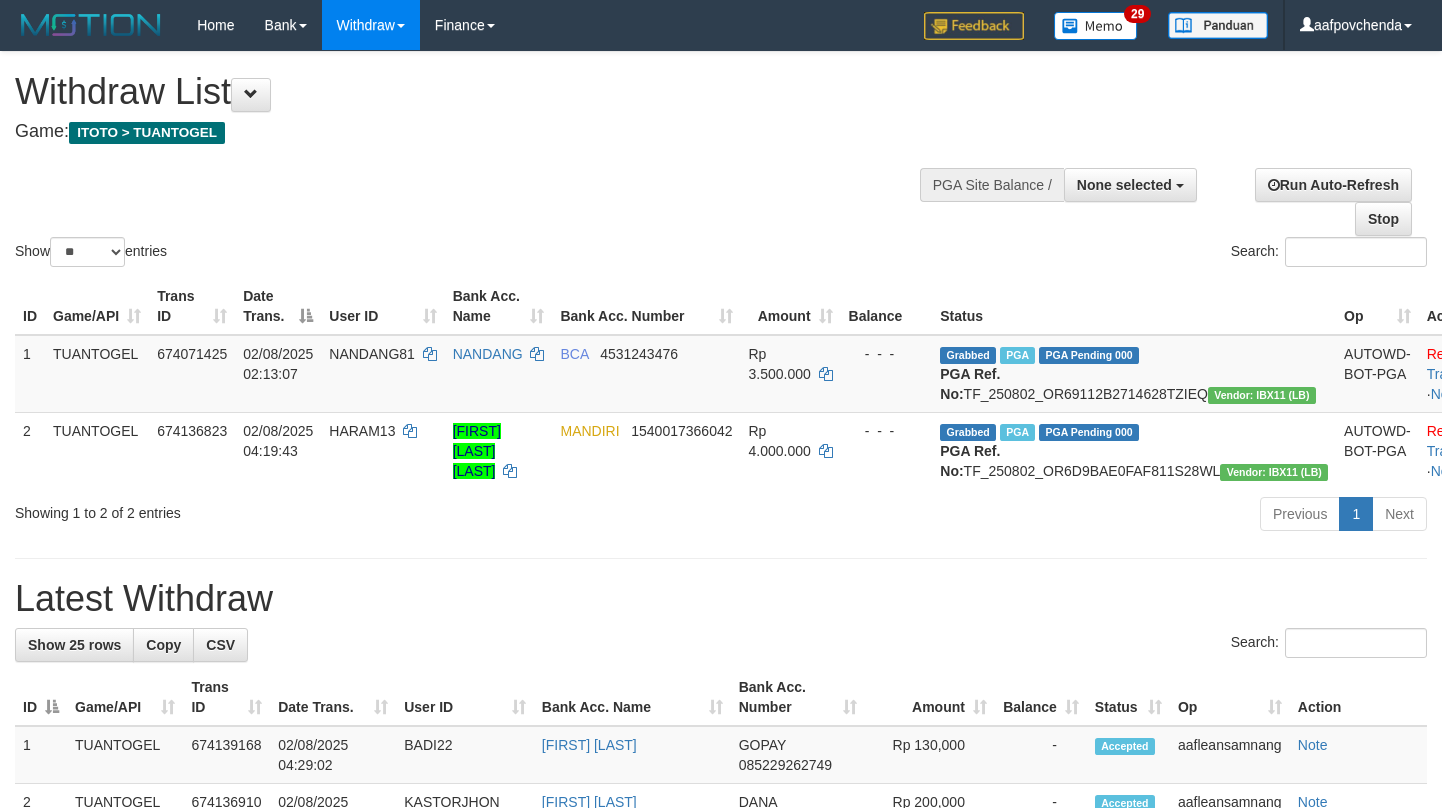 select 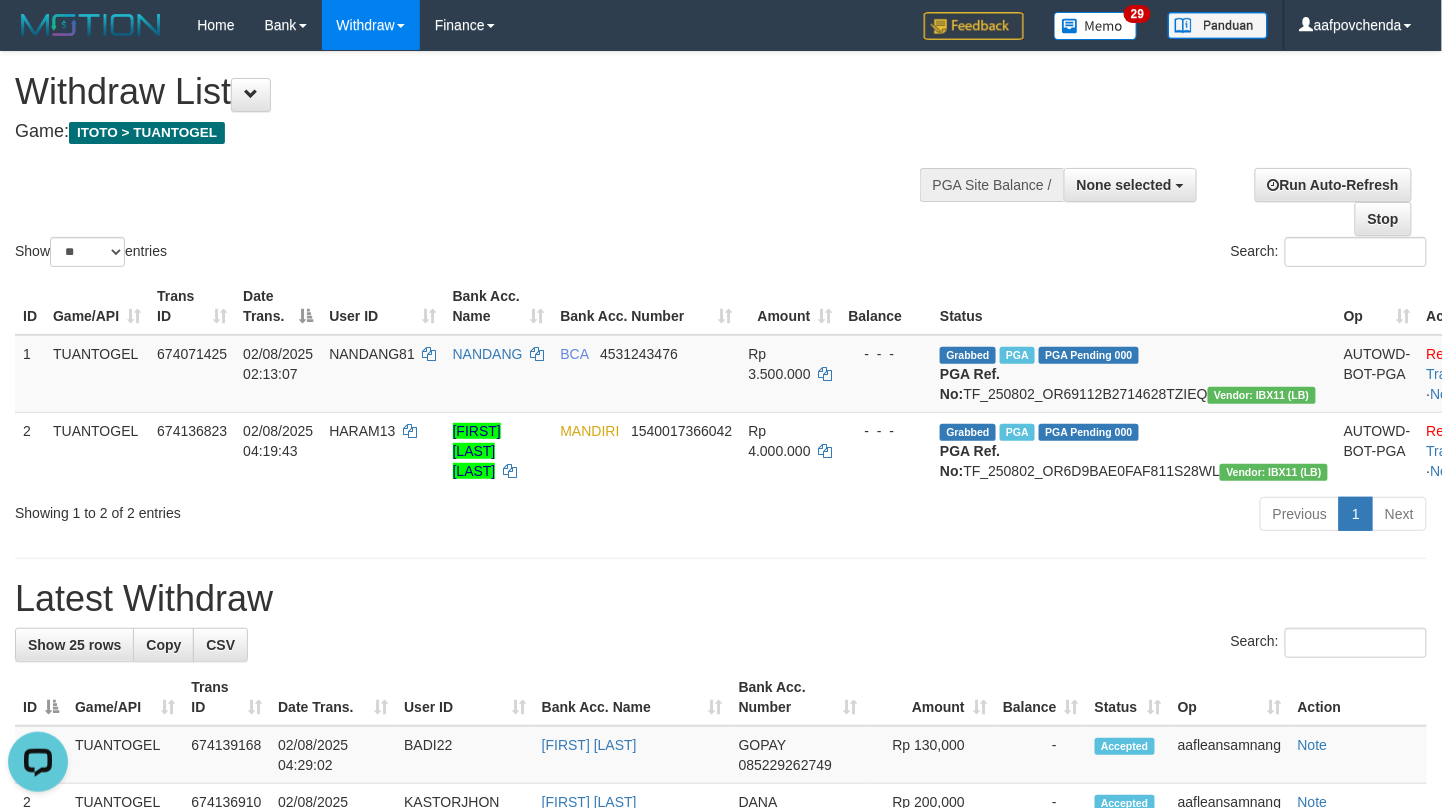 scroll, scrollTop: 0, scrollLeft: 0, axis: both 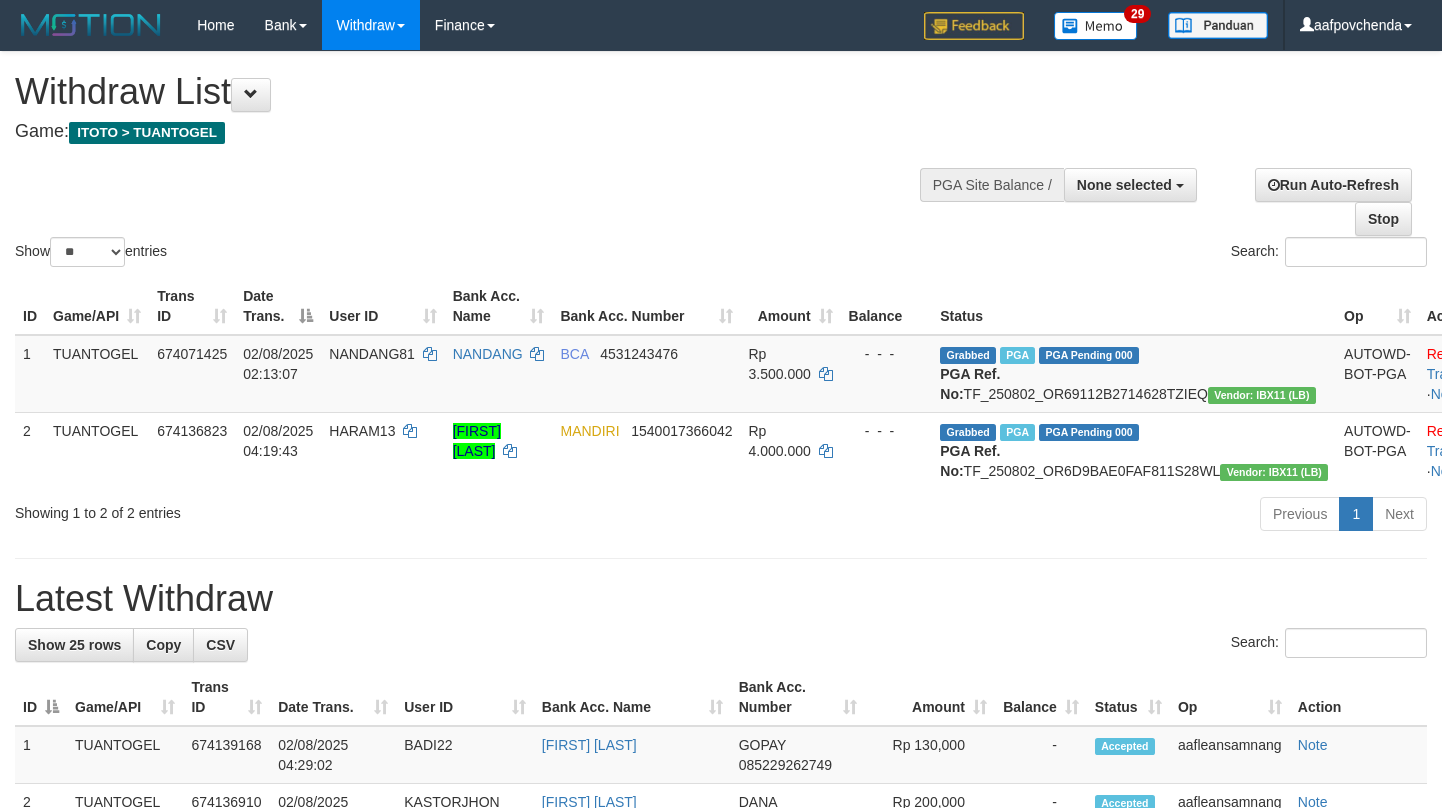 select 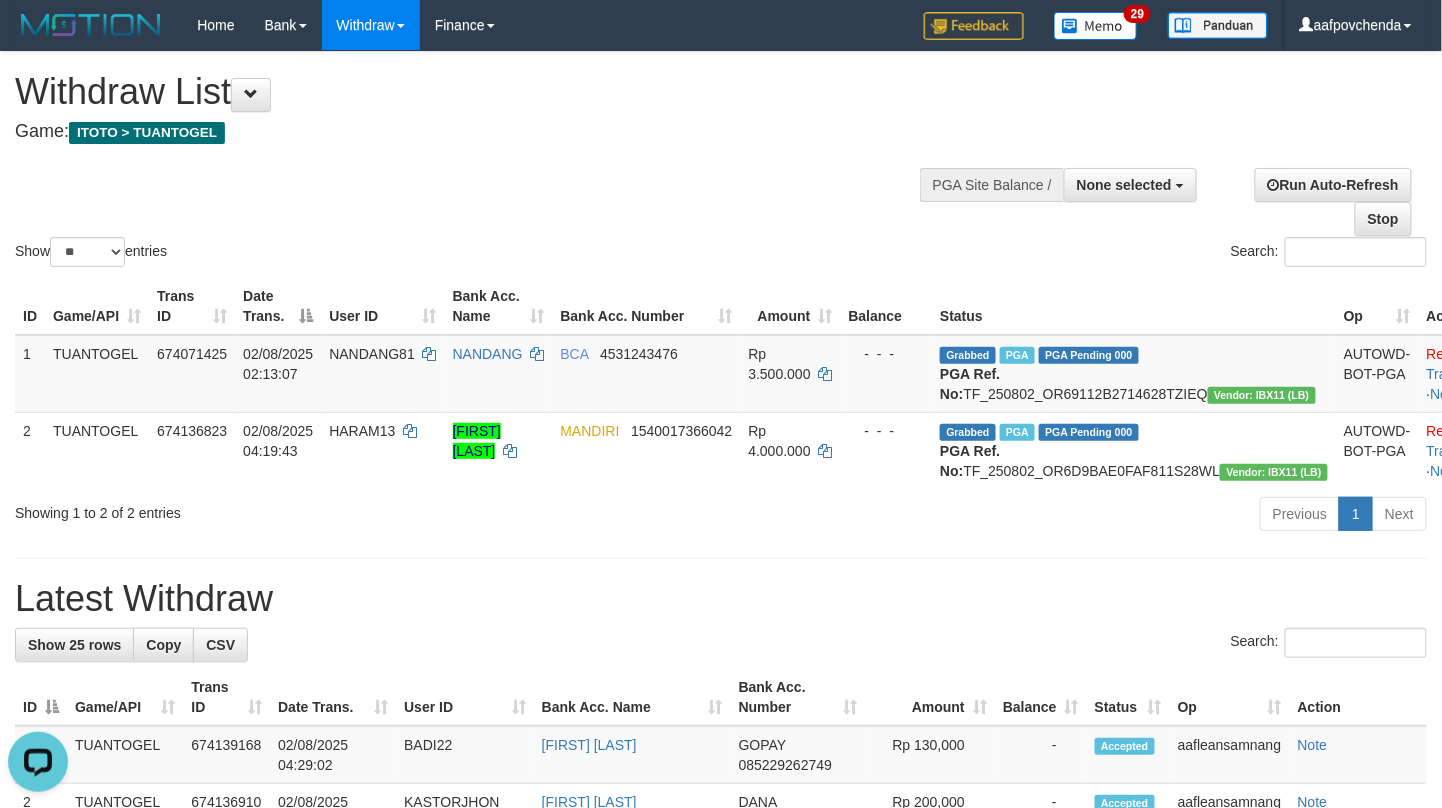scroll, scrollTop: 0, scrollLeft: 0, axis: both 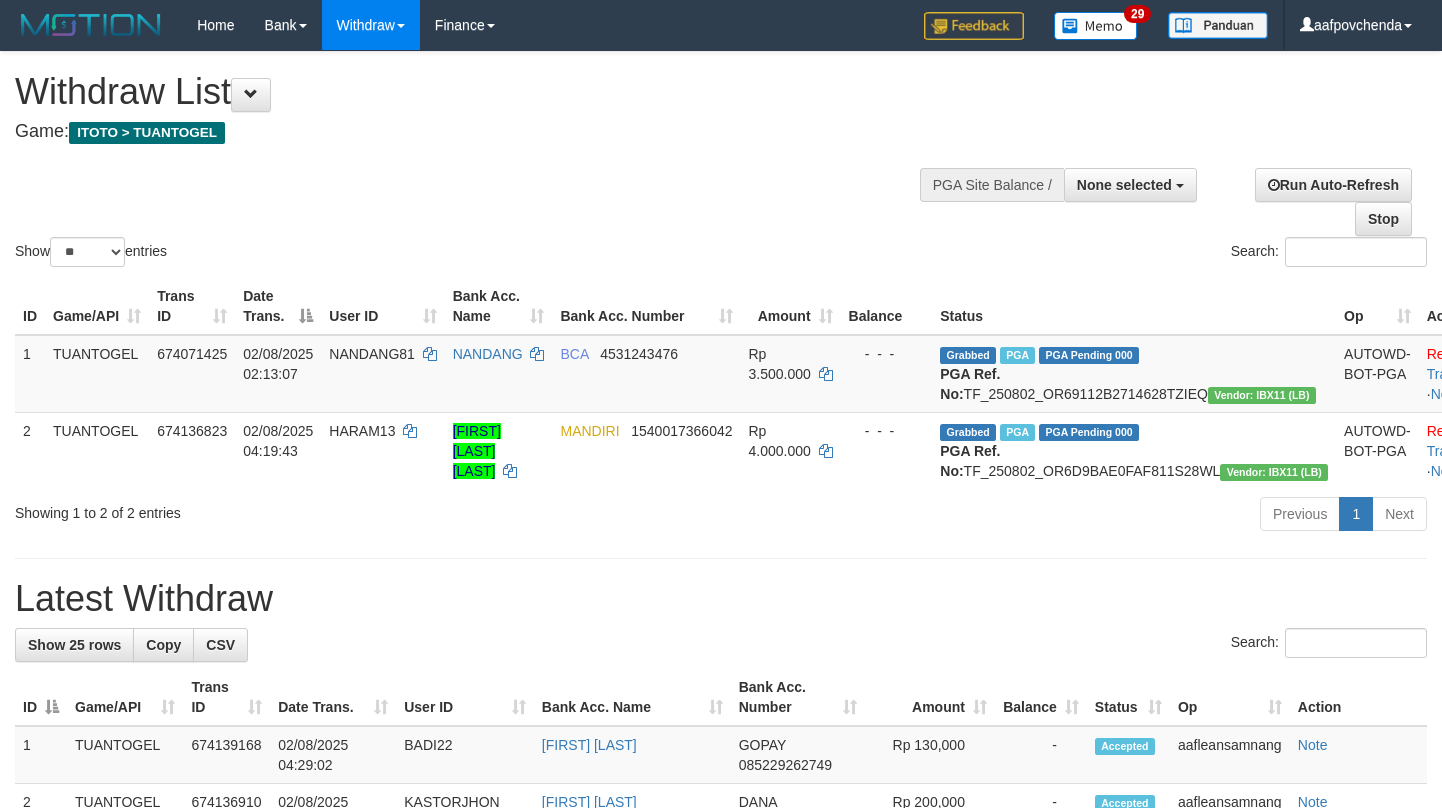 select 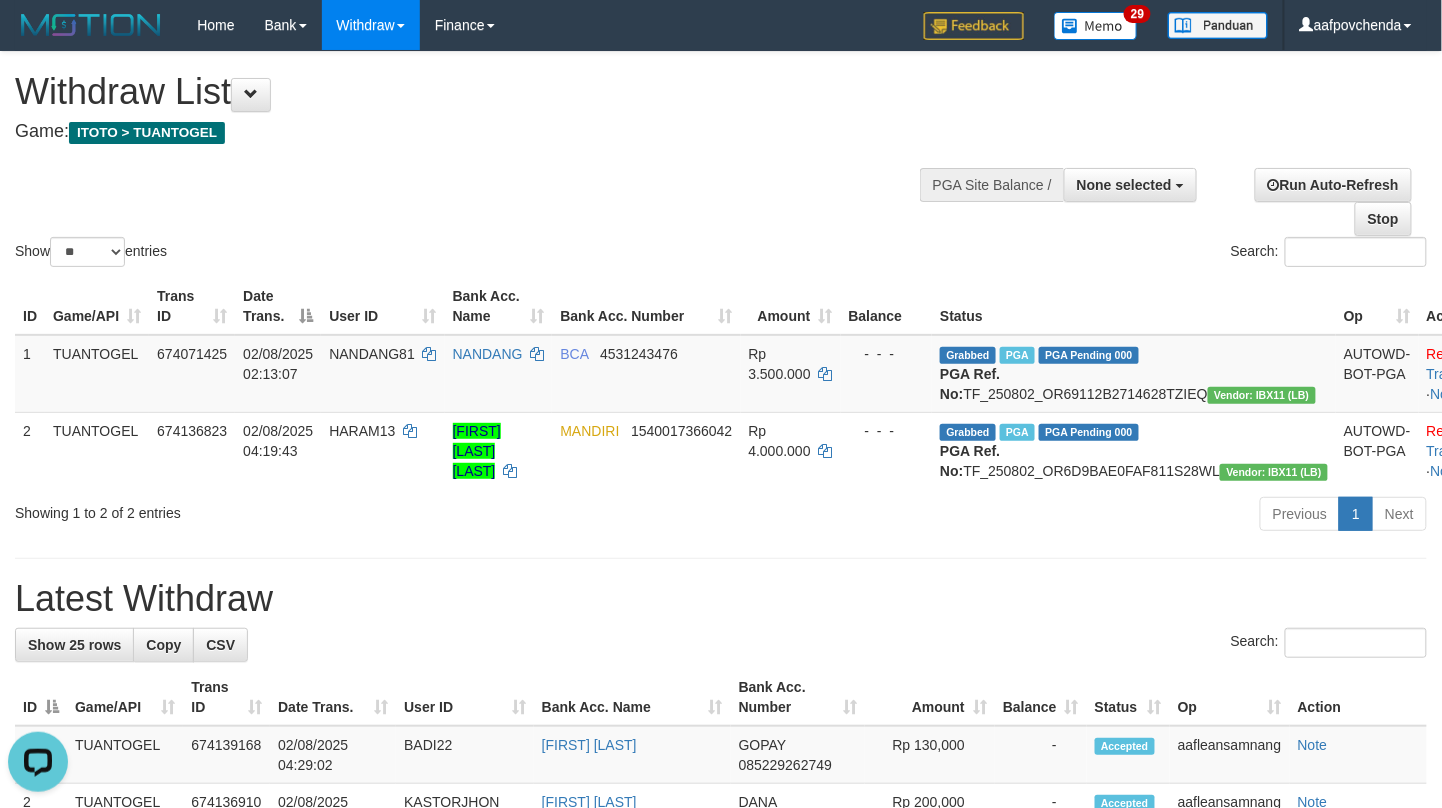 scroll, scrollTop: 0, scrollLeft: 0, axis: both 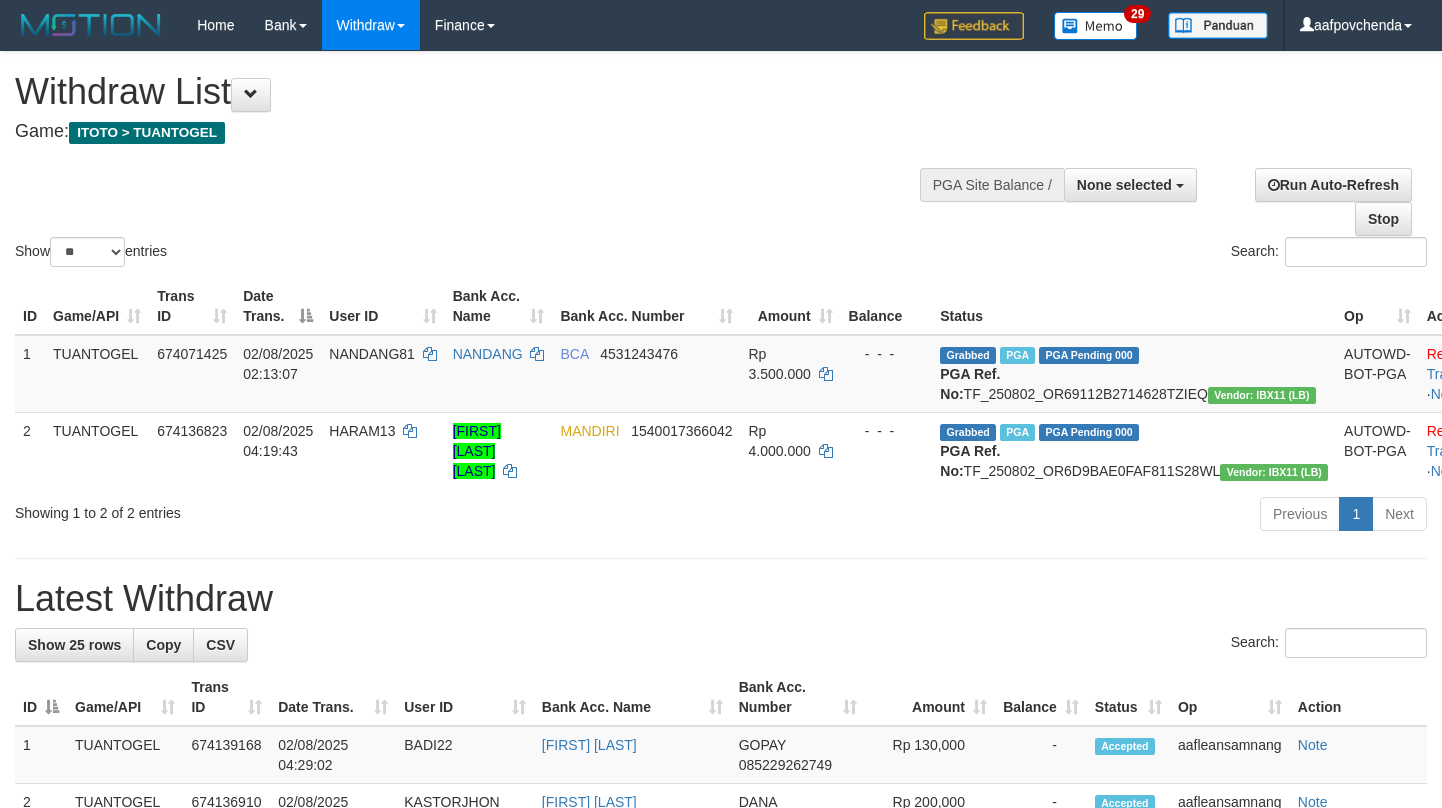 select 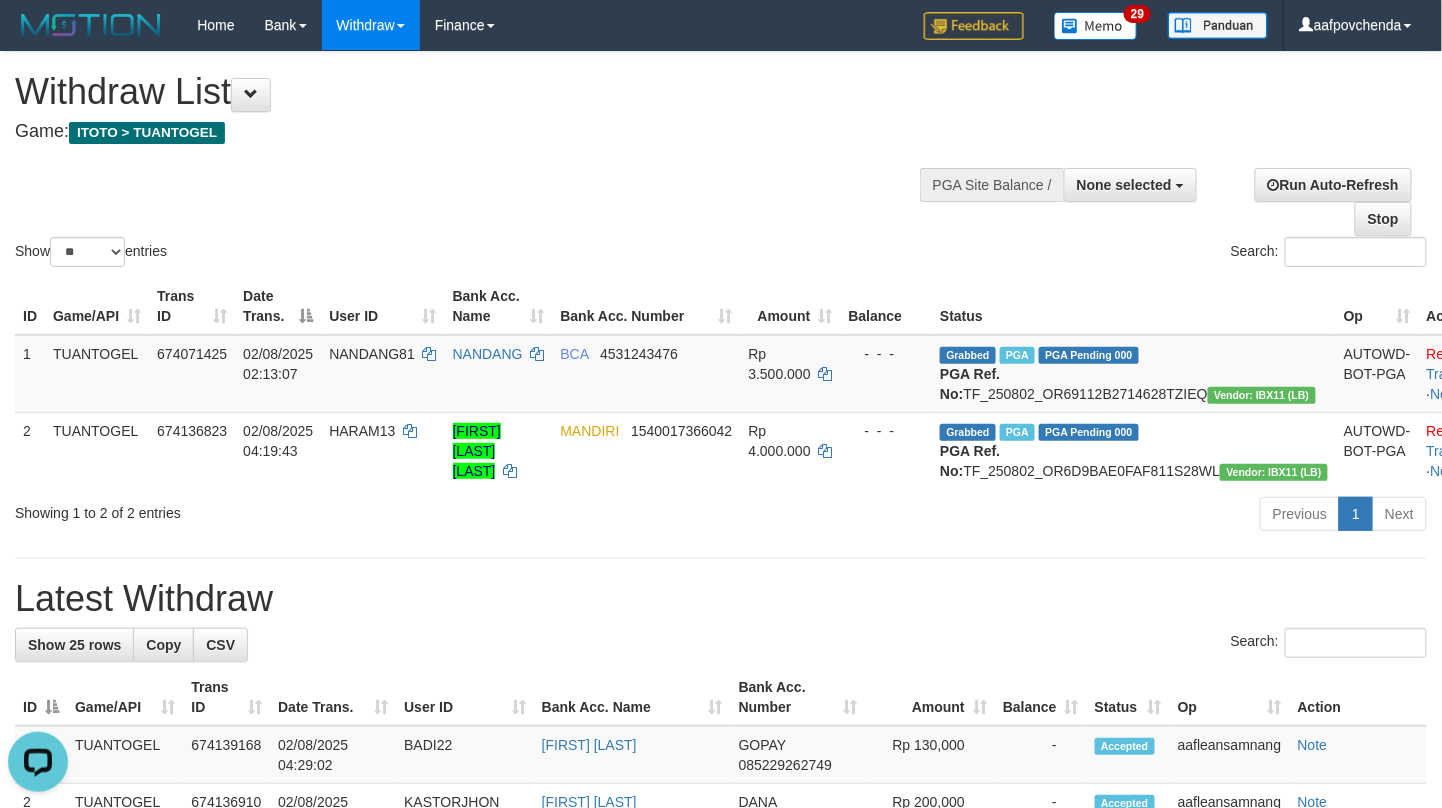 scroll, scrollTop: 0, scrollLeft: 0, axis: both 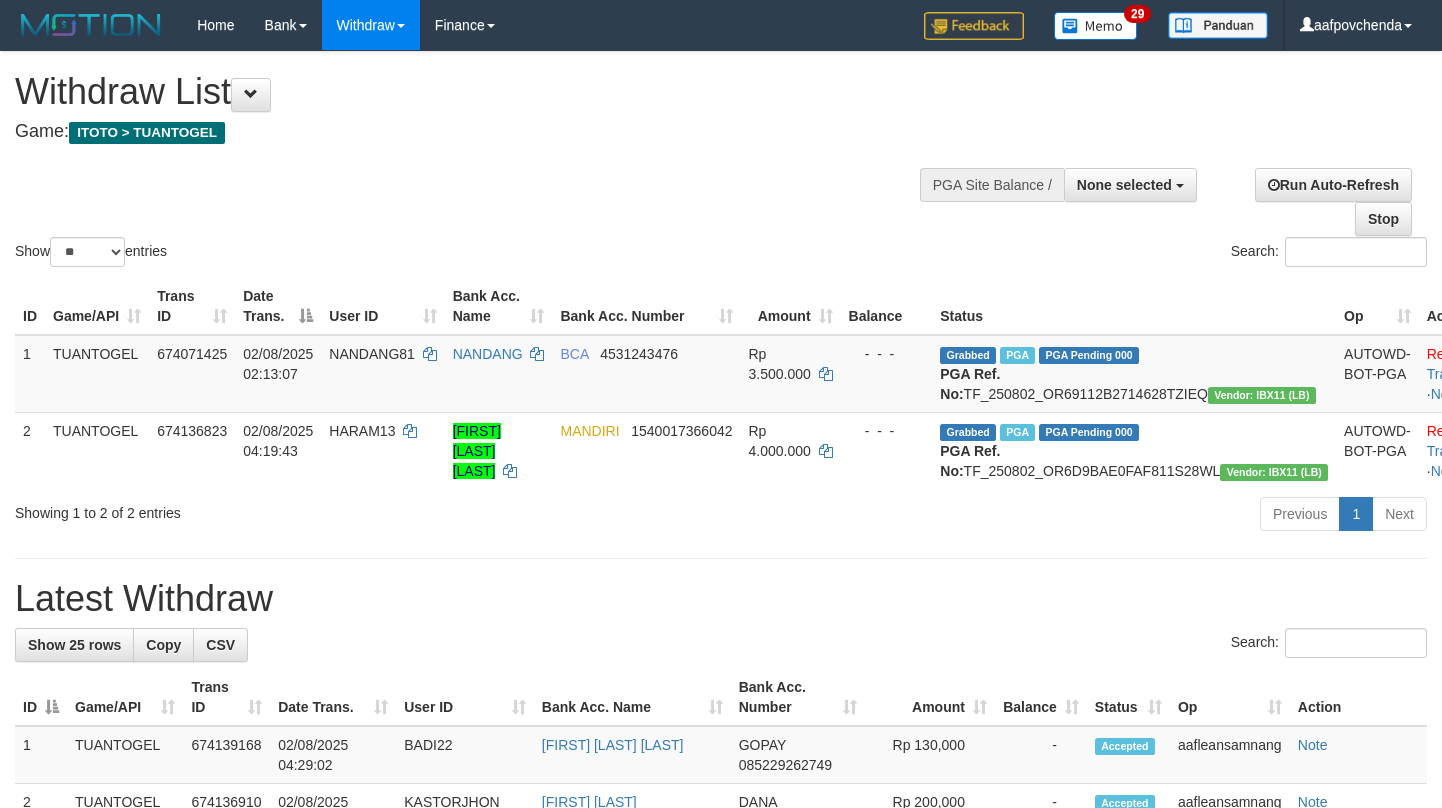 select 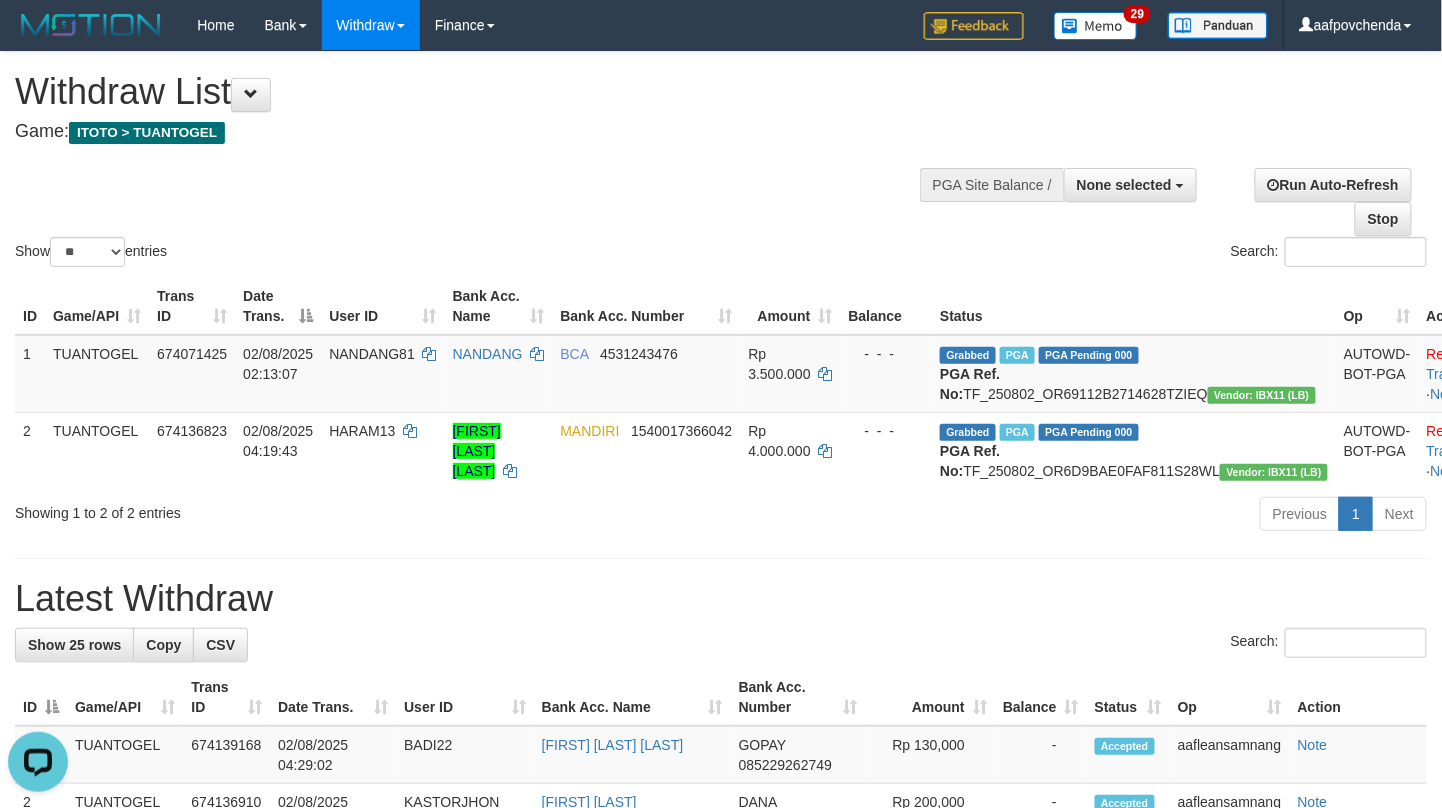 scroll, scrollTop: 0, scrollLeft: 0, axis: both 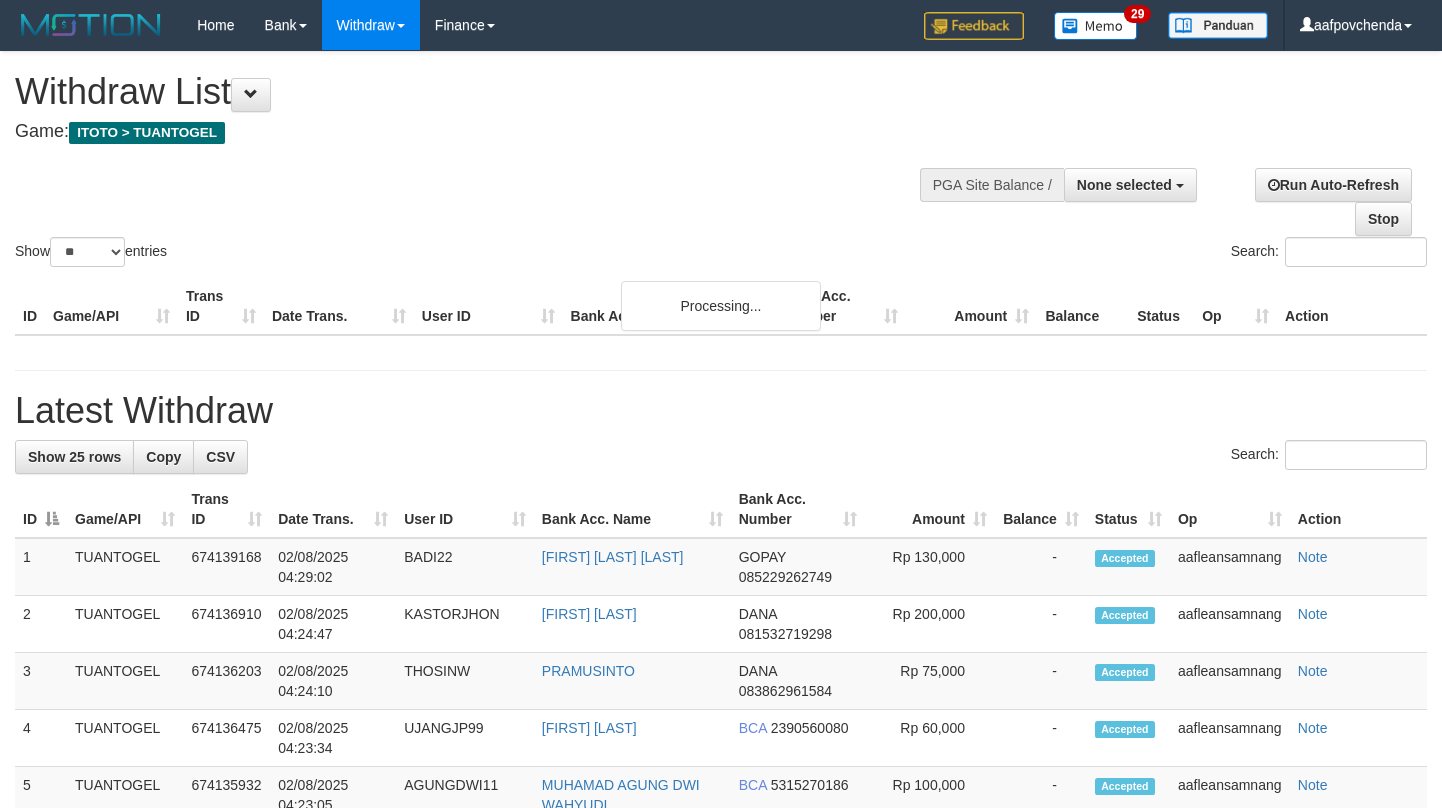 select 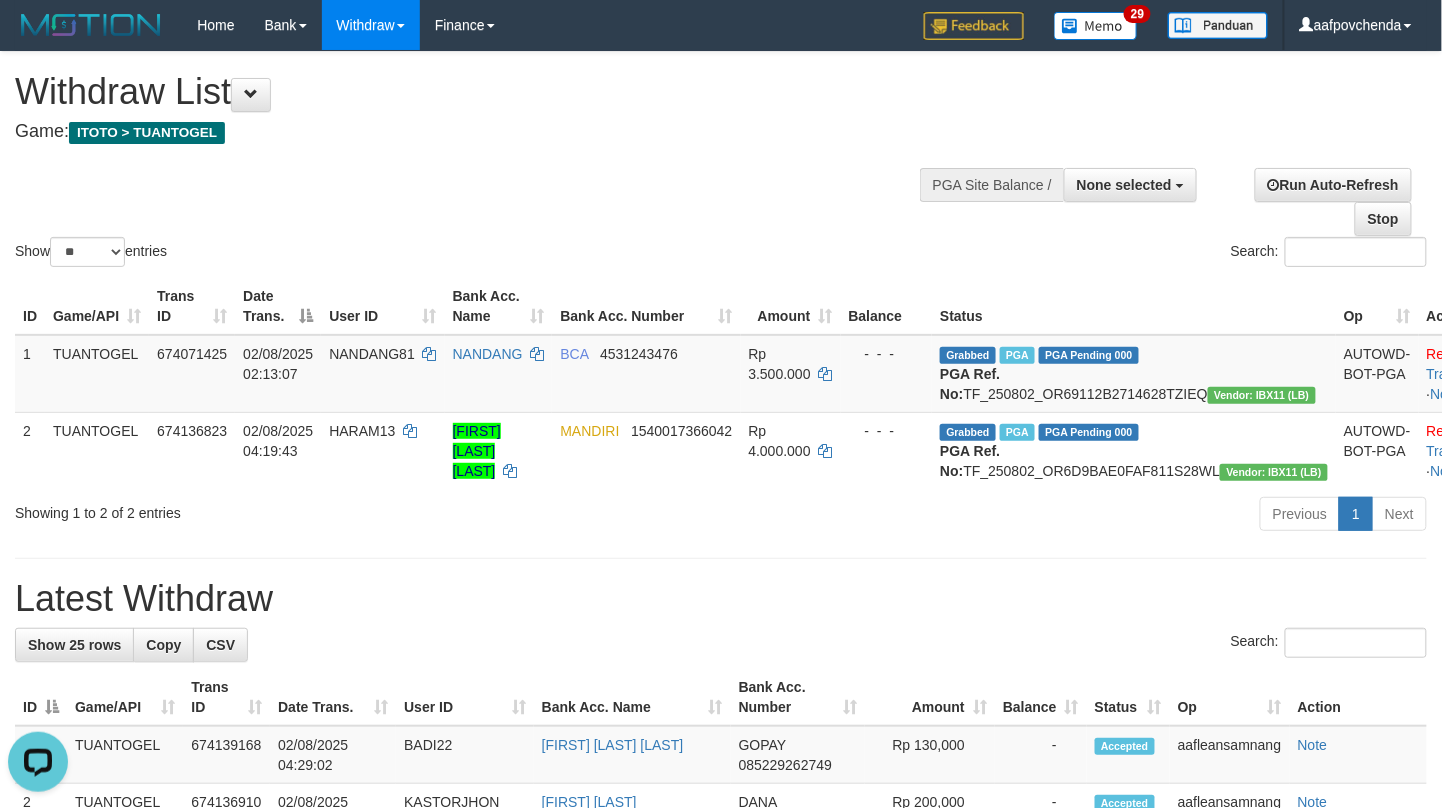 scroll, scrollTop: 0, scrollLeft: 0, axis: both 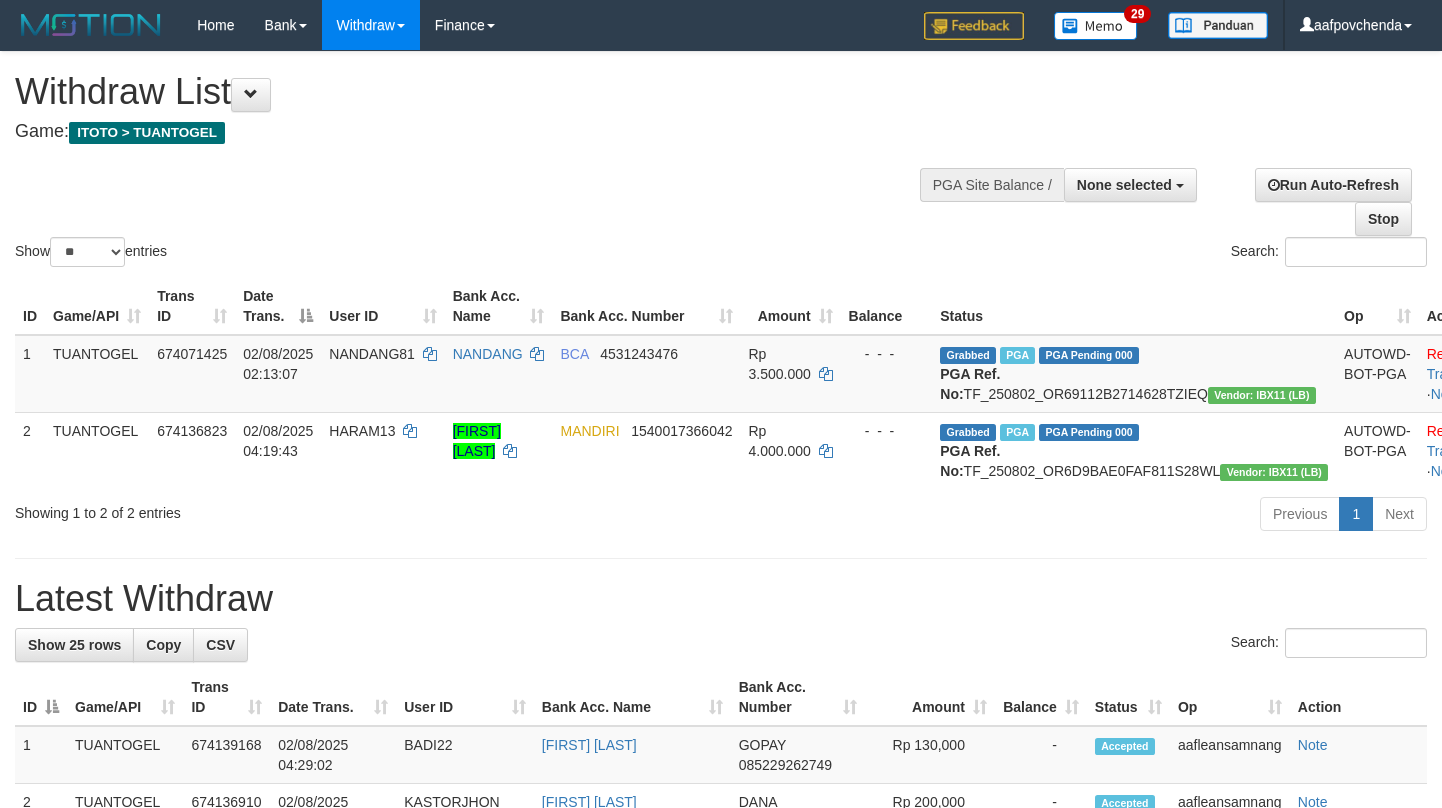 select 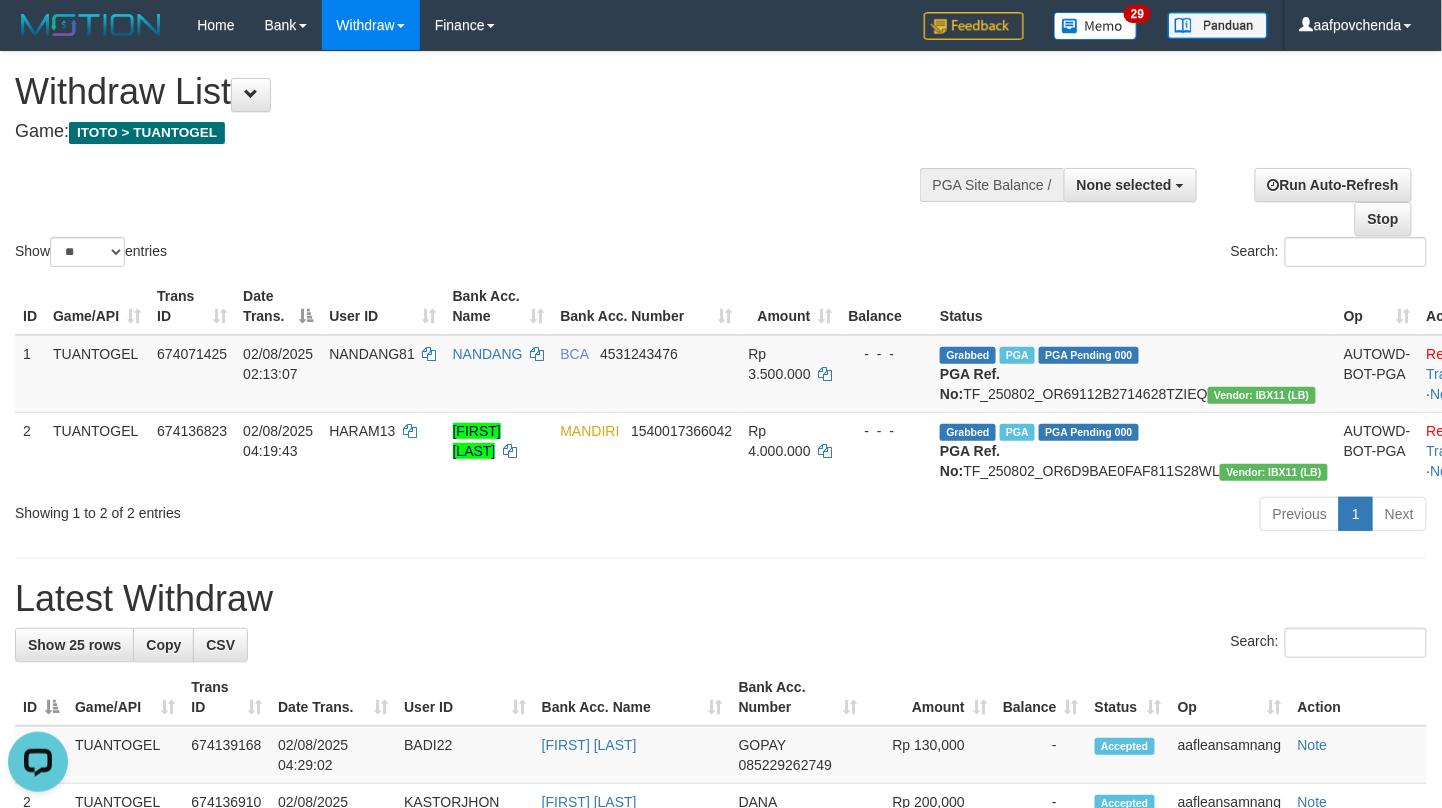 scroll, scrollTop: 0, scrollLeft: 0, axis: both 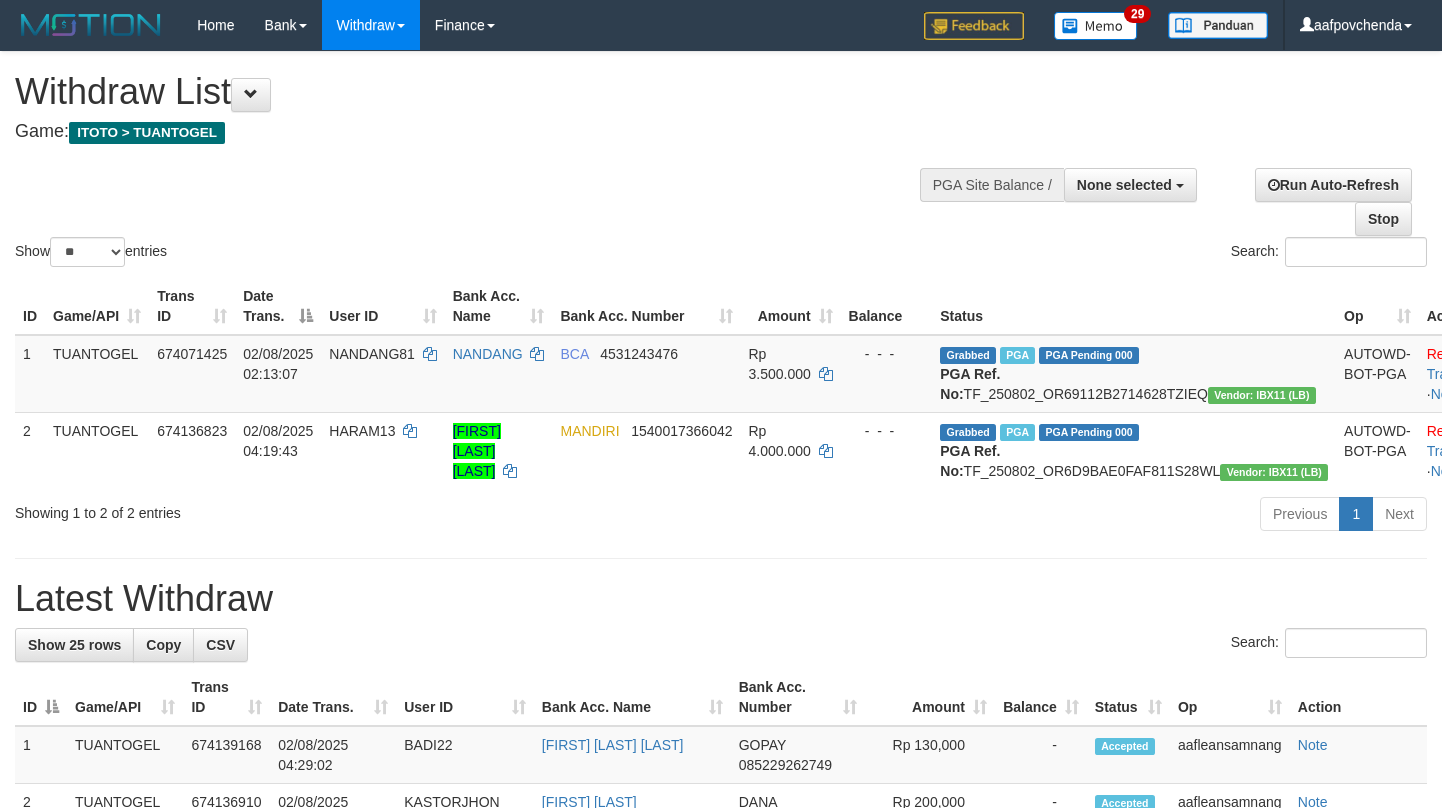 select 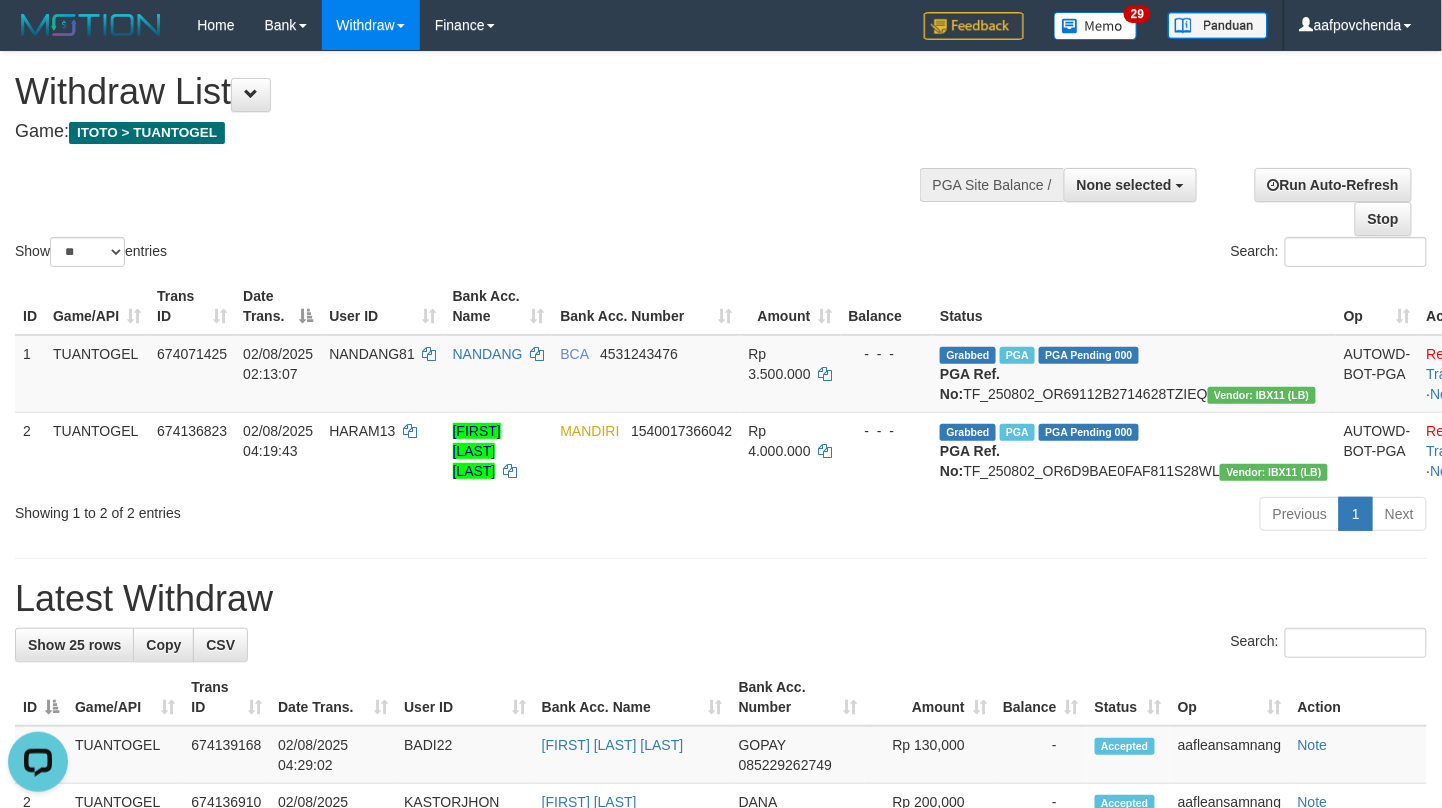 scroll, scrollTop: 0, scrollLeft: 0, axis: both 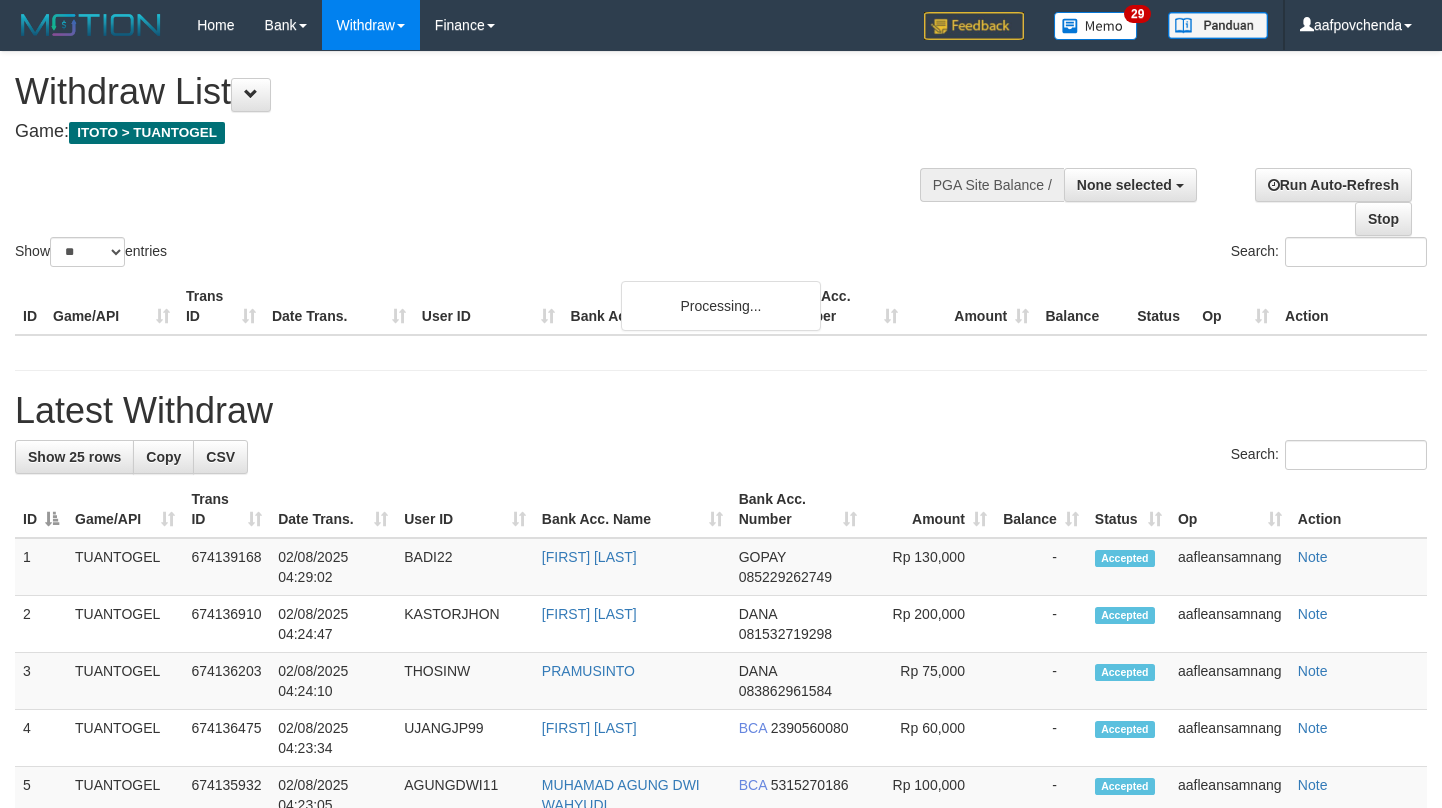select 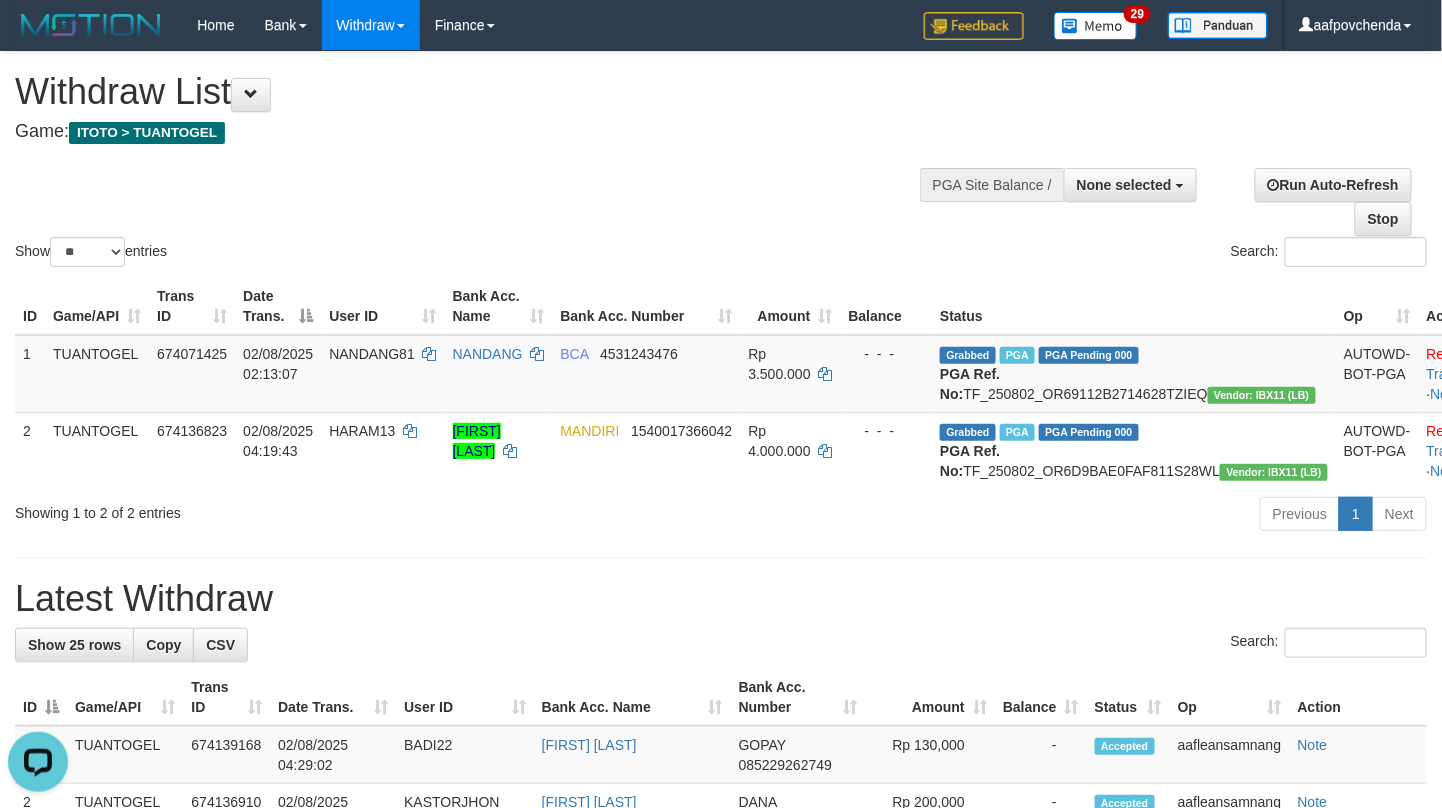 scroll, scrollTop: 0, scrollLeft: 0, axis: both 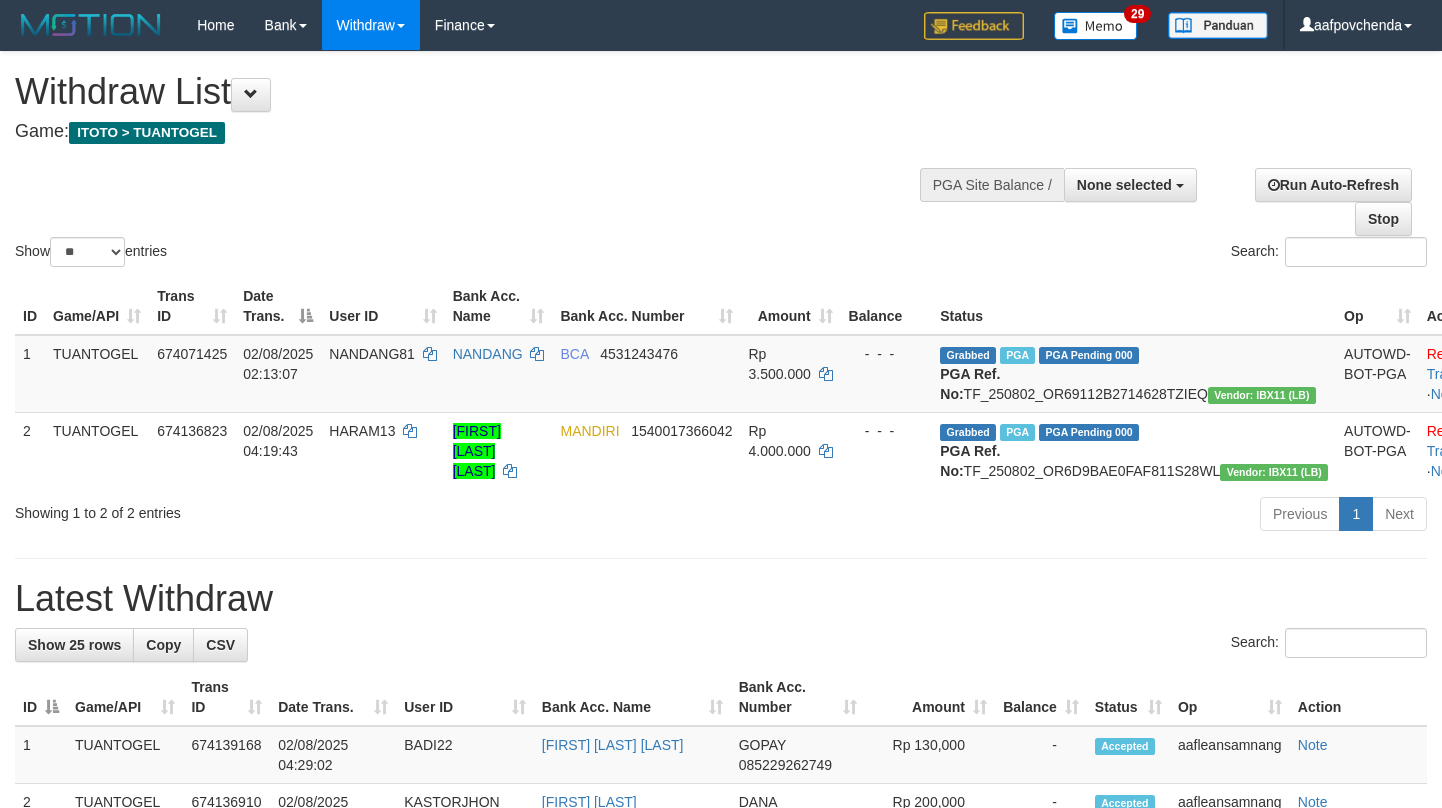 select 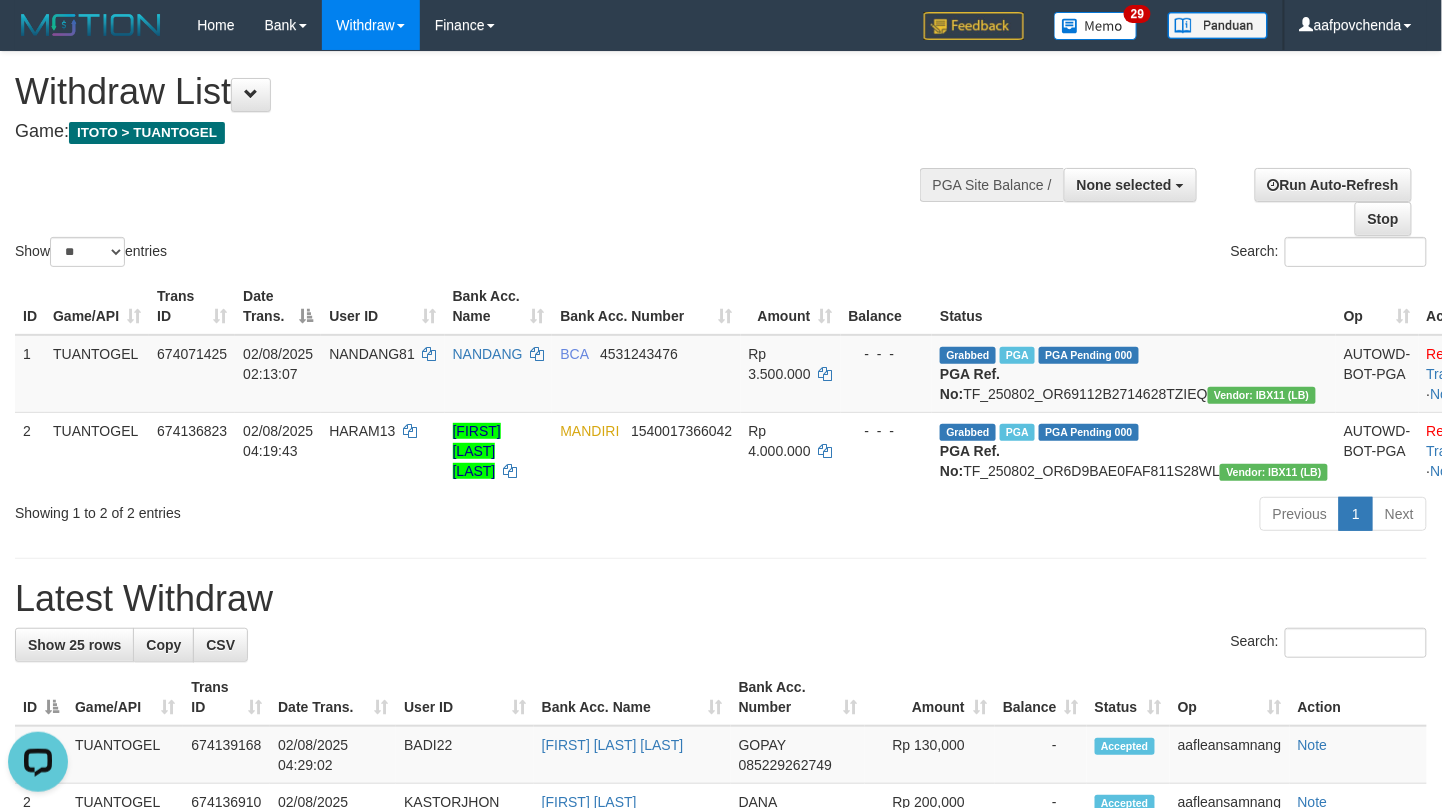 scroll, scrollTop: 0, scrollLeft: 0, axis: both 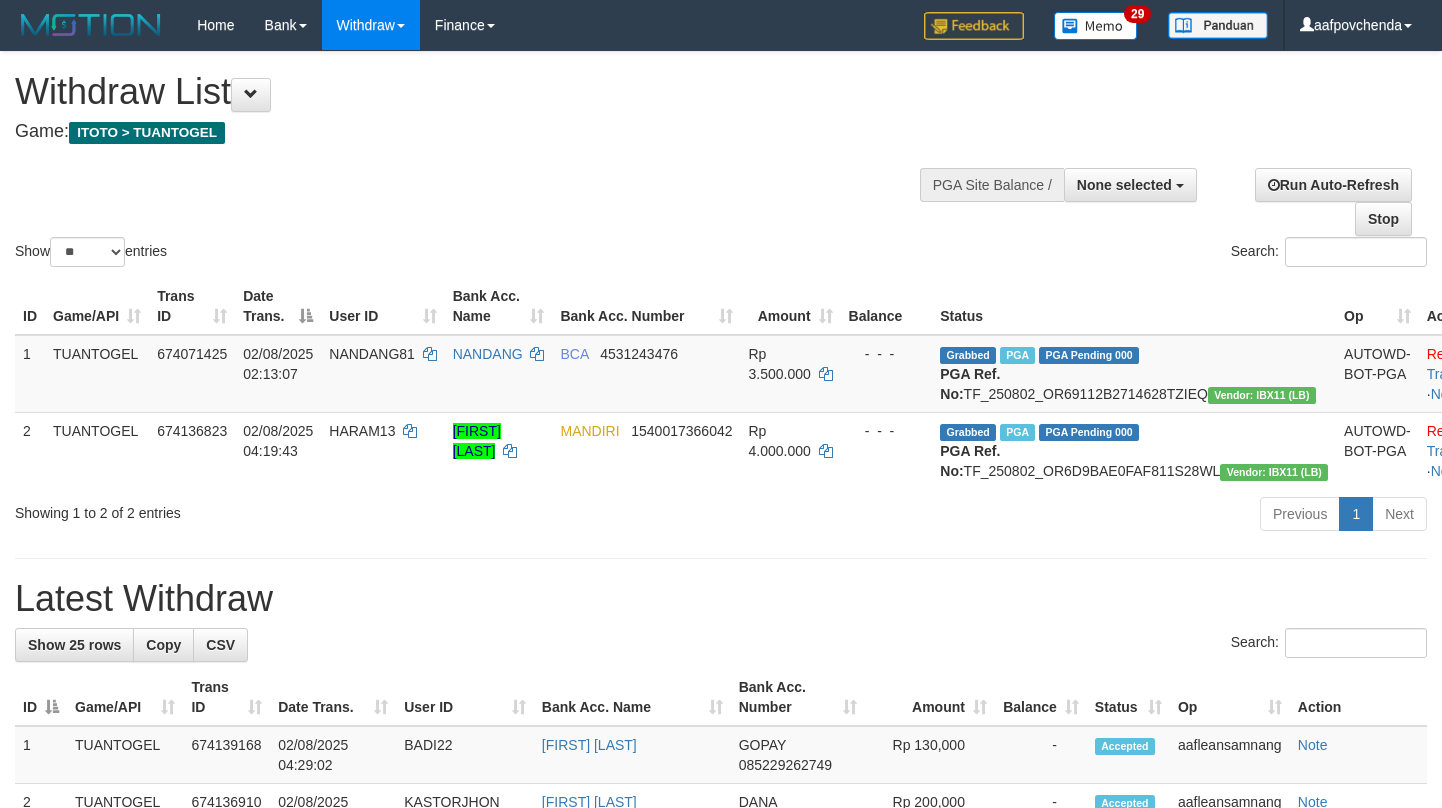 select 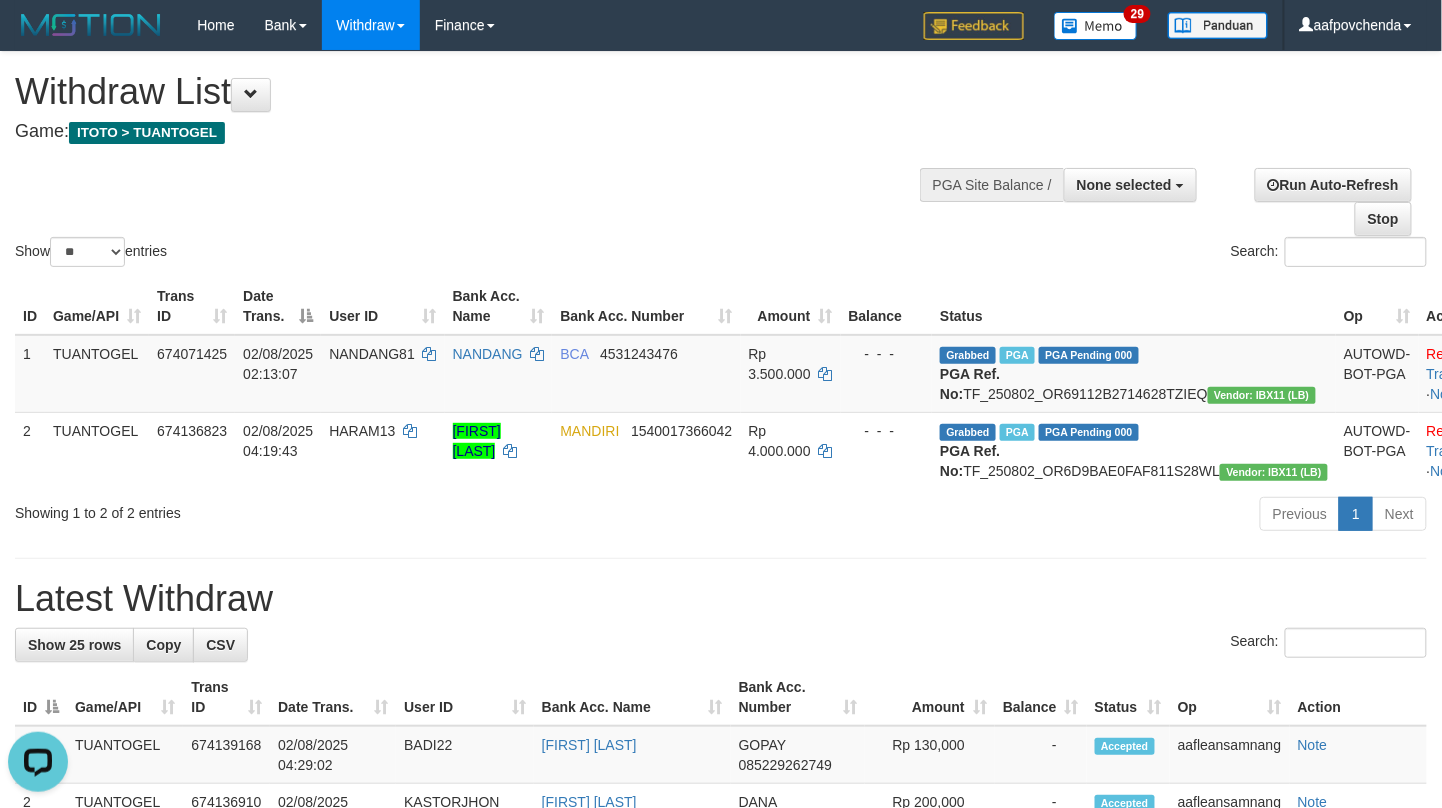 scroll, scrollTop: 0, scrollLeft: 0, axis: both 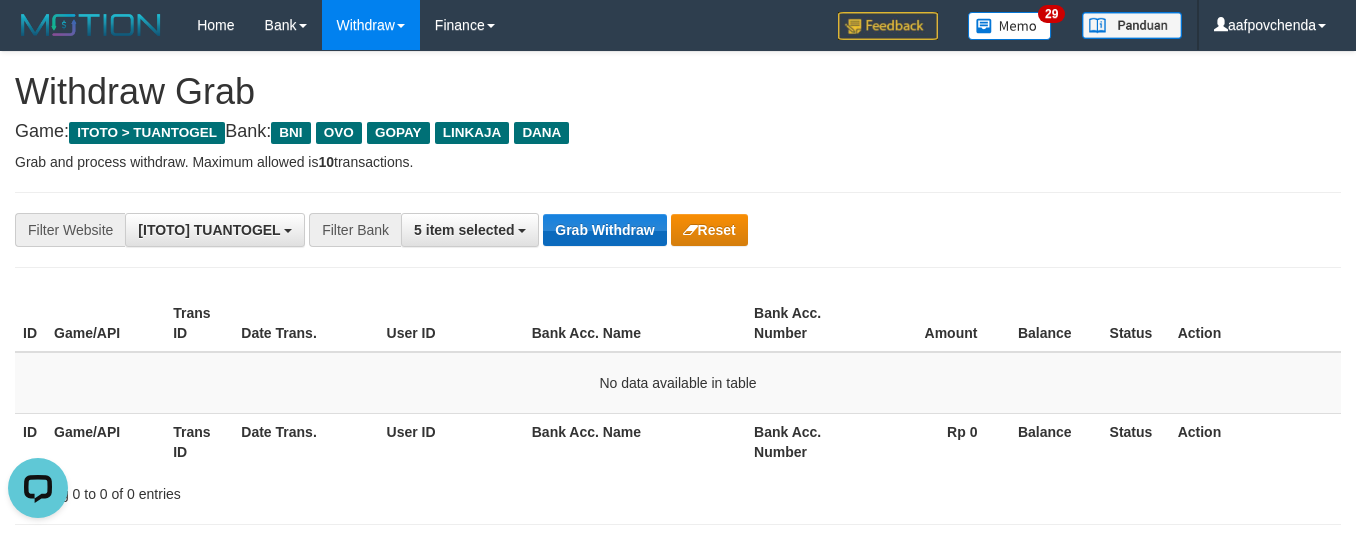 click on "**********" at bounding box center (678, 230) 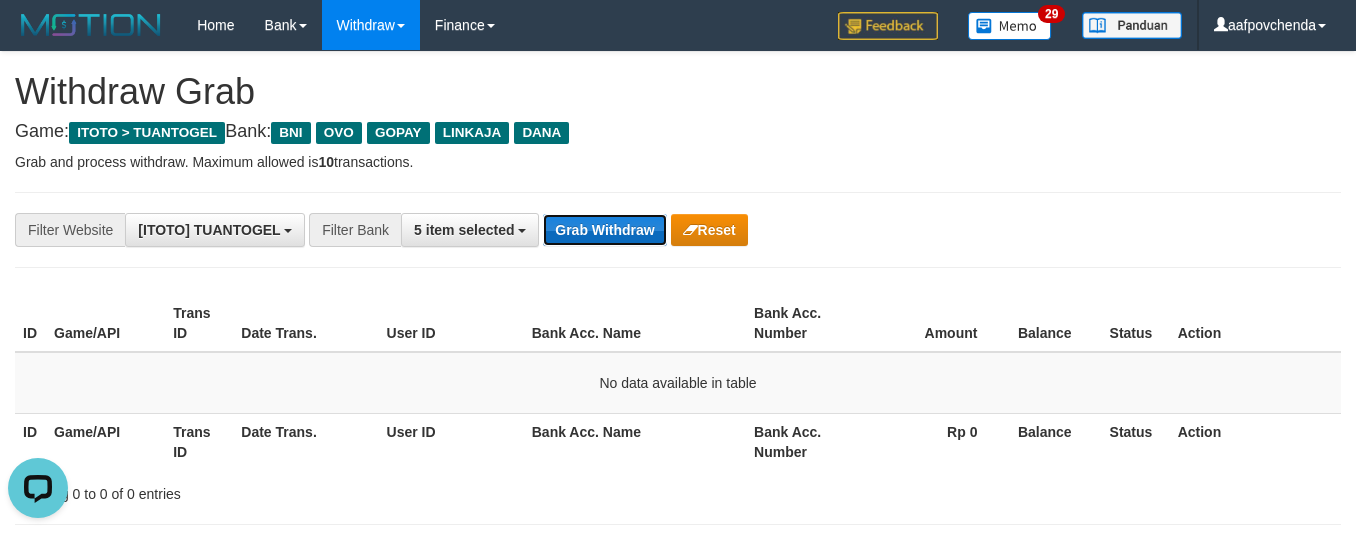 click on "Grab Withdraw" at bounding box center [604, 230] 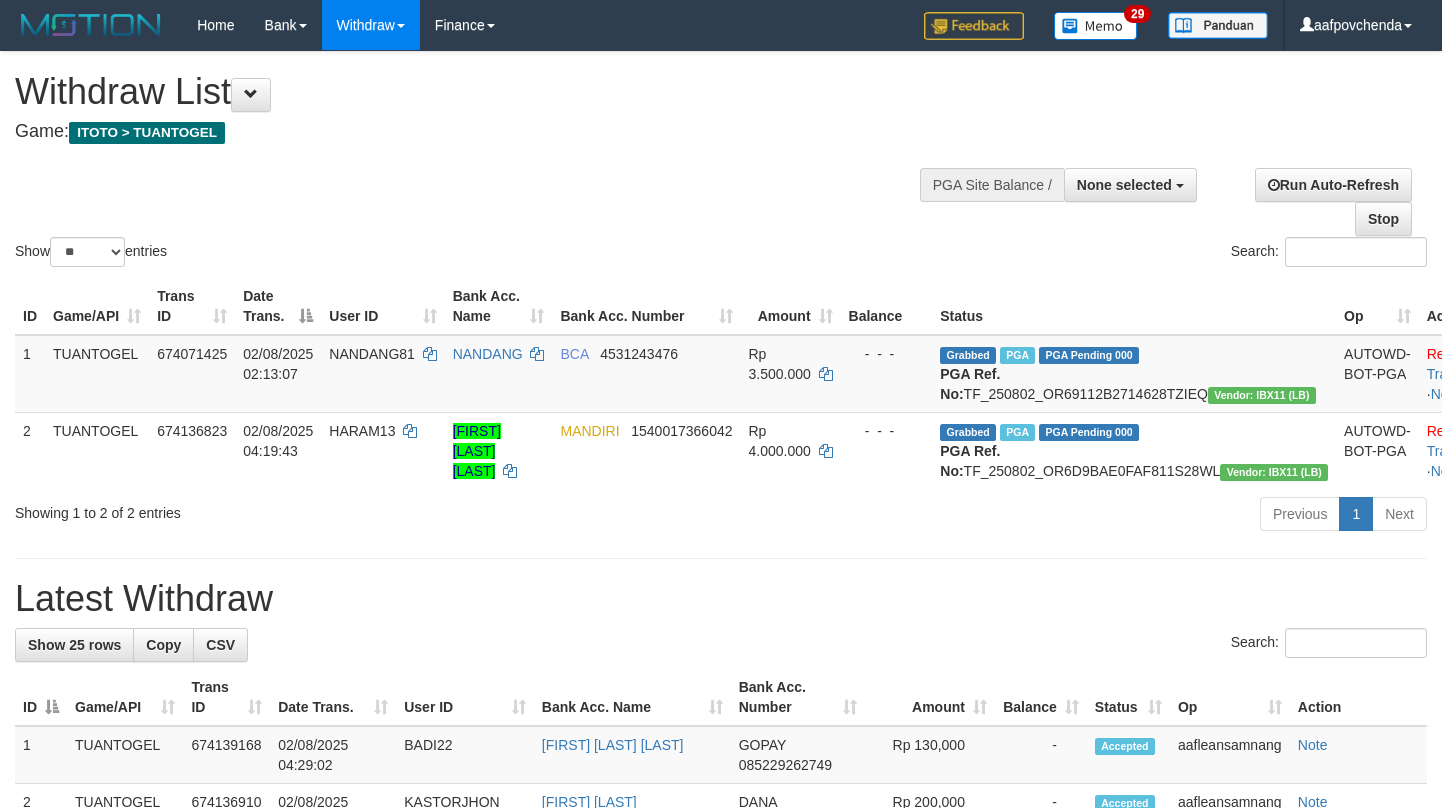 select 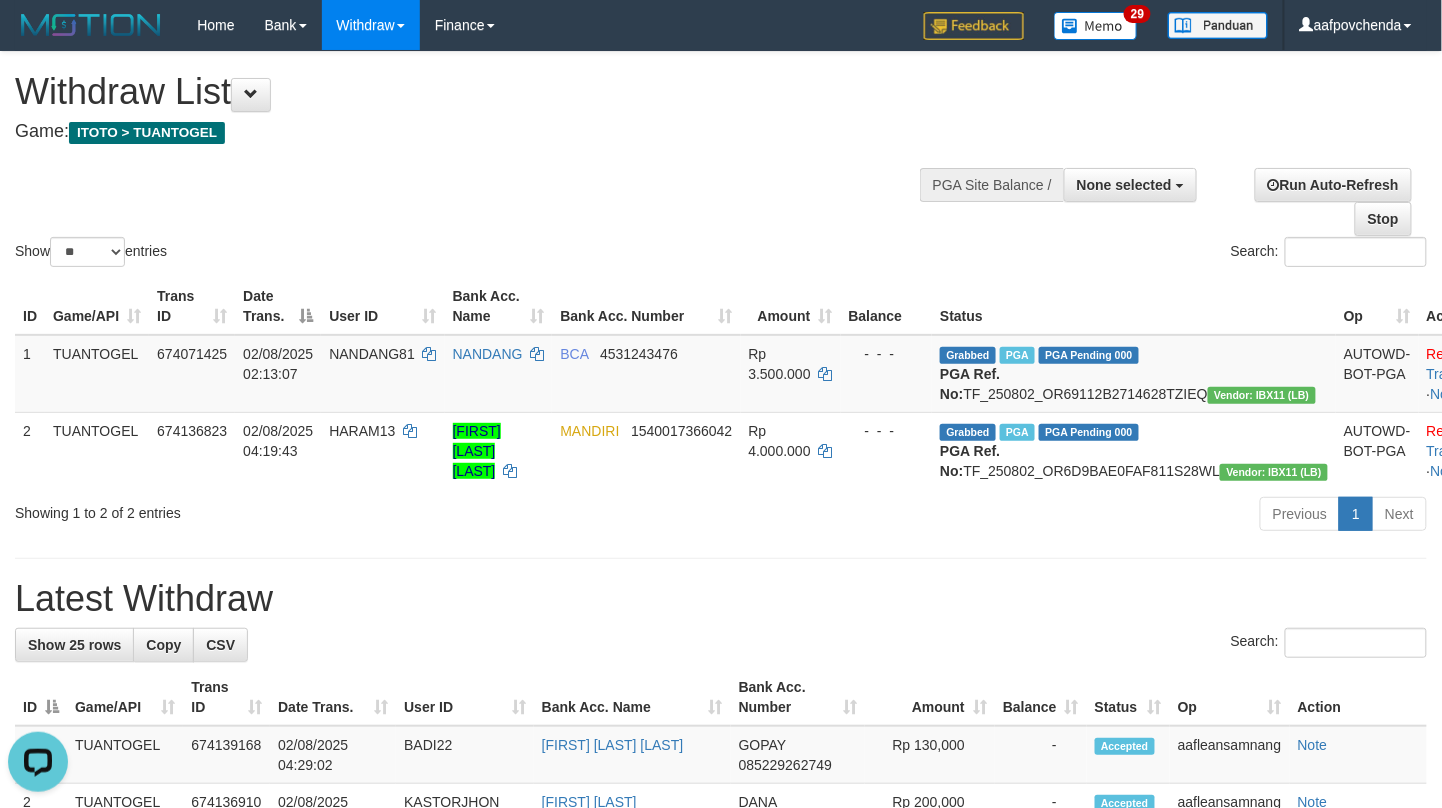 scroll, scrollTop: 0, scrollLeft: 0, axis: both 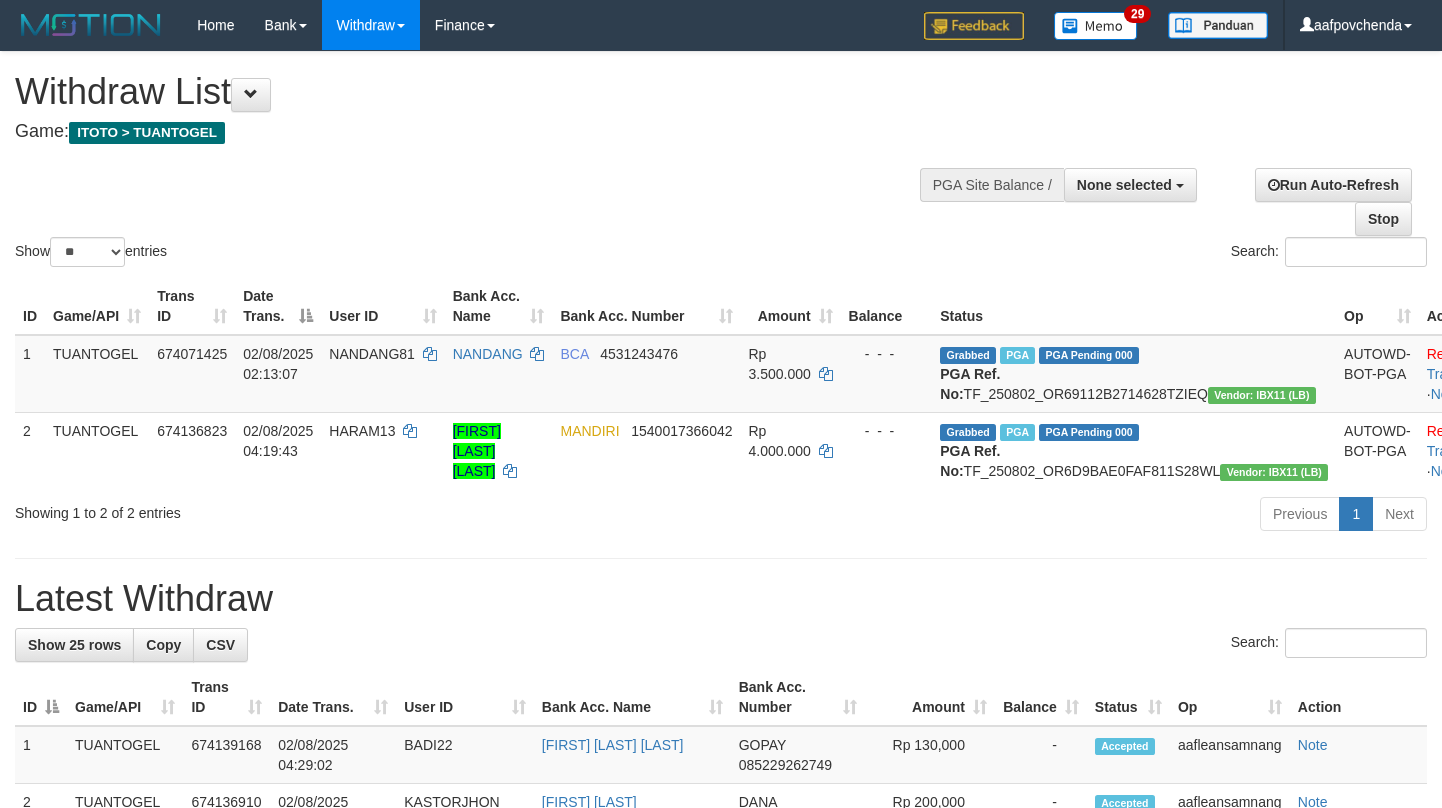 select 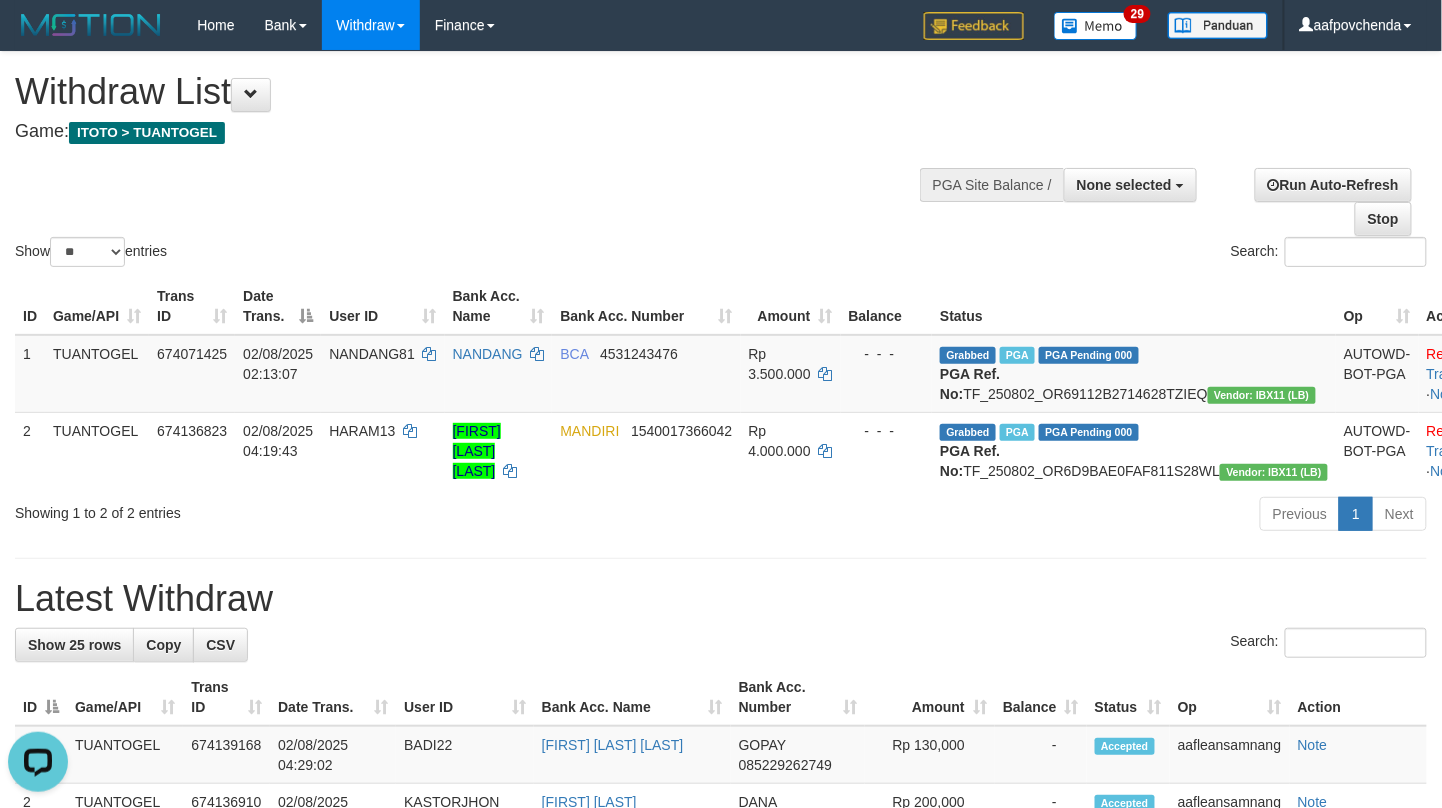 scroll, scrollTop: 0, scrollLeft: 0, axis: both 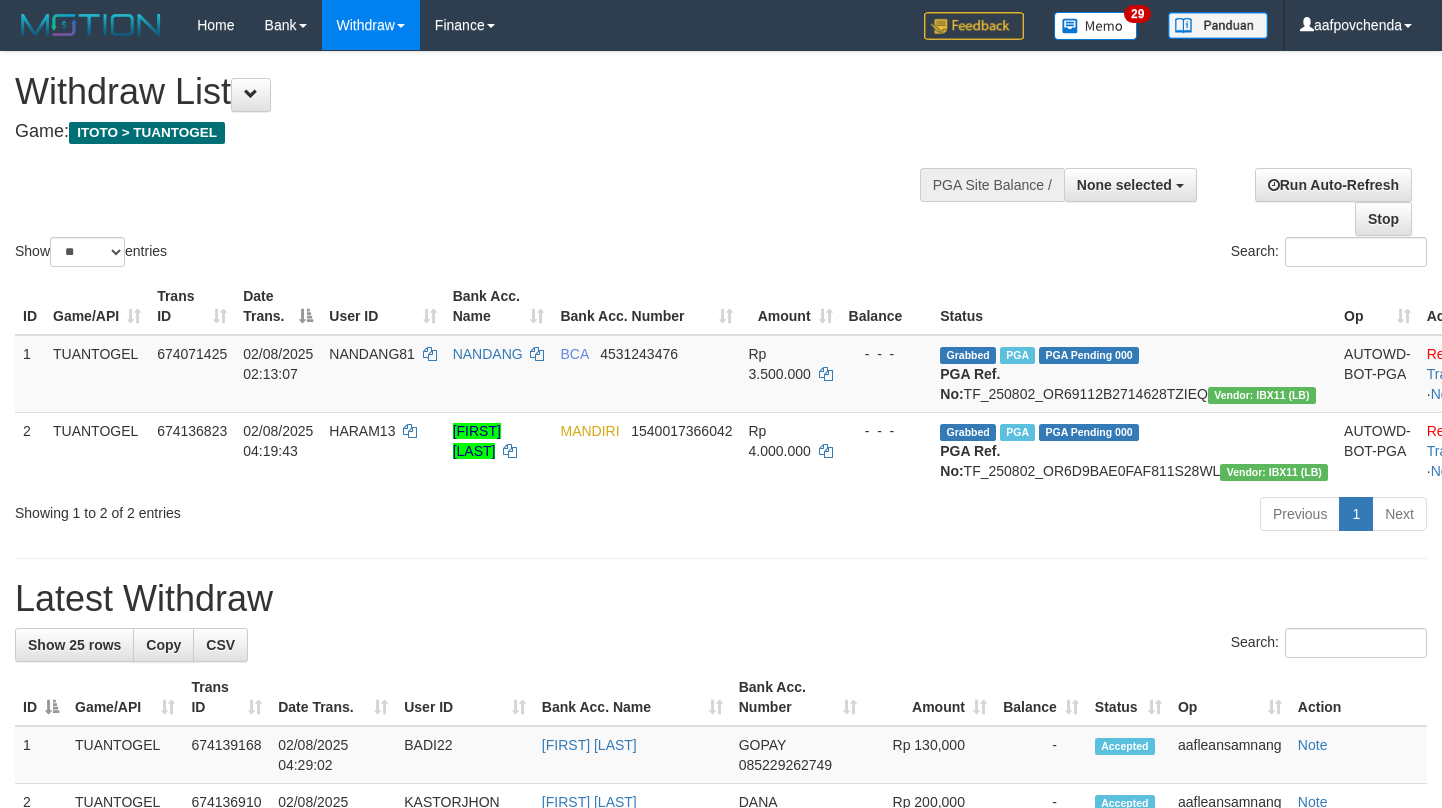 select 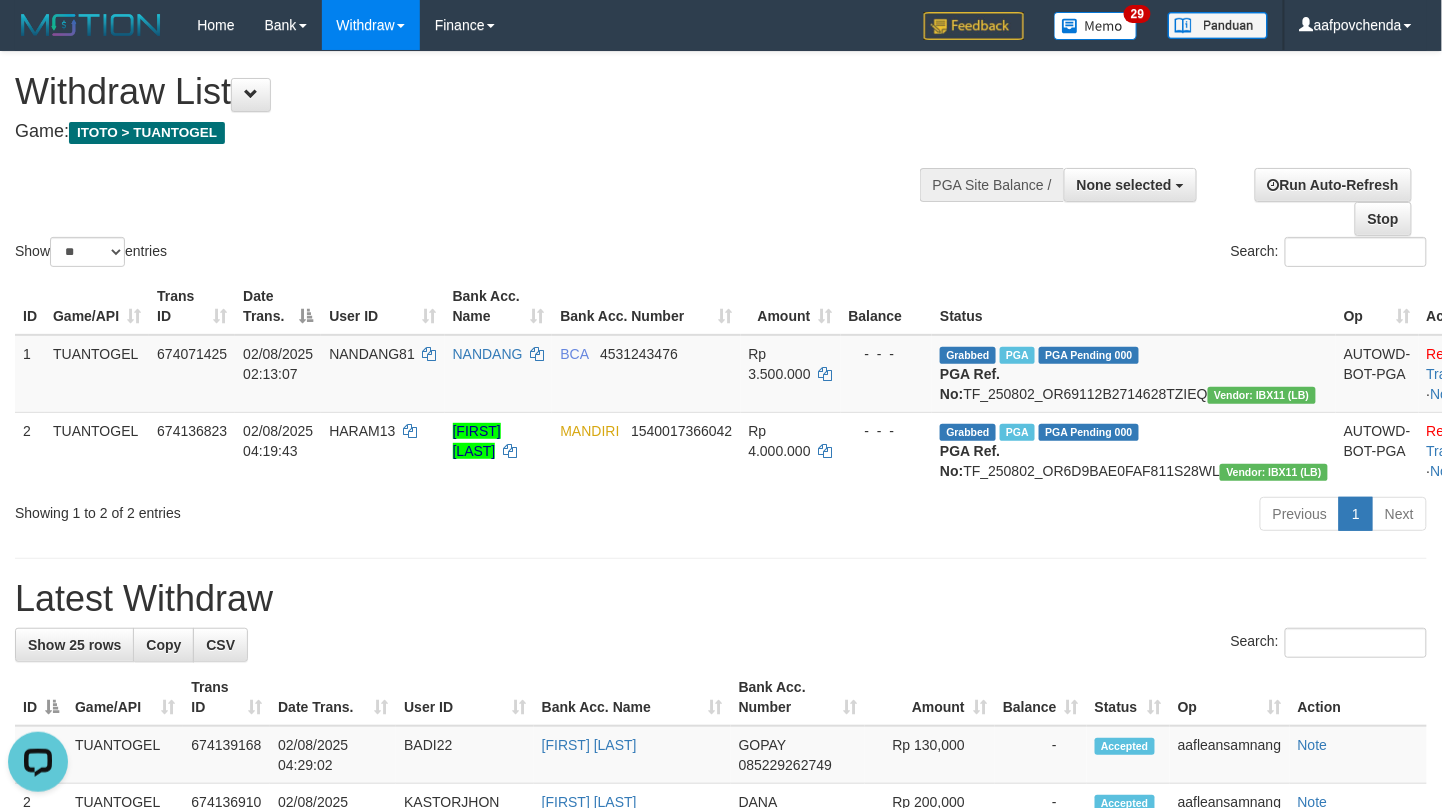 scroll, scrollTop: 0, scrollLeft: 0, axis: both 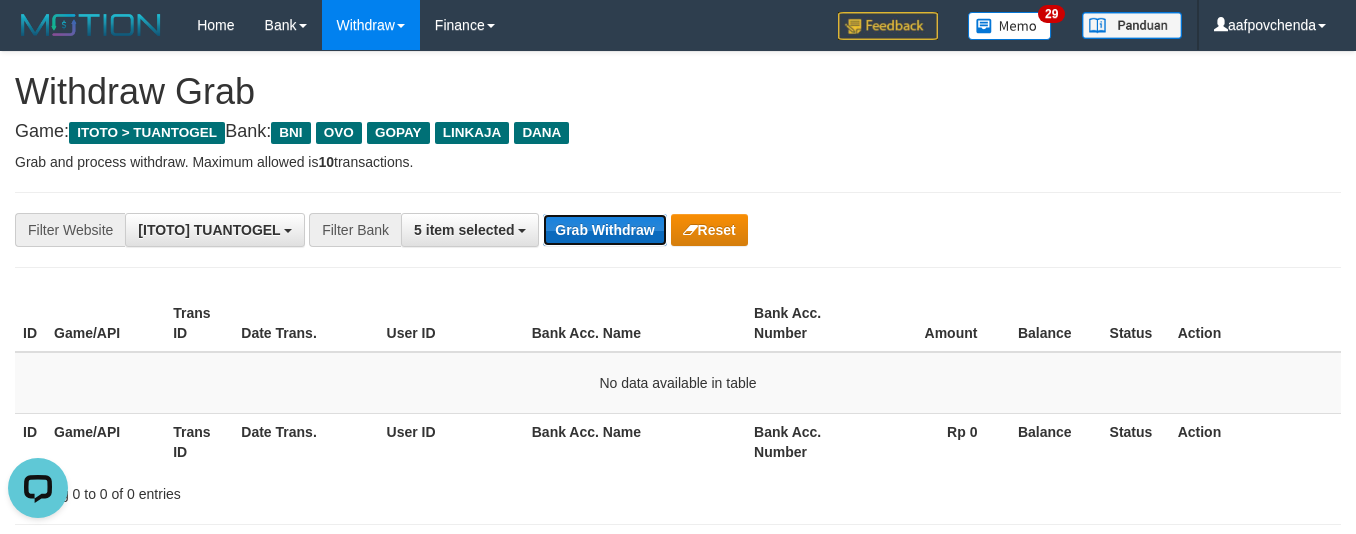 click on "Grab Withdraw" at bounding box center [604, 230] 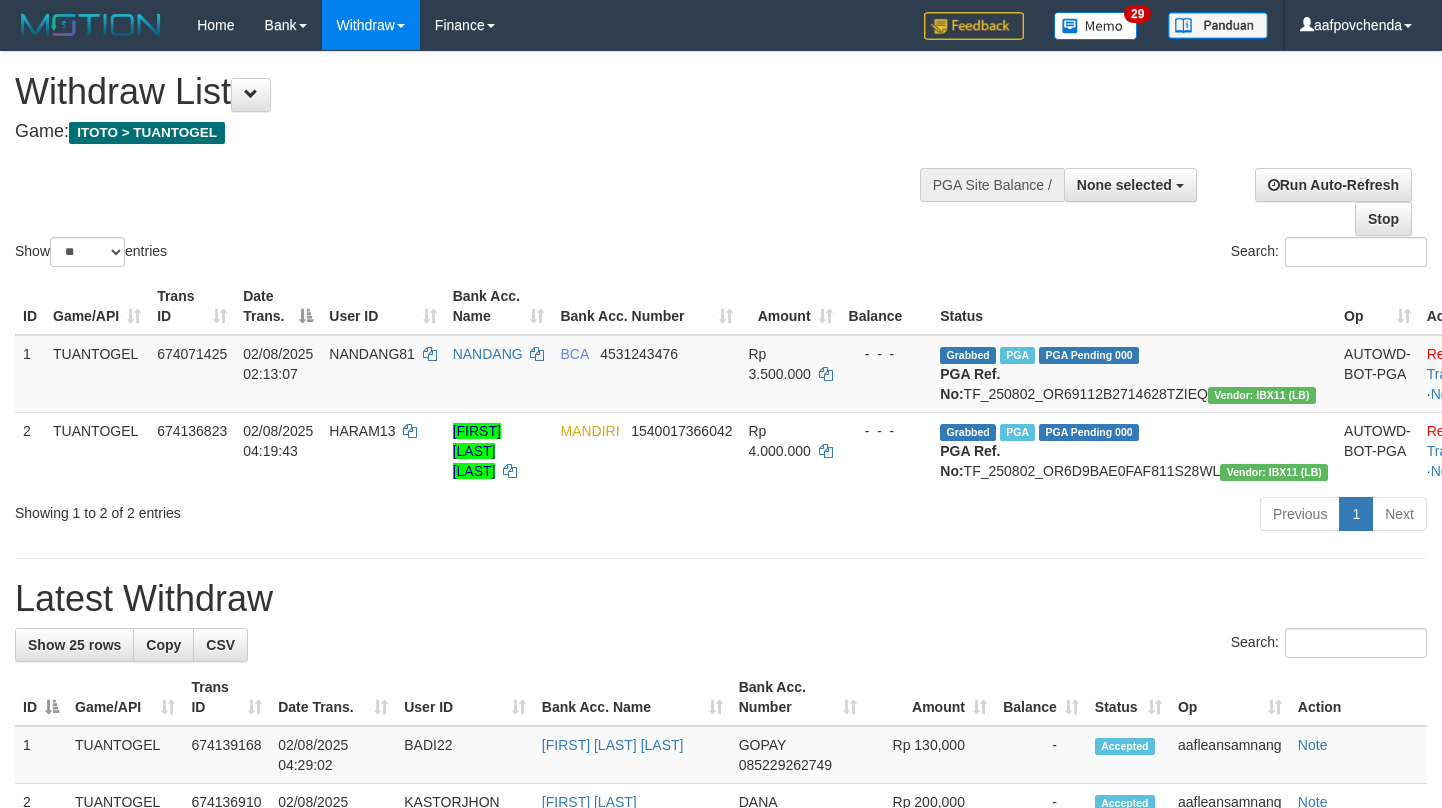 select 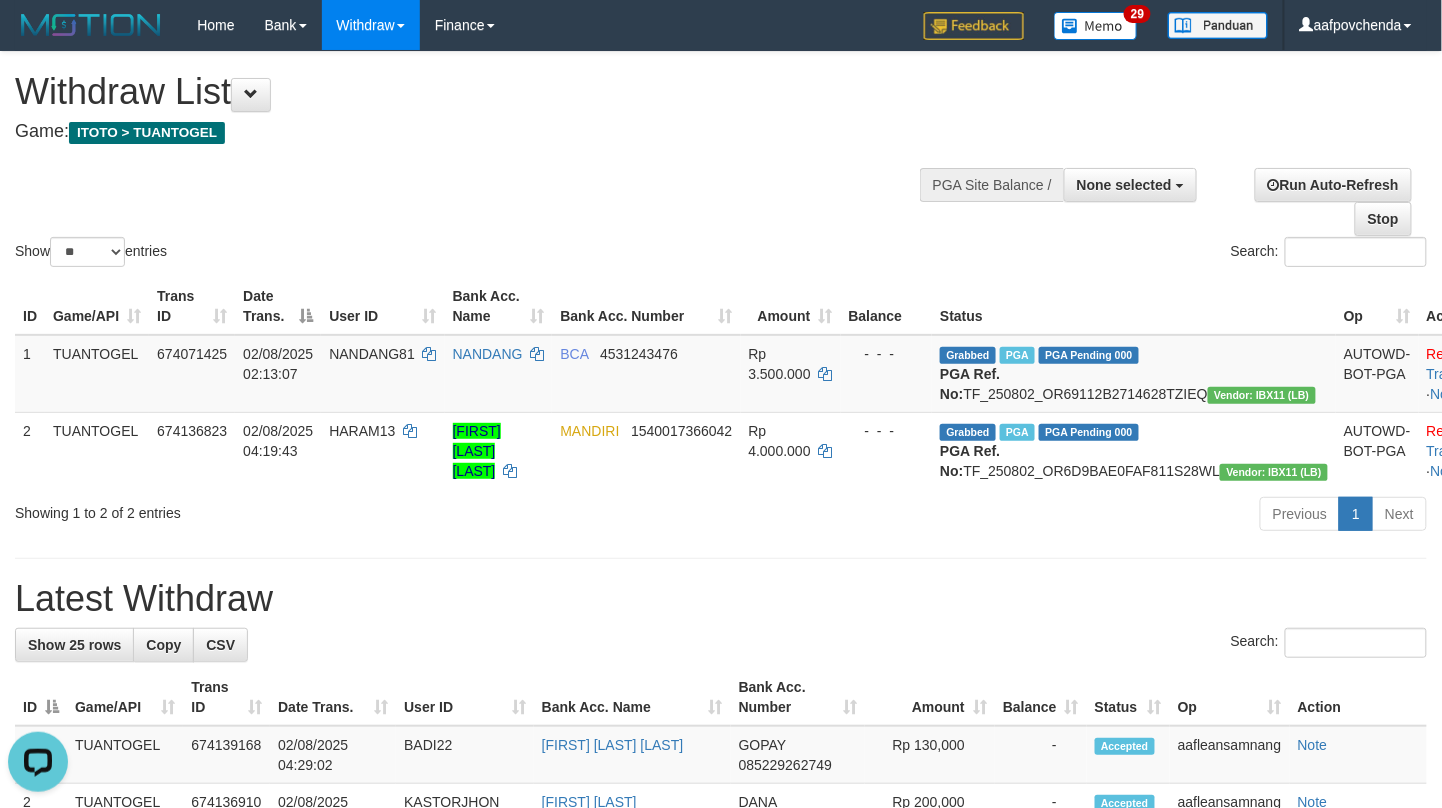 scroll, scrollTop: 0, scrollLeft: 0, axis: both 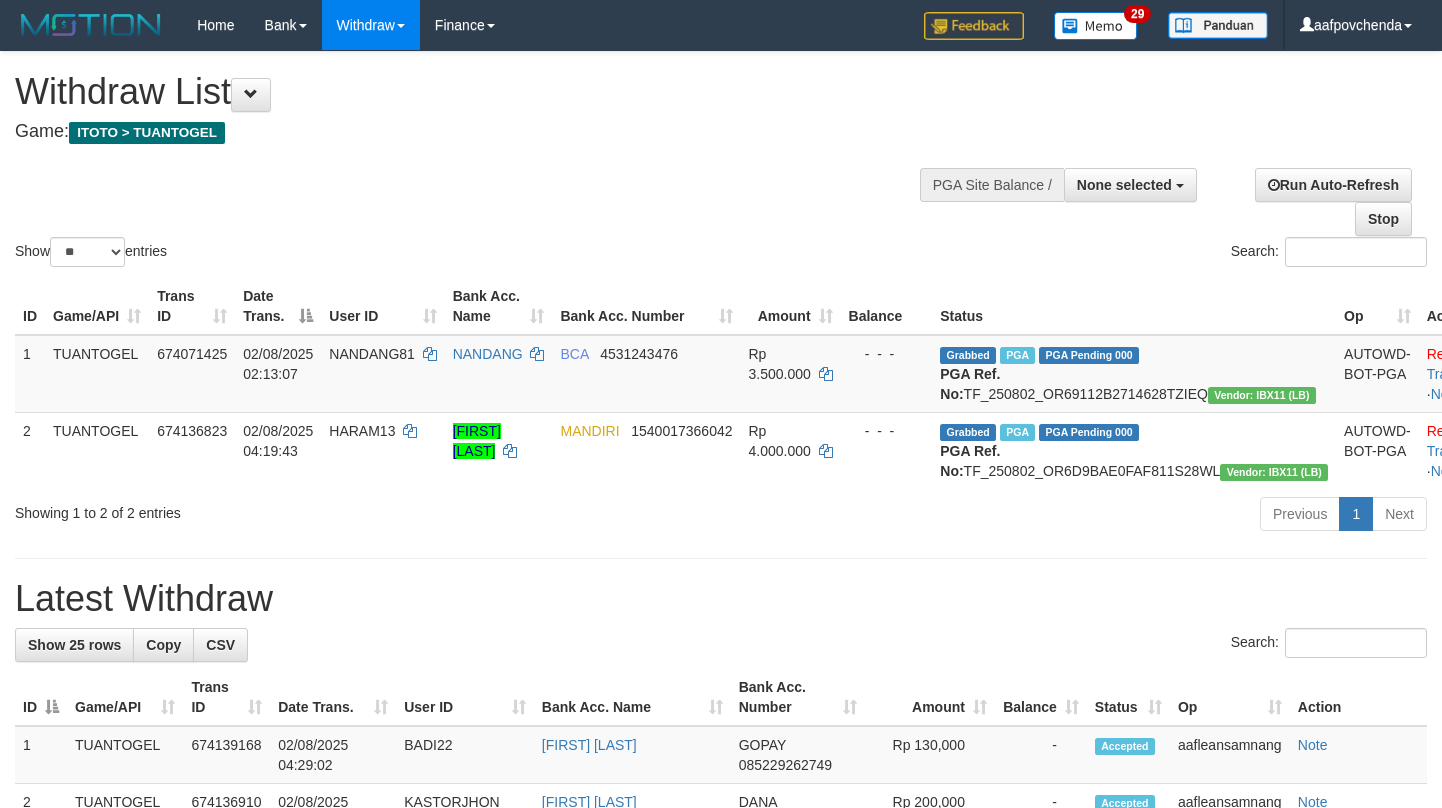 select 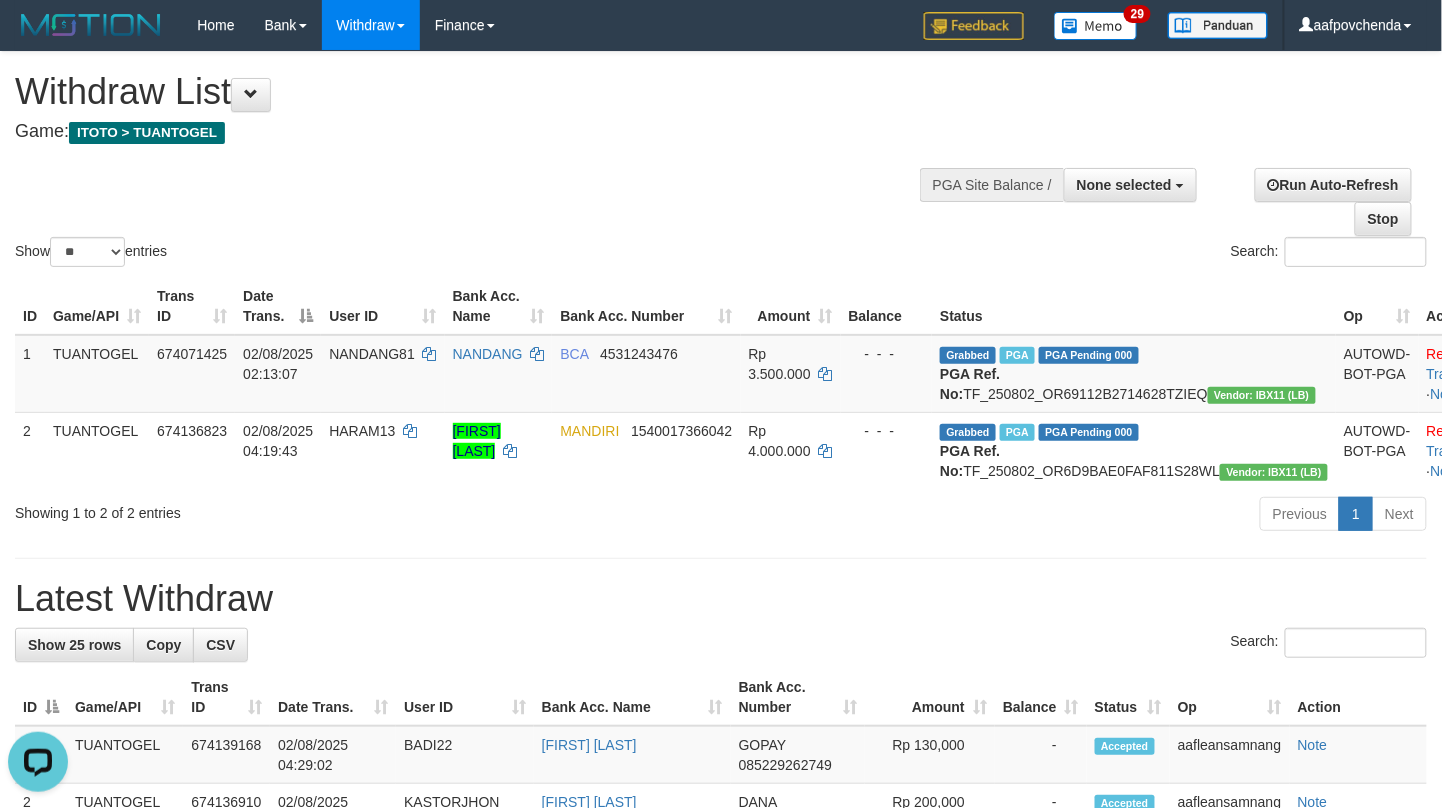 scroll, scrollTop: 0, scrollLeft: 0, axis: both 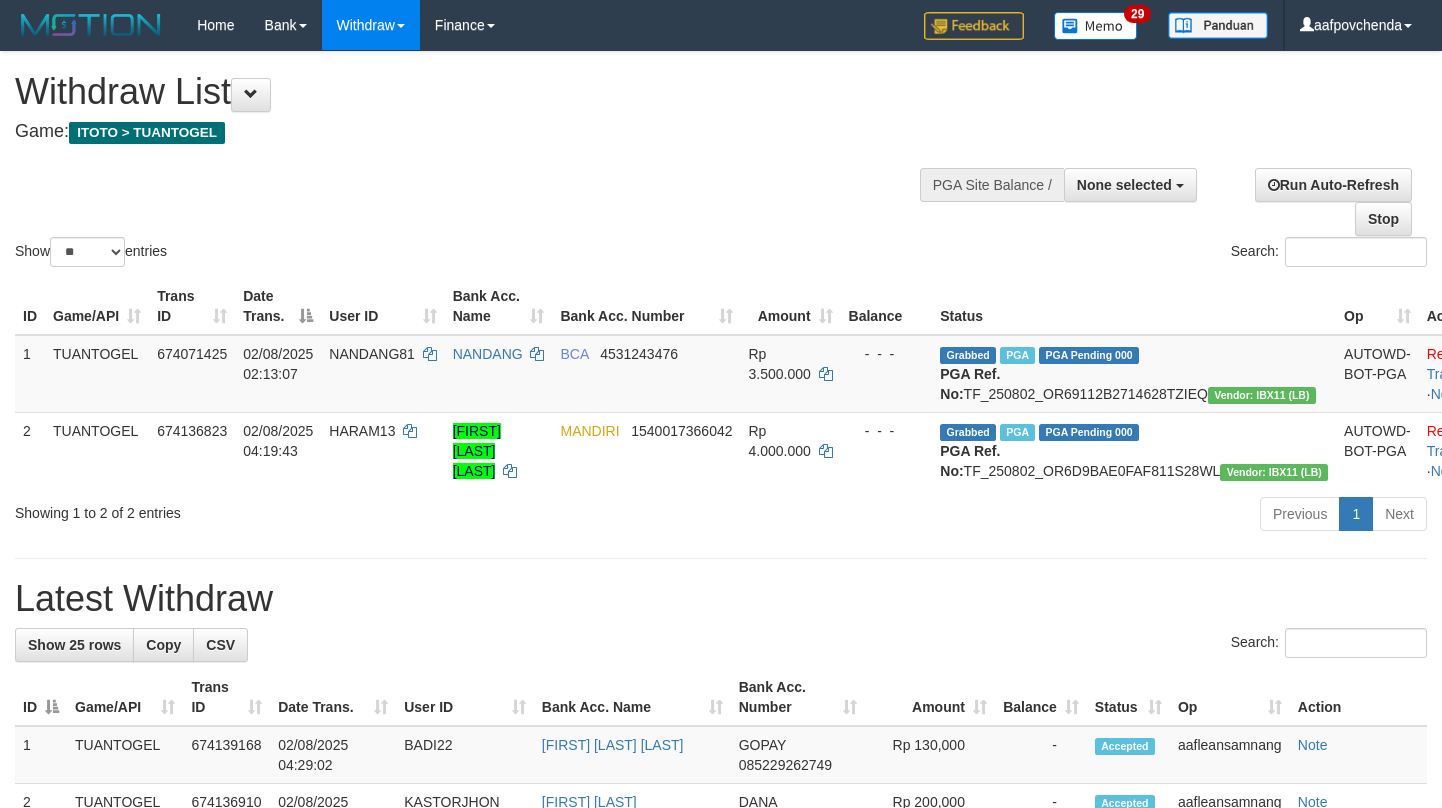 select 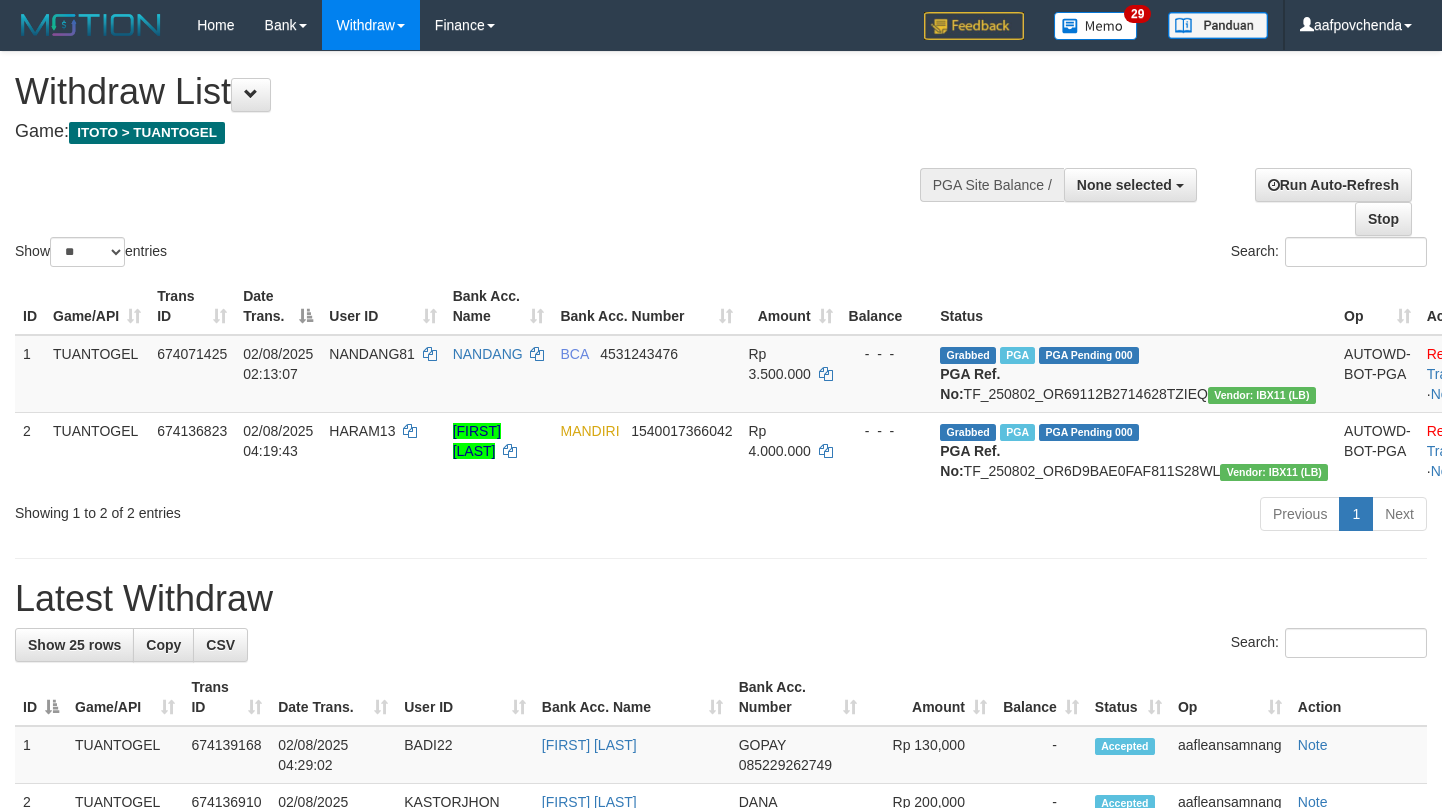 select 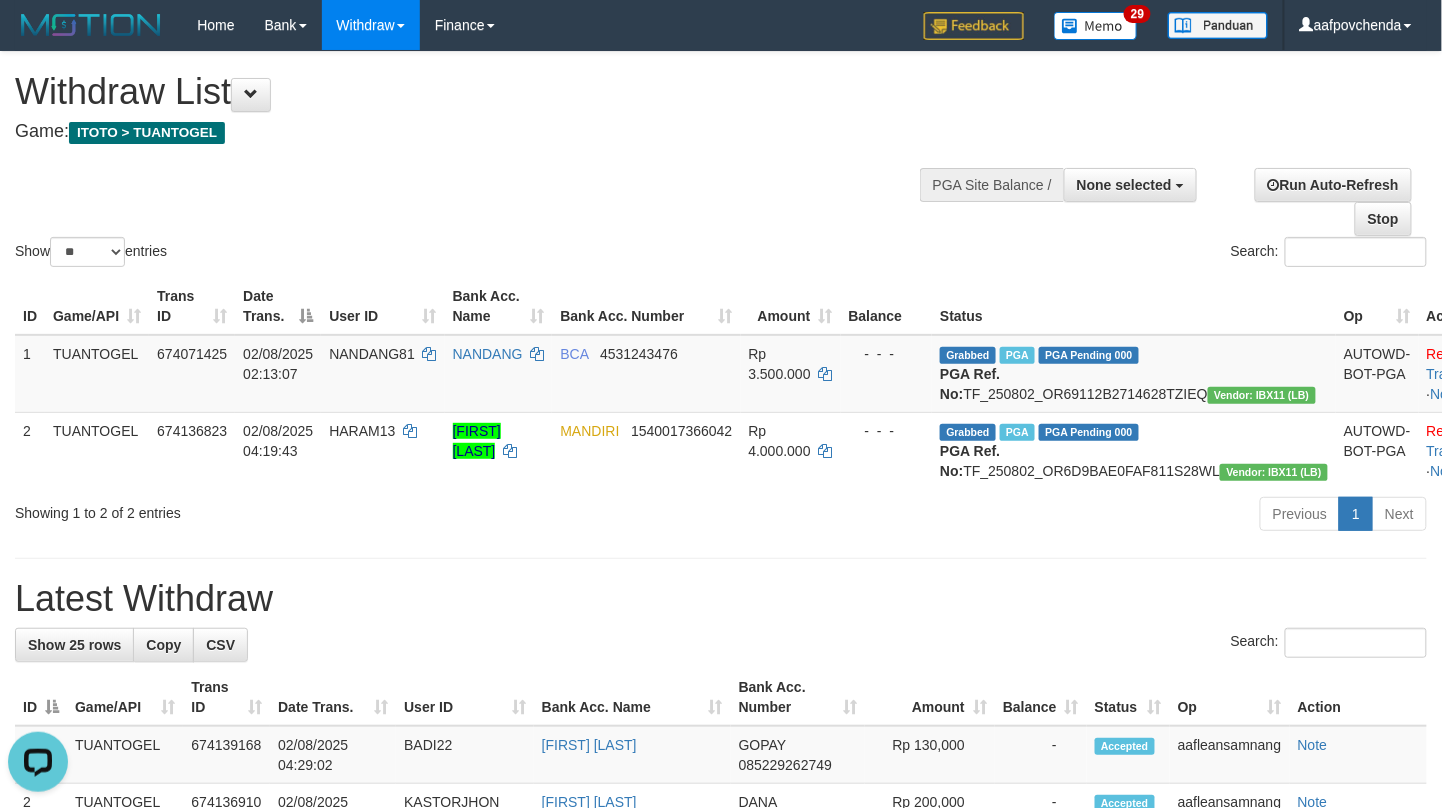 scroll, scrollTop: 0, scrollLeft: 0, axis: both 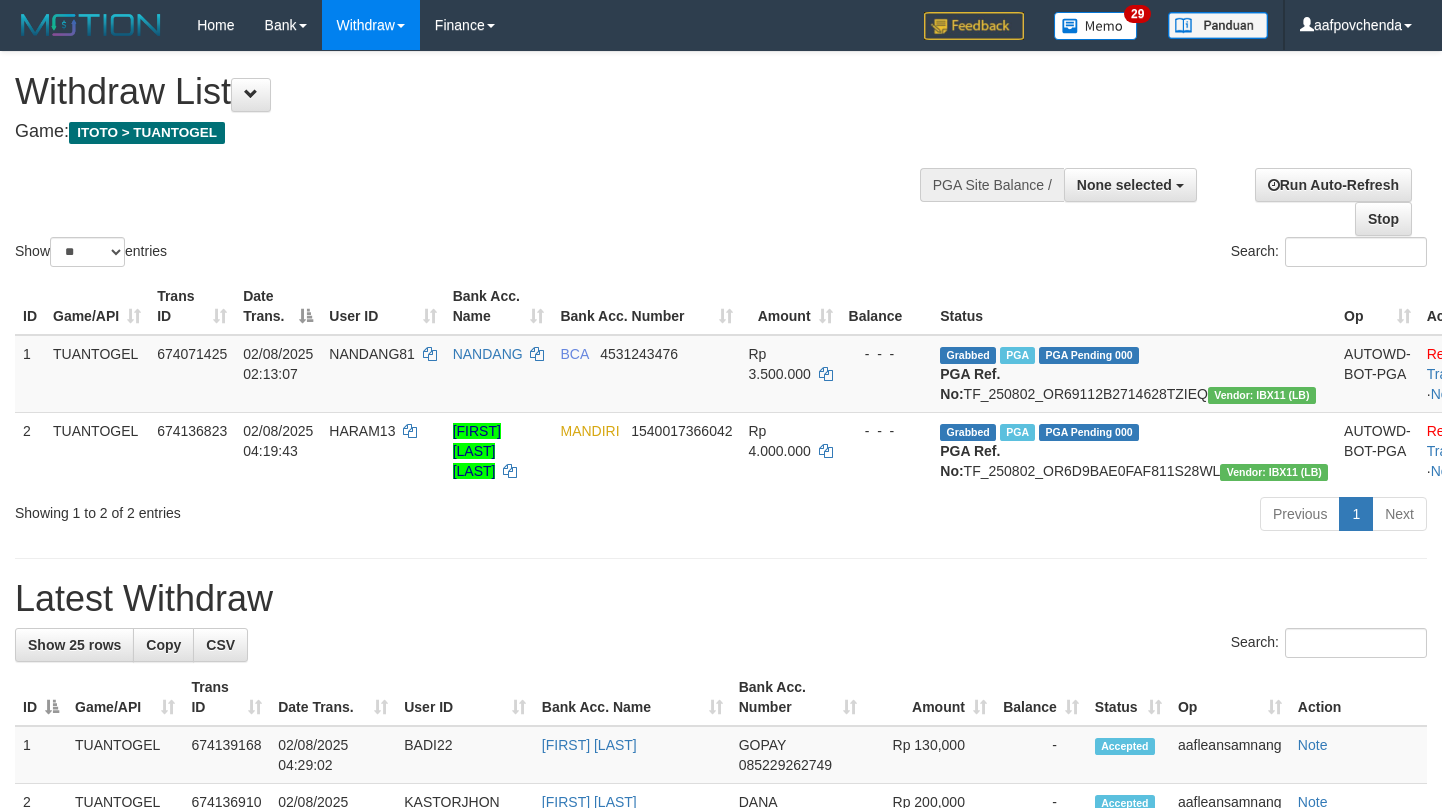 select 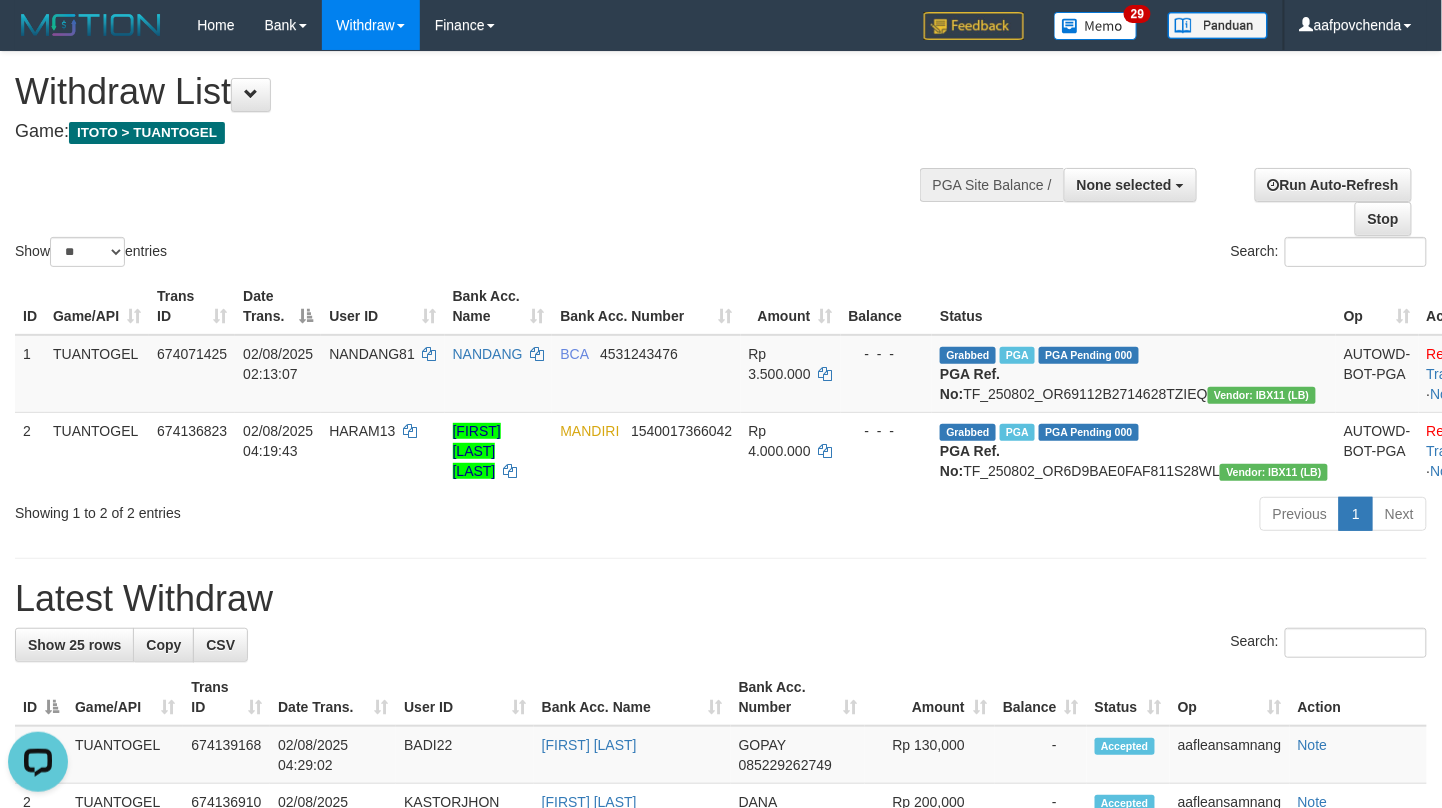 scroll, scrollTop: 0, scrollLeft: 0, axis: both 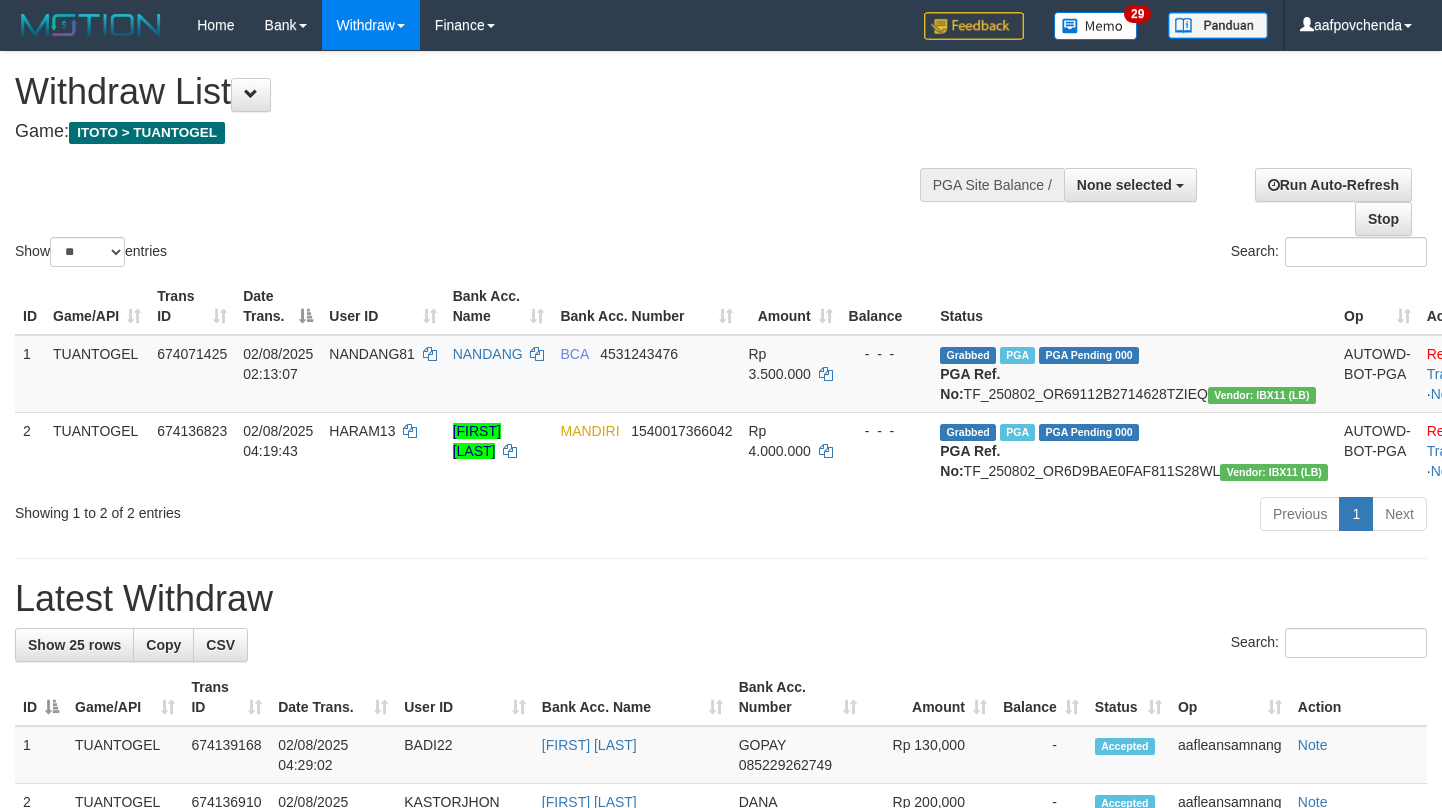 select 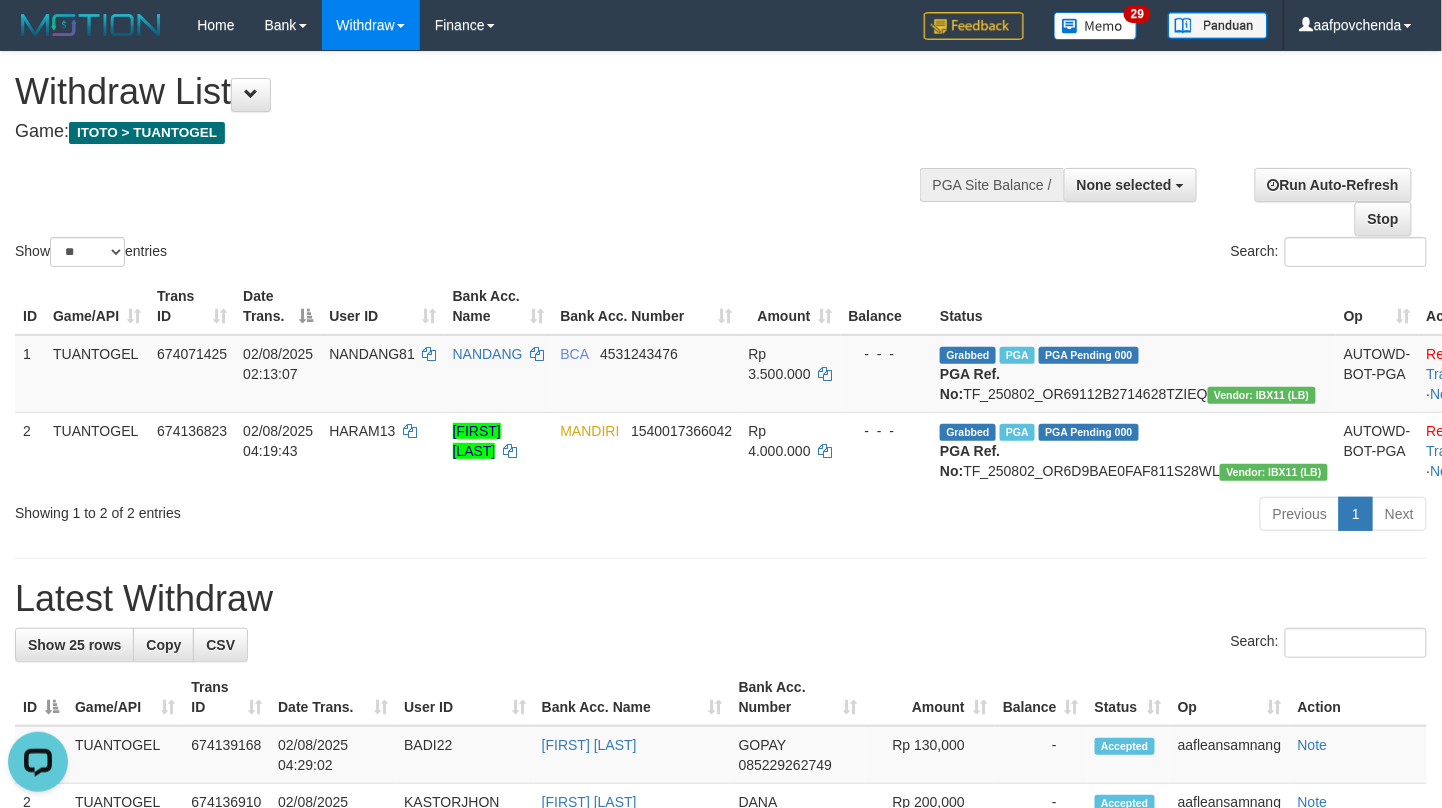 scroll, scrollTop: 0, scrollLeft: 0, axis: both 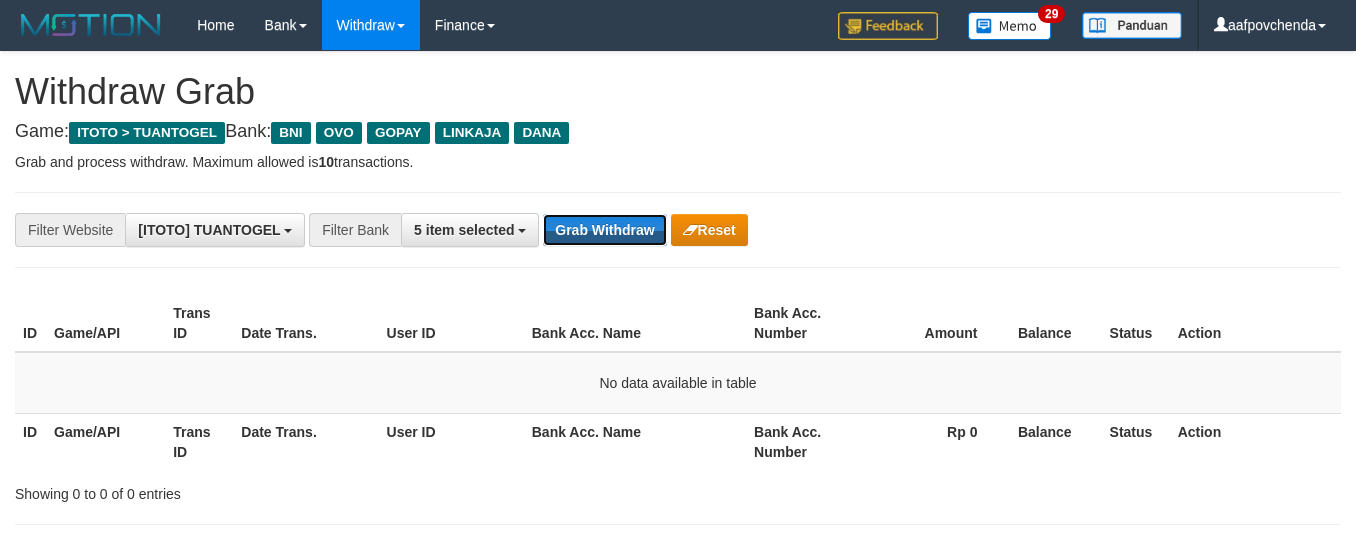 click on "Grab Withdraw" at bounding box center (604, 230) 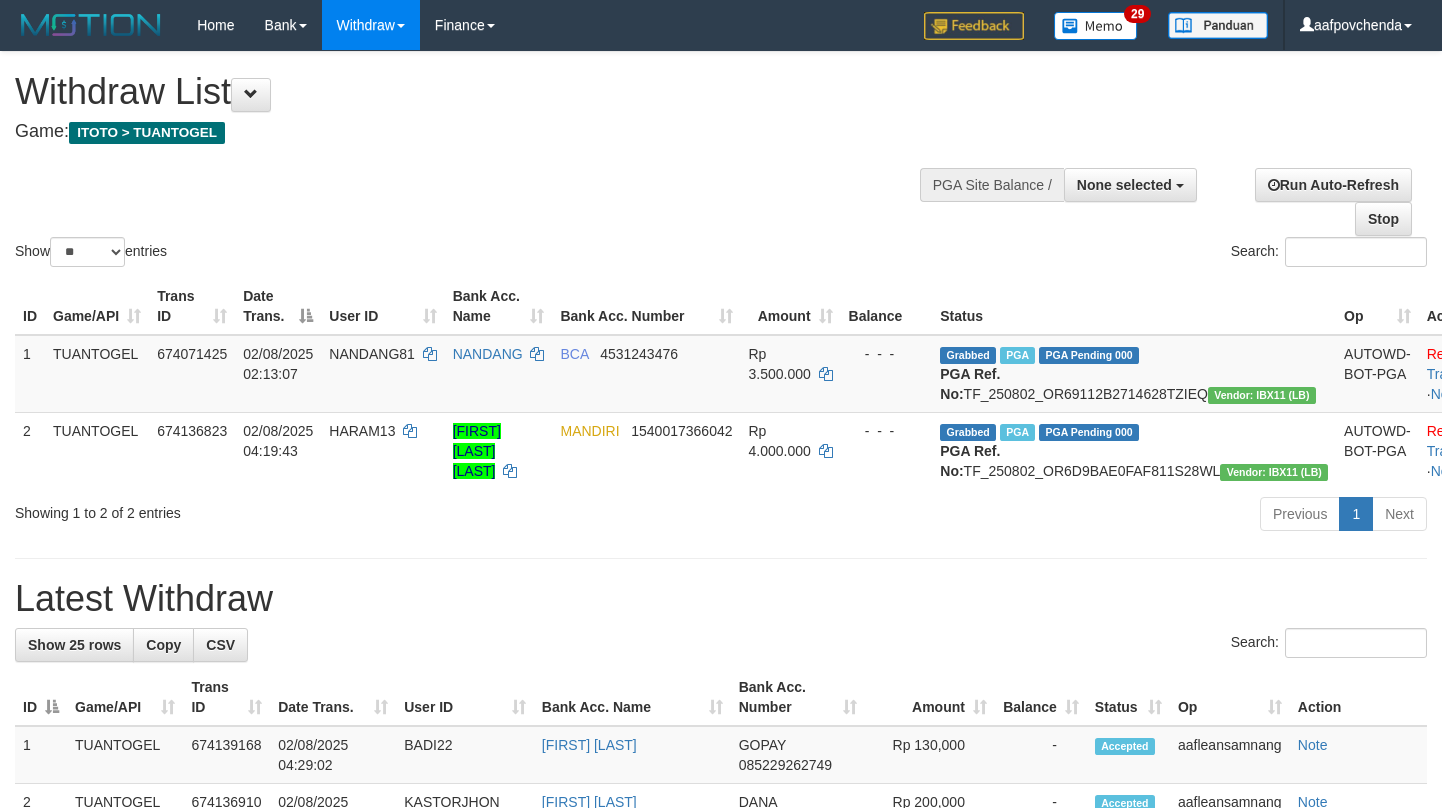 select 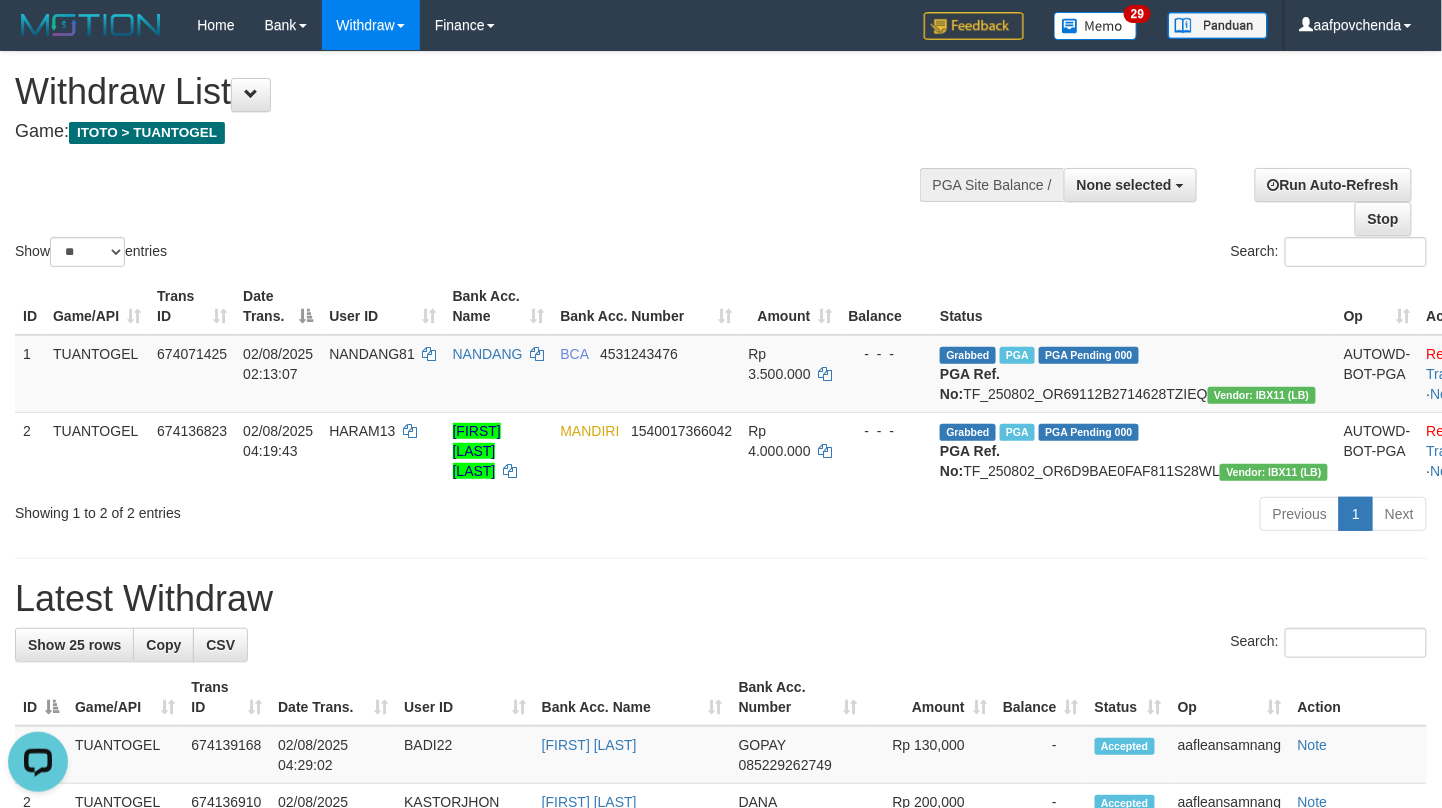 scroll, scrollTop: 0, scrollLeft: 0, axis: both 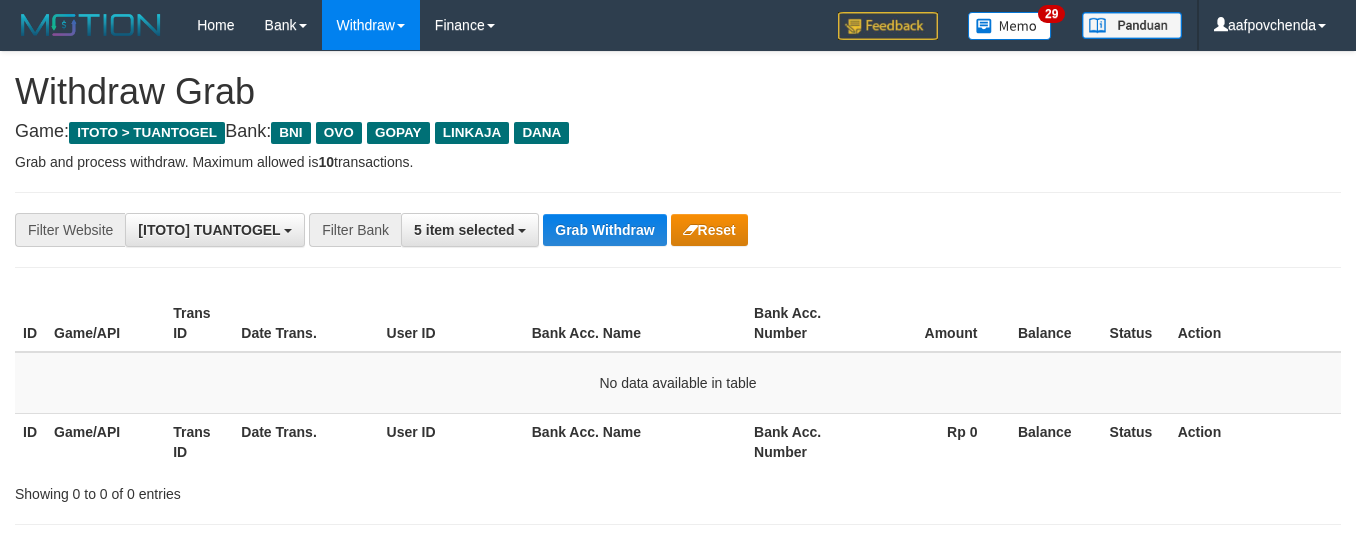 click on "Grab Withdraw" at bounding box center [604, 230] 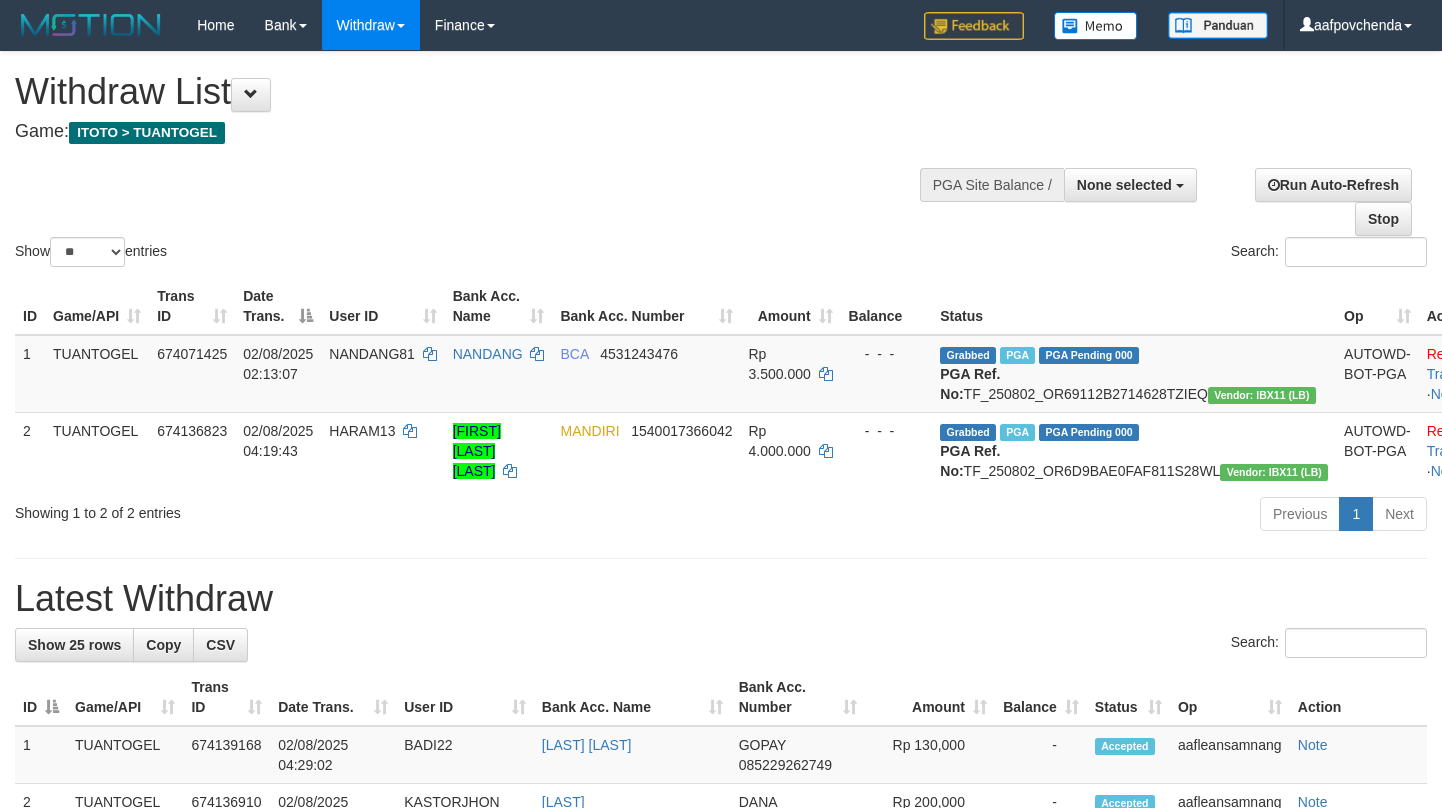 select 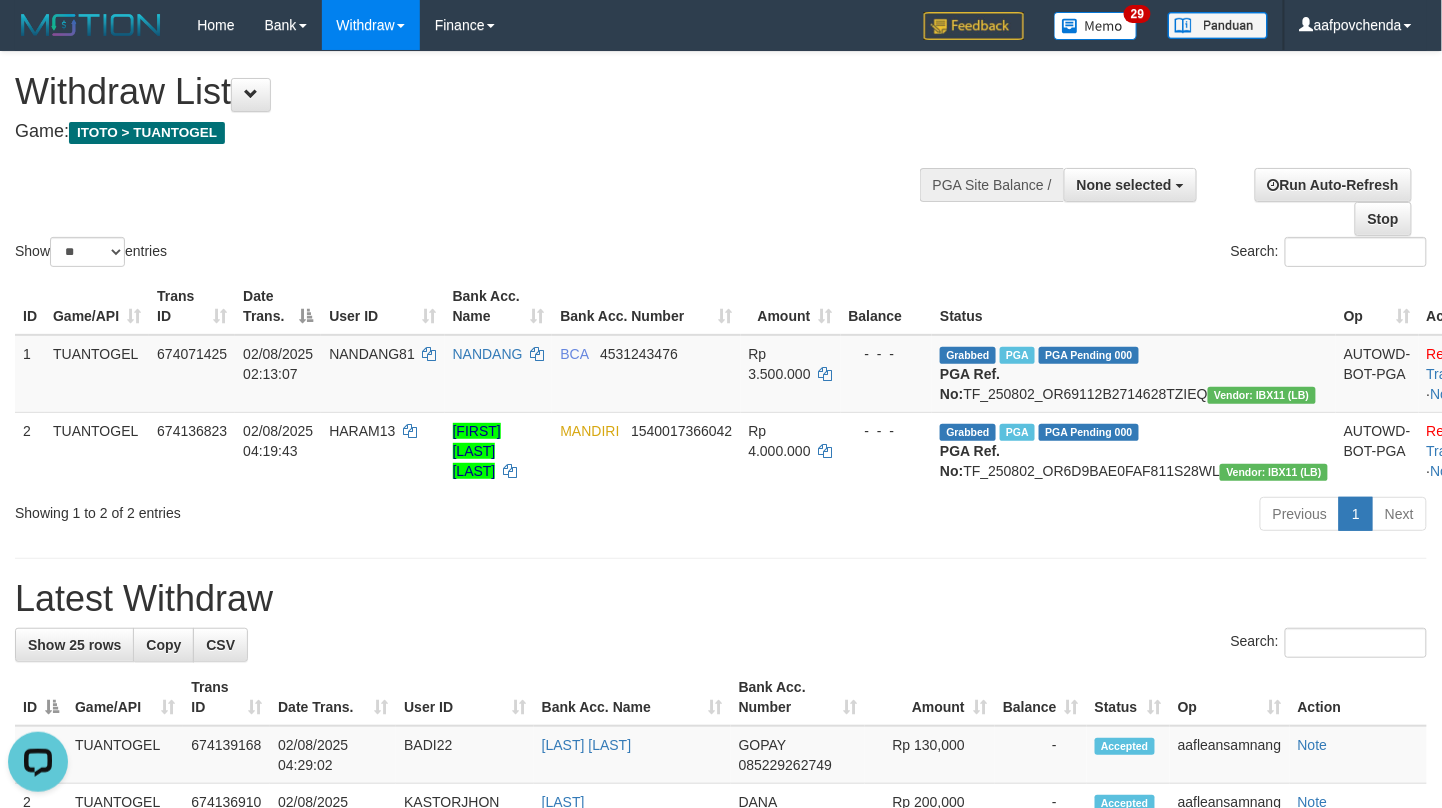 scroll, scrollTop: 0, scrollLeft: 0, axis: both 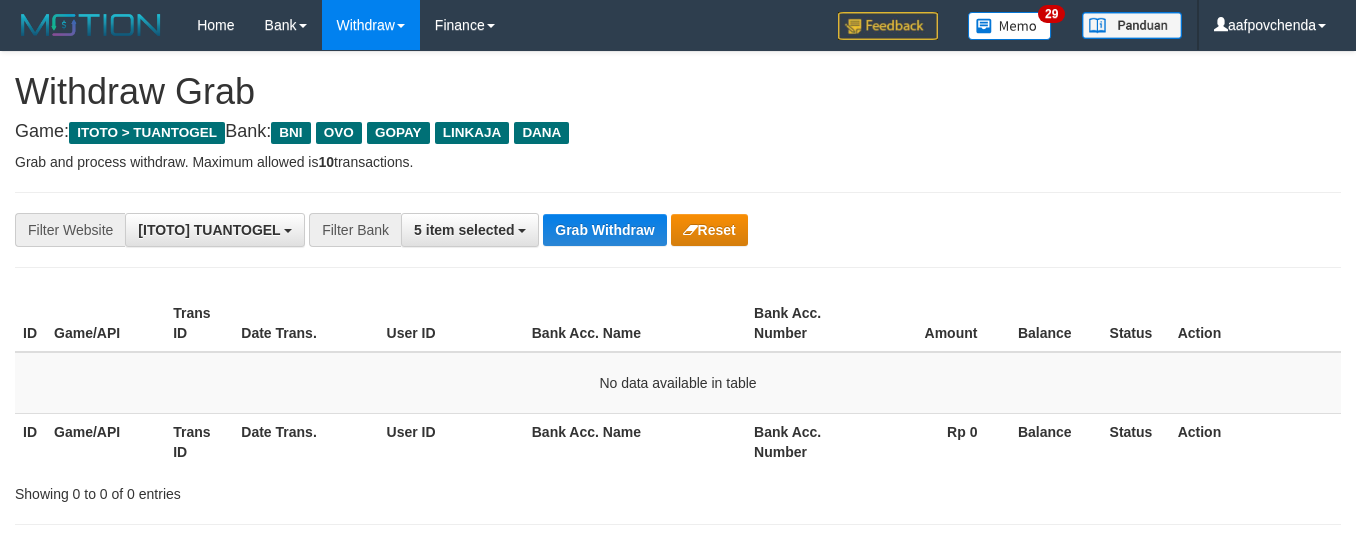 click on "Grab Withdraw" at bounding box center (604, 230) 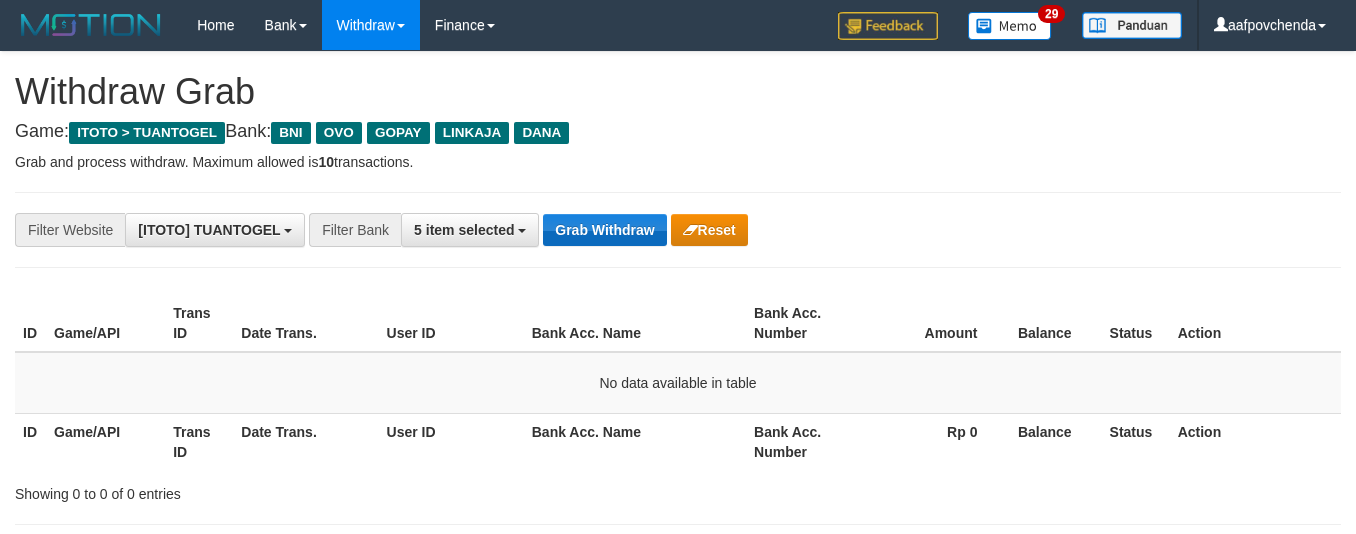 scroll, scrollTop: 0, scrollLeft: 0, axis: both 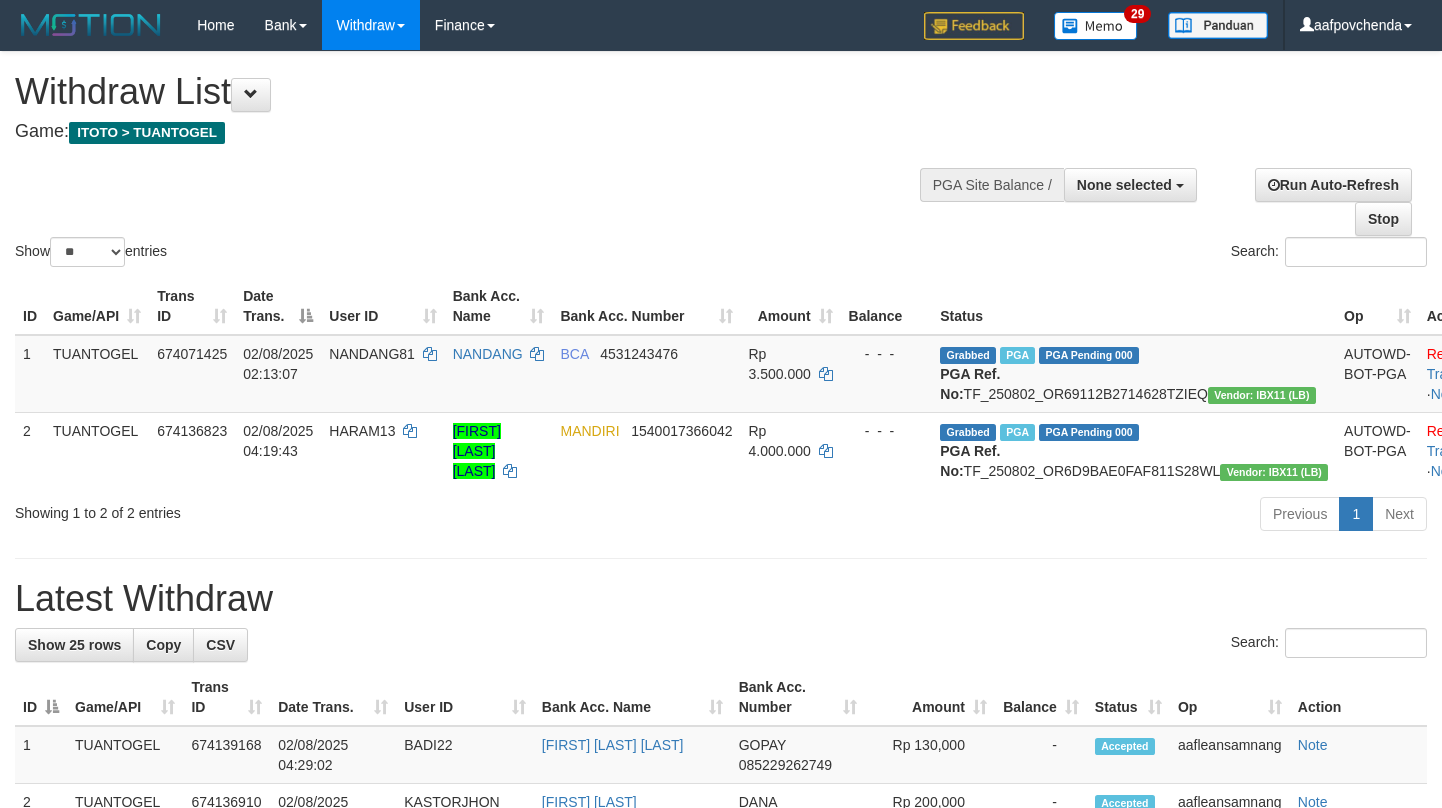 select 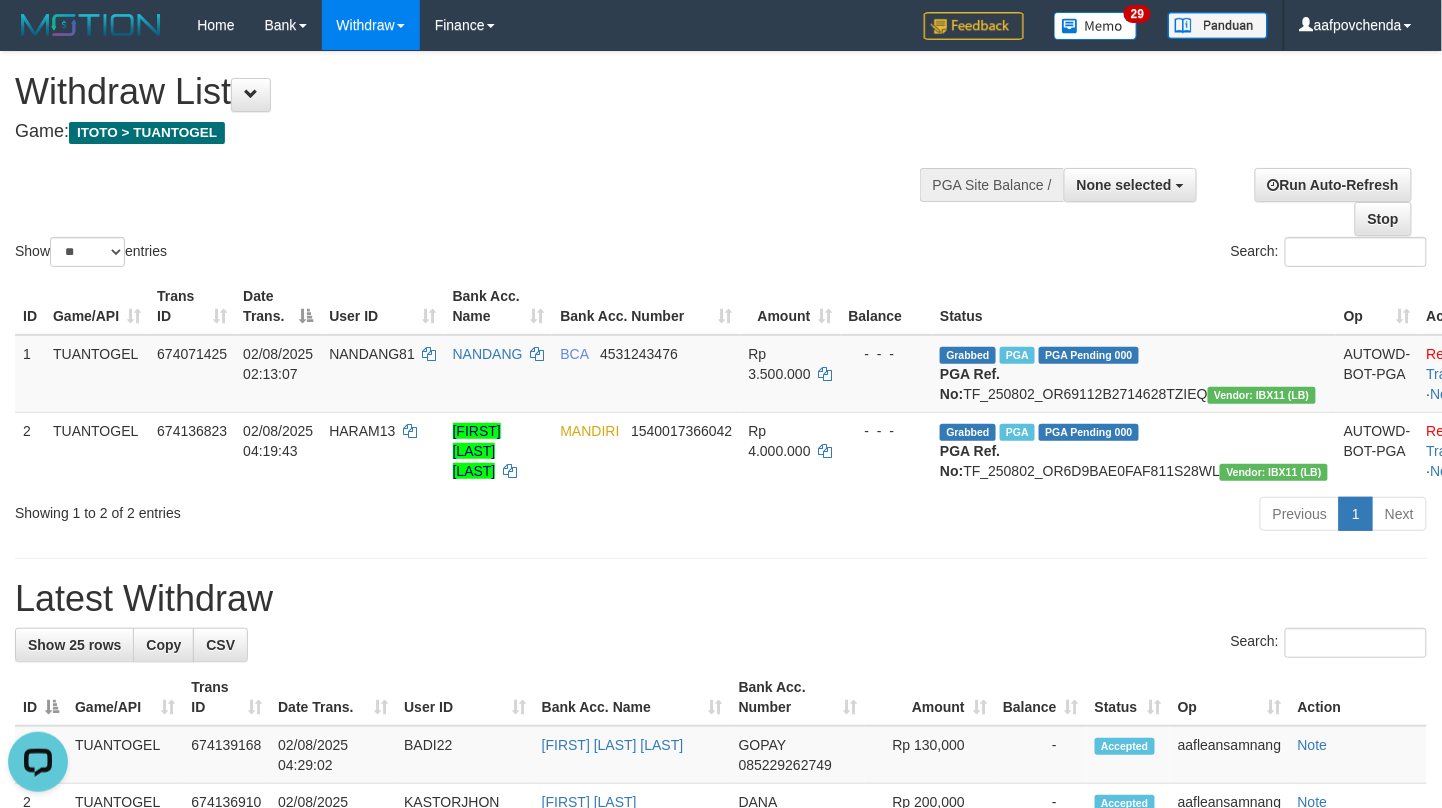 scroll, scrollTop: 0, scrollLeft: 0, axis: both 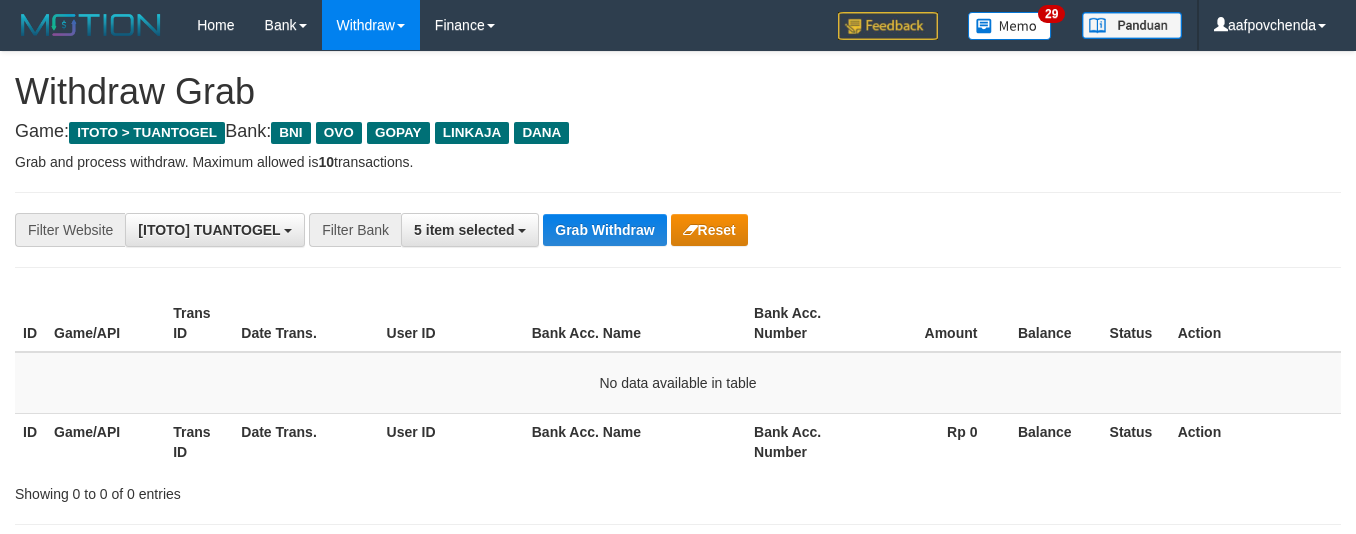 click on "Grab Withdraw" at bounding box center (604, 230) 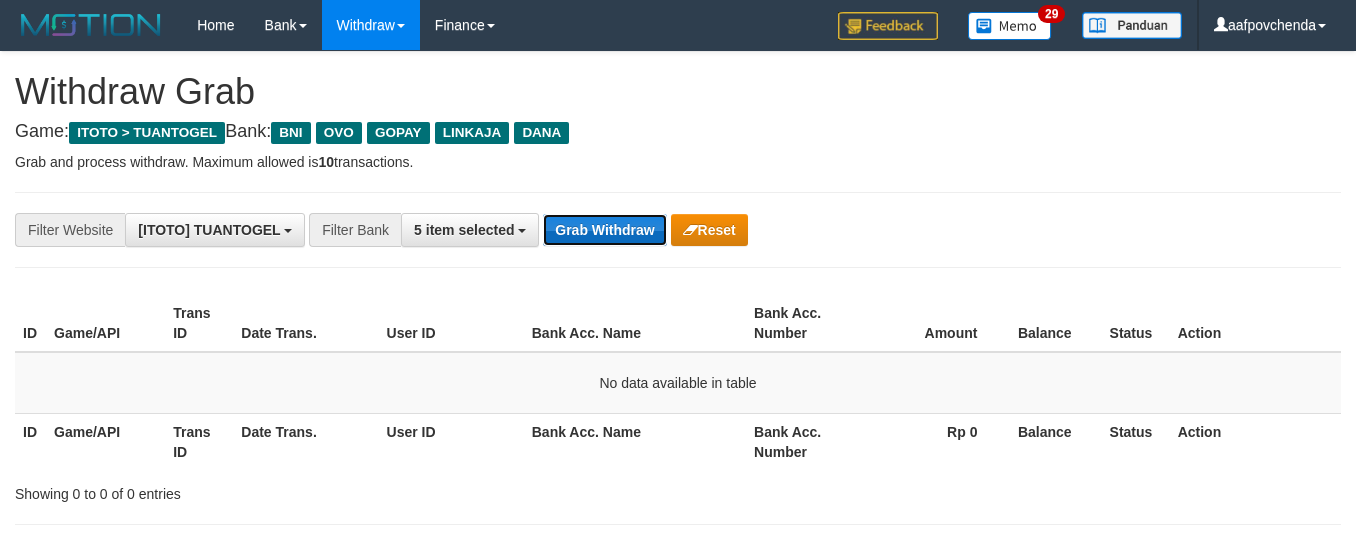 click on "Grab Withdraw" at bounding box center (604, 230) 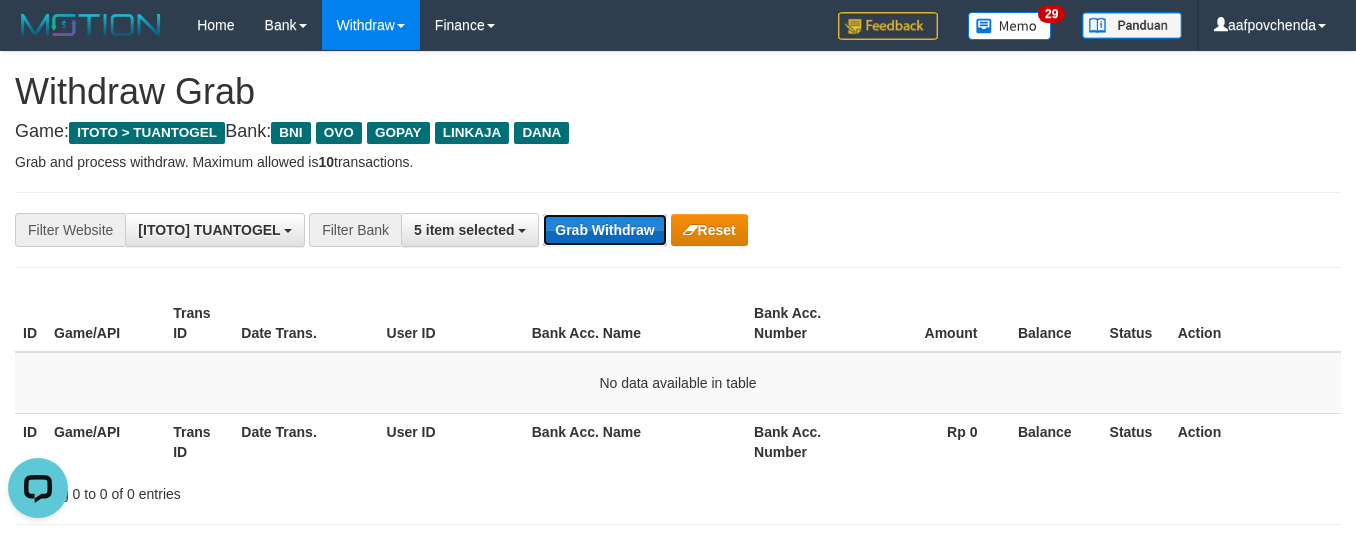 scroll, scrollTop: 0, scrollLeft: 0, axis: both 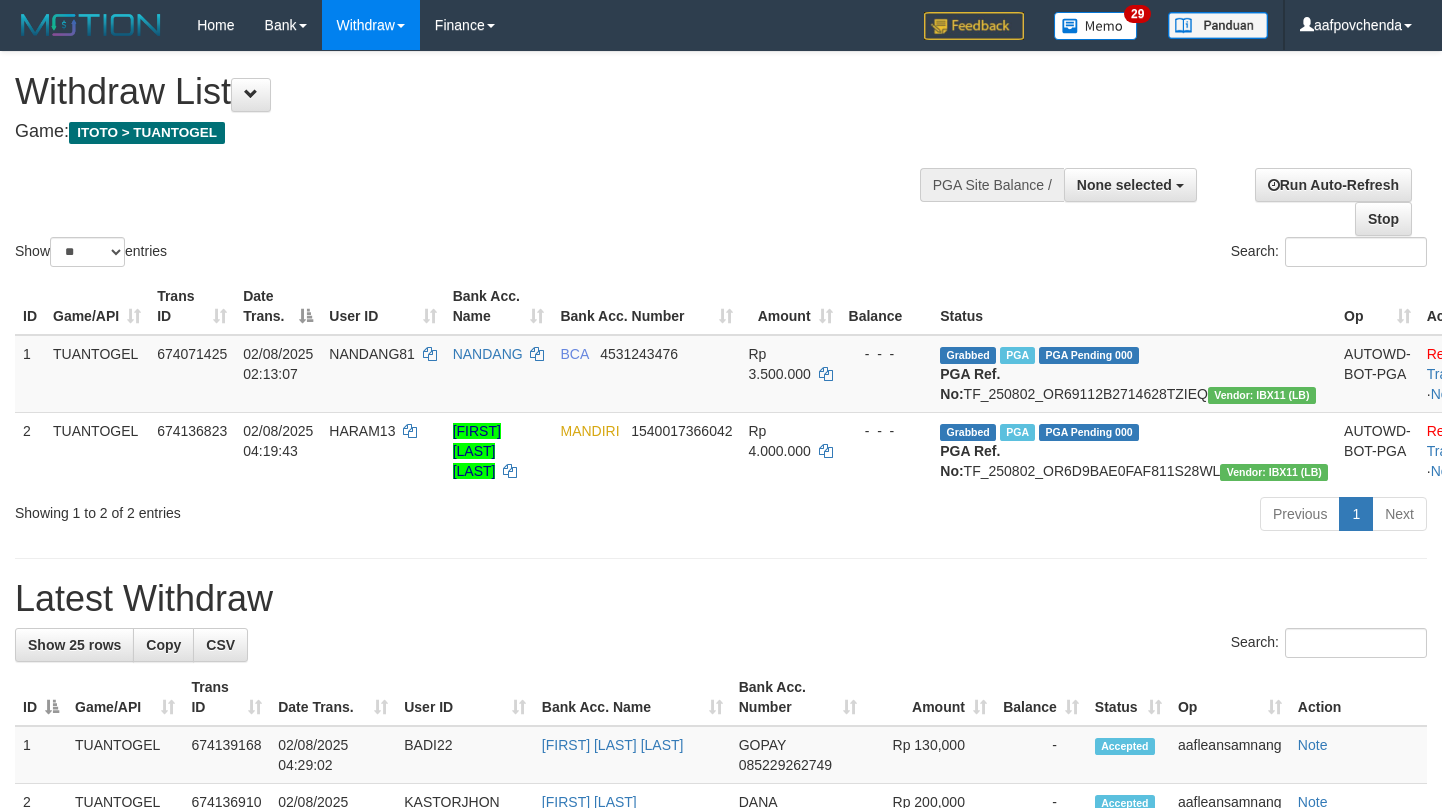 select 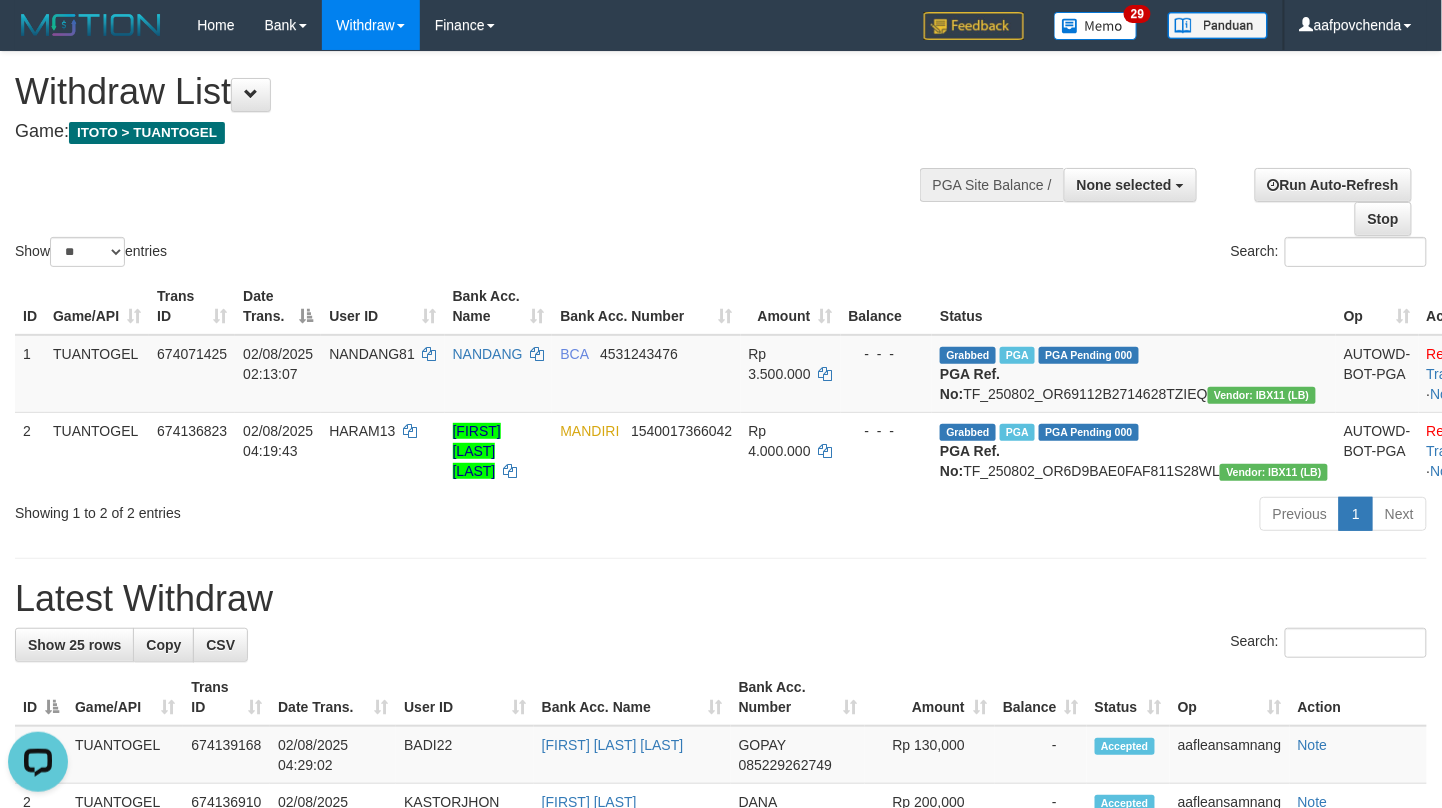 scroll, scrollTop: 0, scrollLeft: 0, axis: both 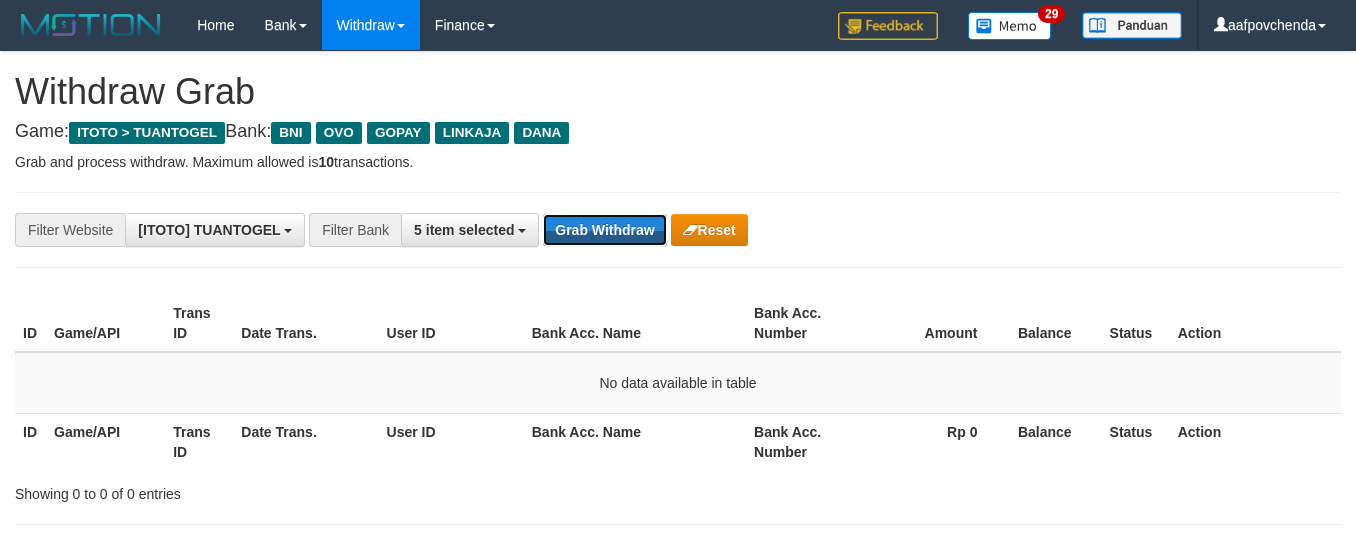 click on "Grab Withdraw" at bounding box center (604, 230) 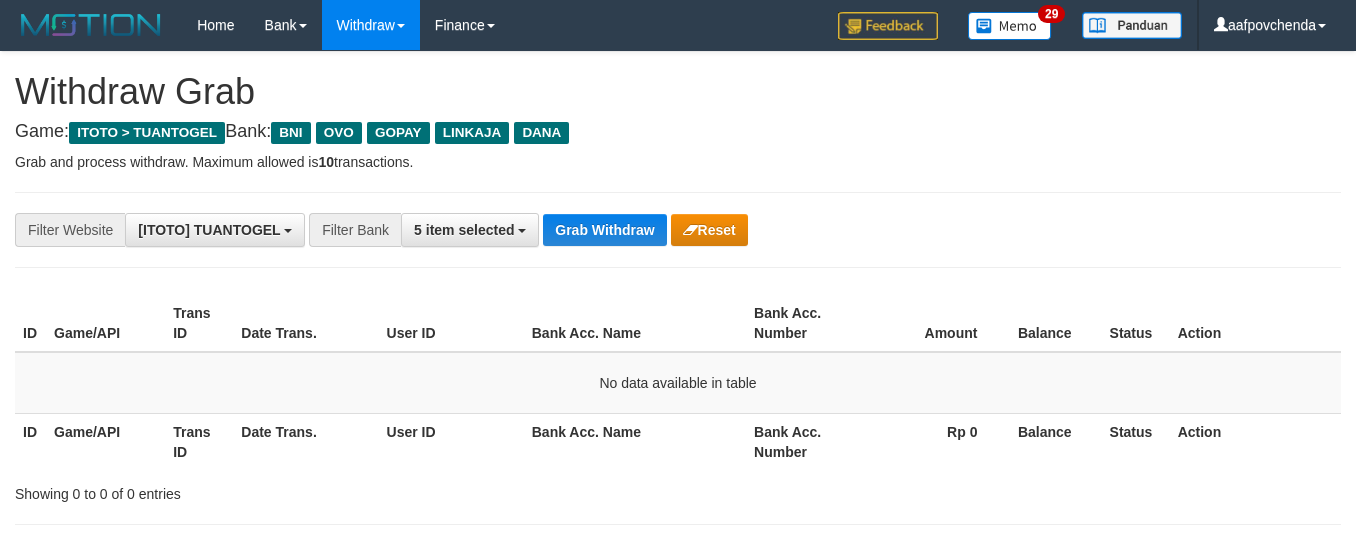 scroll, scrollTop: 0, scrollLeft: 0, axis: both 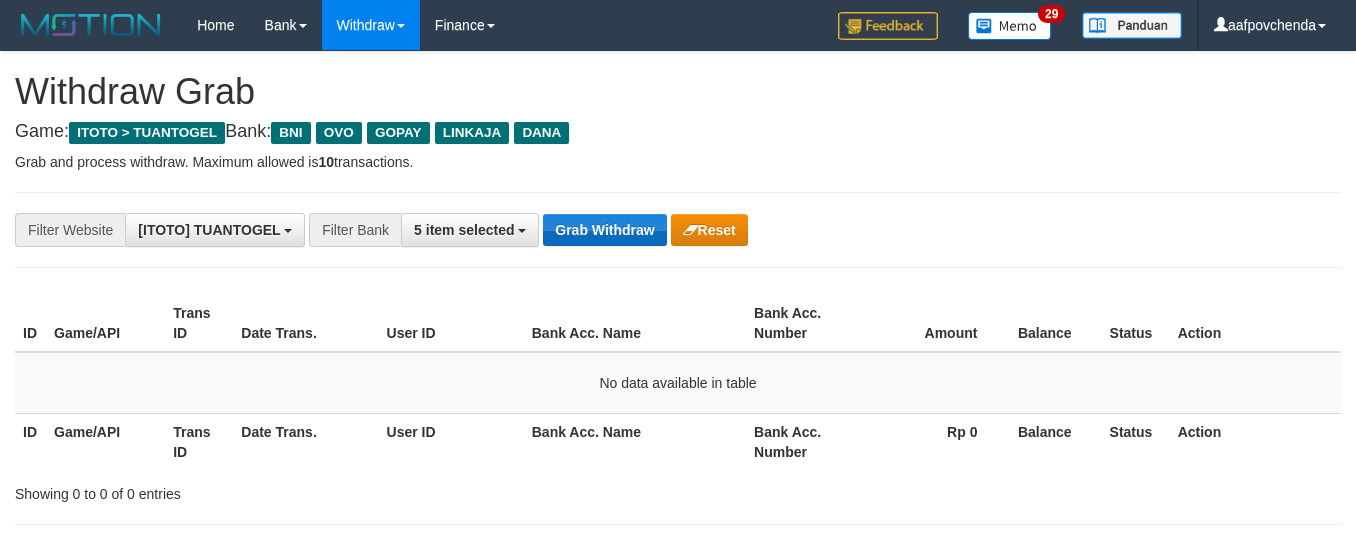 click on "**********" at bounding box center [678, 230] 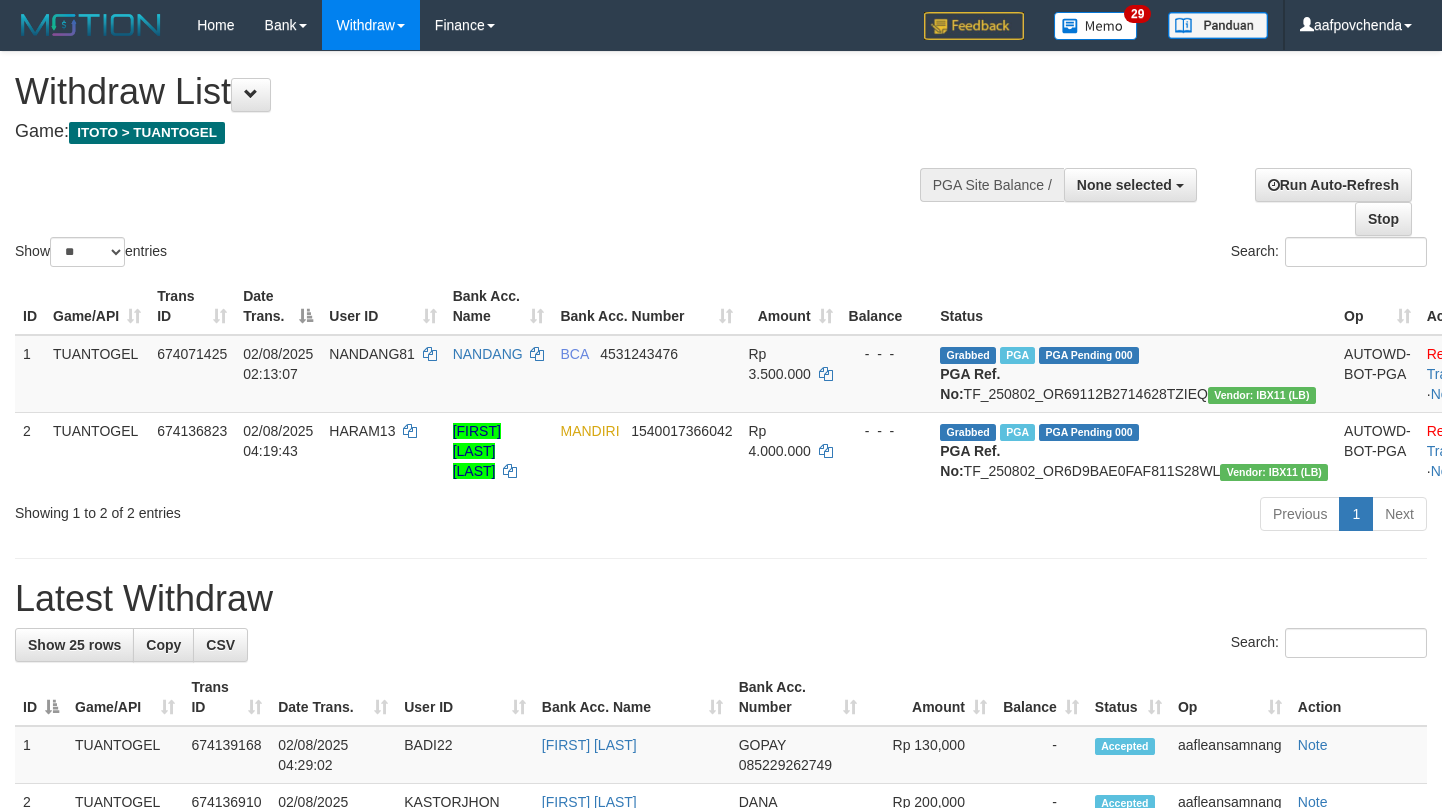 select 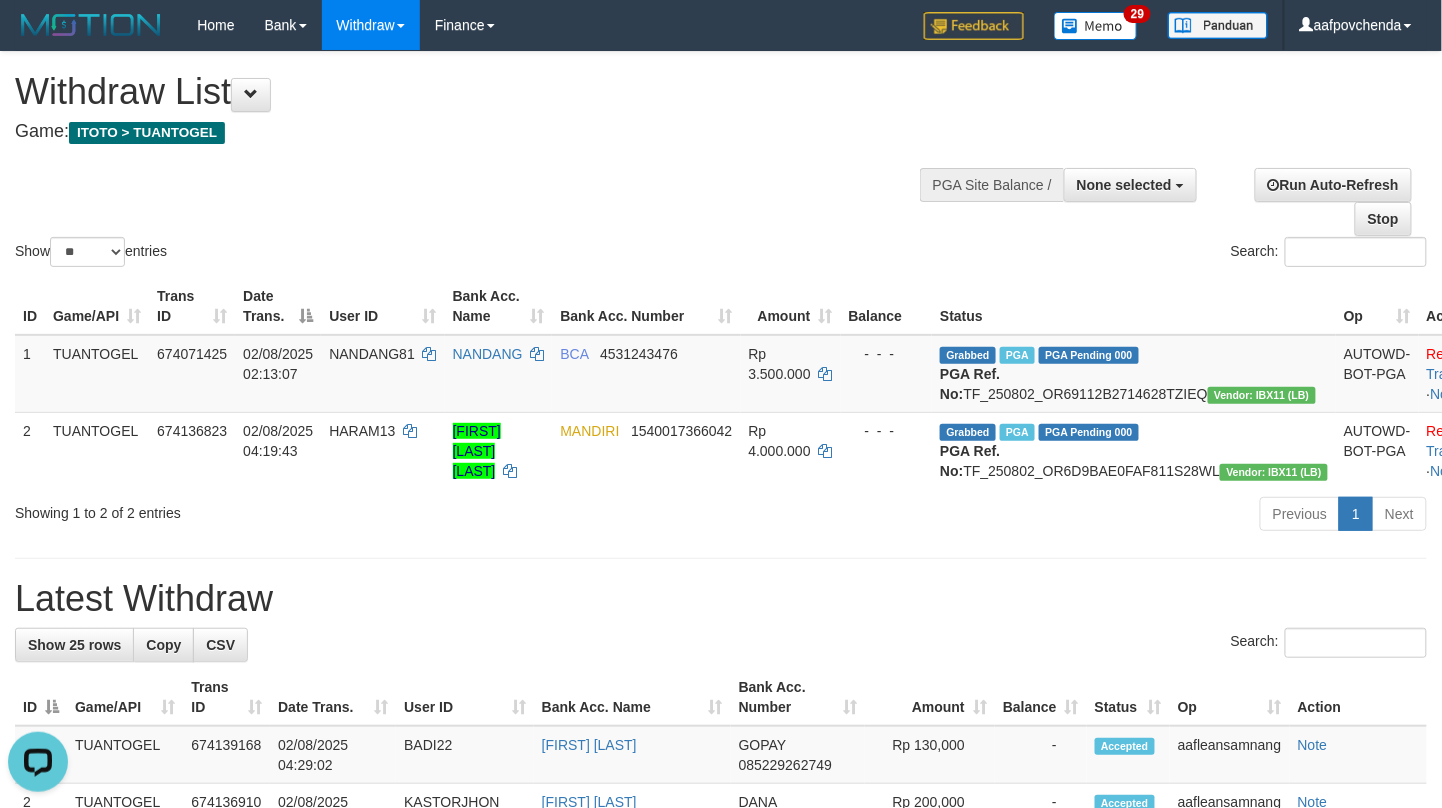 scroll, scrollTop: 0, scrollLeft: 0, axis: both 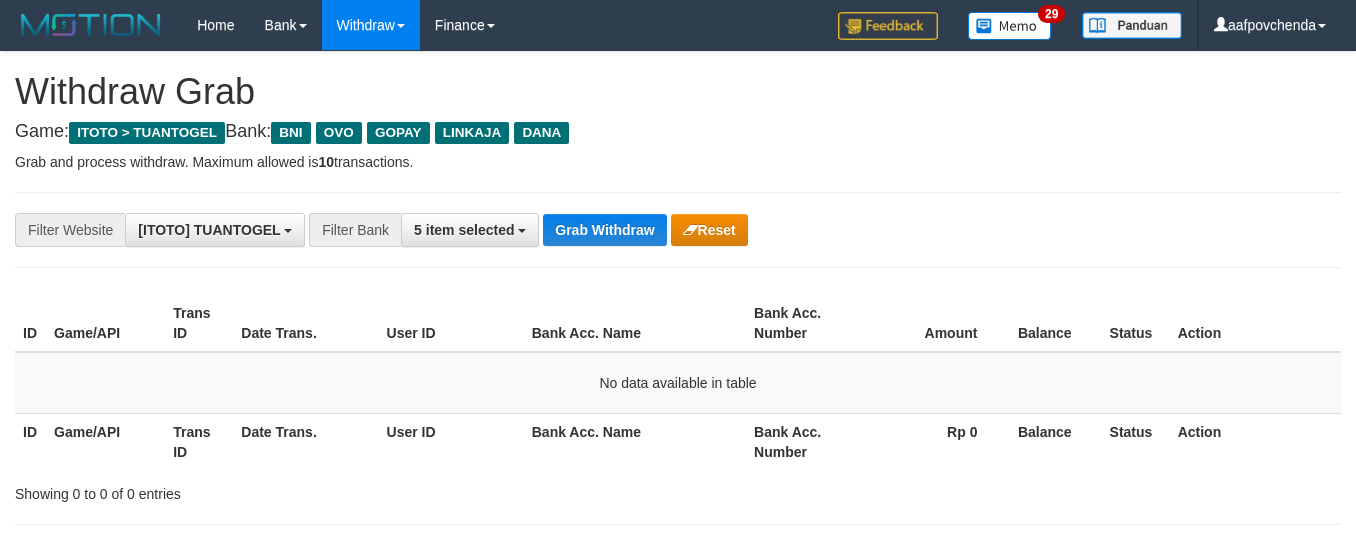 click on "Grab Withdraw" at bounding box center [604, 230] 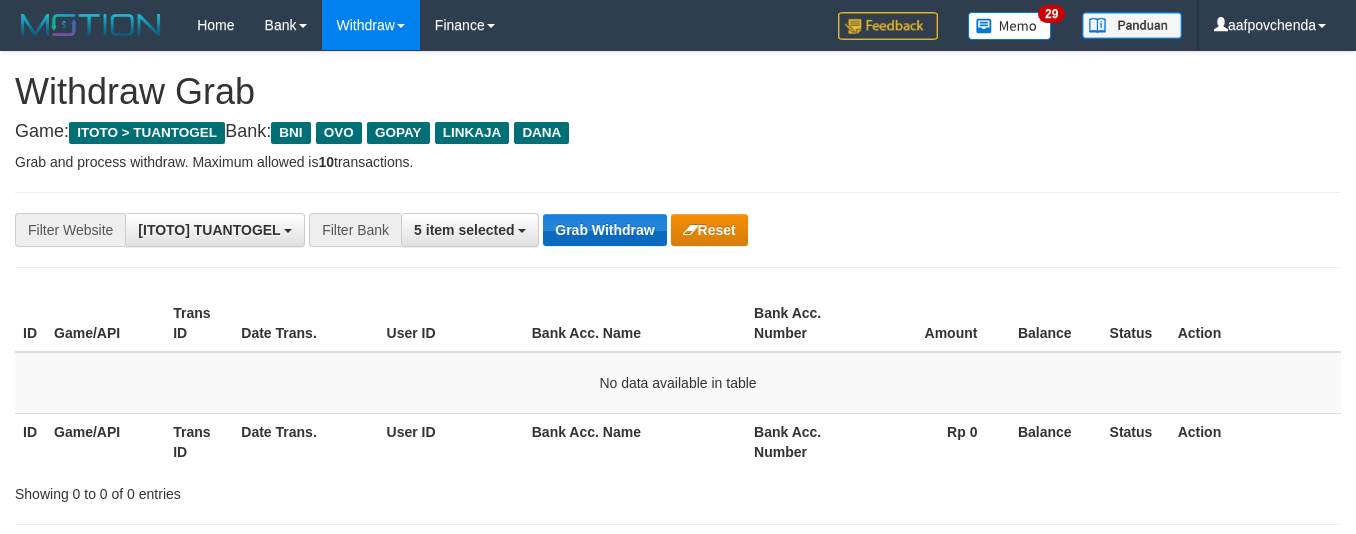 click on "Grab Withdraw" at bounding box center [604, 230] 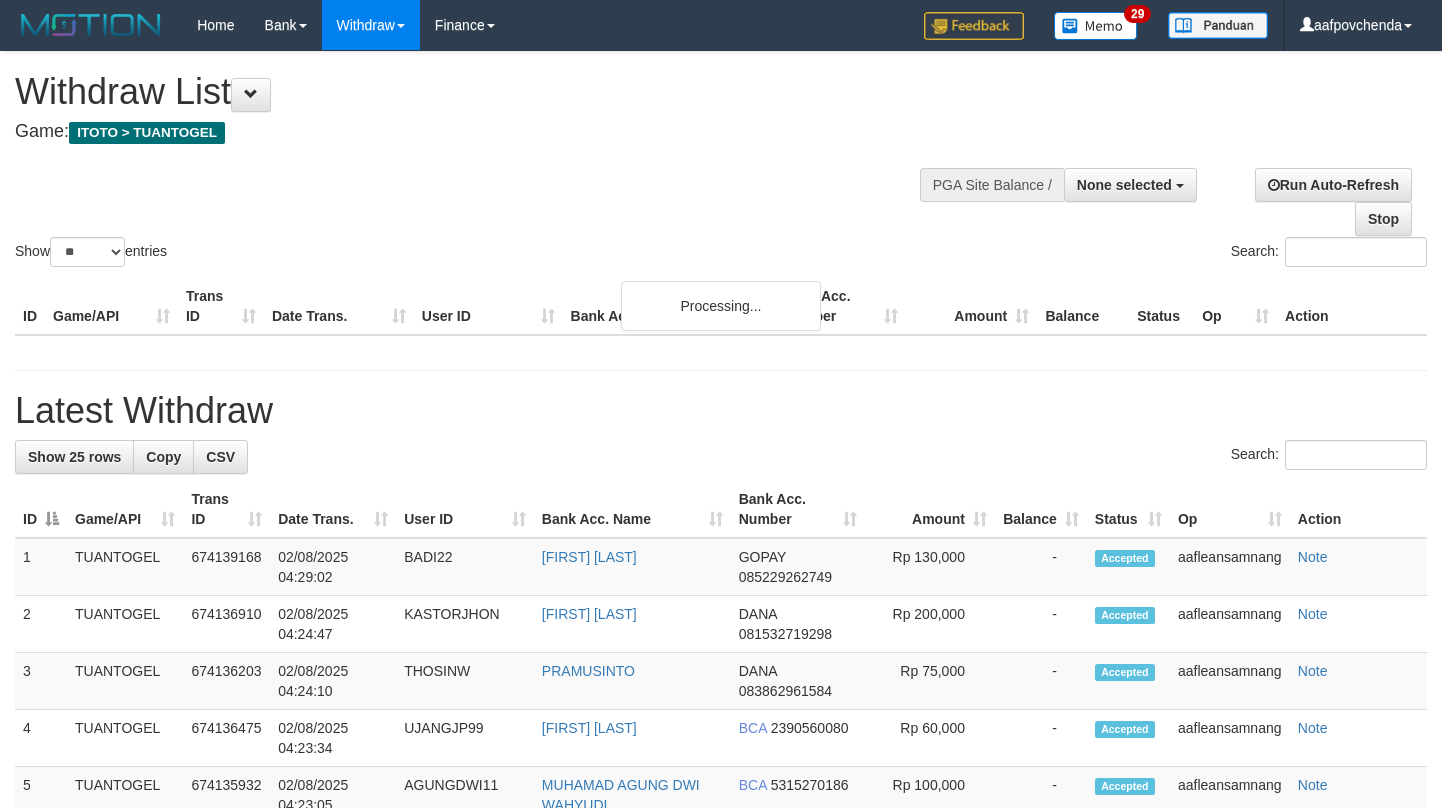 select 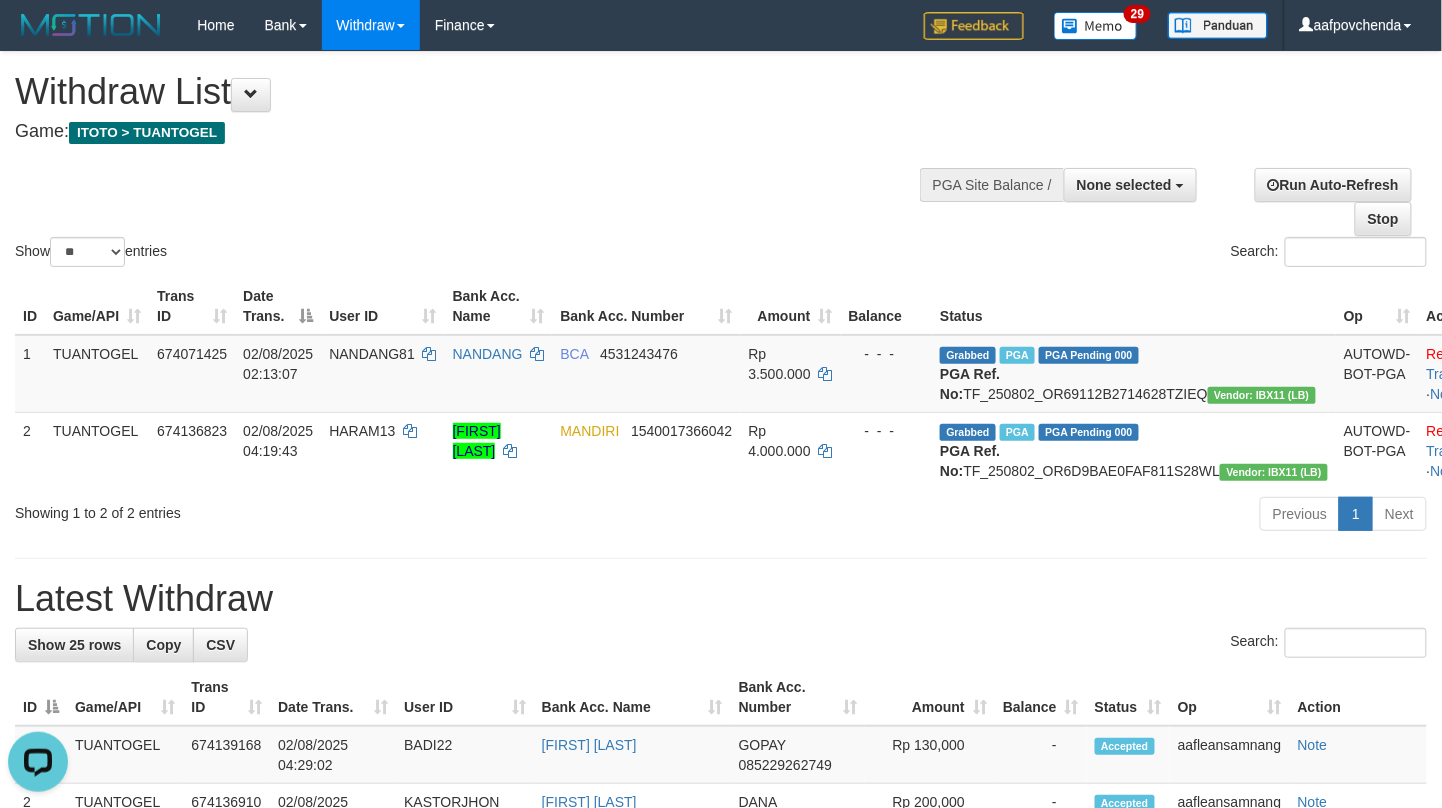scroll, scrollTop: 0, scrollLeft: 0, axis: both 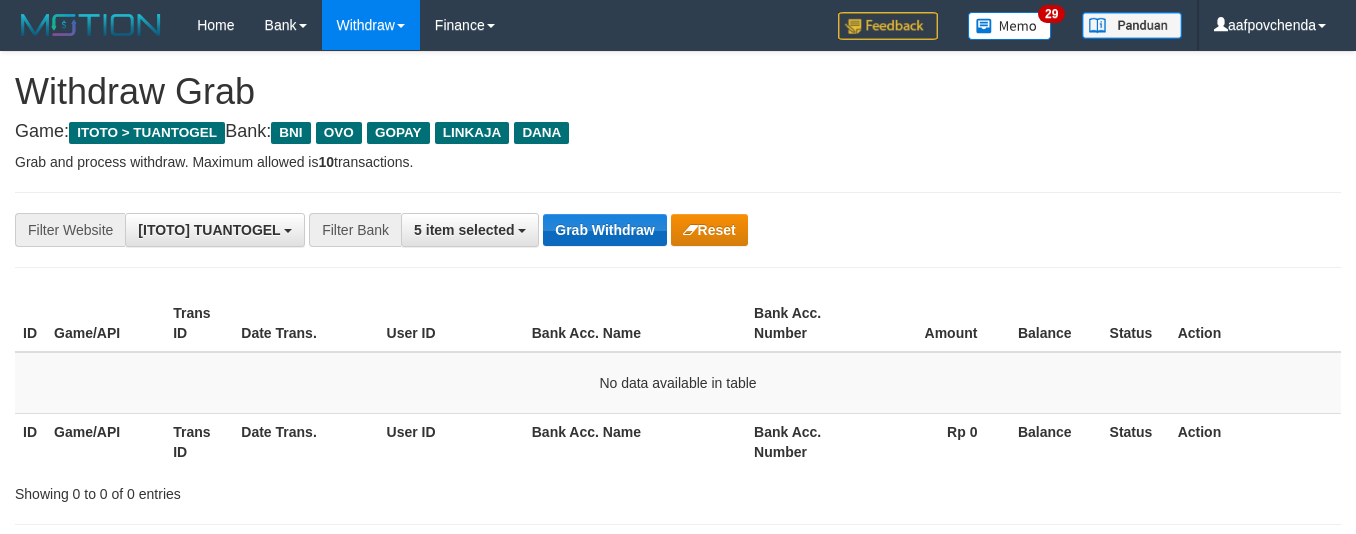 click on "Grab Withdraw" at bounding box center (604, 230) 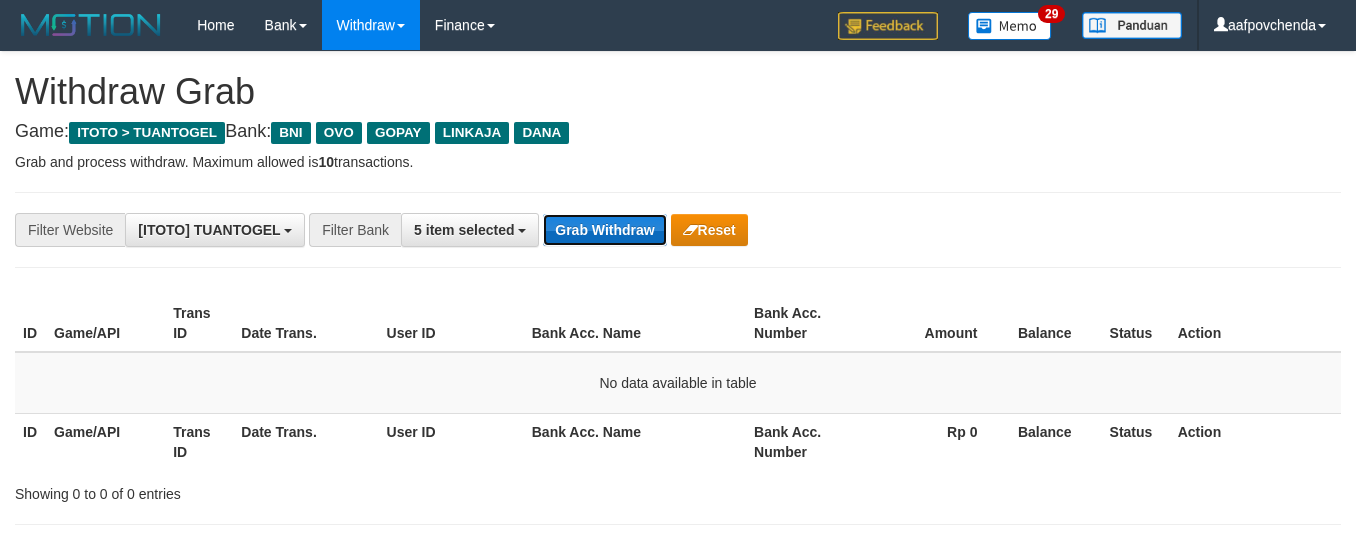 click on "Grab Withdraw" at bounding box center (604, 230) 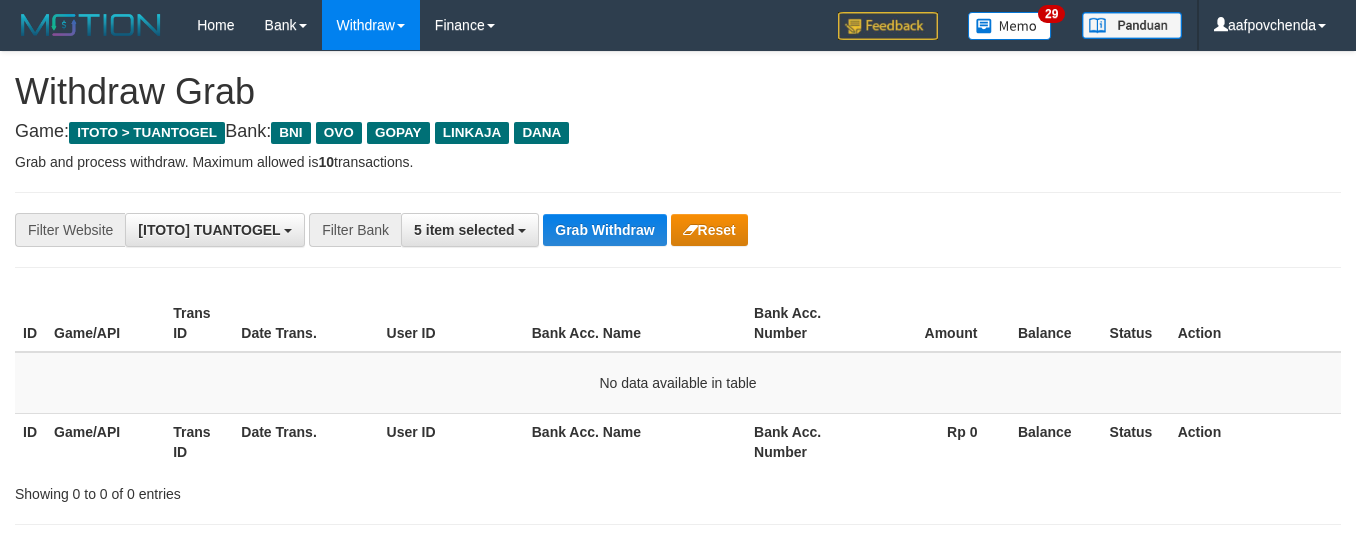 scroll, scrollTop: 0, scrollLeft: 0, axis: both 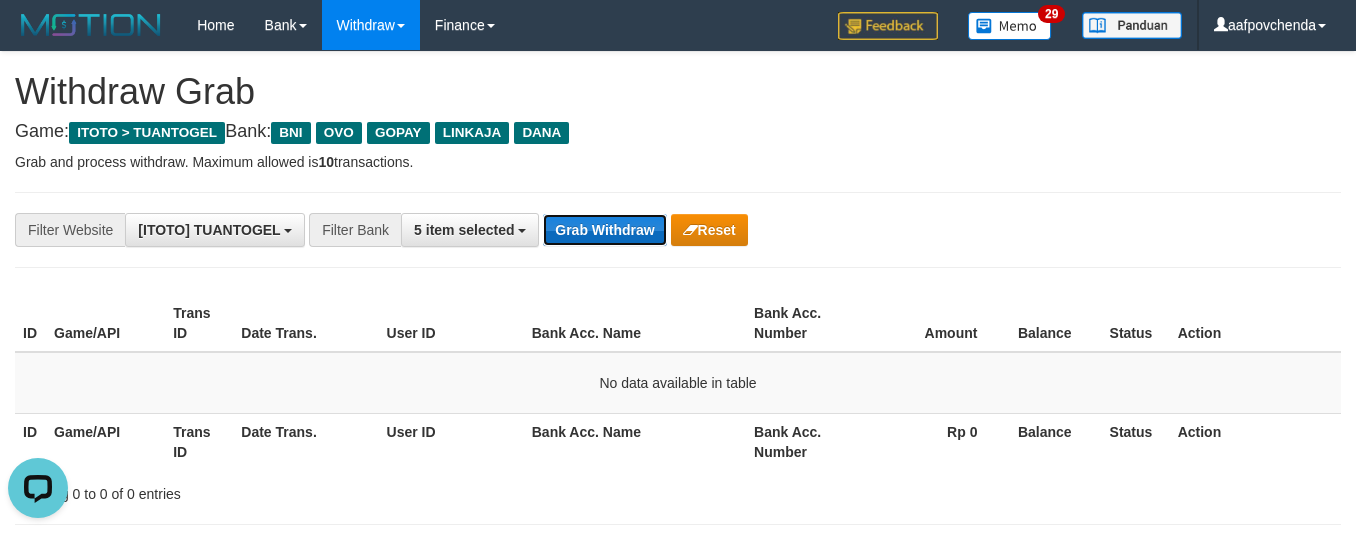 click on "Grab Withdraw" at bounding box center (604, 230) 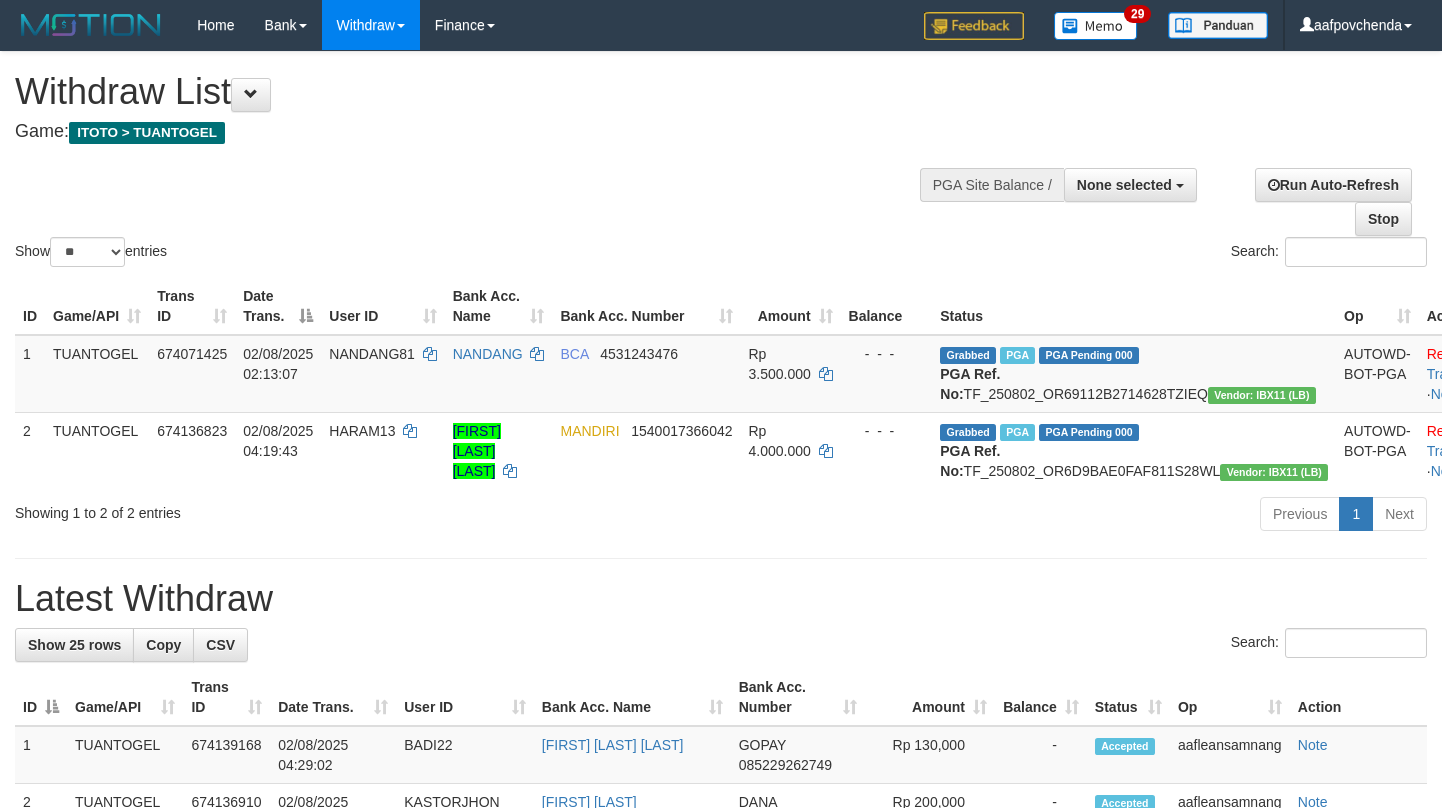 select 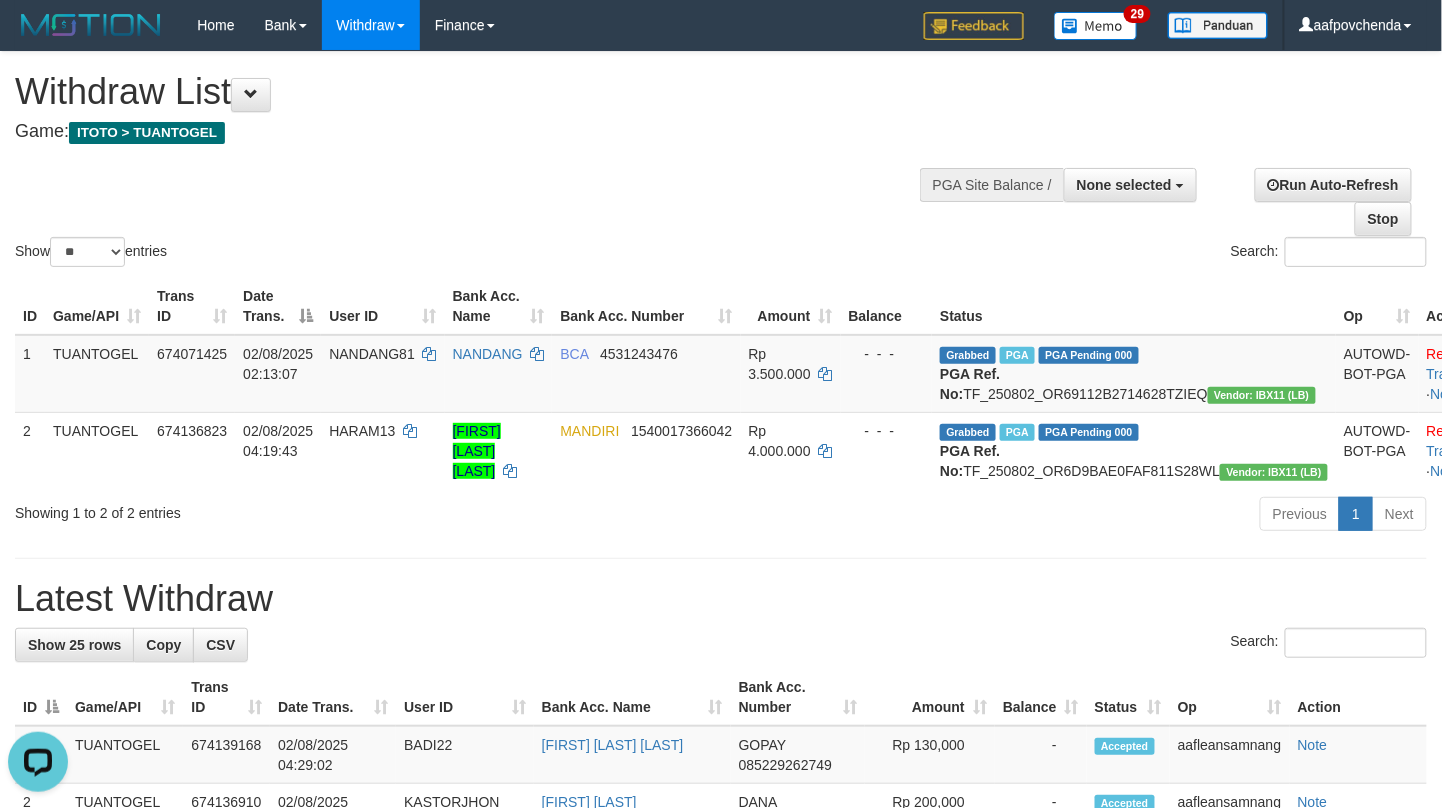 scroll, scrollTop: 0, scrollLeft: 0, axis: both 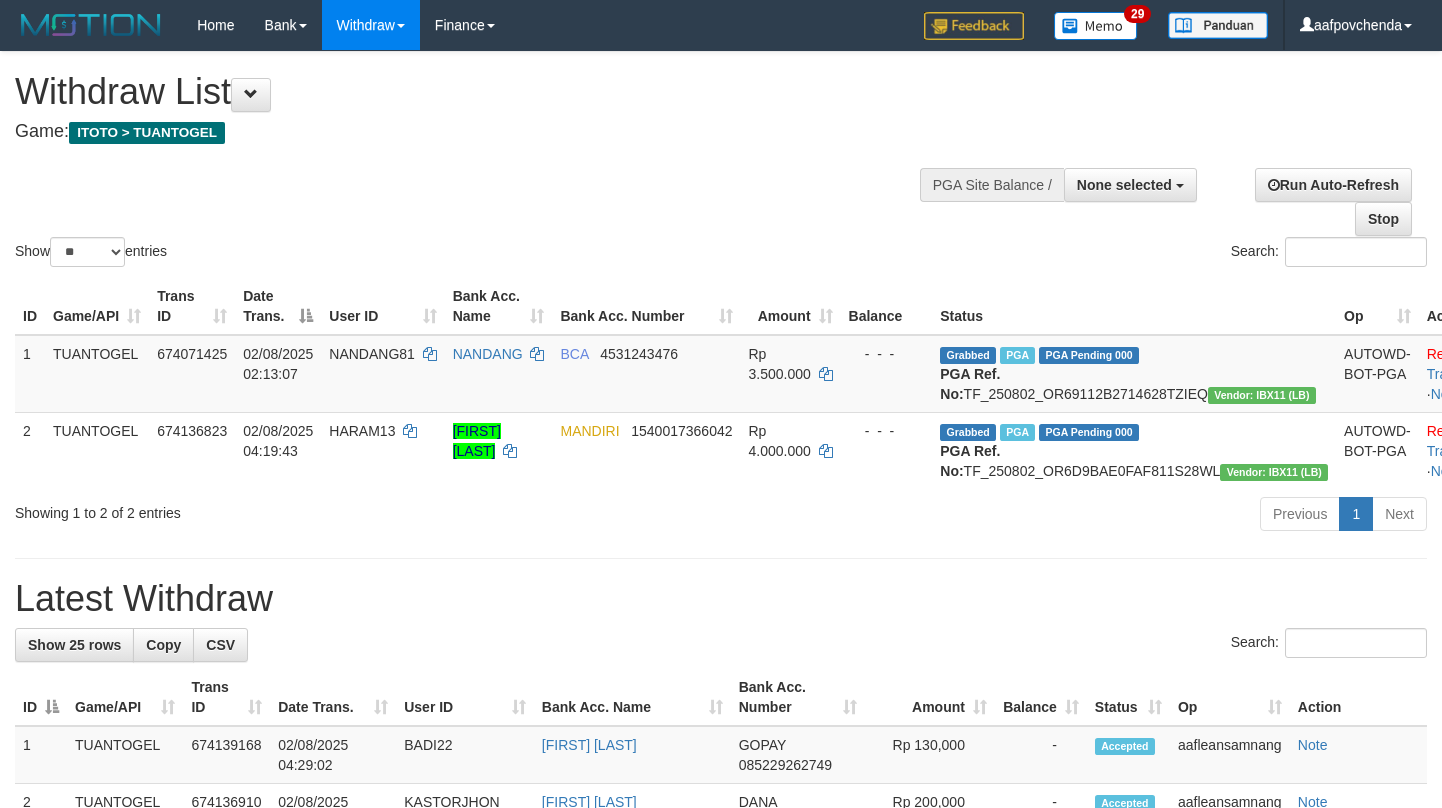 select 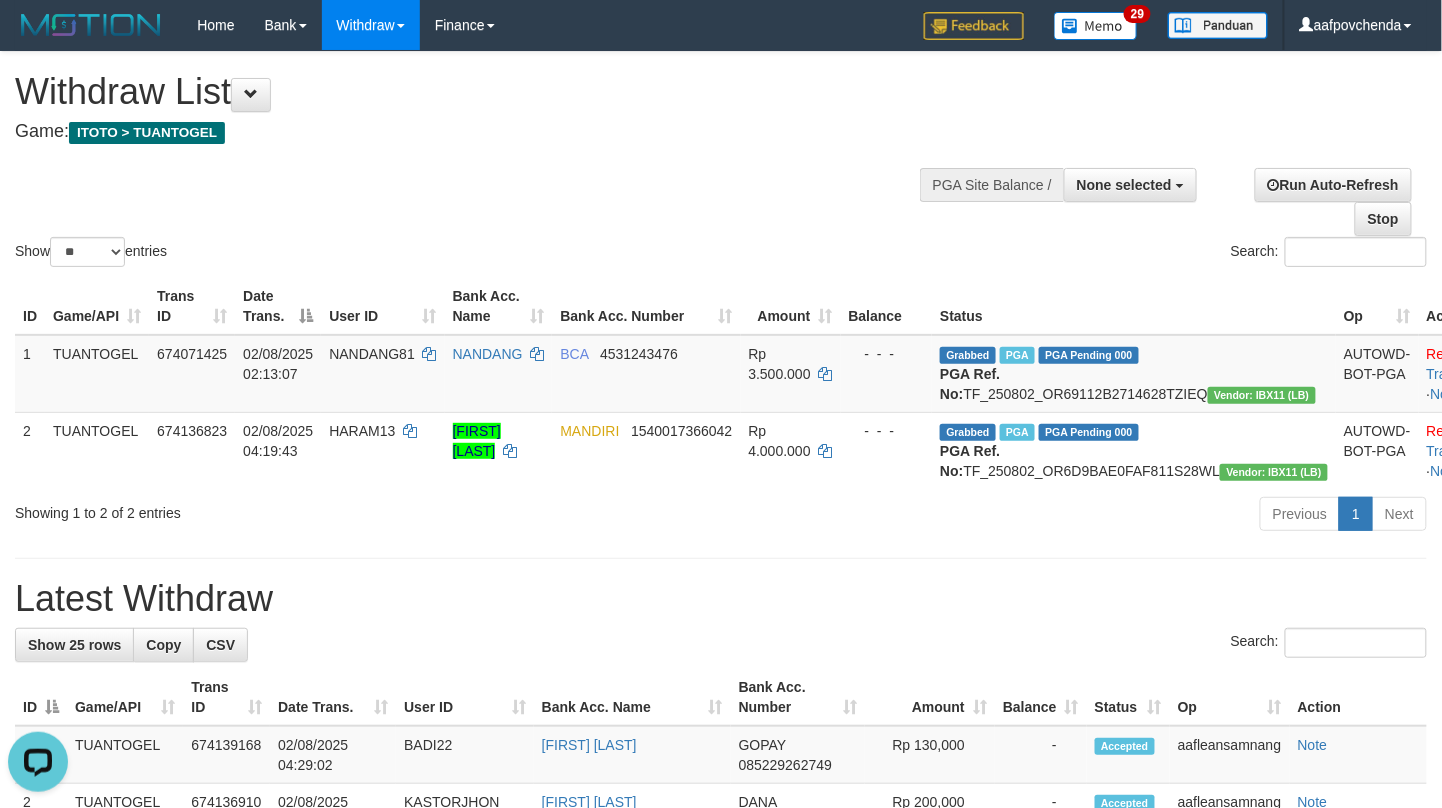 scroll, scrollTop: 0, scrollLeft: 0, axis: both 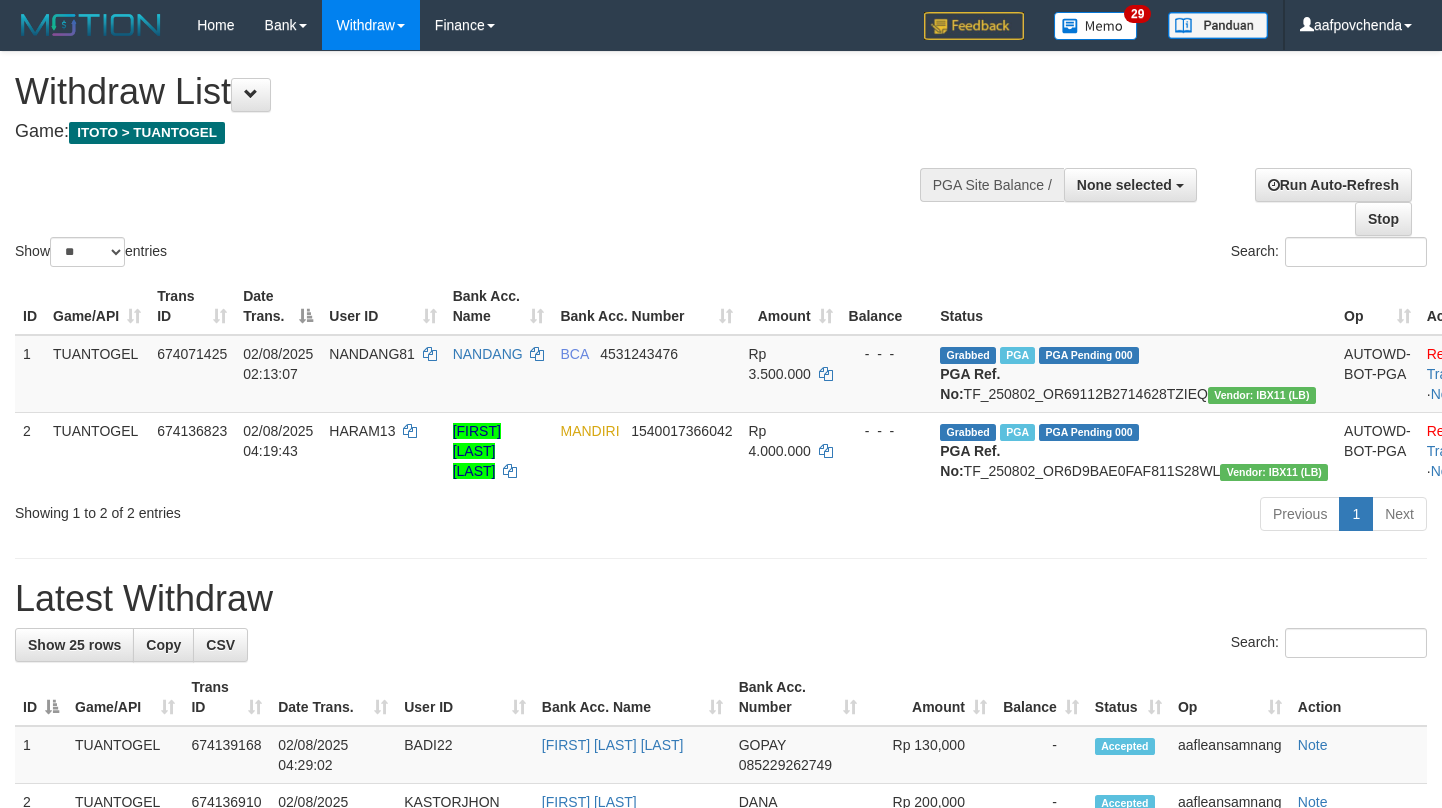 select 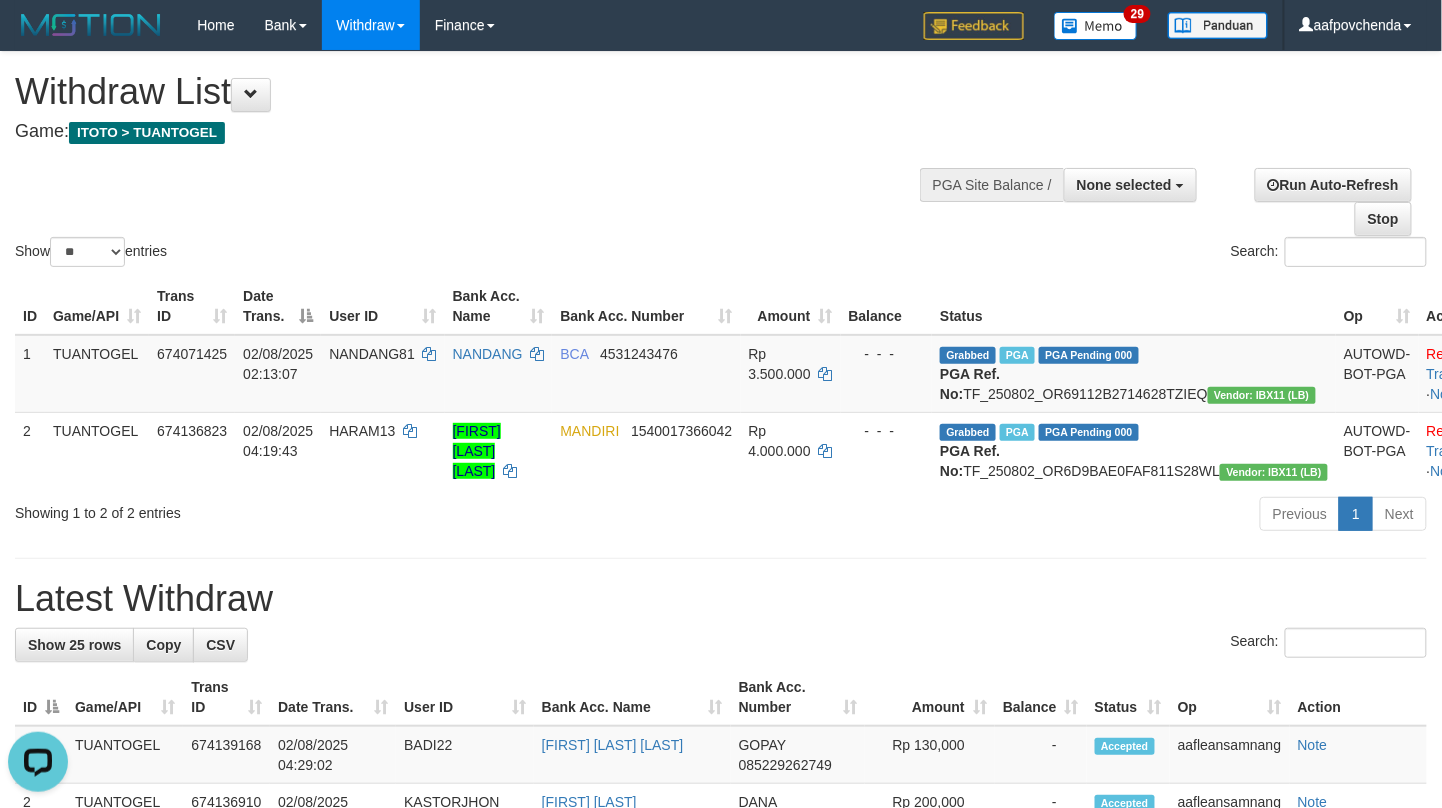scroll, scrollTop: 0, scrollLeft: 0, axis: both 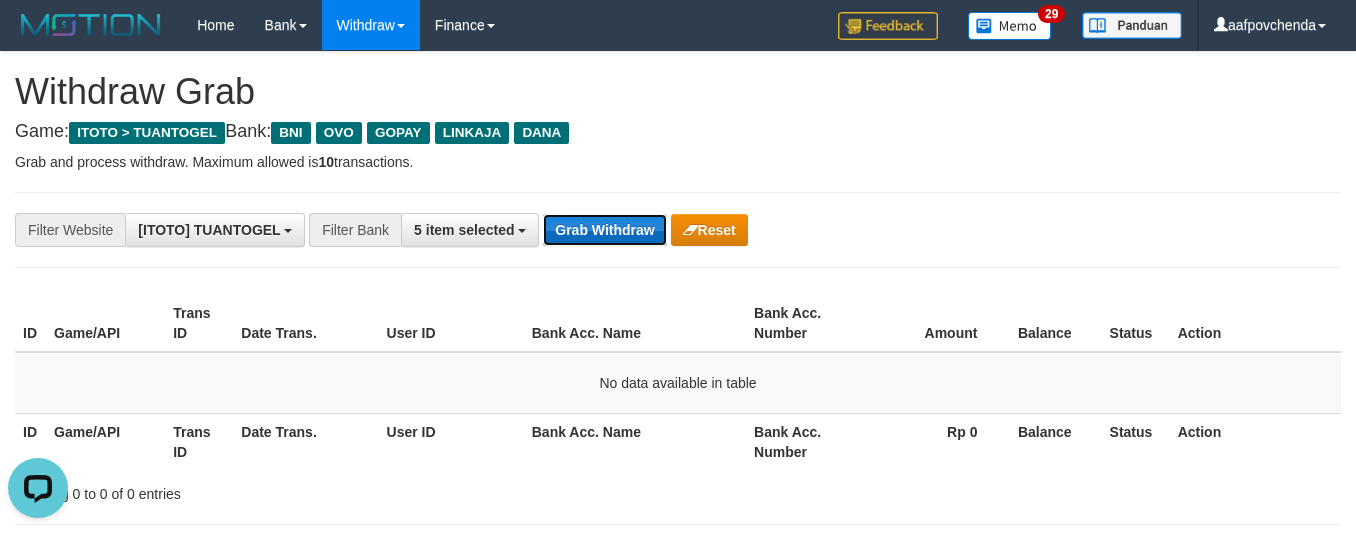 click on "Grab Withdraw" at bounding box center [604, 230] 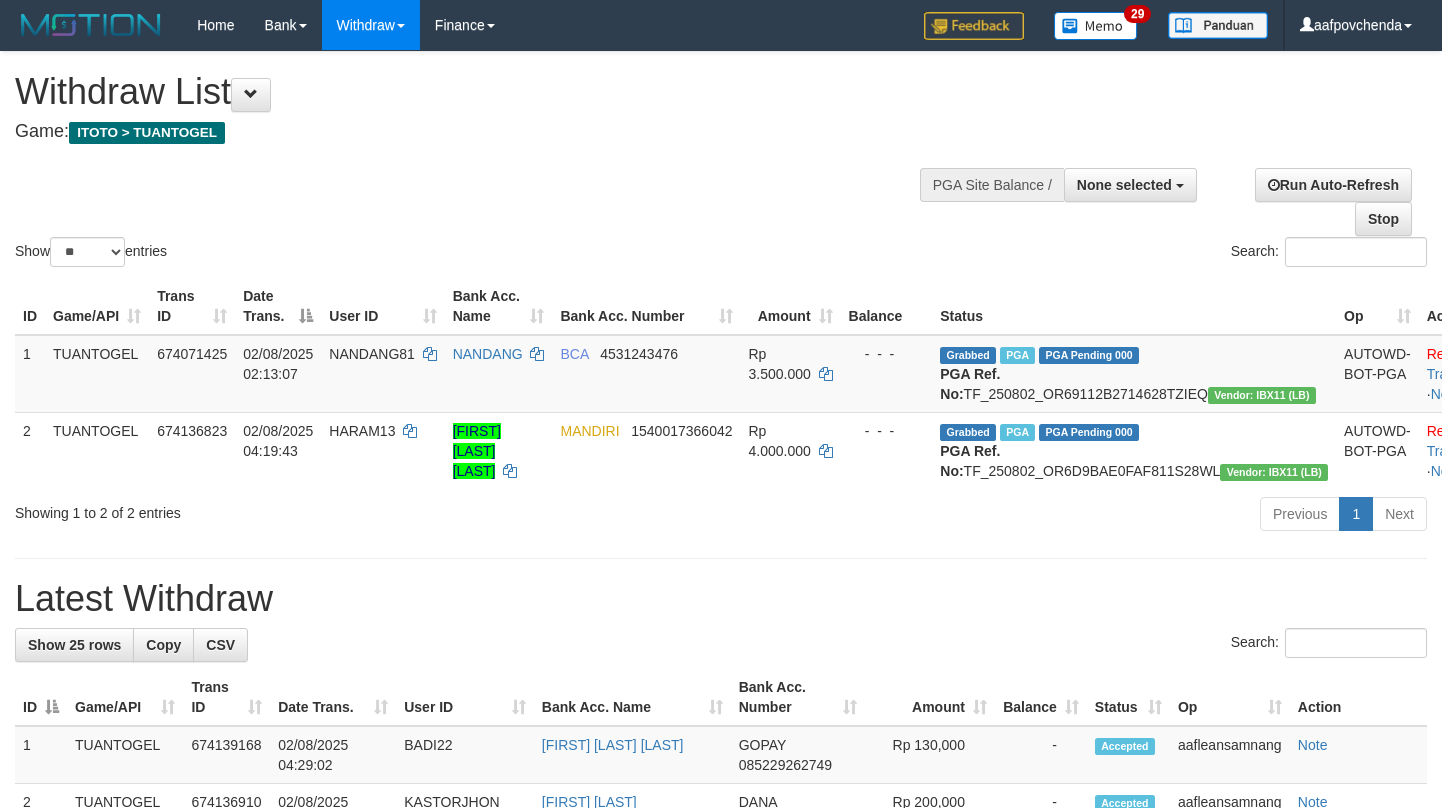 select 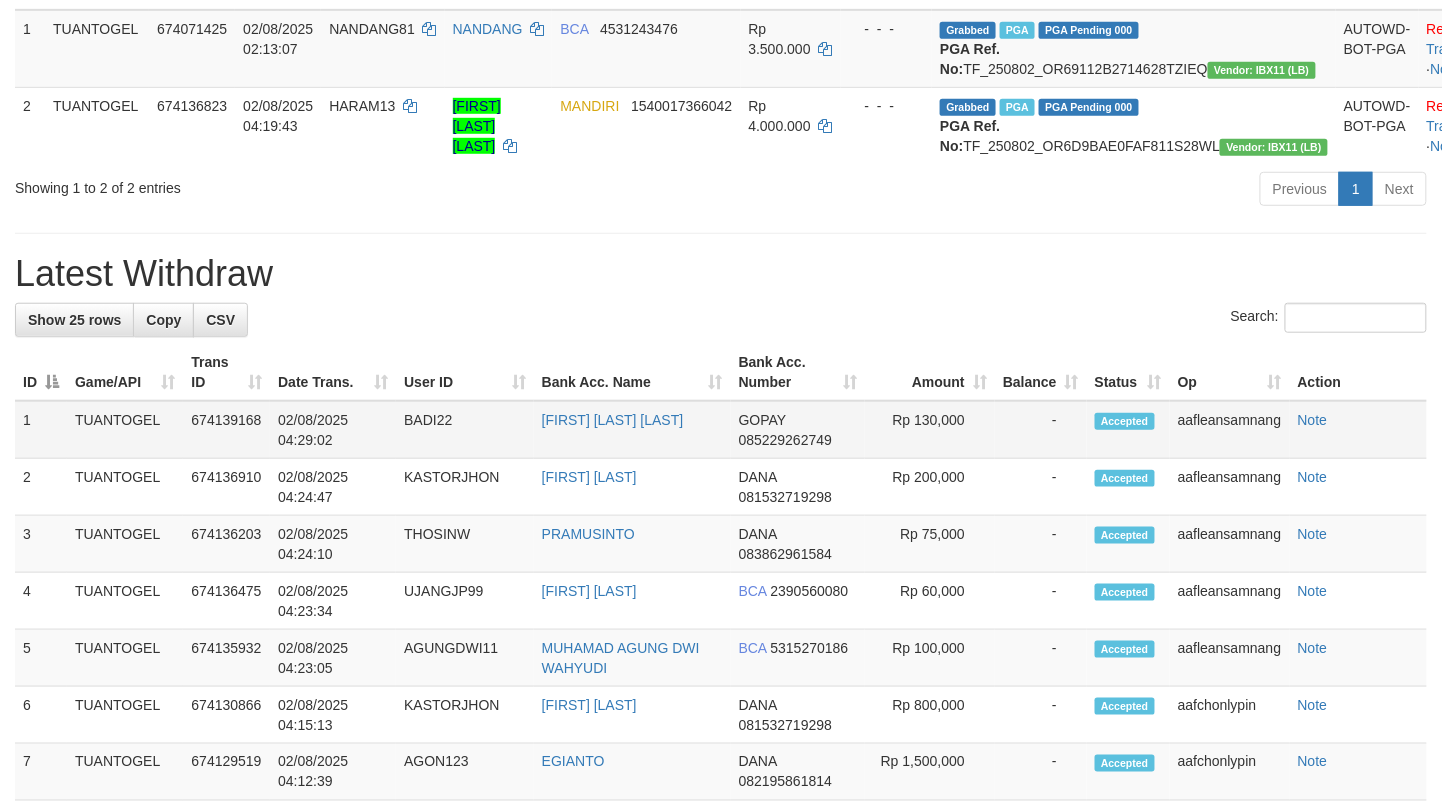 scroll, scrollTop: 400, scrollLeft: 0, axis: vertical 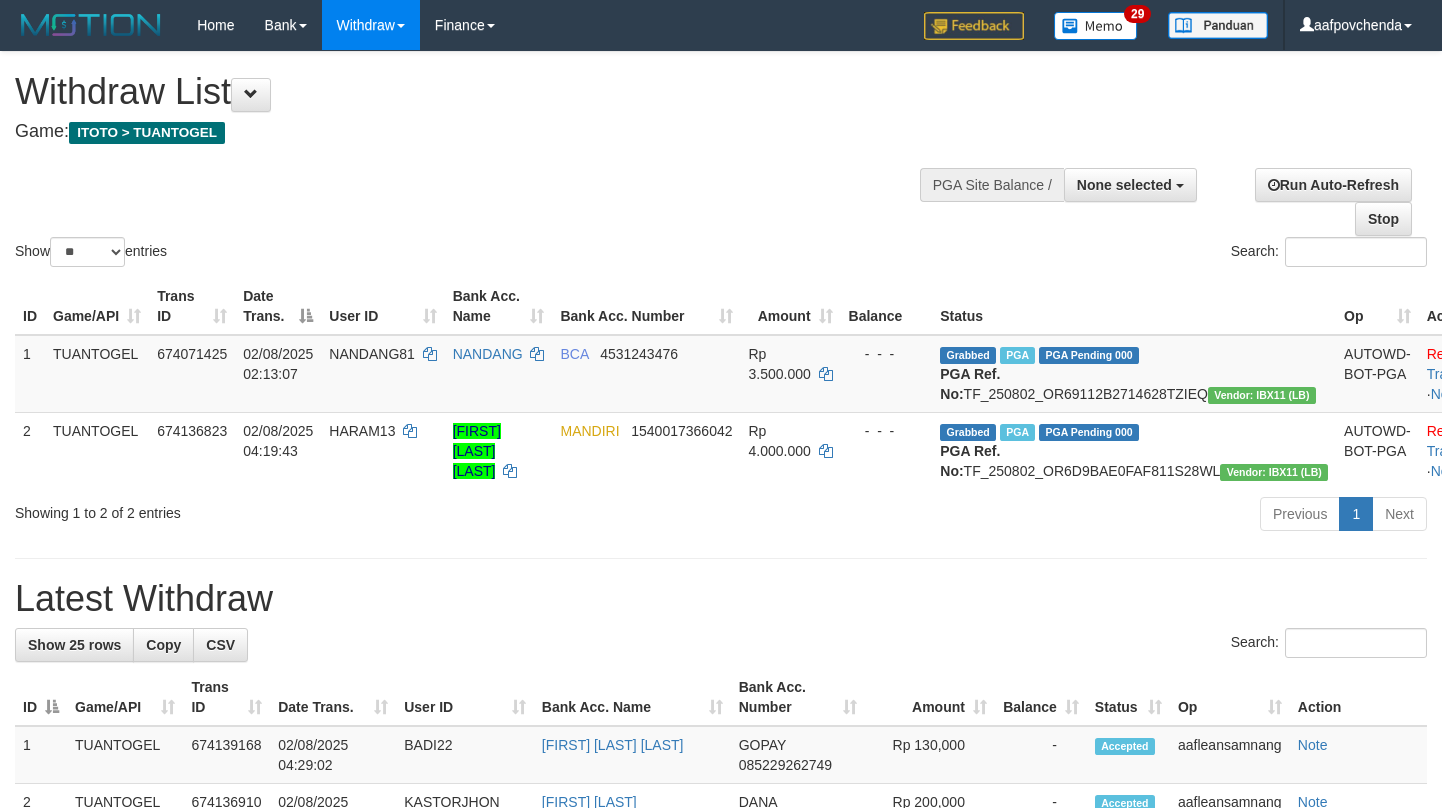 select 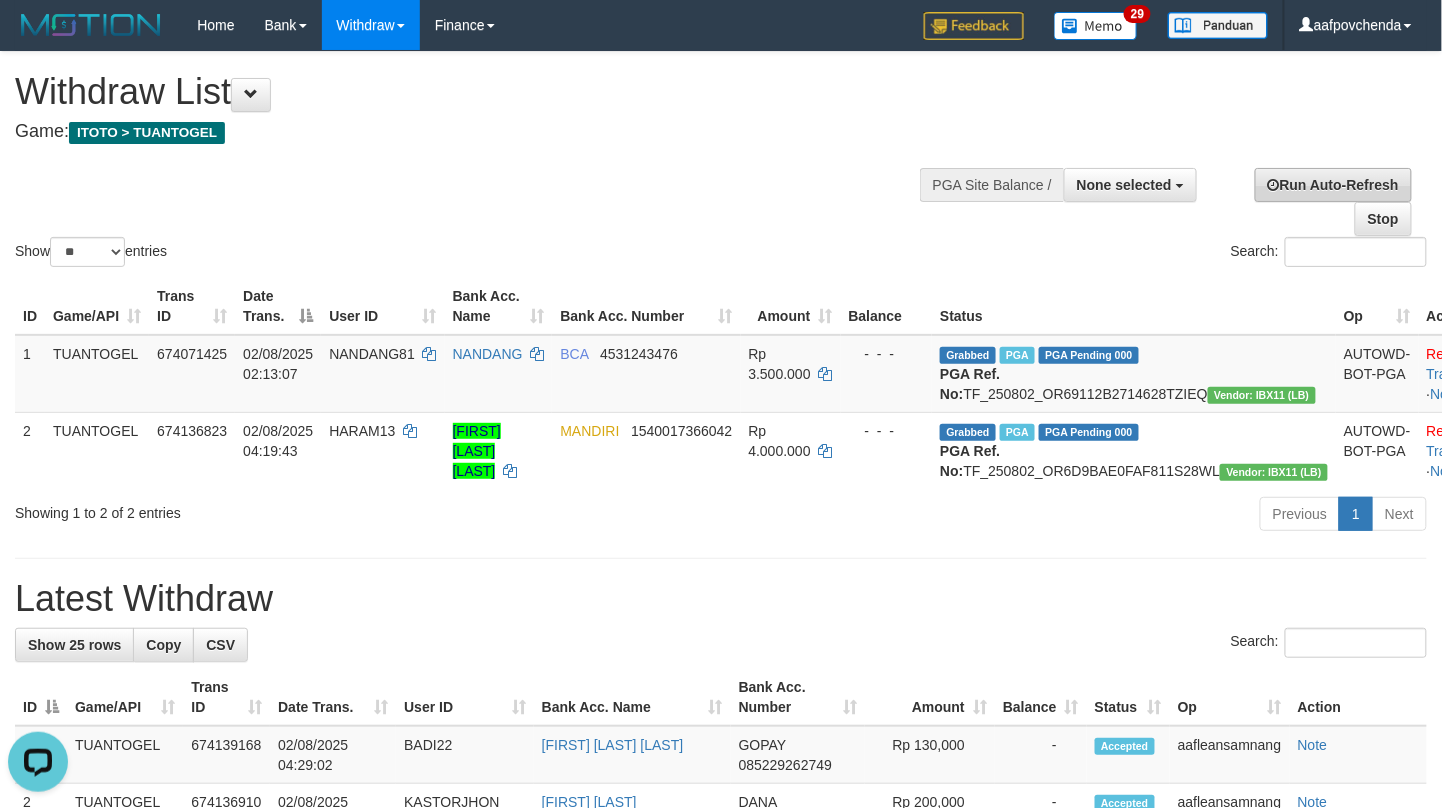 scroll, scrollTop: 0, scrollLeft: 0, axis: both 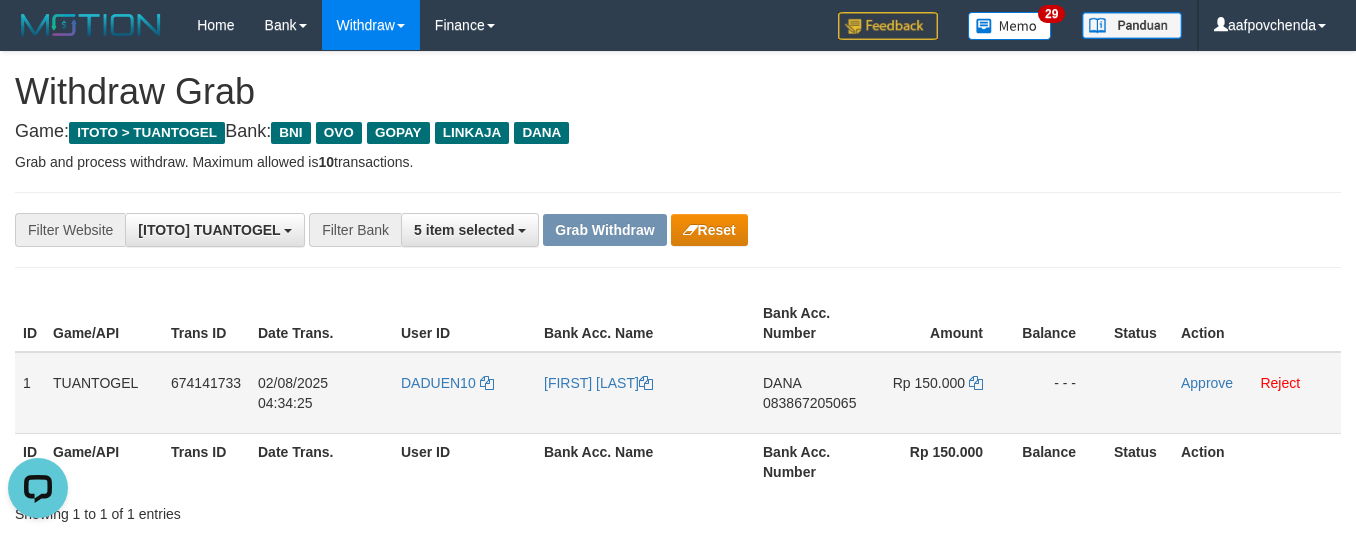 click on "083867205065" at bounding box center [809, 403] 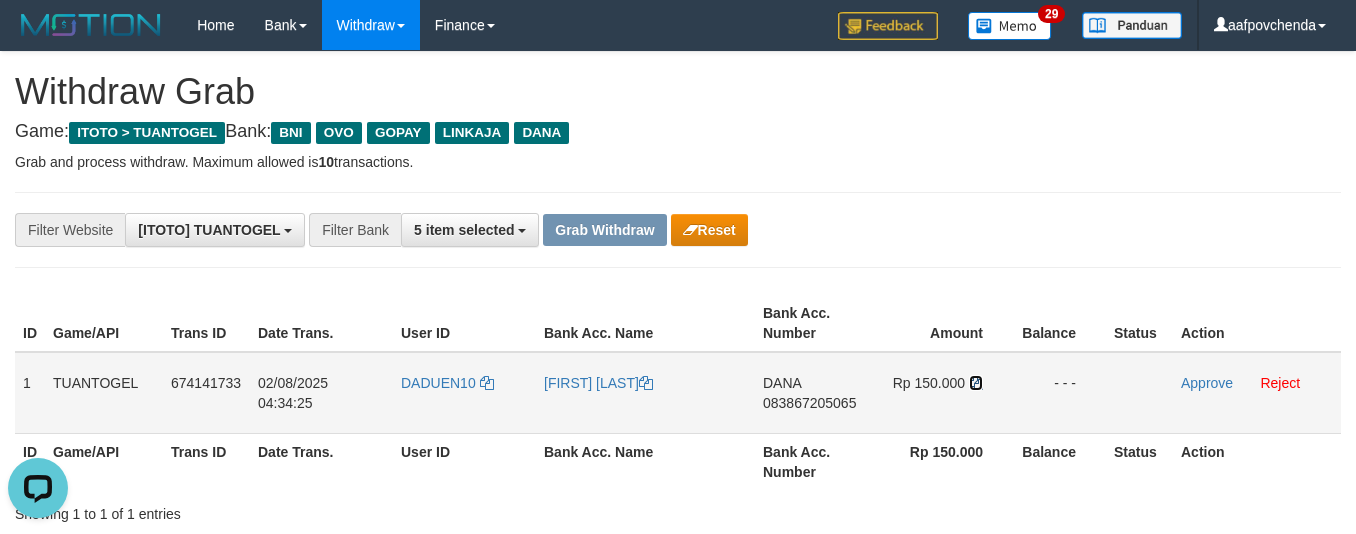 click at bounding box center [976, 383] 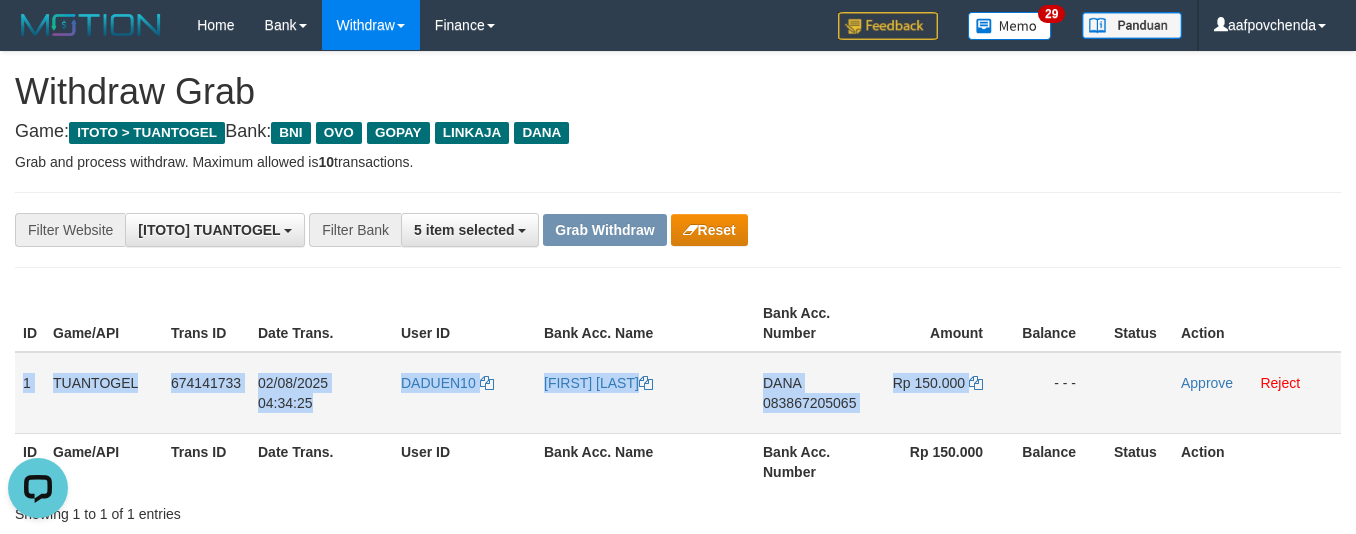 drag, startPoint x: 450, startPoint y: 381, endPoint x: 997, endPoint y: 378, distance: 547.00824 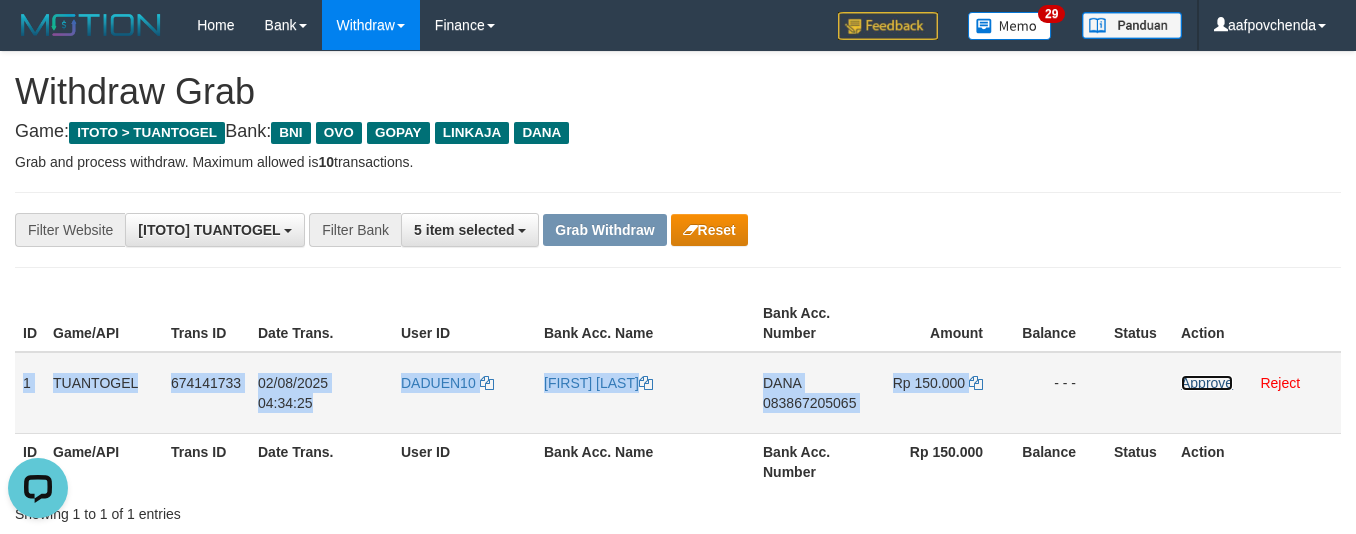 click on "Approve" at bounding box center [1207, 383] 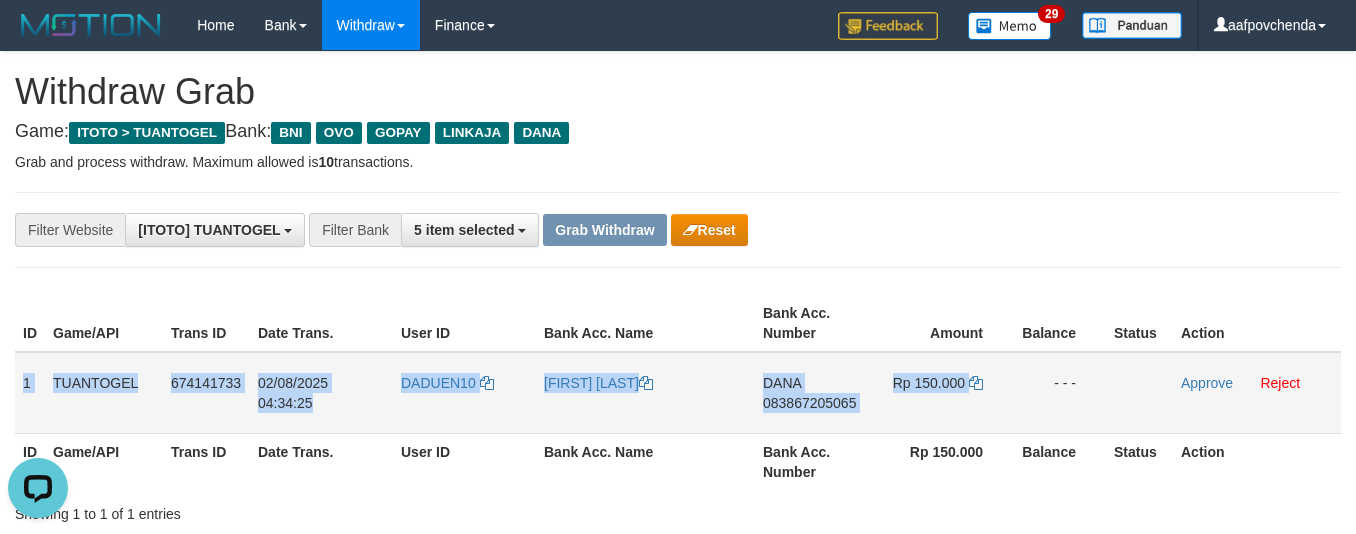 click on "DANA
083867205065" at bounding box center (814, 393) 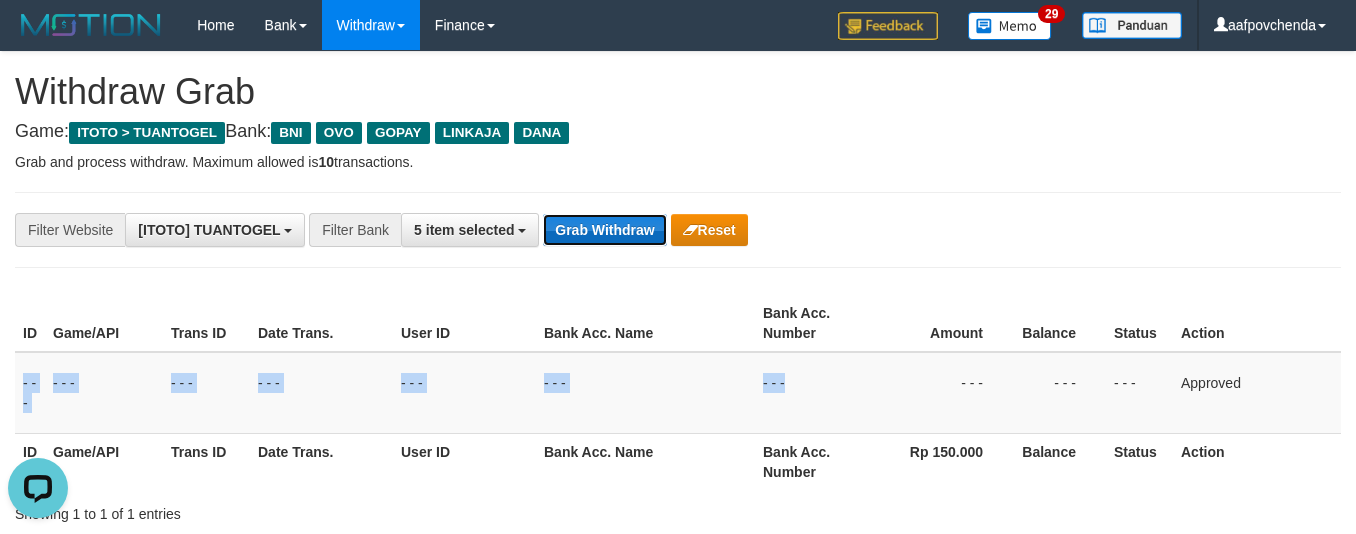 click on "Grab Withdraw" at bounding box center (604, 230) 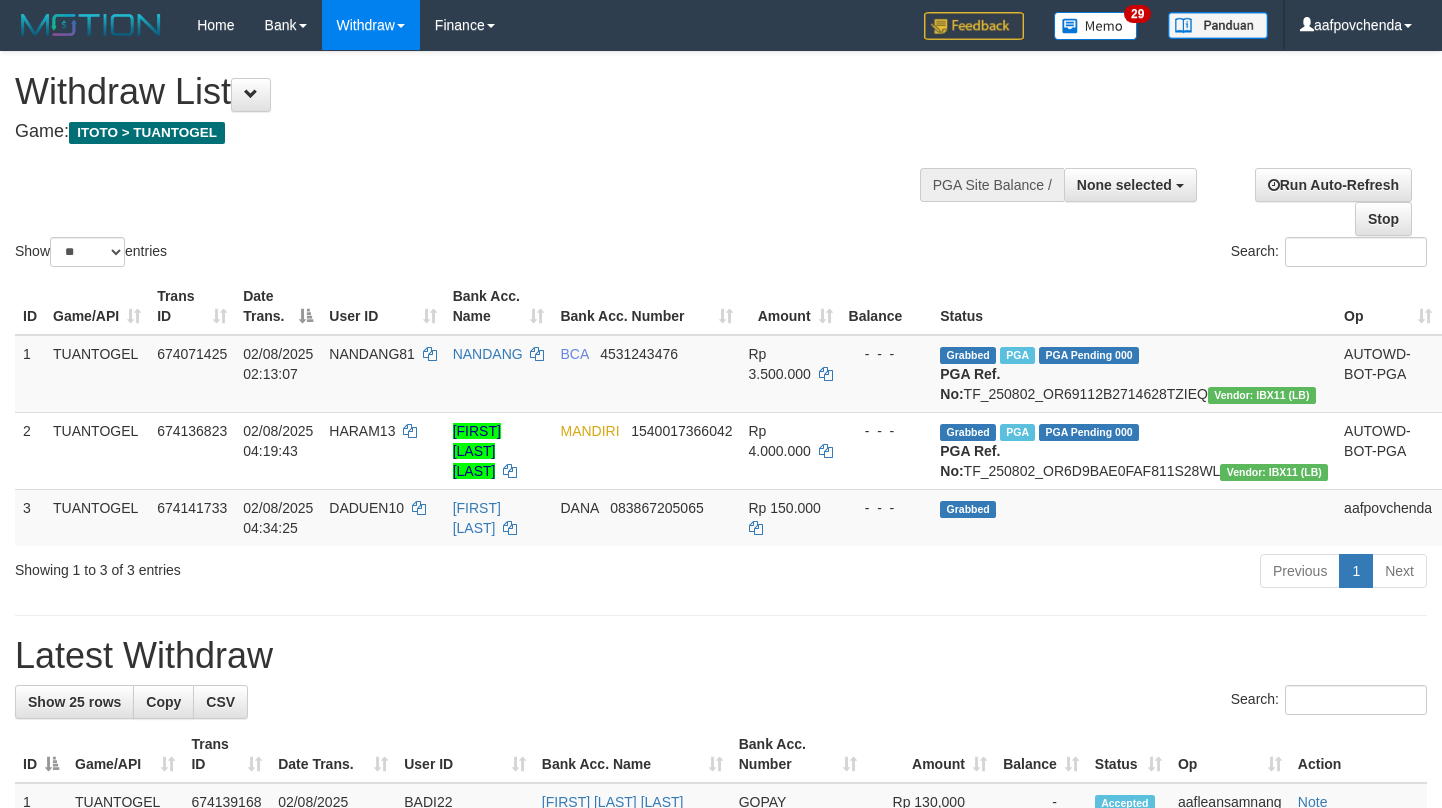 select 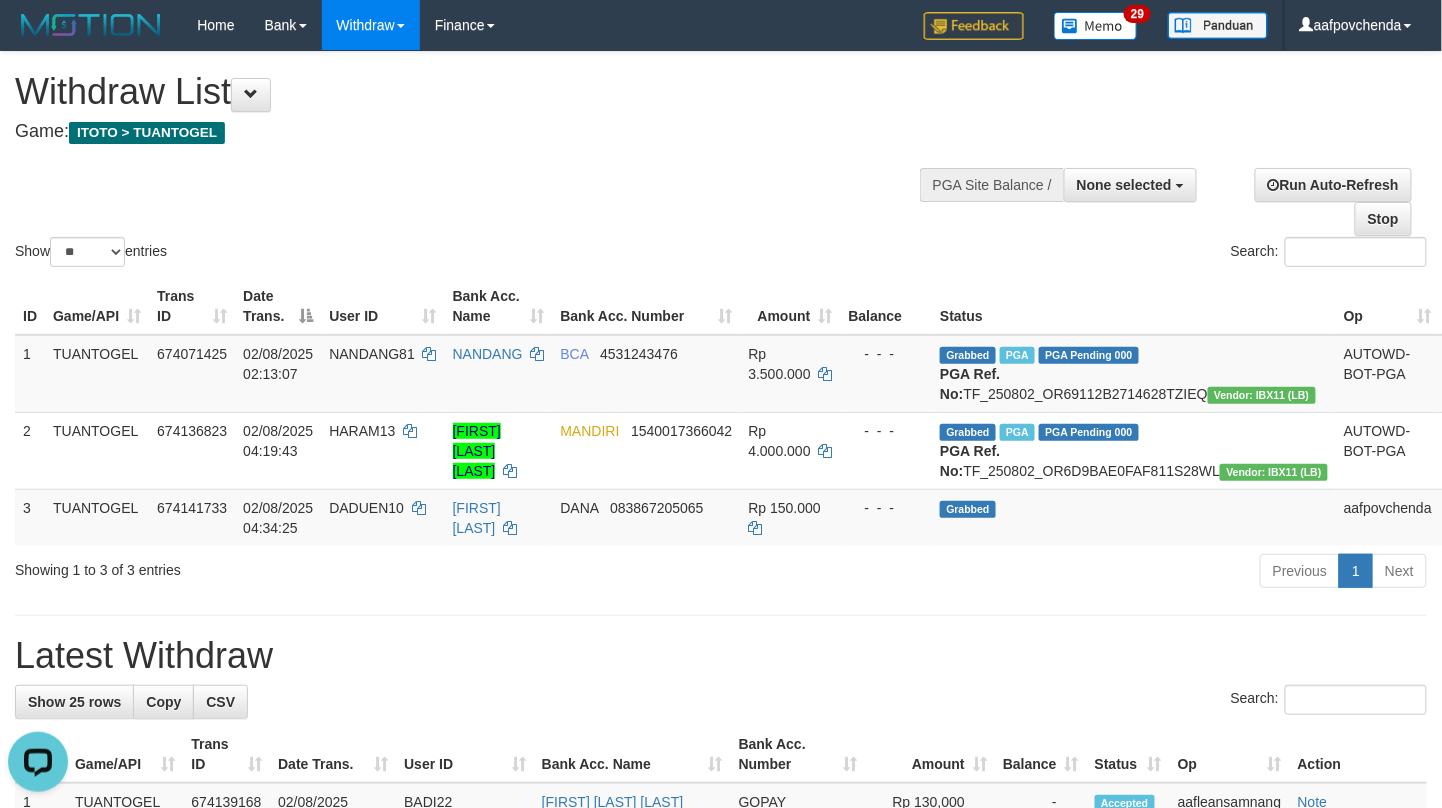 scroll, scrollTop: 0, scrollLeft: 0, axis: both 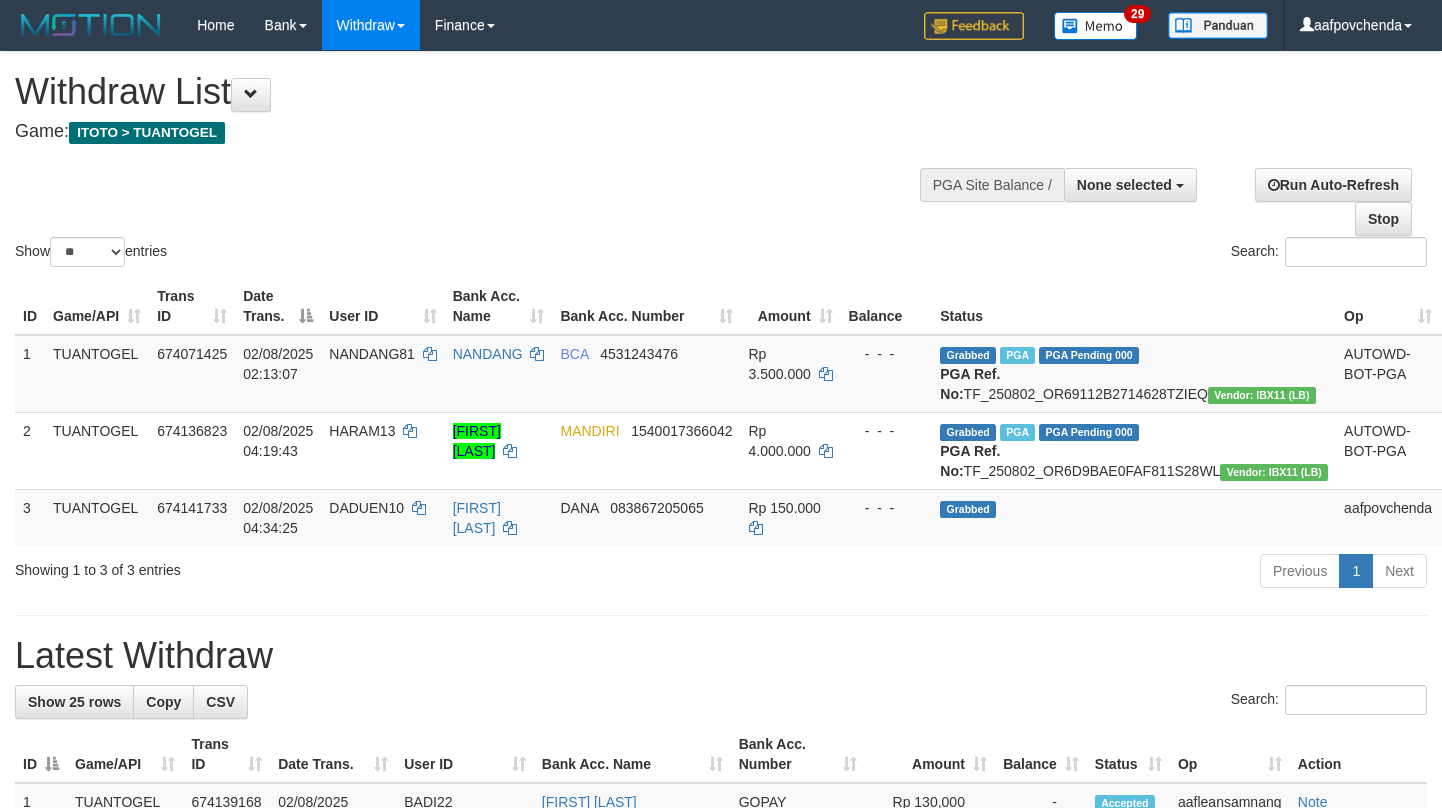 select 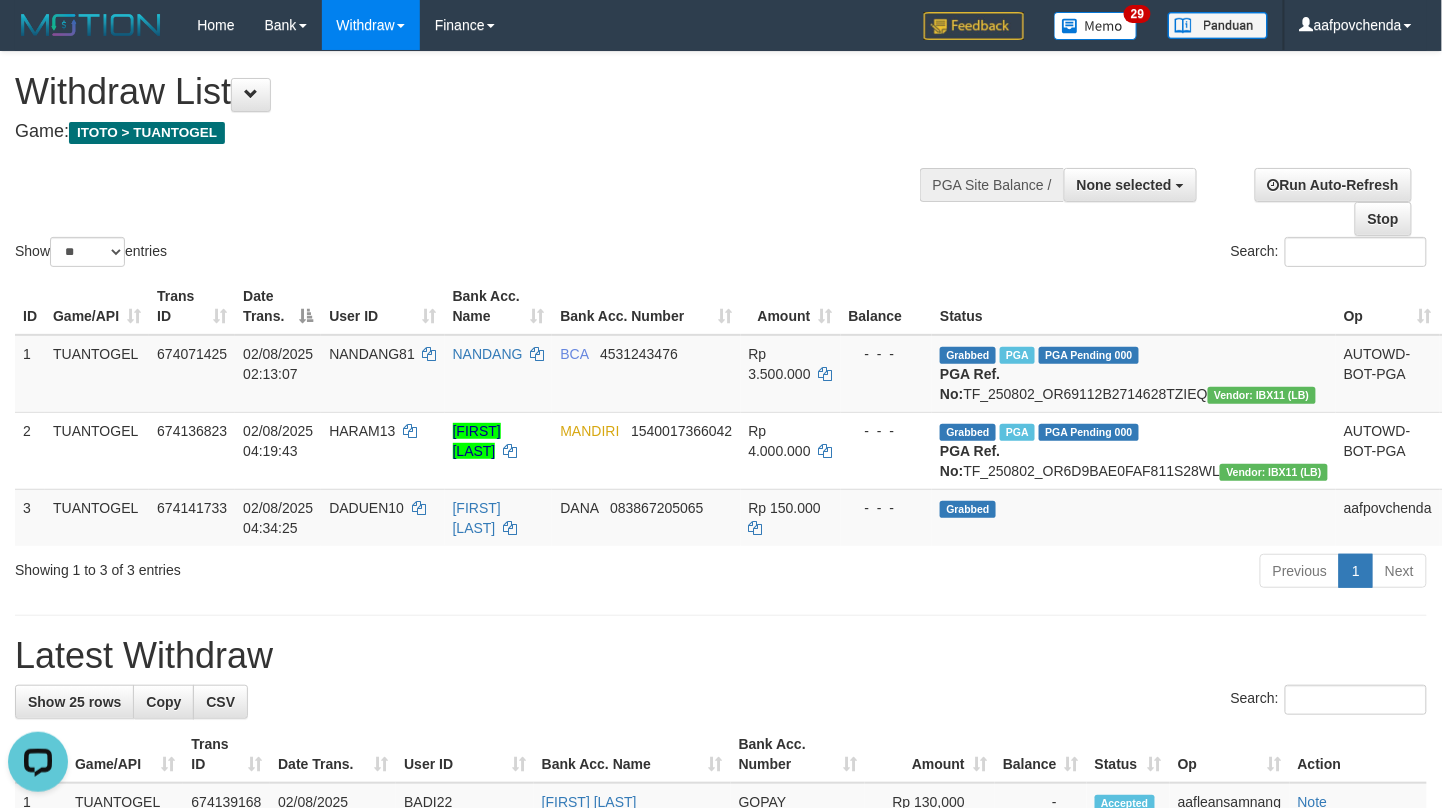 scroll, scrollTop: 0, scrollLeft: 0, axis: both 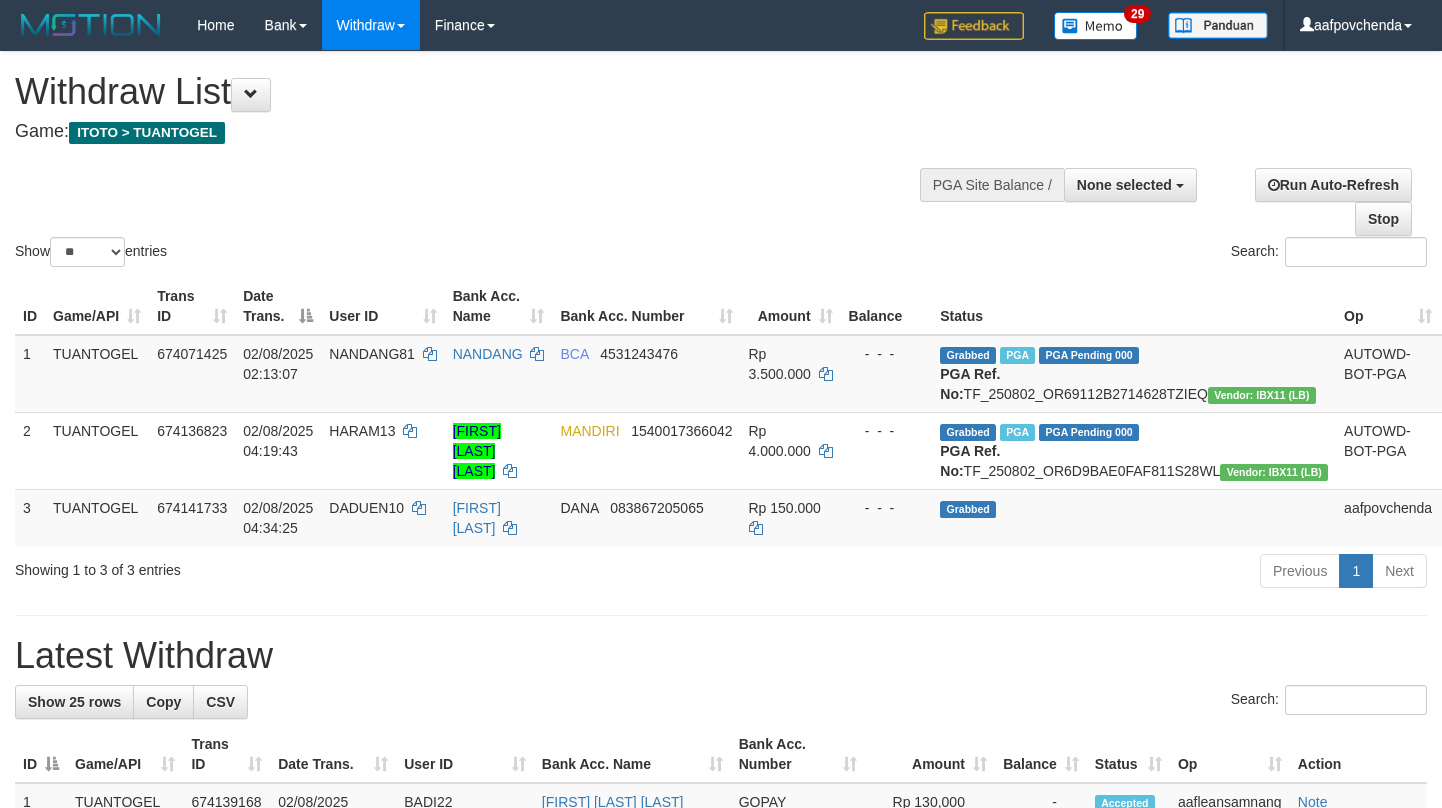 select 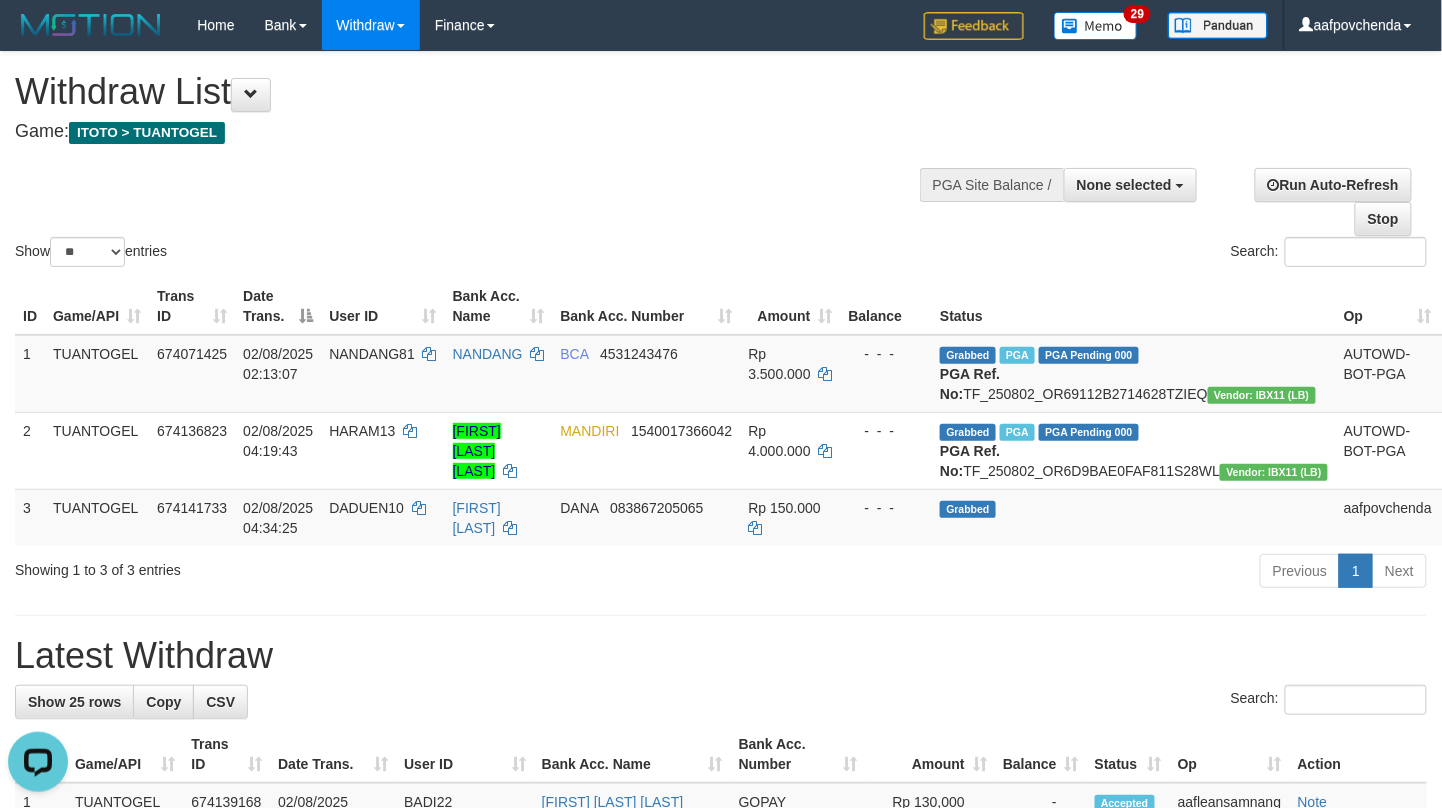 scroll, scrollTop: 0, scrollLeft: 0, axis: both 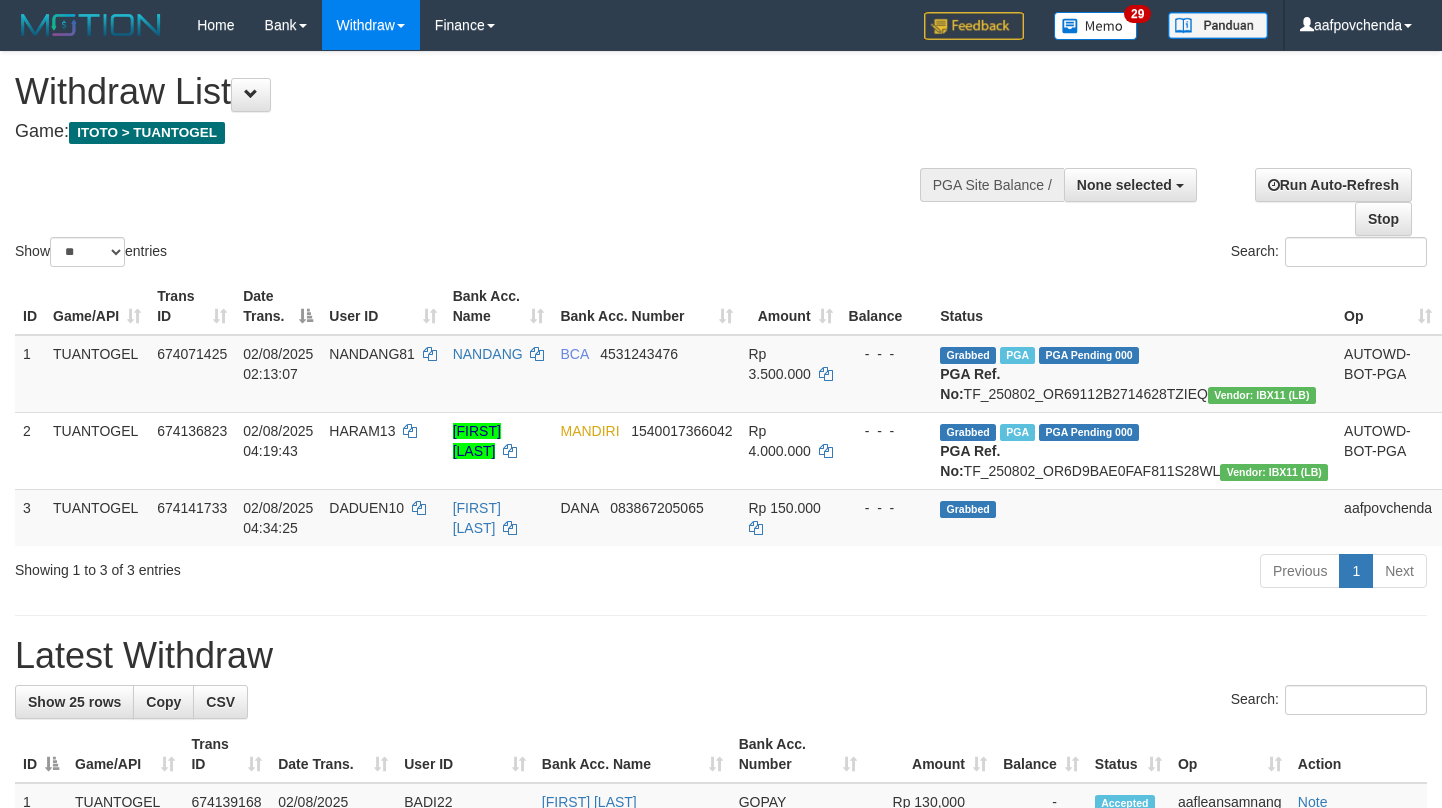select 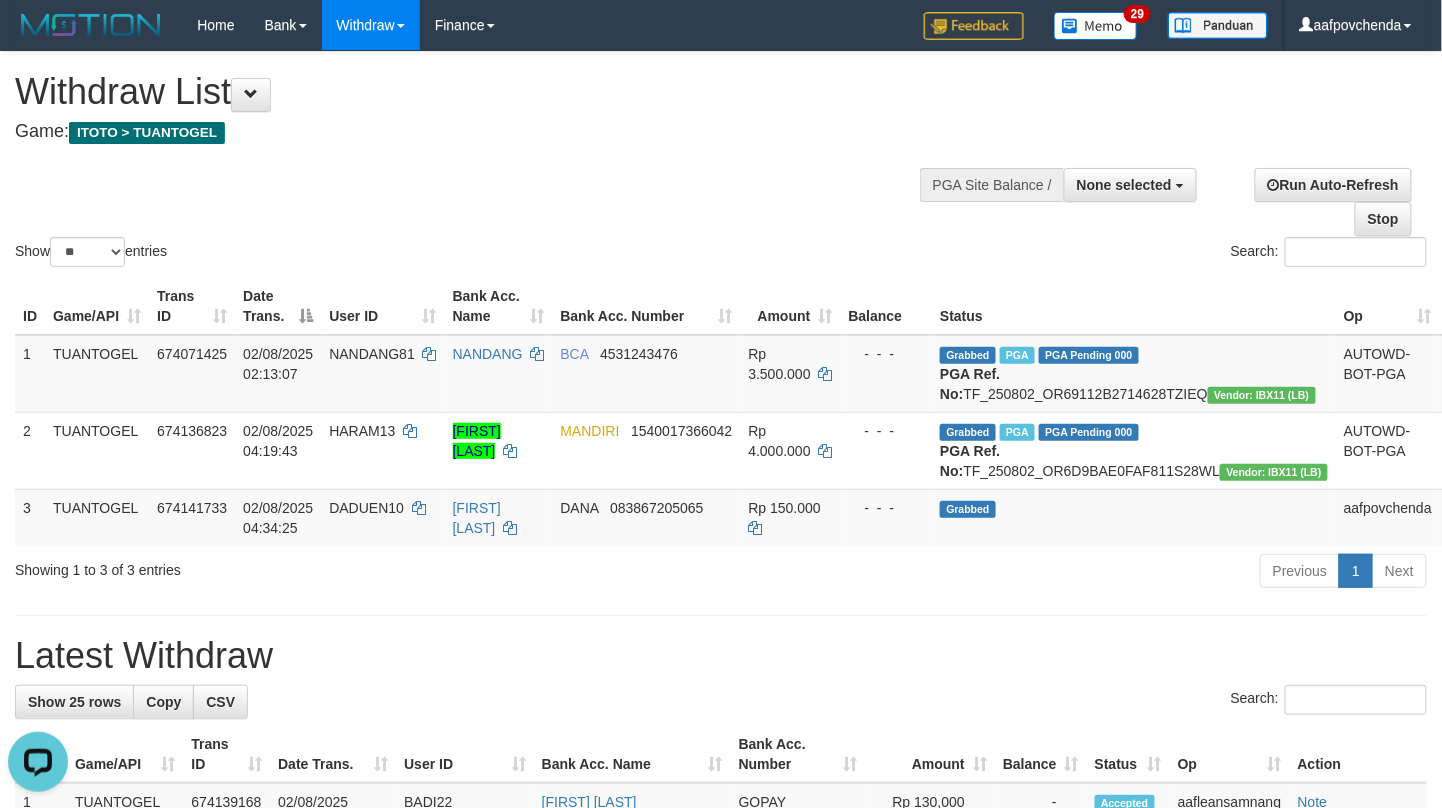 scroll, scrollTop: 0, scrollLeft: 0, axis: both 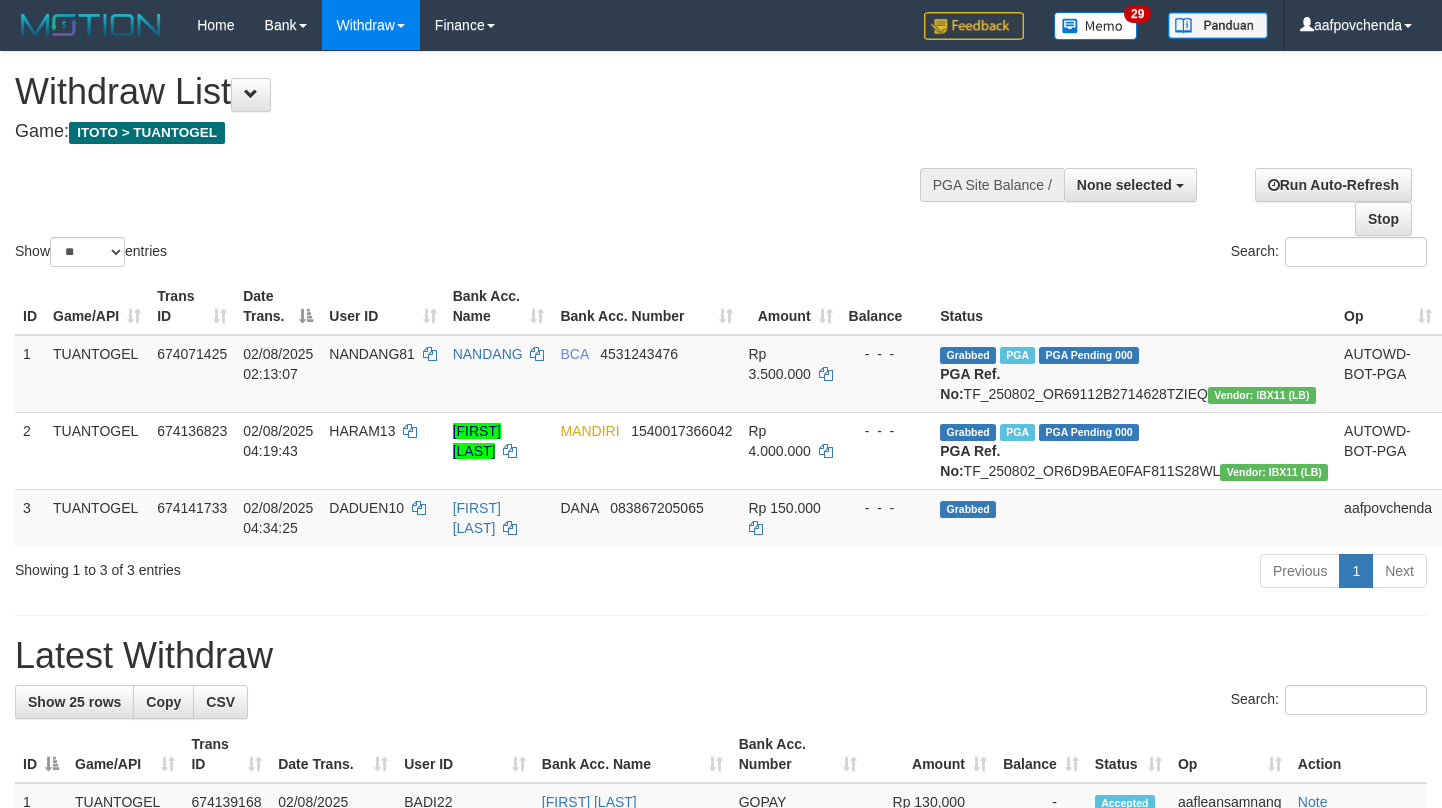 select 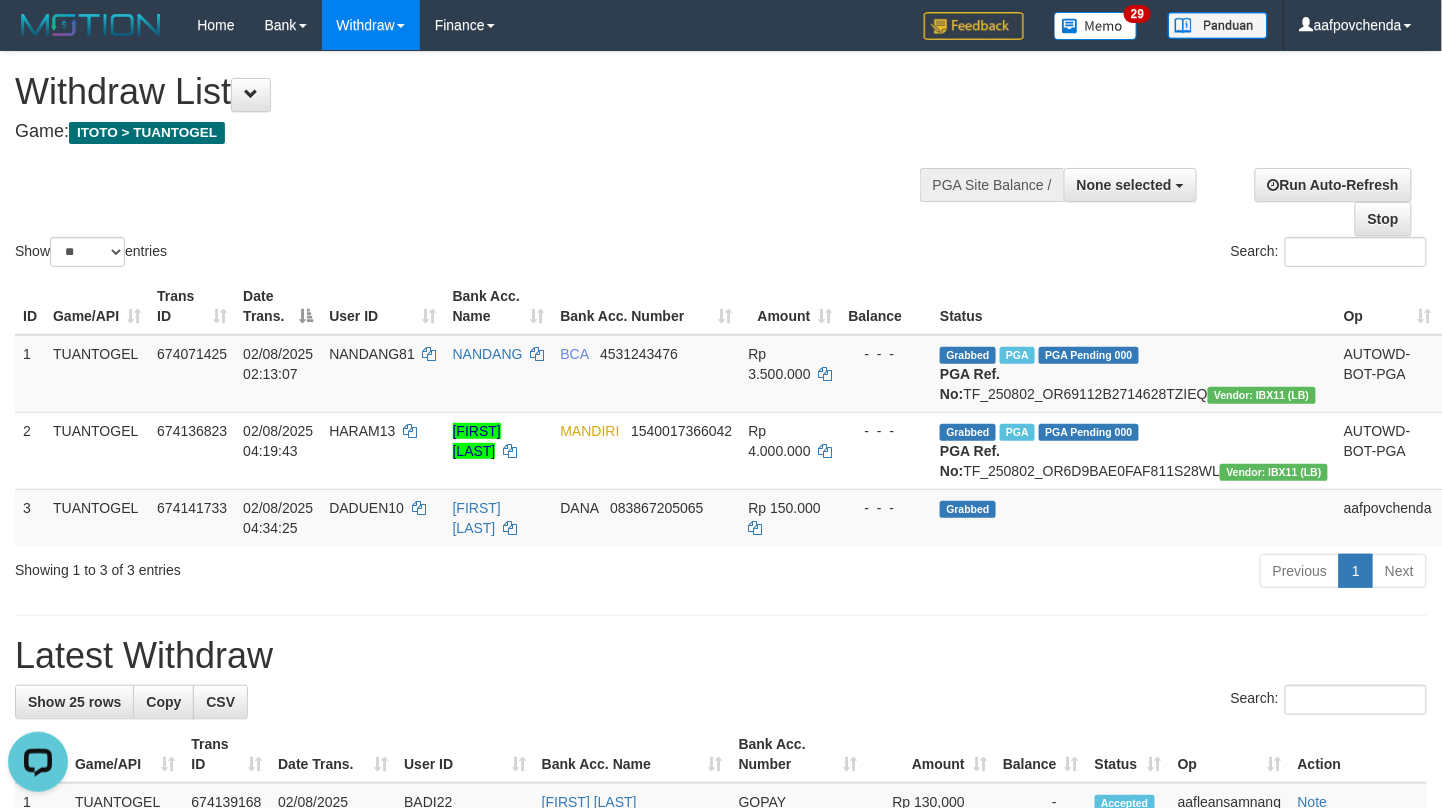 scroll, scrollTop: 0, scrollLeft: 0, axis: both 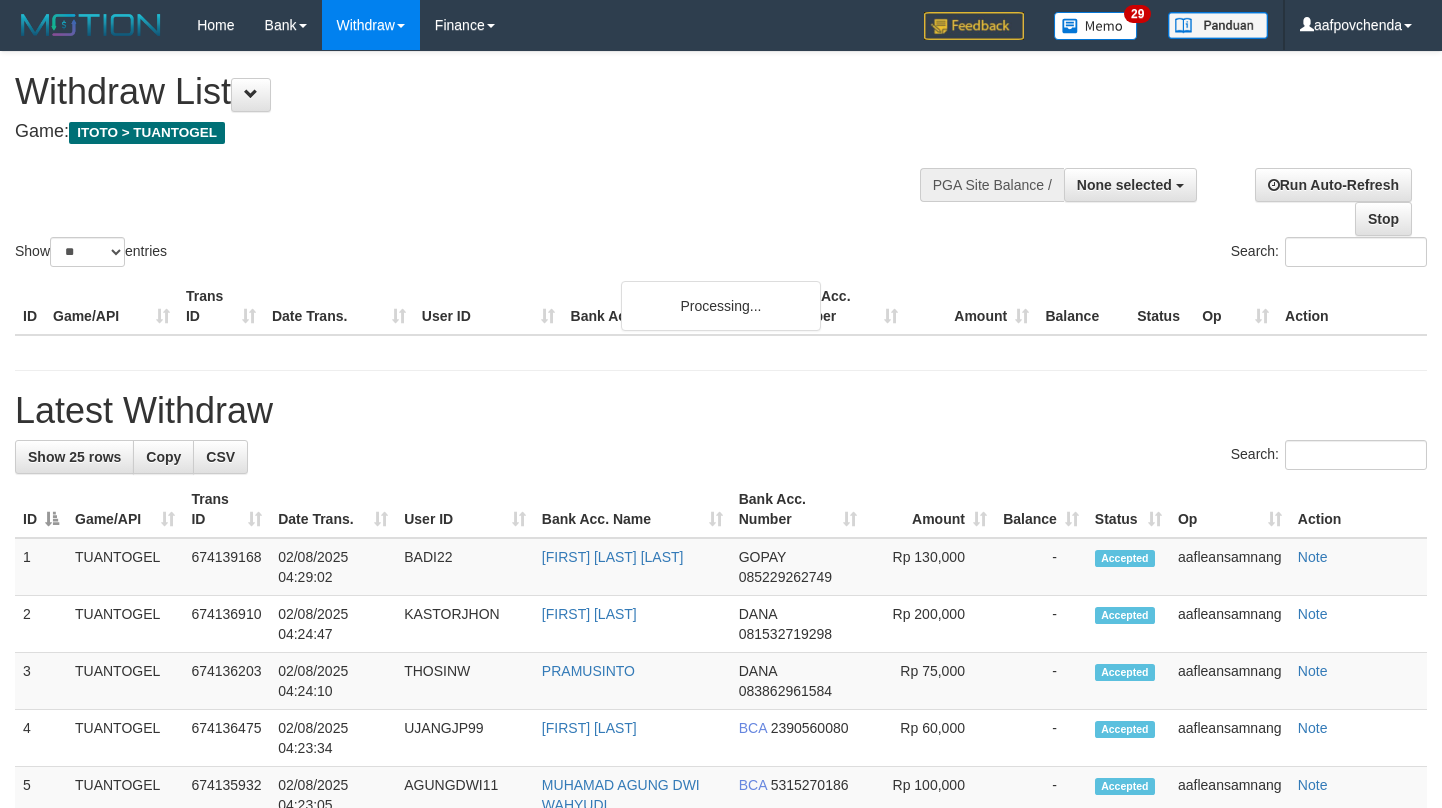 select 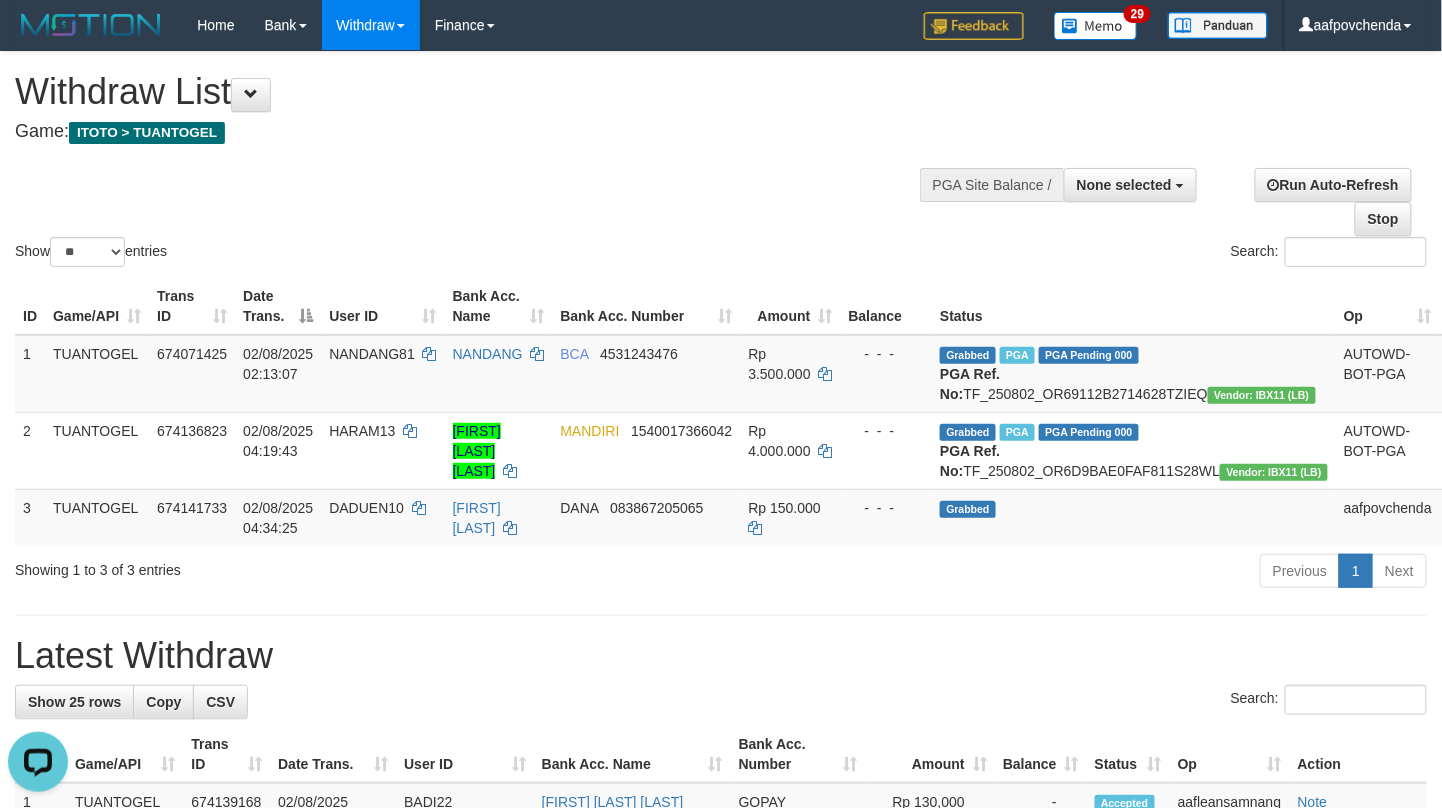 scroll, scrollTop: 0, scrollLeft: 0, axis: both 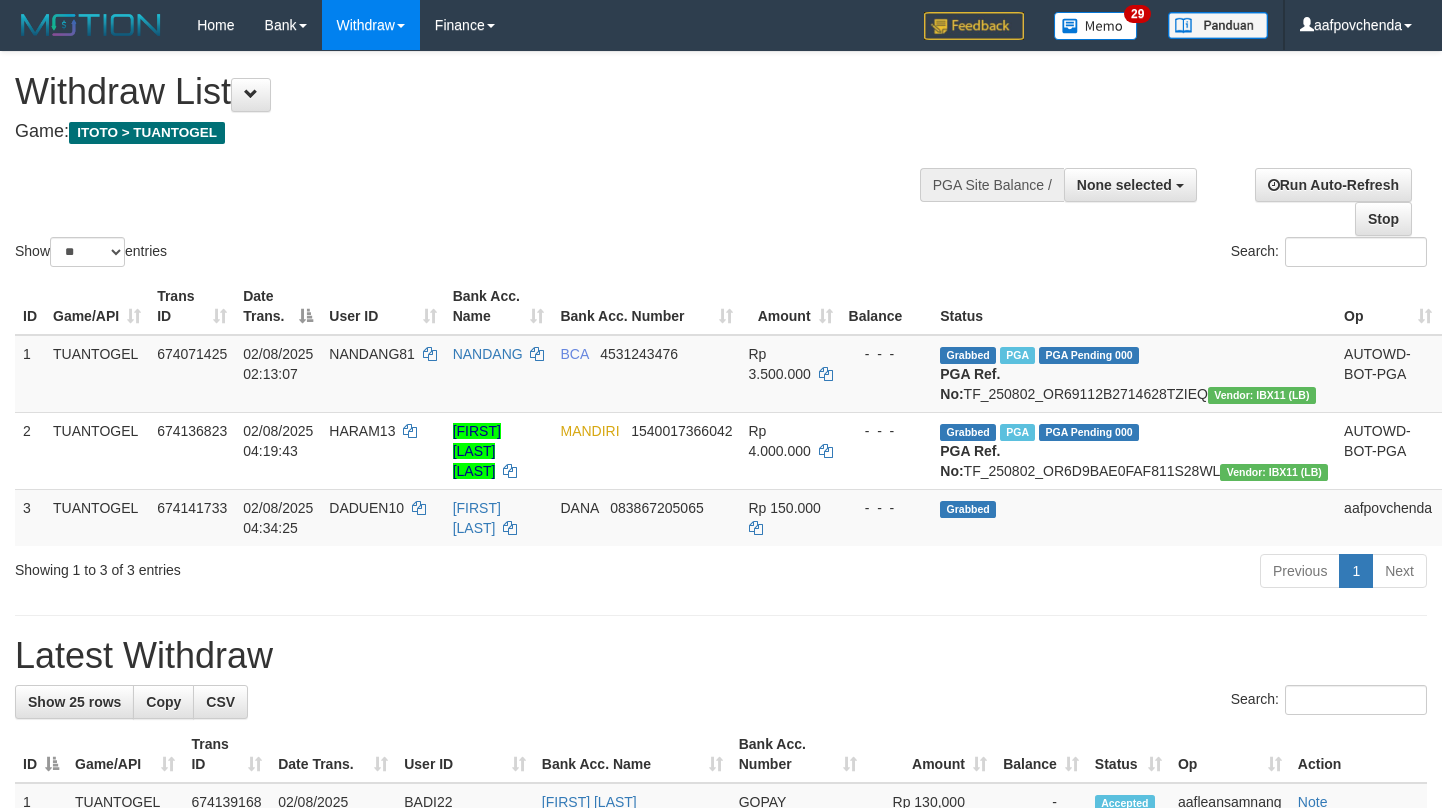 select 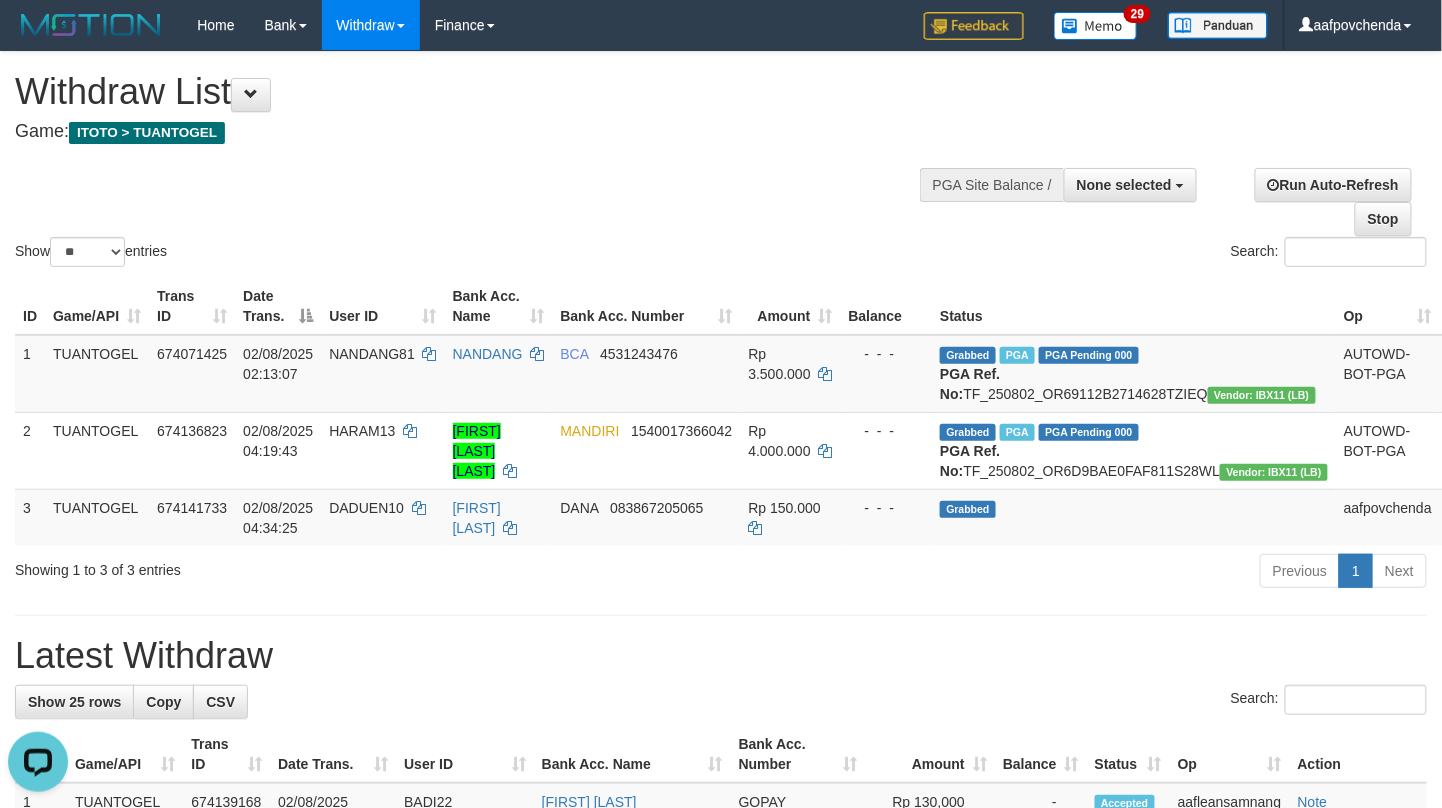scroll, scrollTop: 0, scrollLeft: 0, axis: both 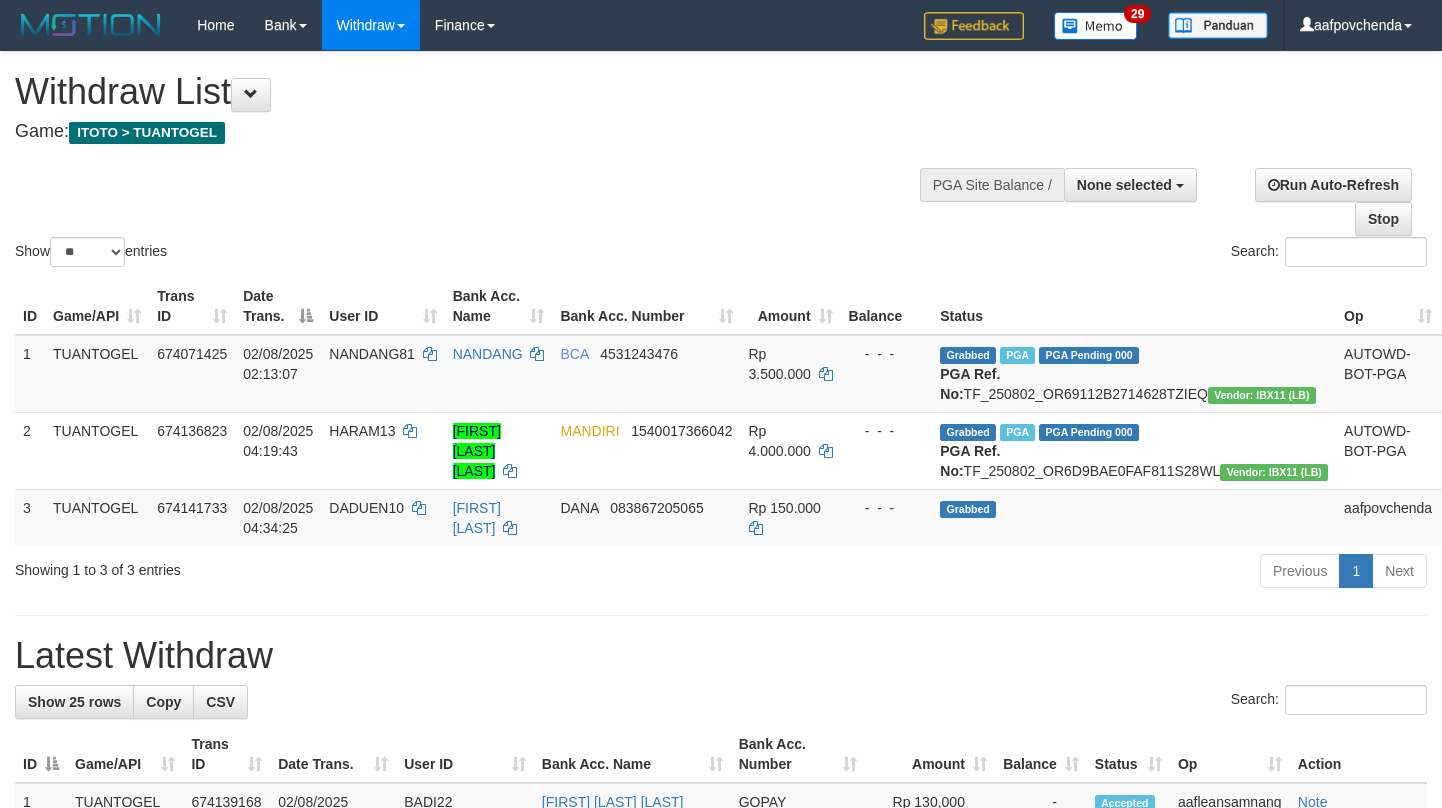 select 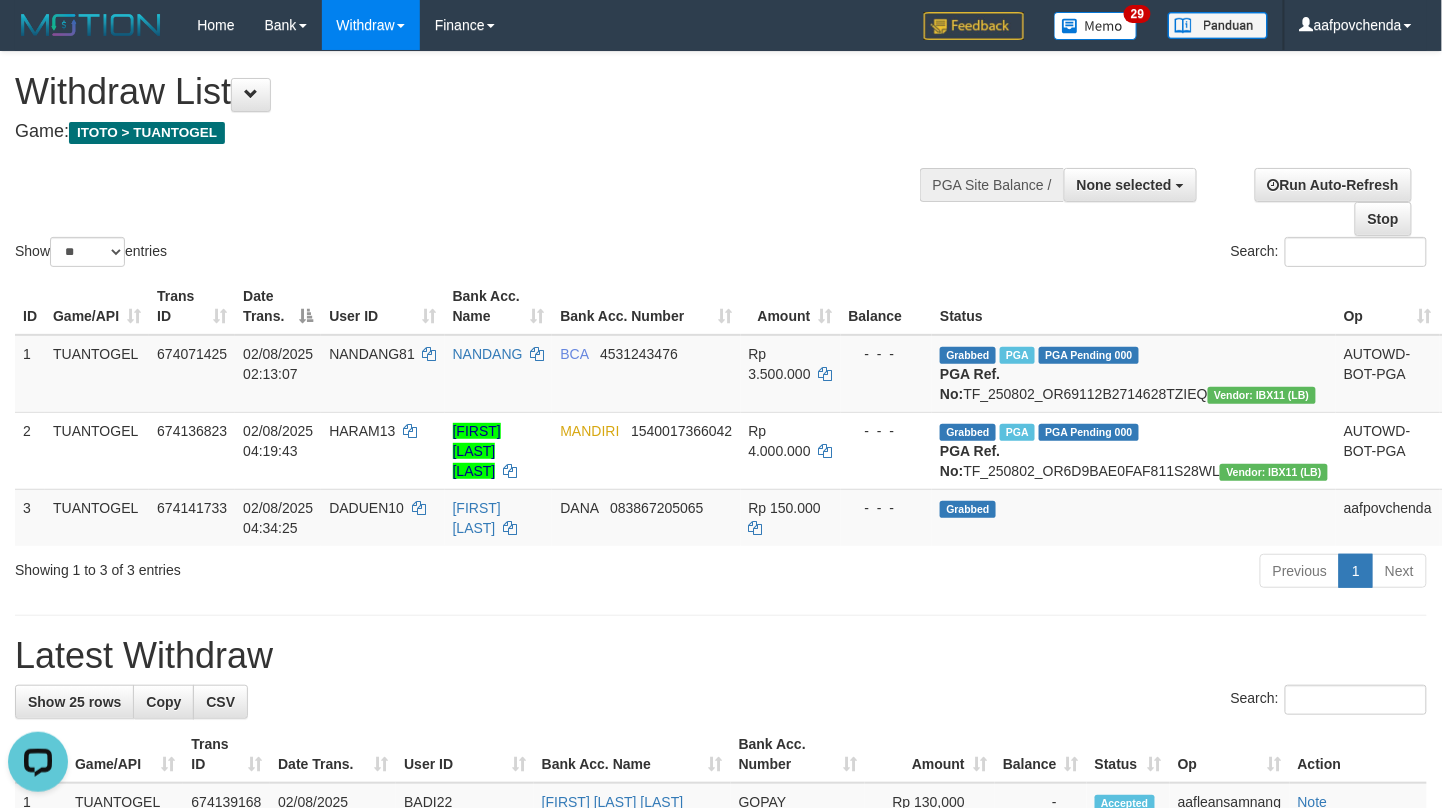 scroll, scrollTop: 0, scrollLeft: 0, axis: both 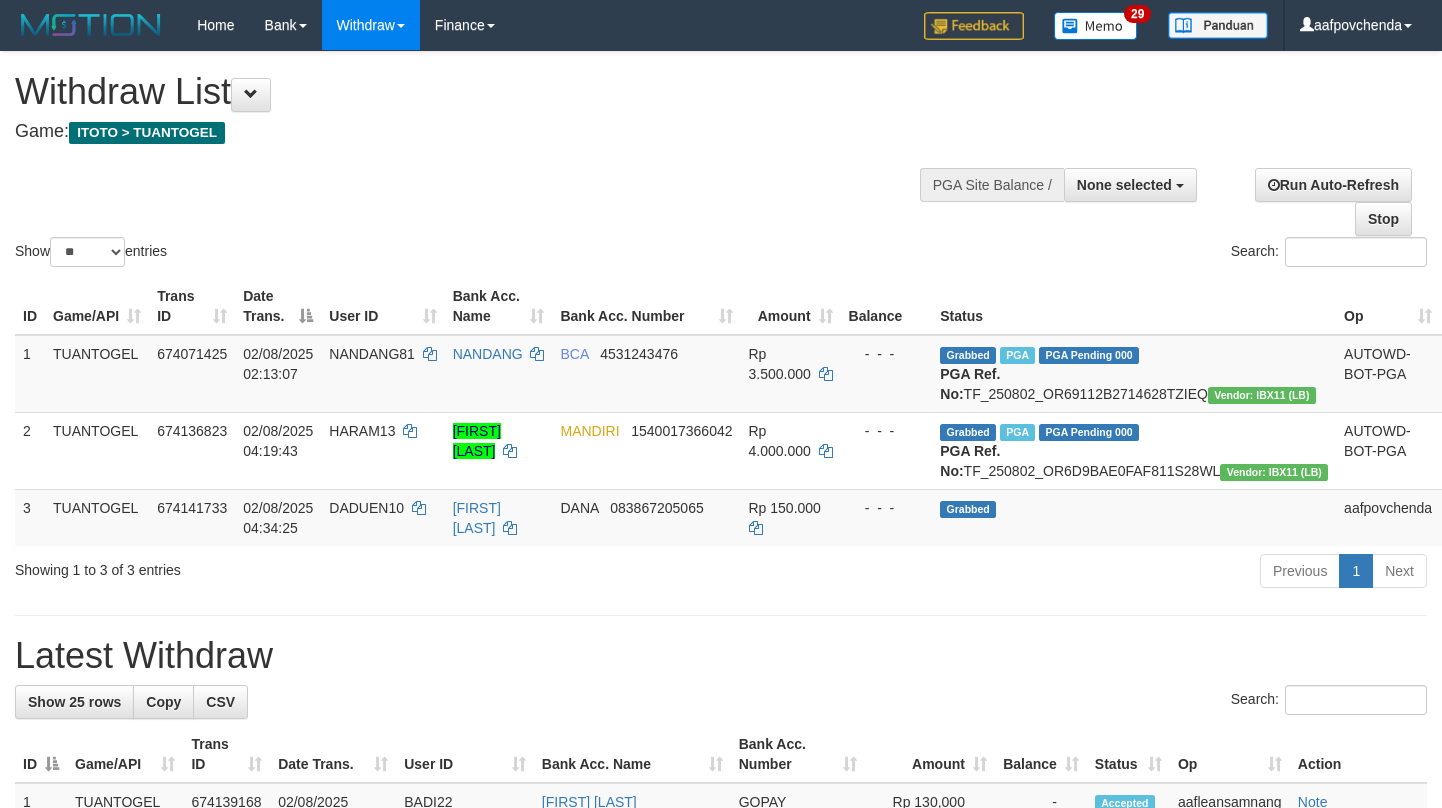select 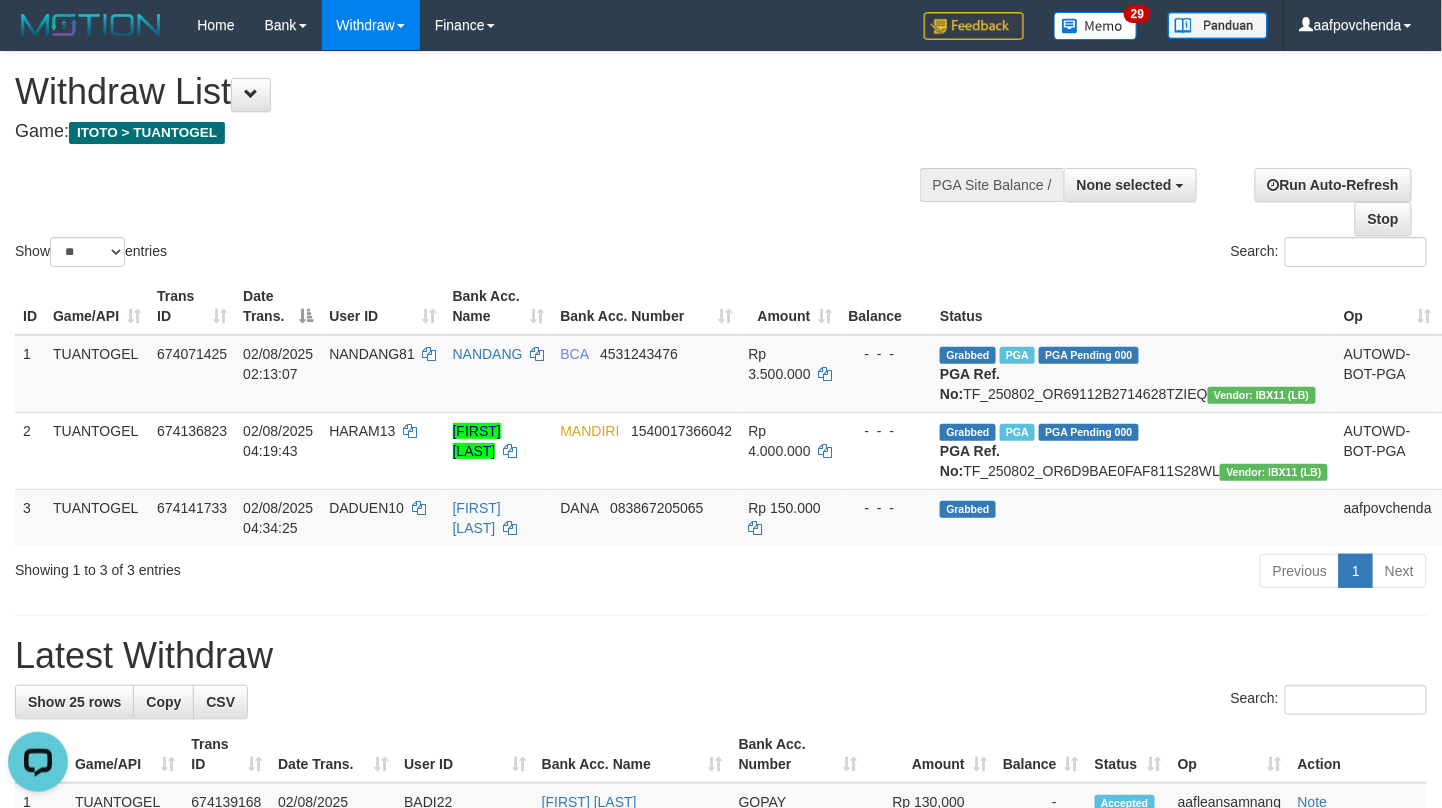 scroll, scrollTop: 0, scrollLeft: 0, axis: both 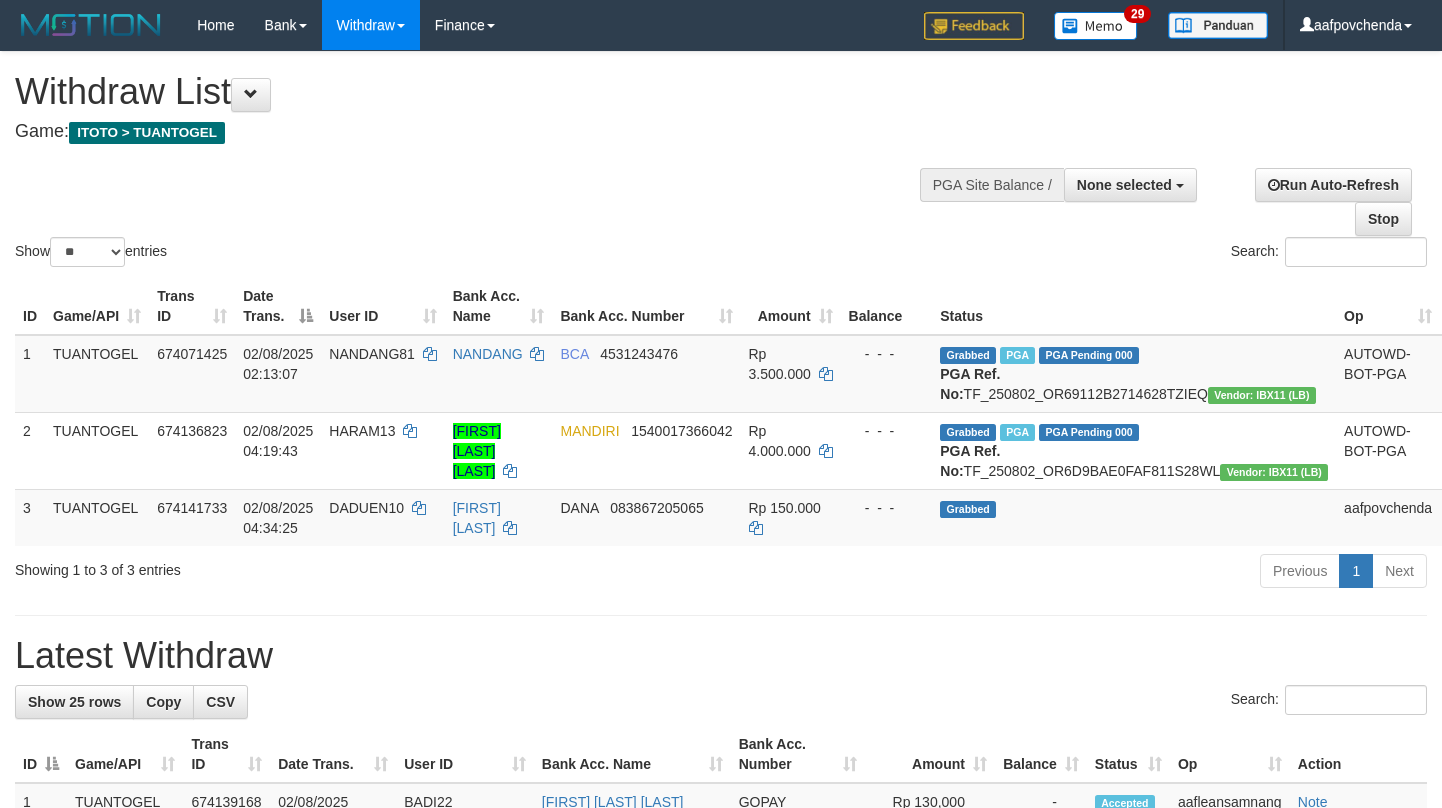 select 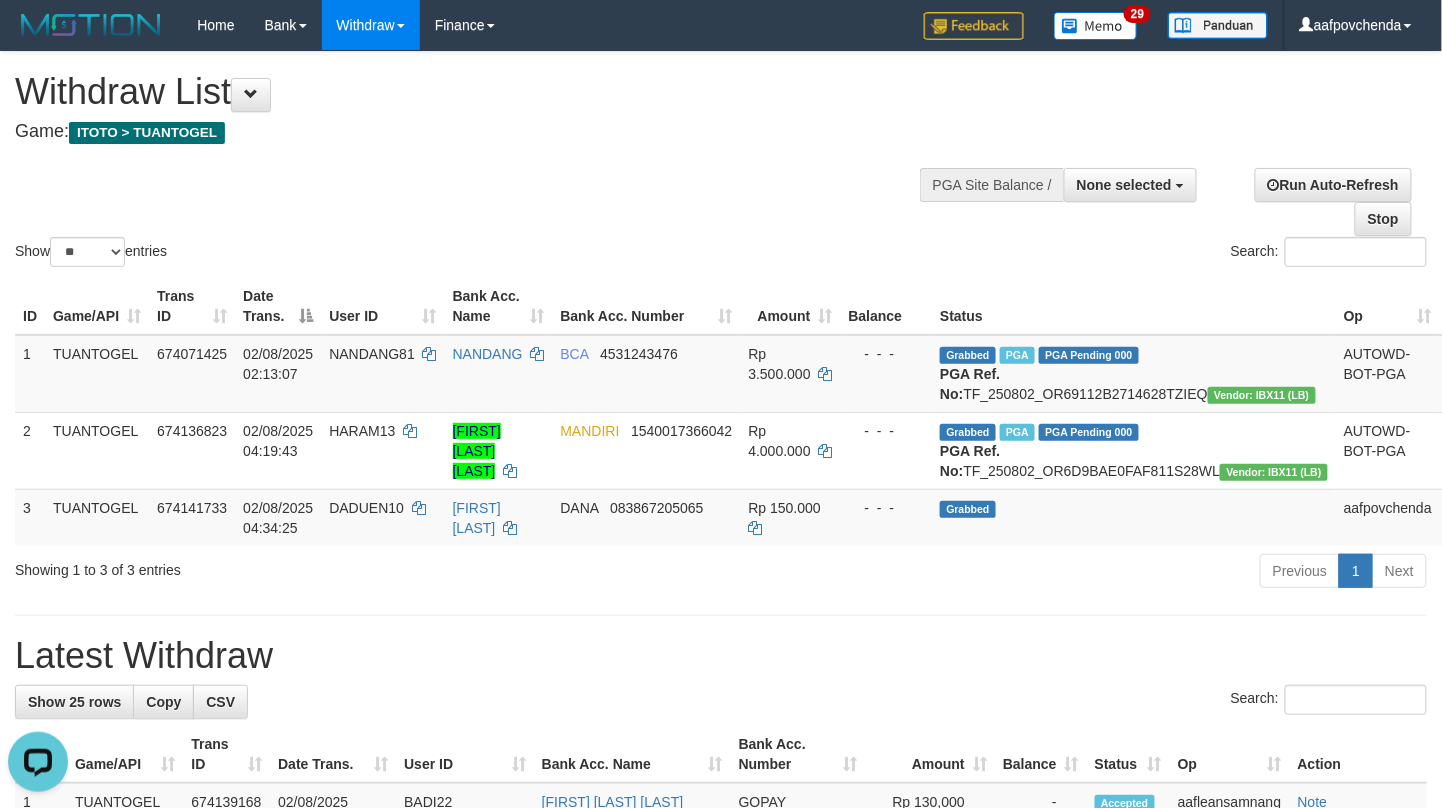 scroll, scrollTop: 0, scrollLeft: 0, axis: both 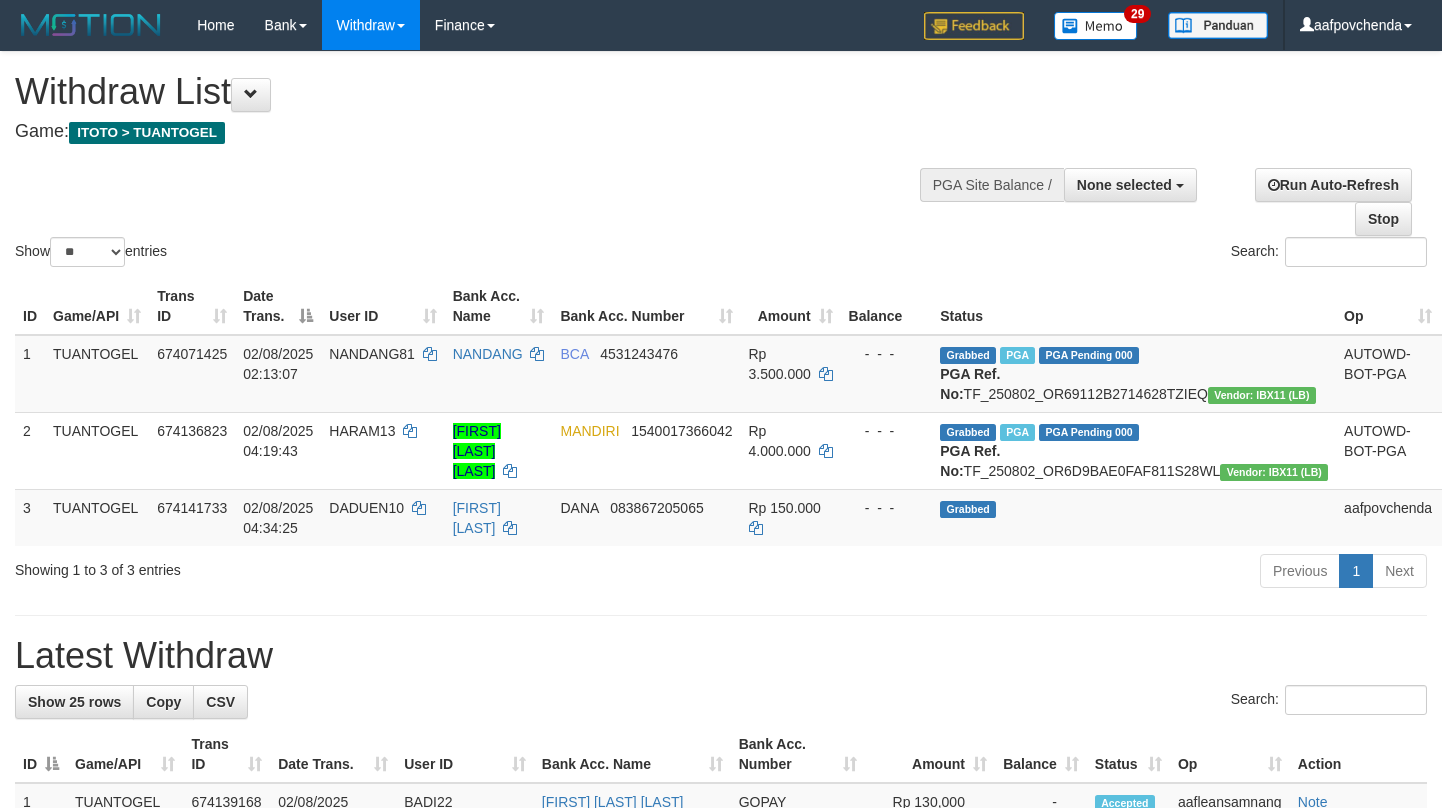 select 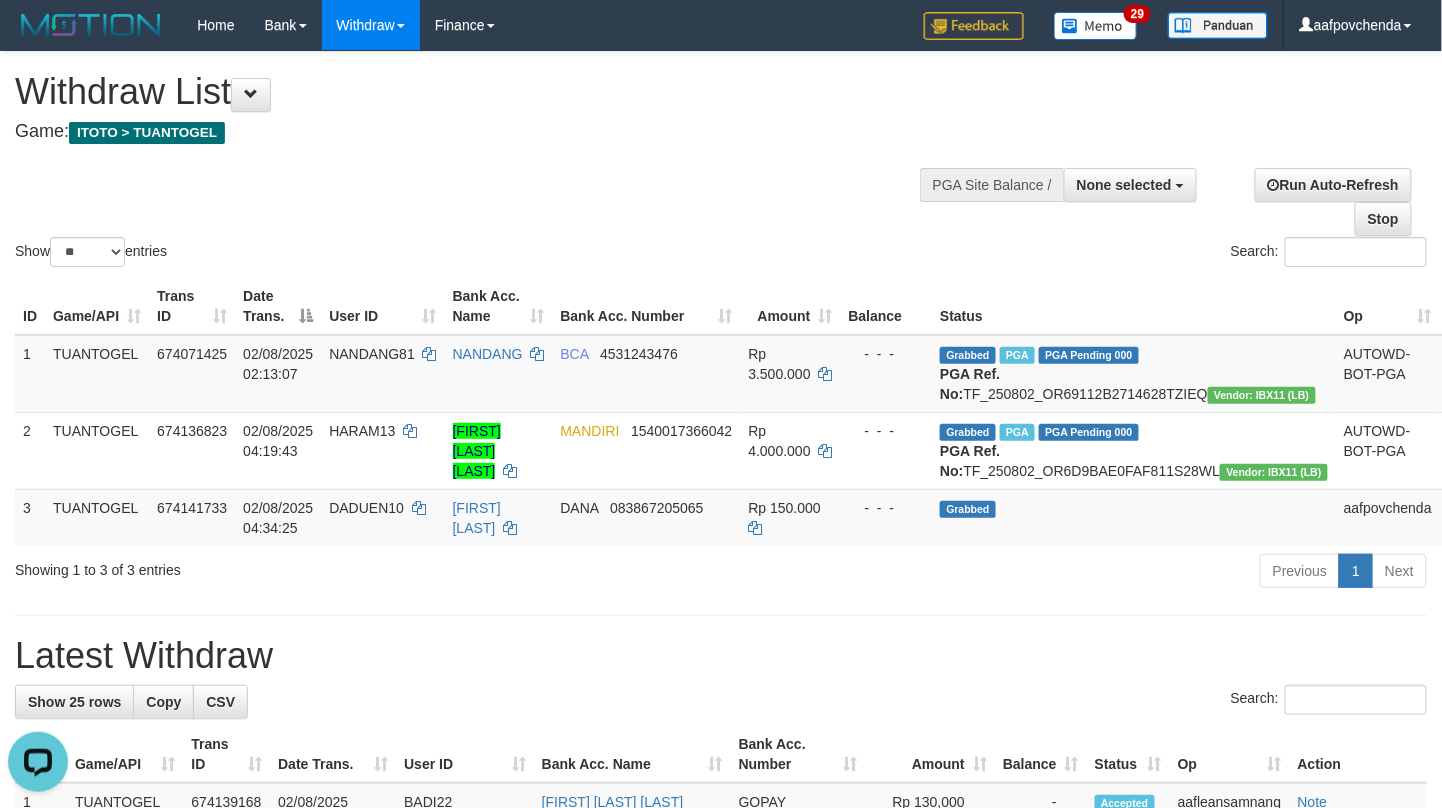 scroll, scrollTop: 0, scrollLeft: 0, axis: both 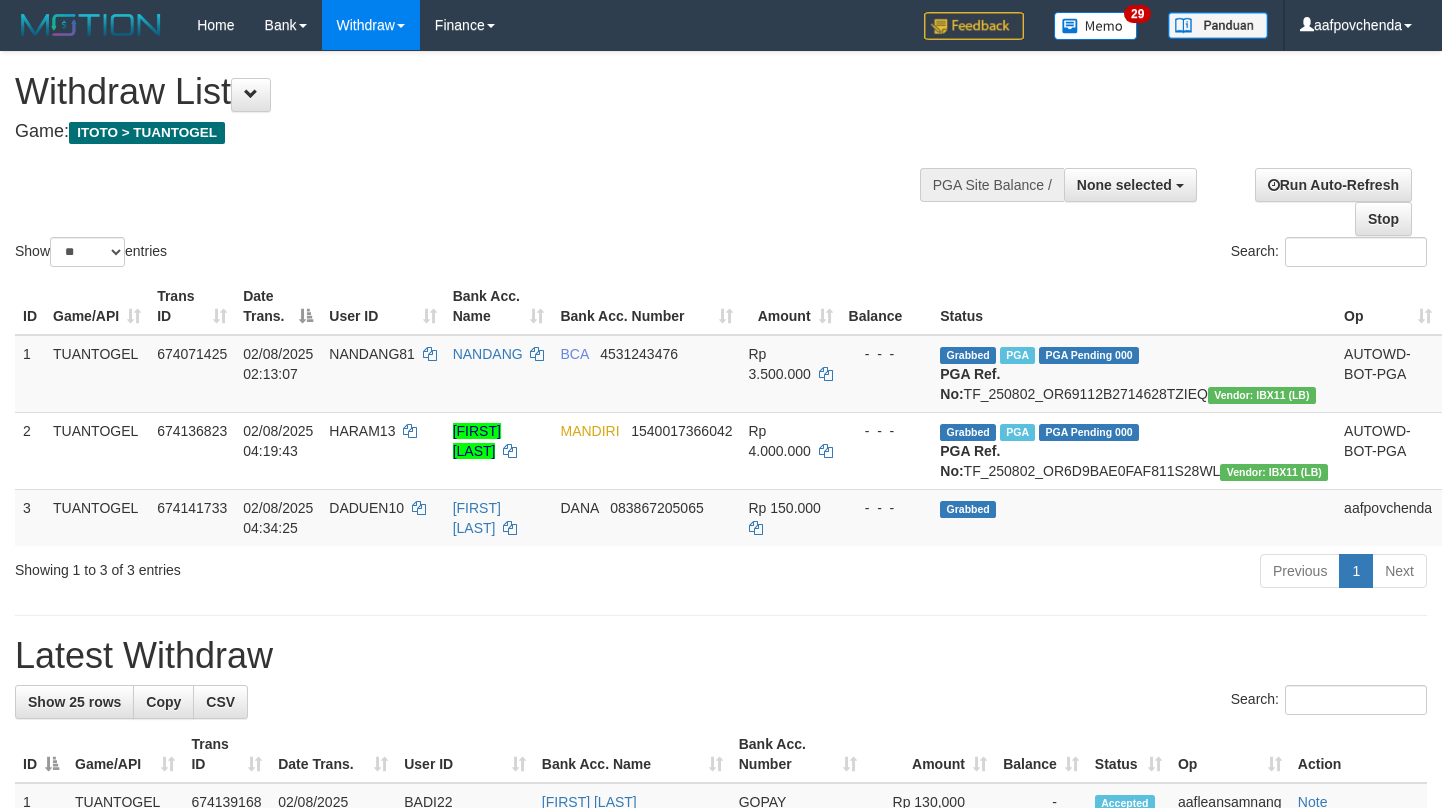 select 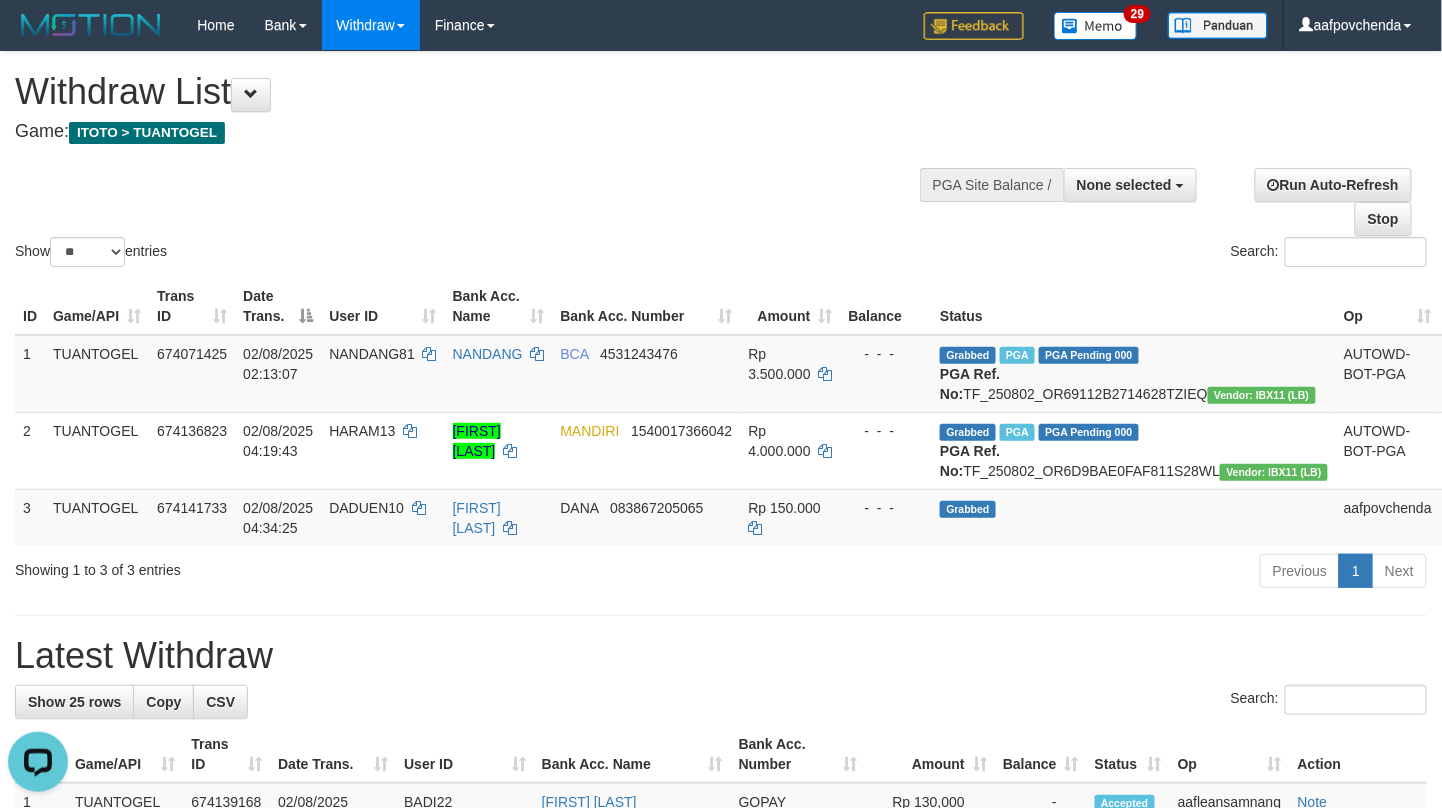 scroll, scrollTop: 0, scrollLeft: 0, axis: both 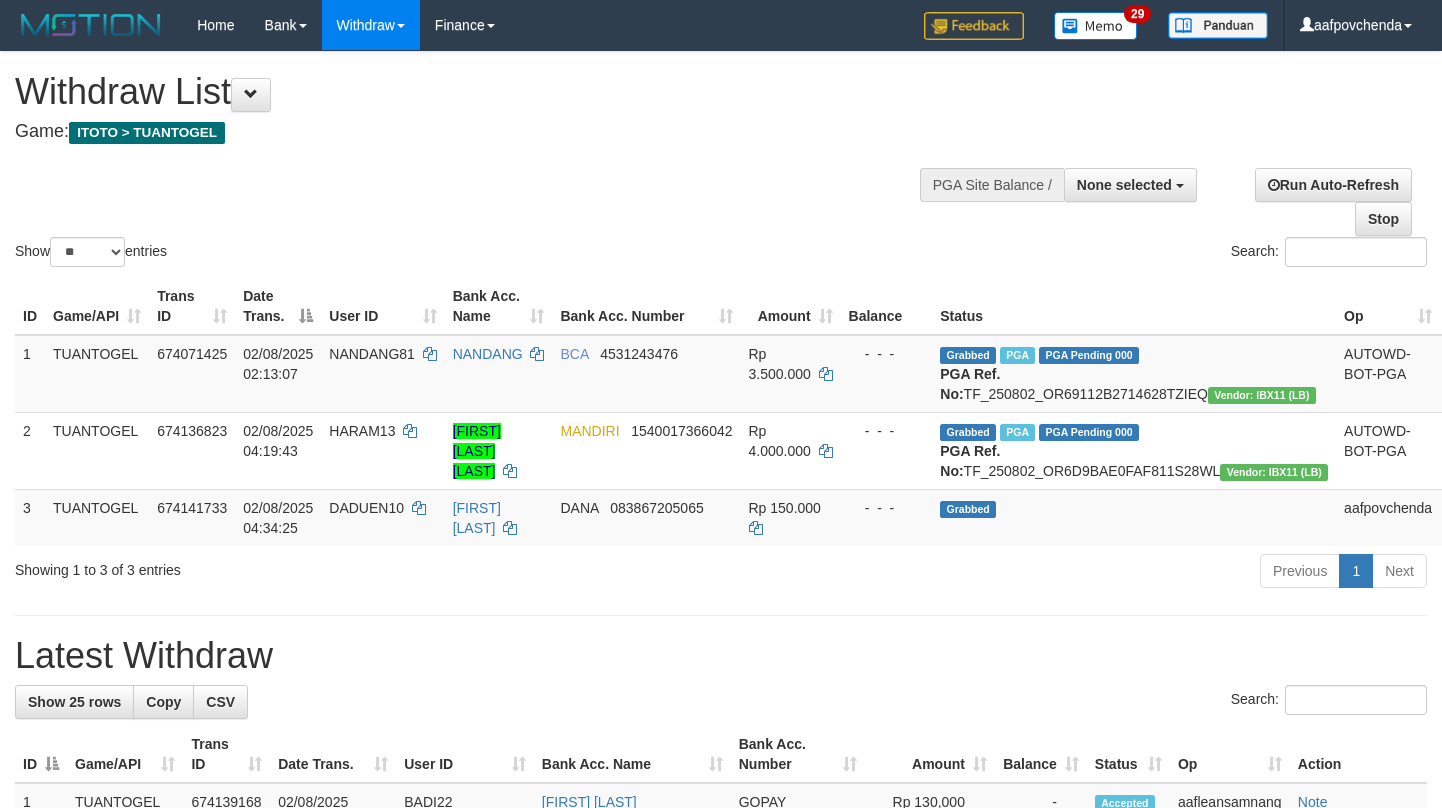 select 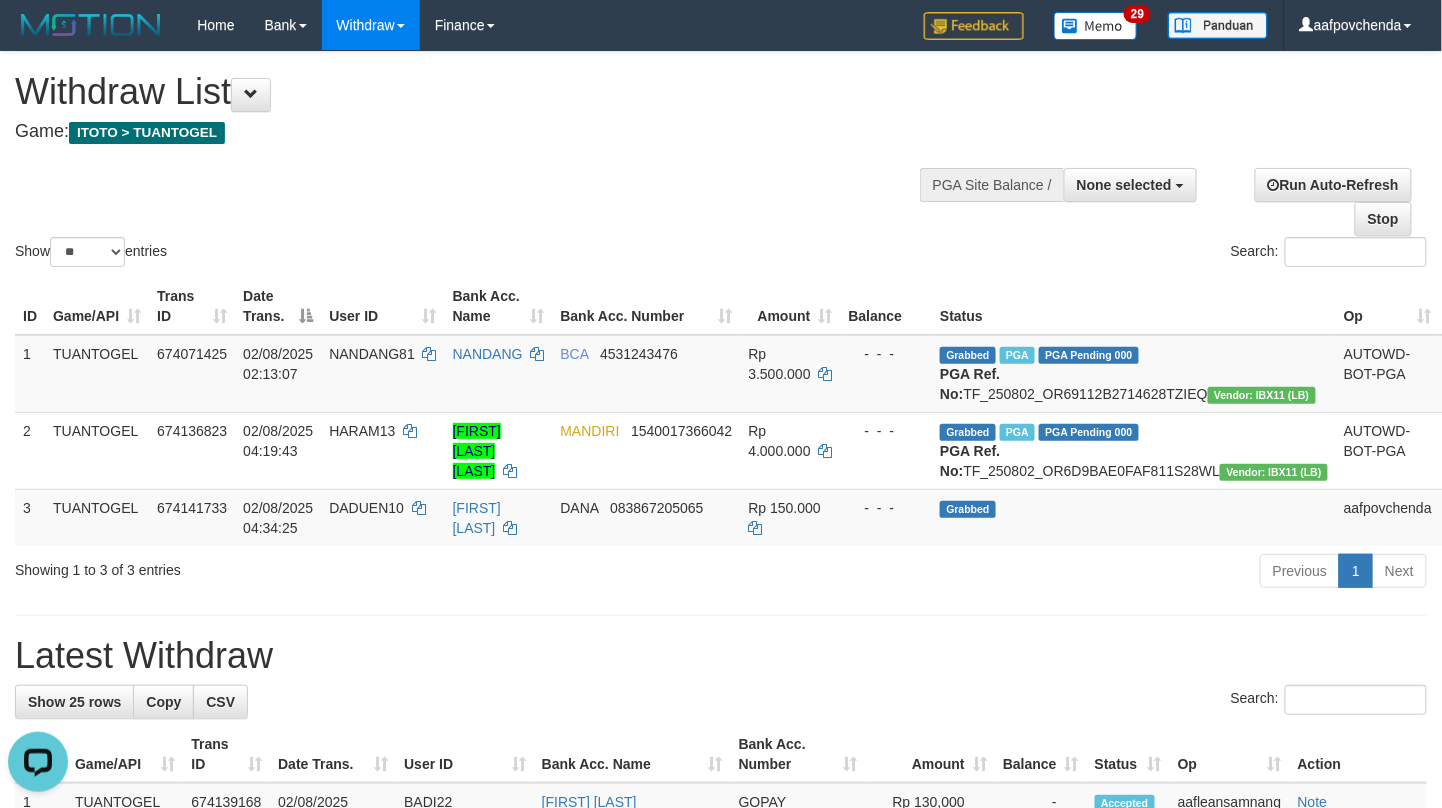 scroll, scrollTop: 0, scrollLeft: 0, axis: both 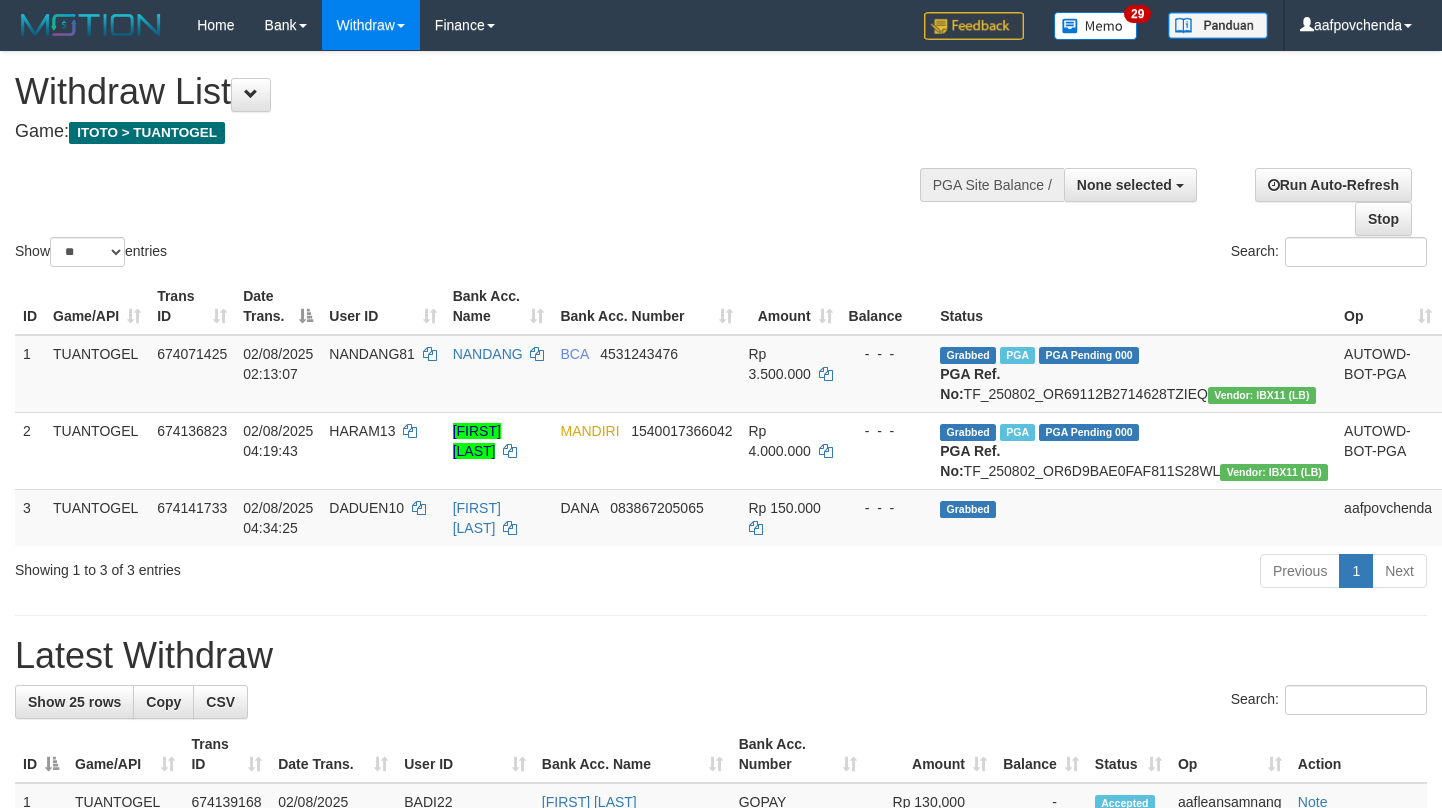 select 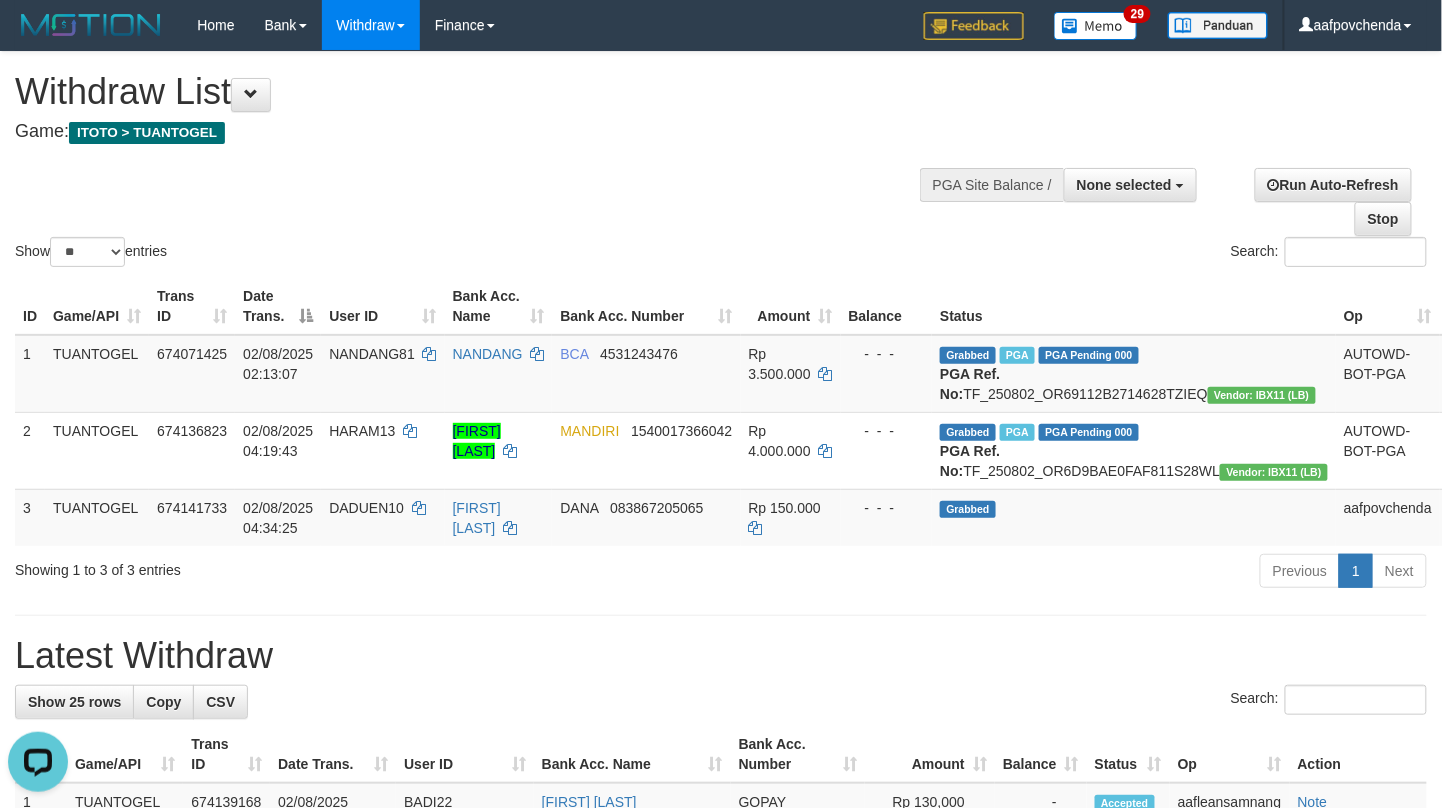 scroll, scrollTop: 0, scrollLeft: 0, axis: both 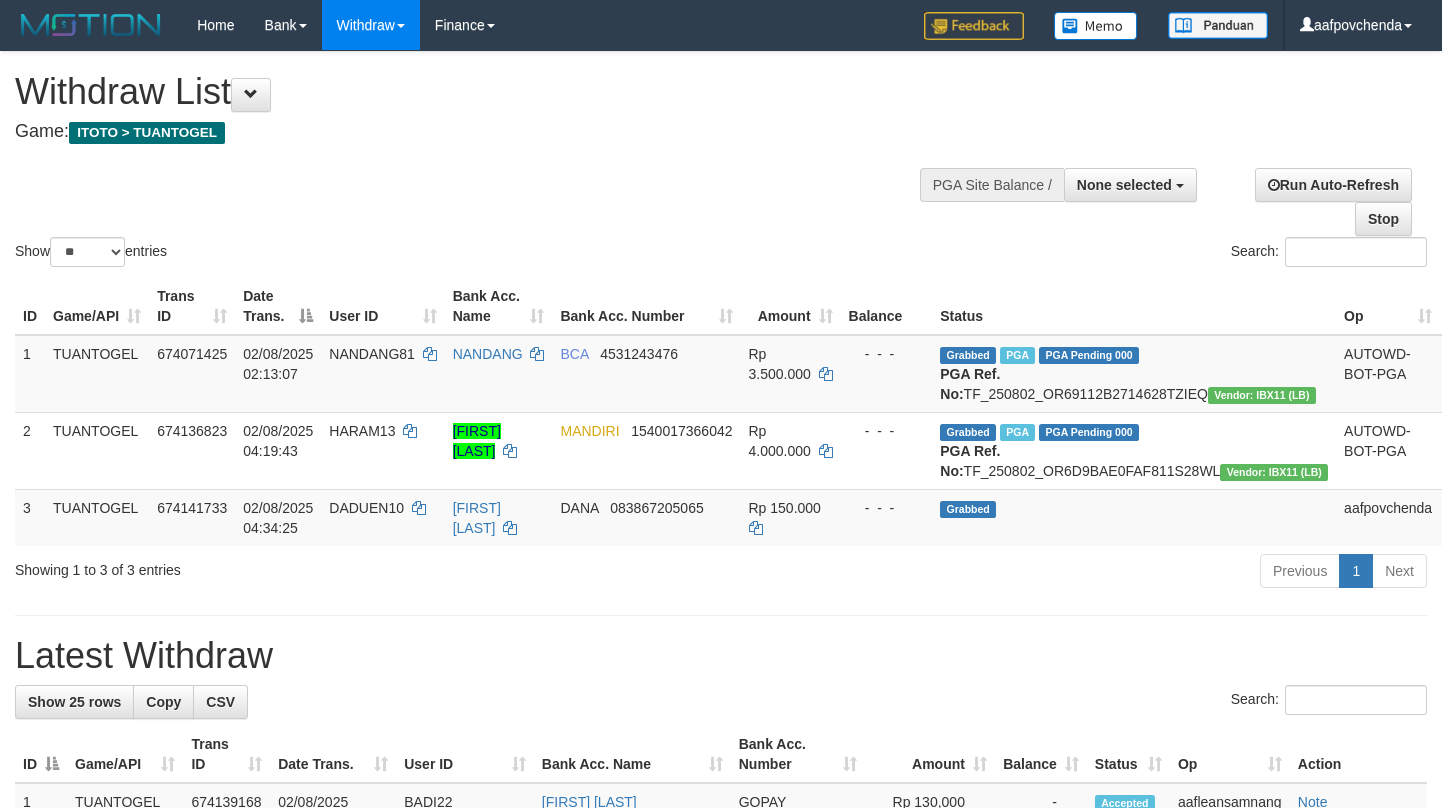 select 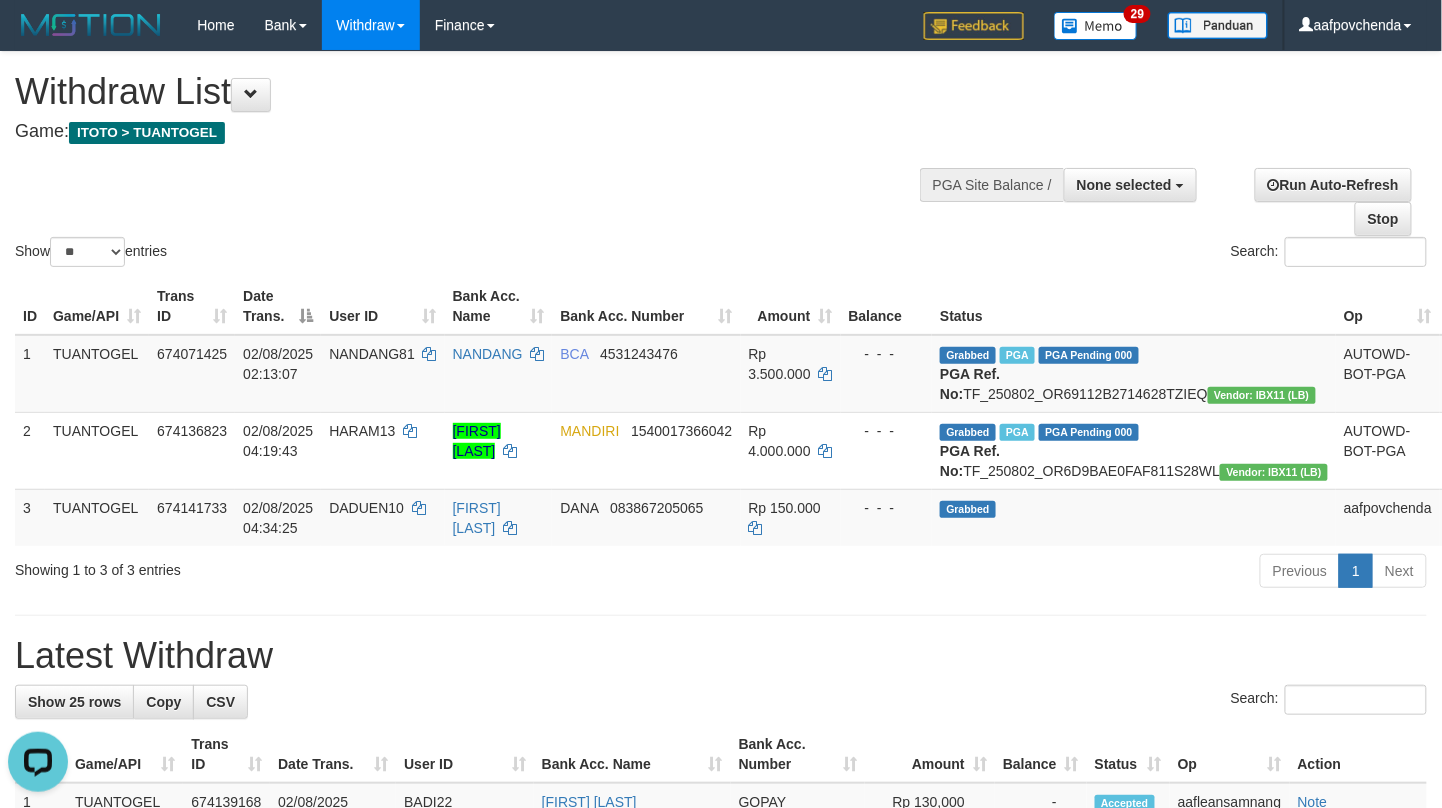 scroll, scrollTop: 0, scrollLeft: 0, axis: both 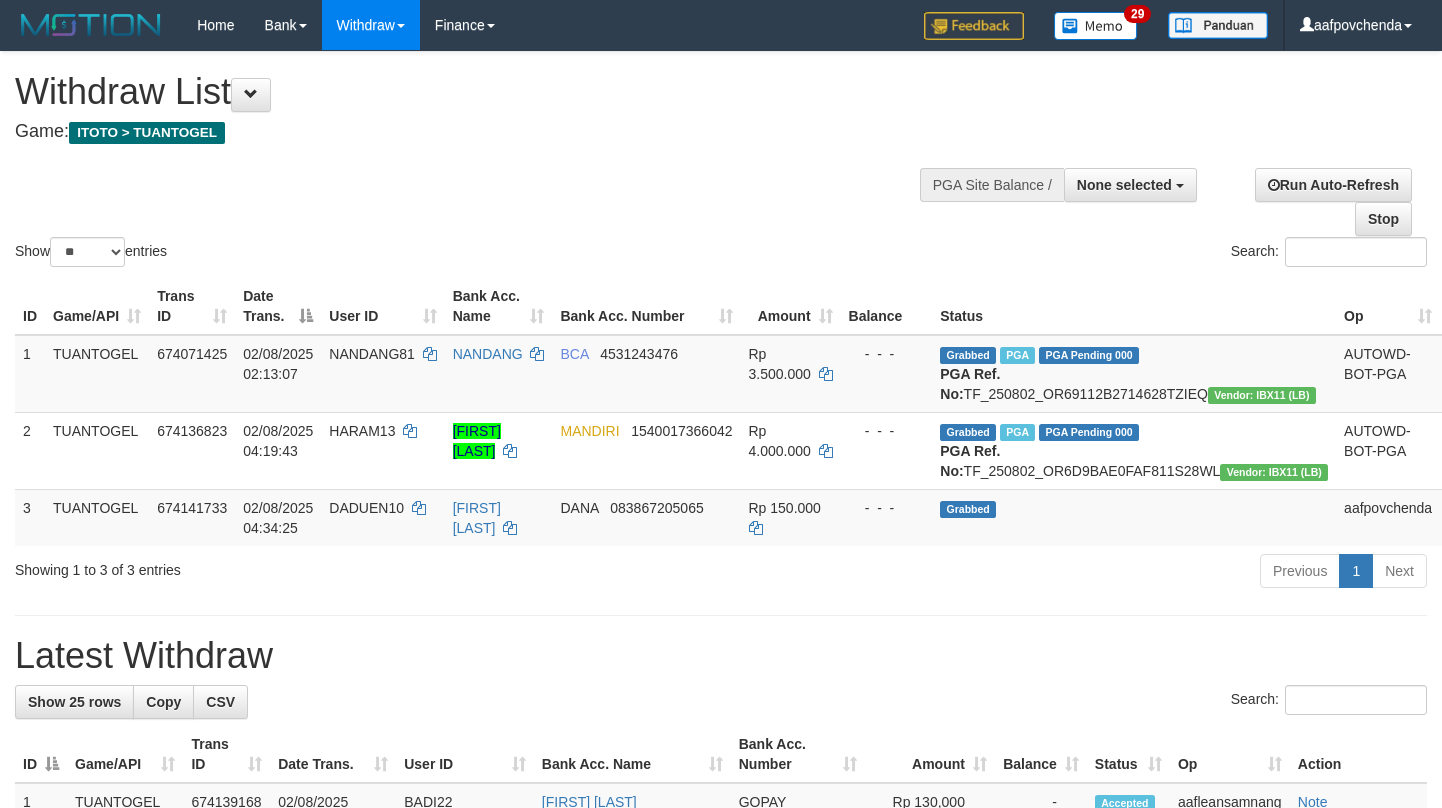 select 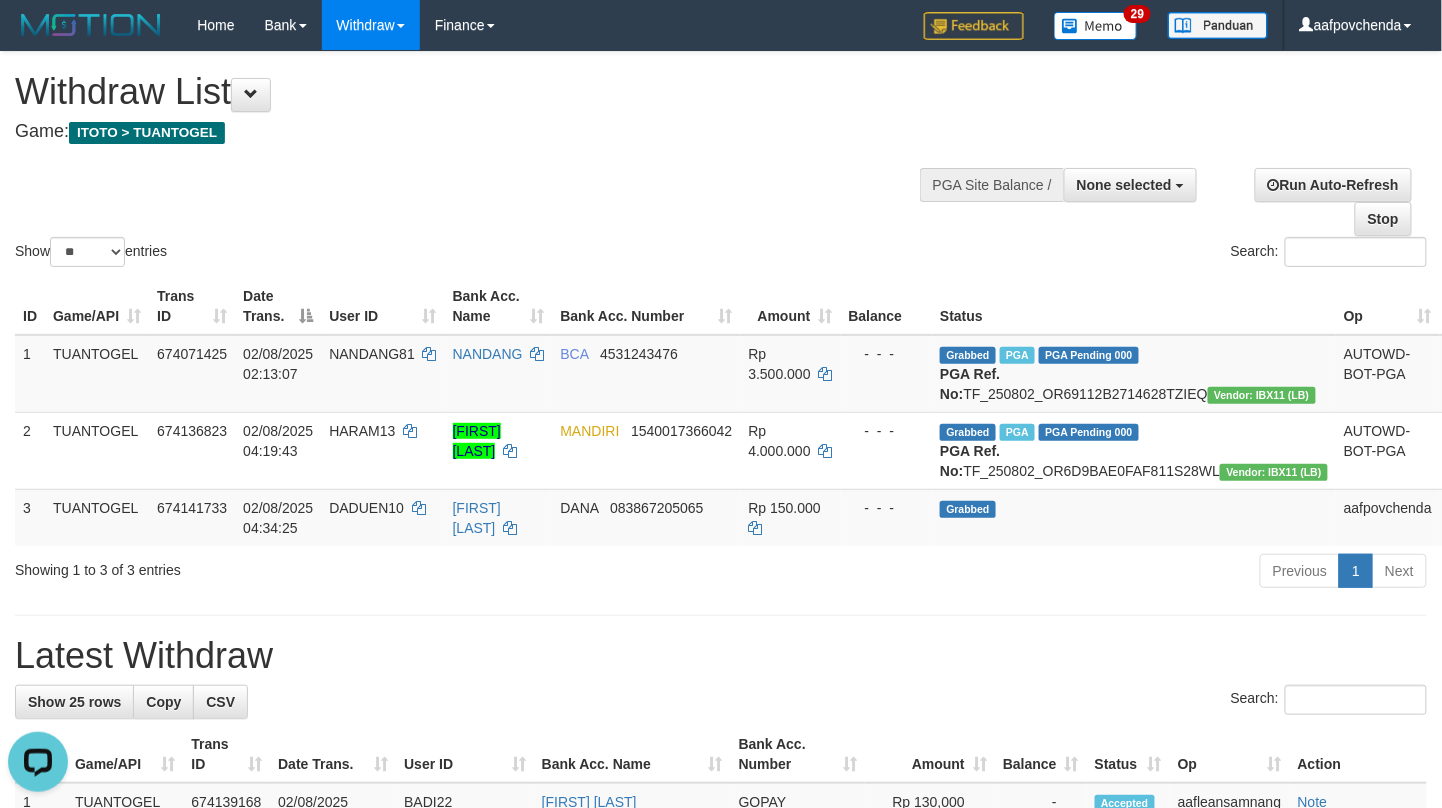 scroll, scrollTop: 0, scrollLeft: 0, axis: both 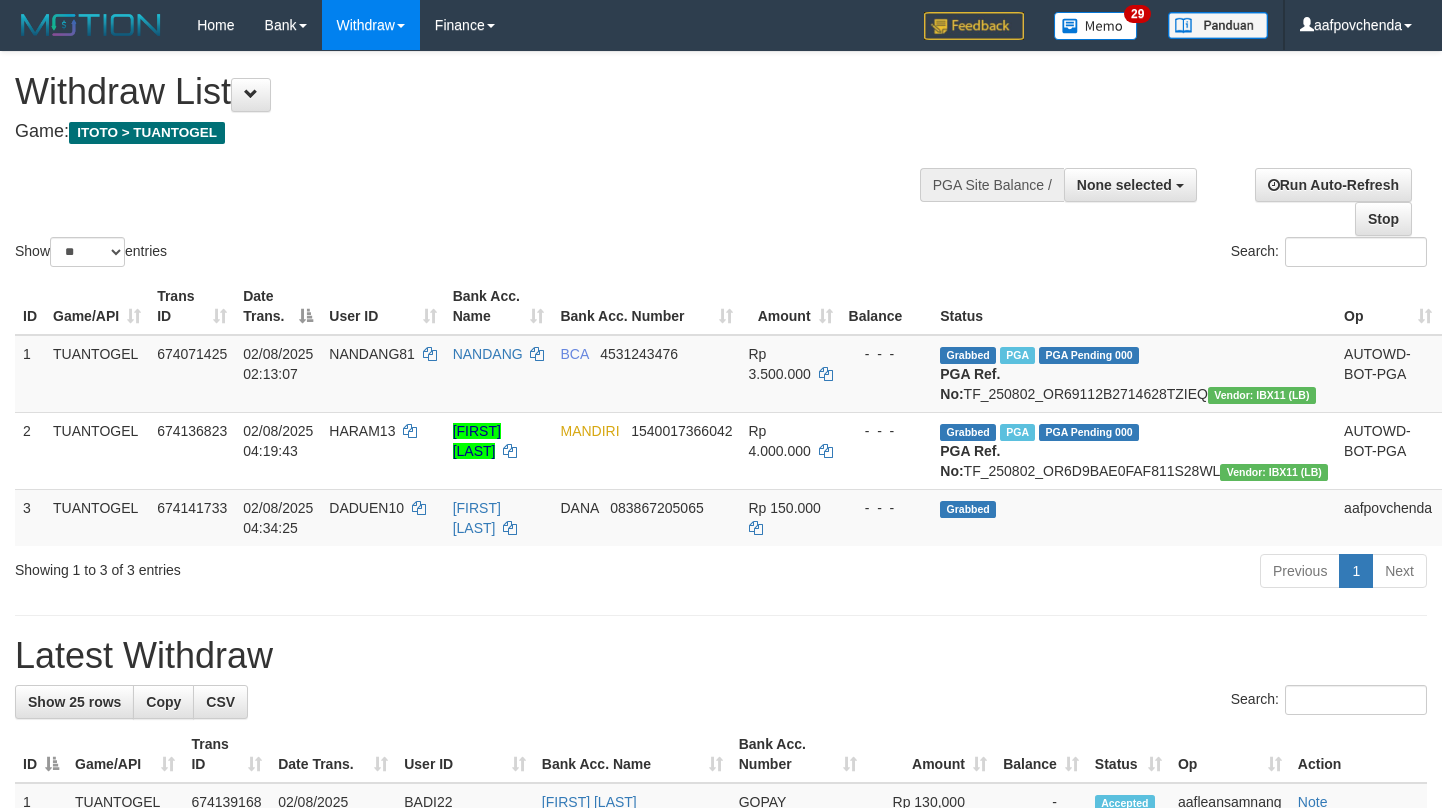 select 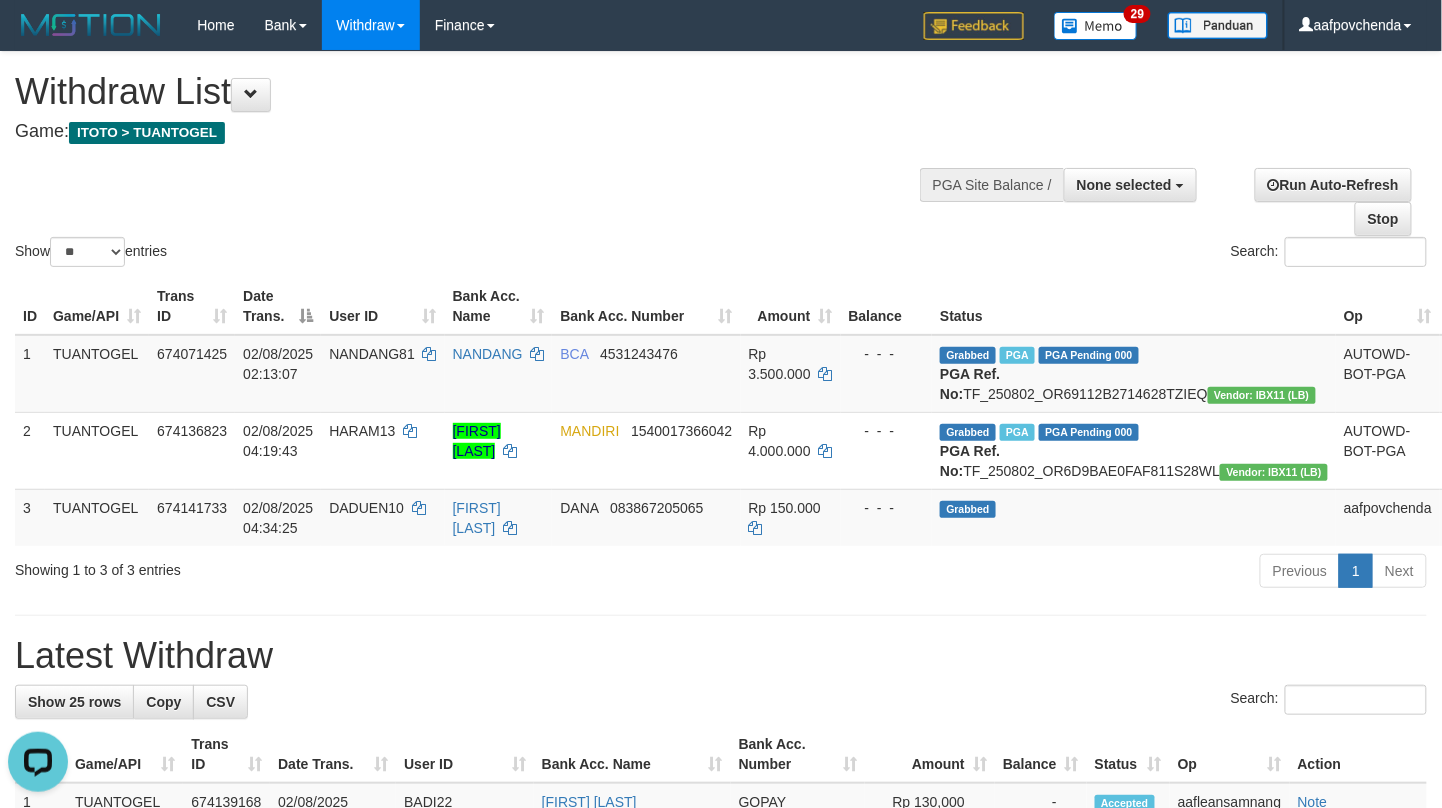 scroll, scrollTop: 0, scrollLeft: 0, axis: both 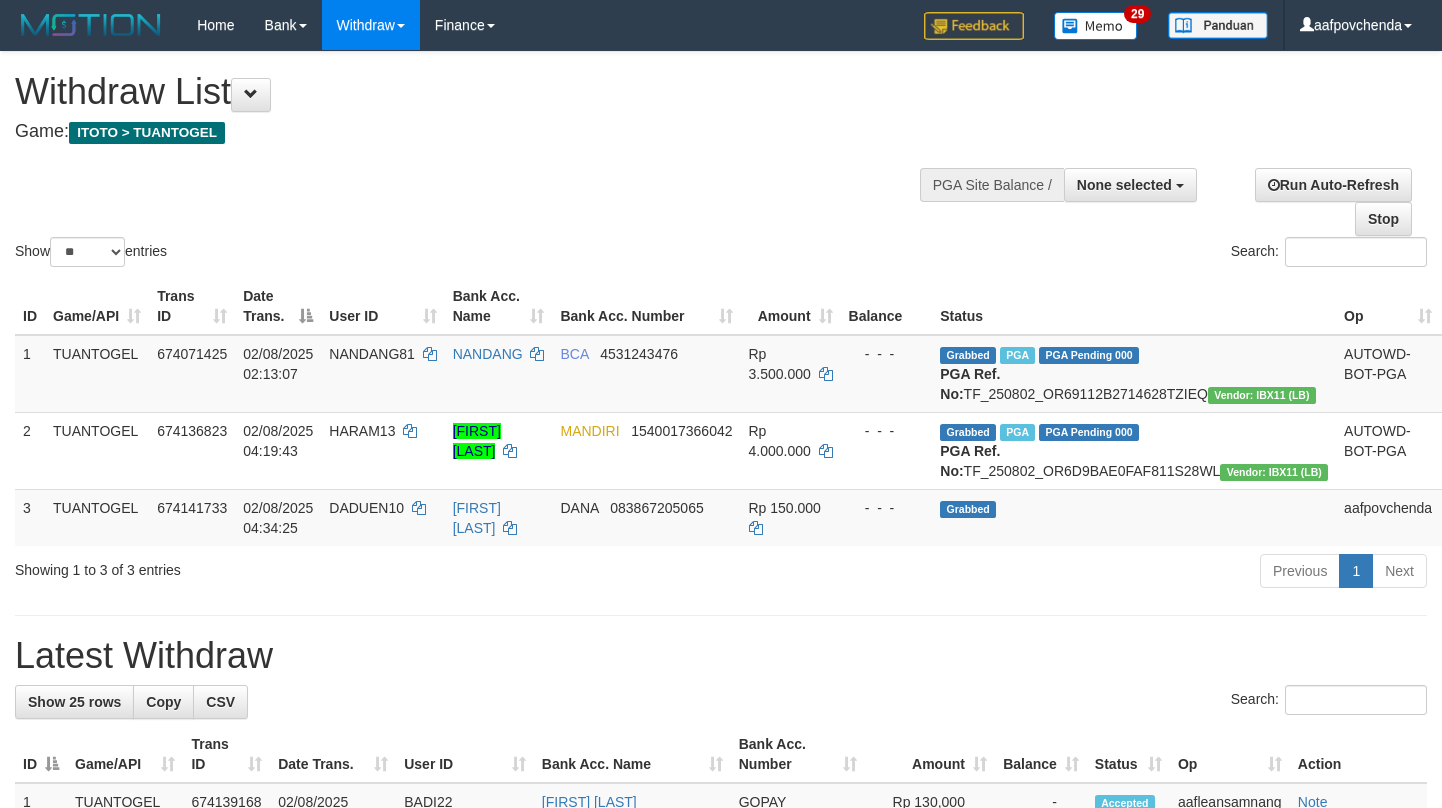 select 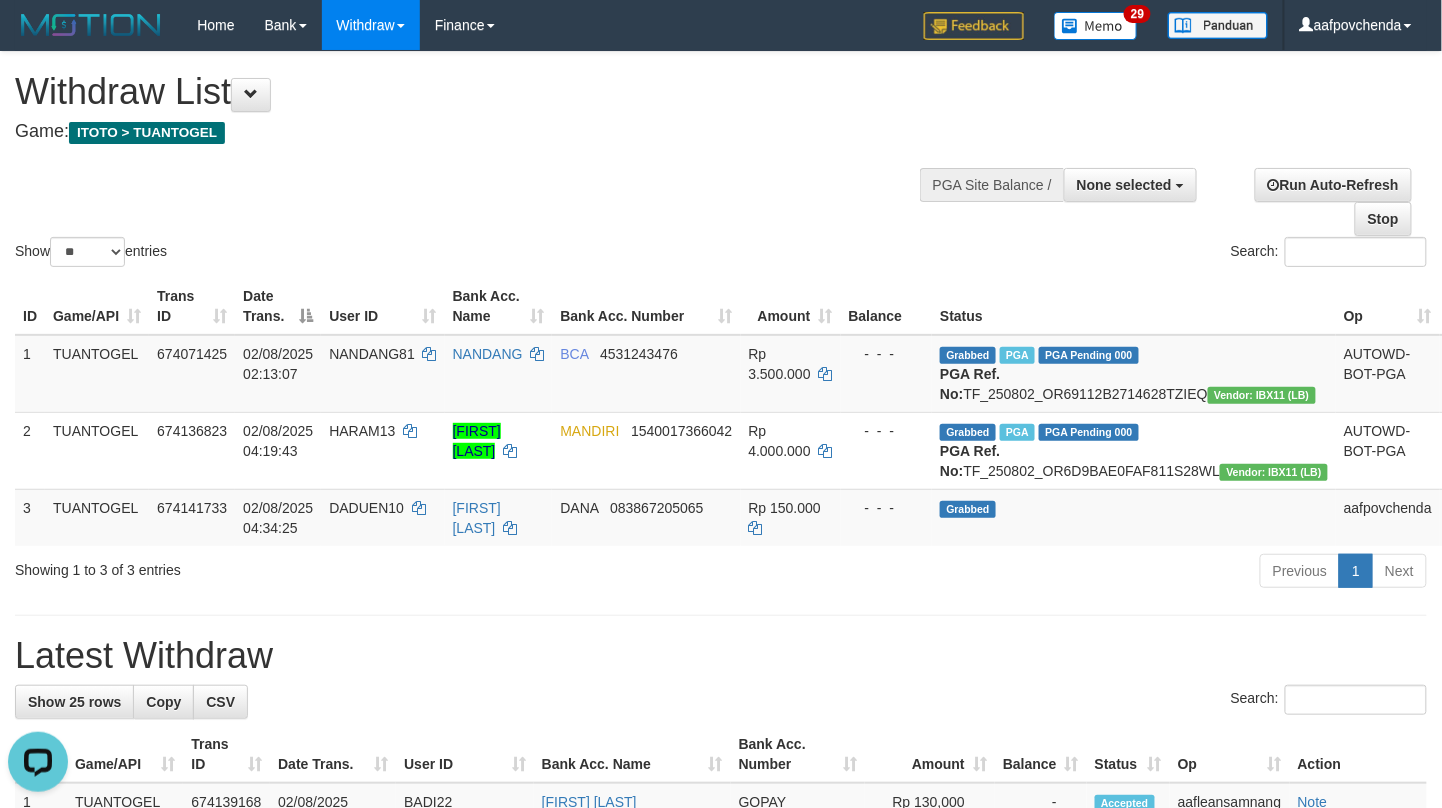 scroll, scrollTop: 0, scrollLeft: 0, axis: both 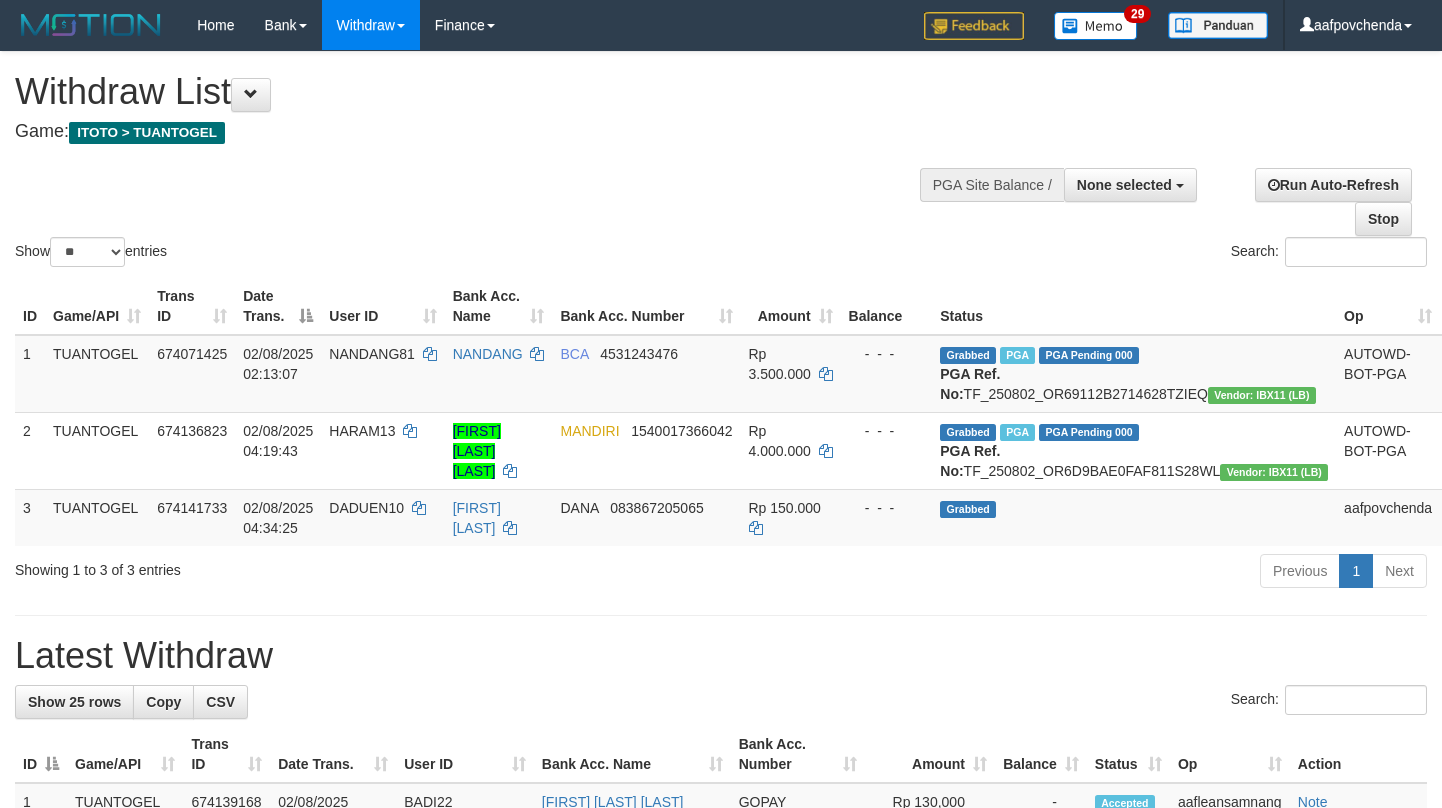 select 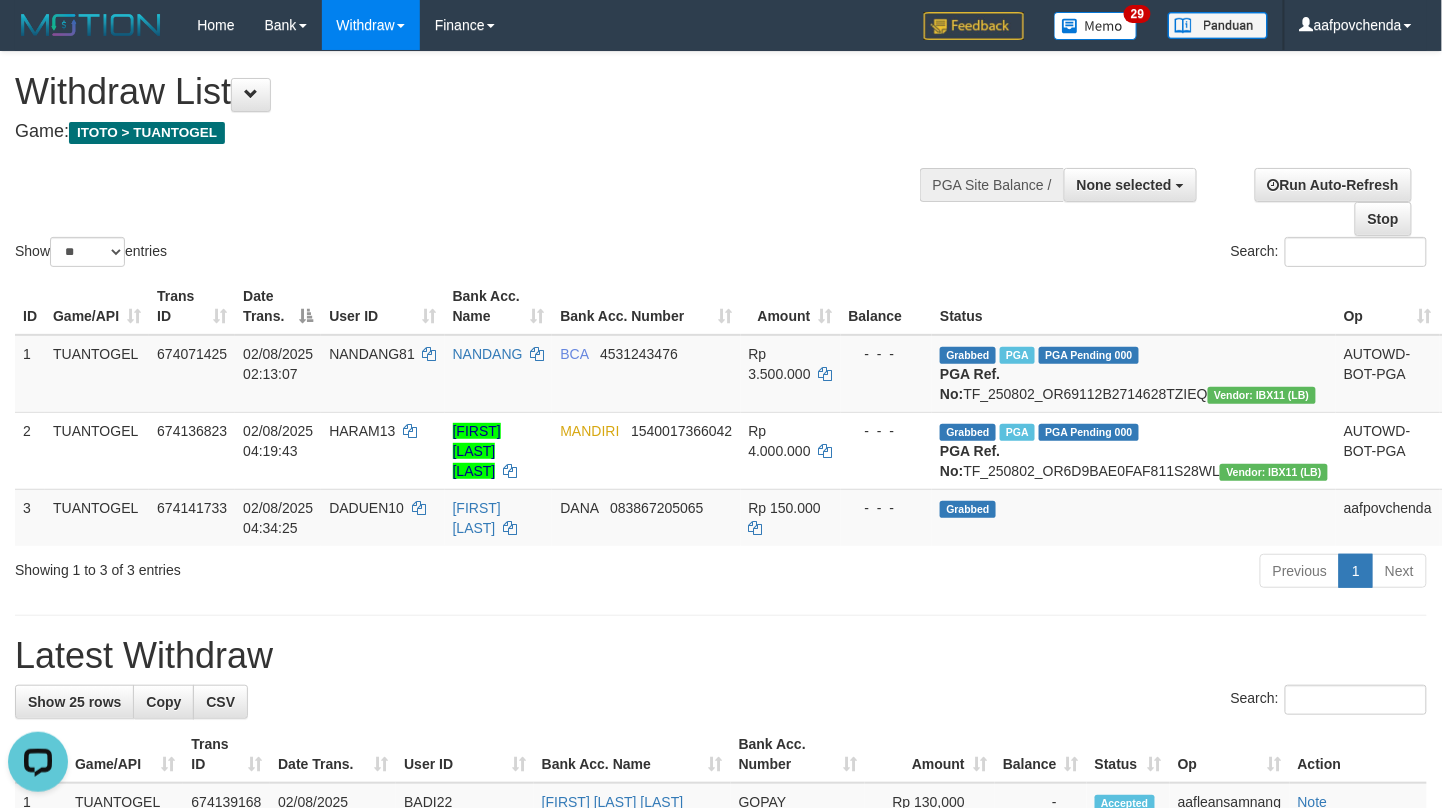 scroll, scrollTop: 0, scrollLeft: 0, axis: both 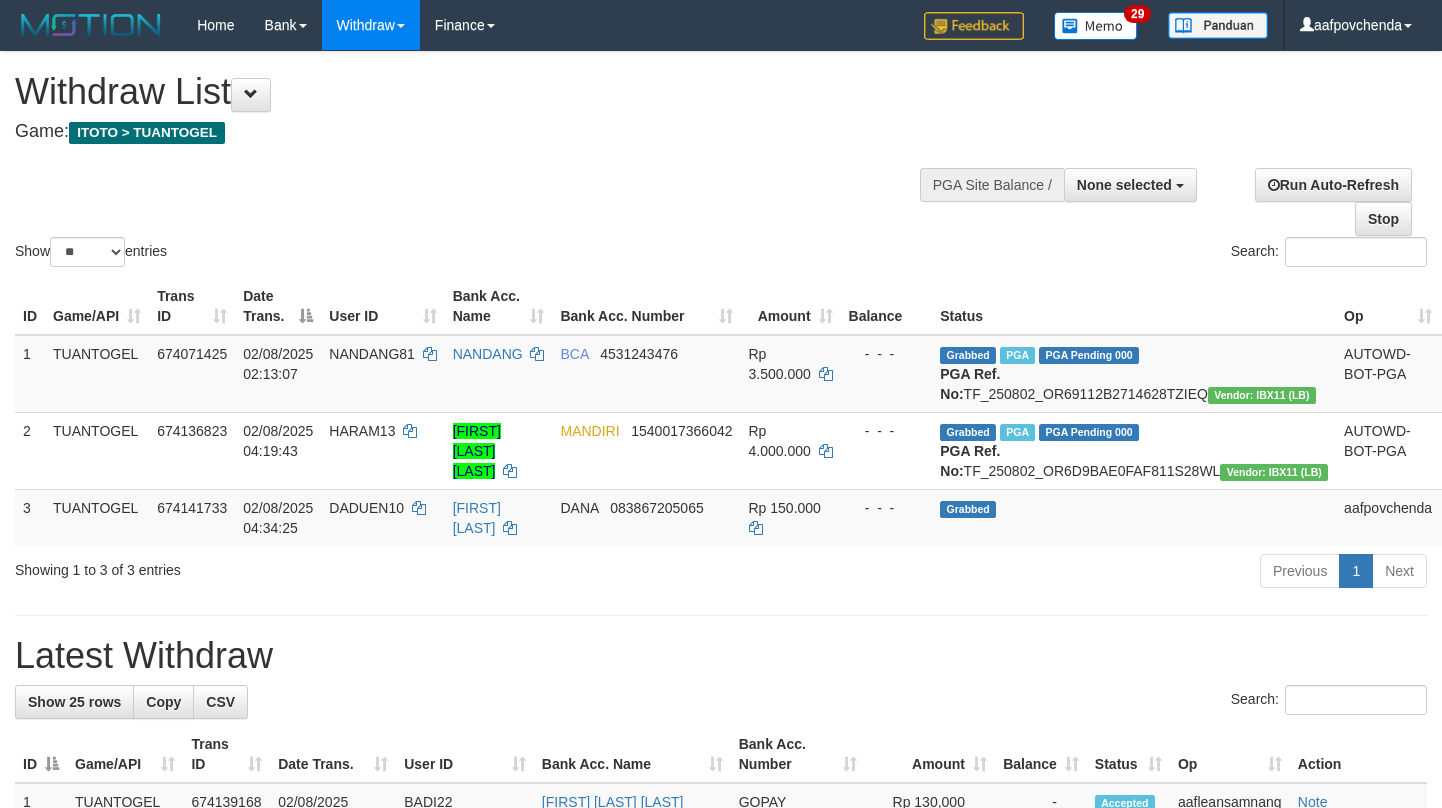 select 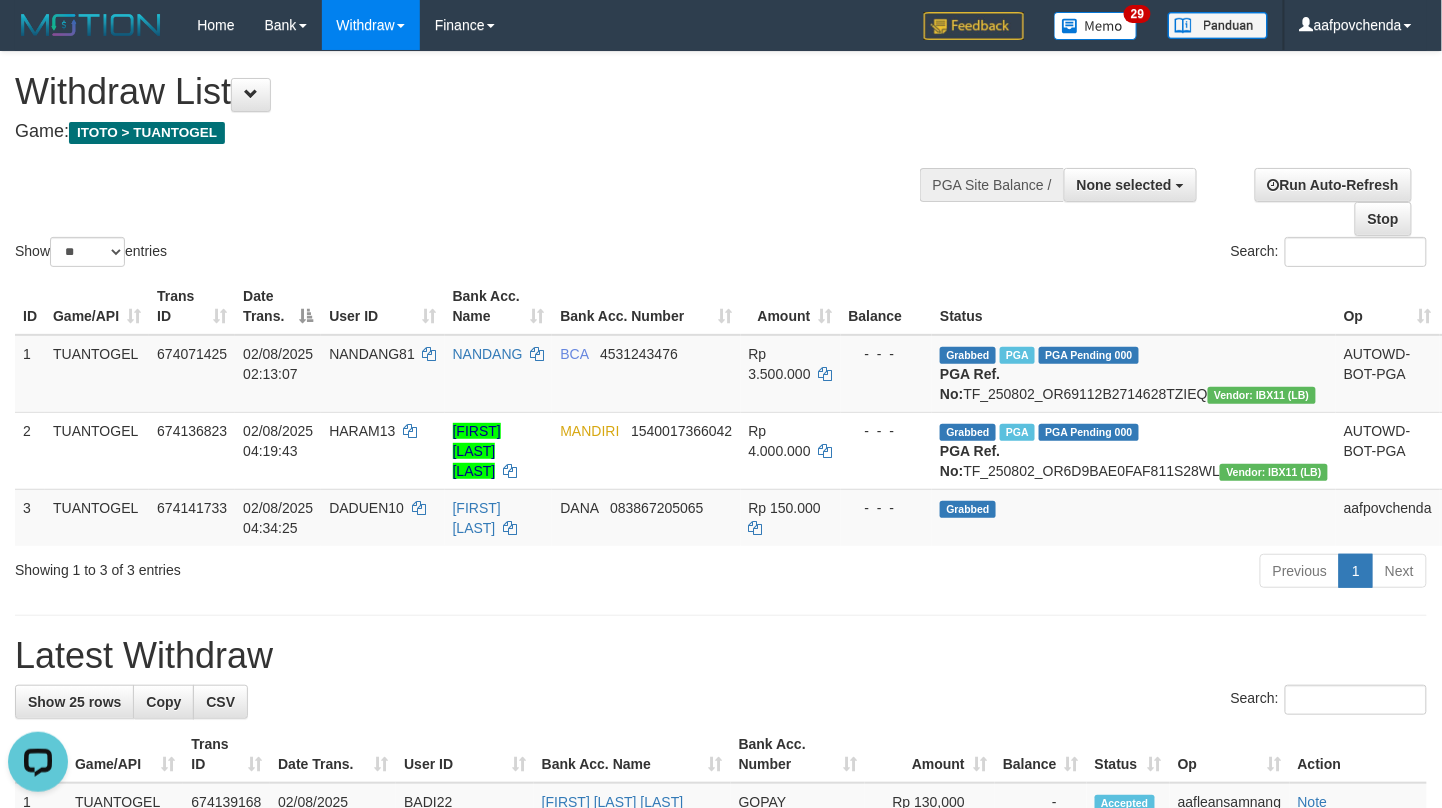 scroll, scrollTop: 0, scrollLeft: 0, axis: both 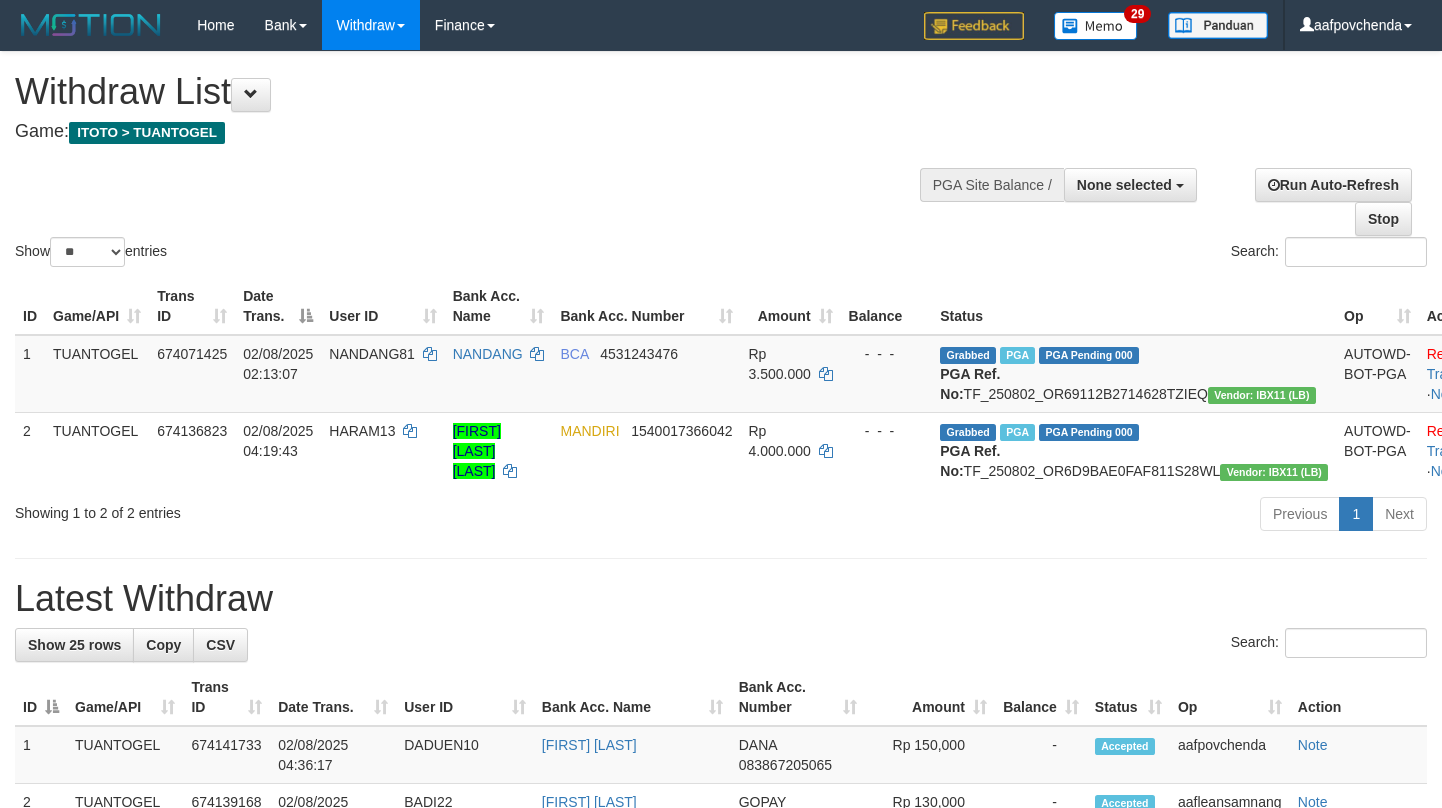 select 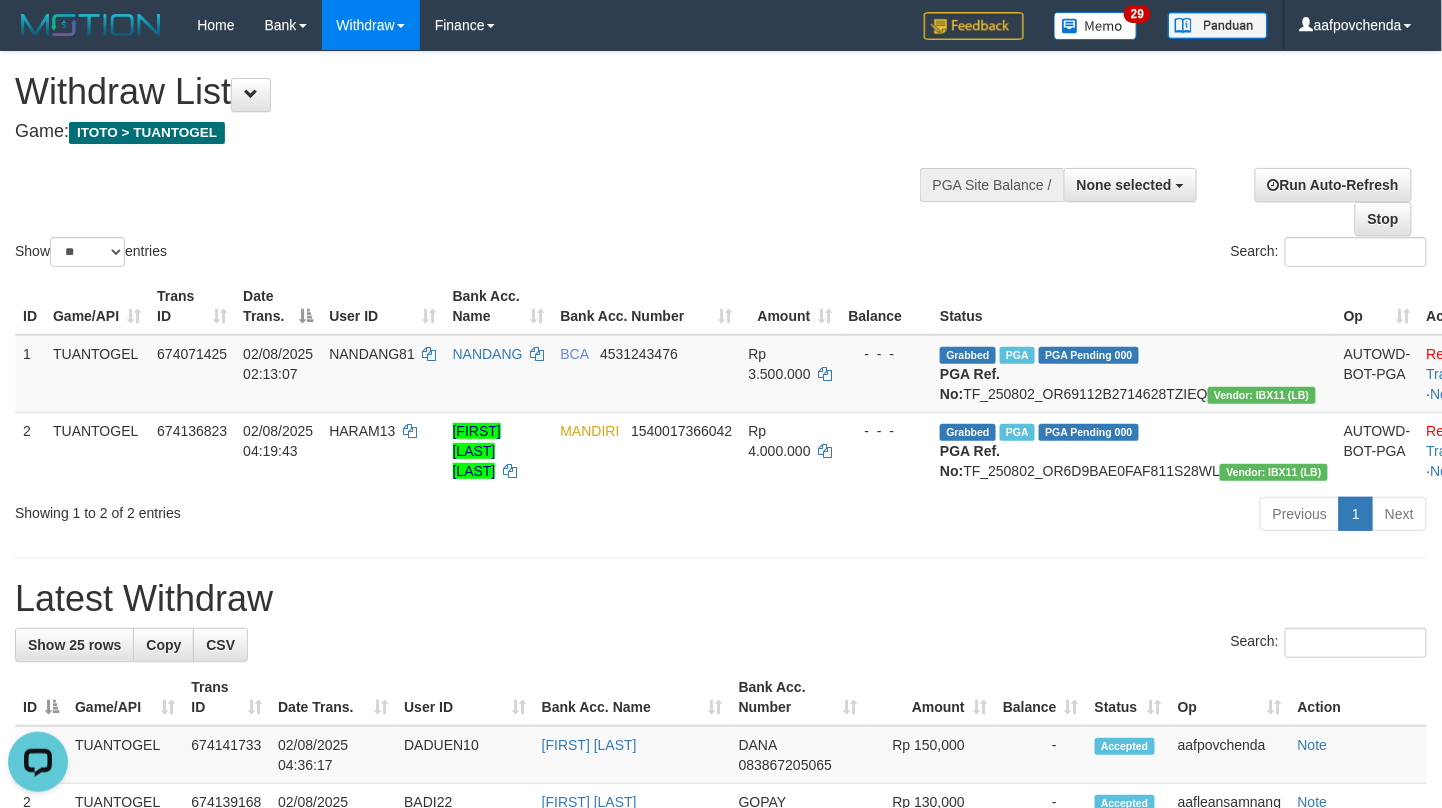 scroll, scrollTop: 0, scrollLeft: 0, axis: both 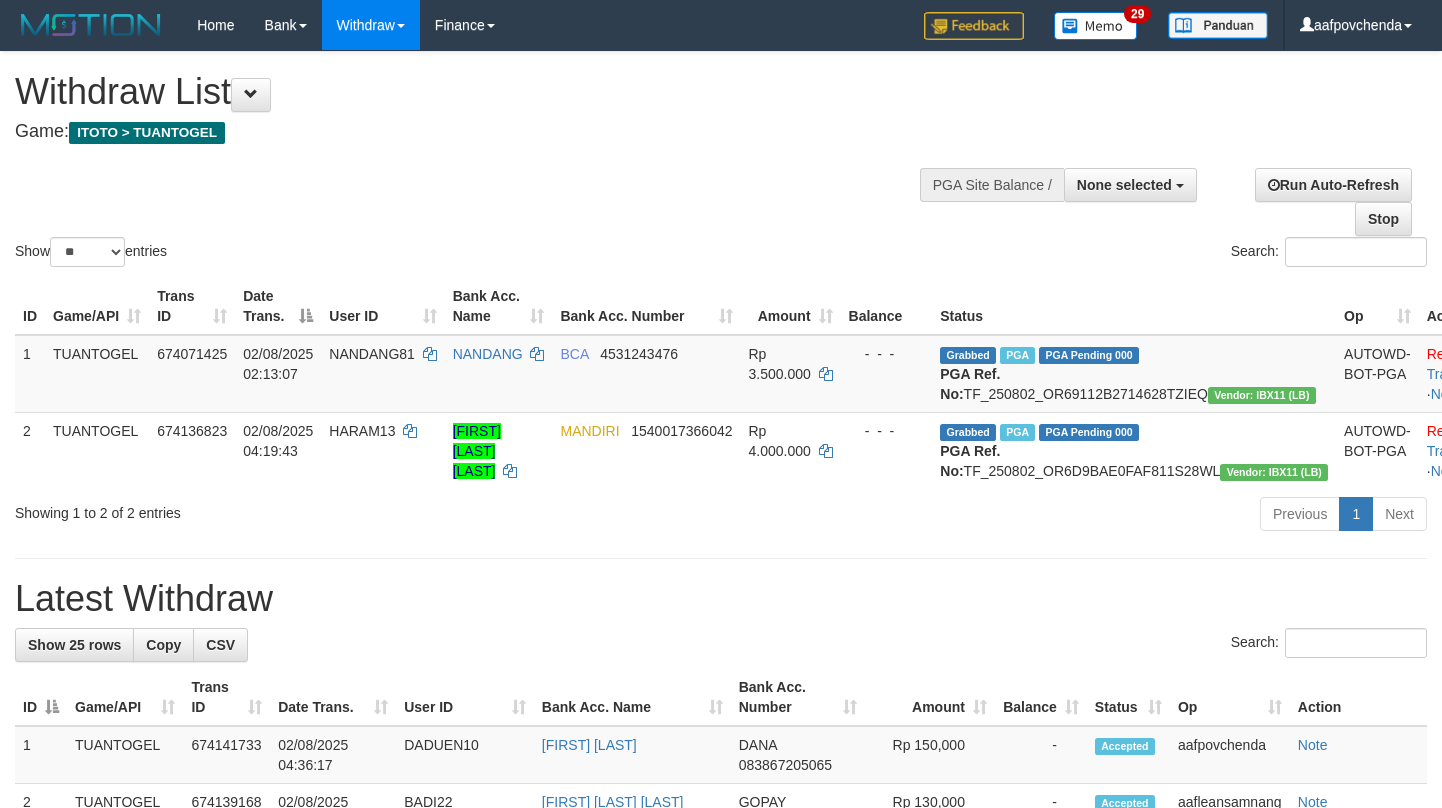 select 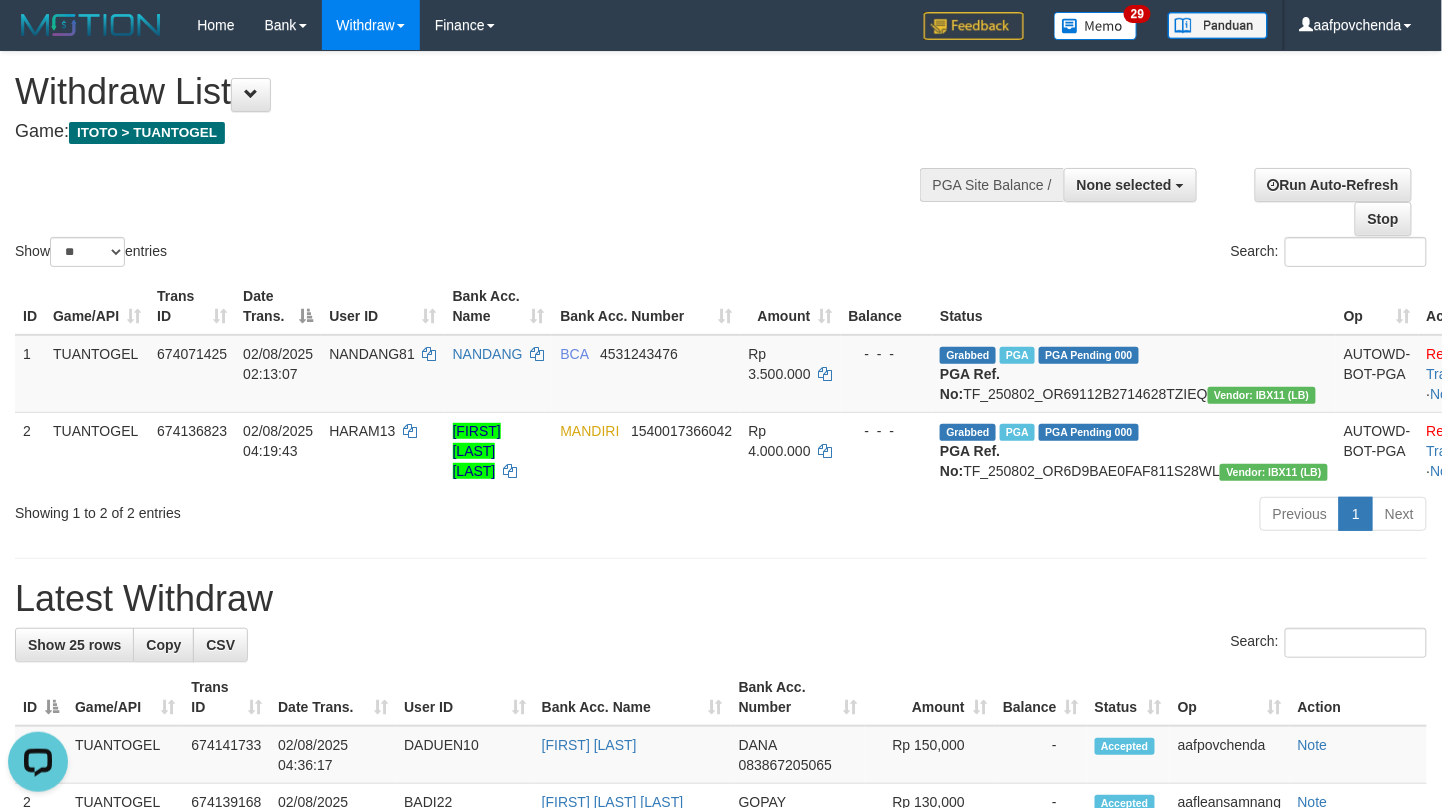 scroll, scrollTop: 0, scrollLeft: 0, axis: both 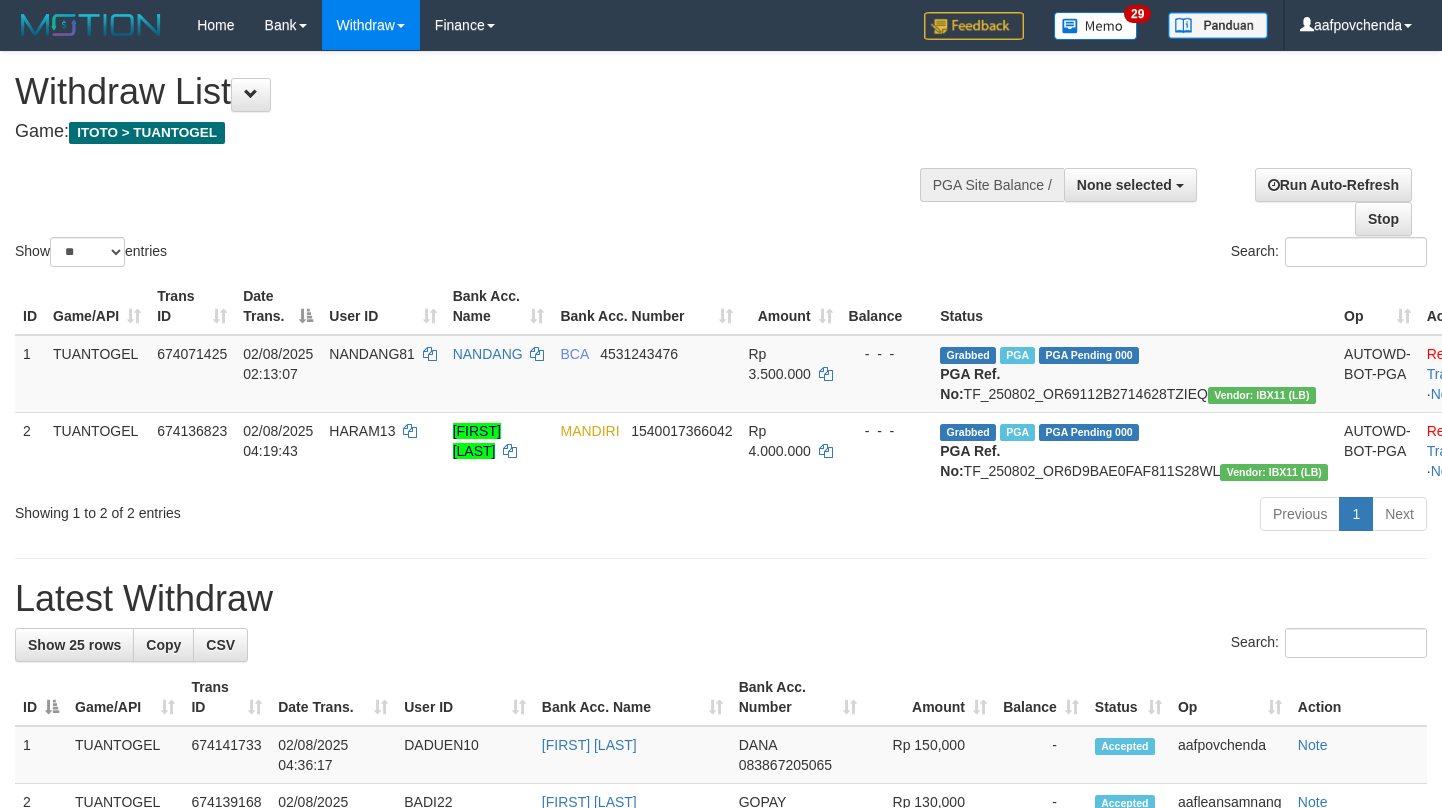 select 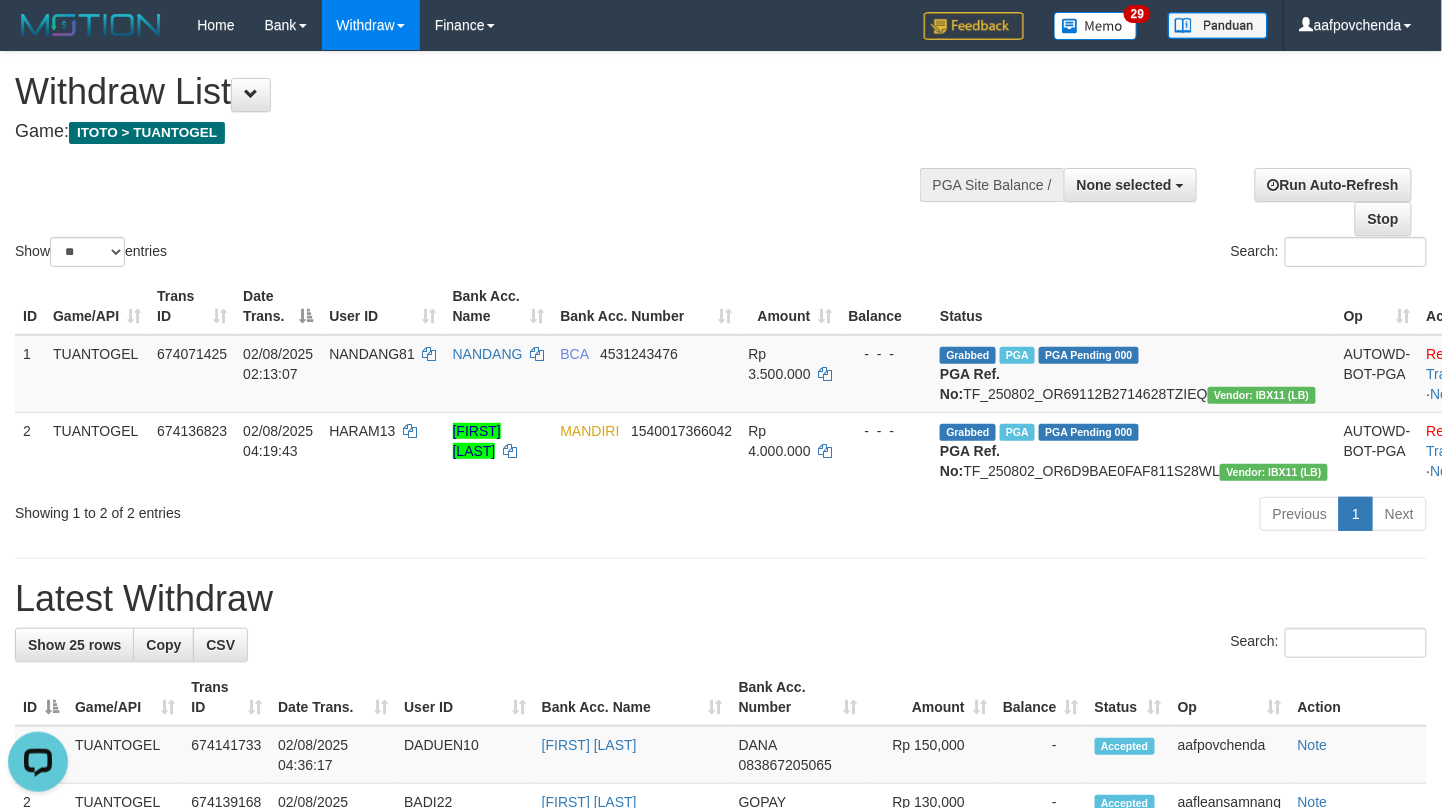 scroll, scrollTop: 0, scrollLeft: 0, axis: both 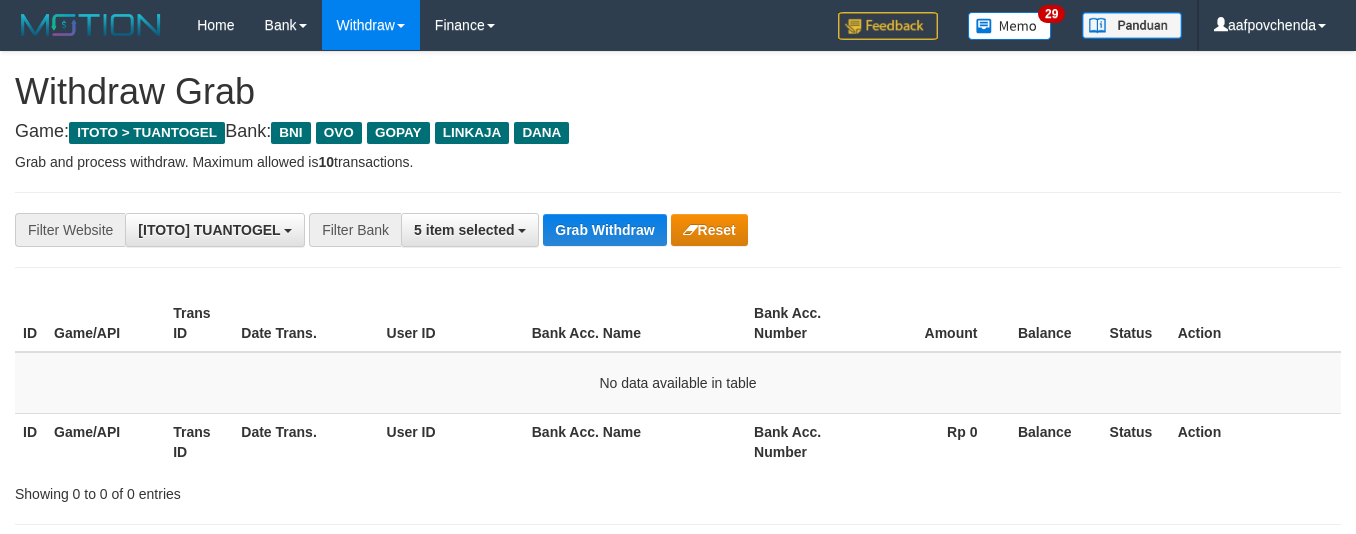 click on "Grab Withdraw" at bounding box center [604, 230] 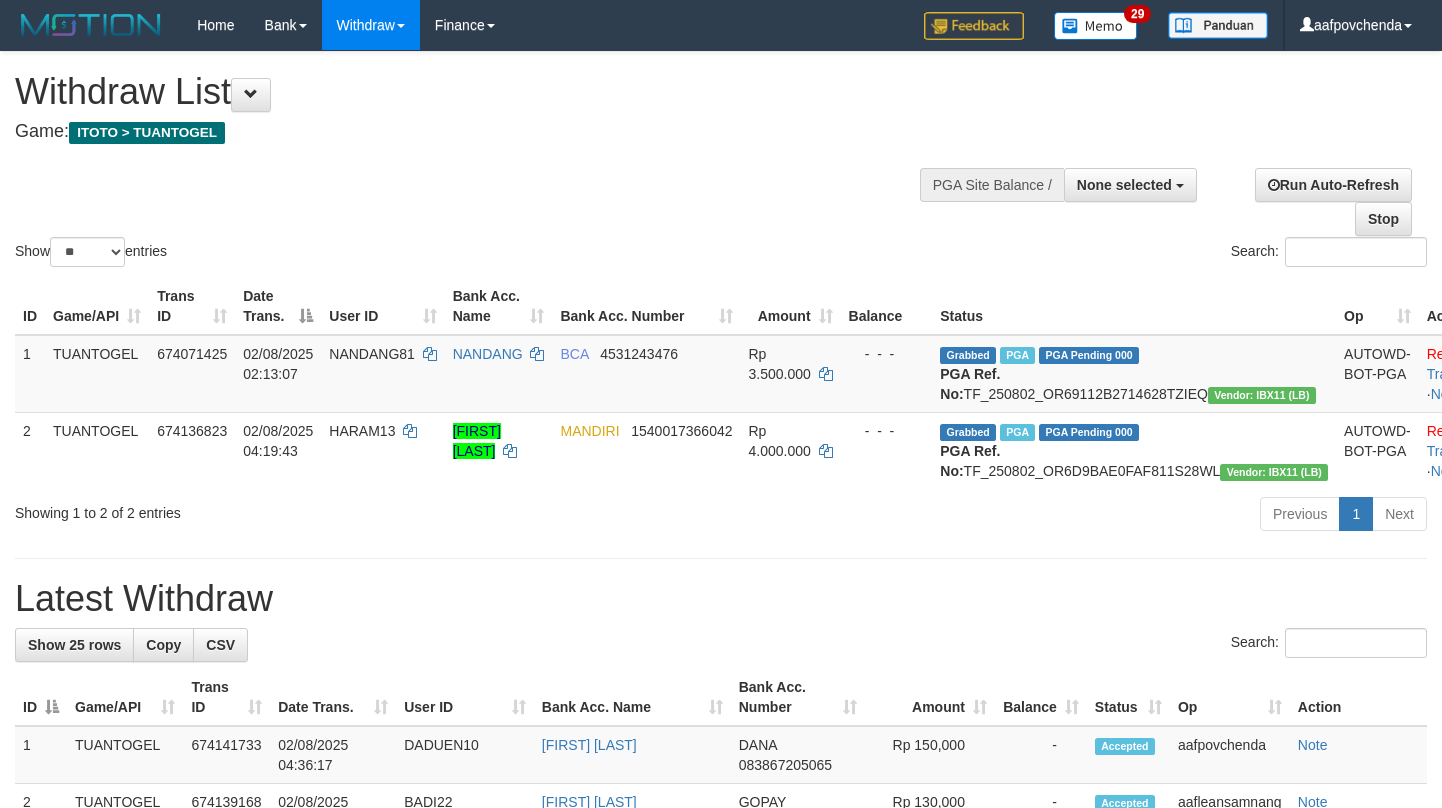select 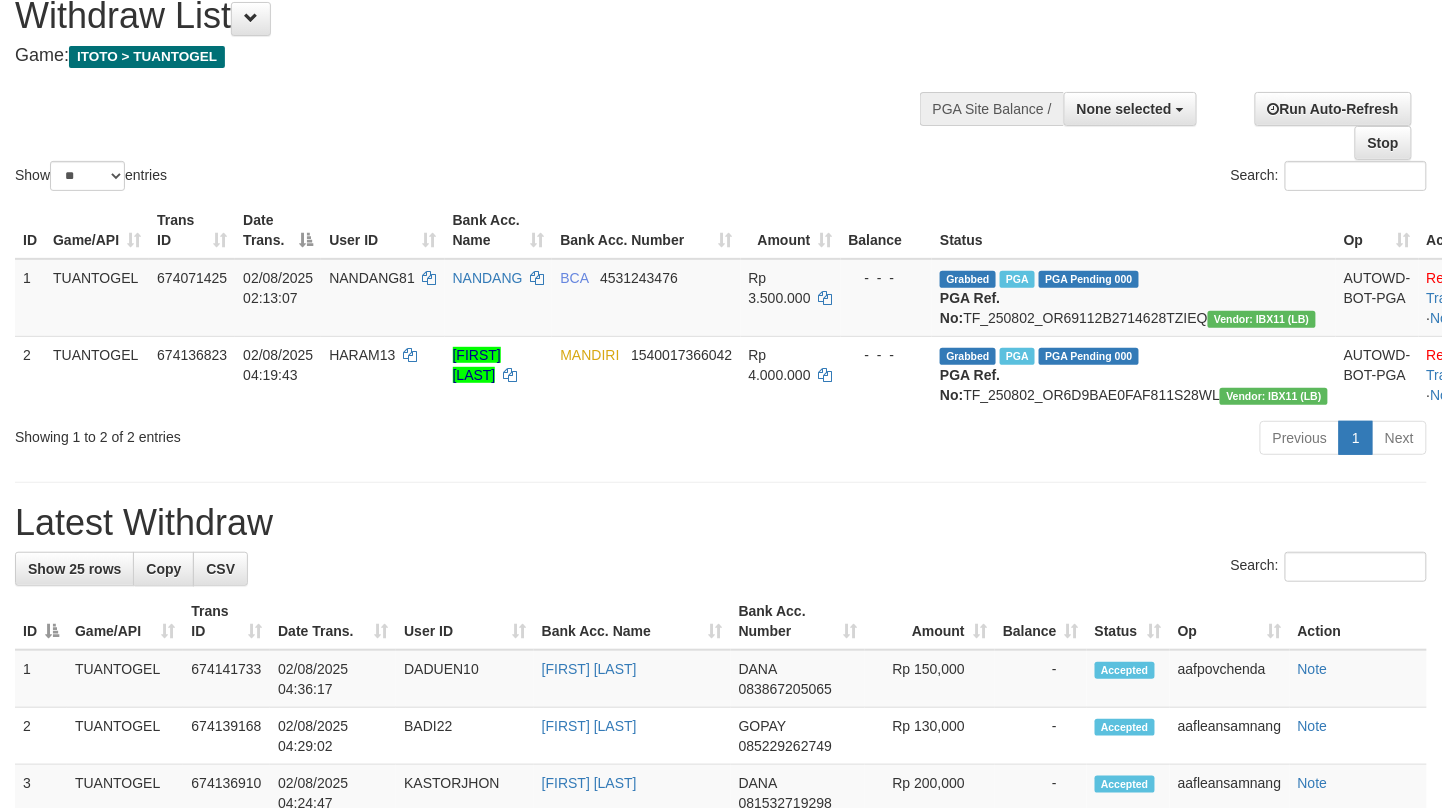 scroll, scrollTop: 185, scrollLeft: 0, axis: vertical 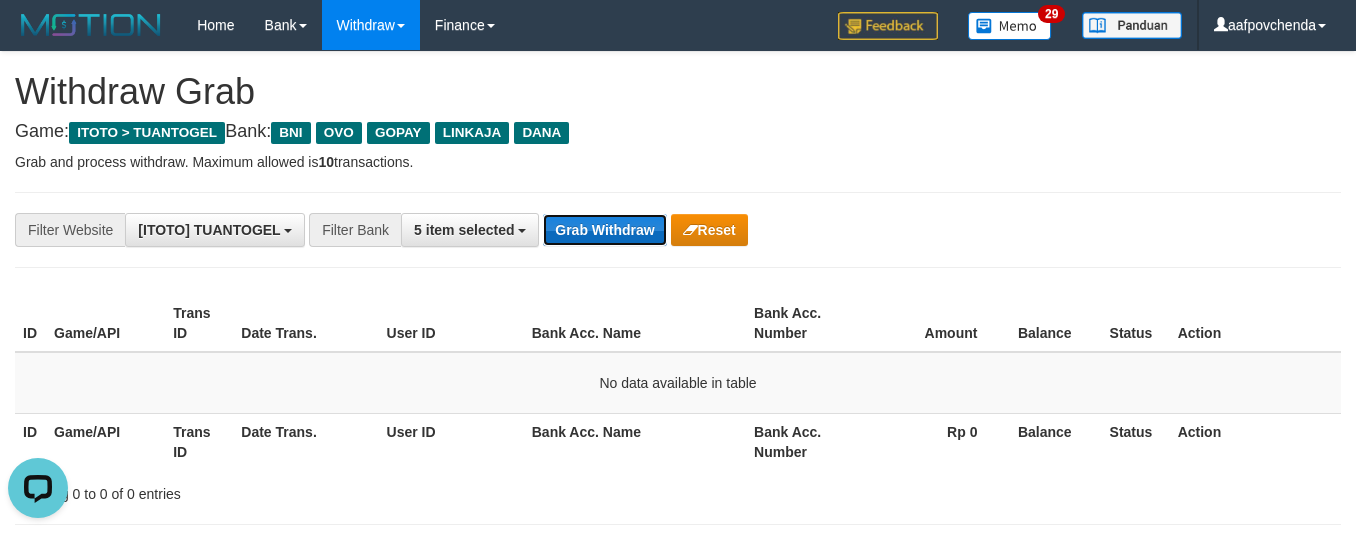 click on "Grab Withdraw" at bounding box center [604, 230] 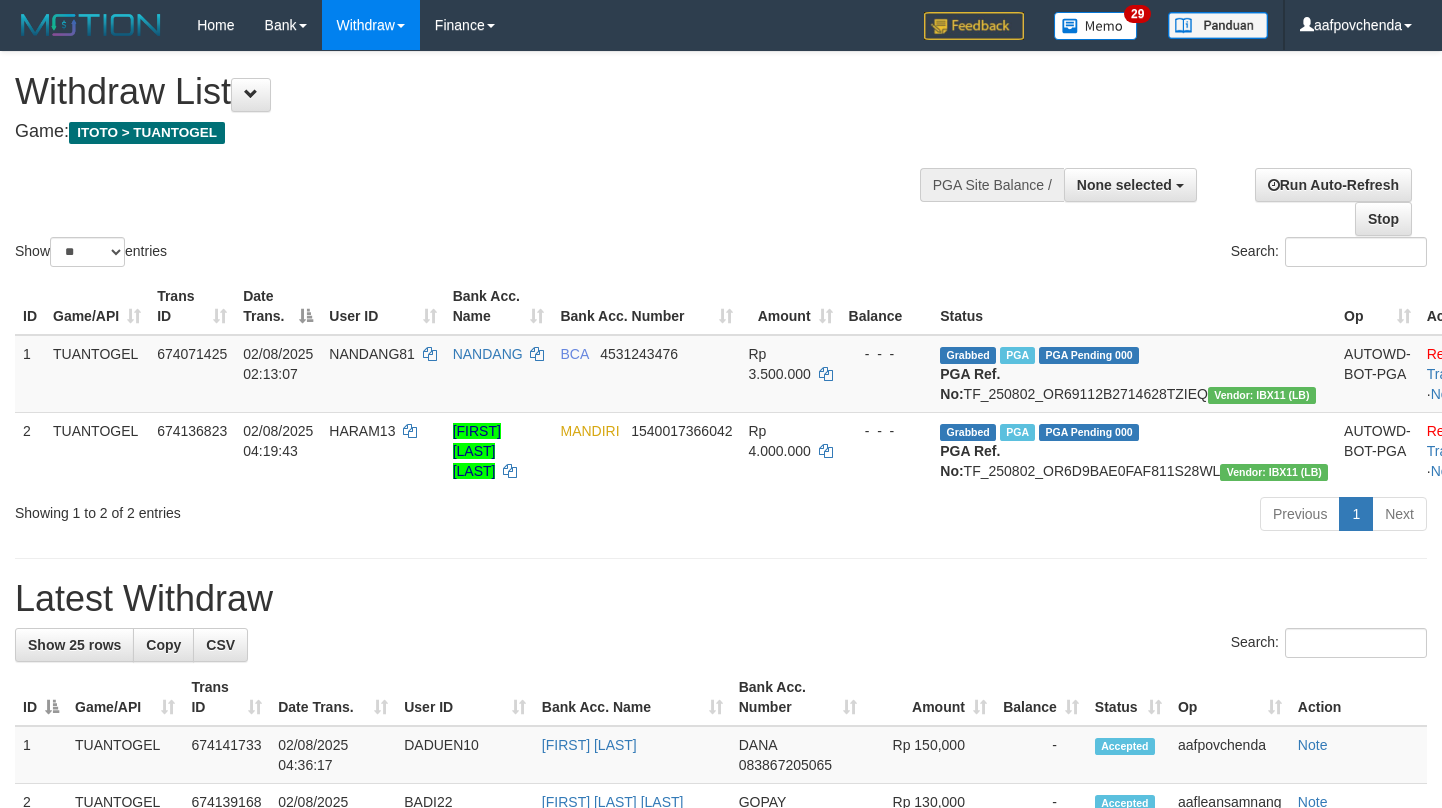 select 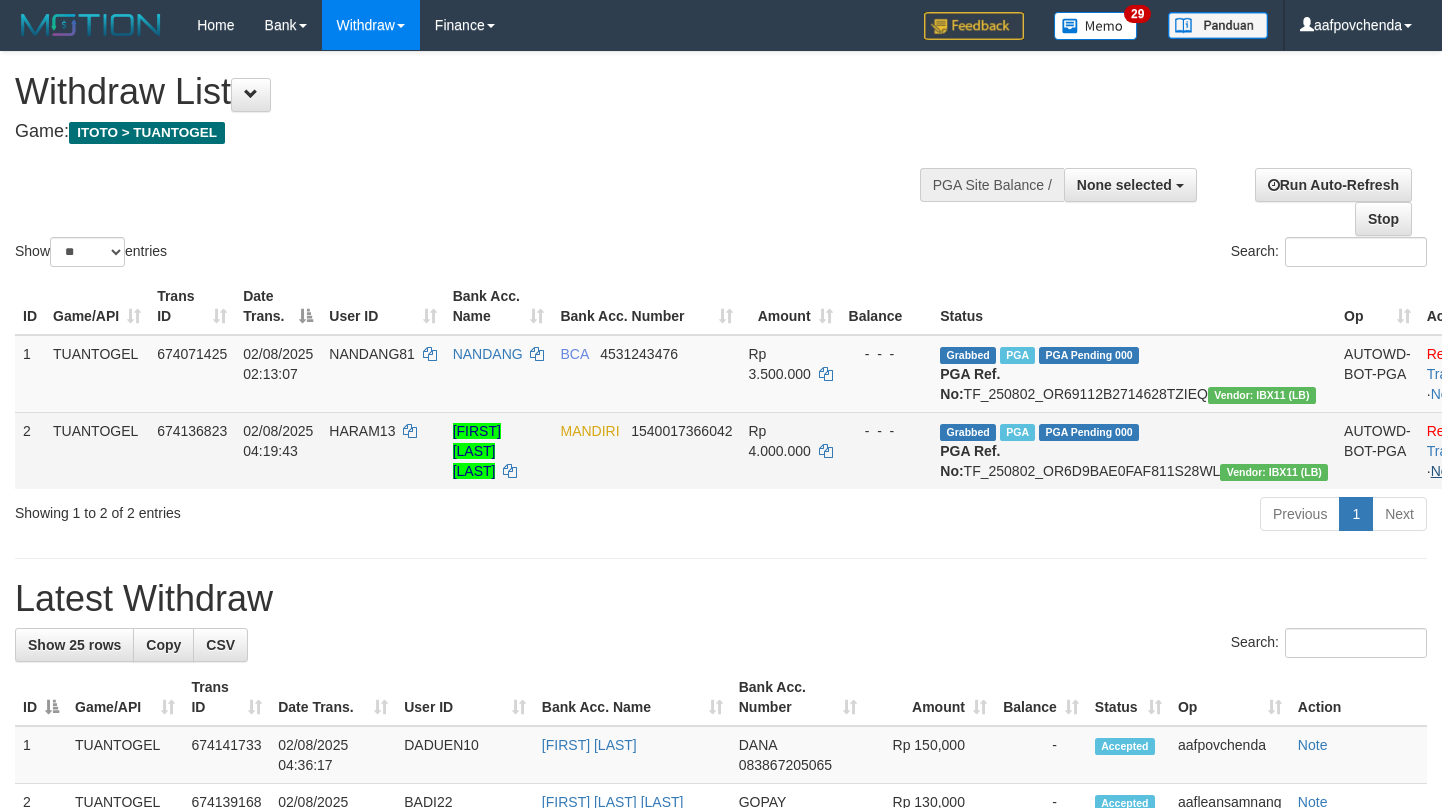 scroll, scrollTop: 208, scrollLeft: 0, axis: vertical 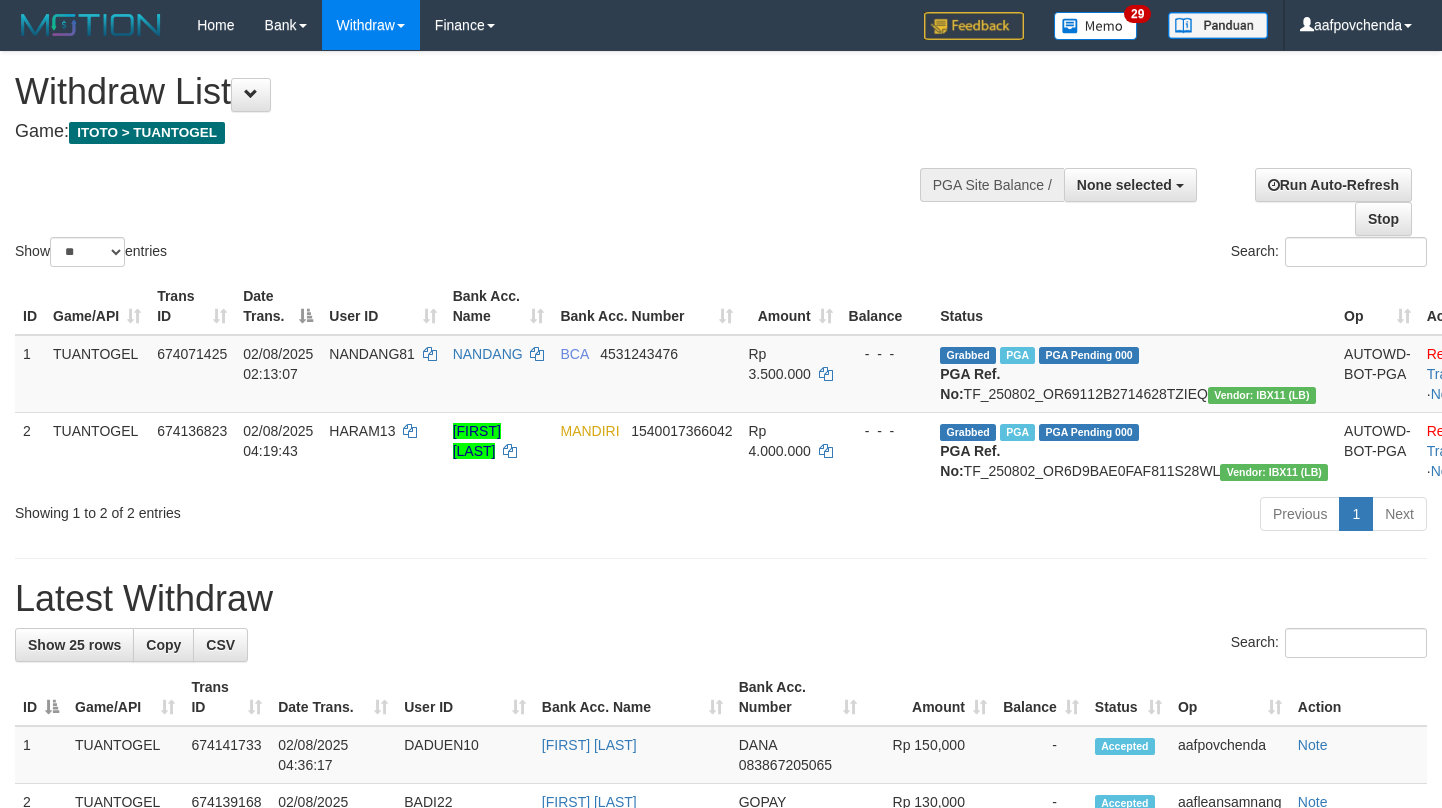 select 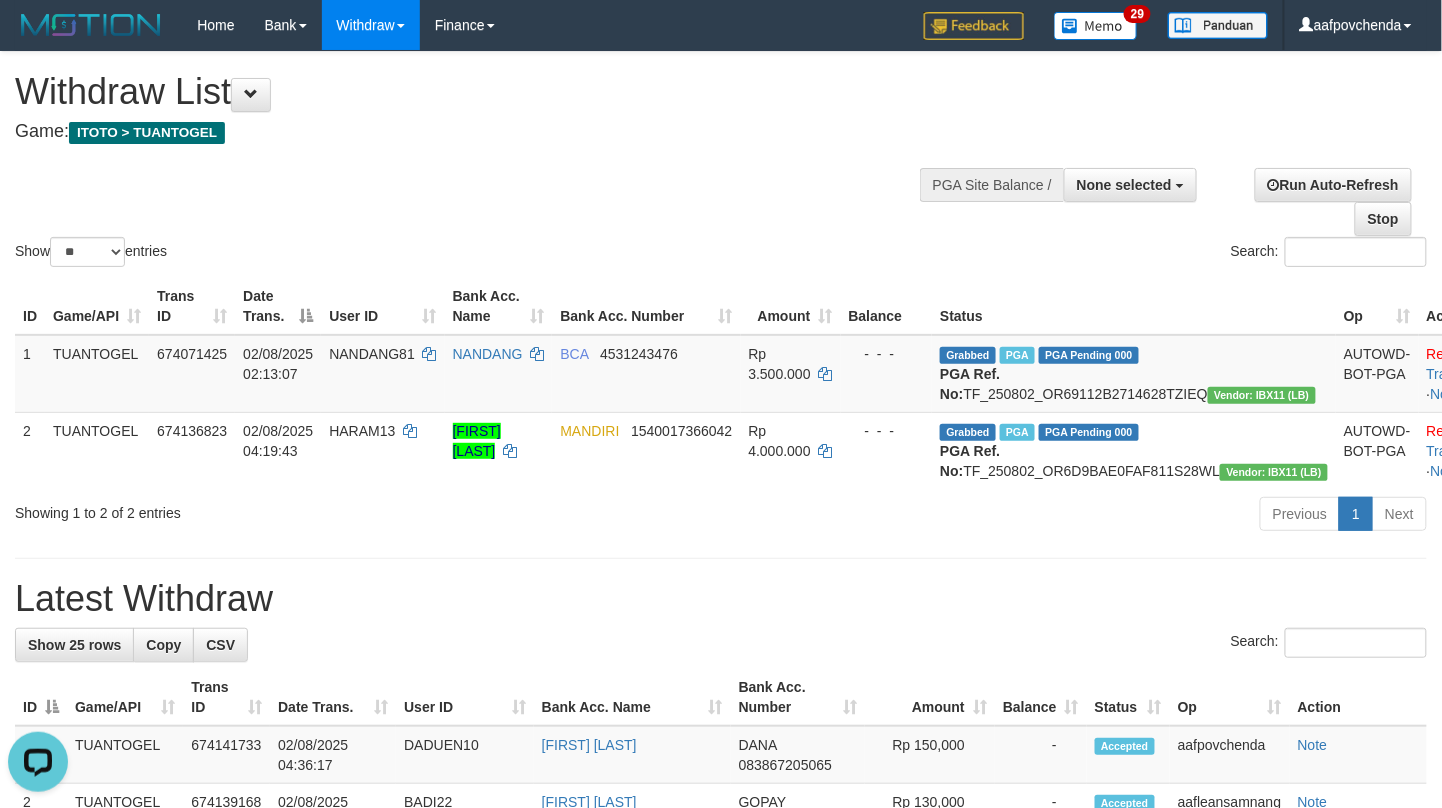 scroll, scrollTop: 0, scrollLeft: 0, axis: both 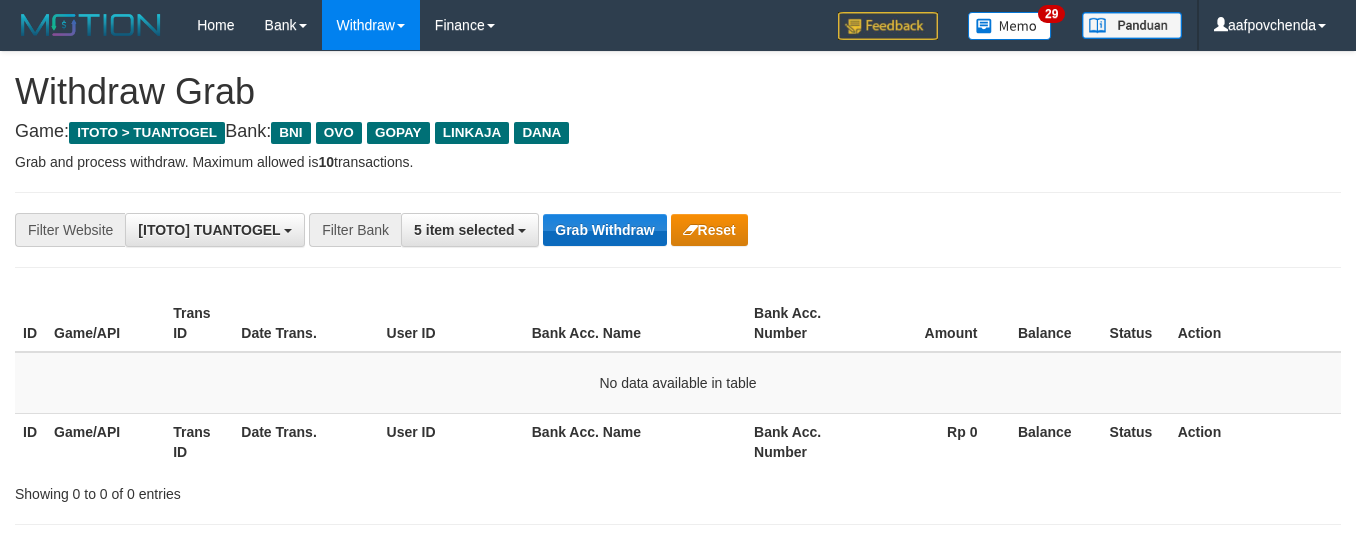 drag, startPoint x: 0, startPoint y: 0, endPoint x: 593, endPoint y: 225, distance: 634.25073 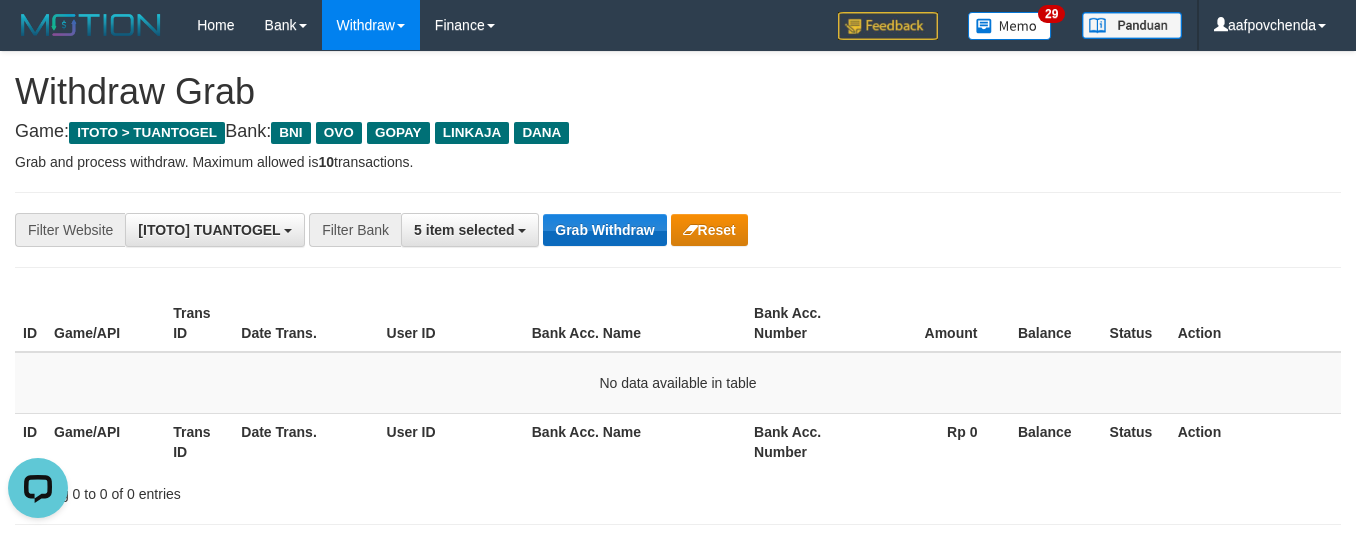 scroll, scrollTop: 0, scrollLeft: 0, axis: both 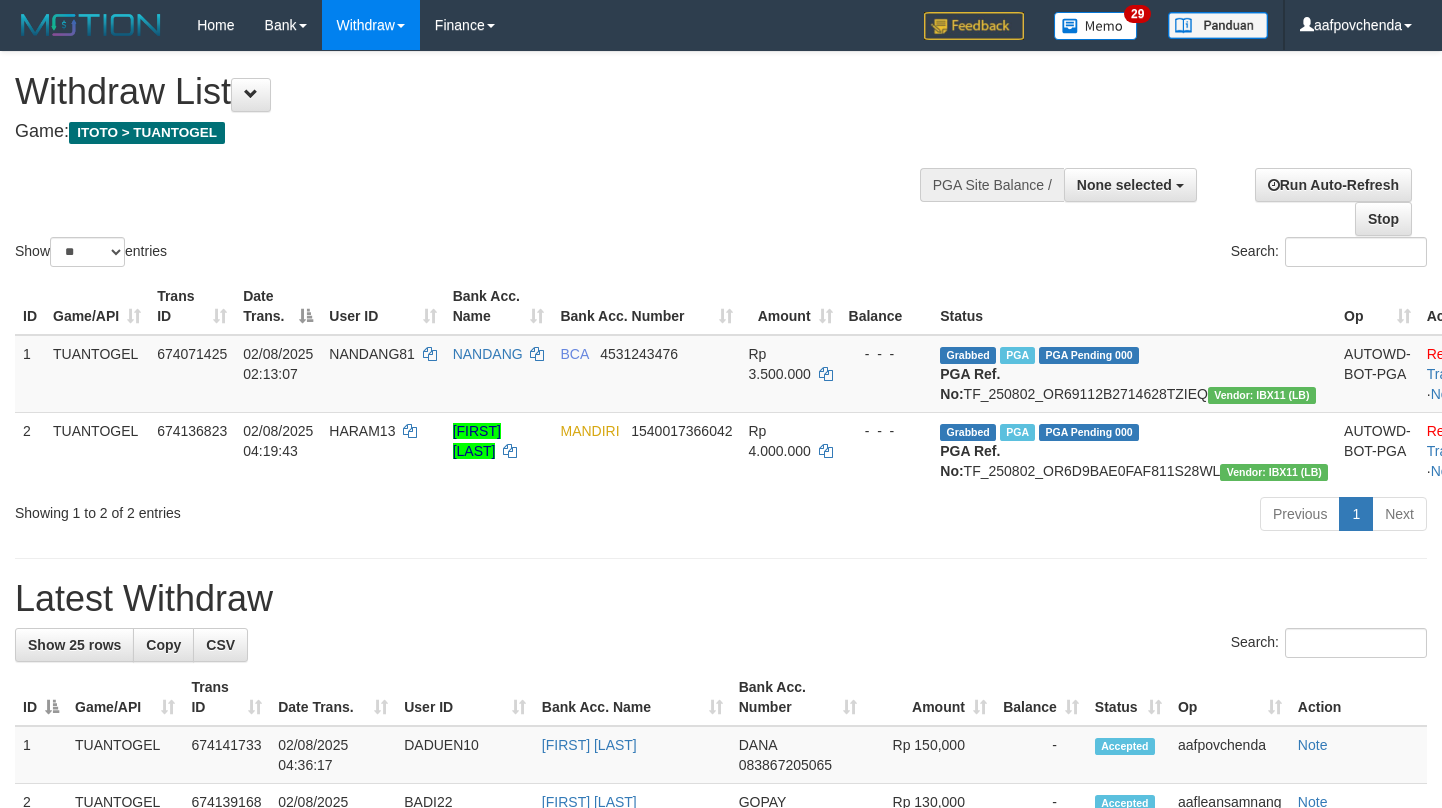 select 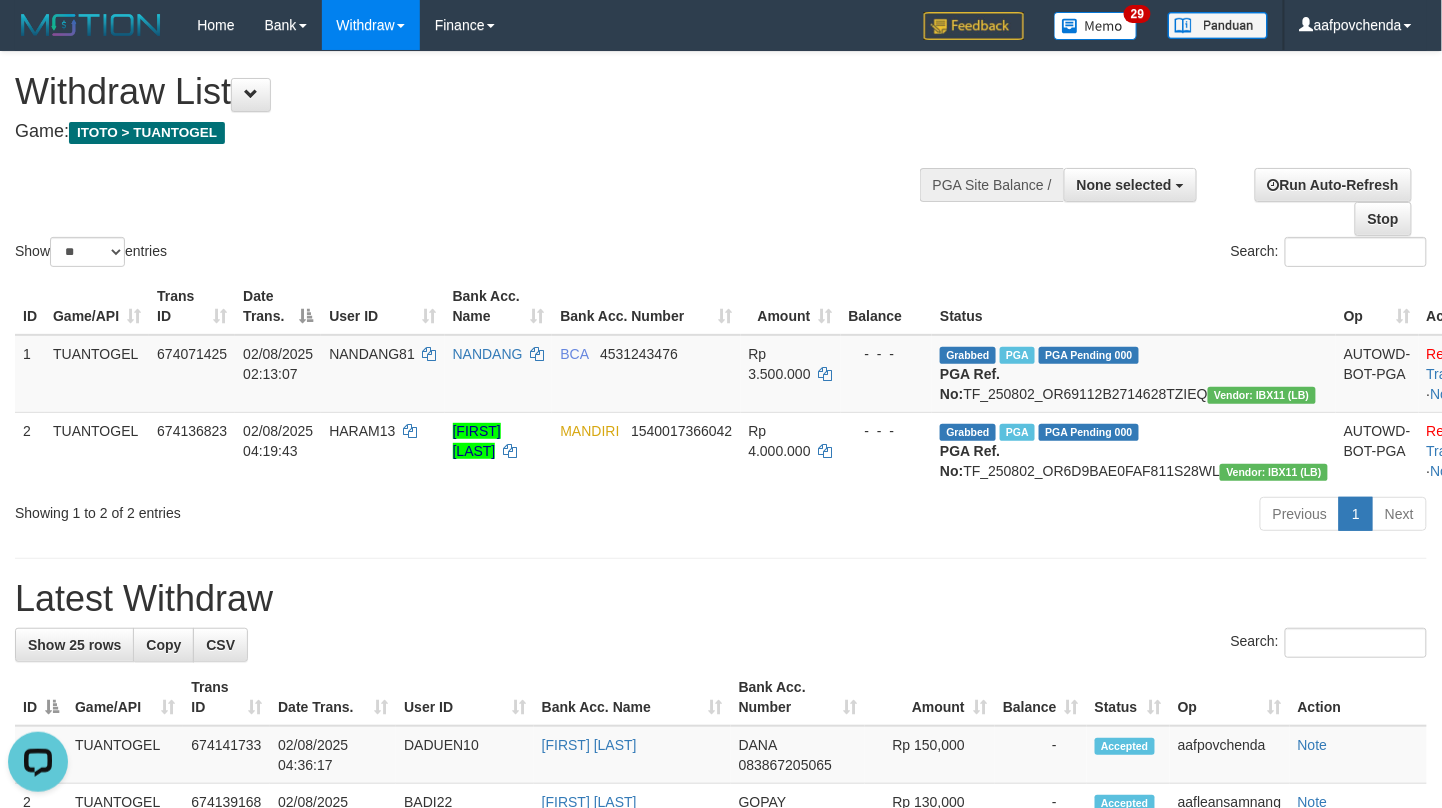 scroll, scrollTop: 0, scrollLeft: 0, axis: both 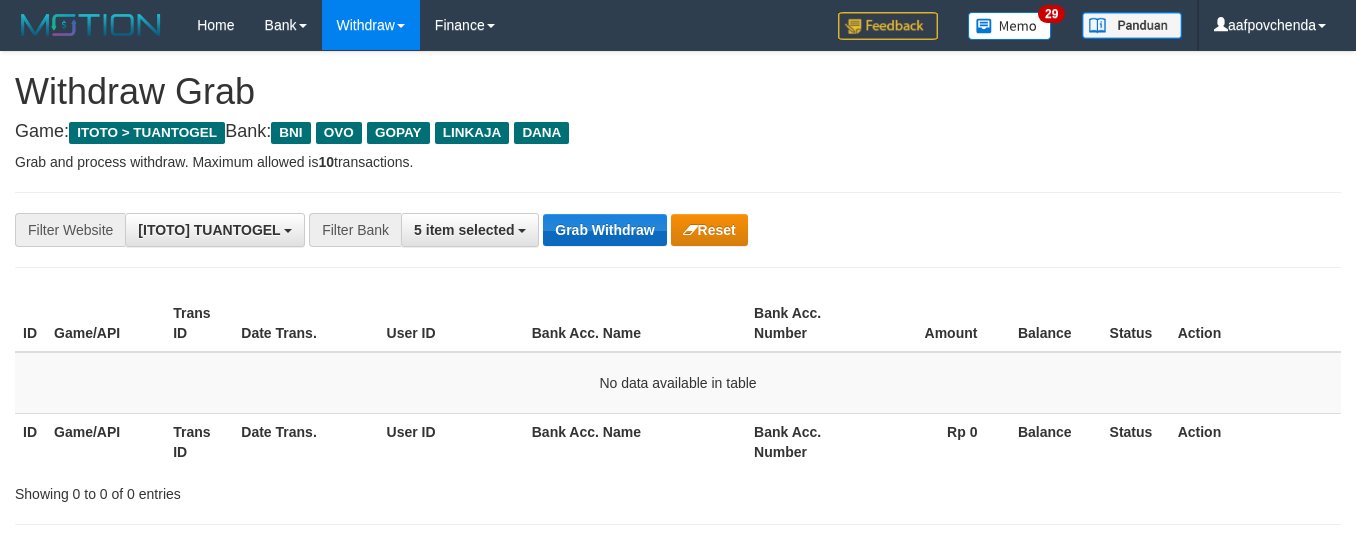 click on "Grab Withdraw" at bounding box center (604, 230) 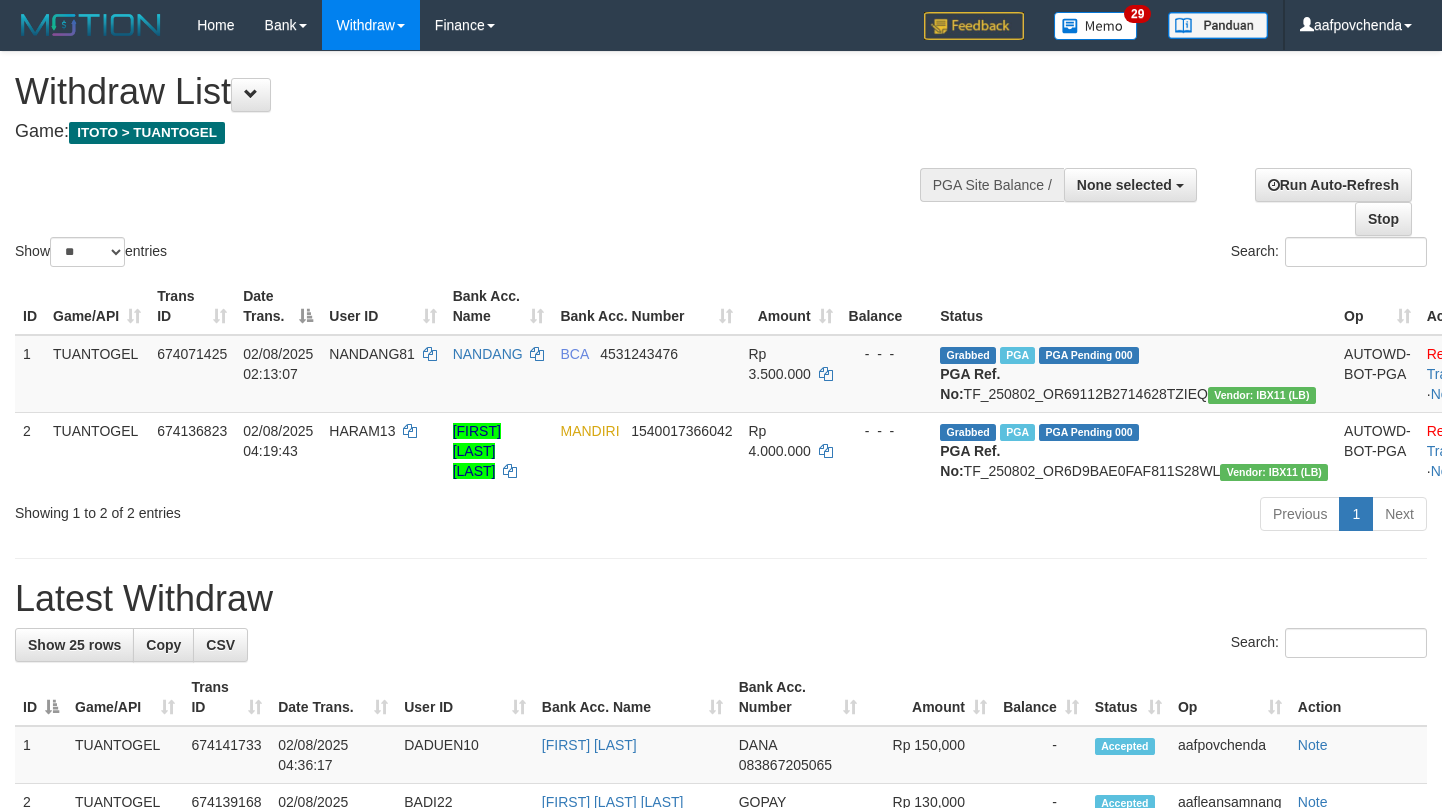 select 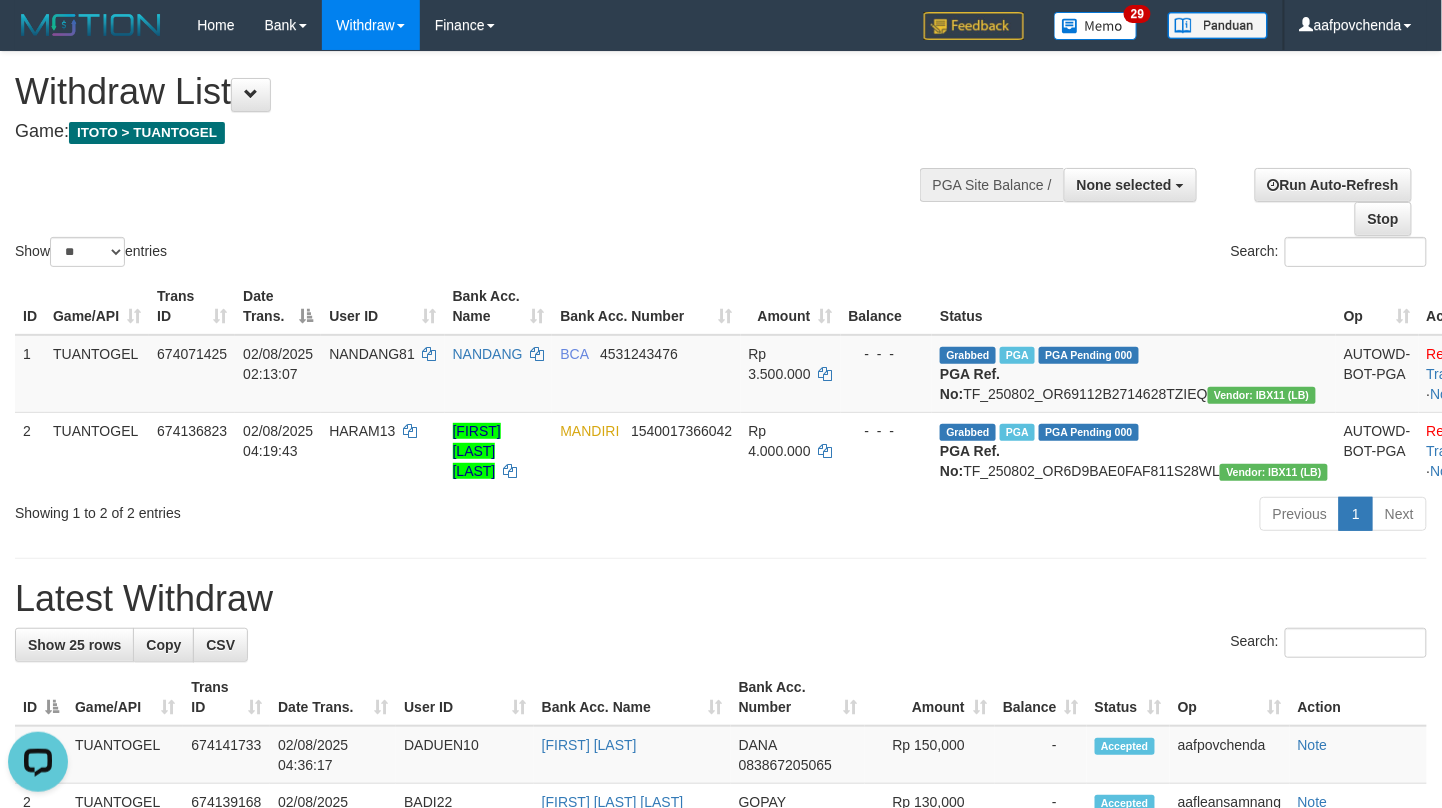 scroll, scrollTop: 0, scrollLeft: 0, axis: both 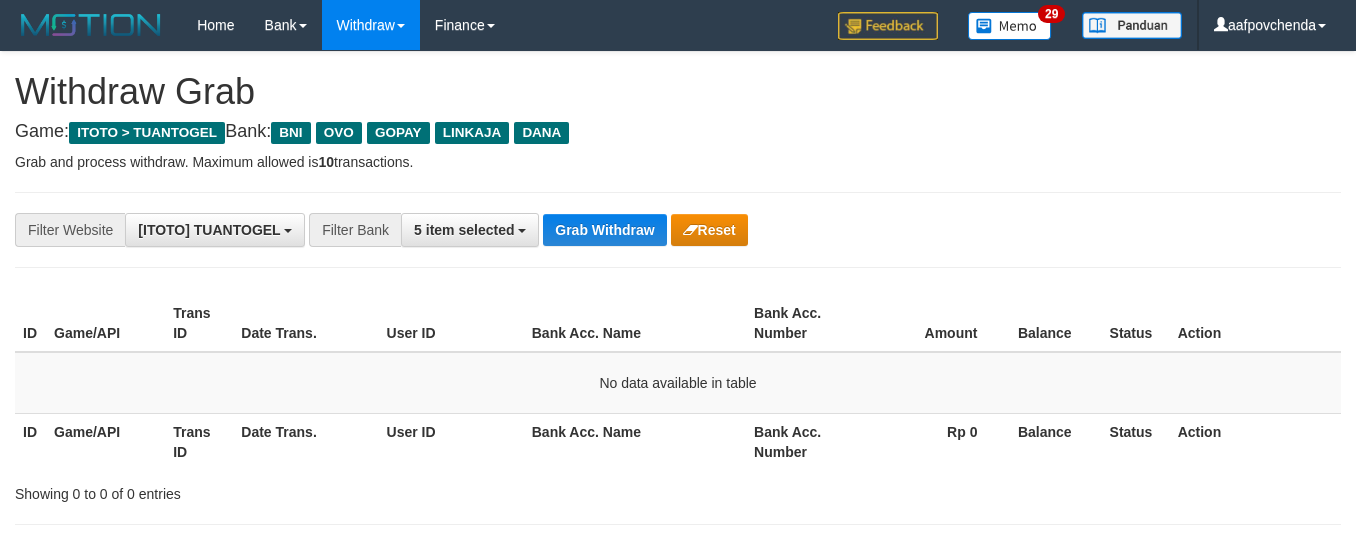 click on "Grab Withdraw" at bounding box center (604, 230) 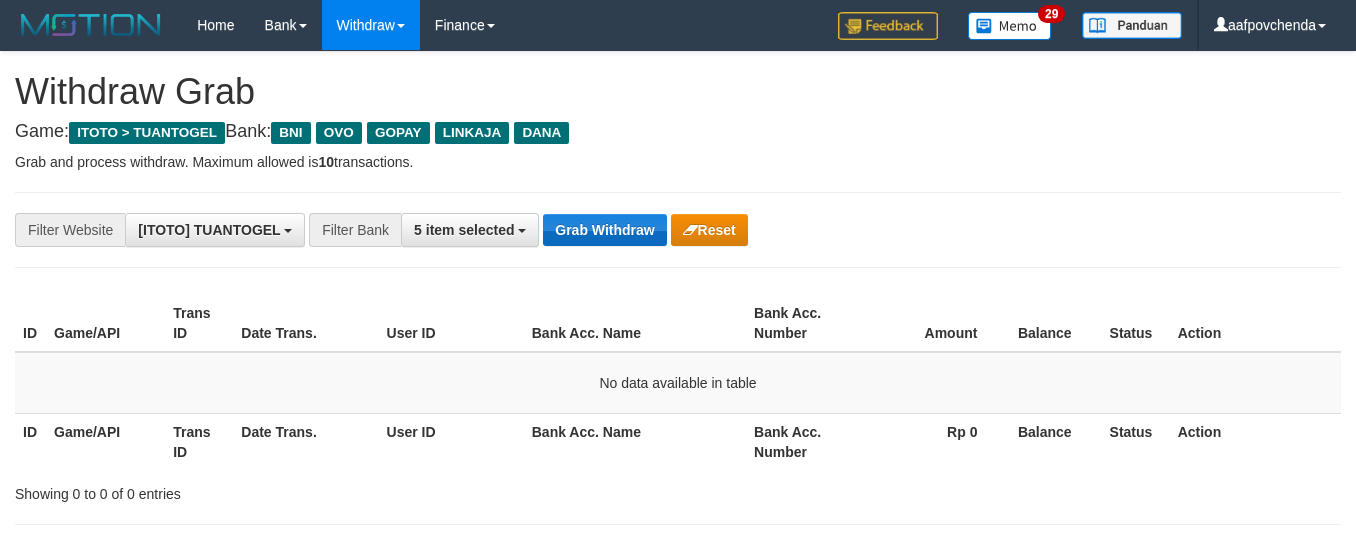 click on "Grab Withdraw" at bounding box center [604, 230] 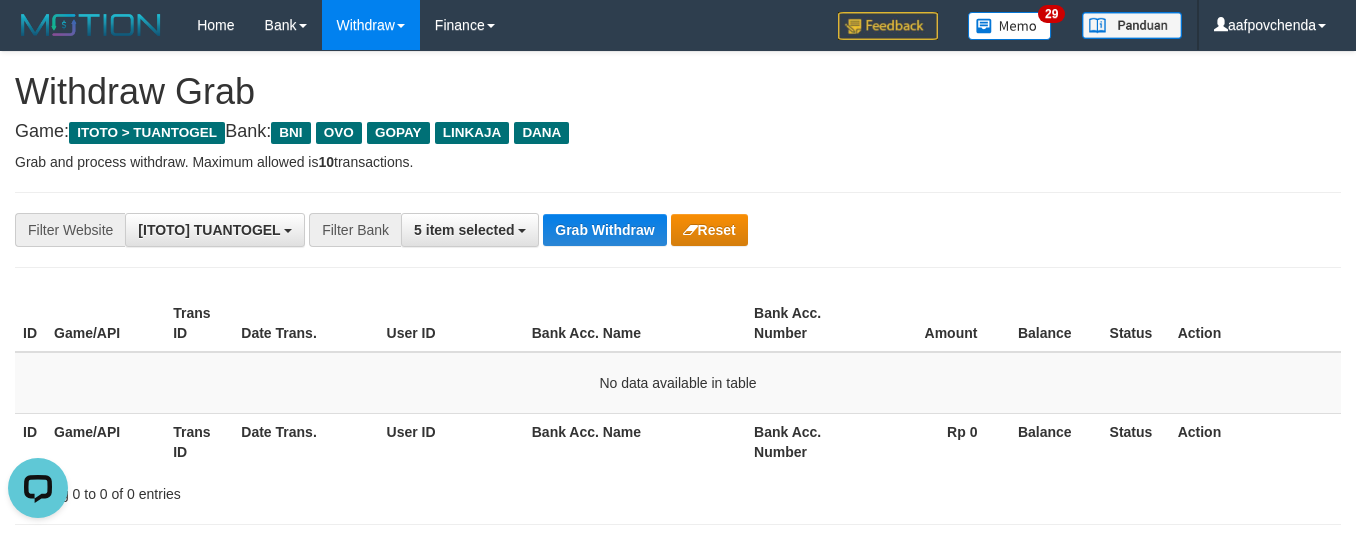 scroll, scrollTop: 0, scrollLeft: 0, axis: both 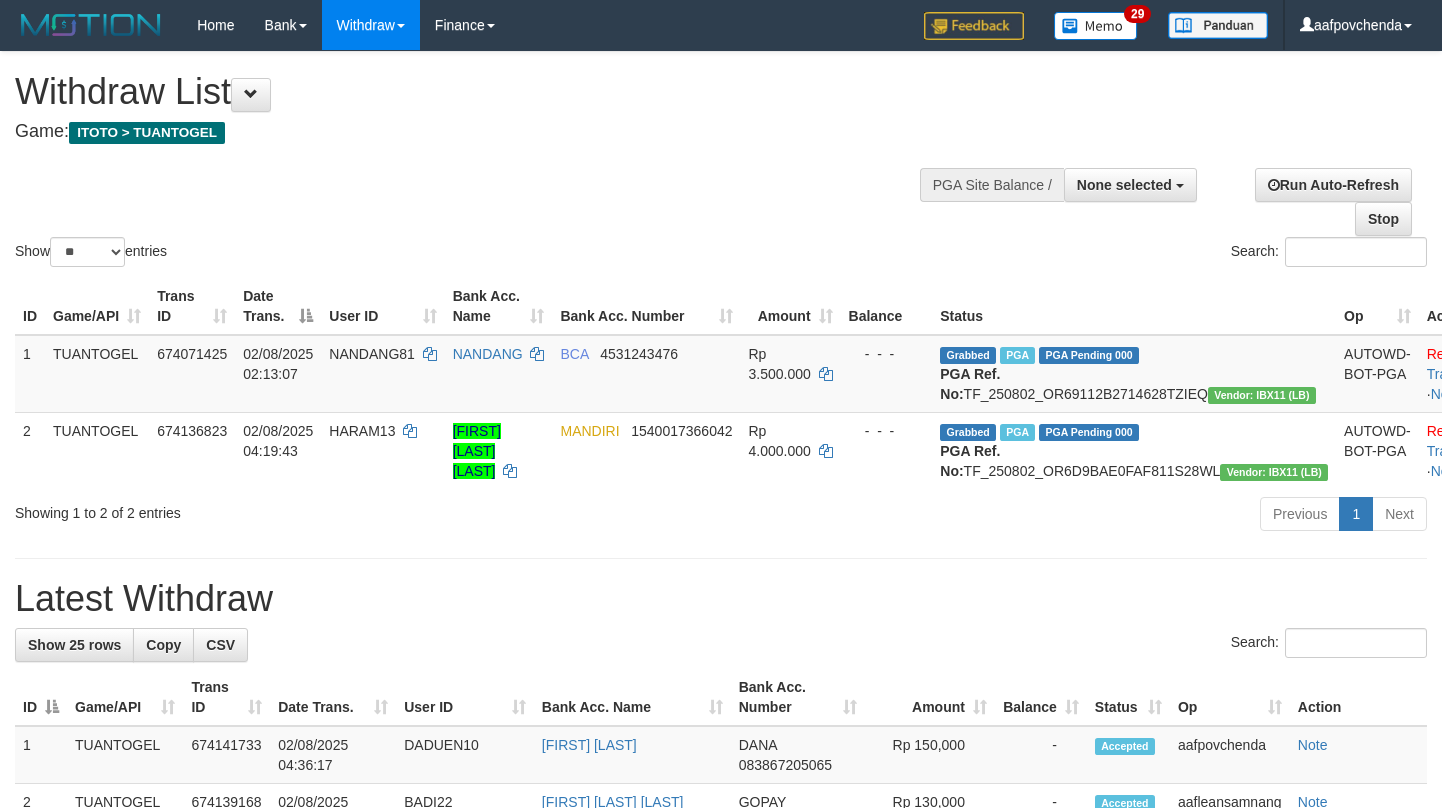 select 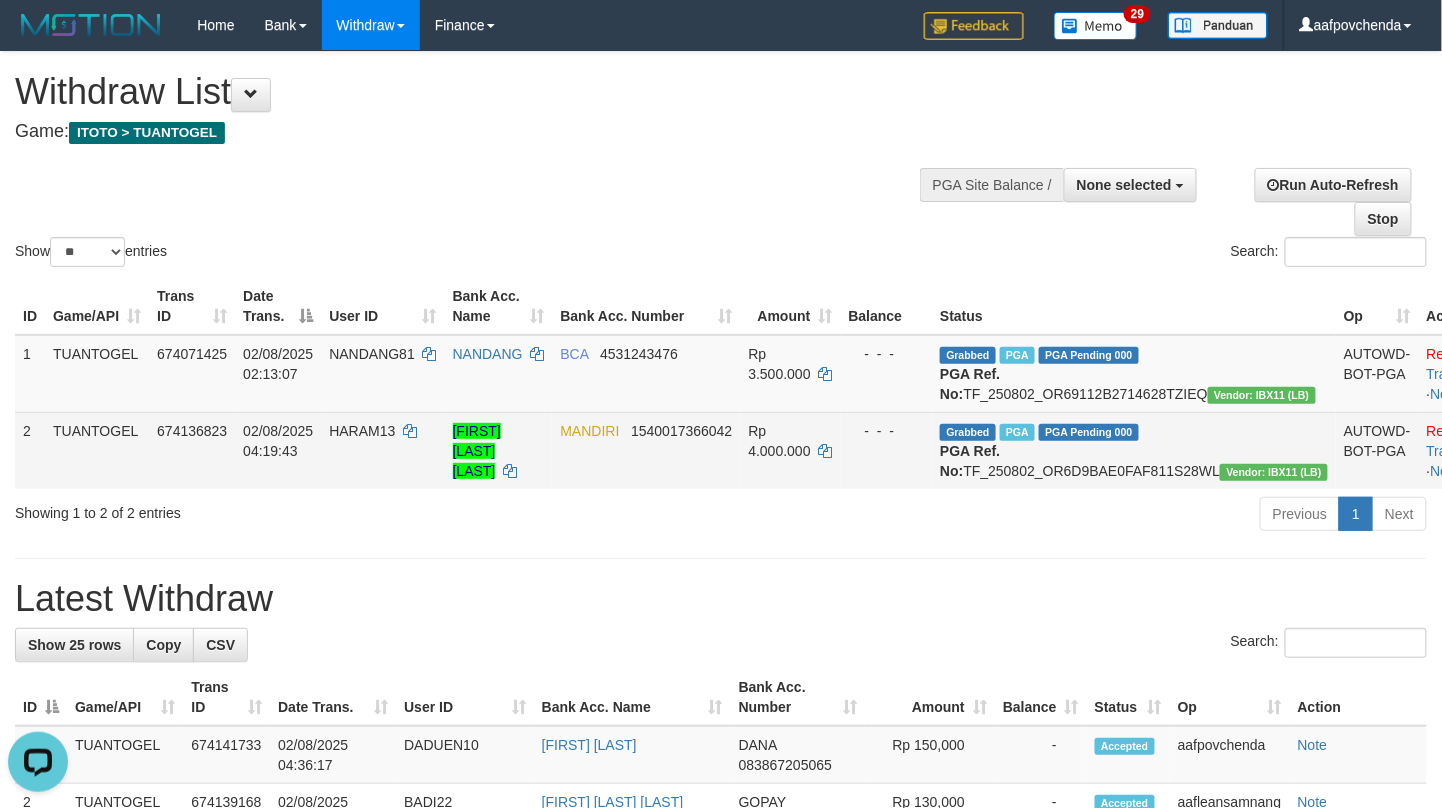 scroll, scrollTop: 0, scrollLeft: 0, axis: both 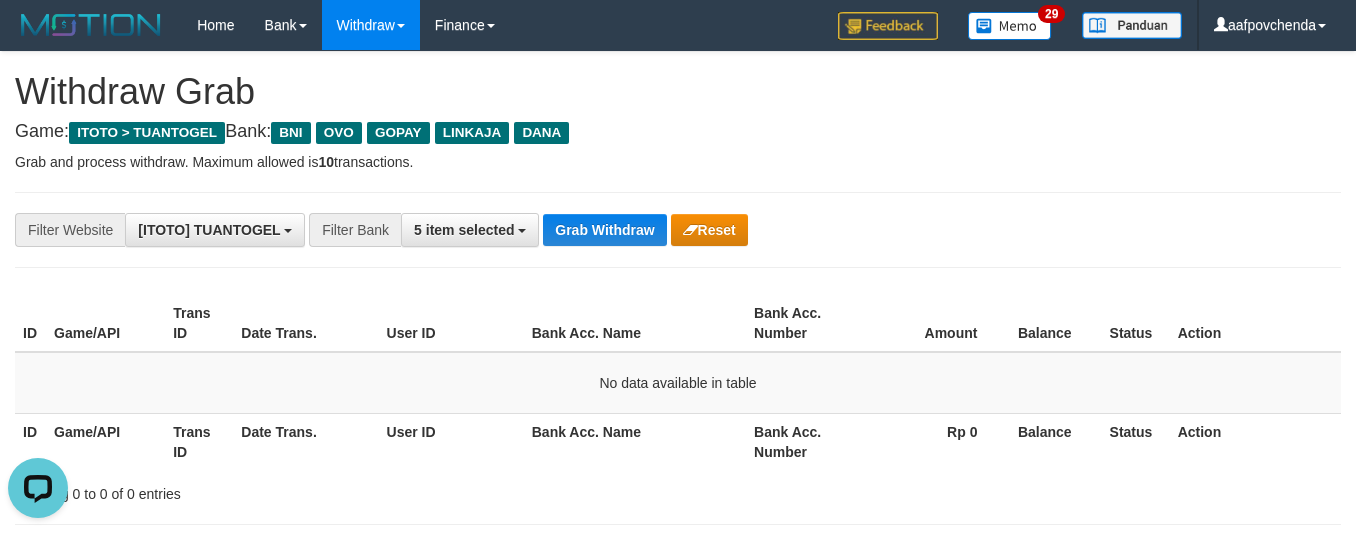 click on "**********" at bounding box center [565, 230] 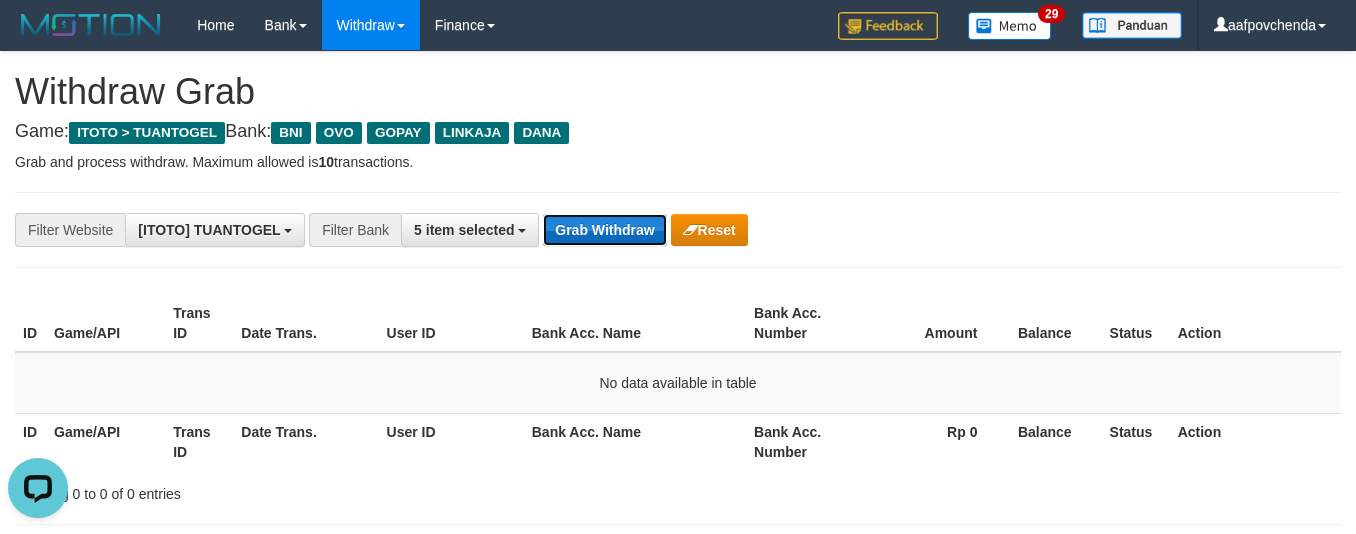 drag, startPoint x: 568, startPoint y: 237, endPoint x: 565, endPoint y: 225, distance: 12.369317 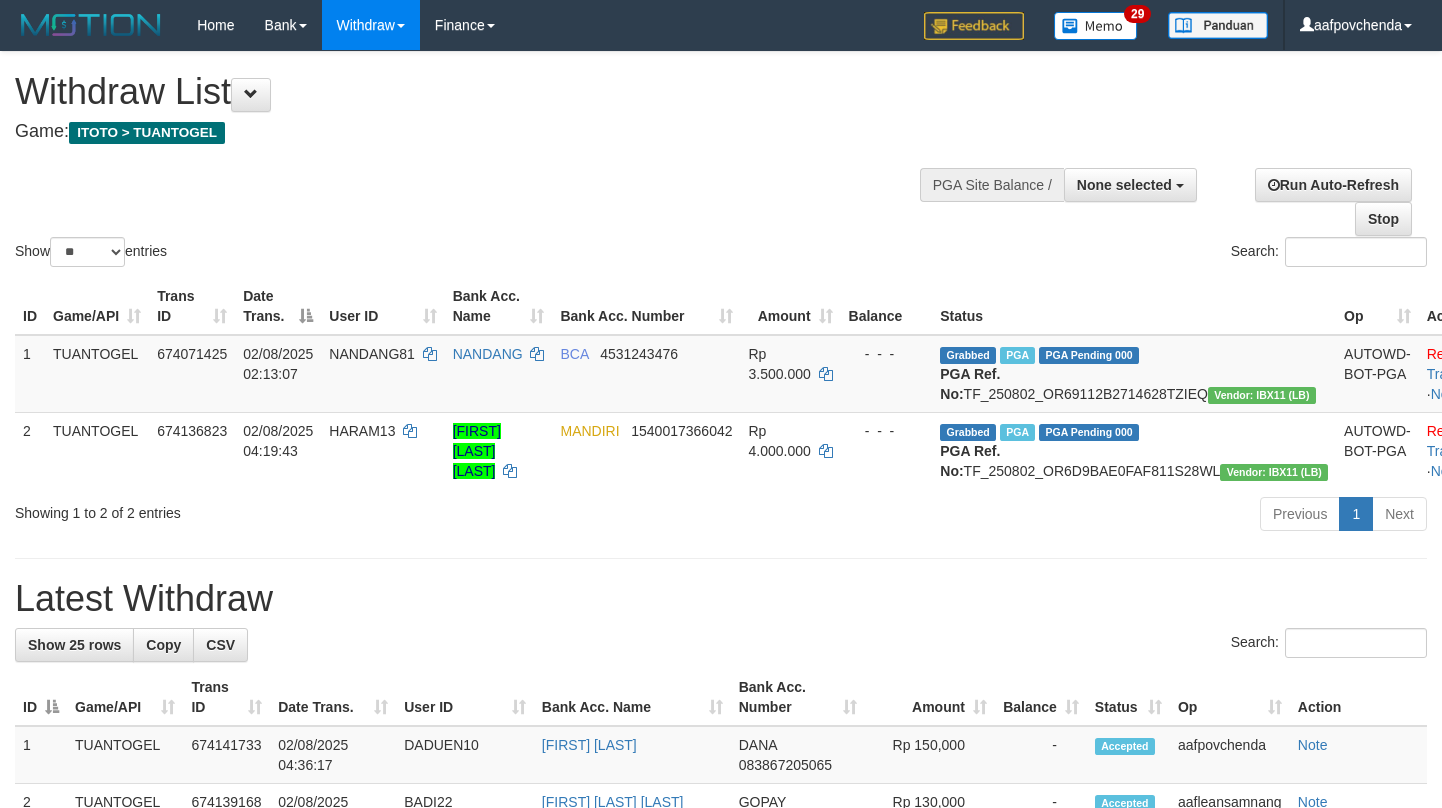 select 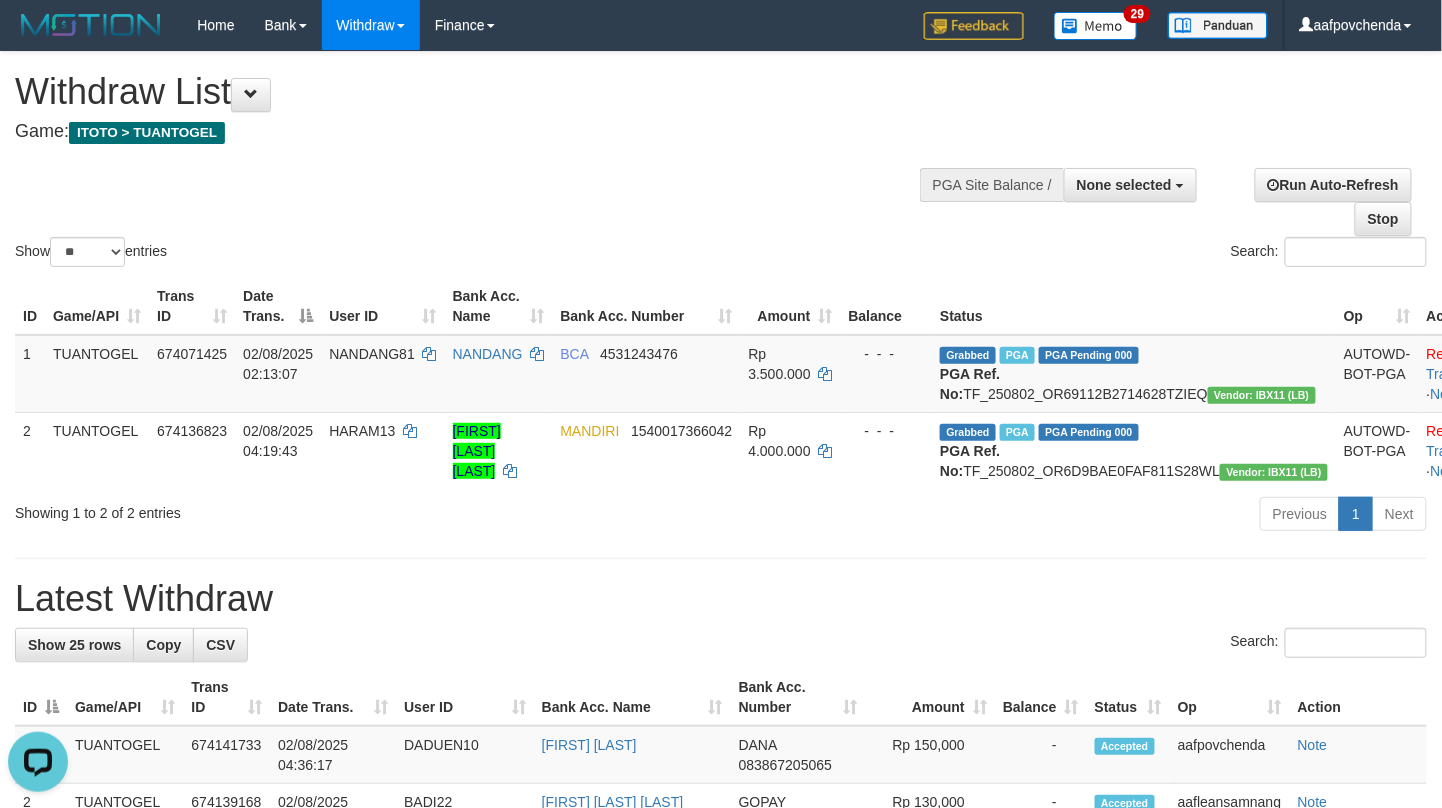 scroll, scrollTop: 0, scrollLeft: 0, axis: both 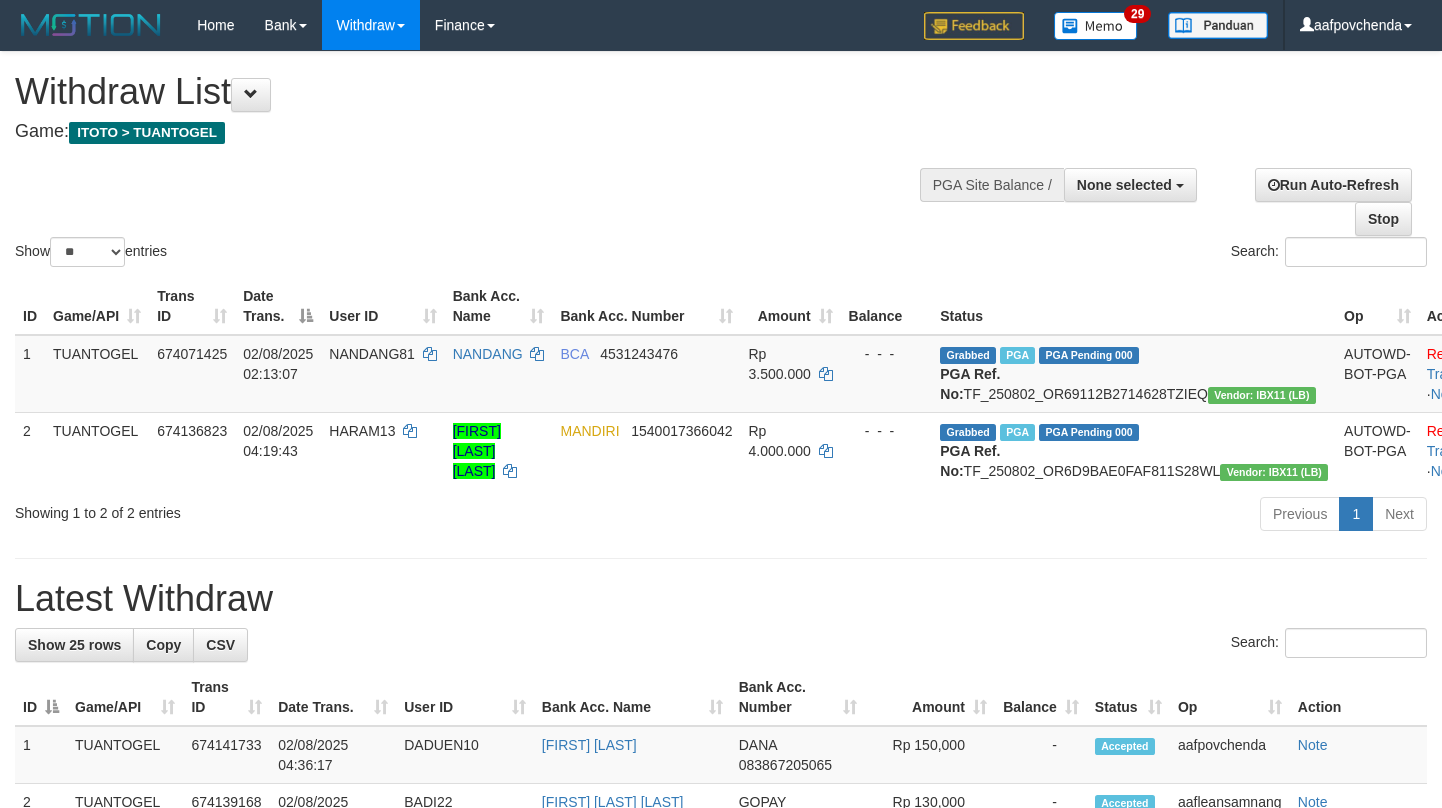 select 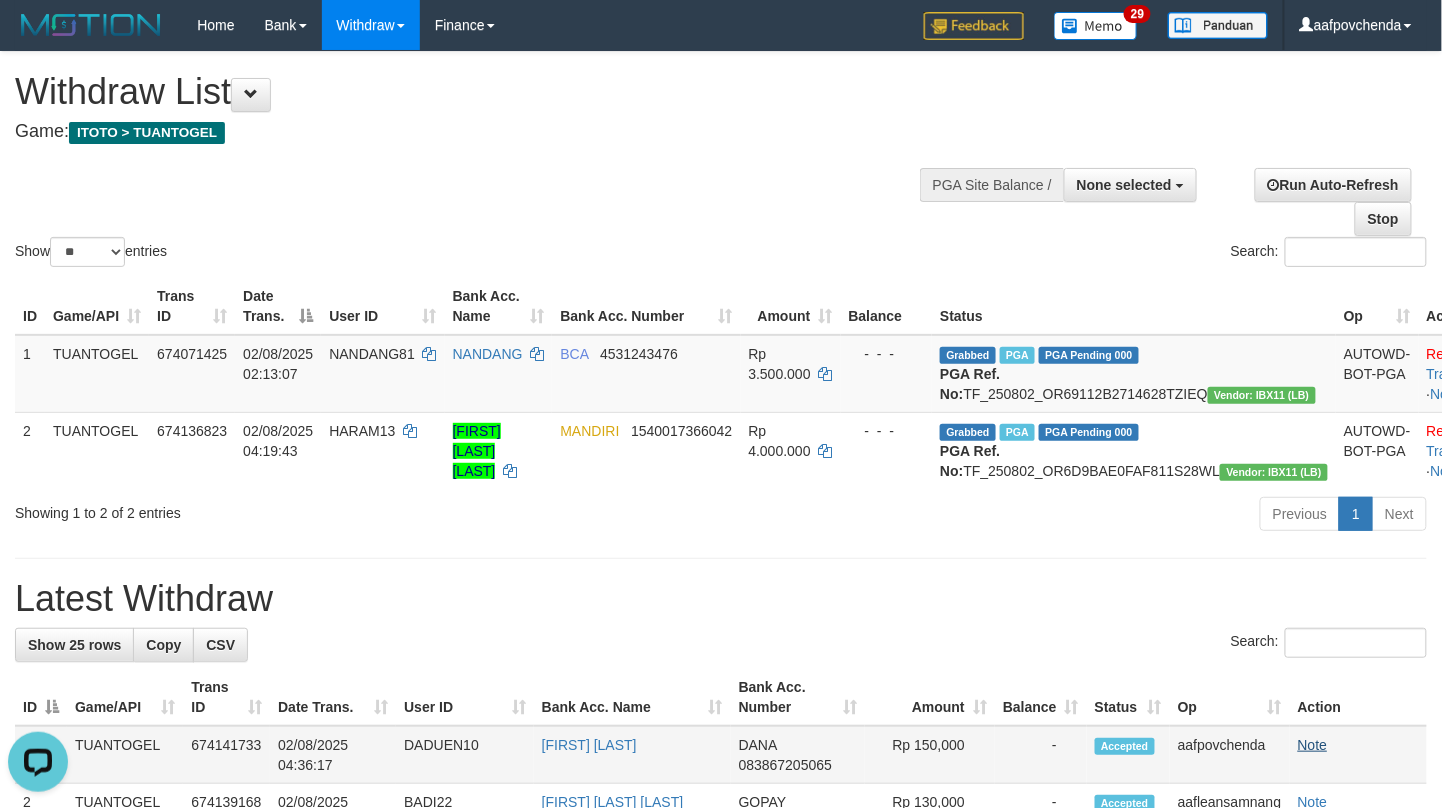 scroll, scrollTop: 0, scrollLeft: 0, axis: both 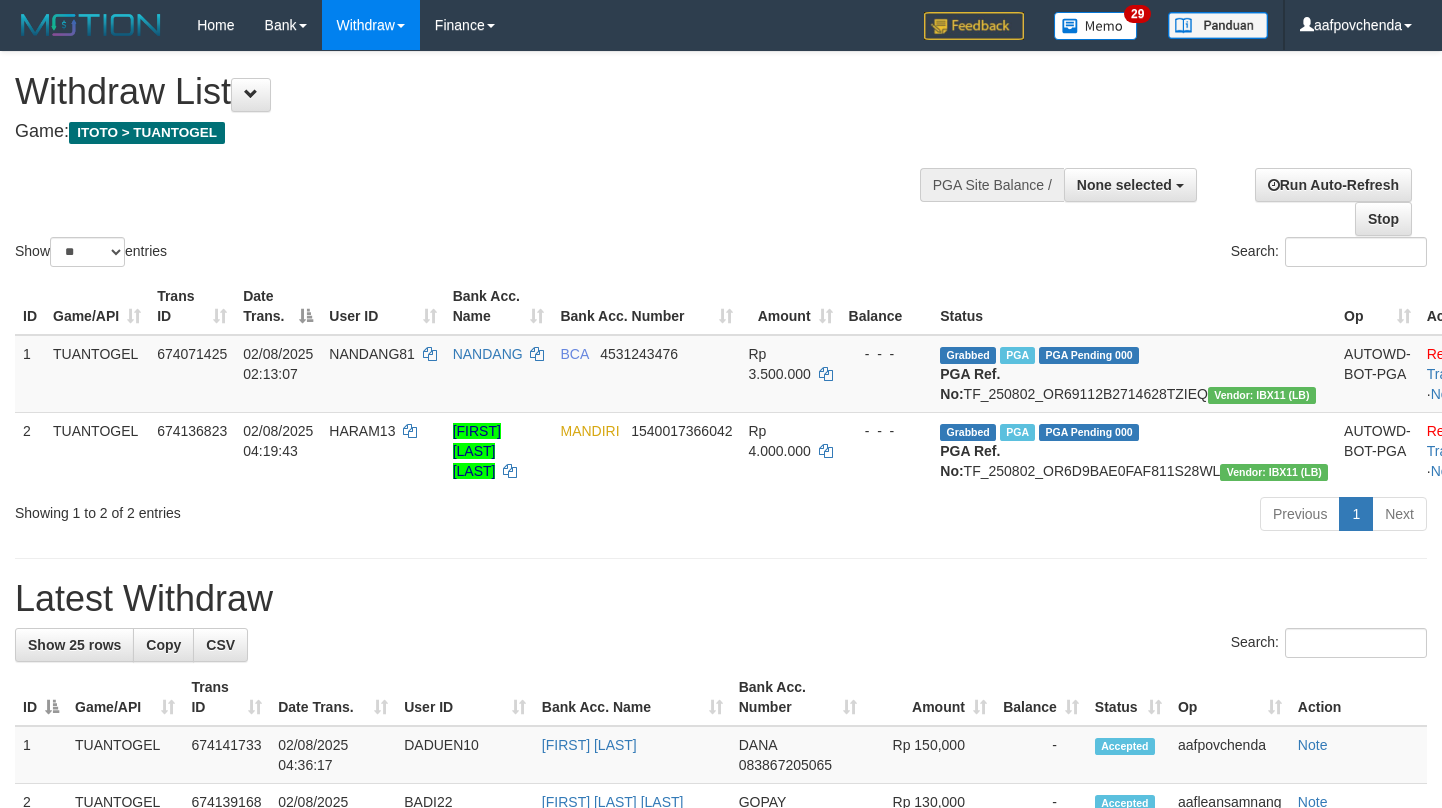 select 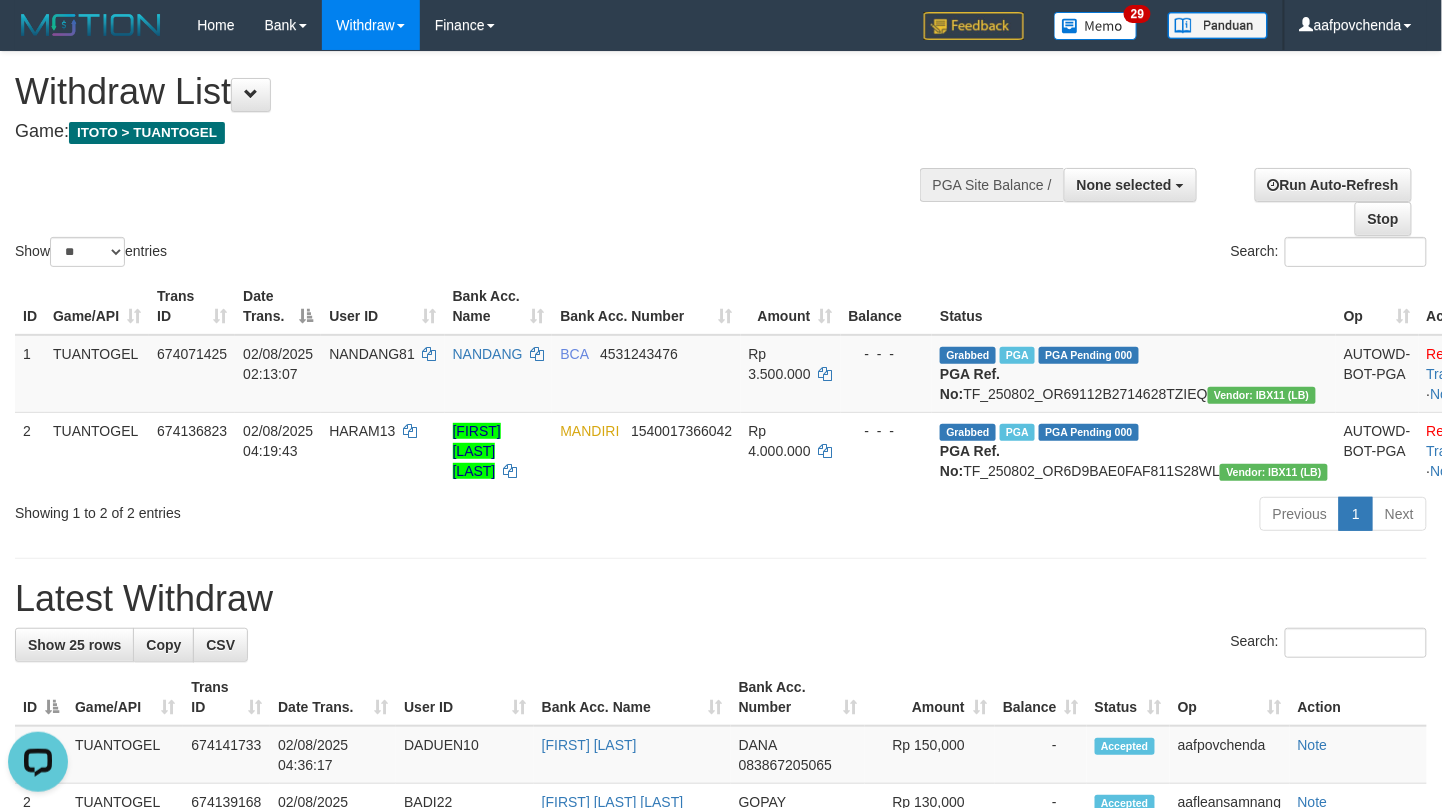 scroll, scrollTop: 0, scrollLeft: 0, axis: both 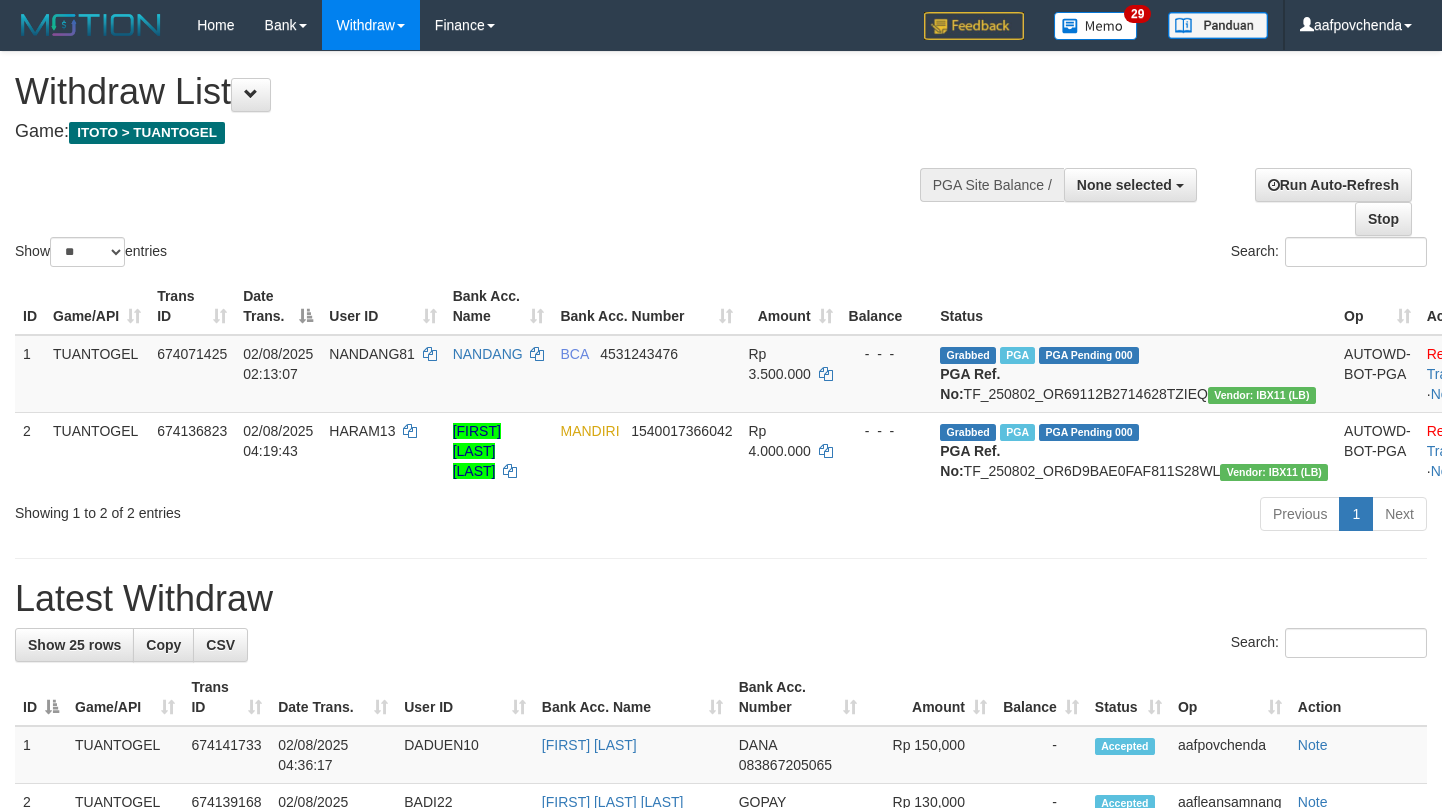 select 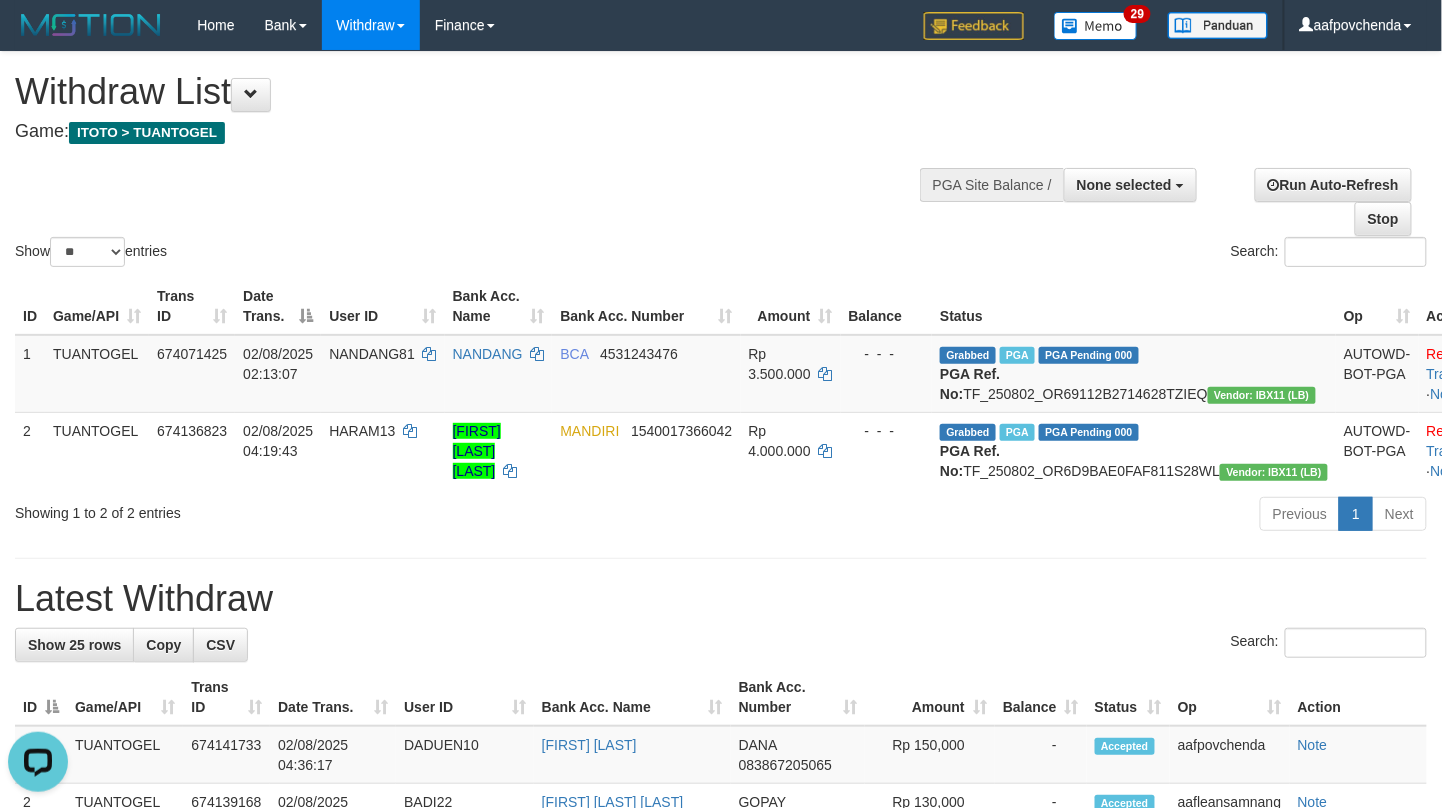 scroll, scrollTop: 0, scrollLeft: 0, axis: both 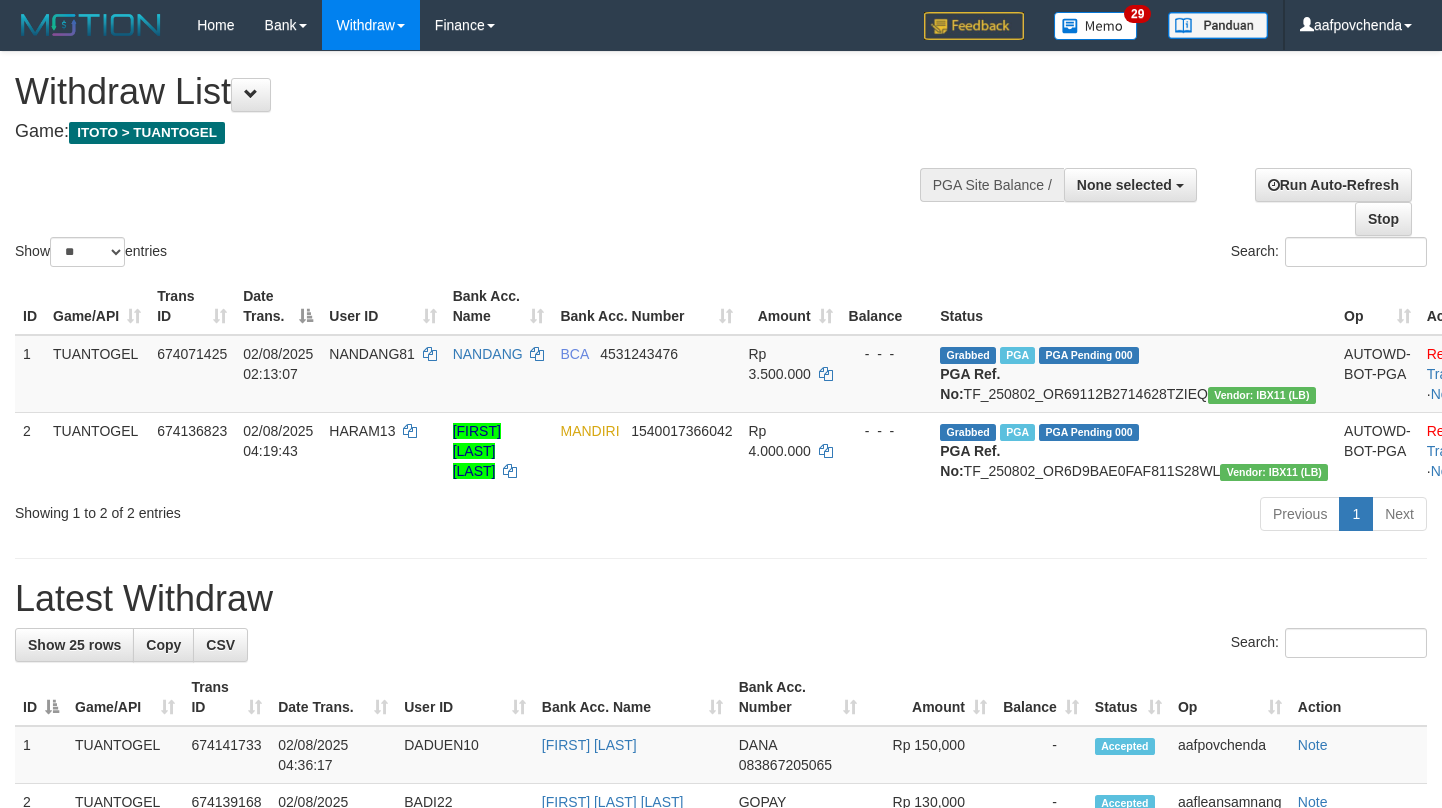 select 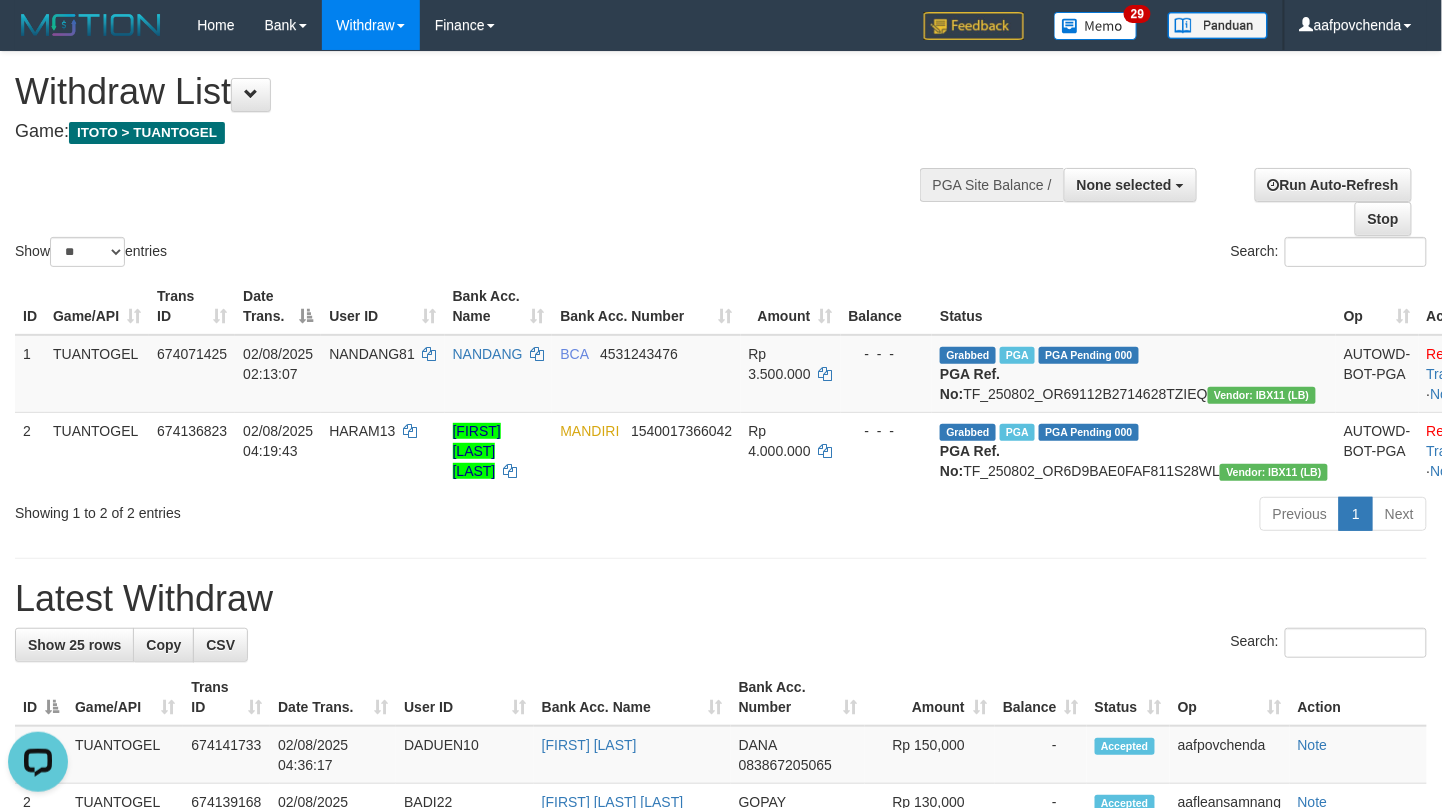 scroll, scrollTop: 0, scrollLeft: 0, axis: both 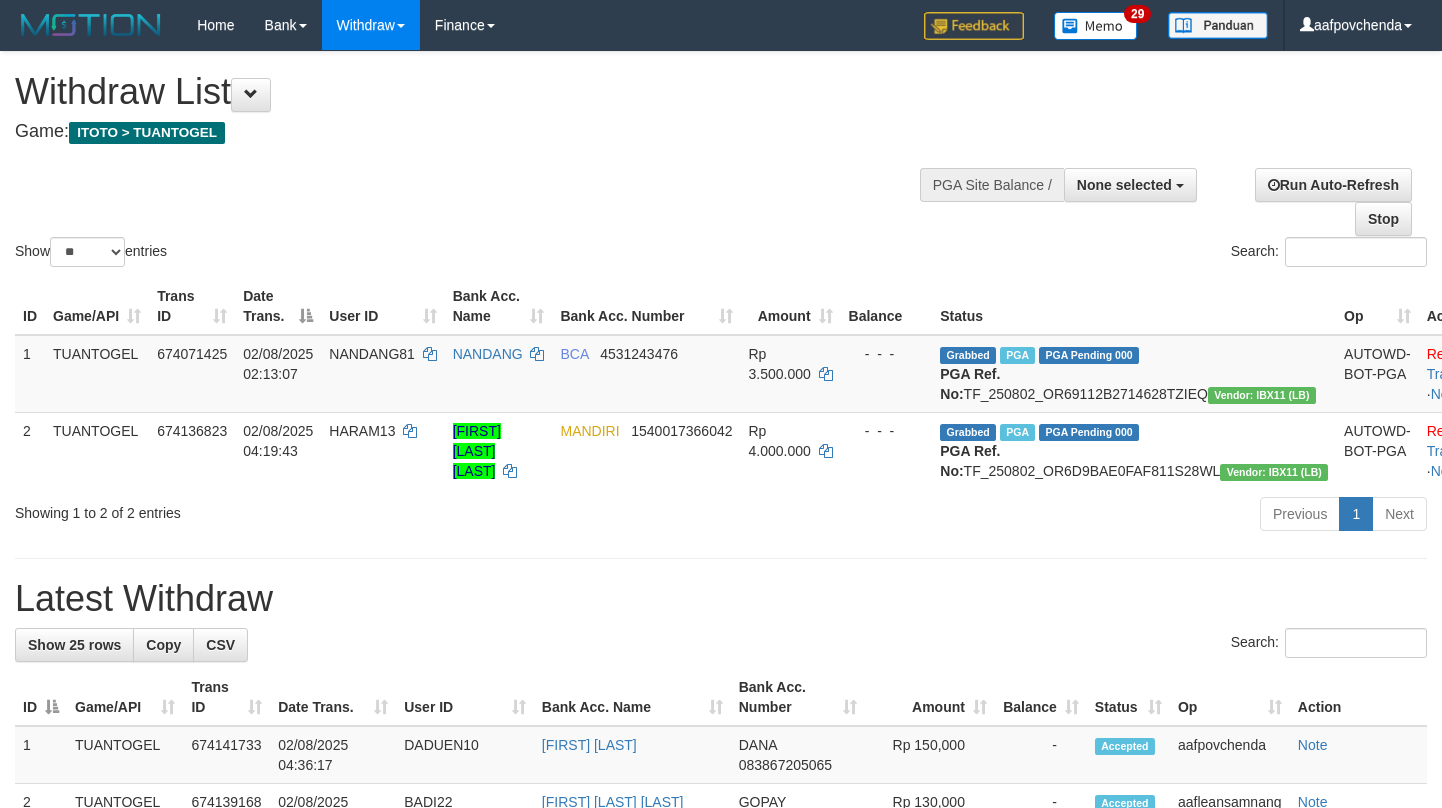 select 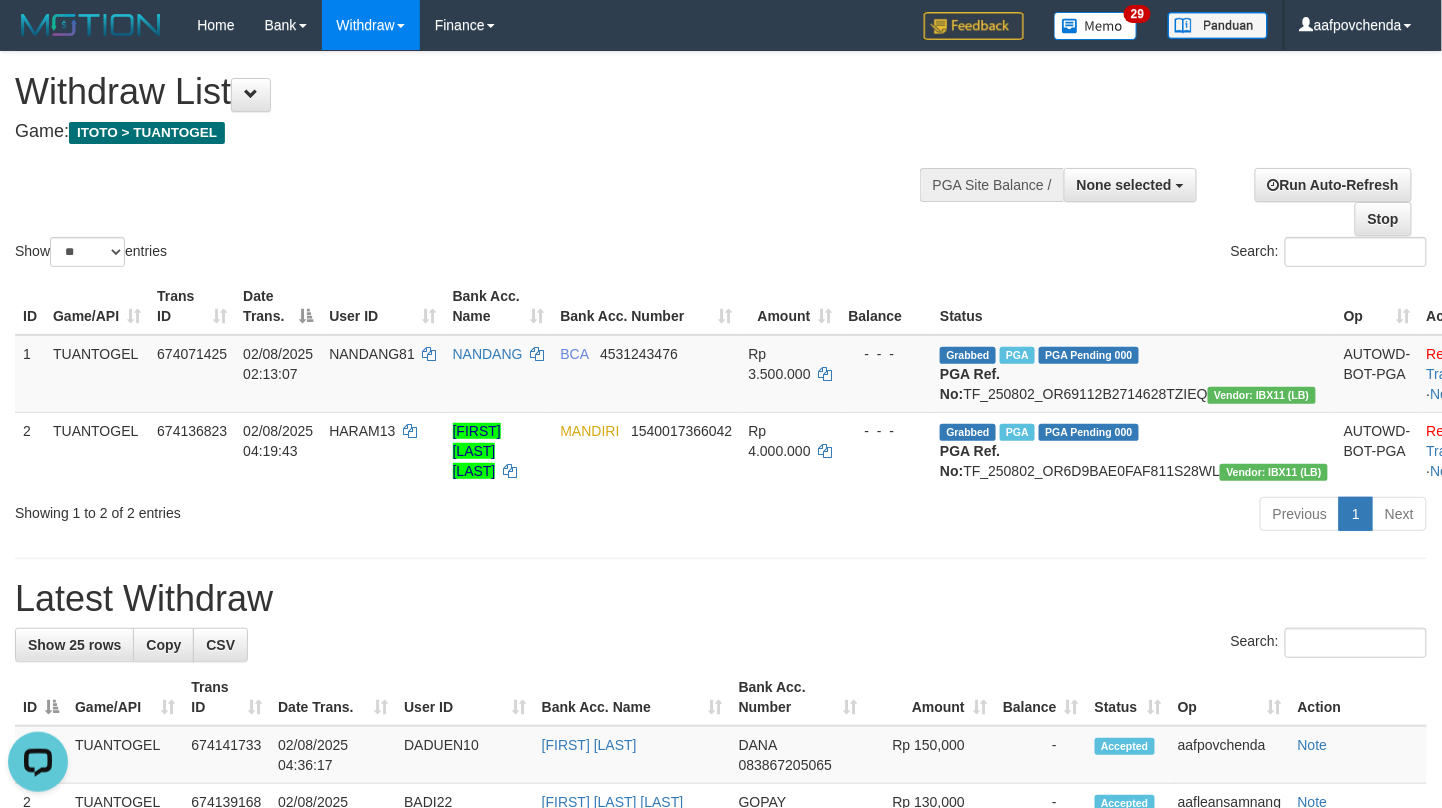 scroll, scrollTop: 0, scrollLeft: 0, axis: both 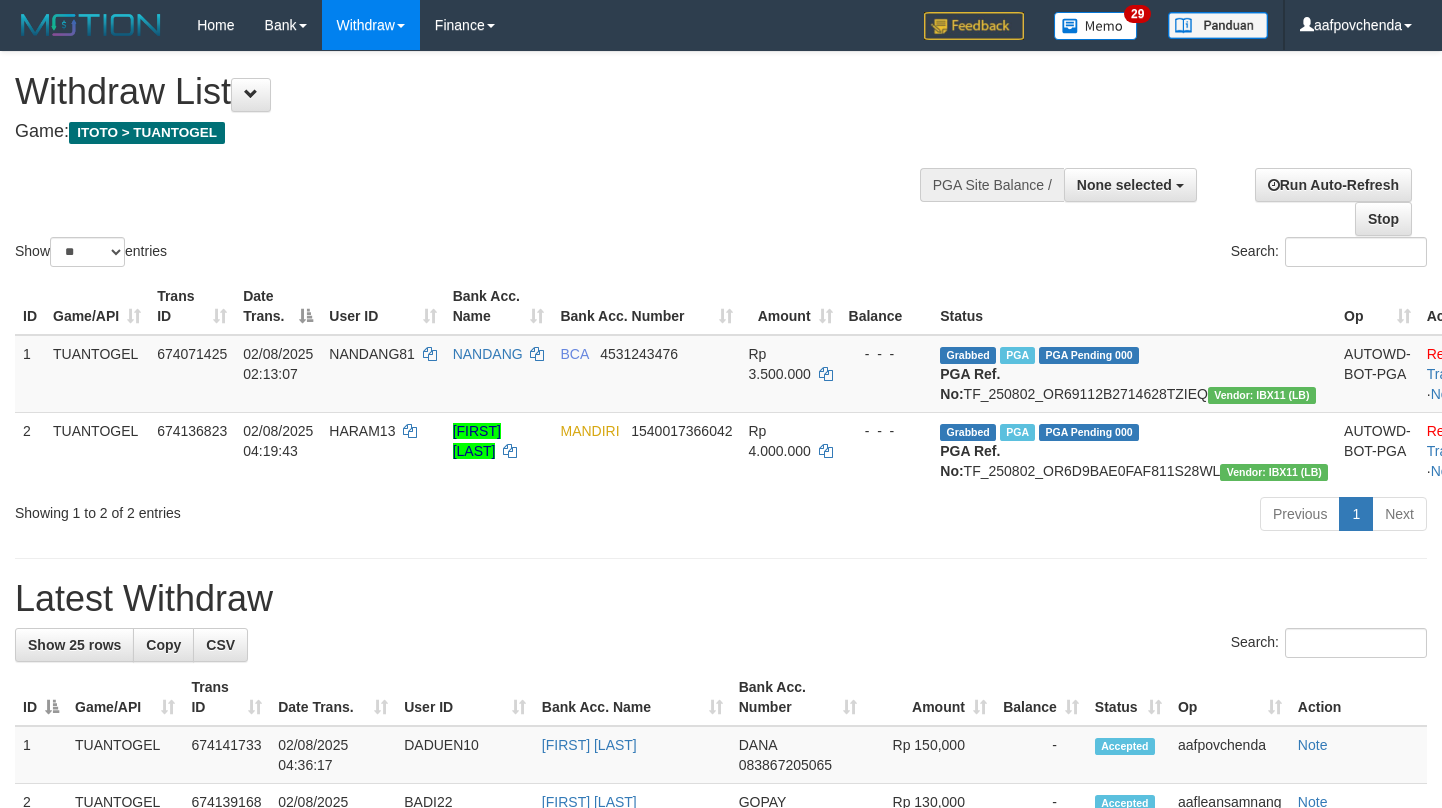 select 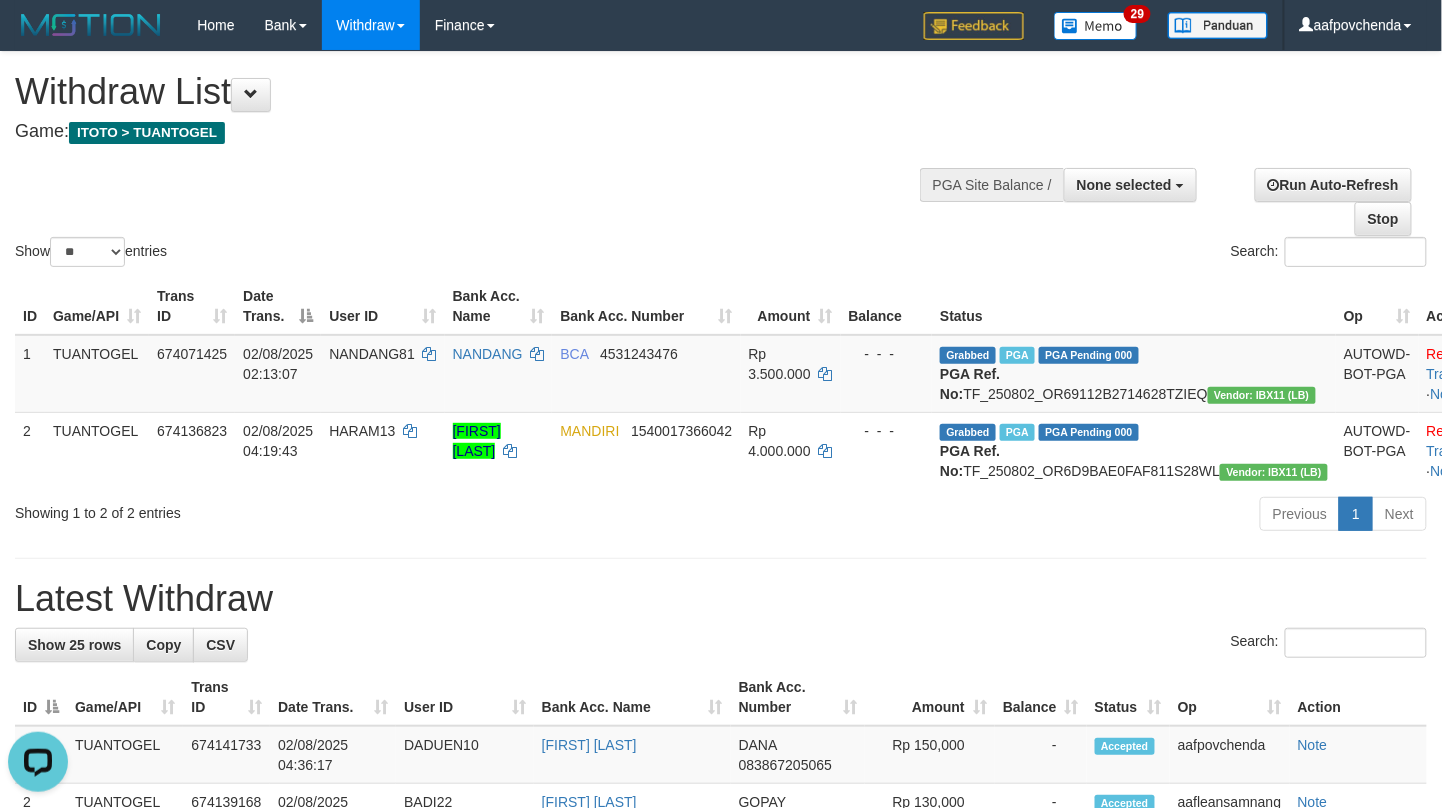 scroll, scrollTop: 0, scrollLeft: 0, axis: both 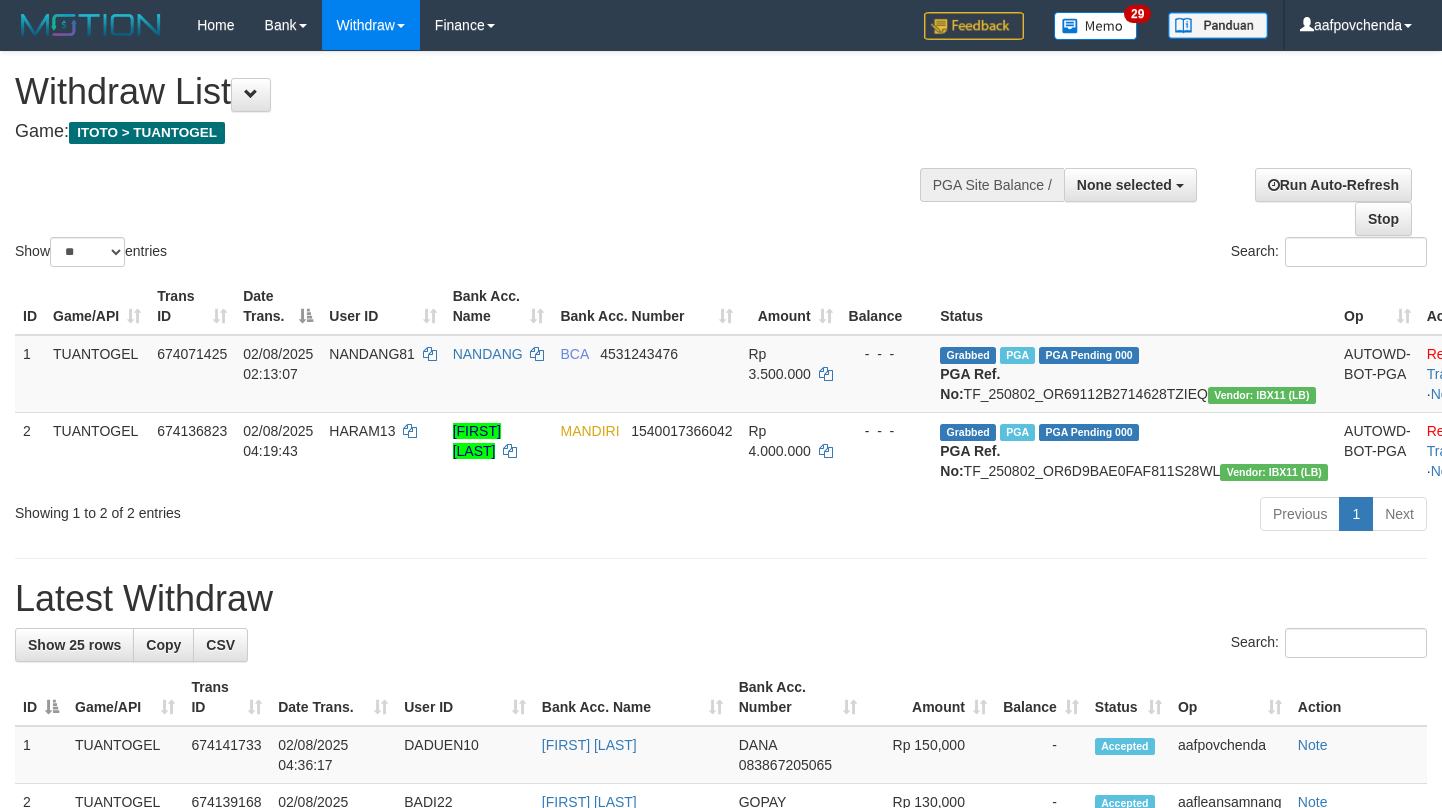 select 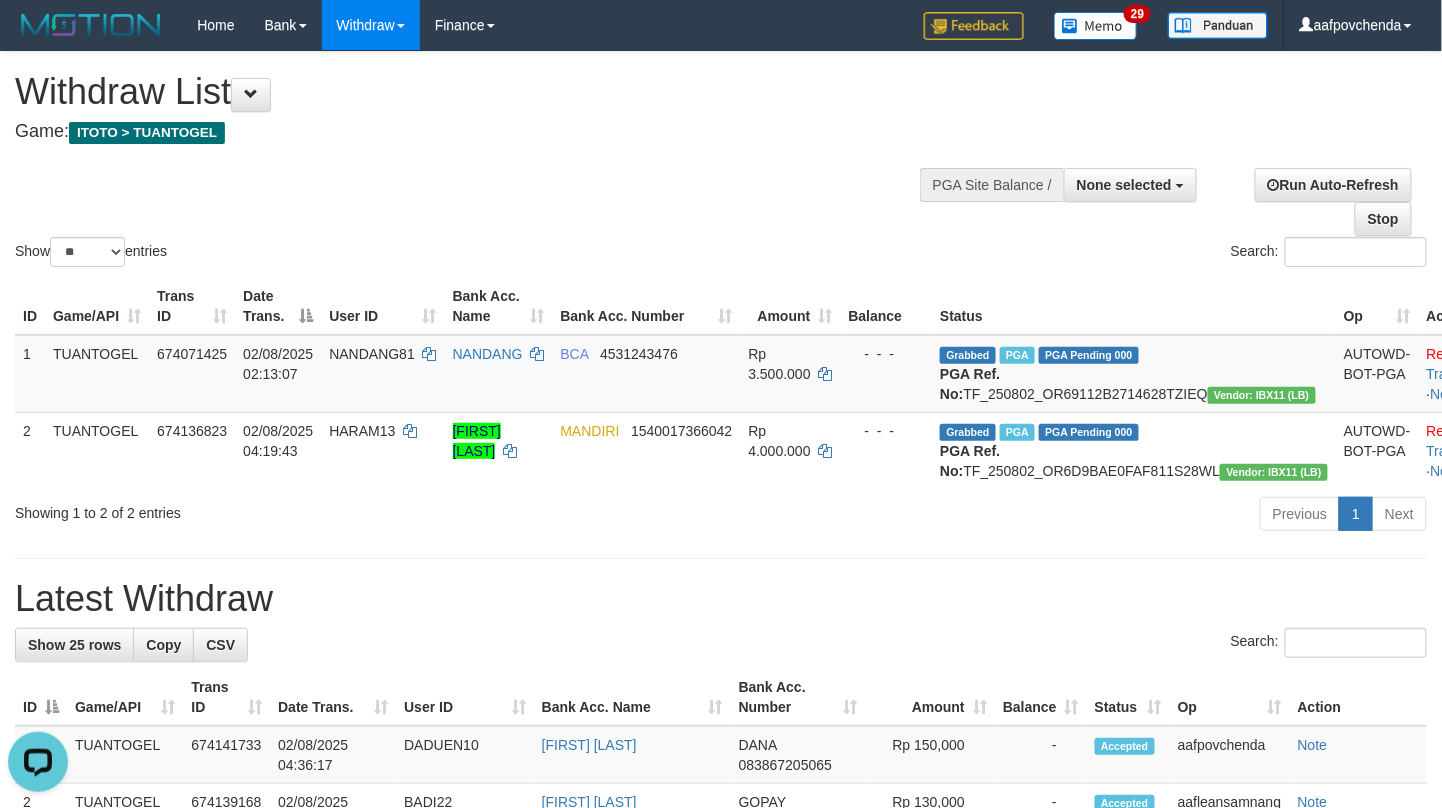 scroll, scrollTop: 0, scrollLeft: 0, axis: both 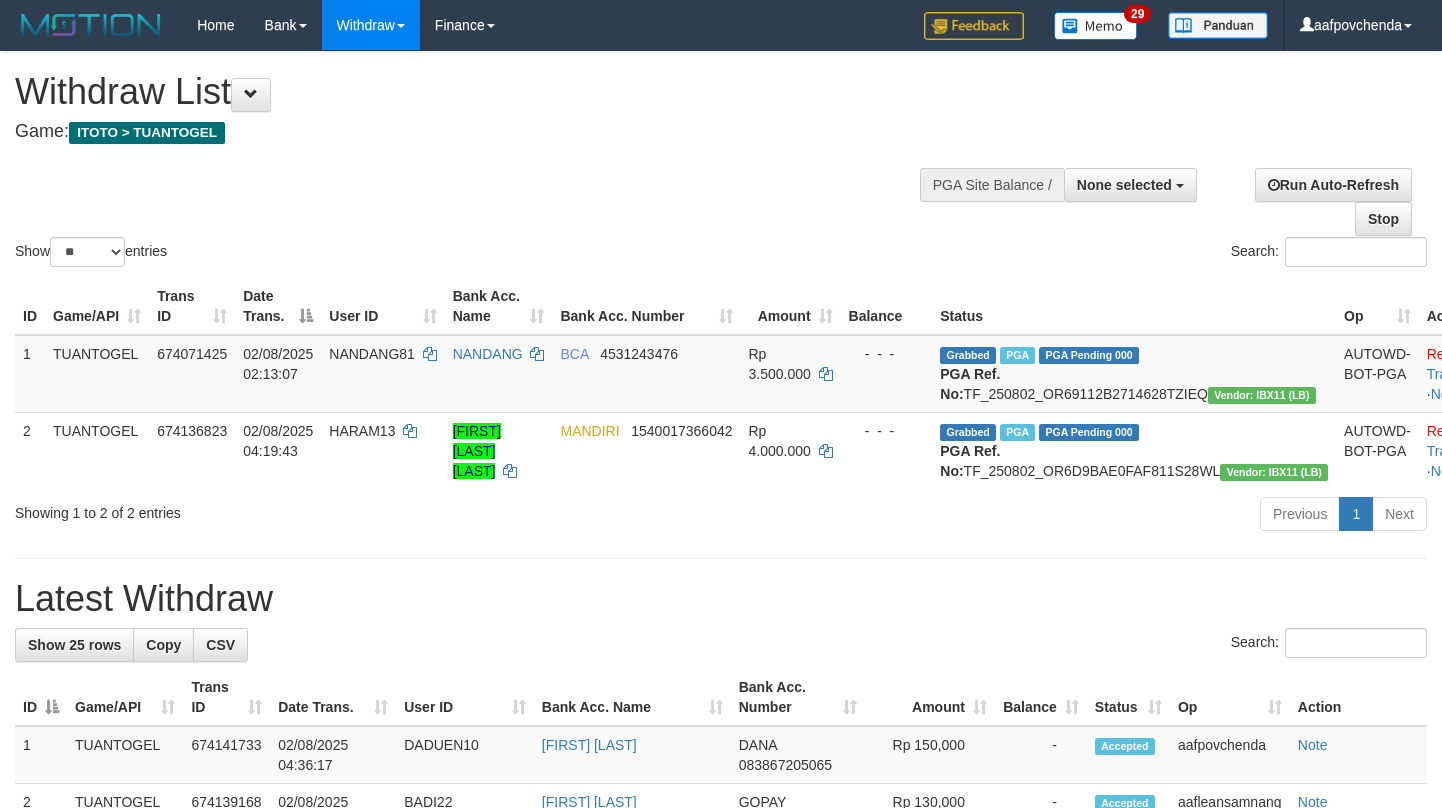 select 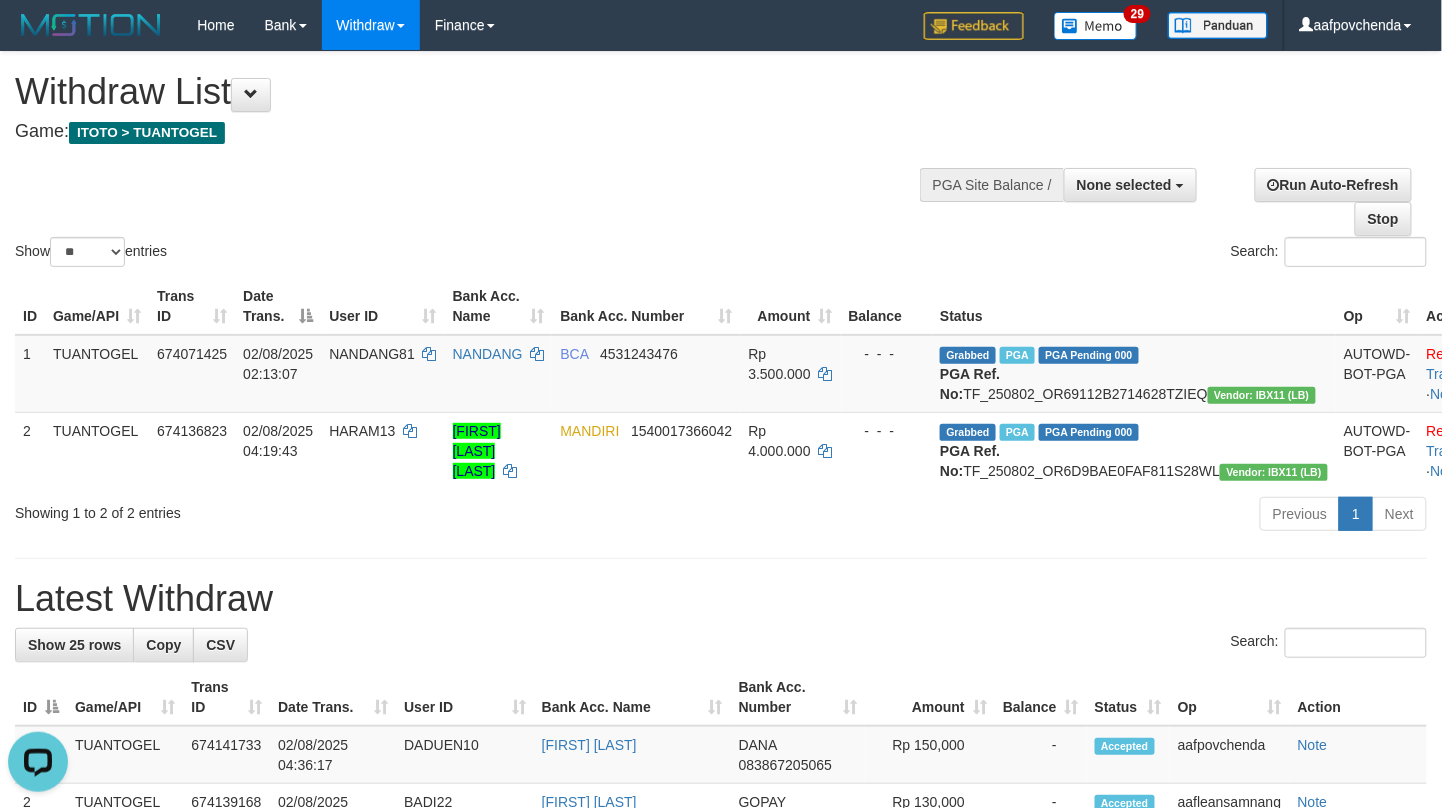 scroll, scrollTop: 0, scrollLeft: 0, axis: both 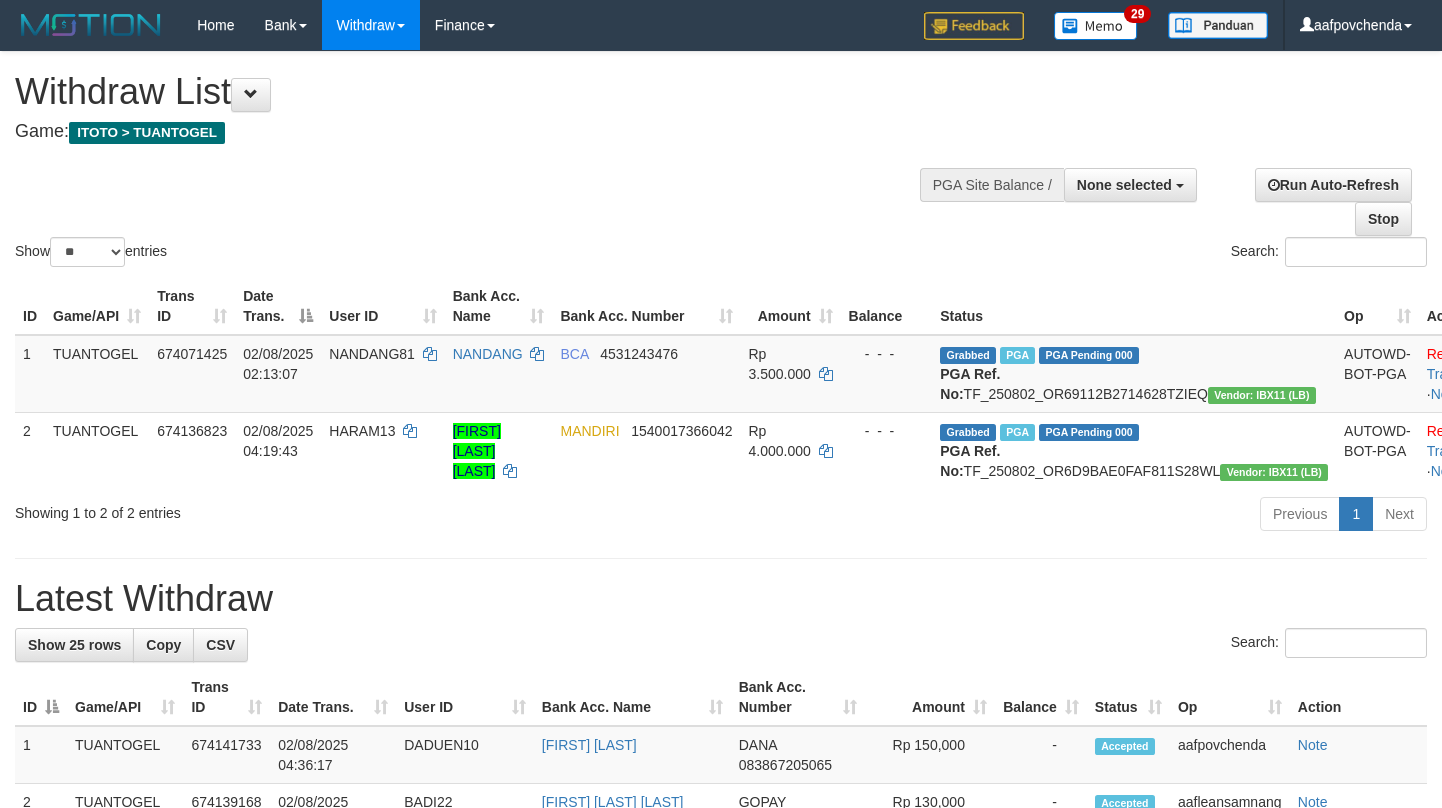 select 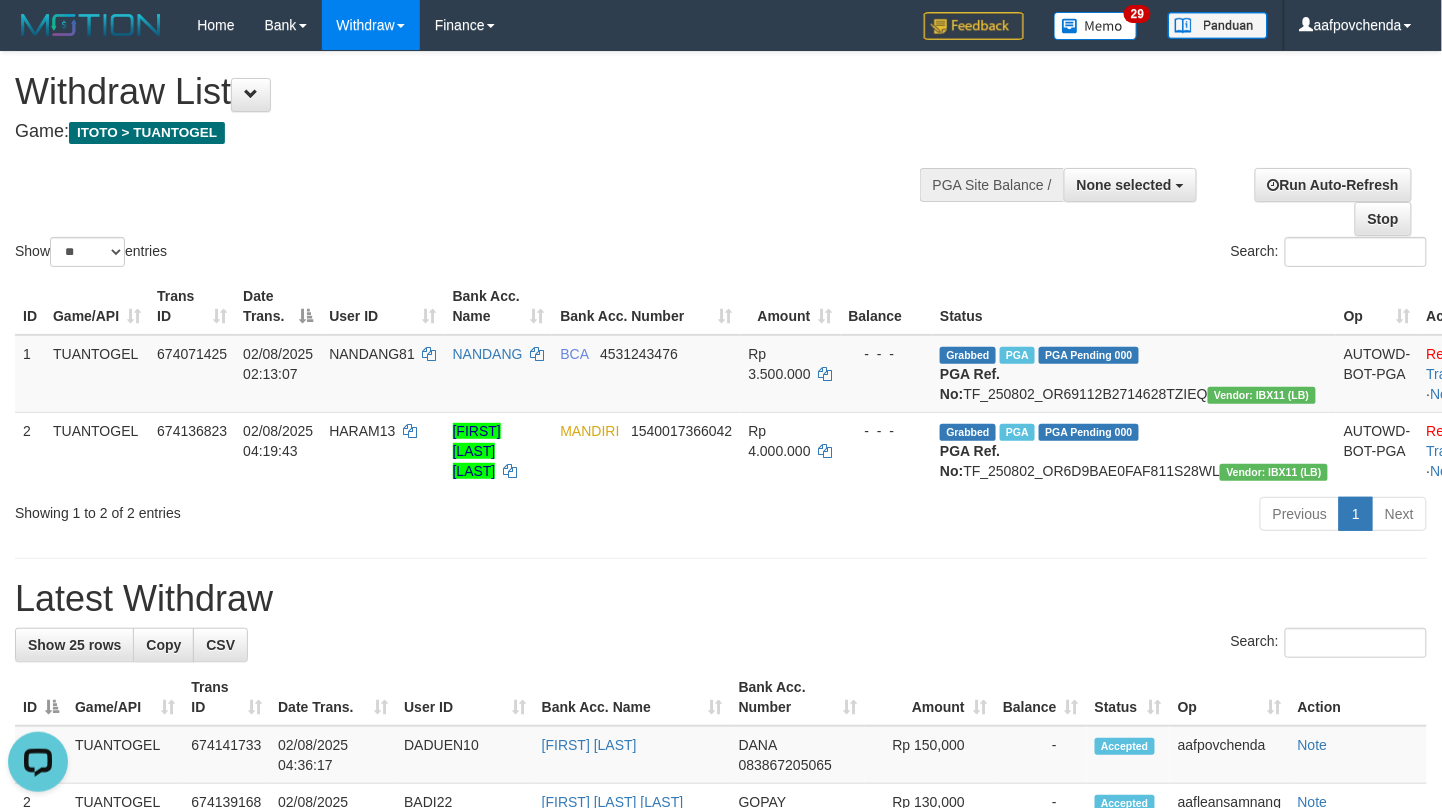 scroll, scrollTop: 0, scrollLeft: 0, axis: both 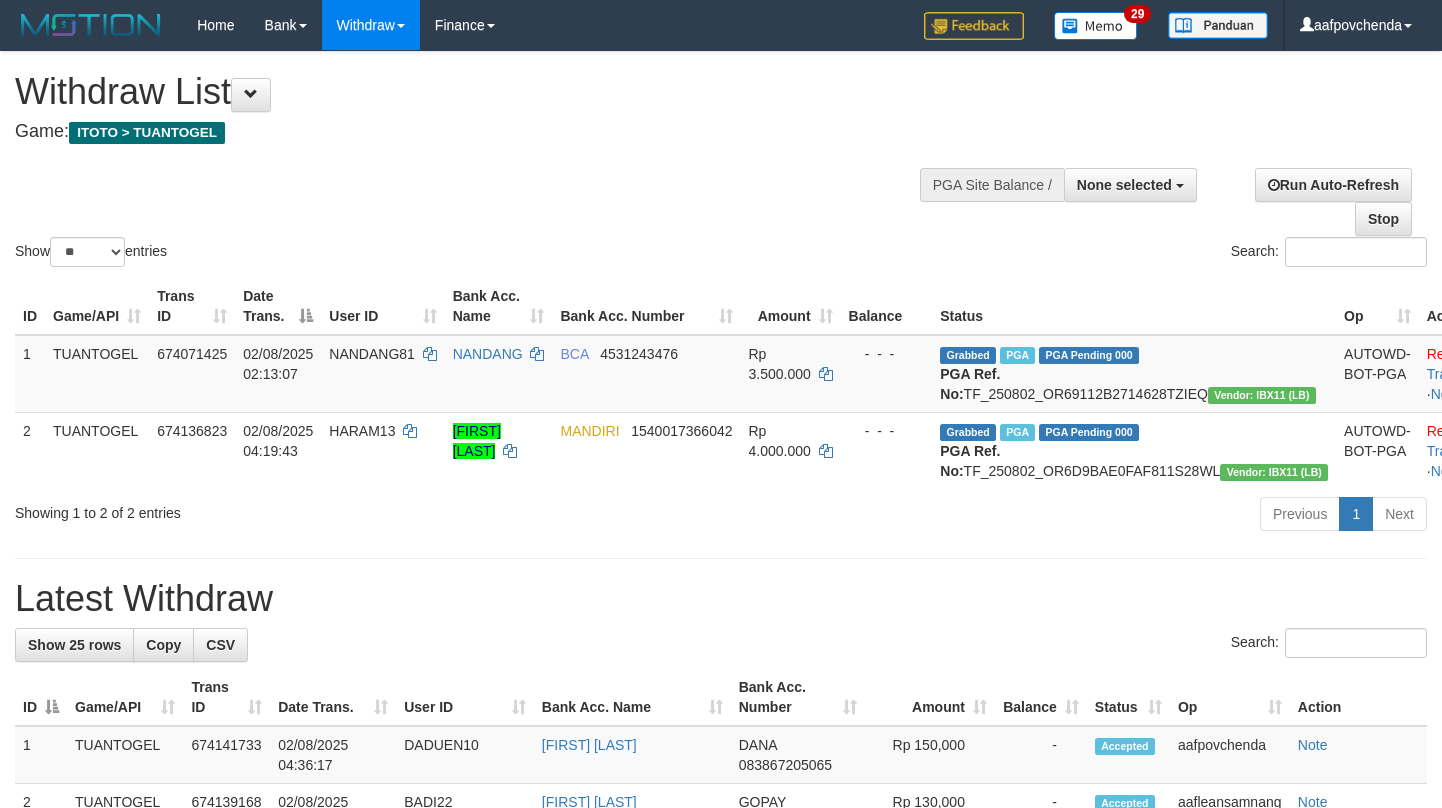select 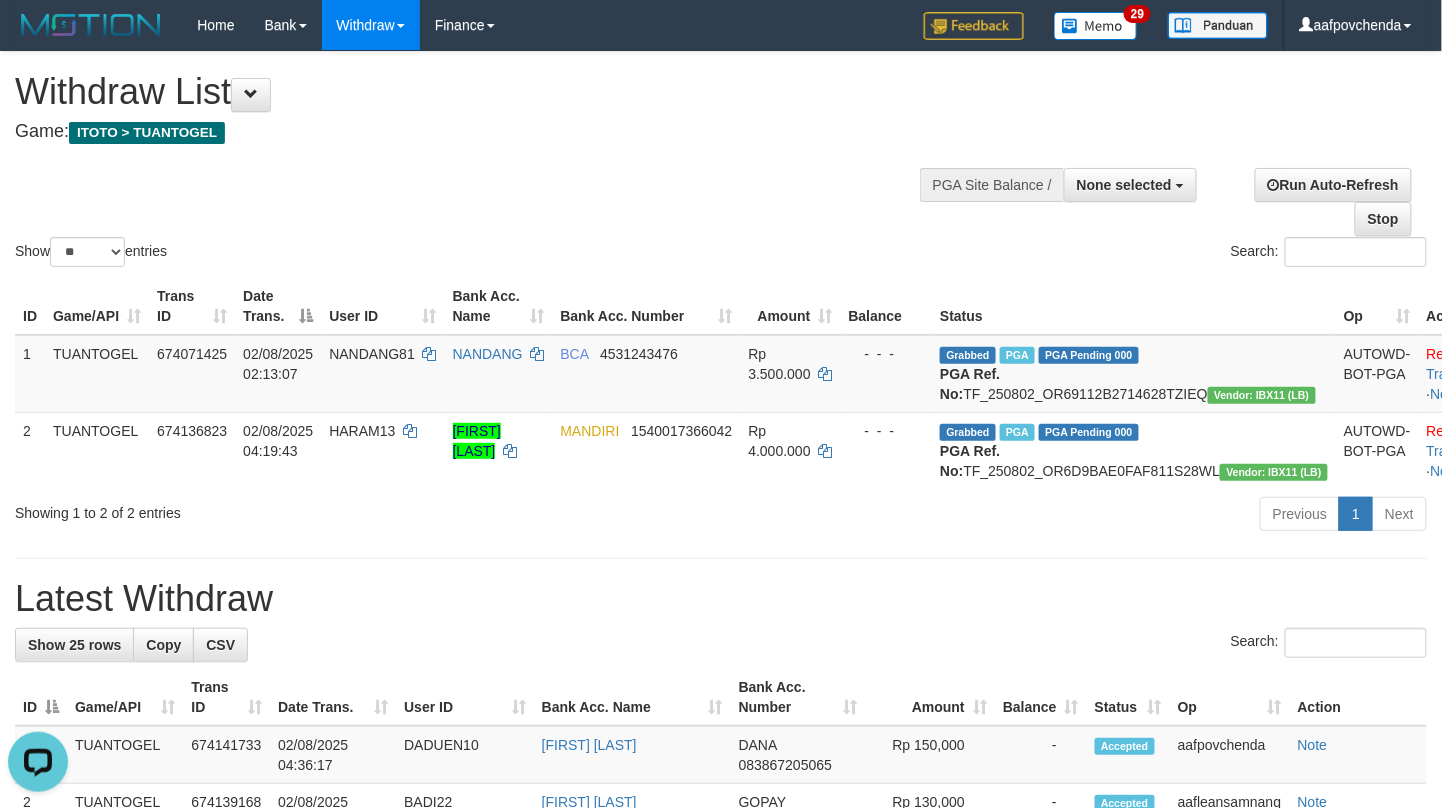 scroll, scrollTop: 0, scrollLeft: 0, axis: both 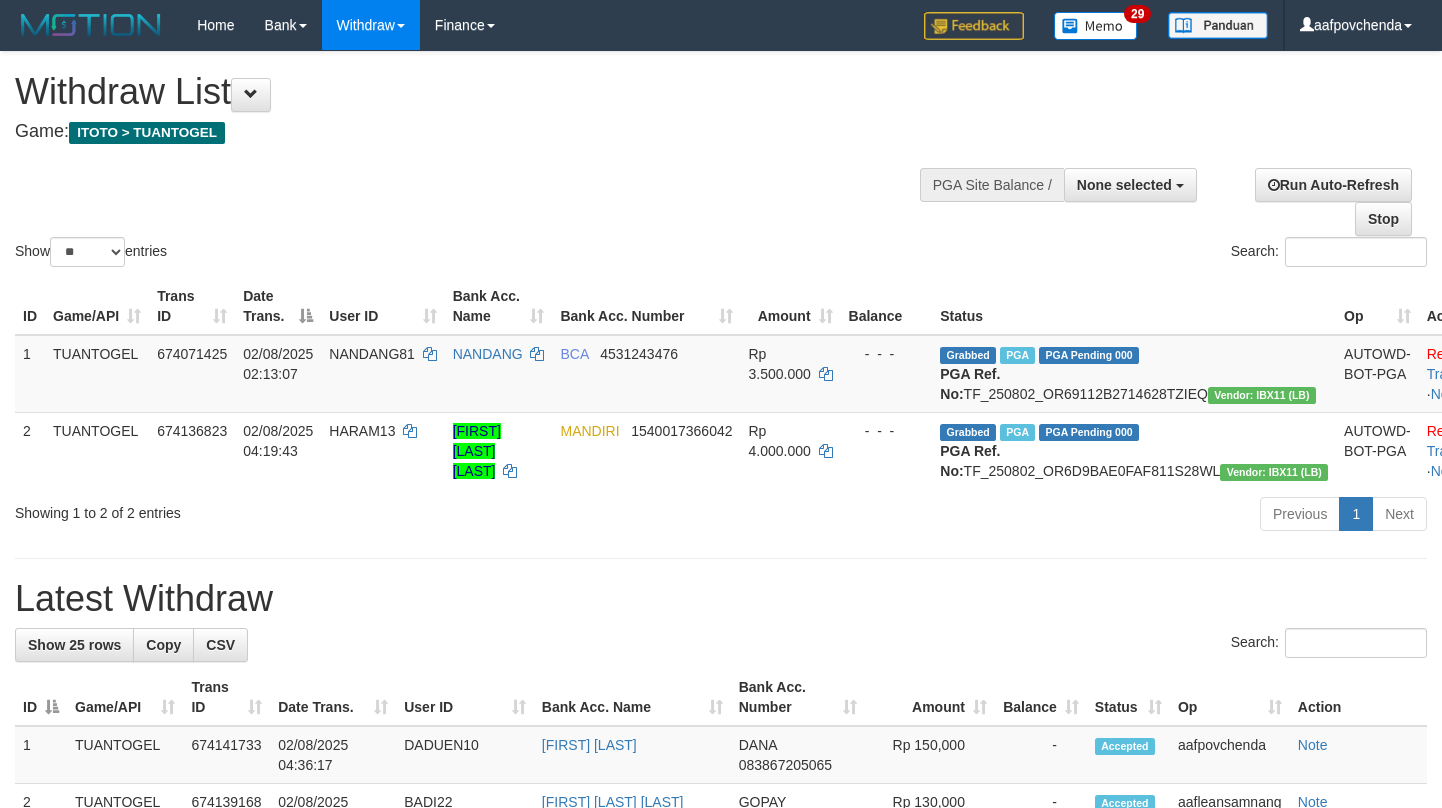 select 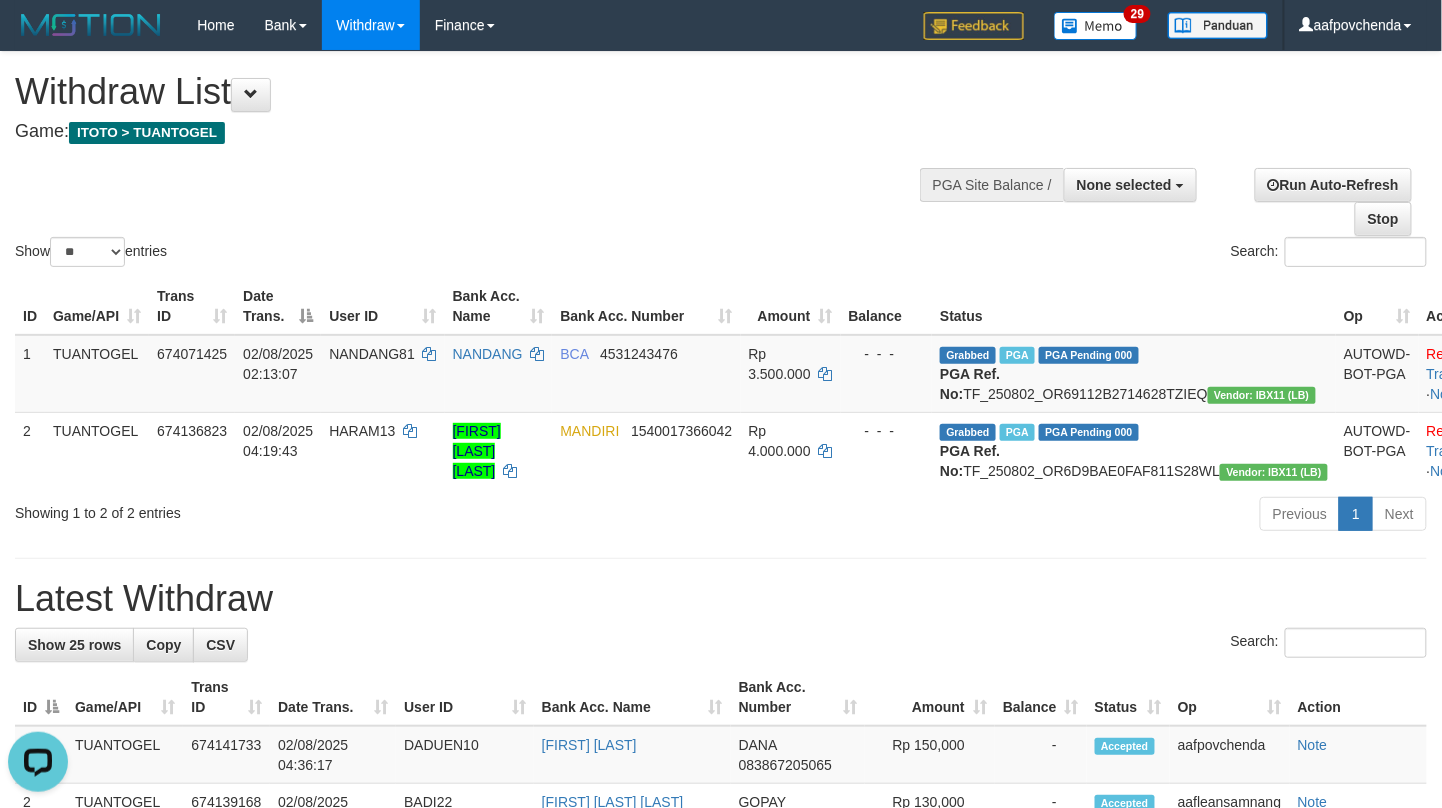 scroll, scrollTop: 0, scrollLeft: 0, axis: both 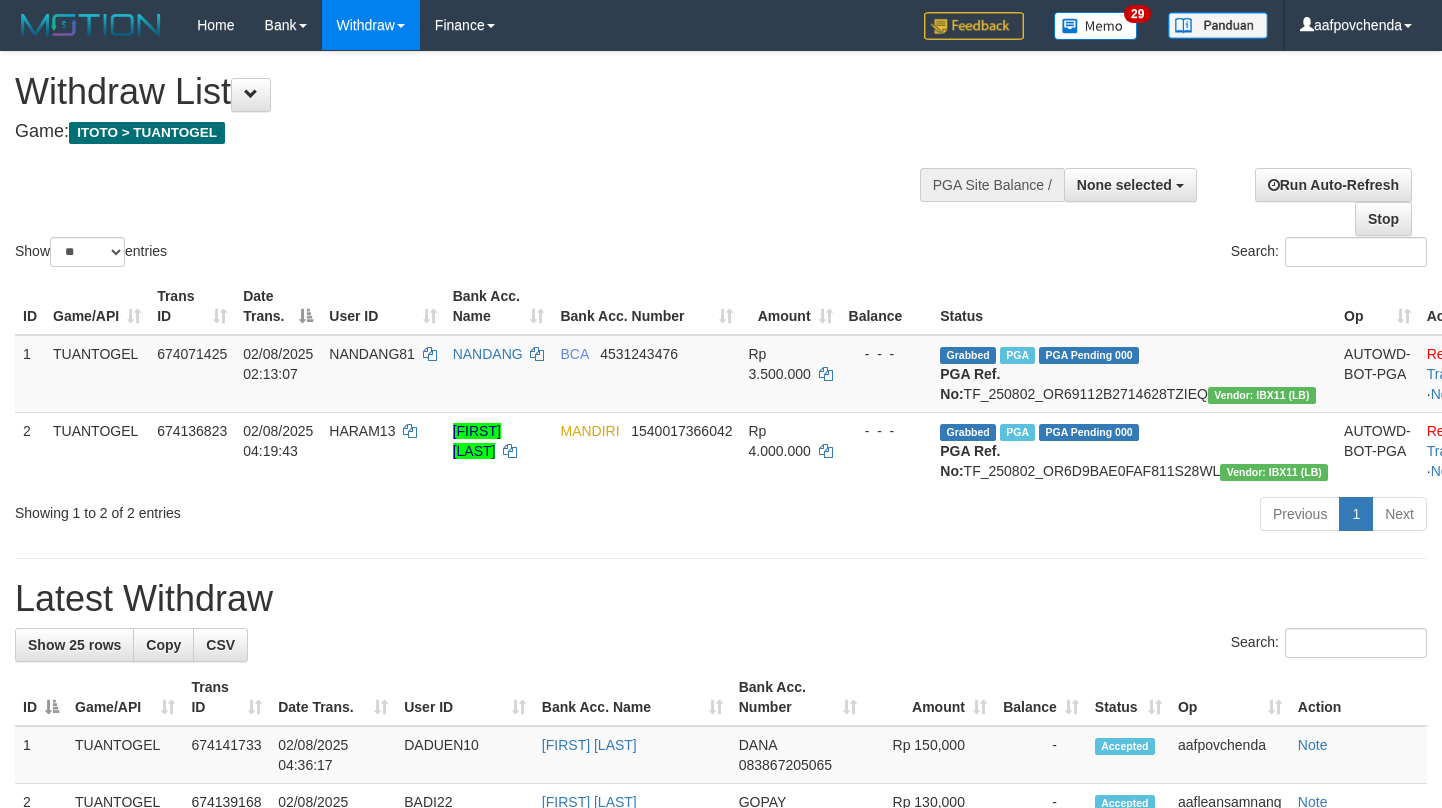 select 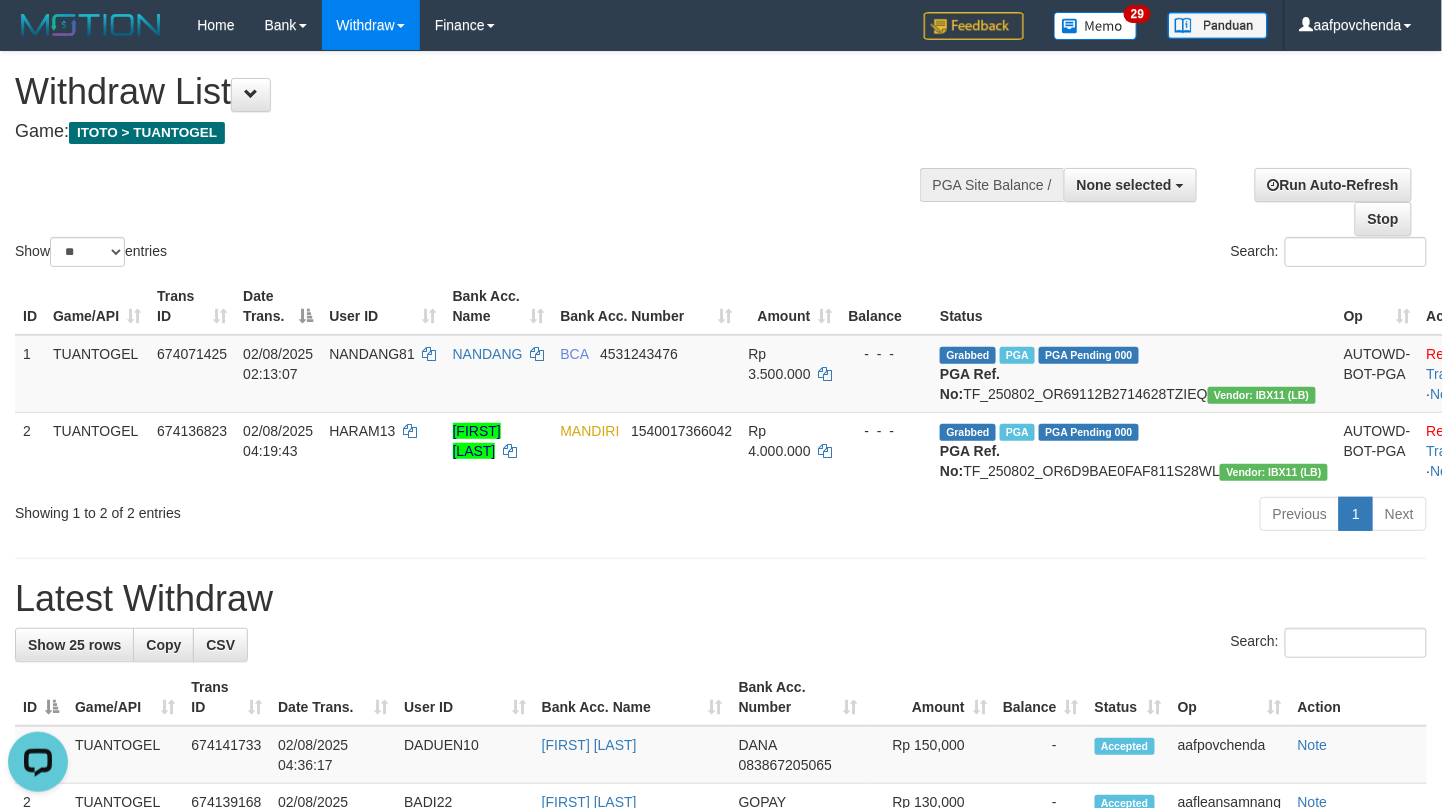 scroll, scrollTop: 0, scrollLeft: 0, axis: both 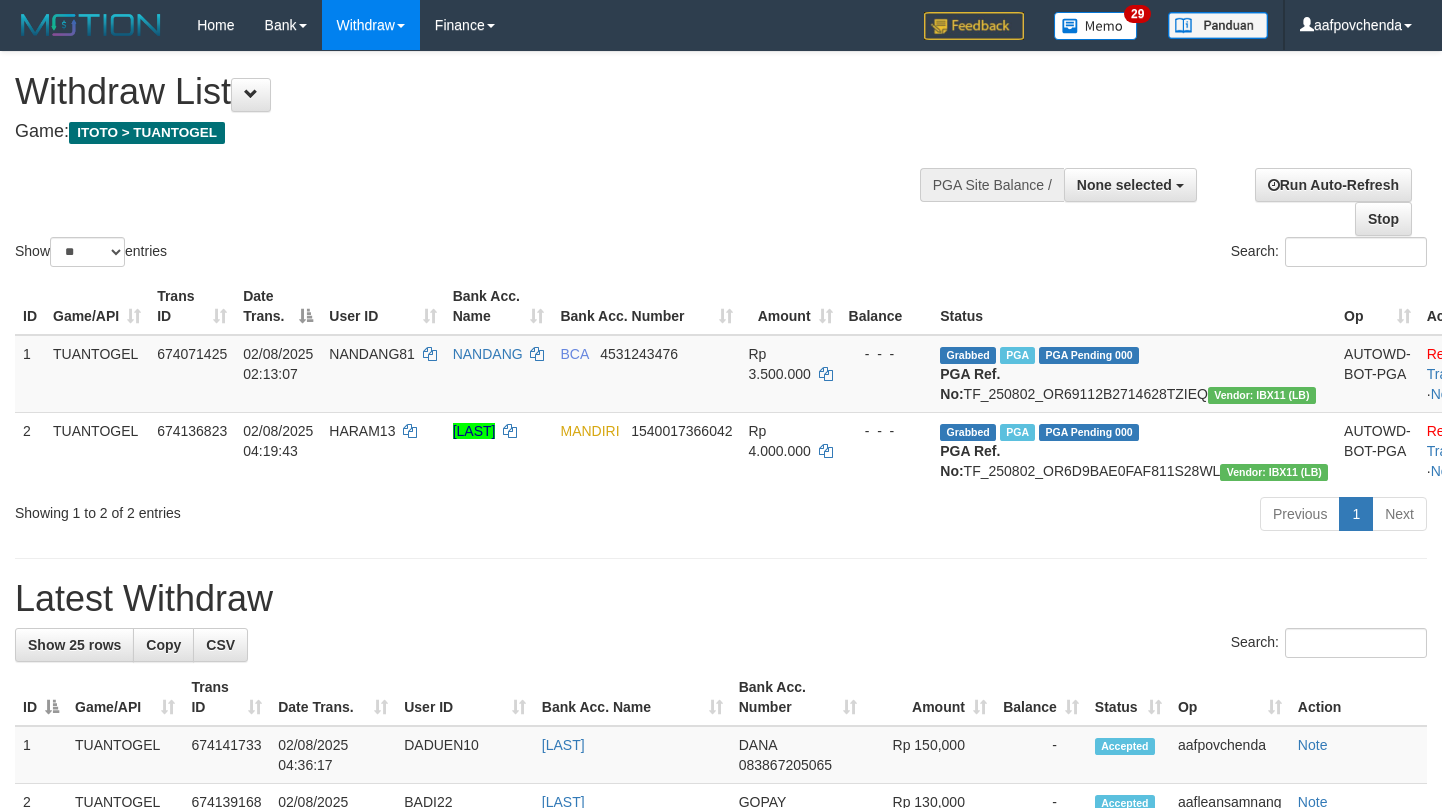 select 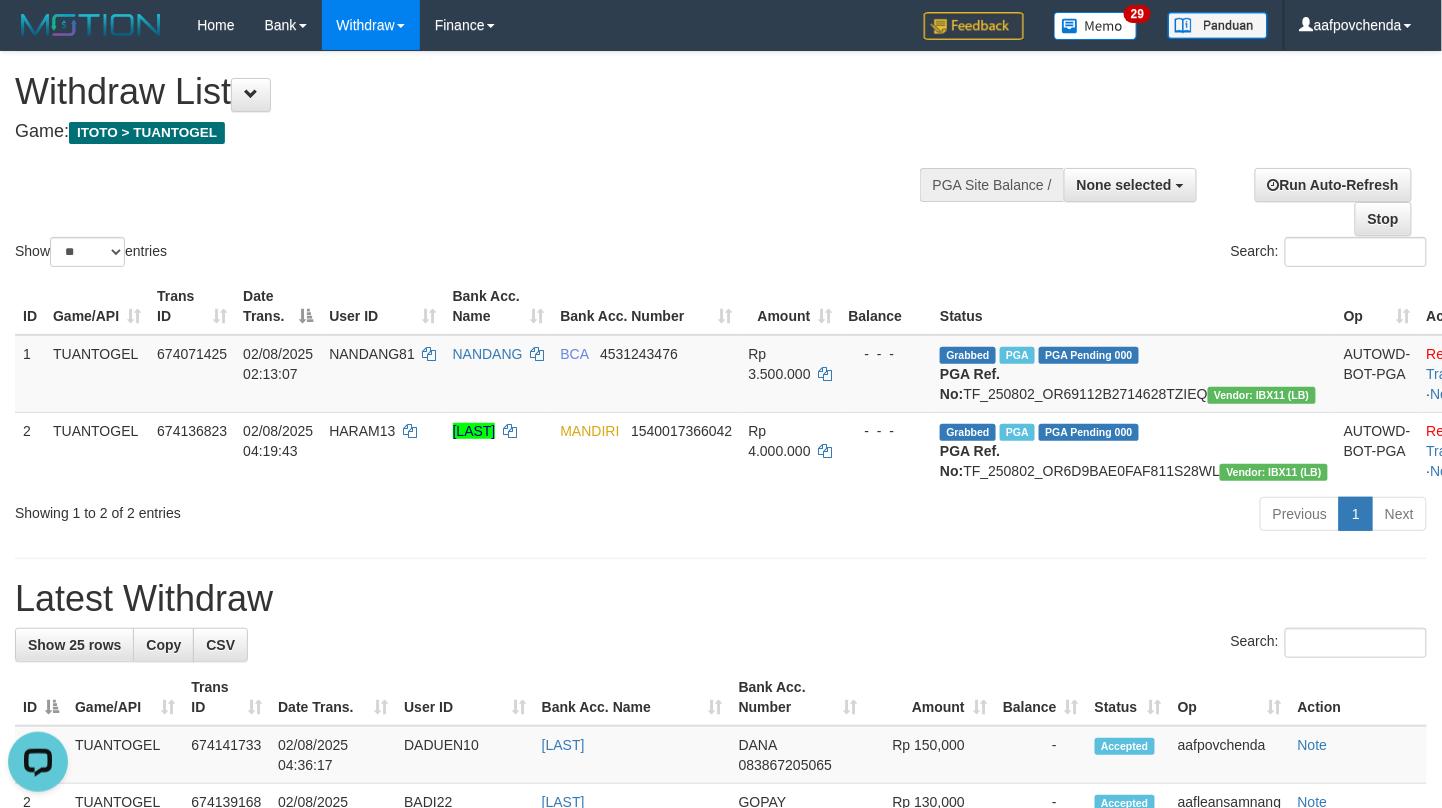 scroll, scrollTop: 0, scrollLeft: 0, axis: both 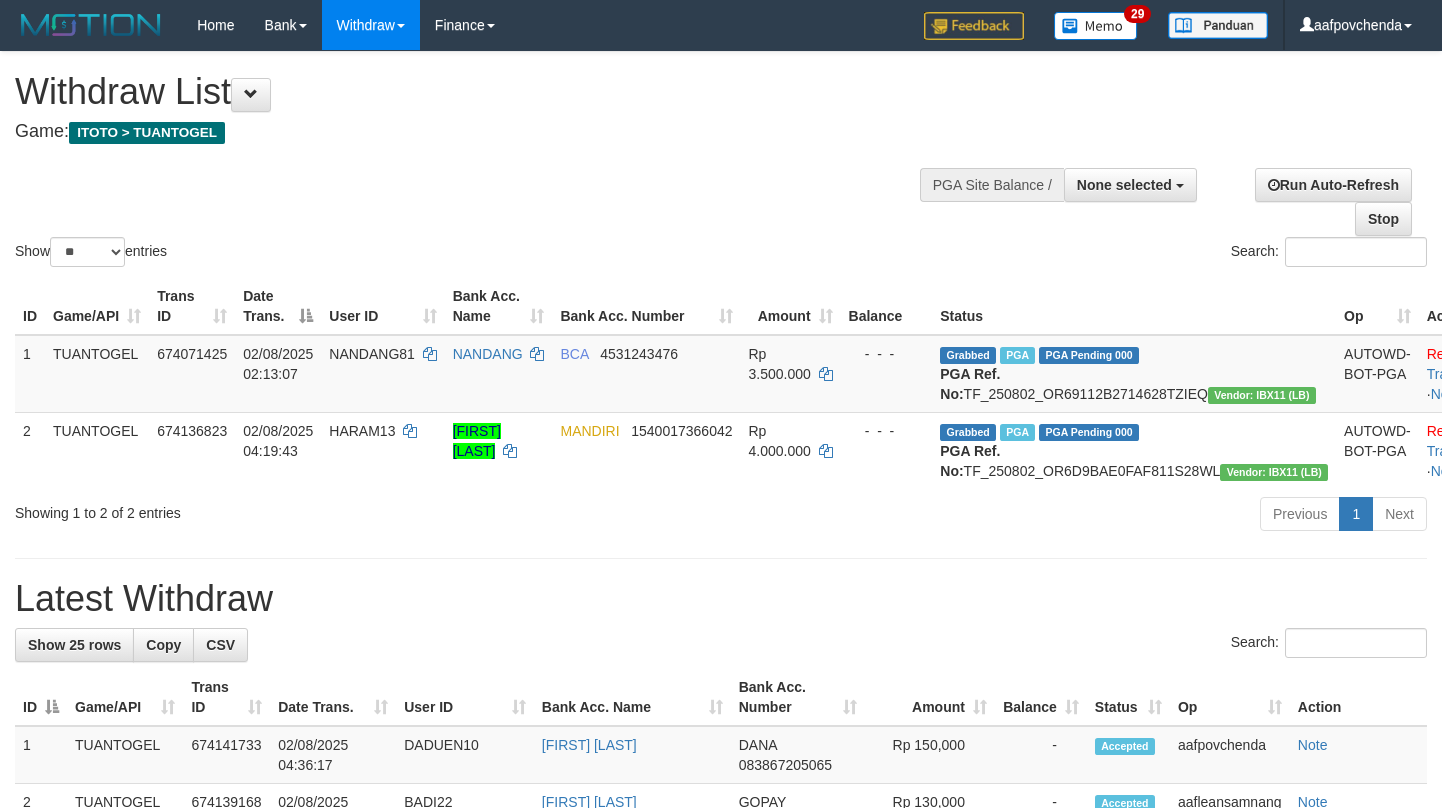 select 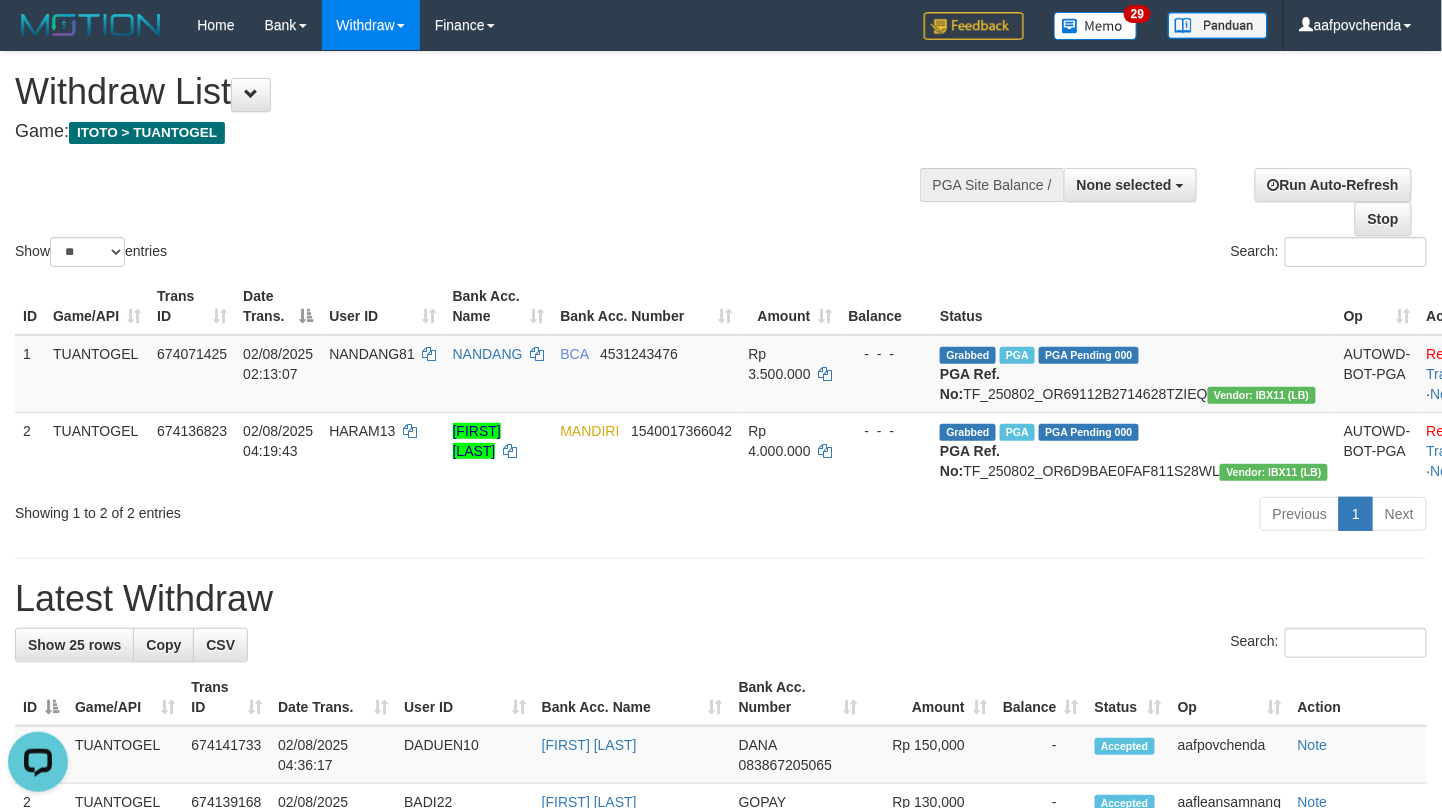 scroll, scrollTop: 0, scrollLeft: 0, axis: both 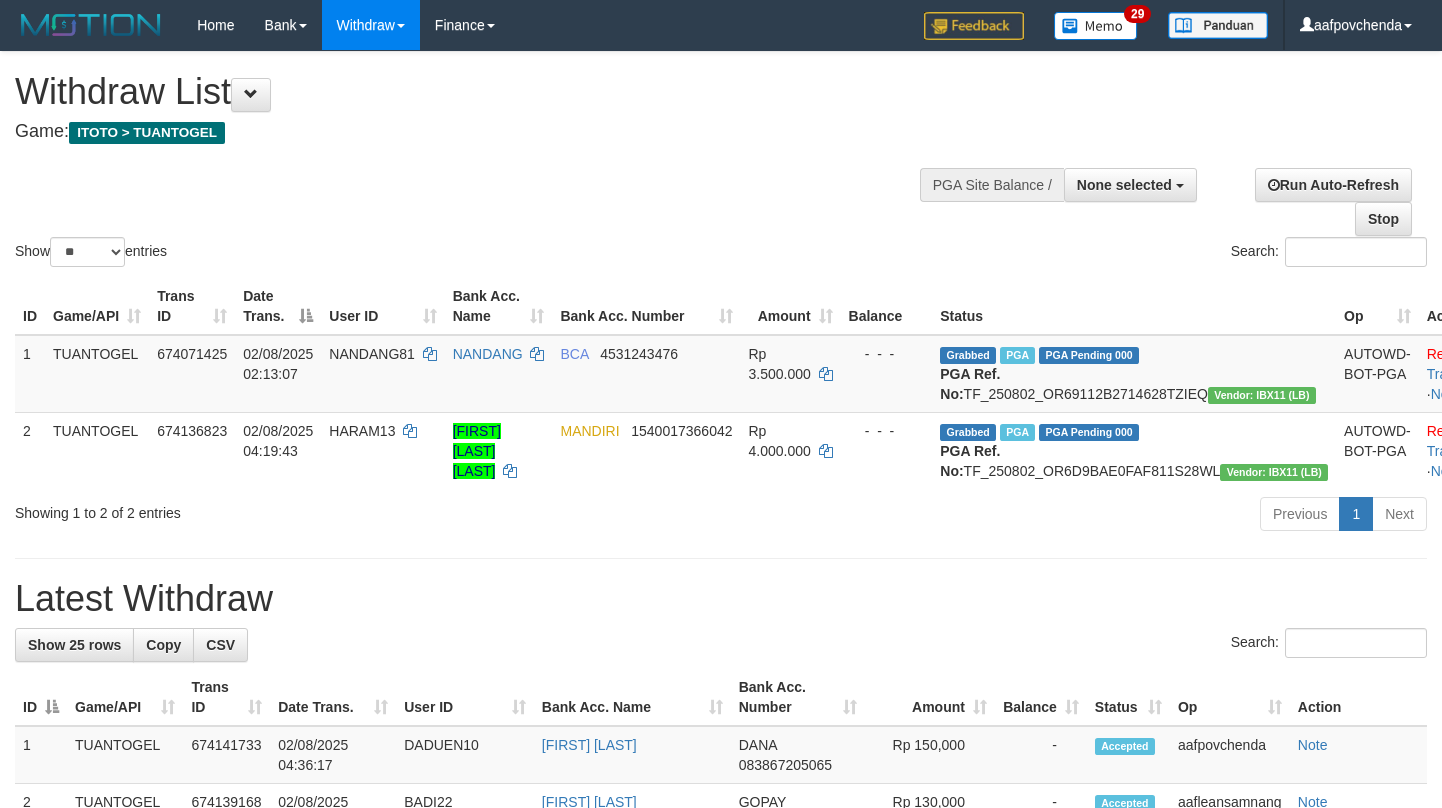 select 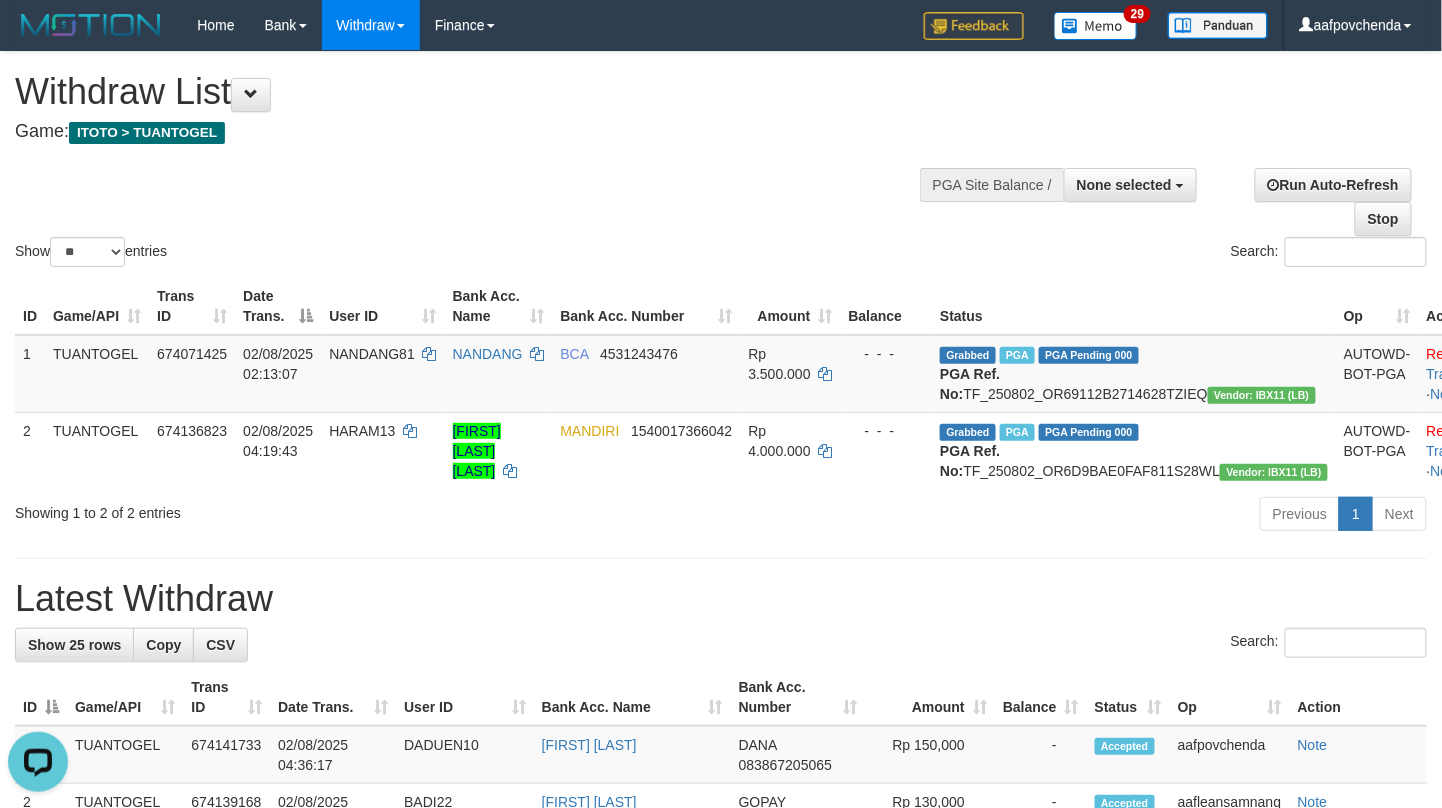 scroll, scrollTop: 0, scrollLeft: 0, axis: both 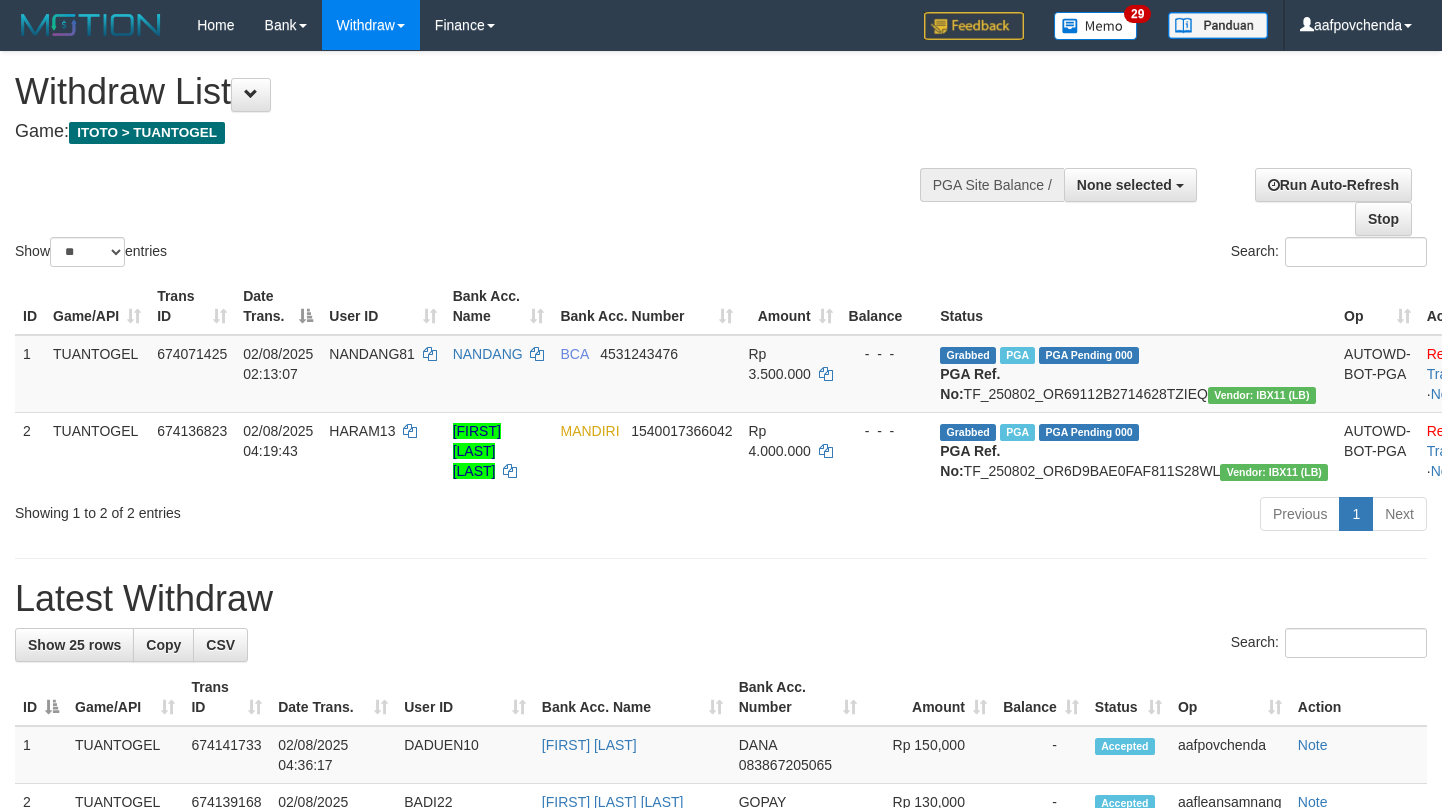 select 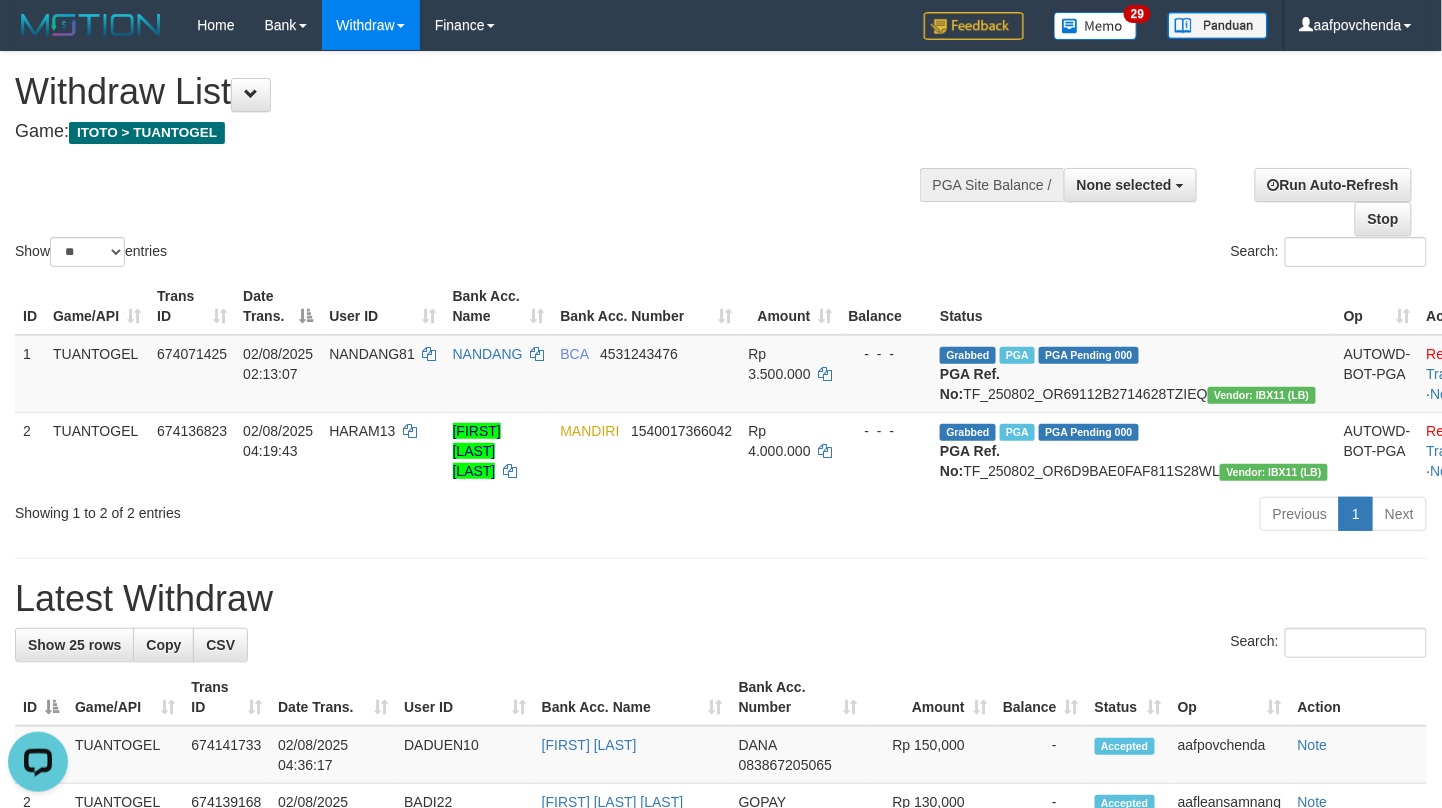 scroll, scrollTop: 0, scrollLeft: 0, axis: both 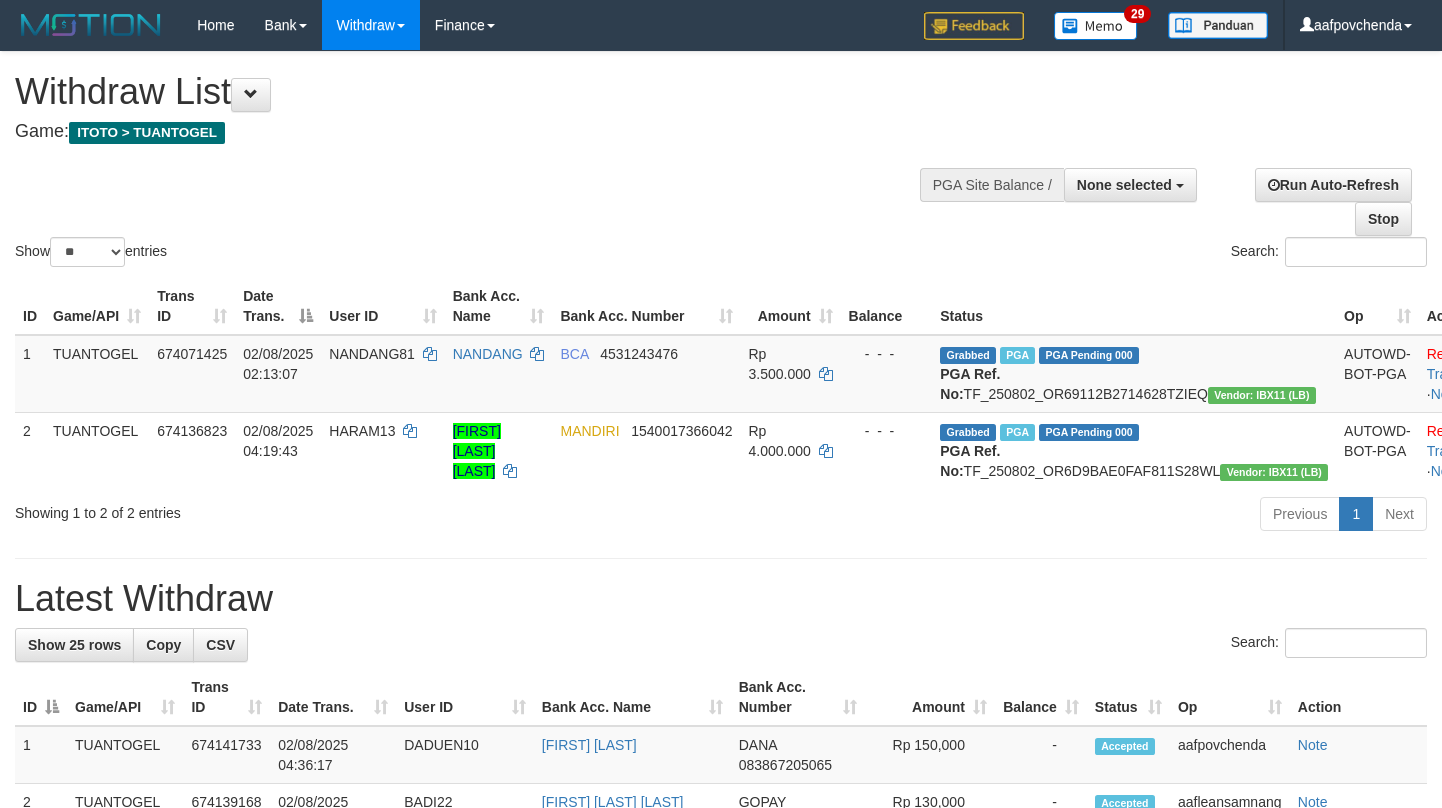 select 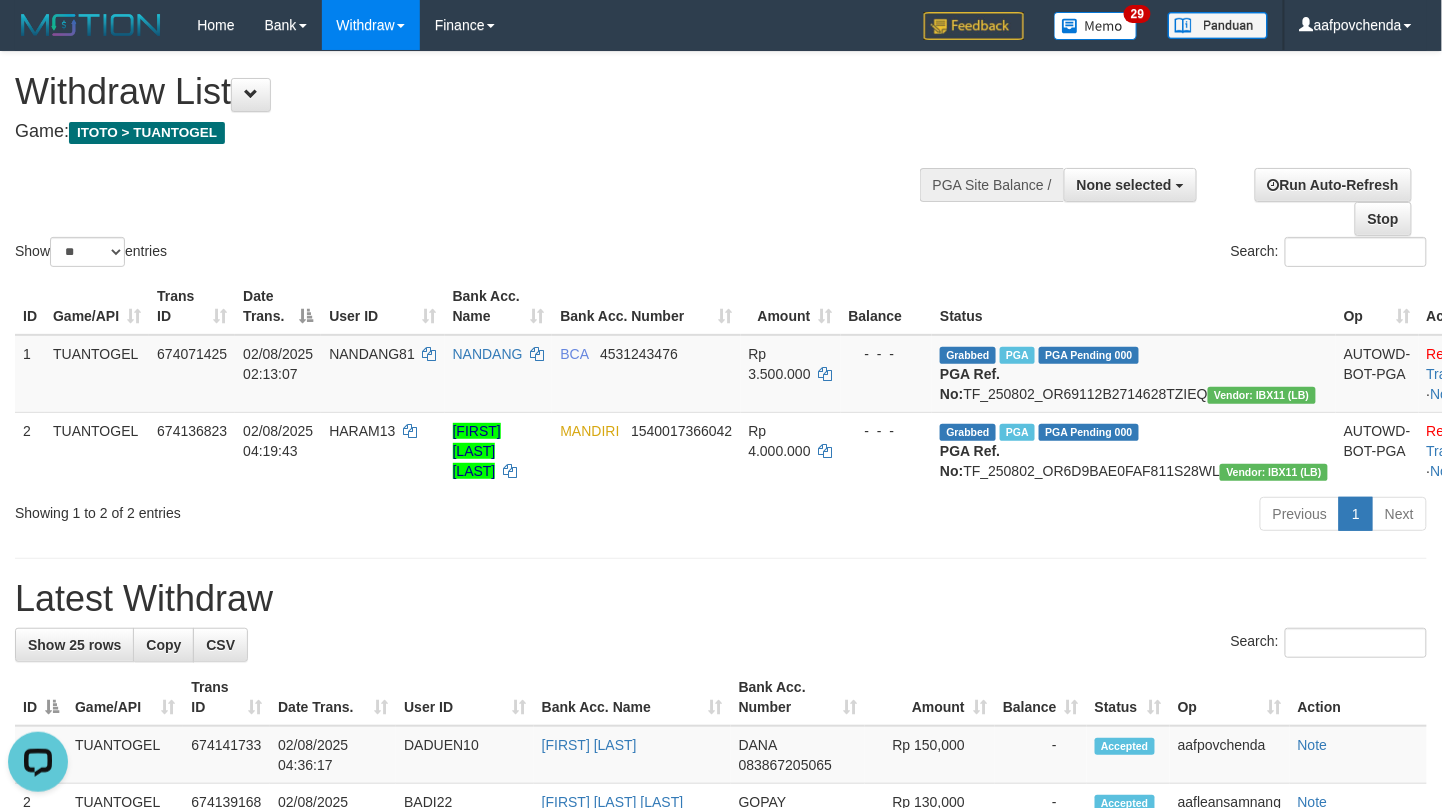 scroll, scrollTop: 0, scrollLeft: 0, axis: both 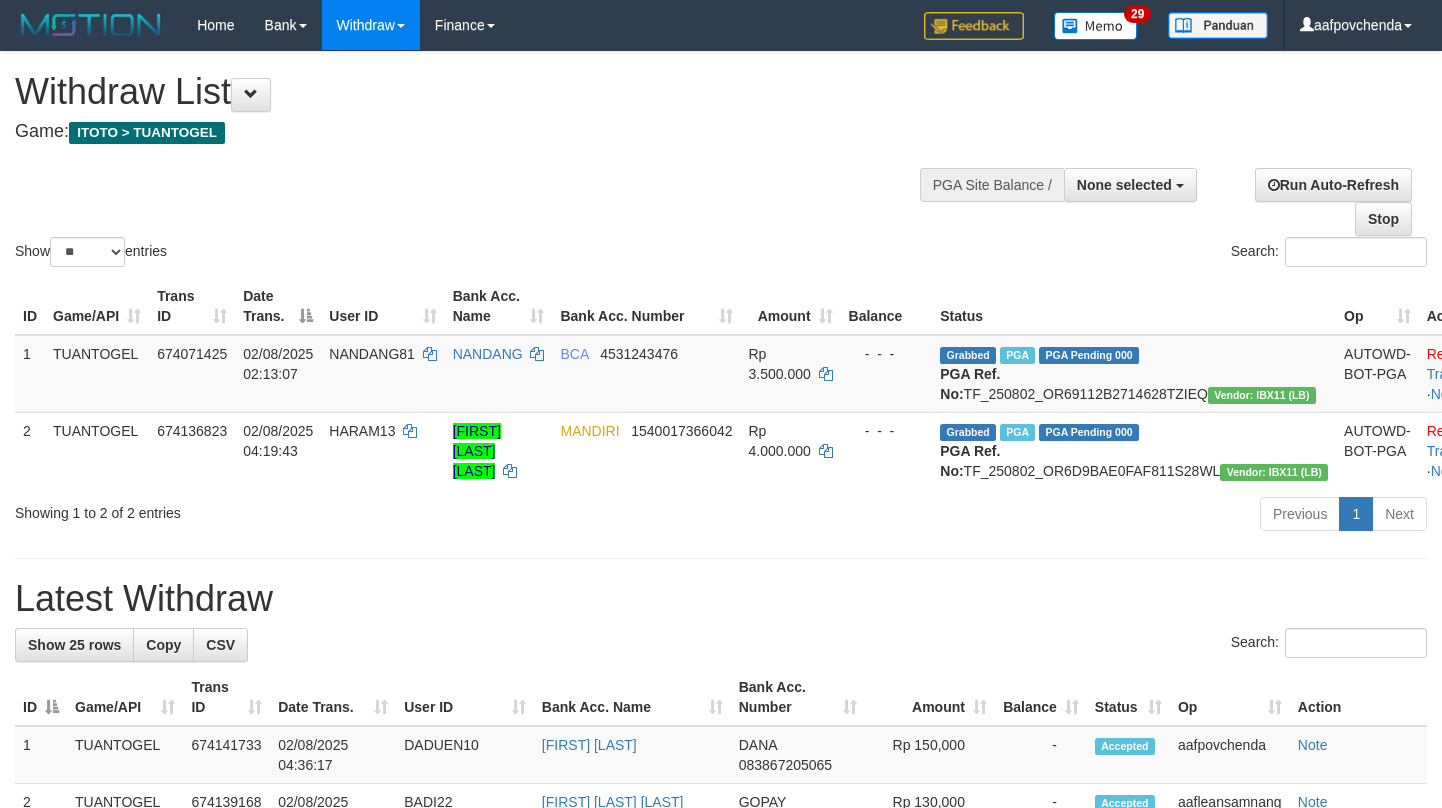 select 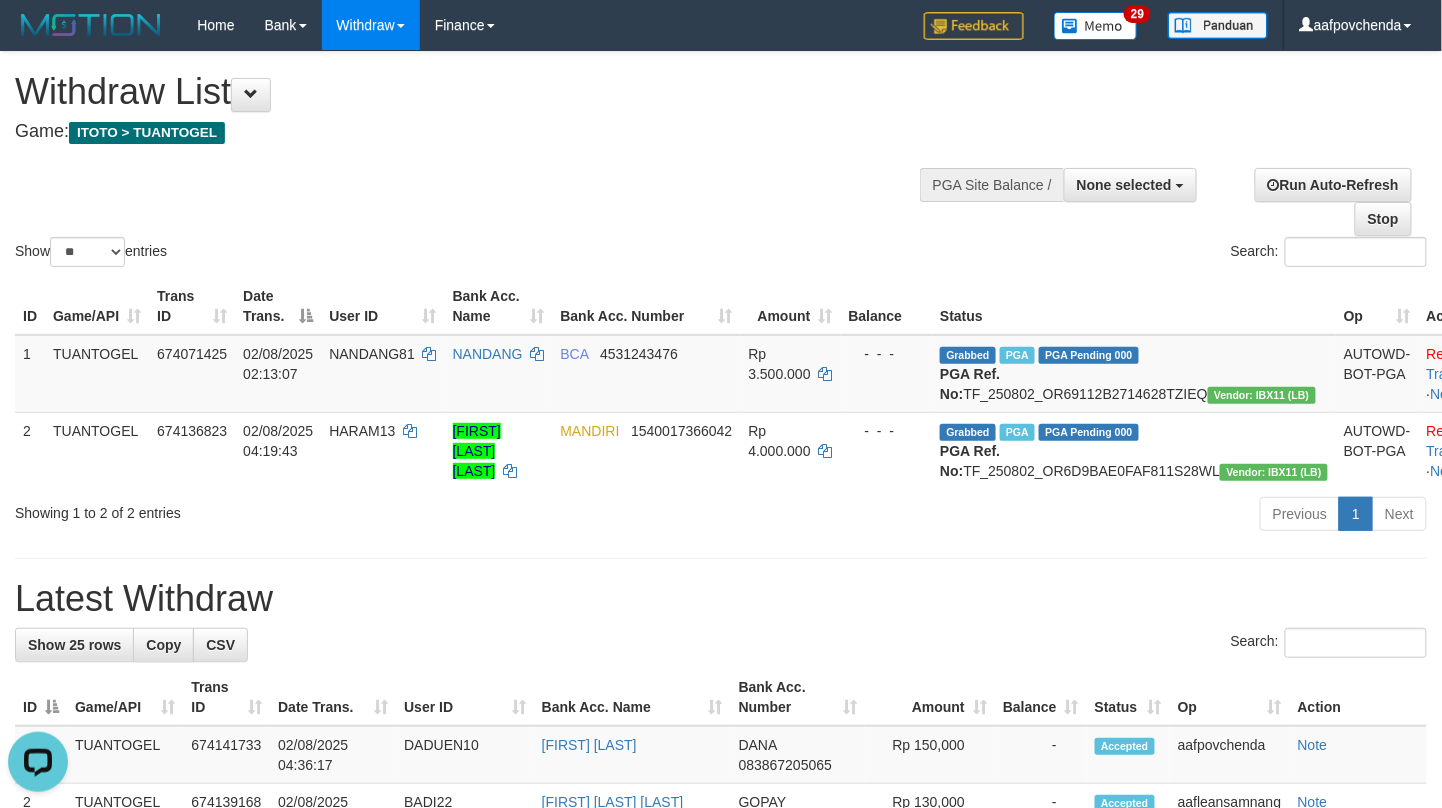 scroll, scrollTop: 0, scrollLeft: 0, axis: both 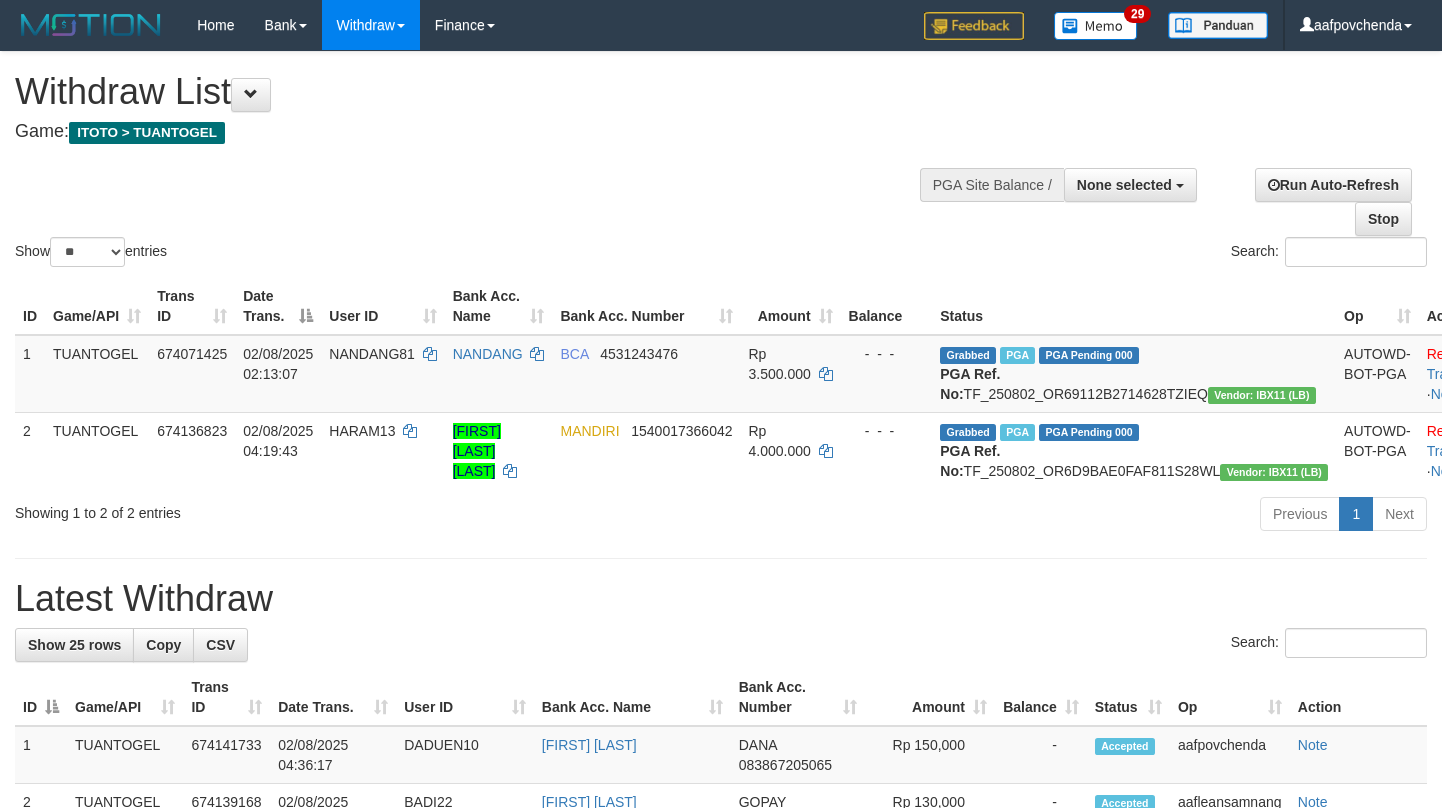 select 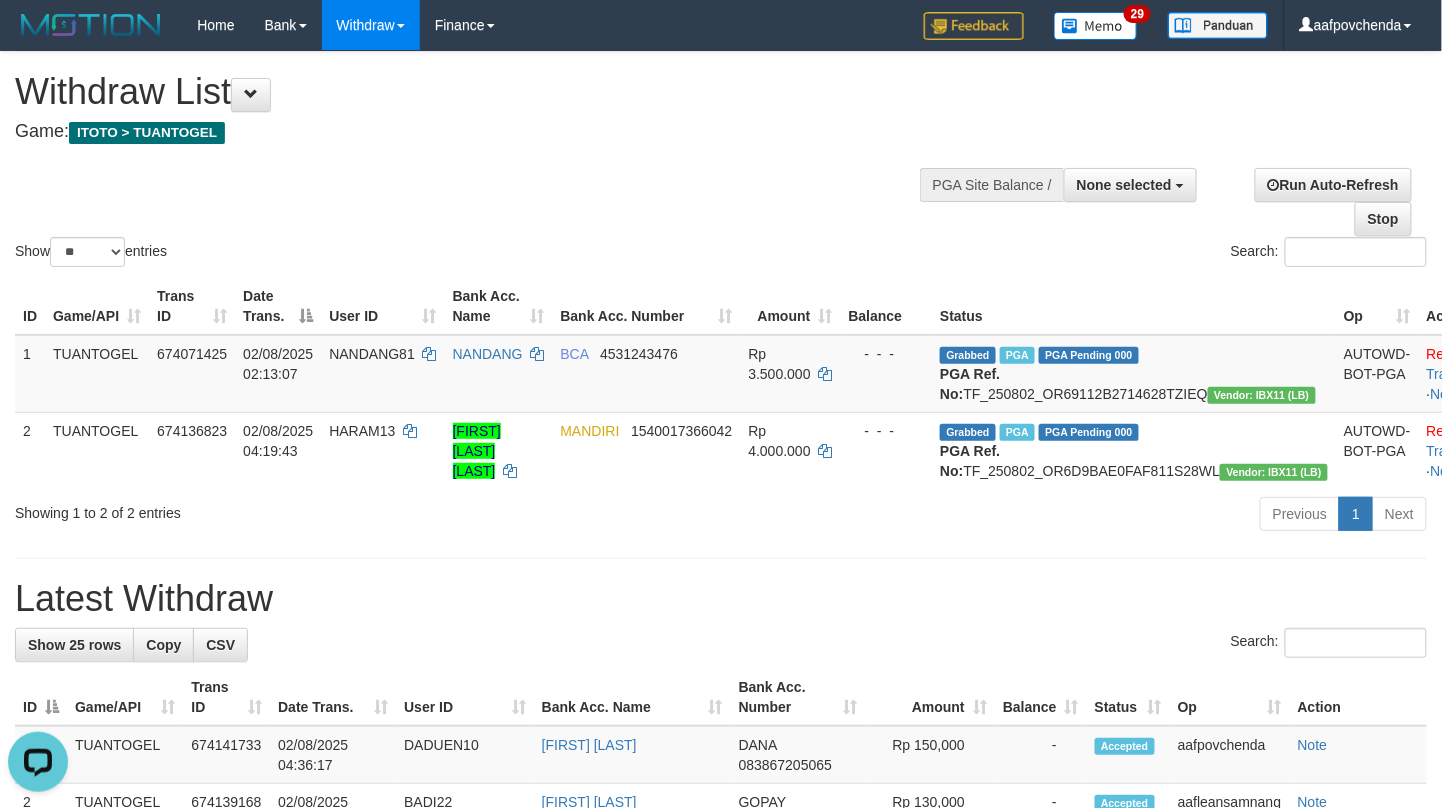 scroll, scrollTop: 0, scrollLeft: 0, axis: both 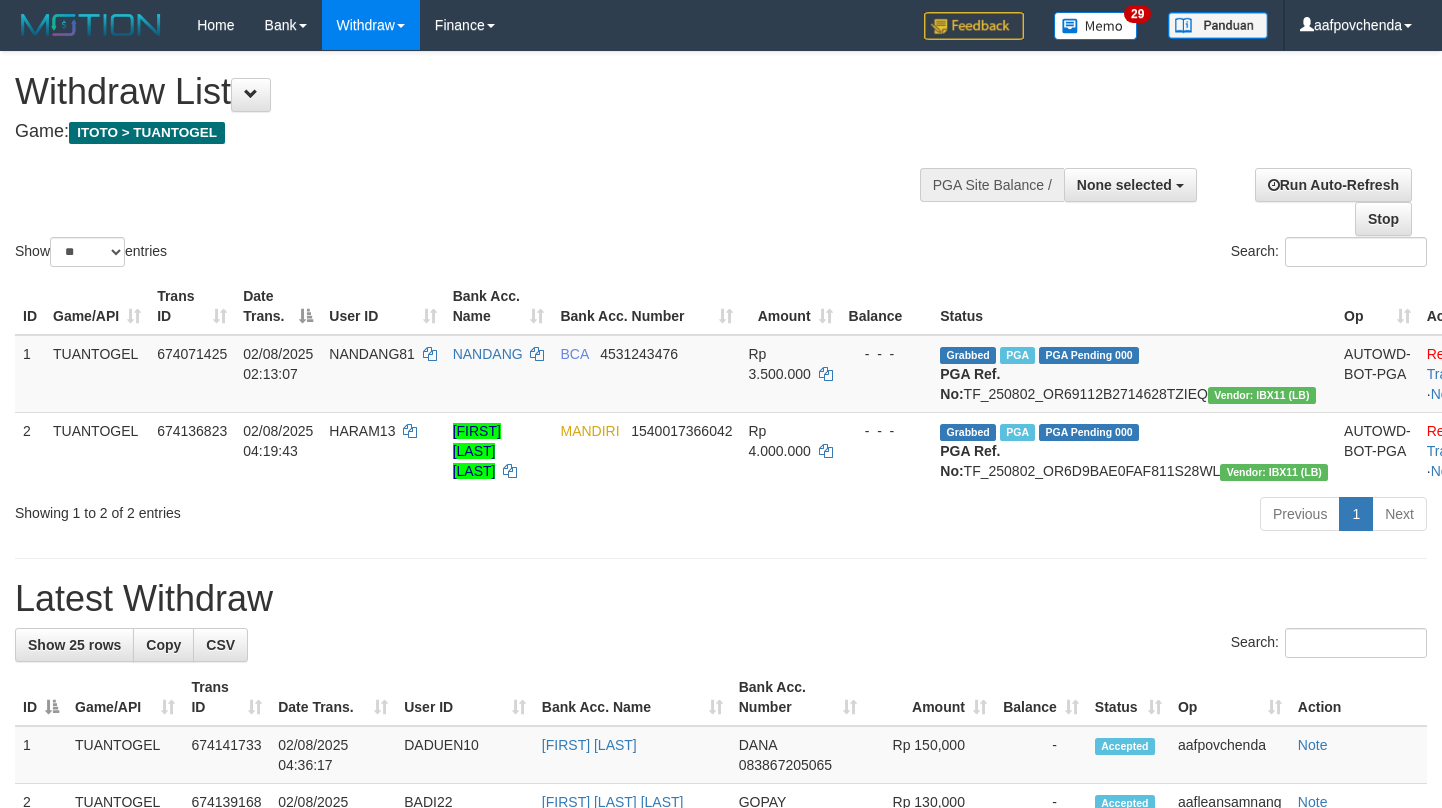 select 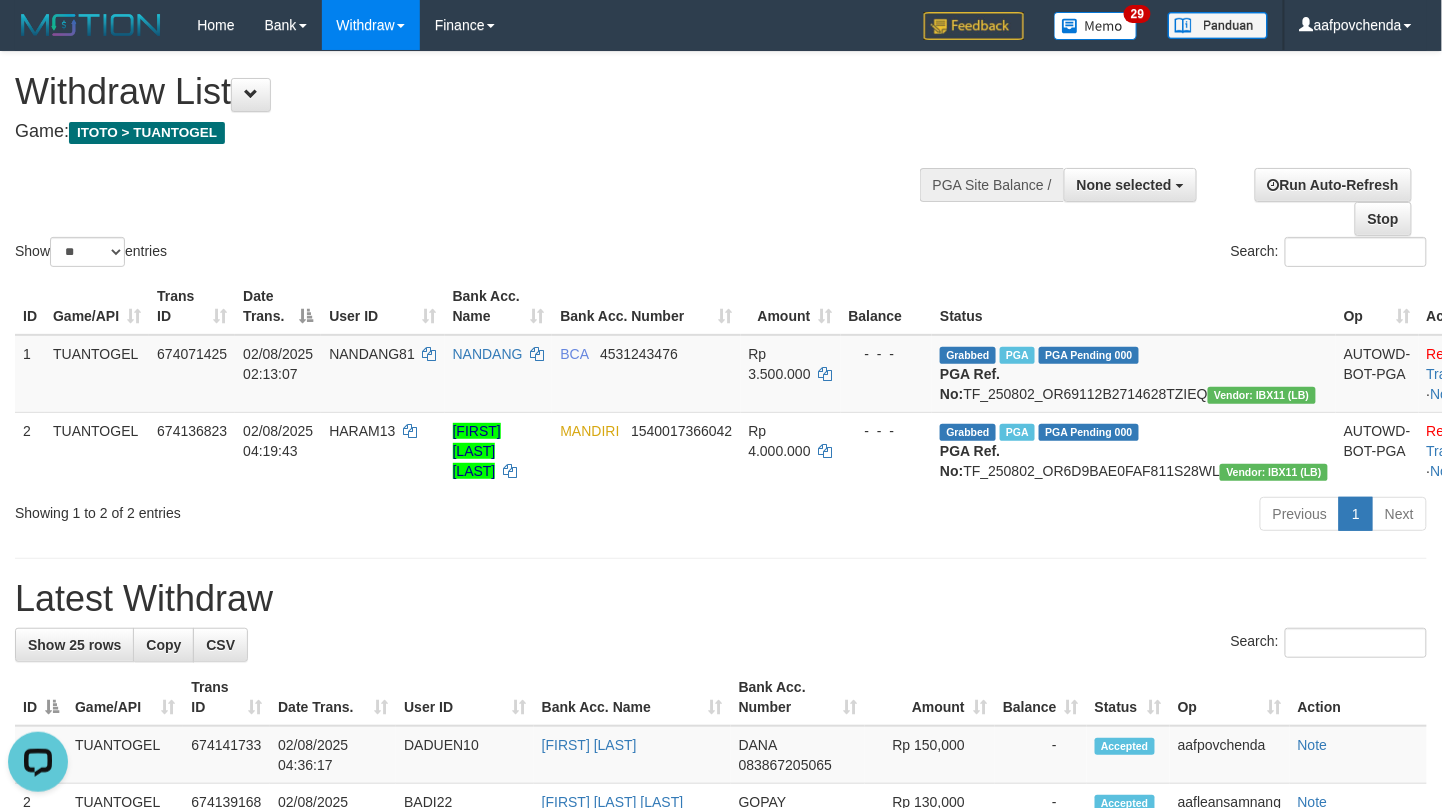 scroll, scrollTop: 0, scrollLeft: 0, axis: both 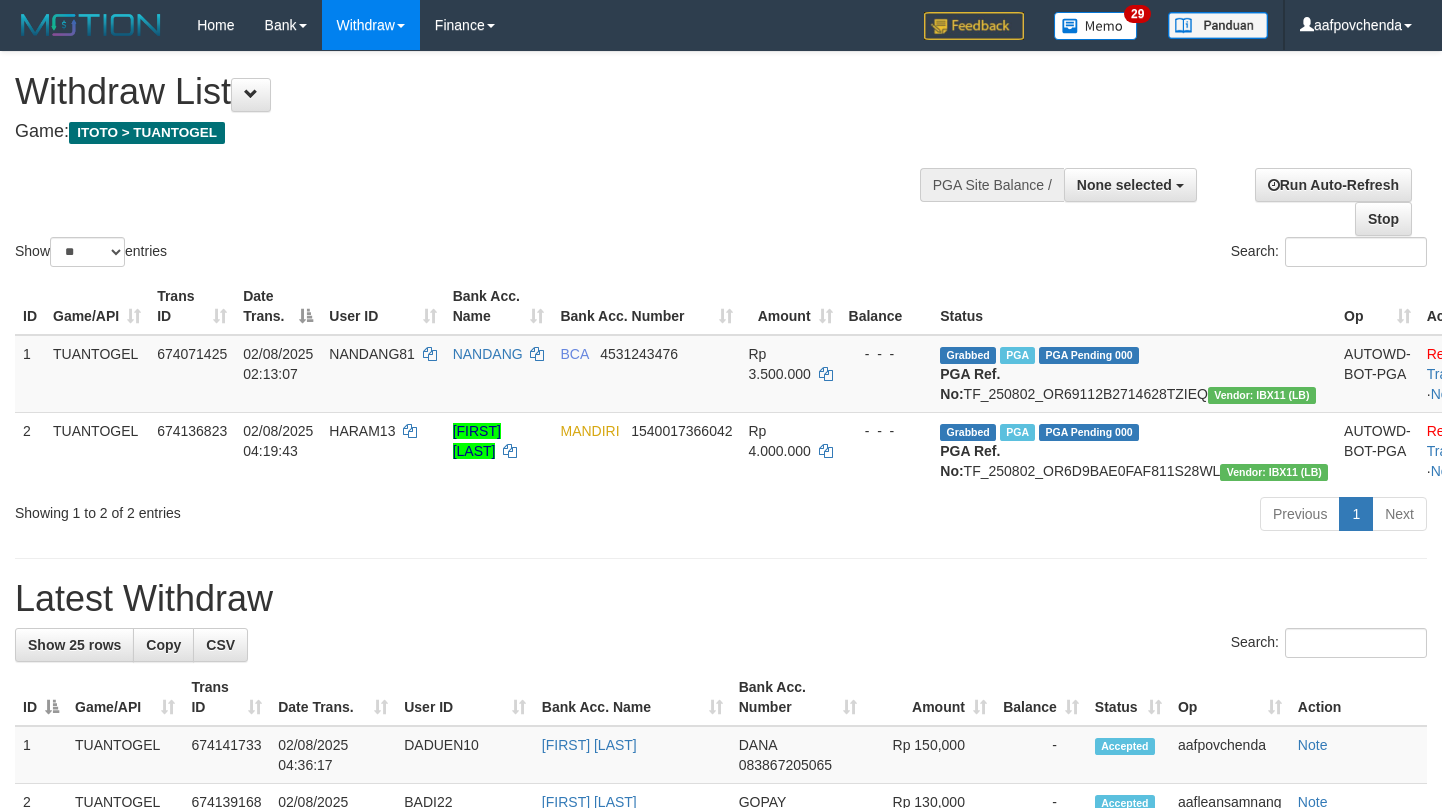 select 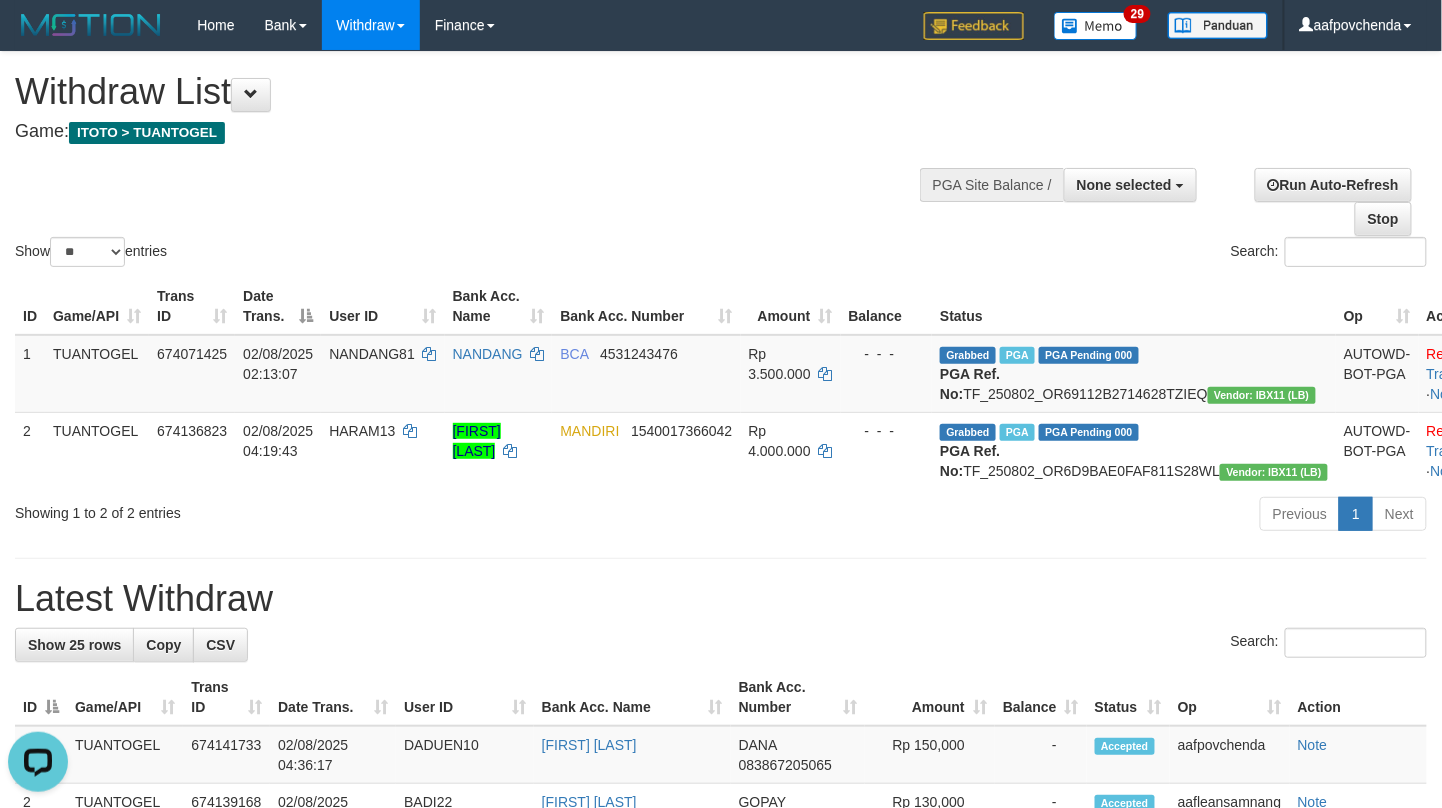 scroll, scrollTop: 0, scrollLeft: 0, axis: both 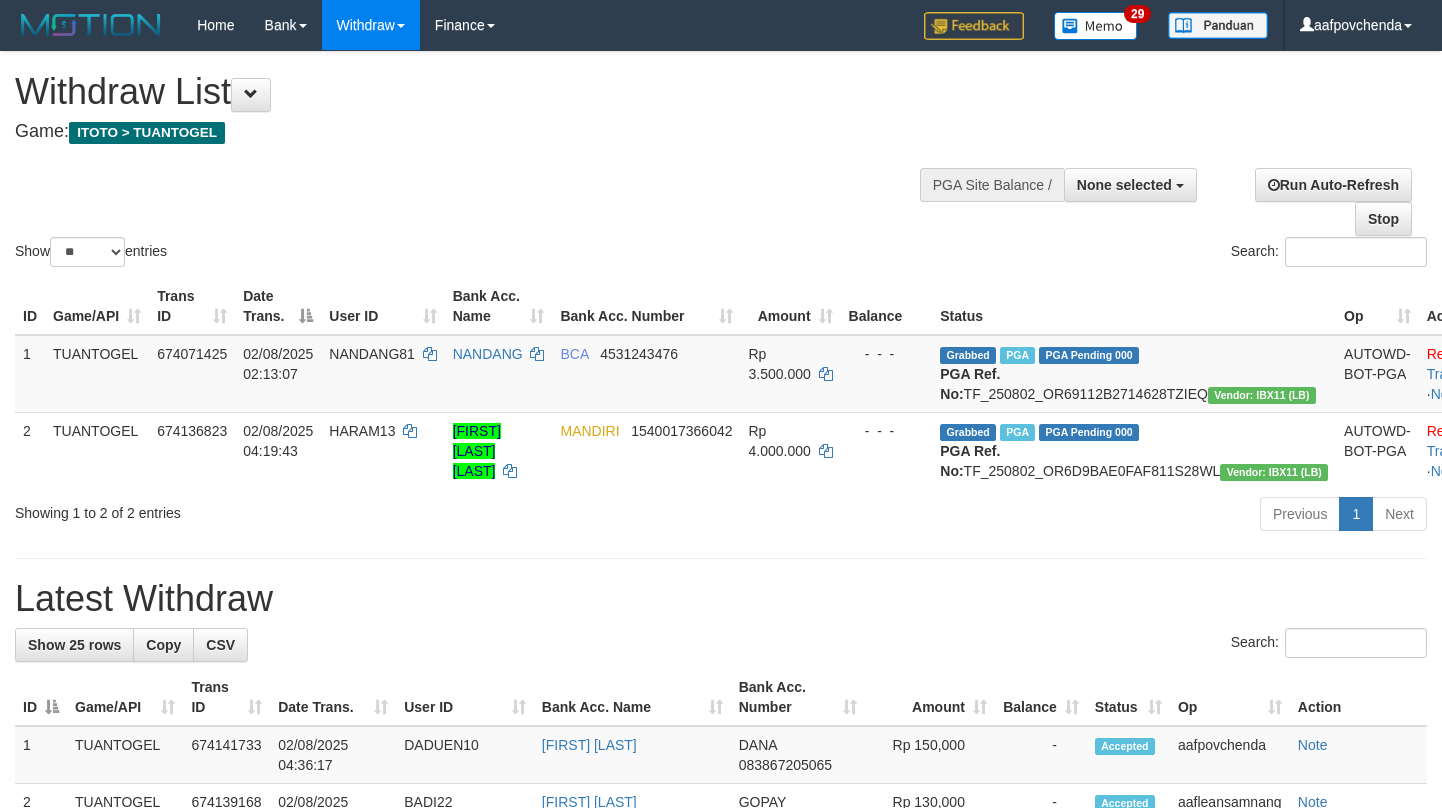 select 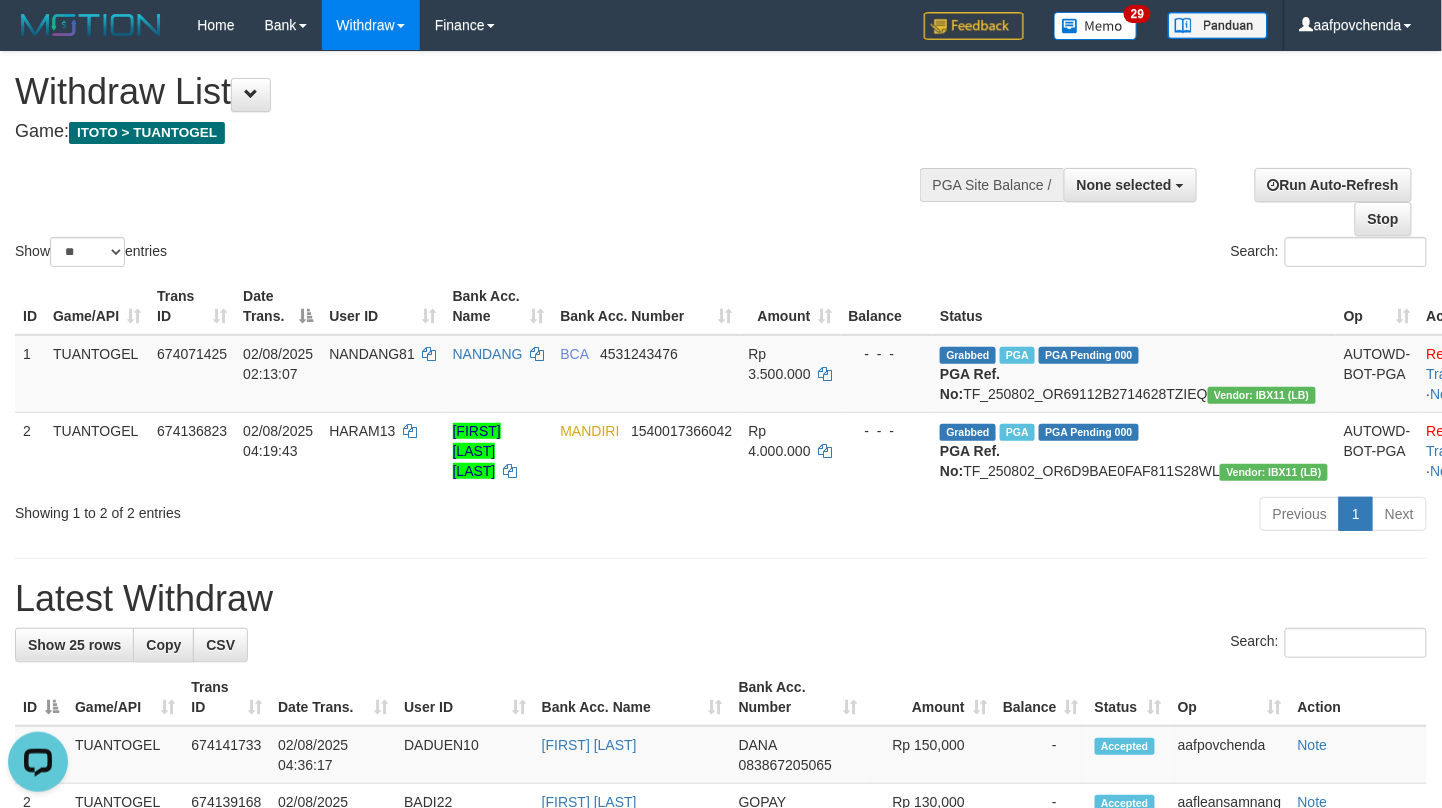 scroll, scrollTop: 0, scrollLeft: 0, axis: both 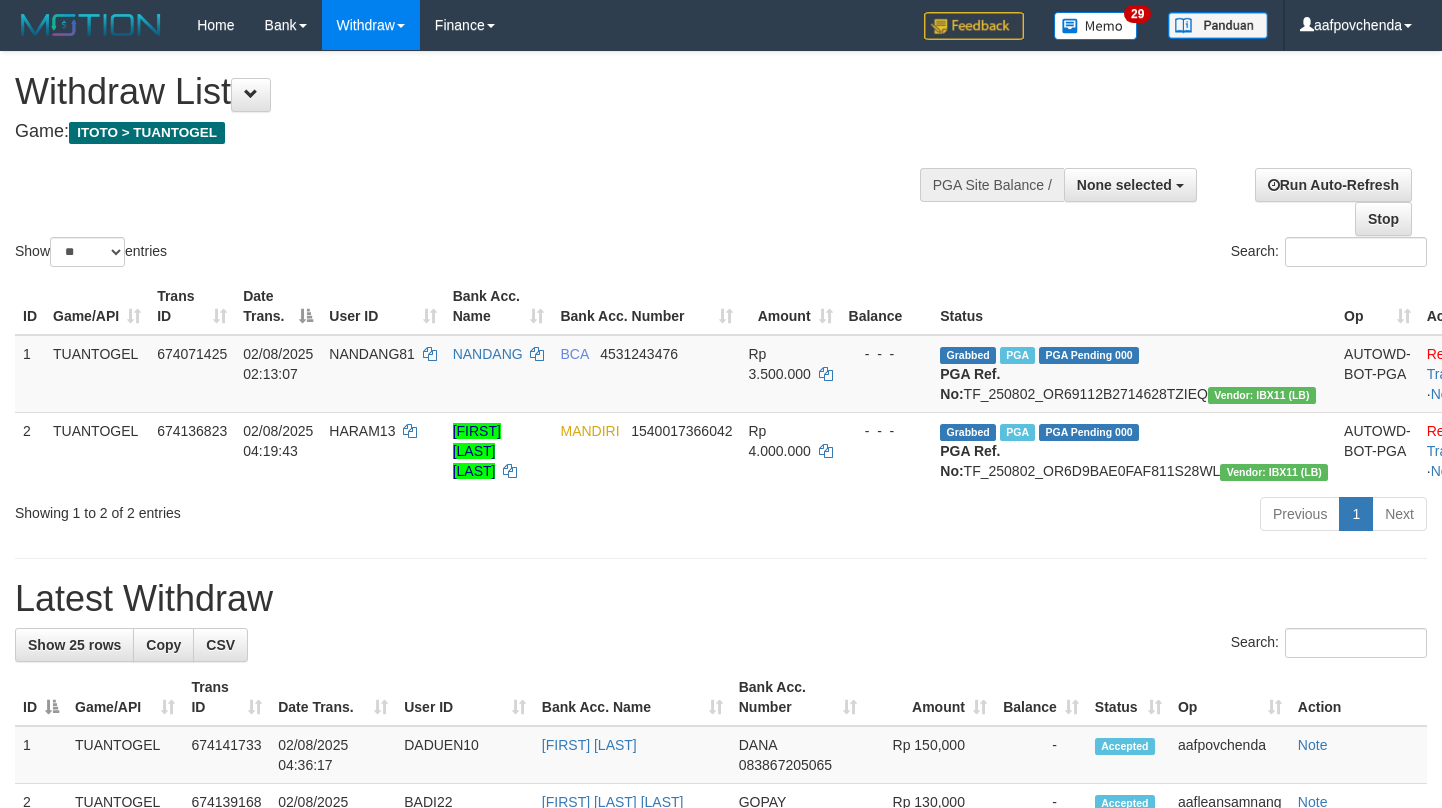 select 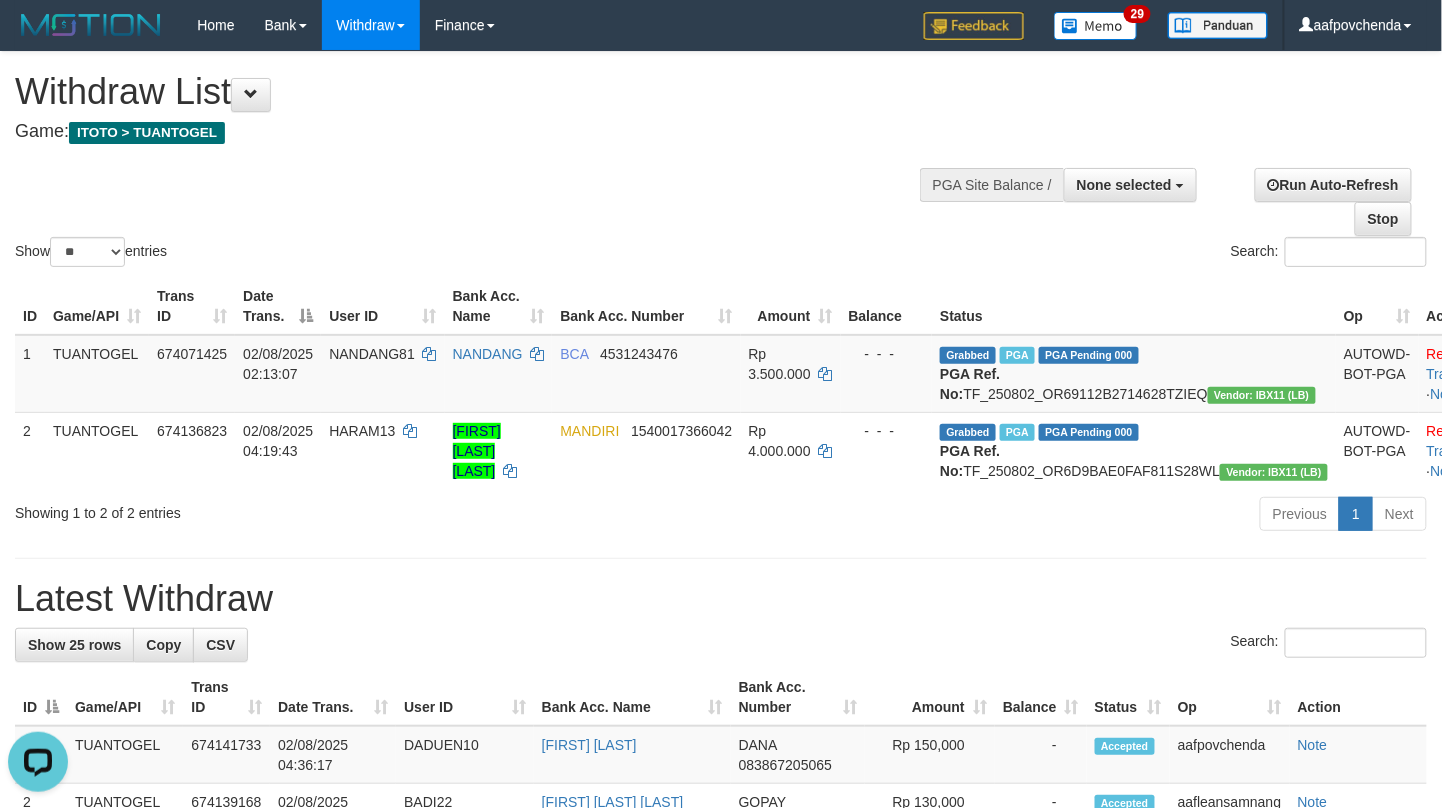 scroll, scrollTop: 0, scrollLeft: 0, axis: both 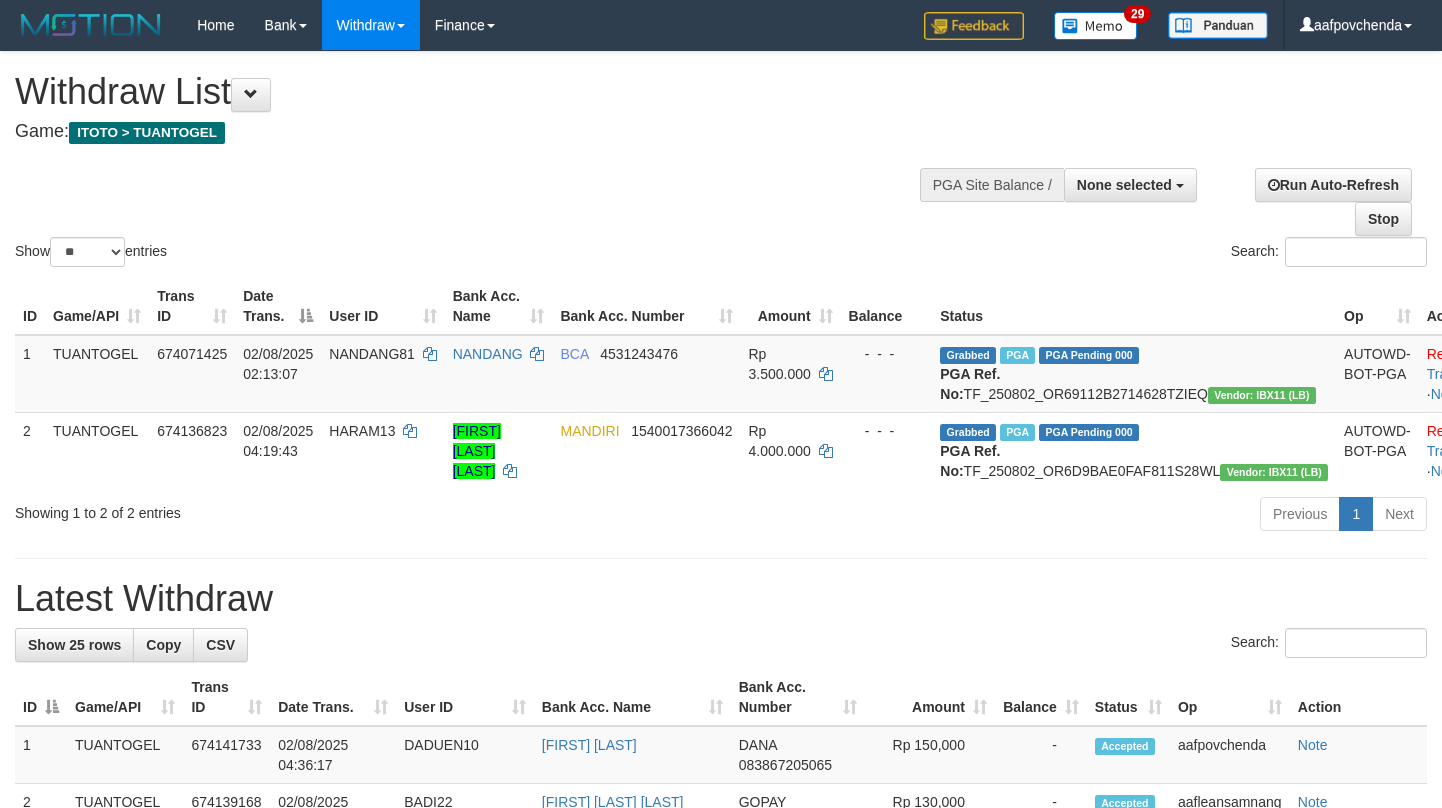 select 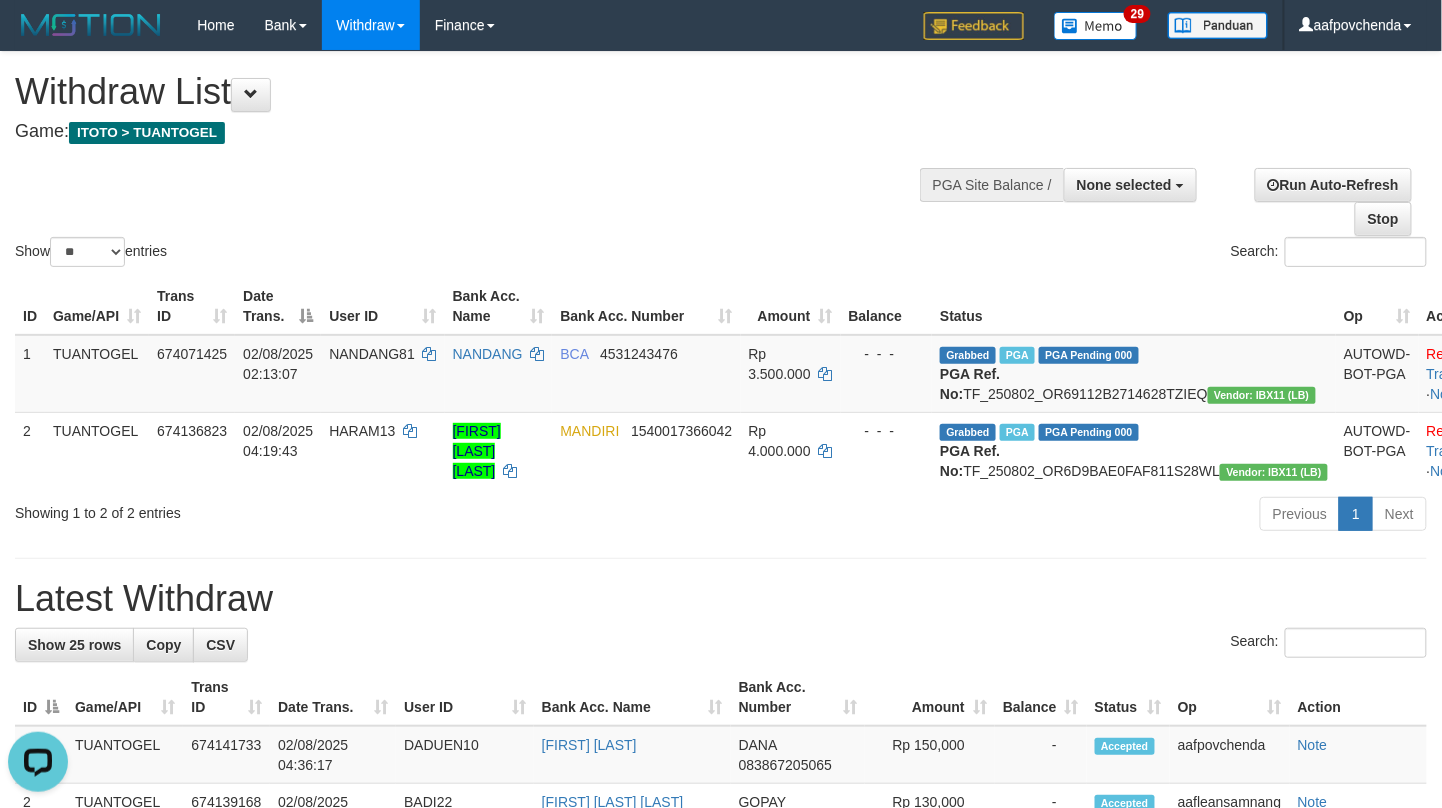 scroll, scrollTop: 0, scrollLeft: 0, axis: both 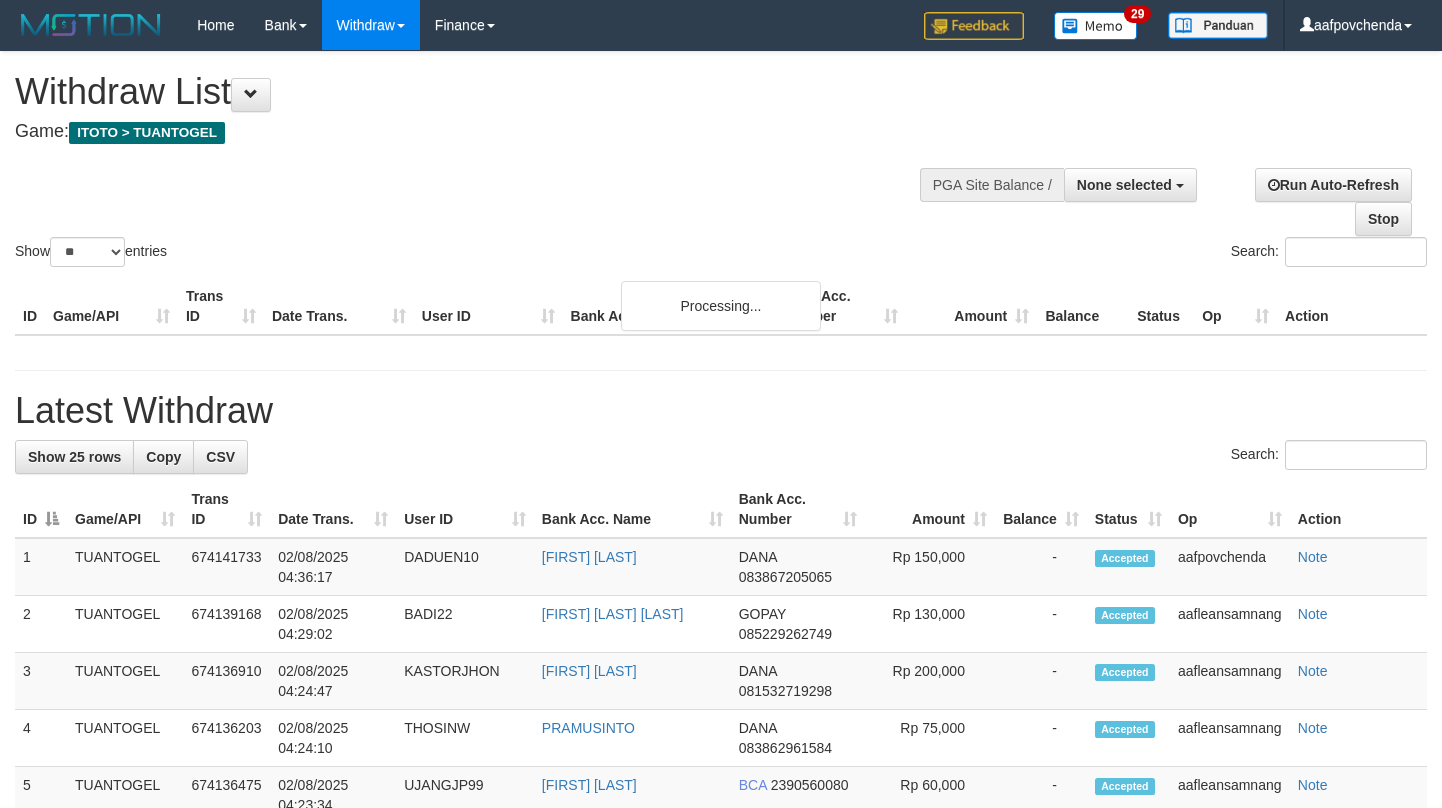 select 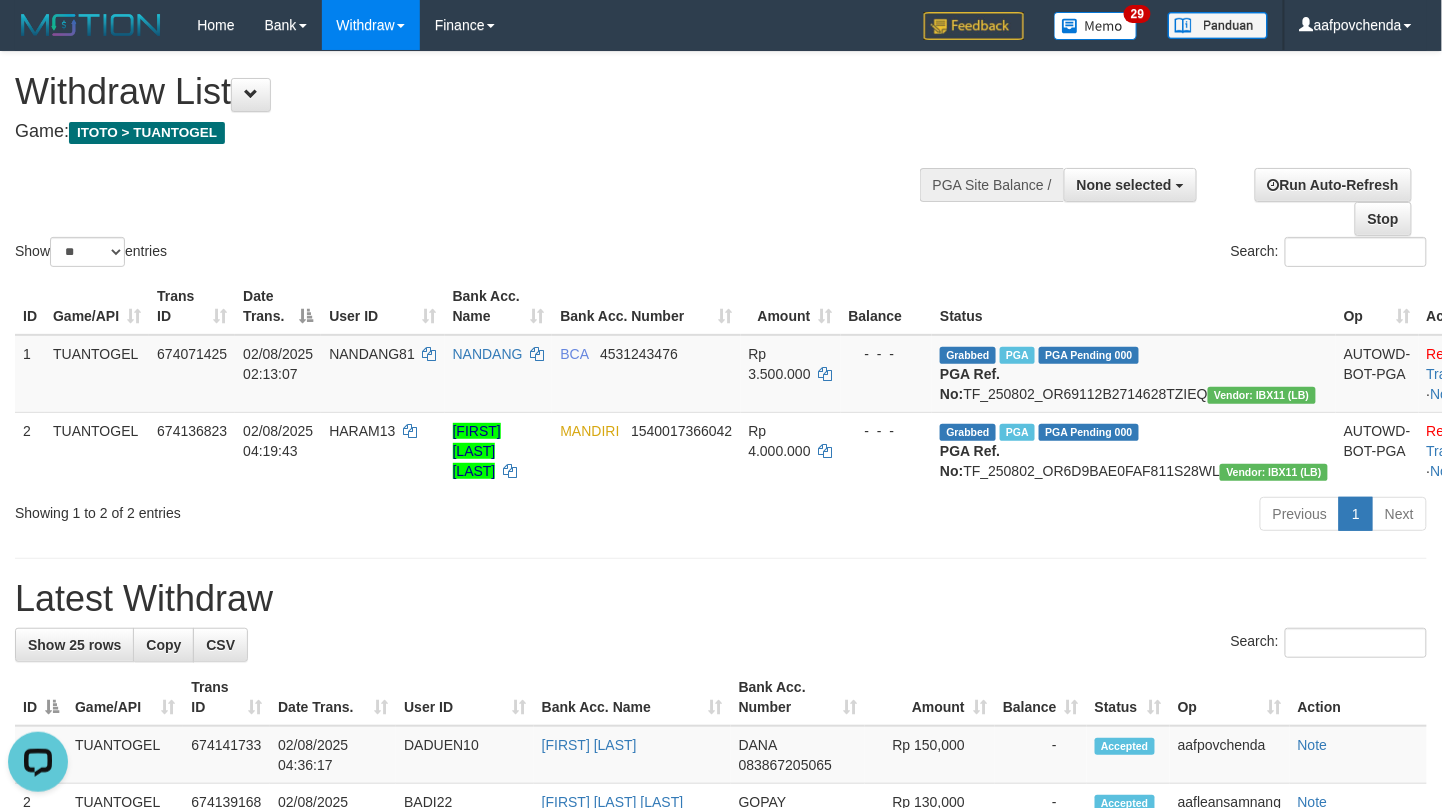 scroll, scrollTop: 0, scrollLeft: 0, axis: both 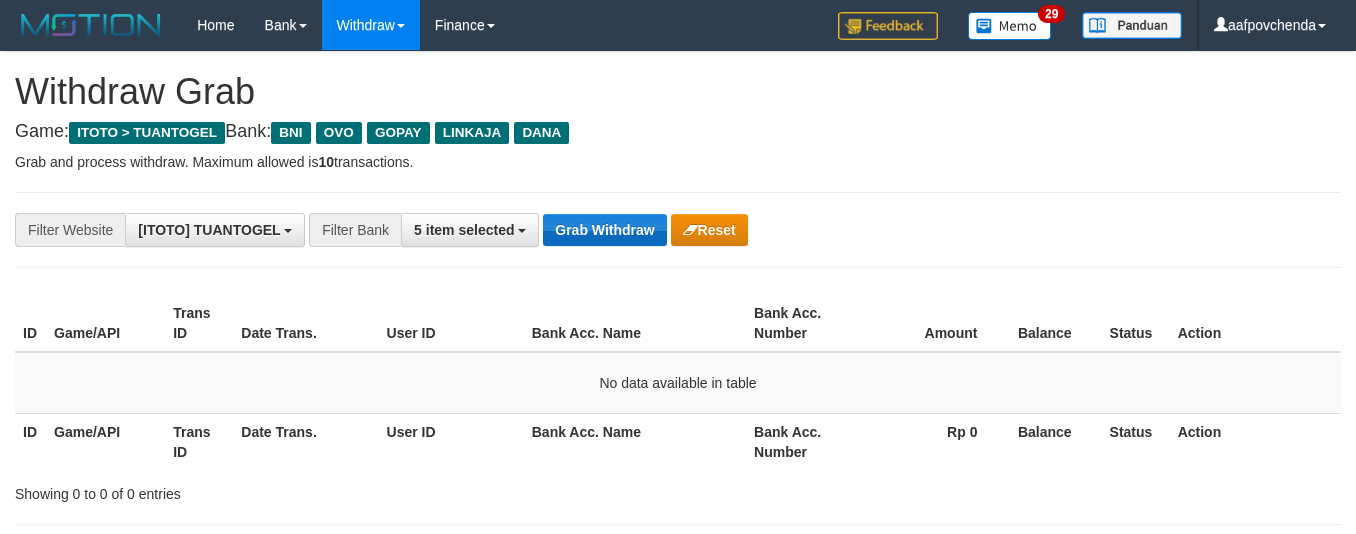 drag, startPoint x: 0, startPoint y: 0, endPoint x: 565, endPoint y: 225, distance: 608.15295 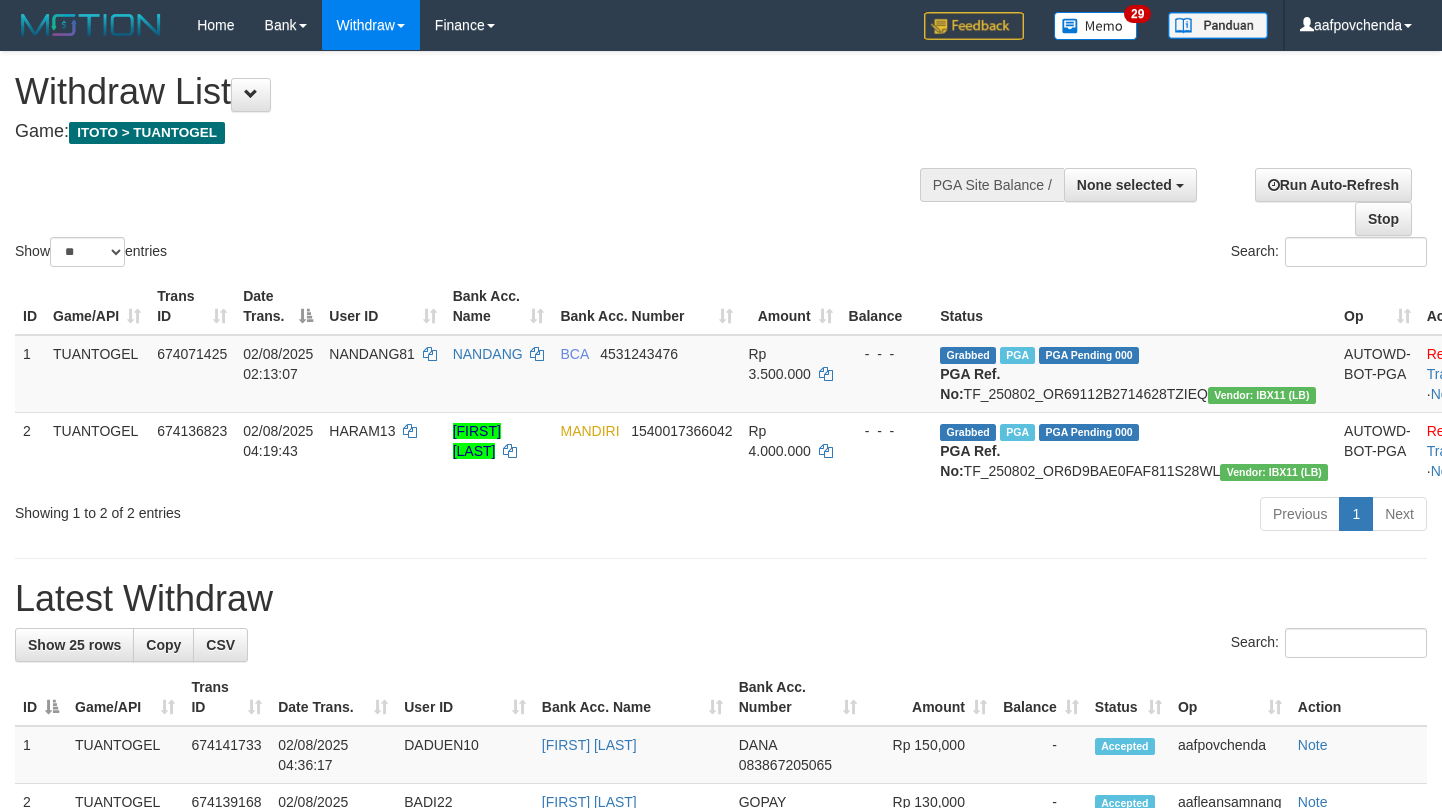 select 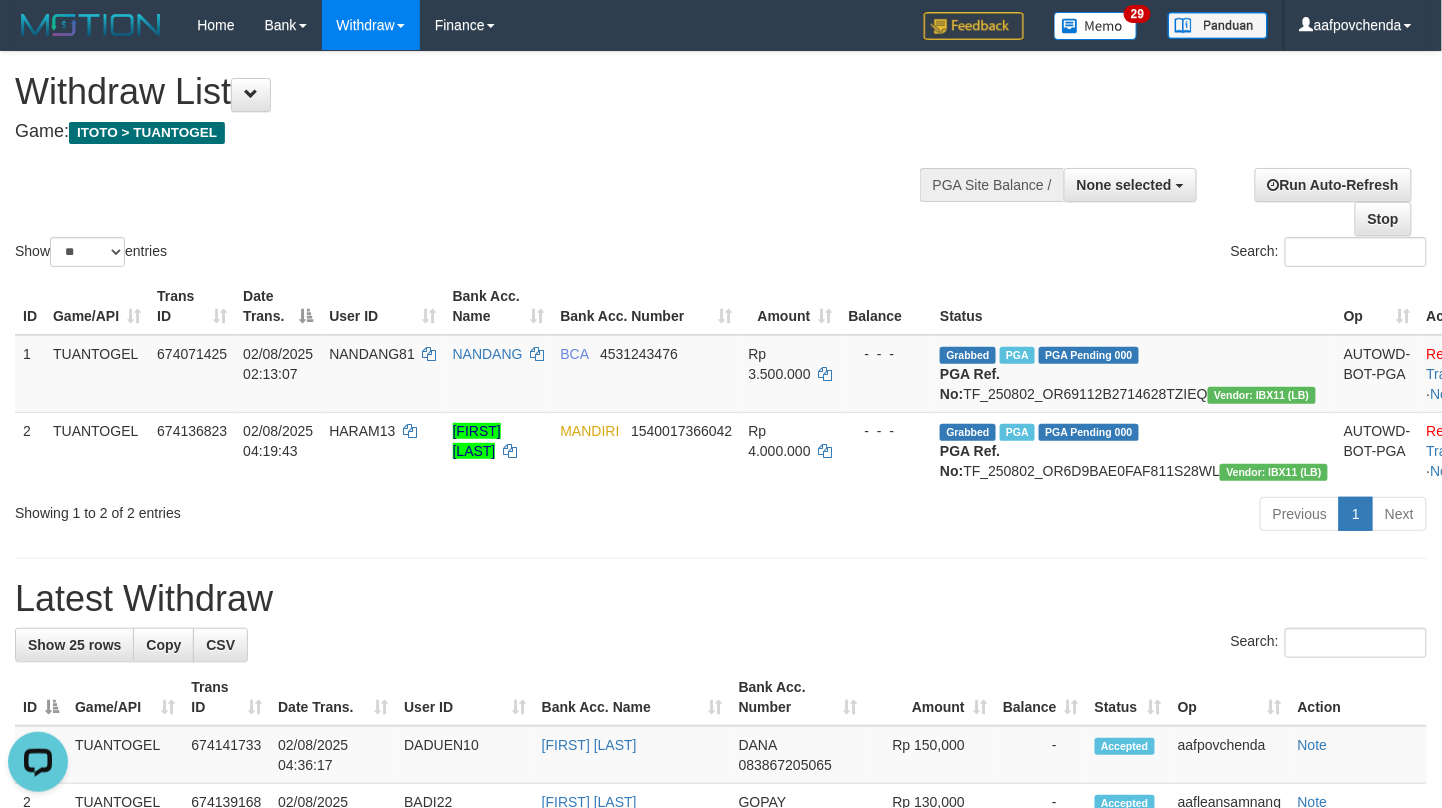 scroll, scrollTop: 0, scrollLeft: 0, axis: both 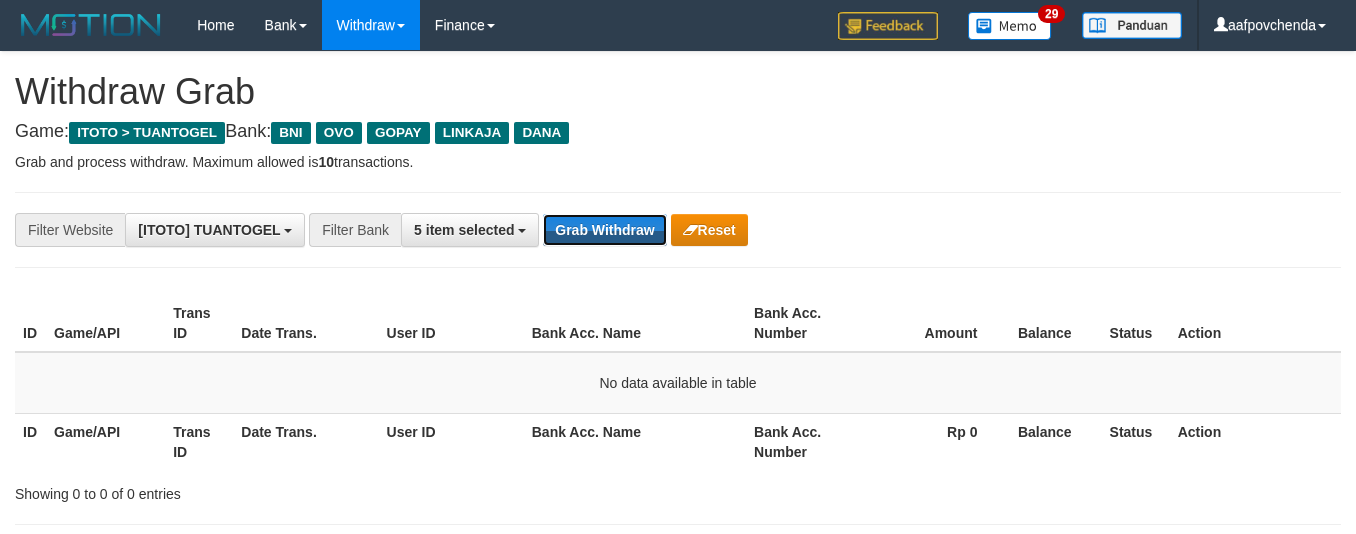 click on "Grab Withdraw" at bounding box center [604, 230] 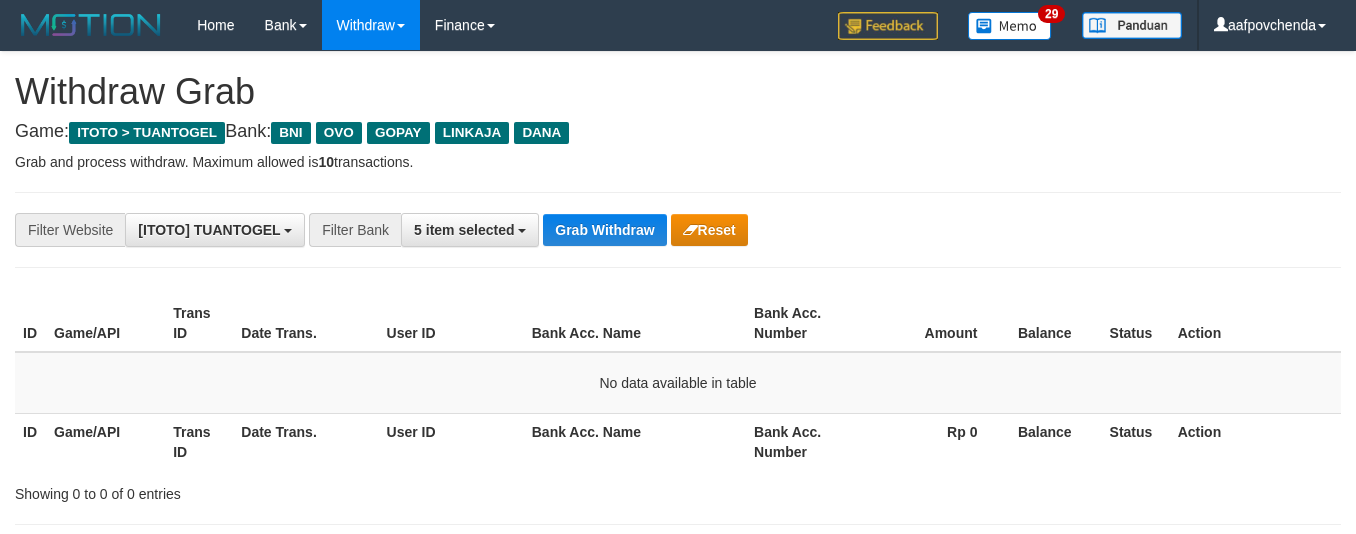 scroll, scrollTop: 0, scrollLeft: 0, axis: both 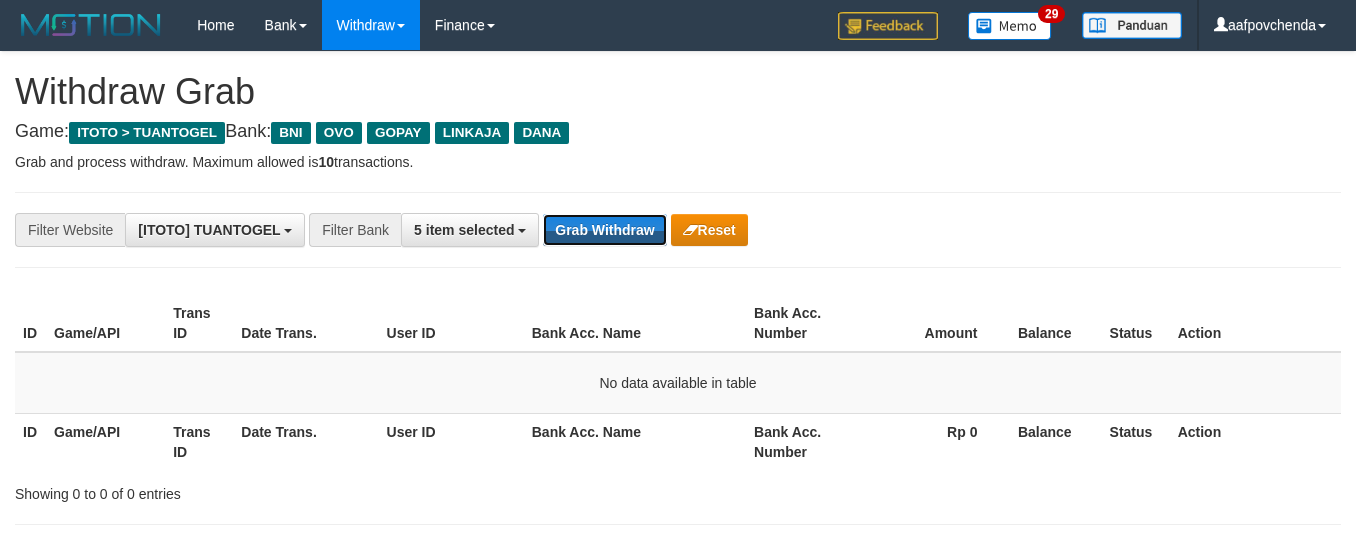 click on "Grab Withdraw" at bounding box center [604, 230] 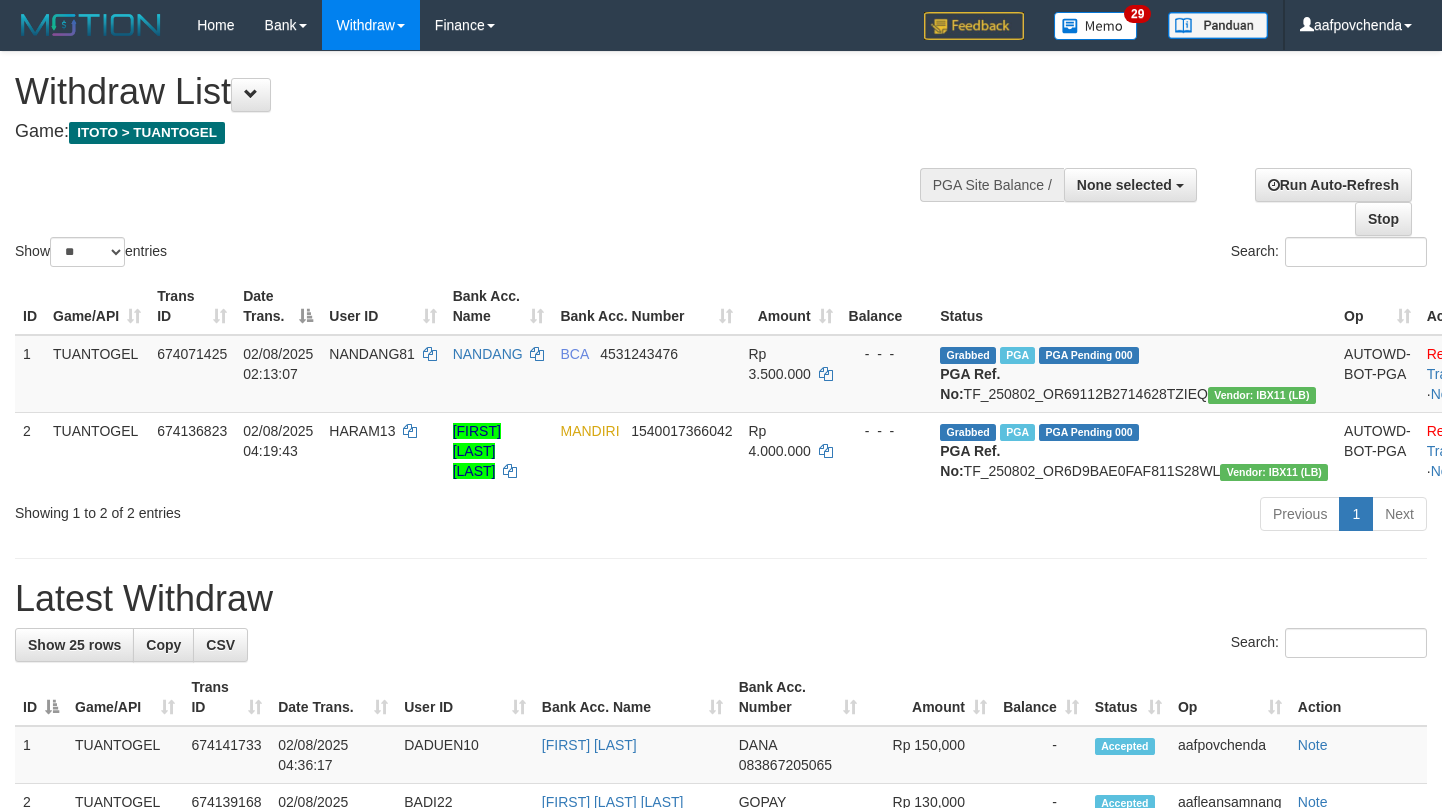 select 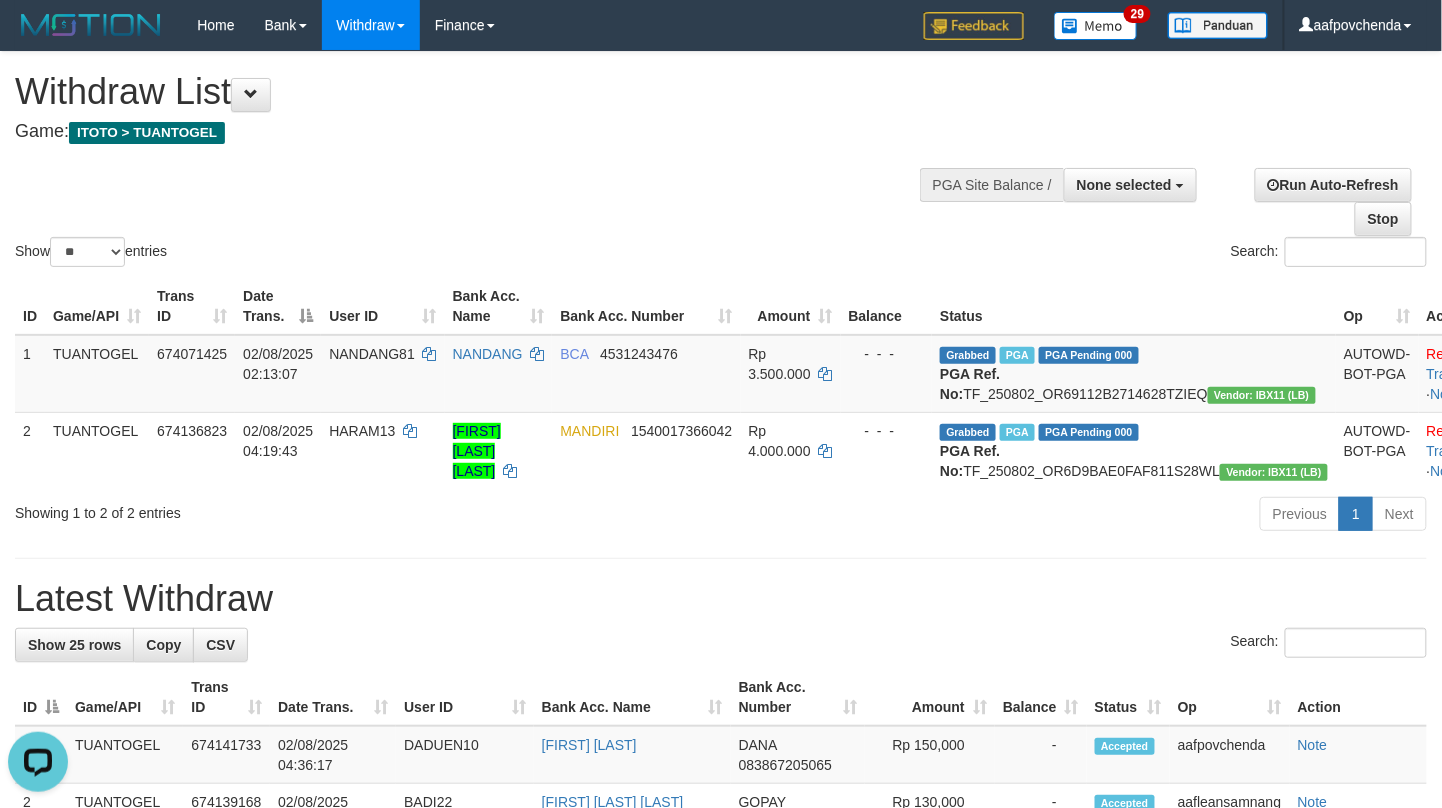 scroll, scrollTop: 0, scrollLeft: 0, axis: both 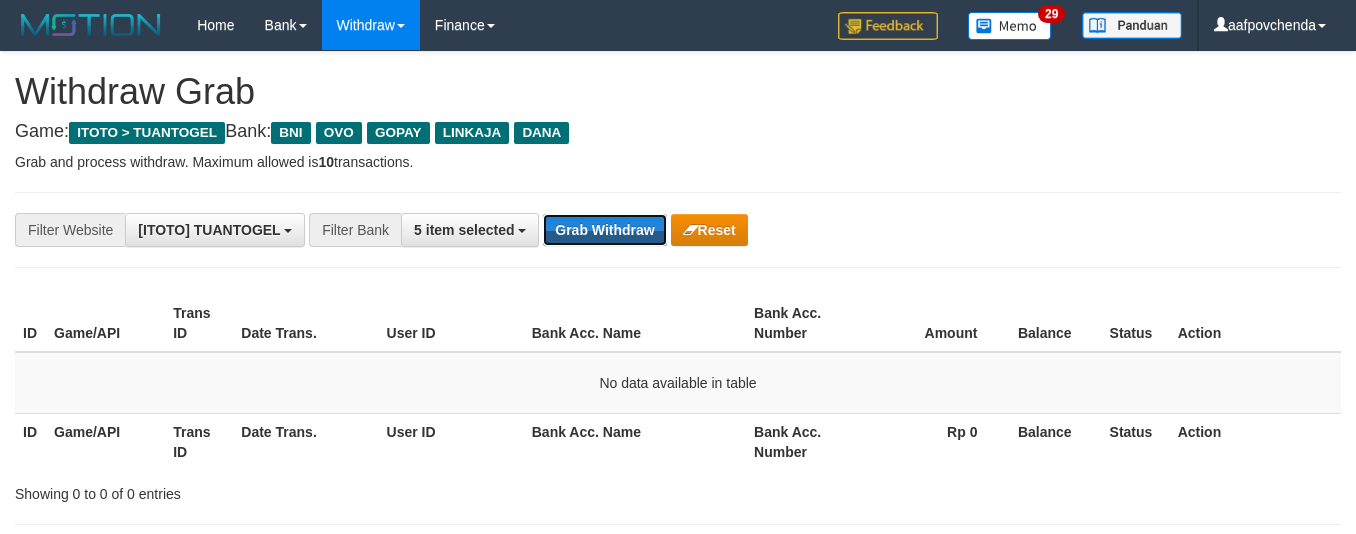click on "Grab Withdraw" at bounding box center (604, 230) 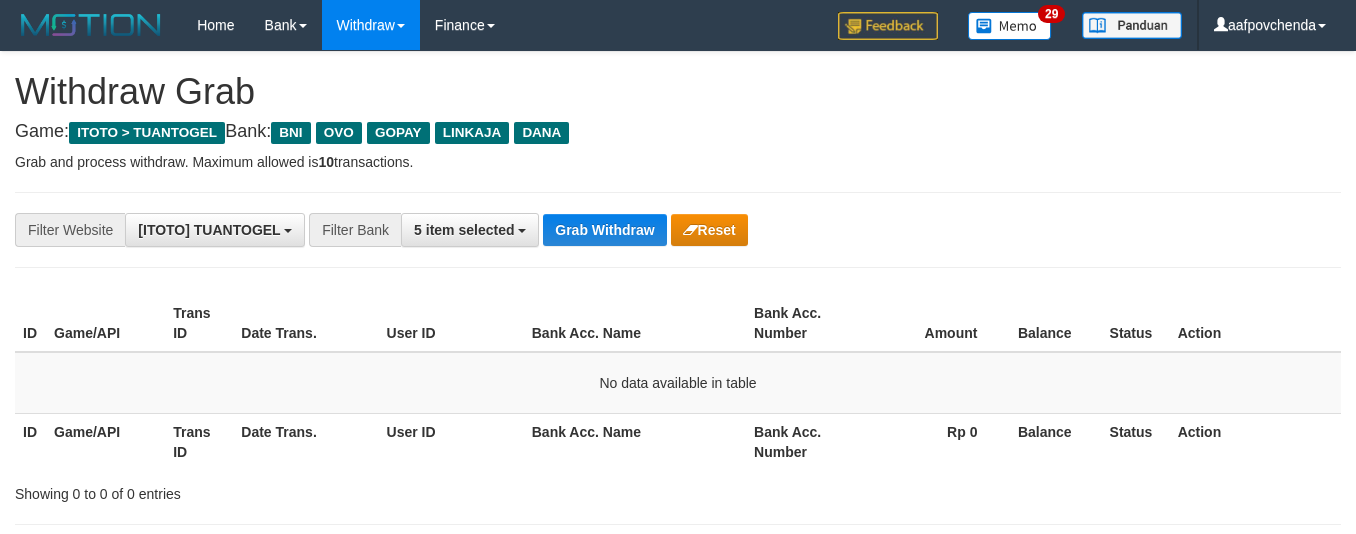 scroll, scrollTop: 0, scrollLeft: 0, axis: both 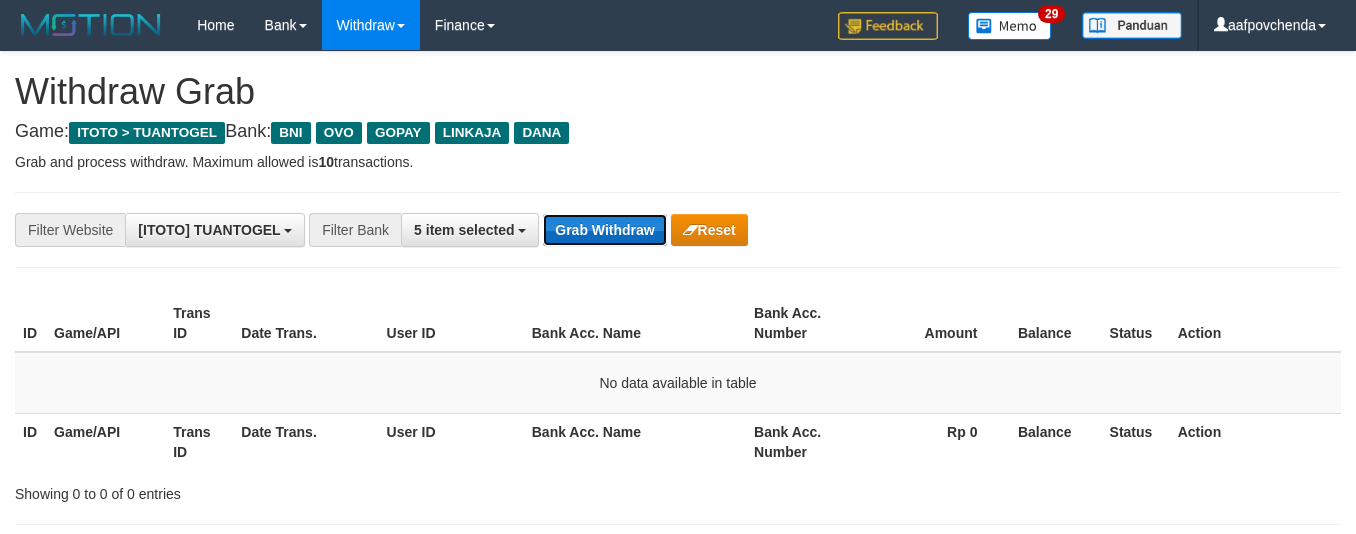 click on "Grab Withdraw" at bounding box center (604, 230) 